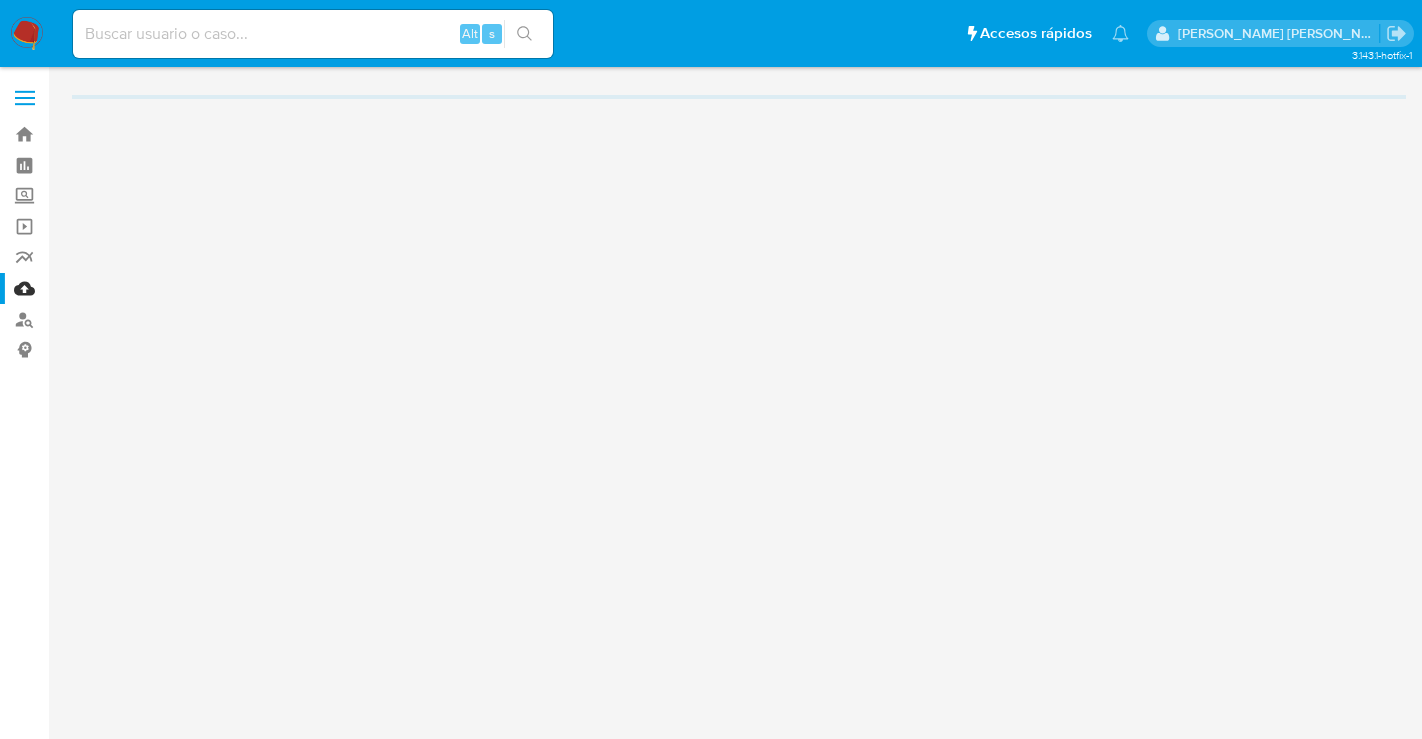 scroll, scrollTop: 0, scrollLeft: 0, axis: both 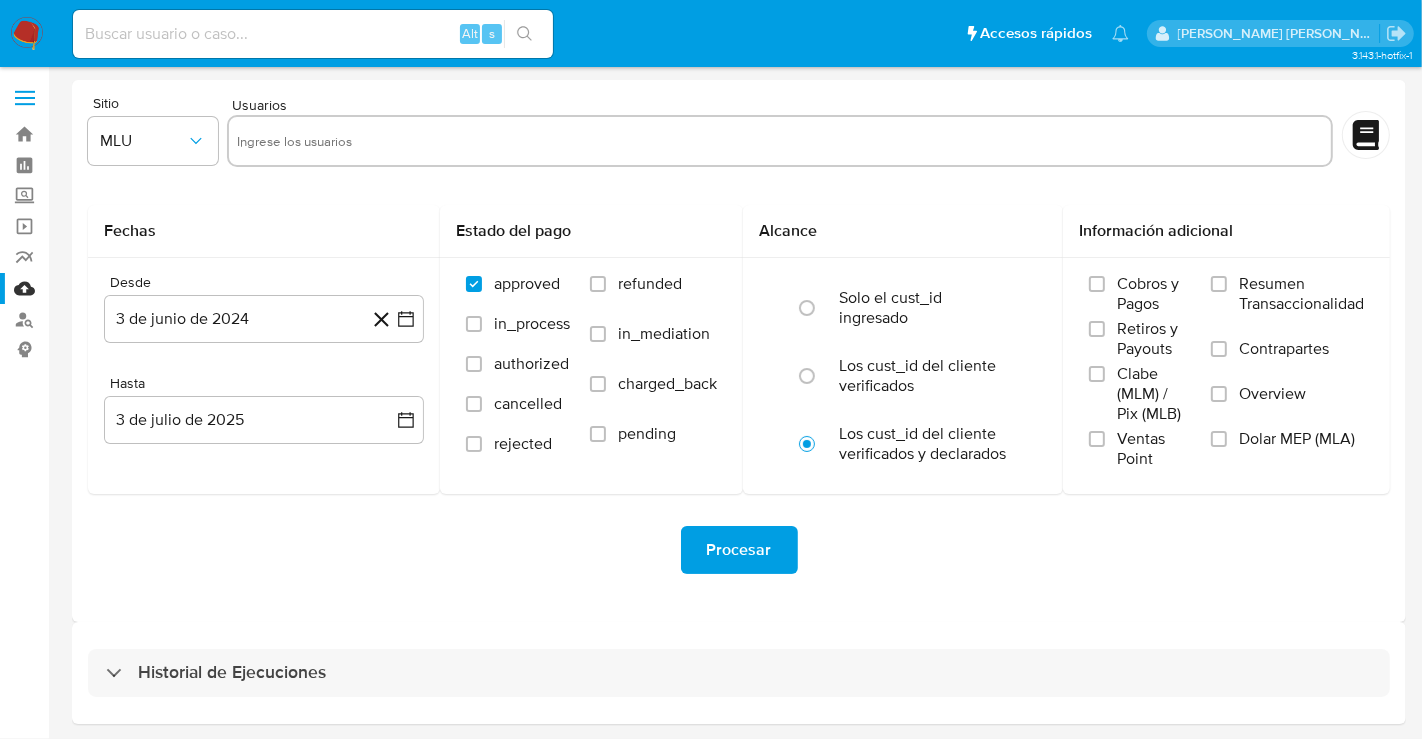 click at bounding box center (27, 34) 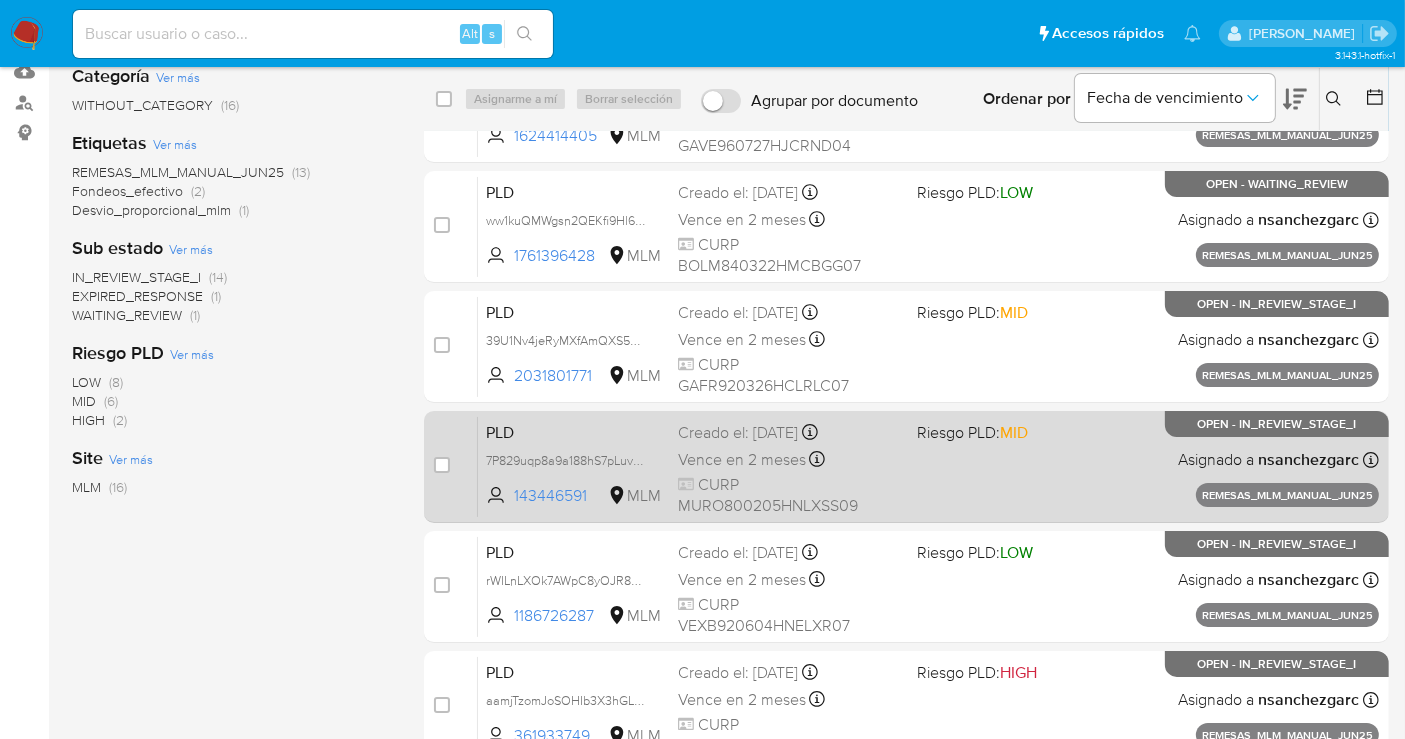 scroll, scrollTop: 222, scrollLeft: 0, axis: vertical 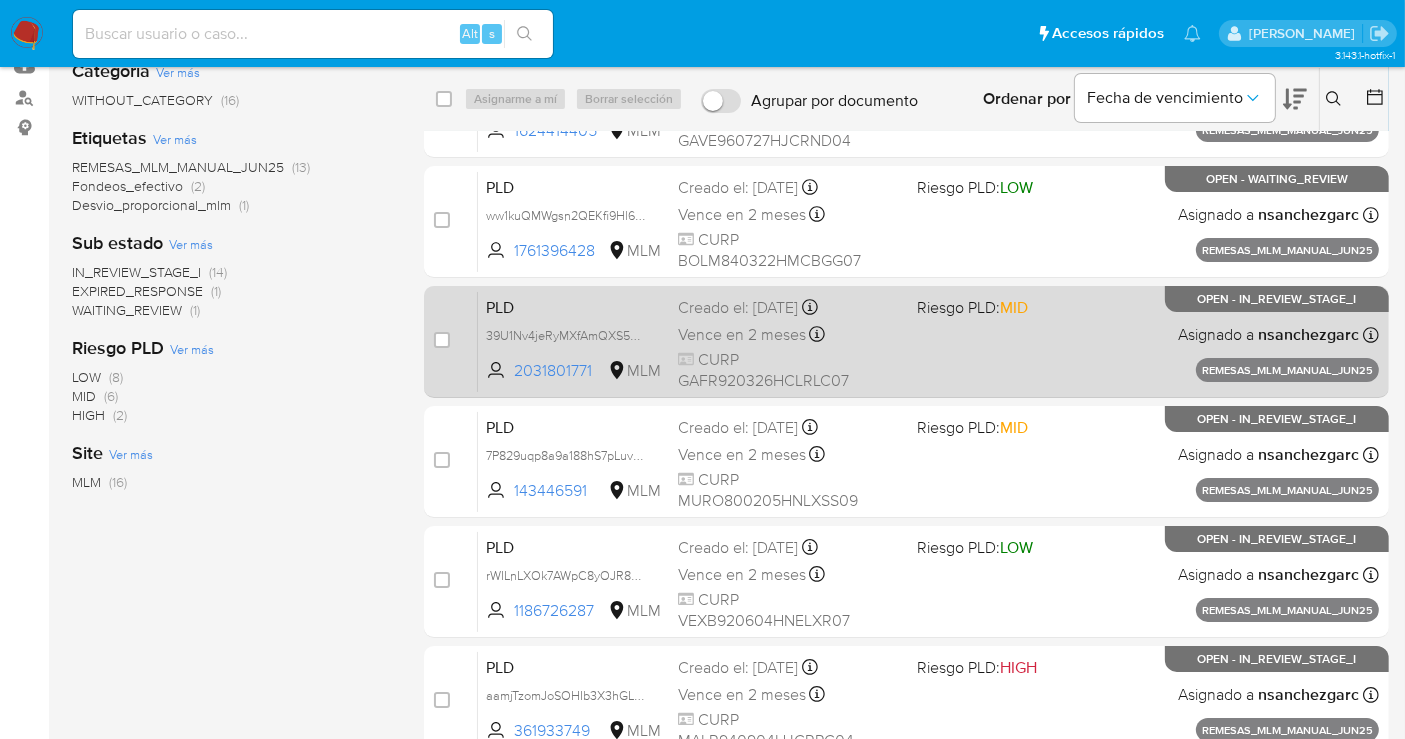click on "Vence en 2 meses" at bounding box center [742, 335] 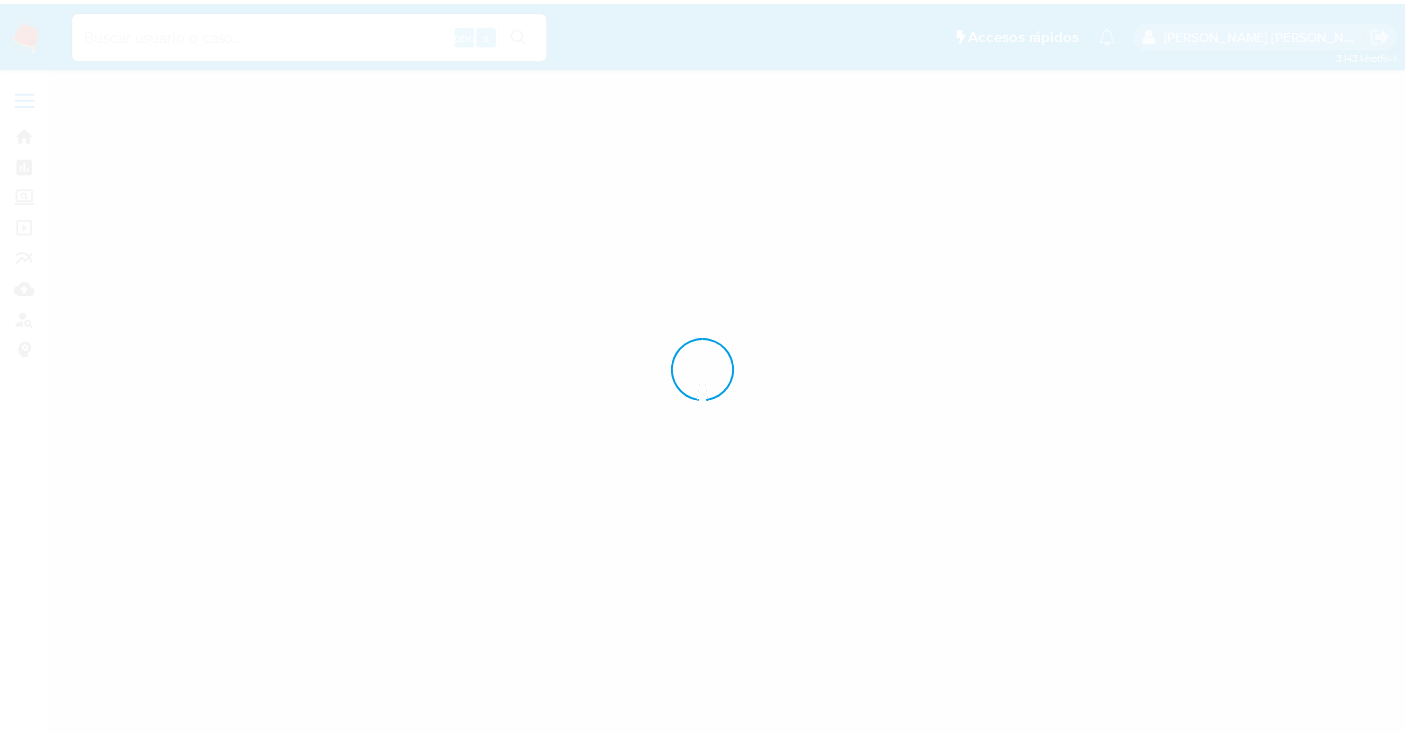 scroll, scrollTop: 0, scrollLeft: 0, axis: both 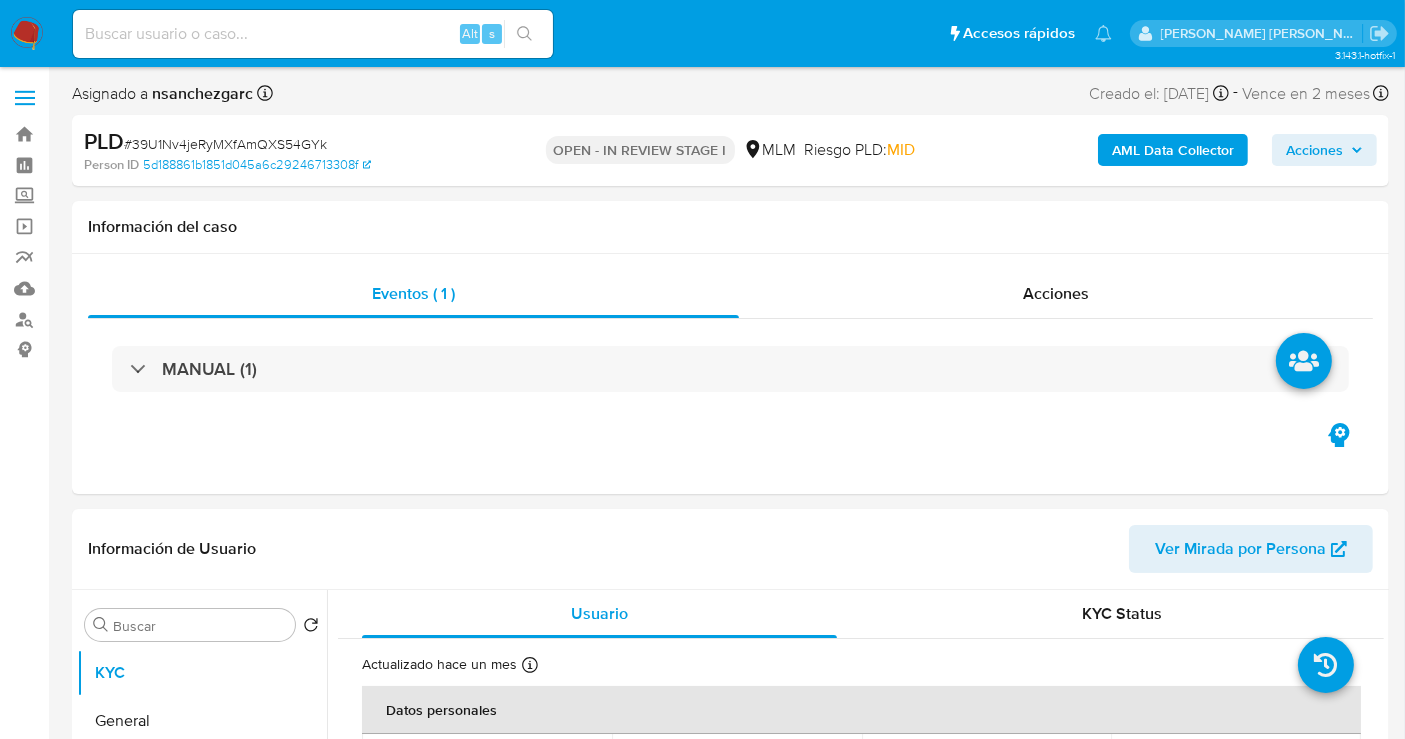 select on "10" 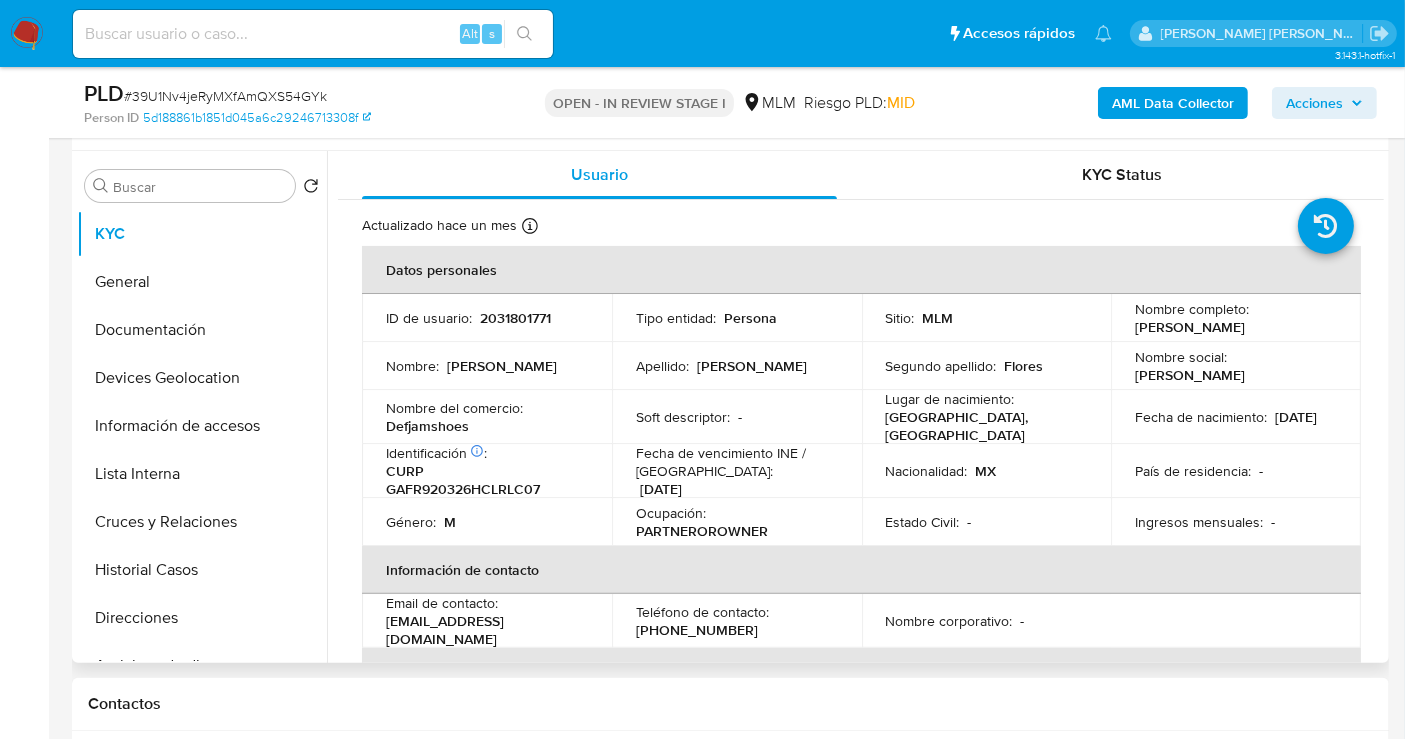 scroll, scrollTop: 333, scrollLeft: 0, axis: vertical 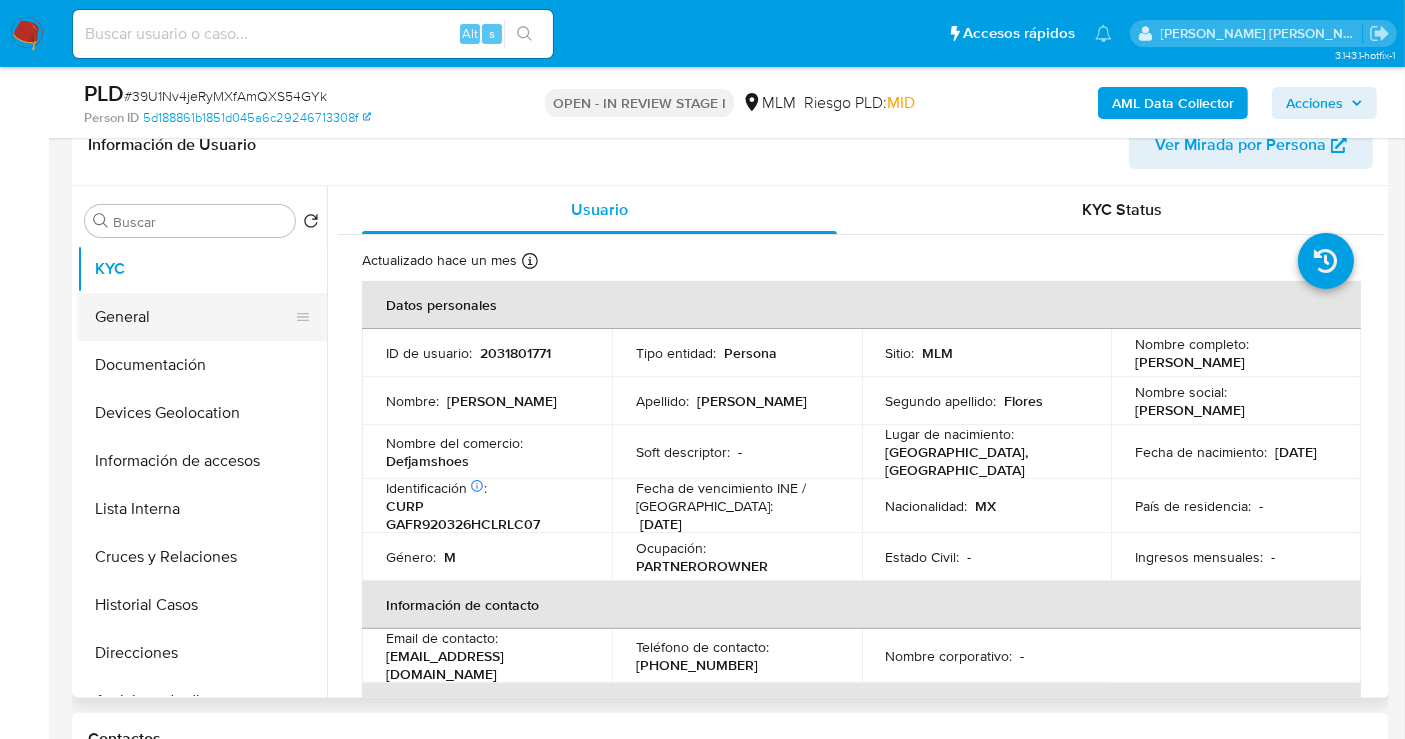 click on "General" at bounding box center [194, 317] 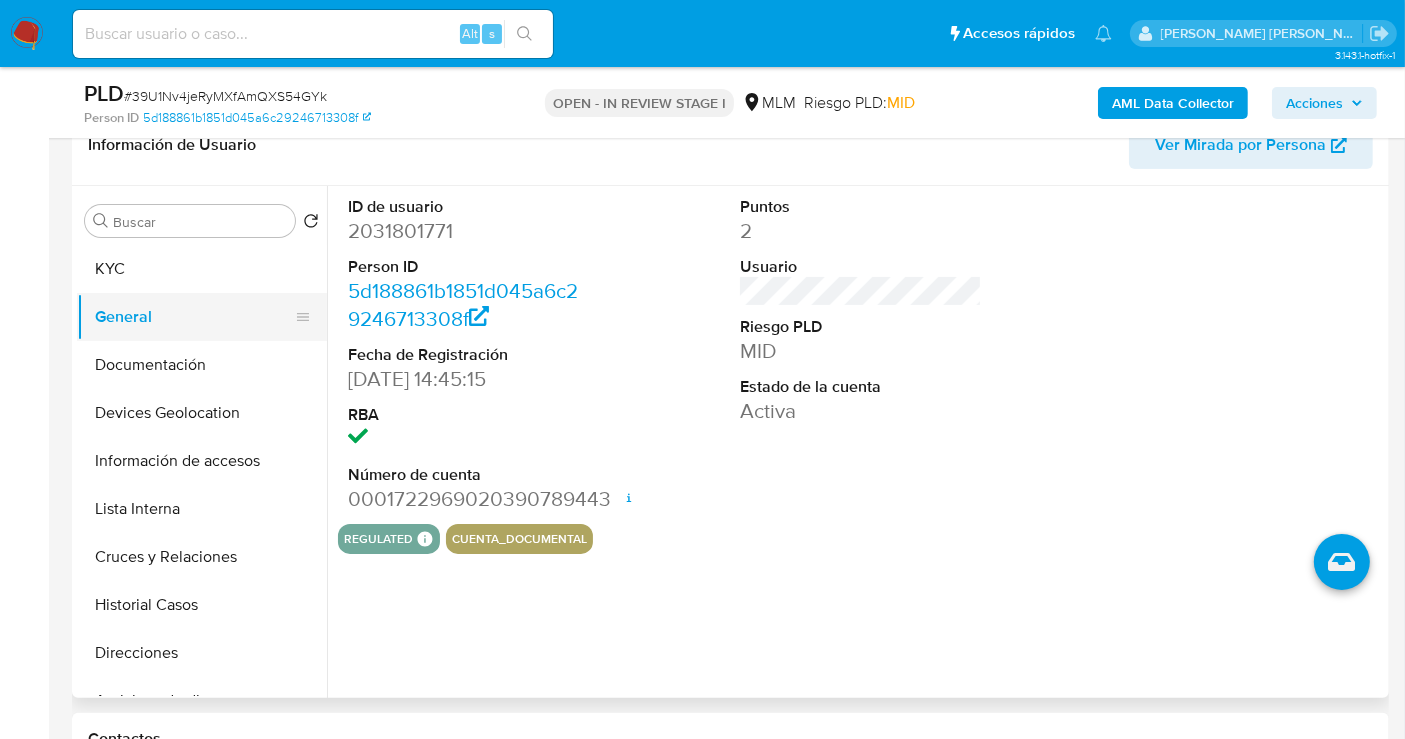 type 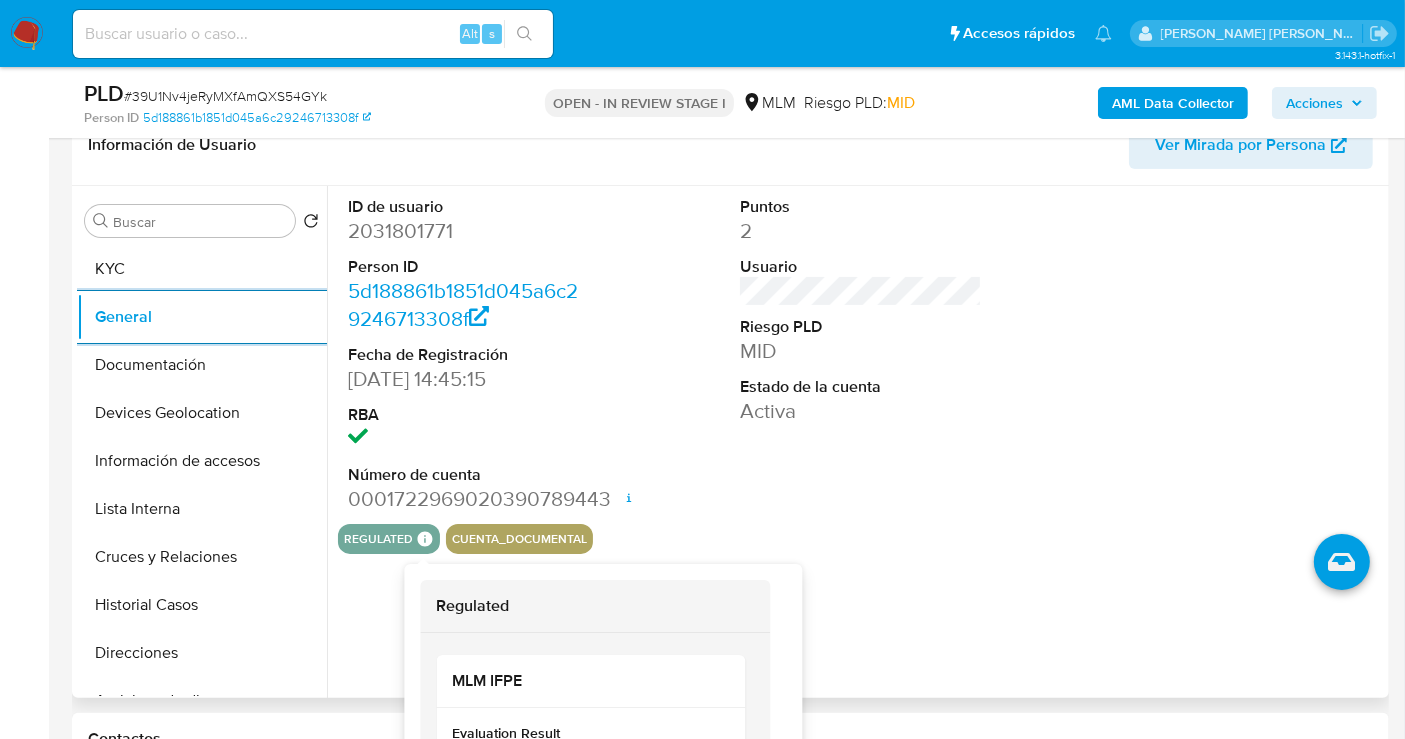 click 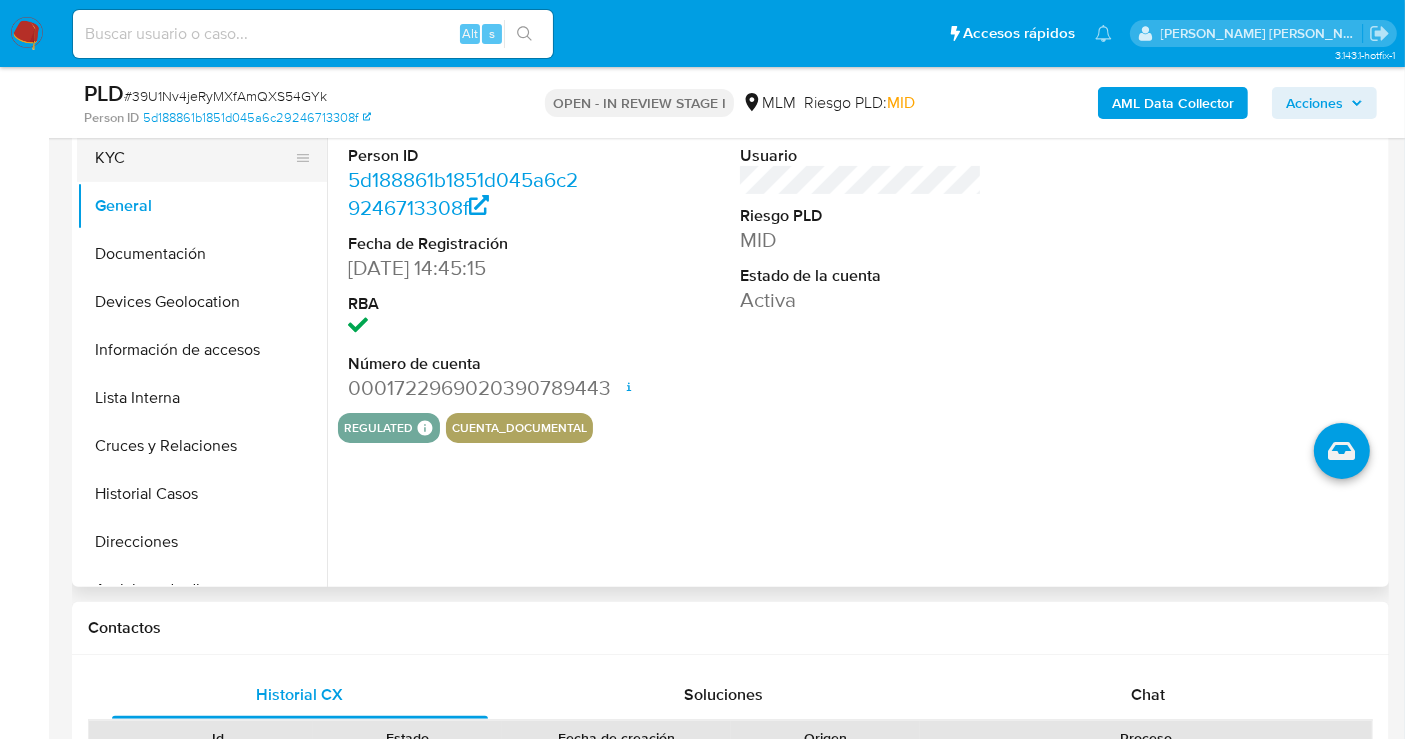 scroll, scrollTop: 333, scrollLeft: 0, axis: vertical 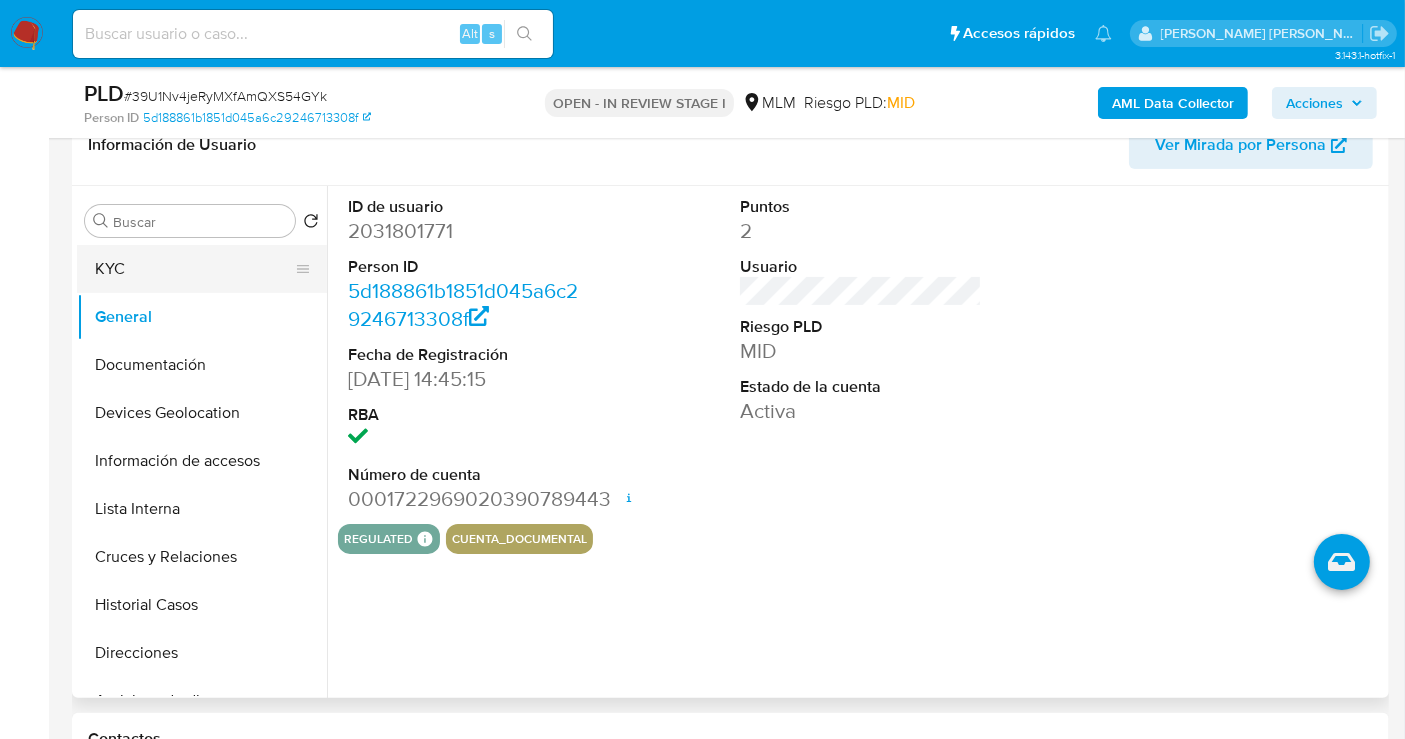 click on "KYC" at bounding box center (194, 269) 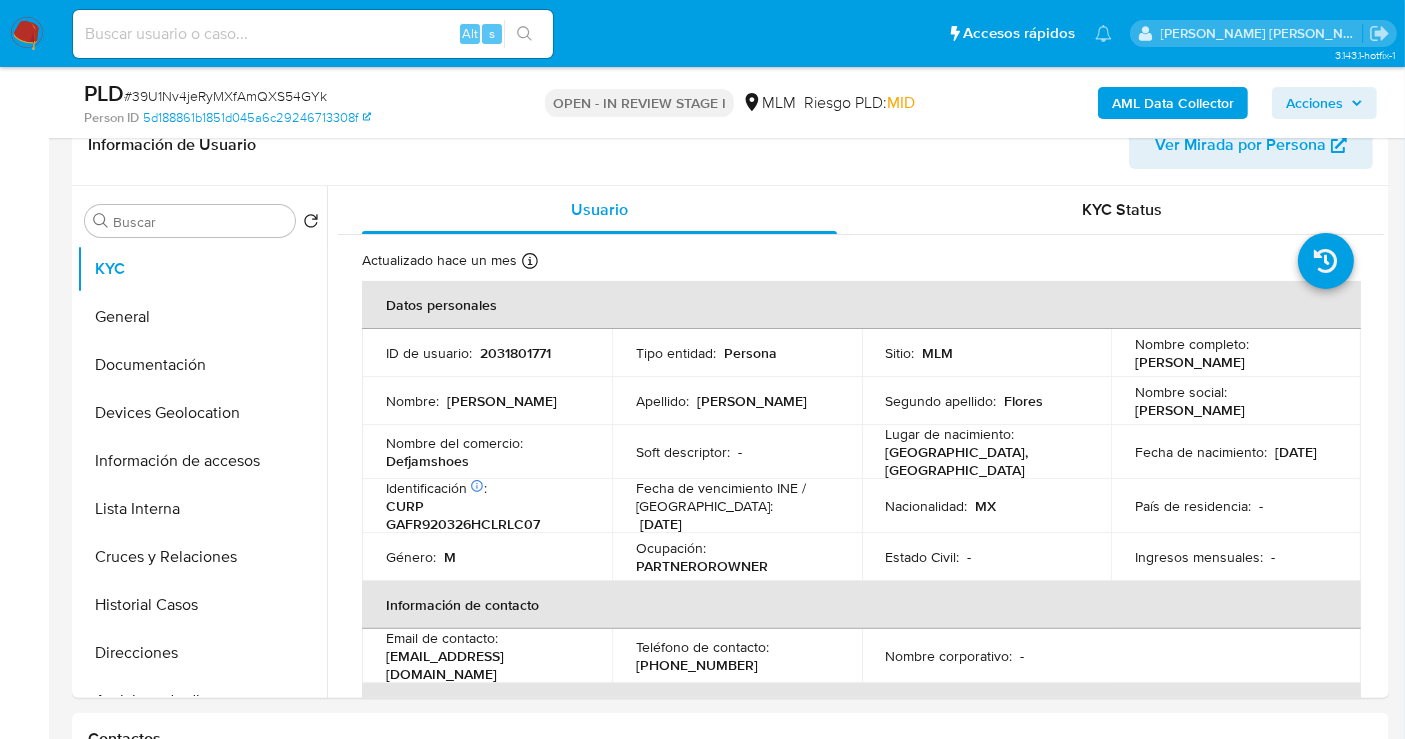 type 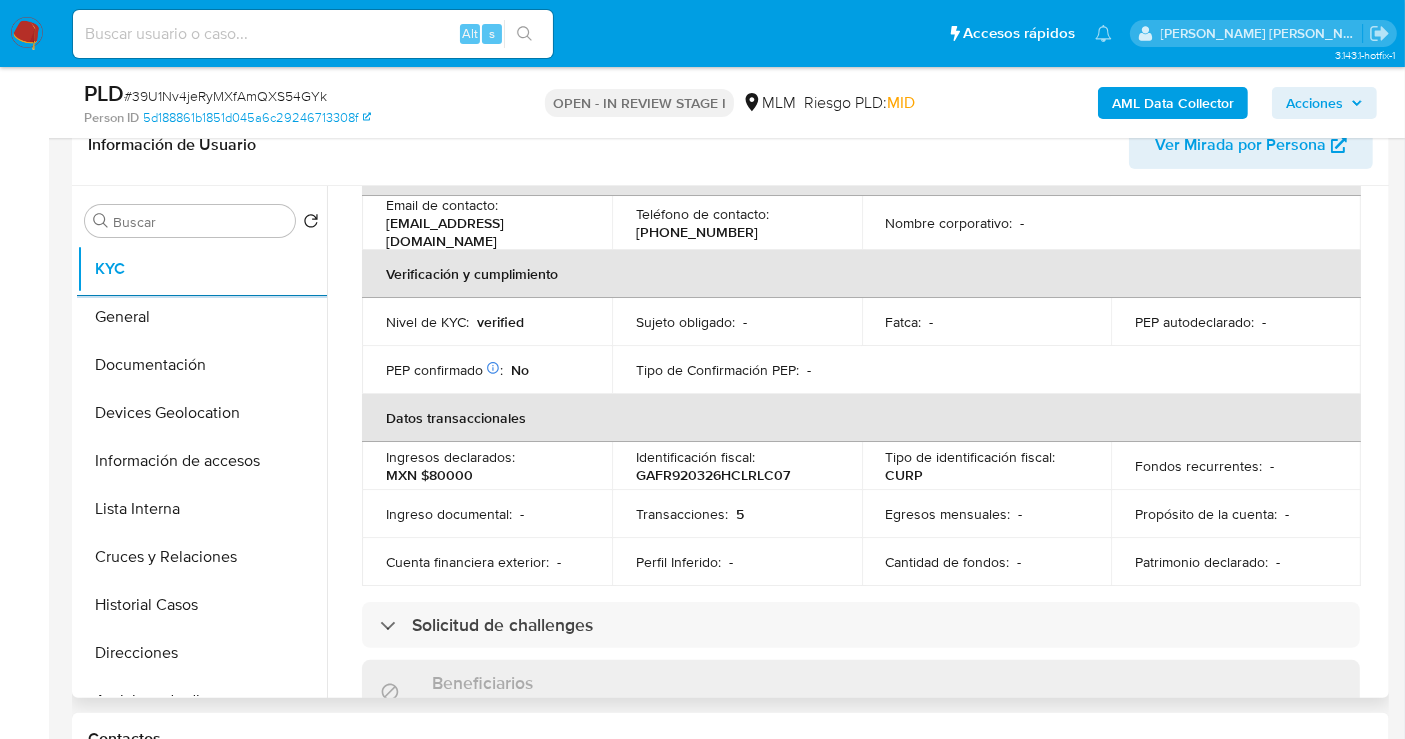 scroll, scrollTop: 444, scrollLeft: 0, axis: vertical 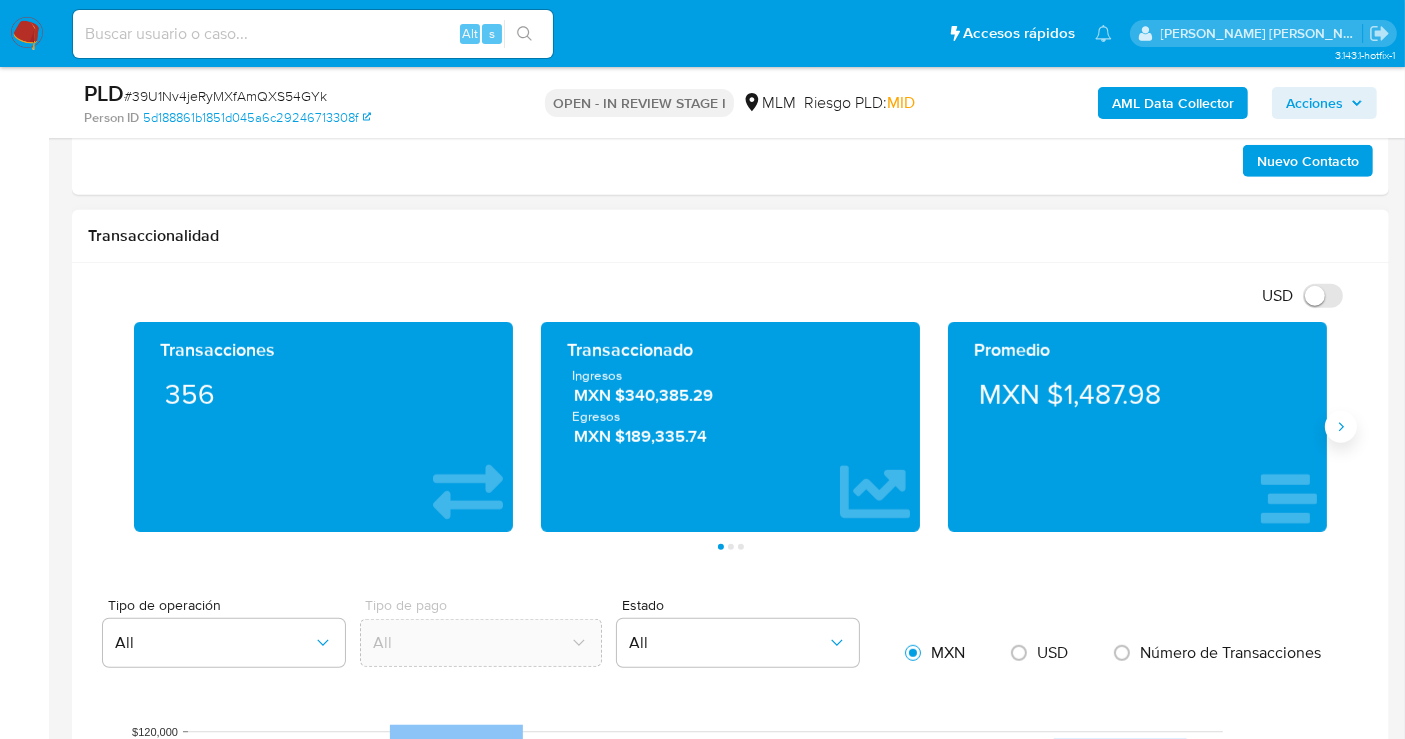click 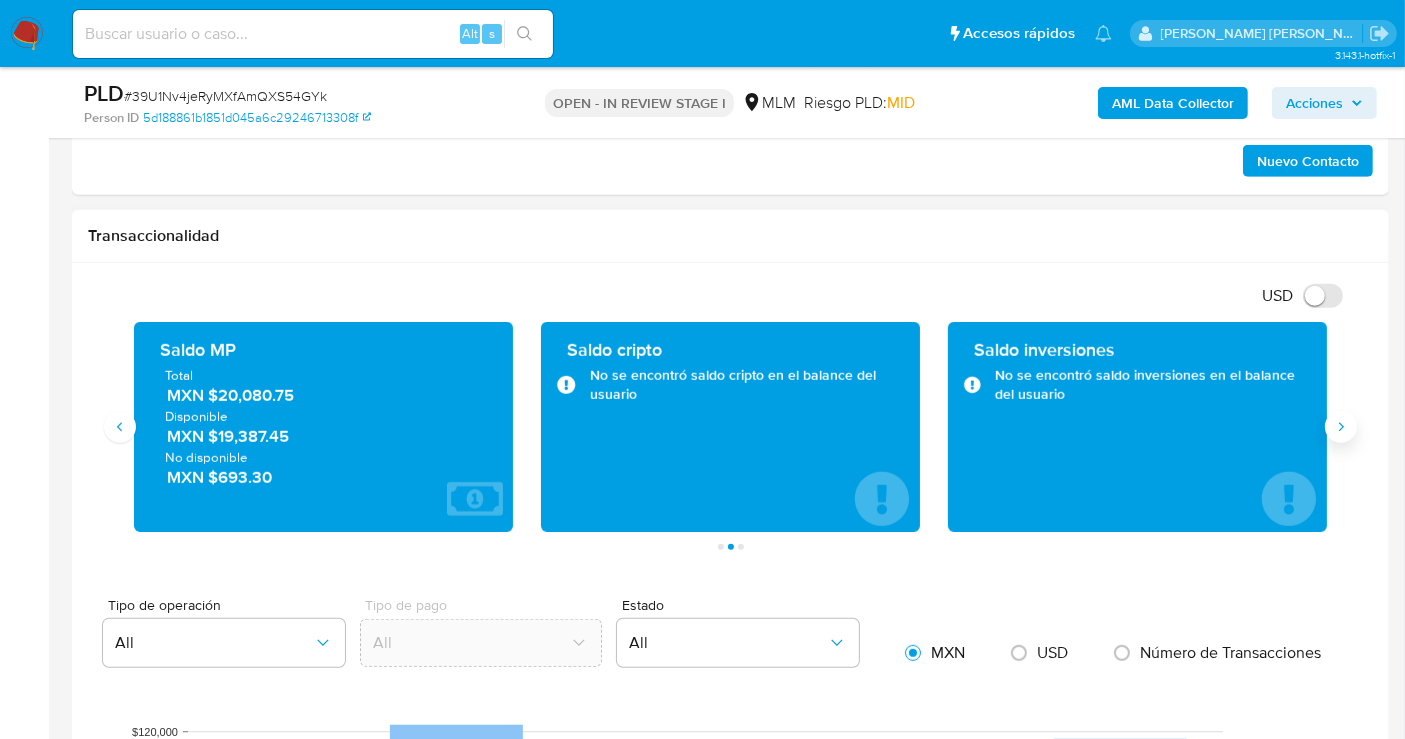 type 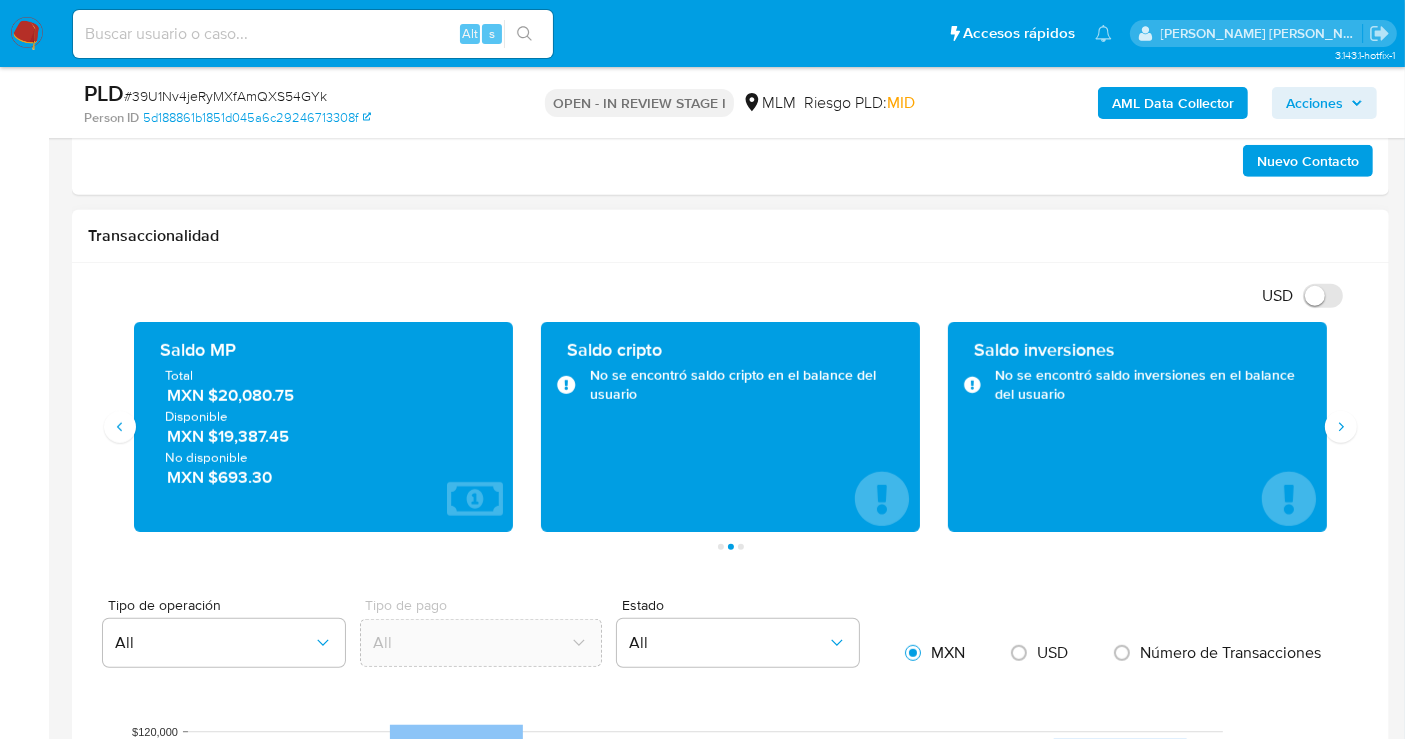 click on "MXN $20,080.75" at bounding box center [324, 395] 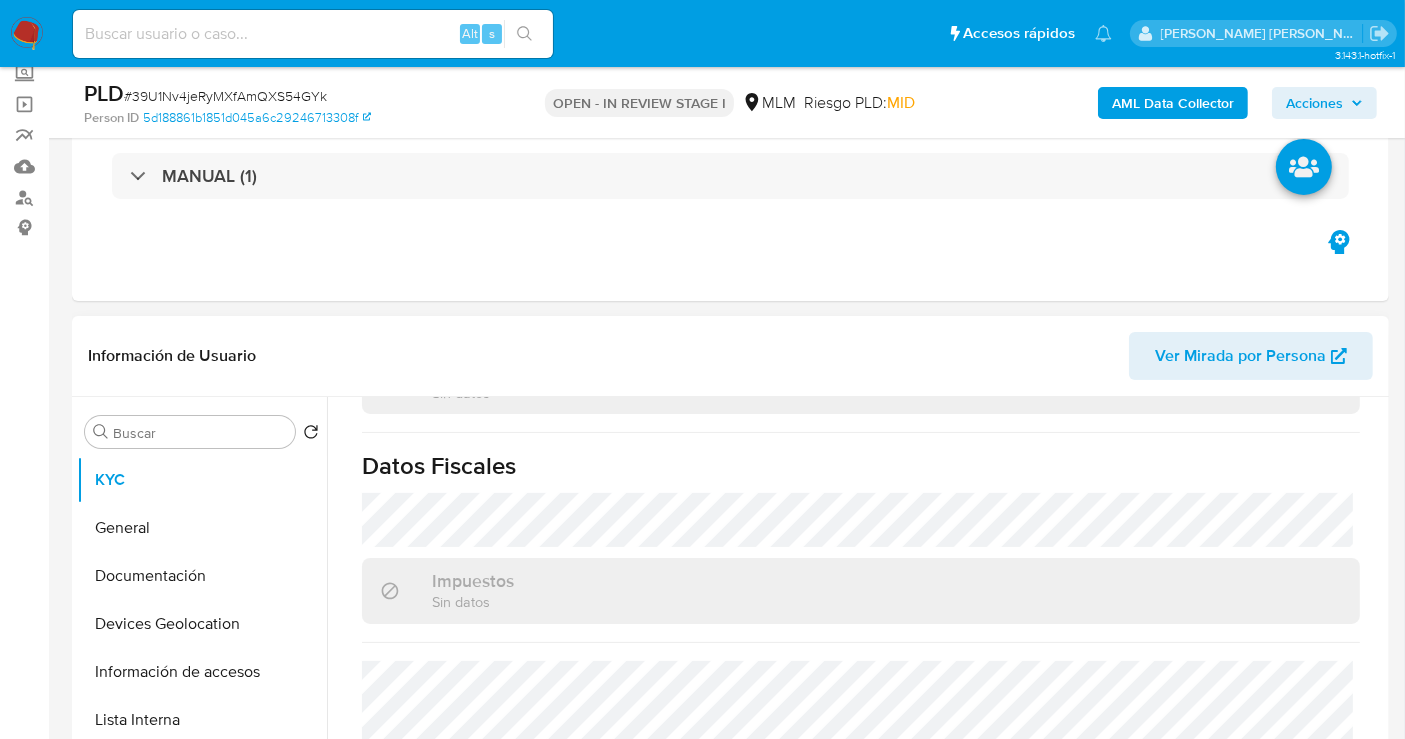 scroll, scrollTop: 222, scrollLeft: 0, axis: vertical 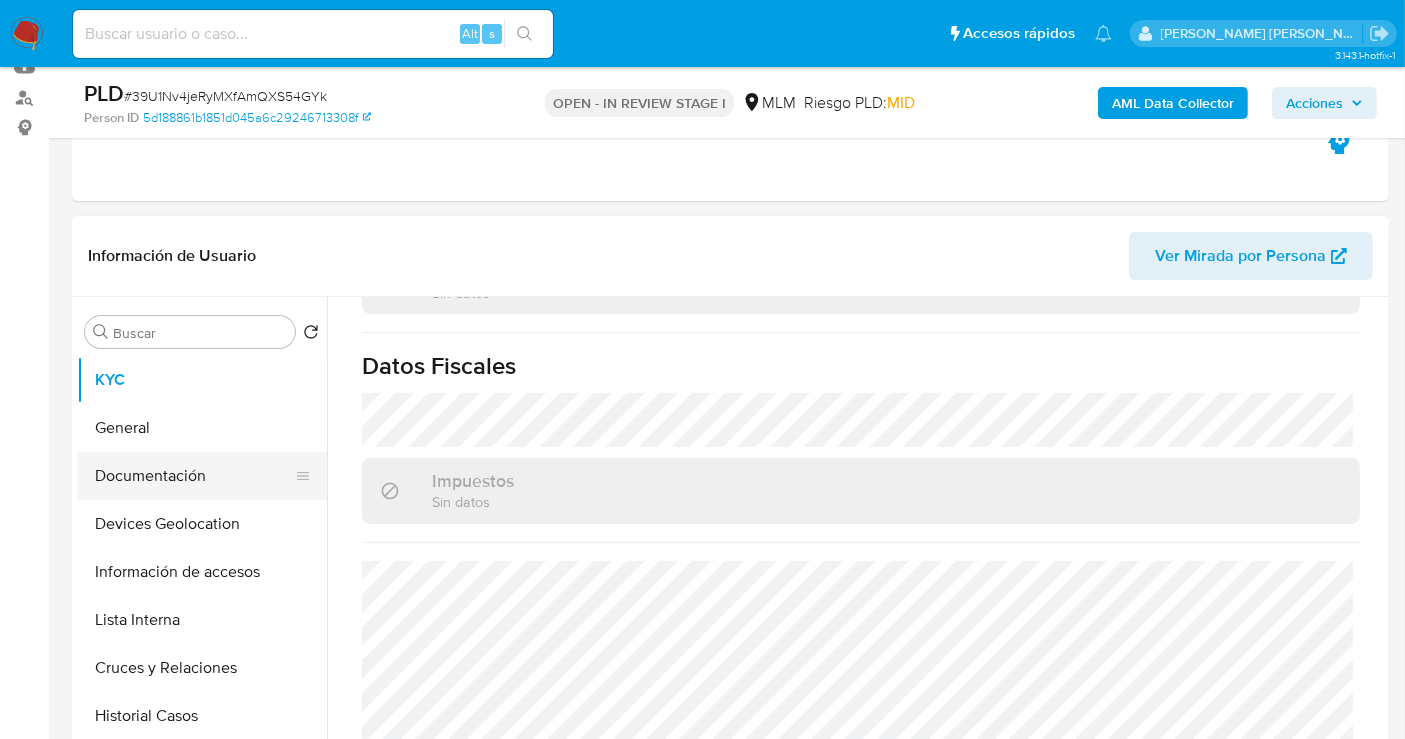 click on "Documentación" at bounding box center (194, 476) 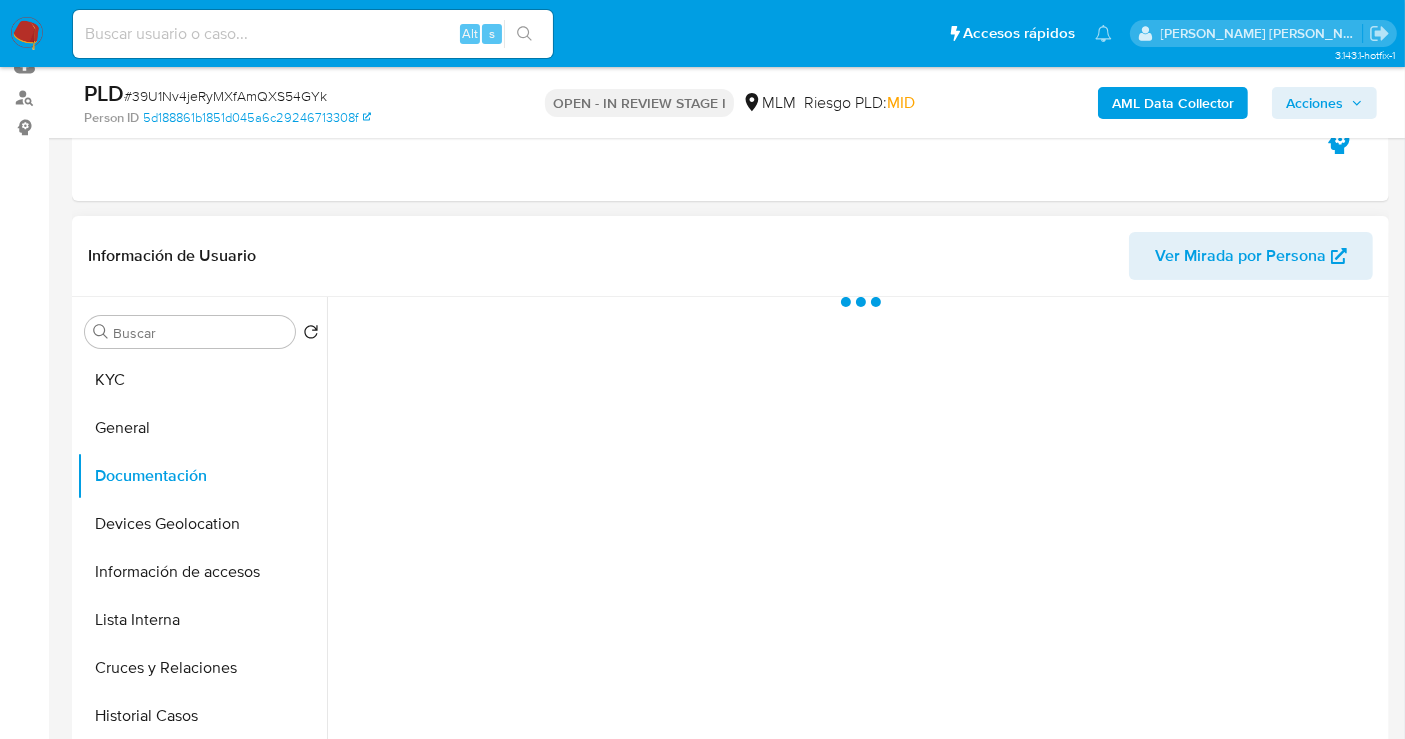 scroll, scrollTop: 0, scrollLeft: 0, axis: both 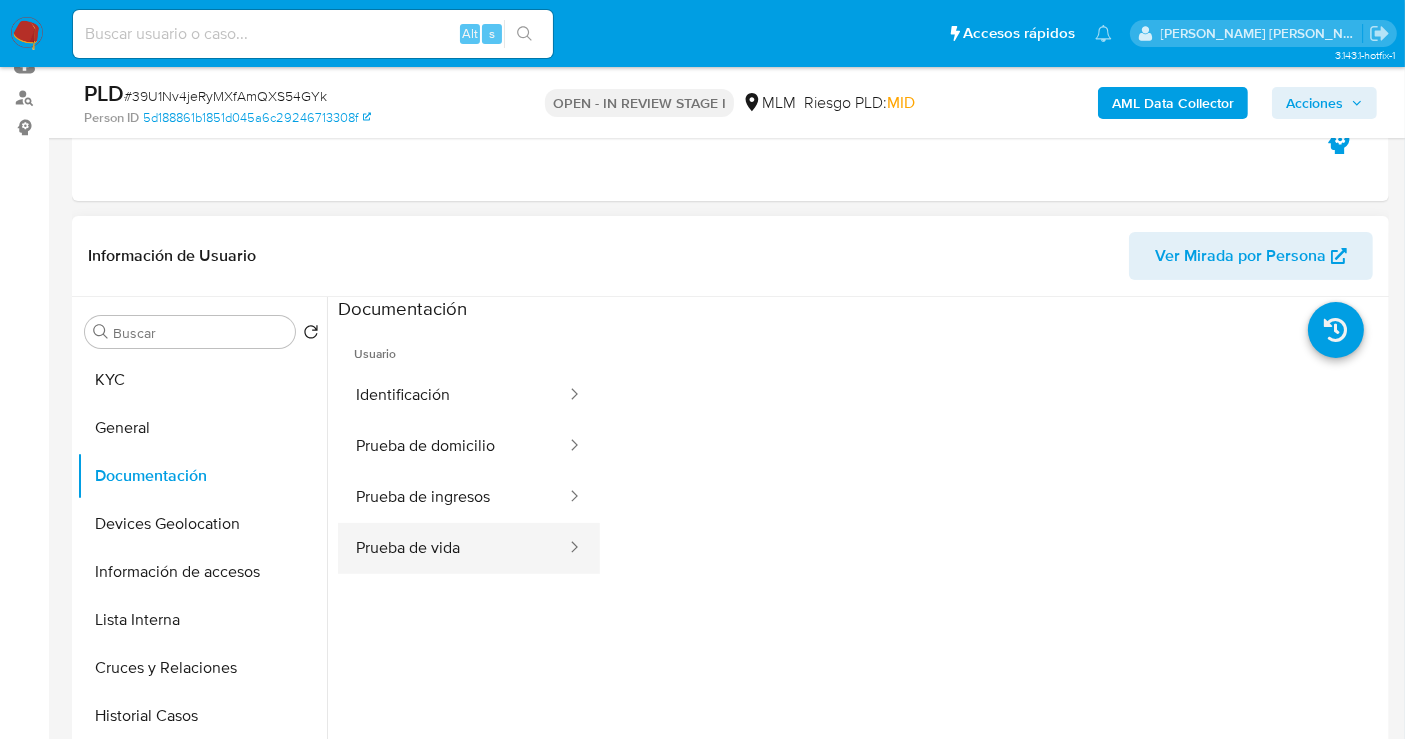 click on "Prueba de vida" at bounding box center [453, 548] 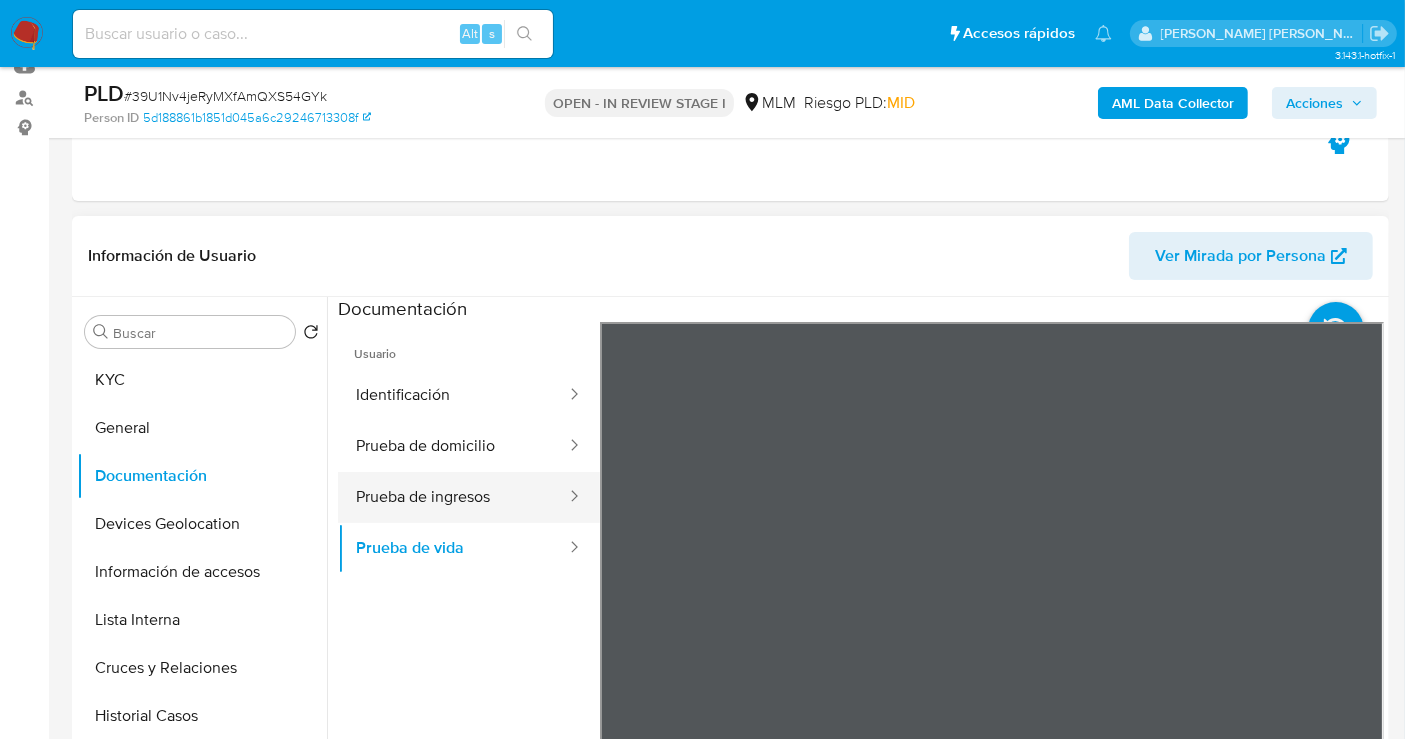 click on "Prueba de ingresos" at bounding box center [453, 497] 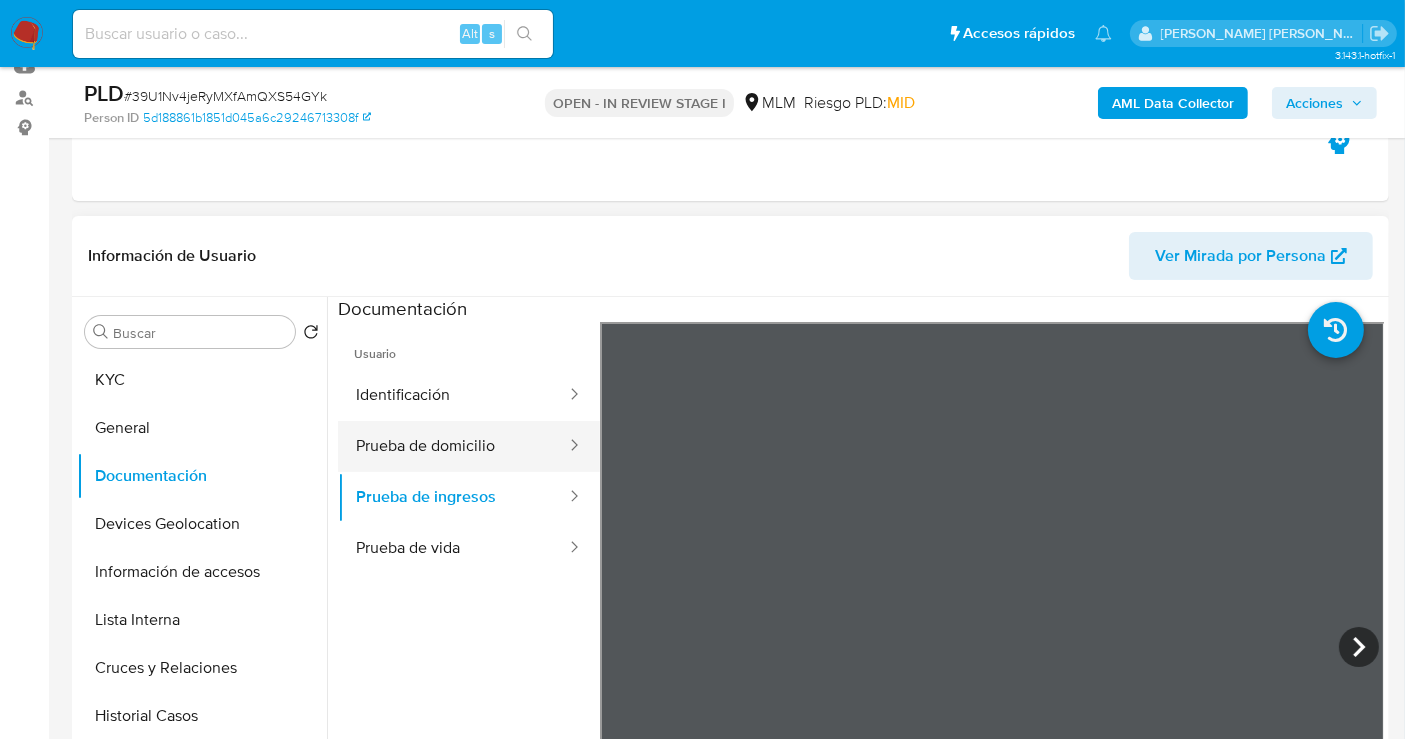 click on "Prueba de domicilio" at bounding box center [453, 446] 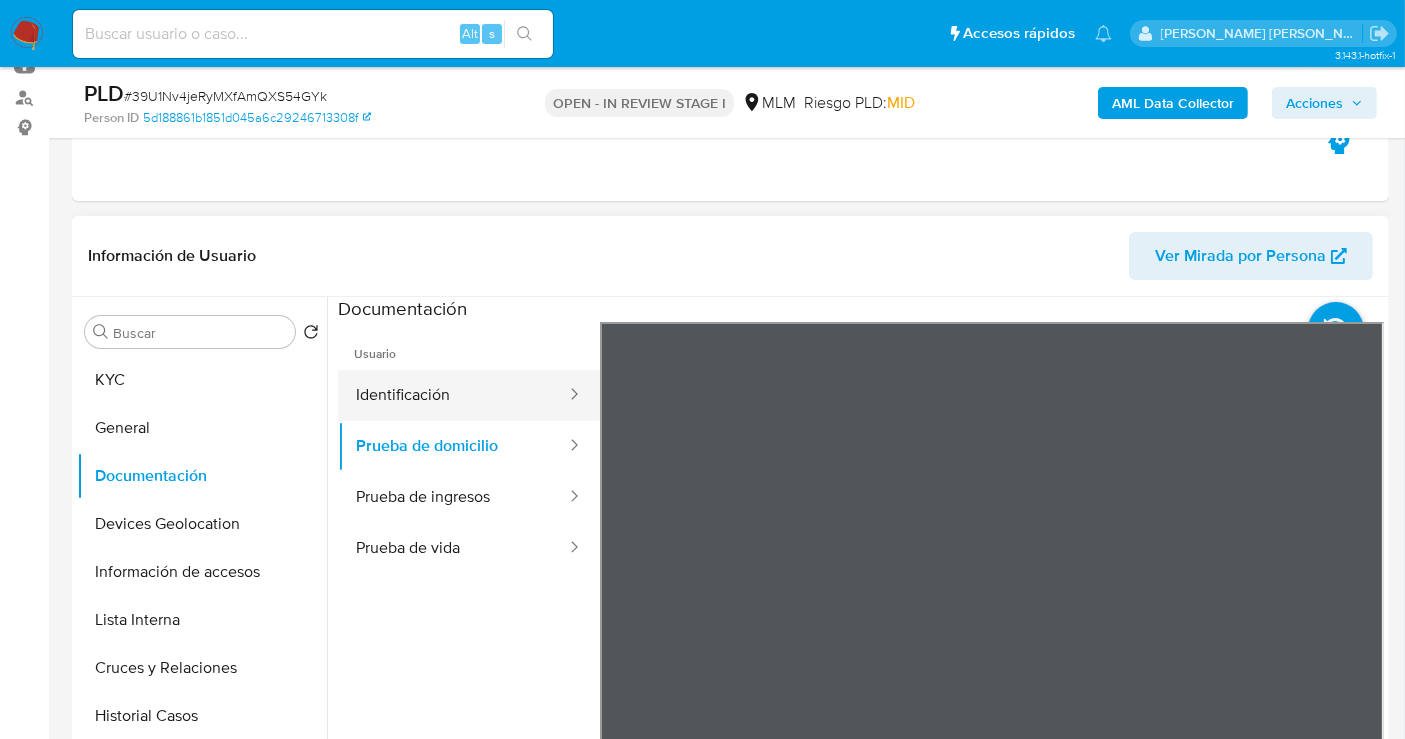 click on "Identificación" at bounding box center (453, 395) 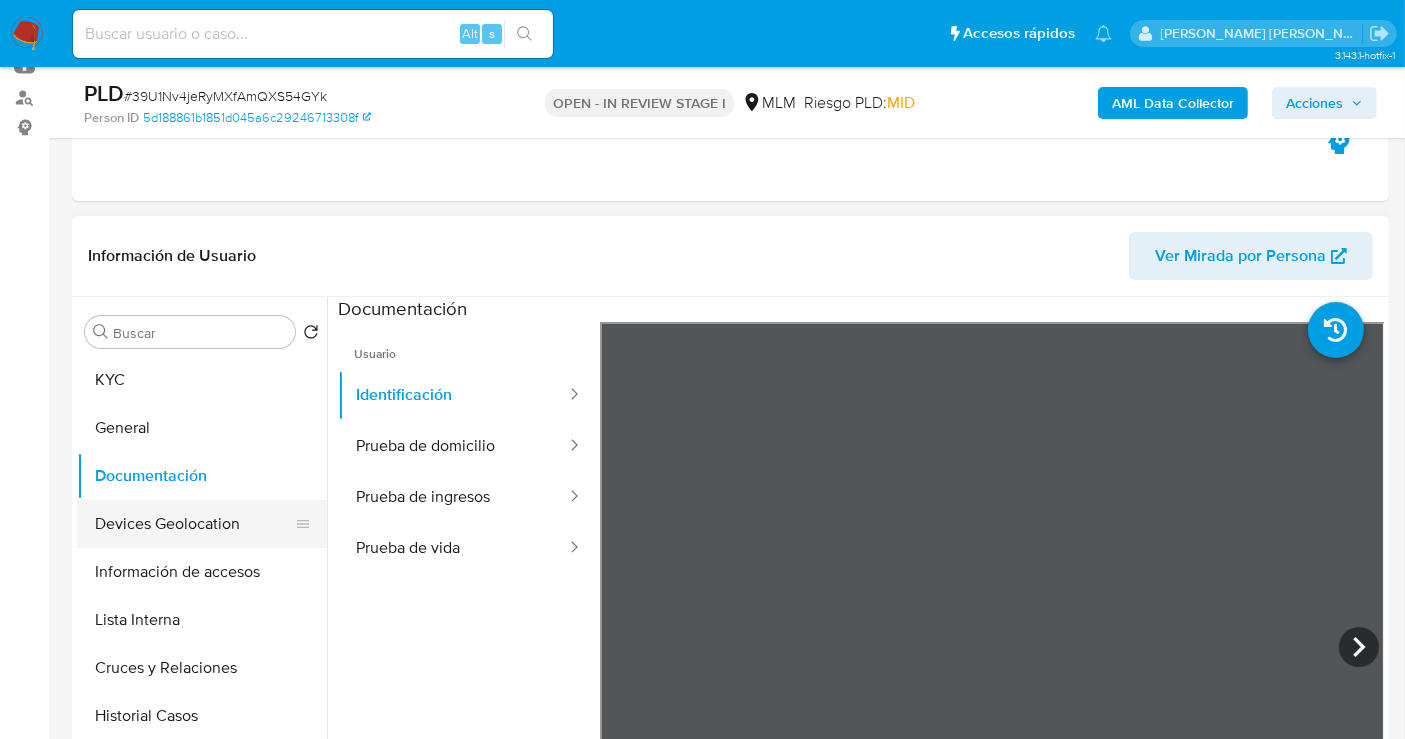 click on "Devices Geolocation" at bounding box center [194, 524] 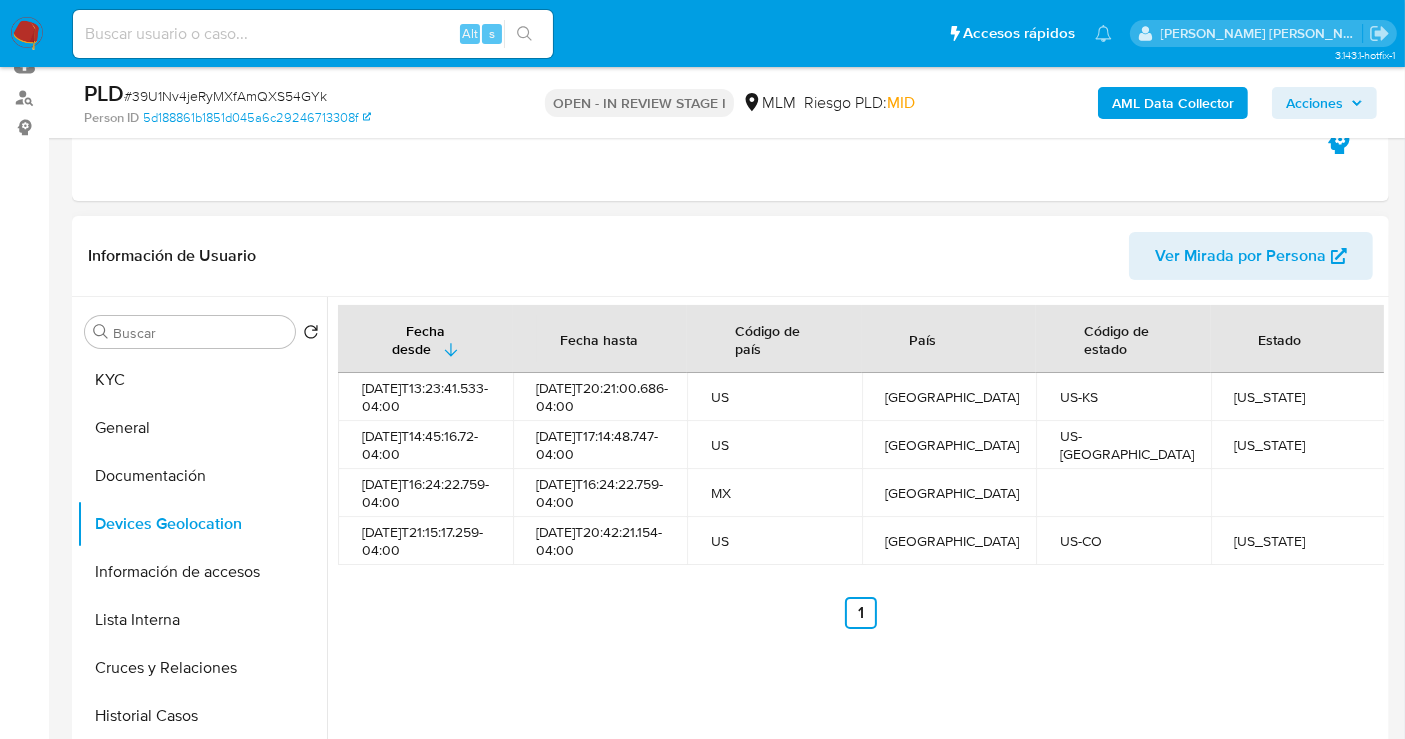 type 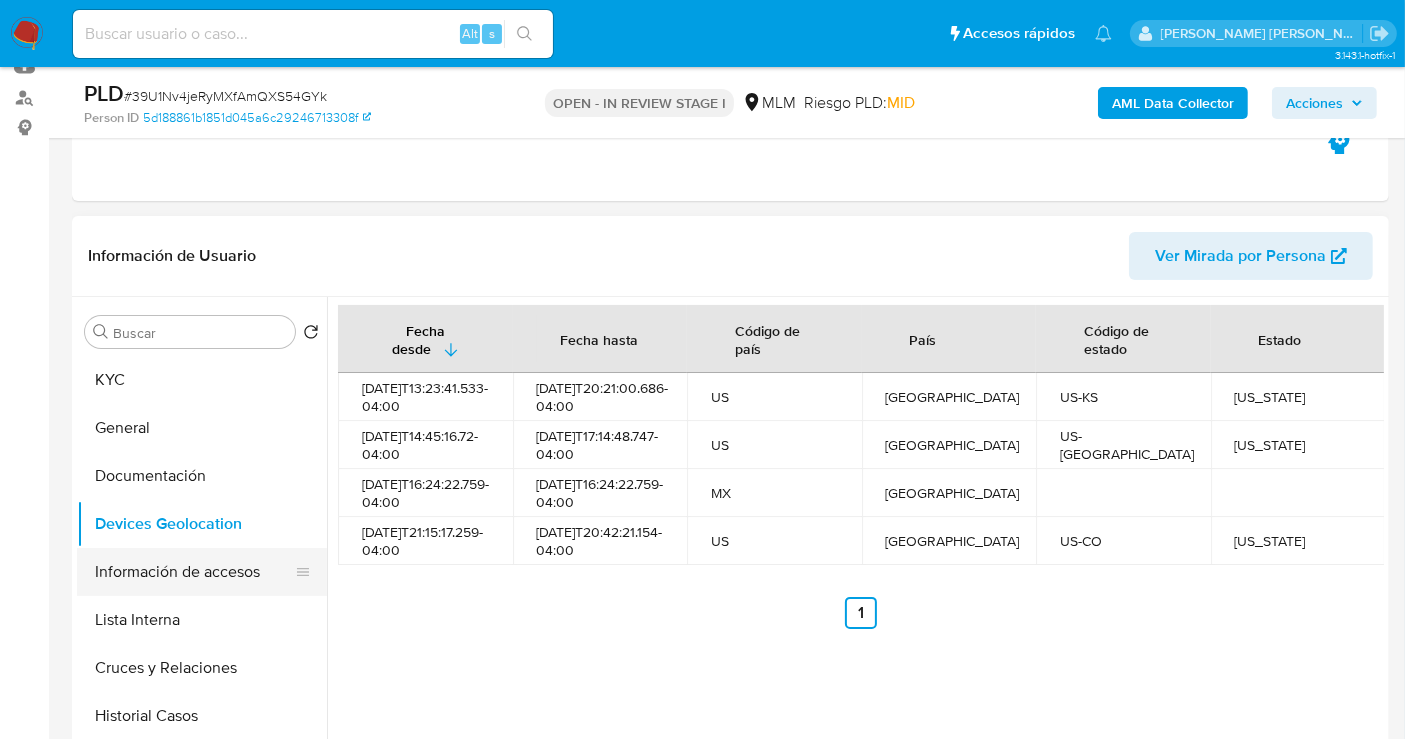 click on "Información de accesos" at bounding box center (194, 572) 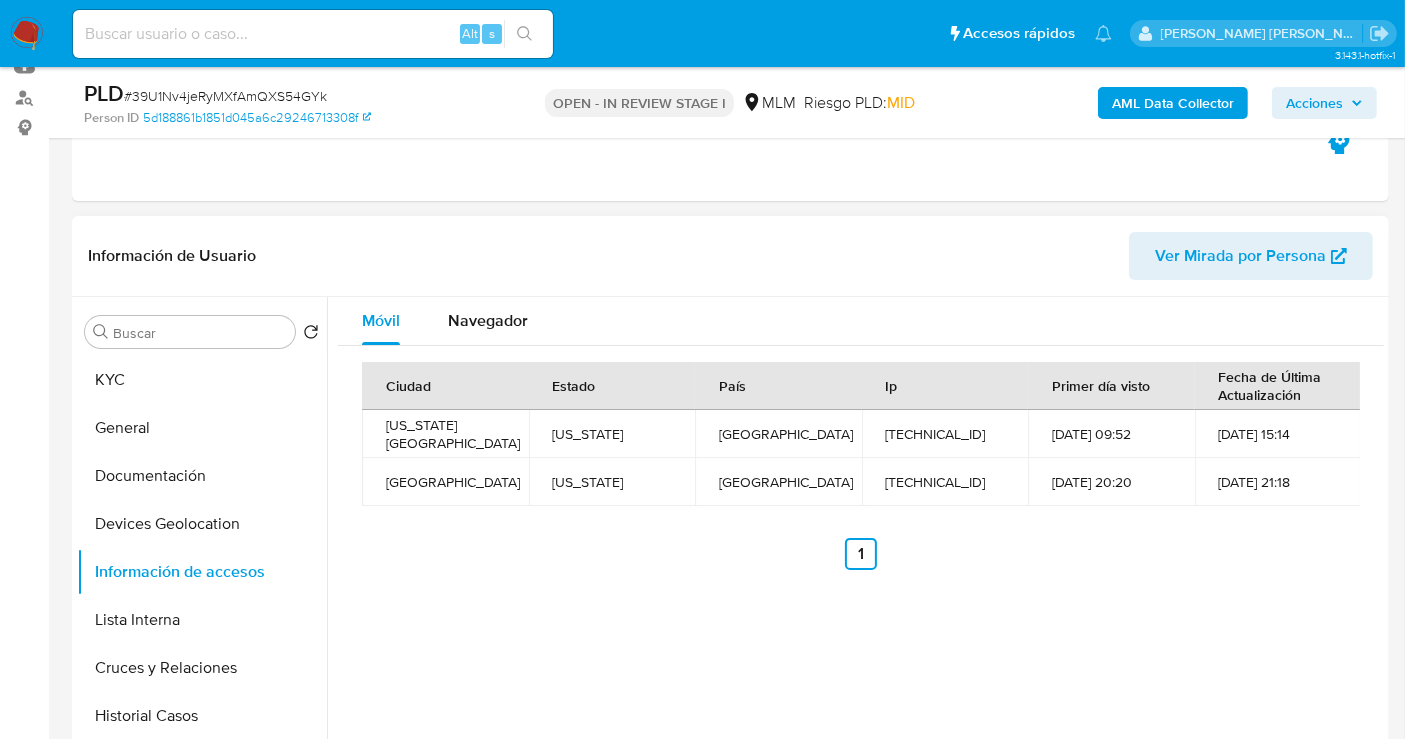 type 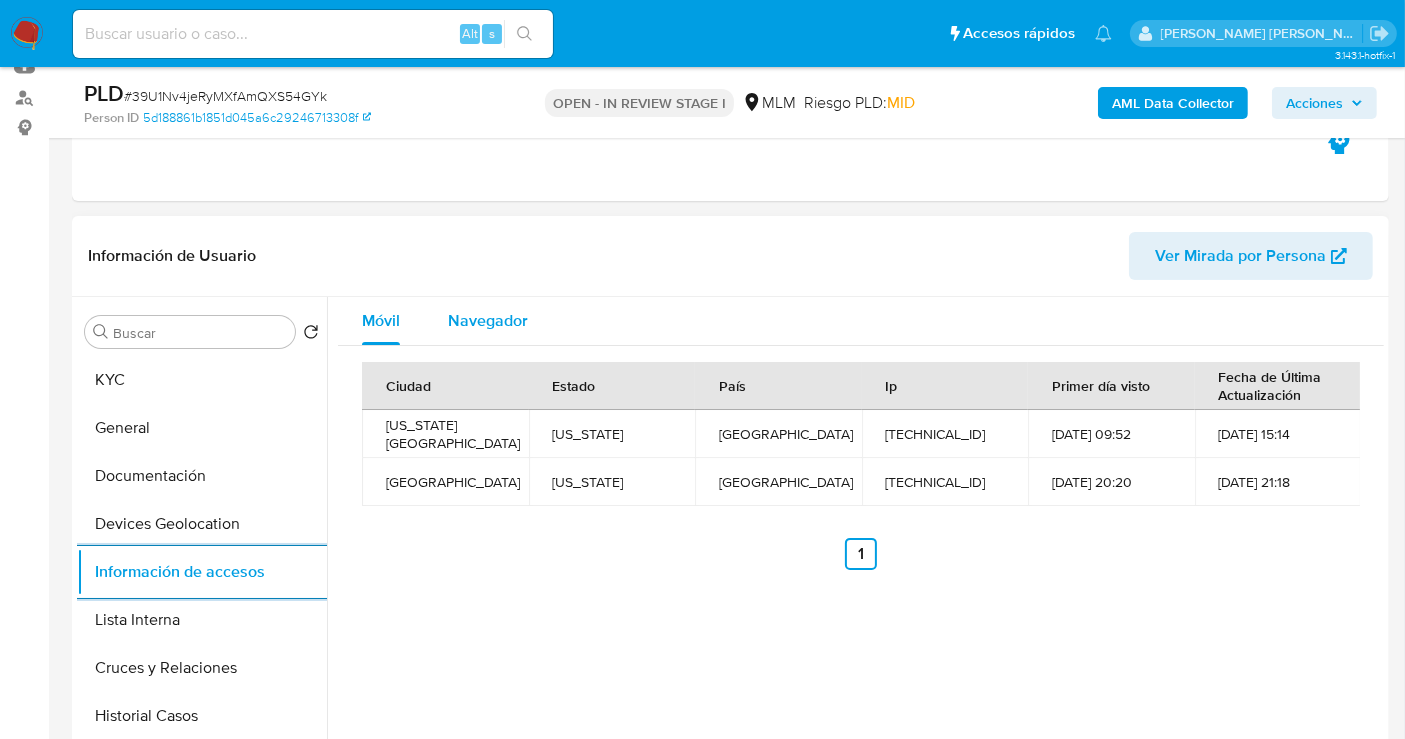 click on "Navegador" at bounding box center (488, 320) 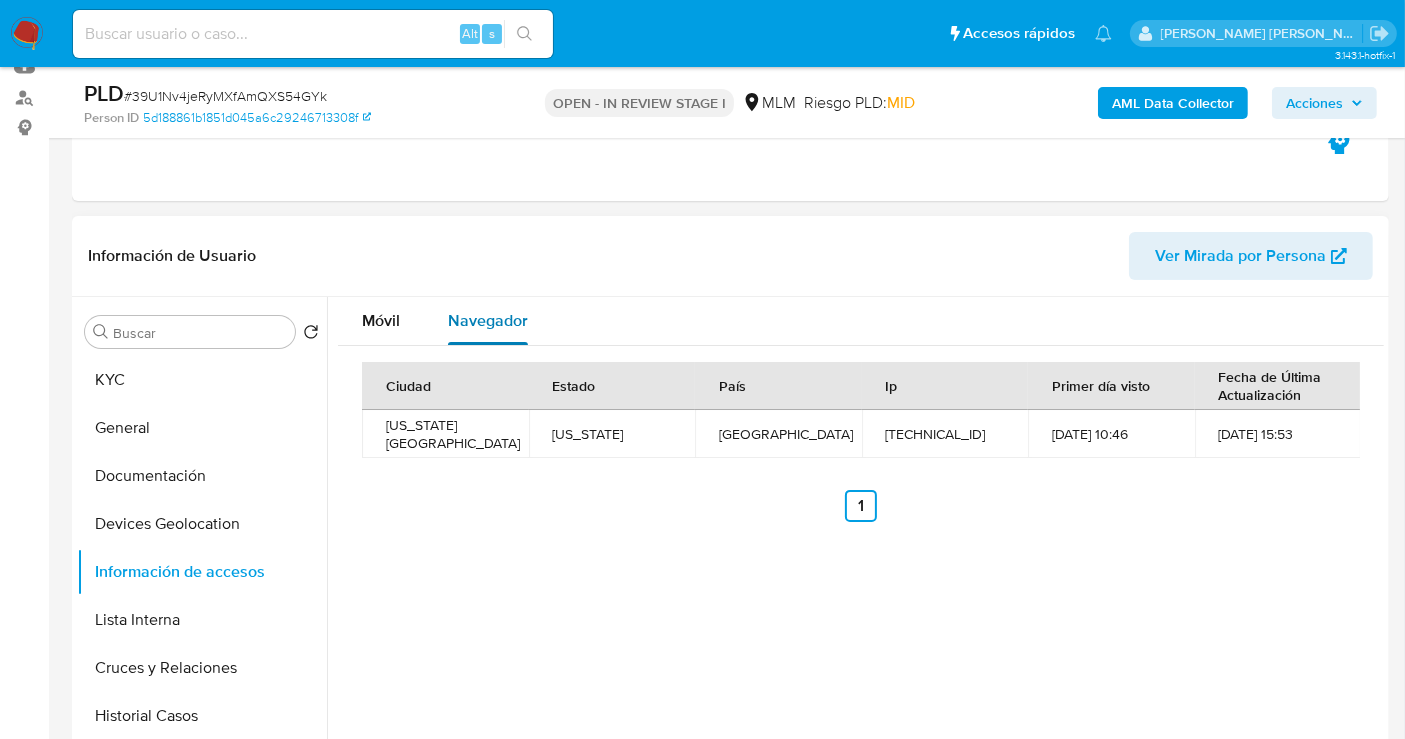 type 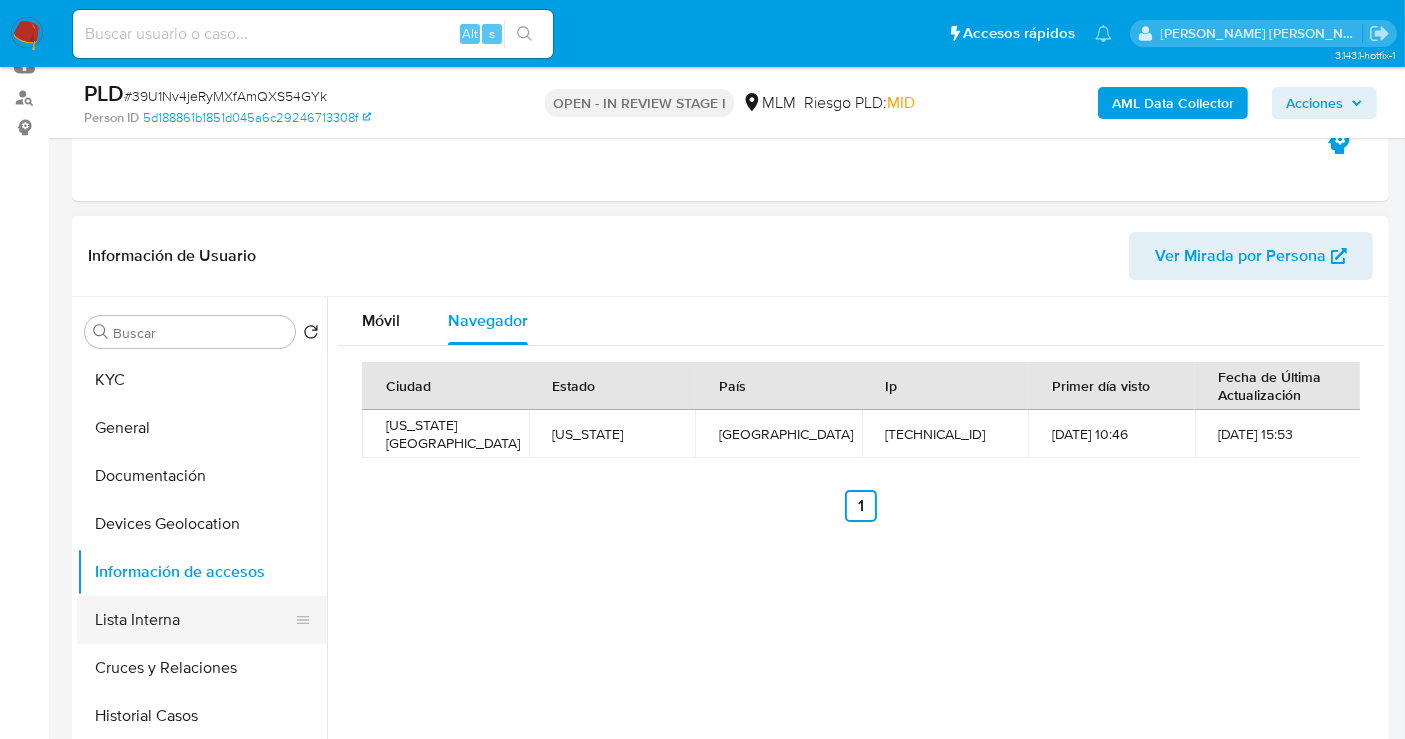click on "Lista Interna" at bounding box center (194, 620) 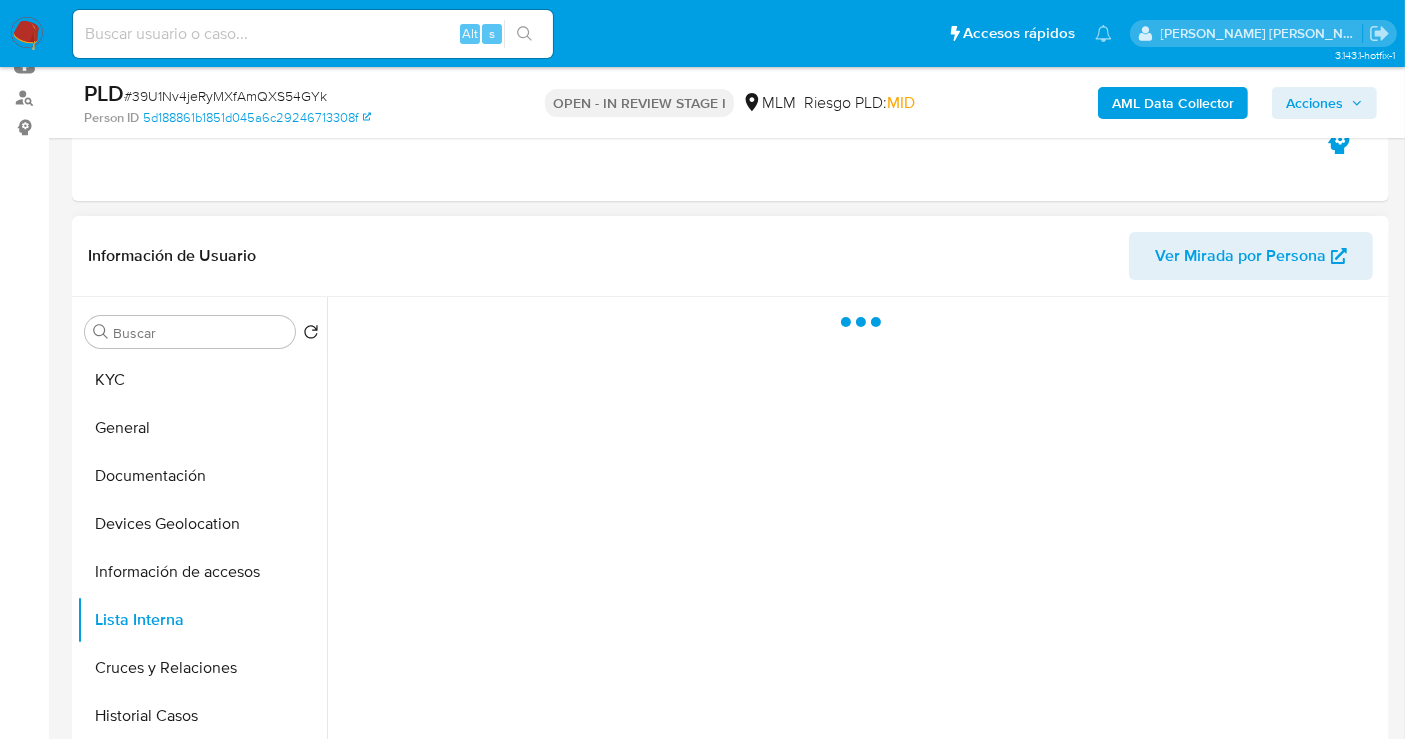 type 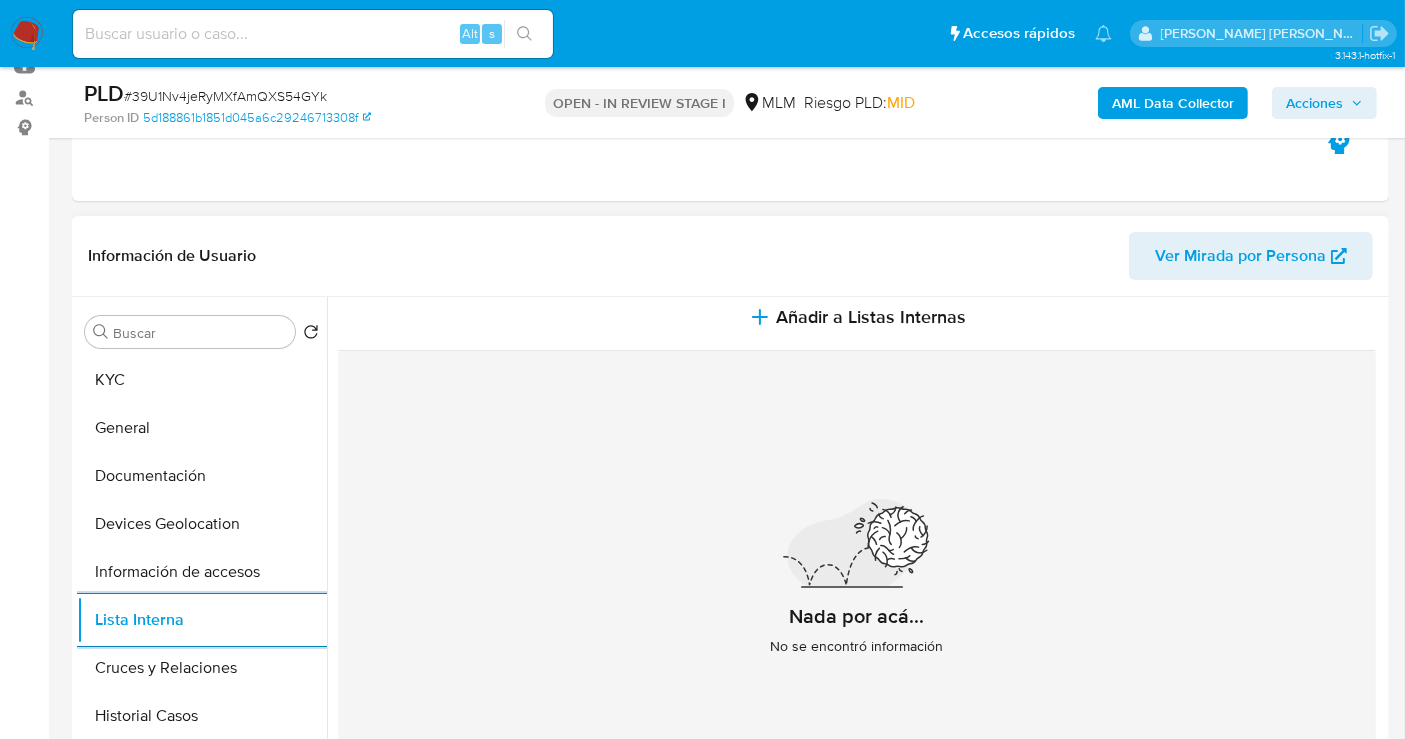 scroll, scrollTop: 45, scrollLeft: 0, axis: vertical 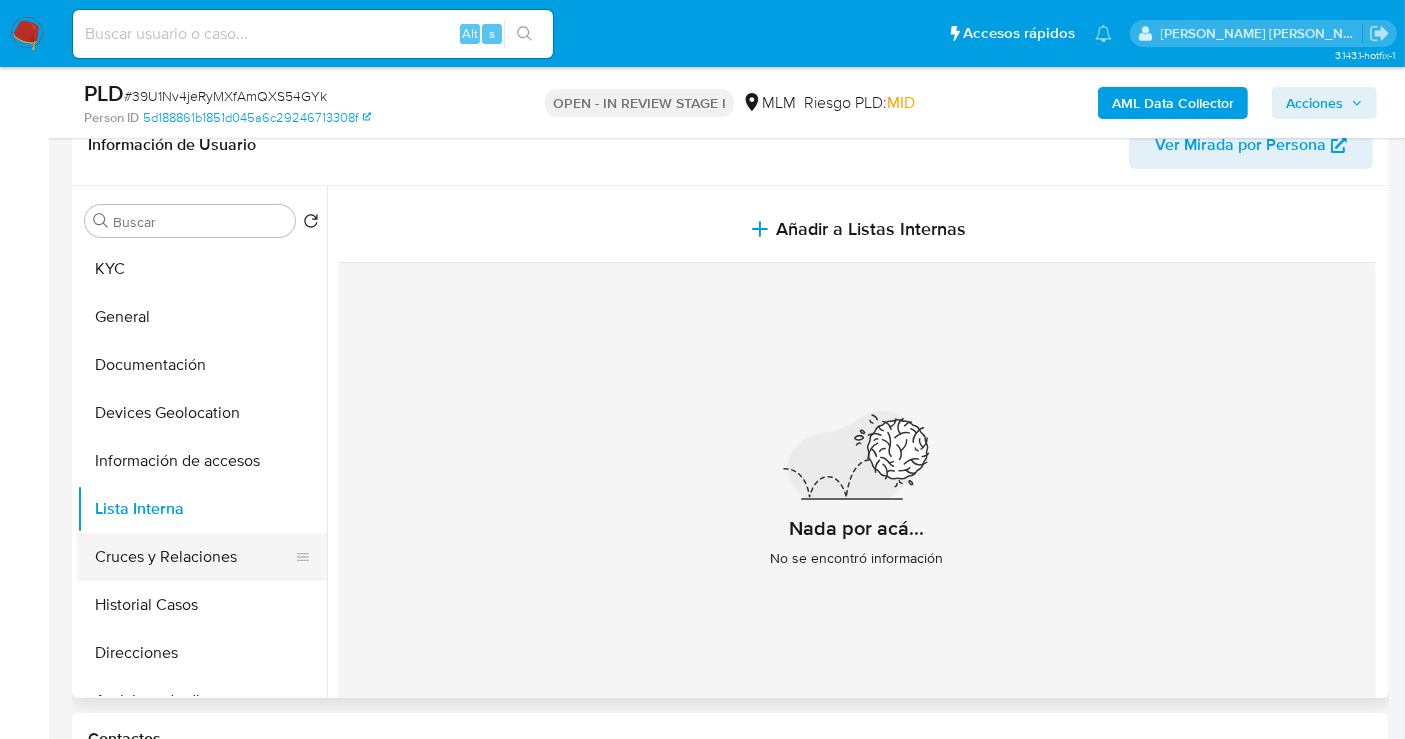 click on "Cruces y Relaciones" at bounding box center (194, 557) 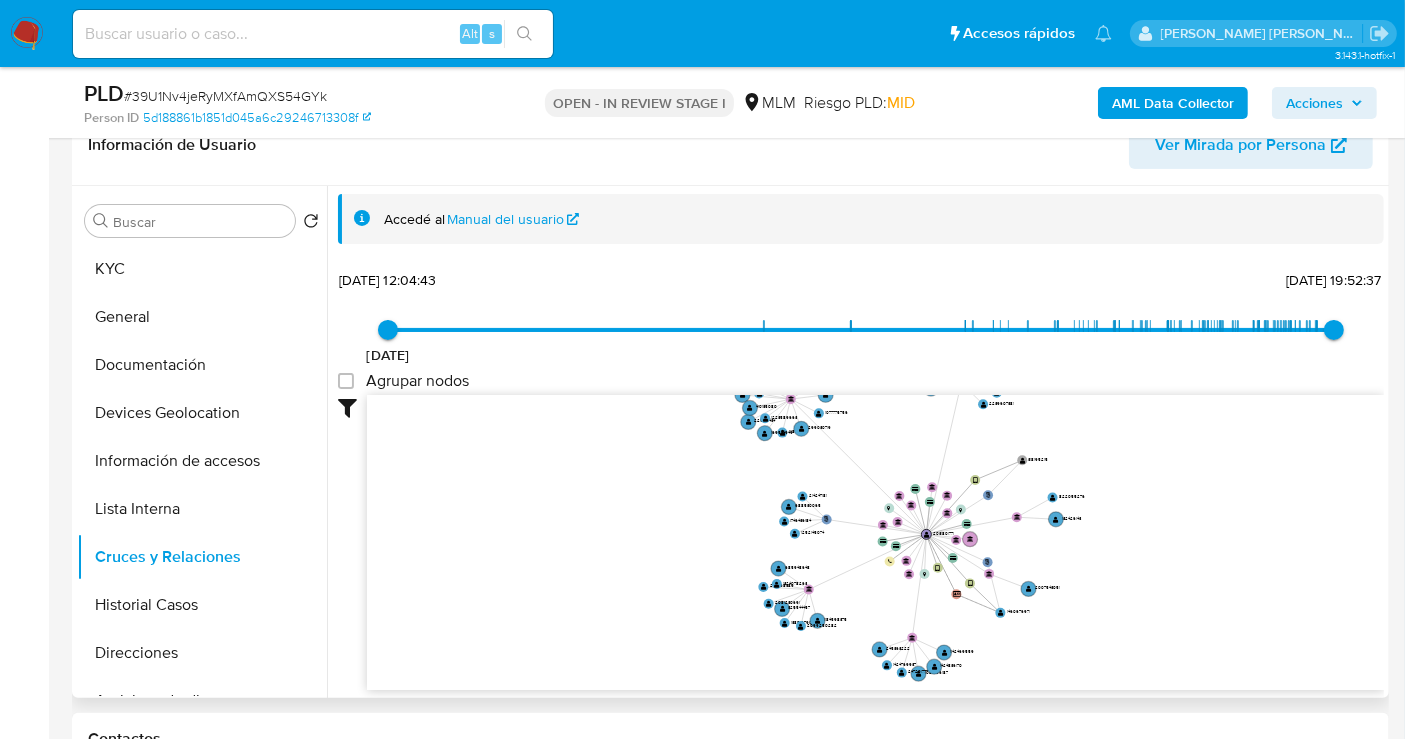 drag, startPoint x: 822, startPoint y: 542, endPoint x: 945, endPoint y: 444, distance: 157.26729 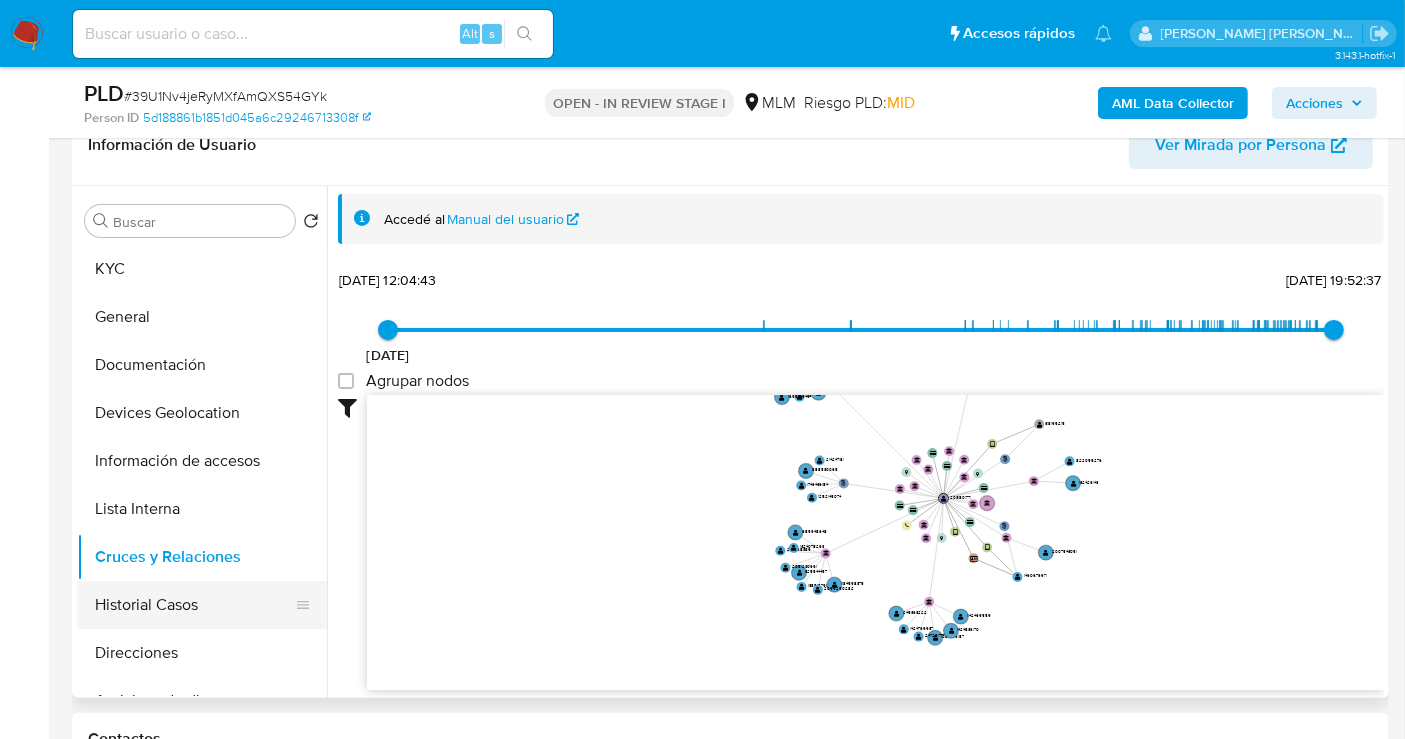 click on "Historial Casos" at bounding box center [194, 605] 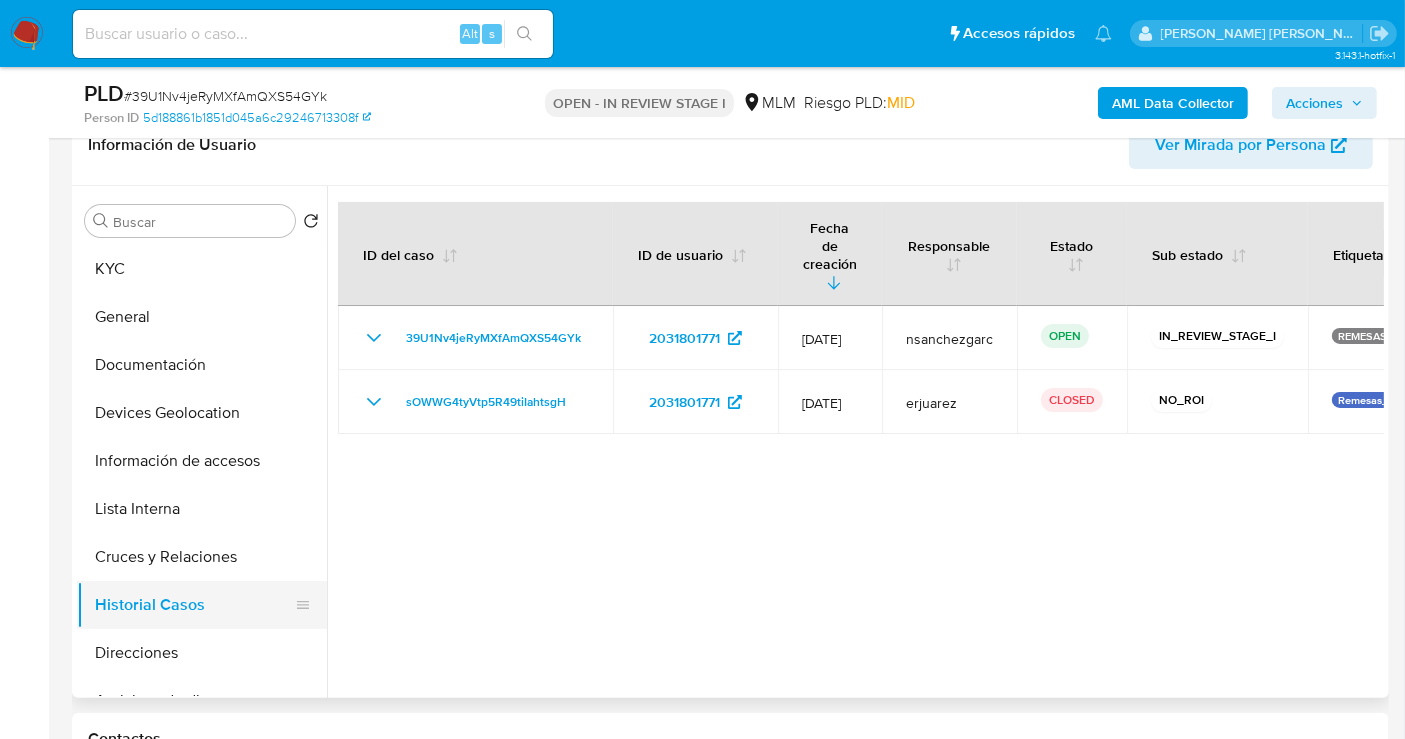 type 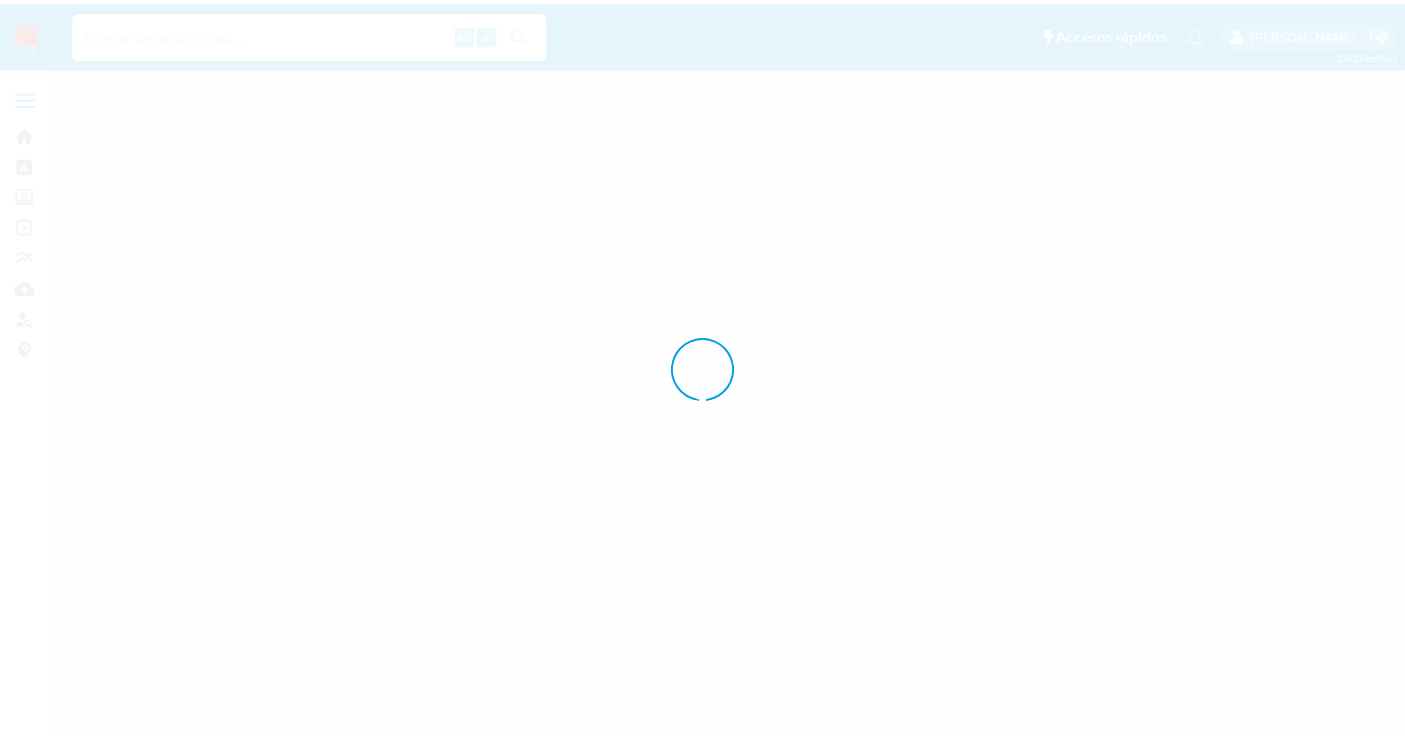 scroll, scrollTop: 0, scrollLeft: 0, axis: both 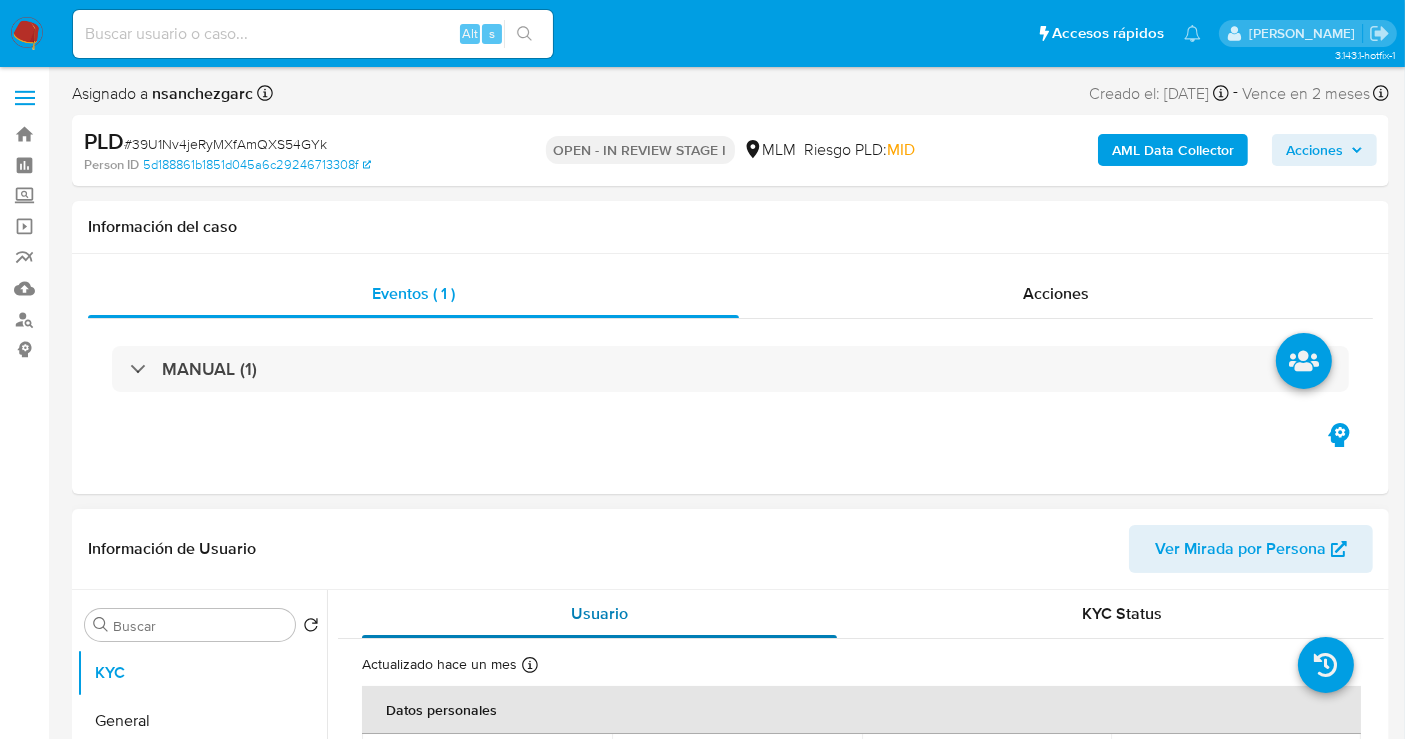 select on "10" 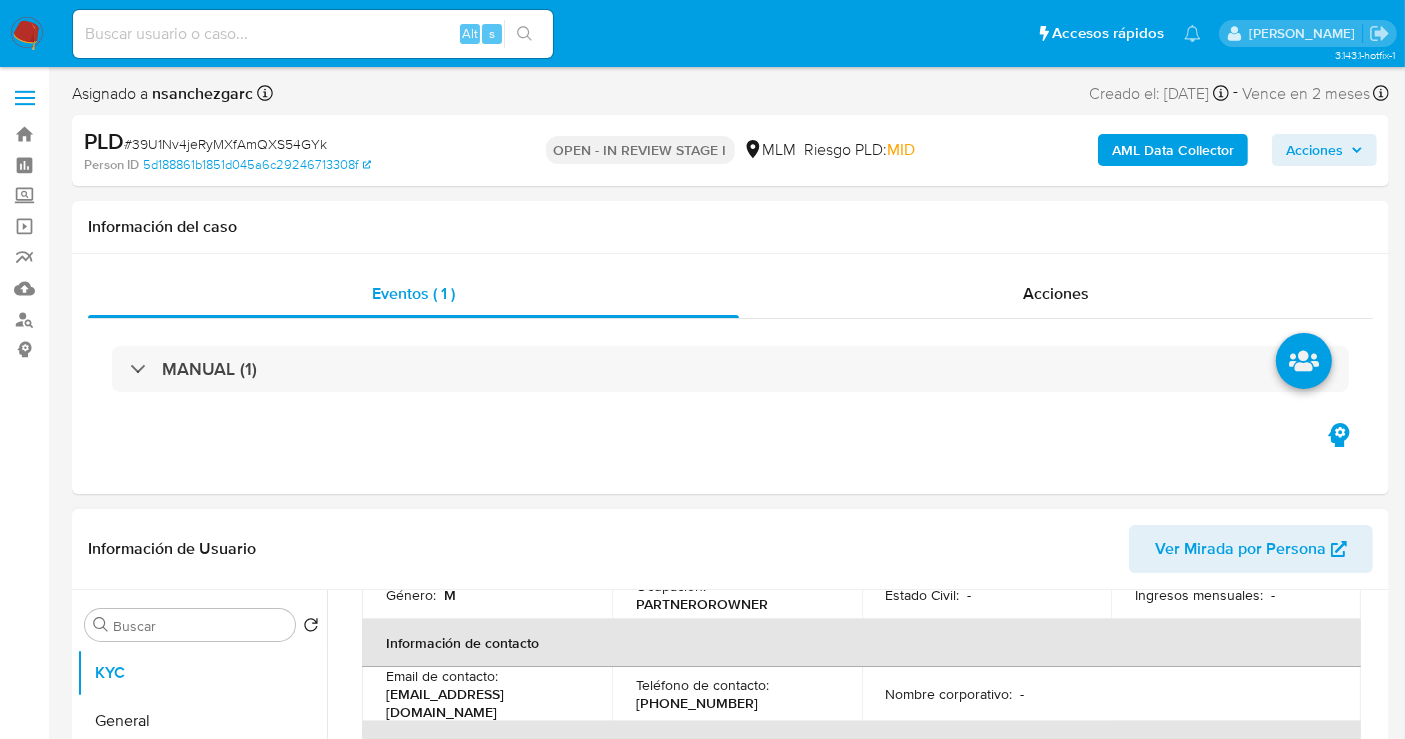 scroll, scrollTop: 444, scrollLeft: 0, axis: vertical 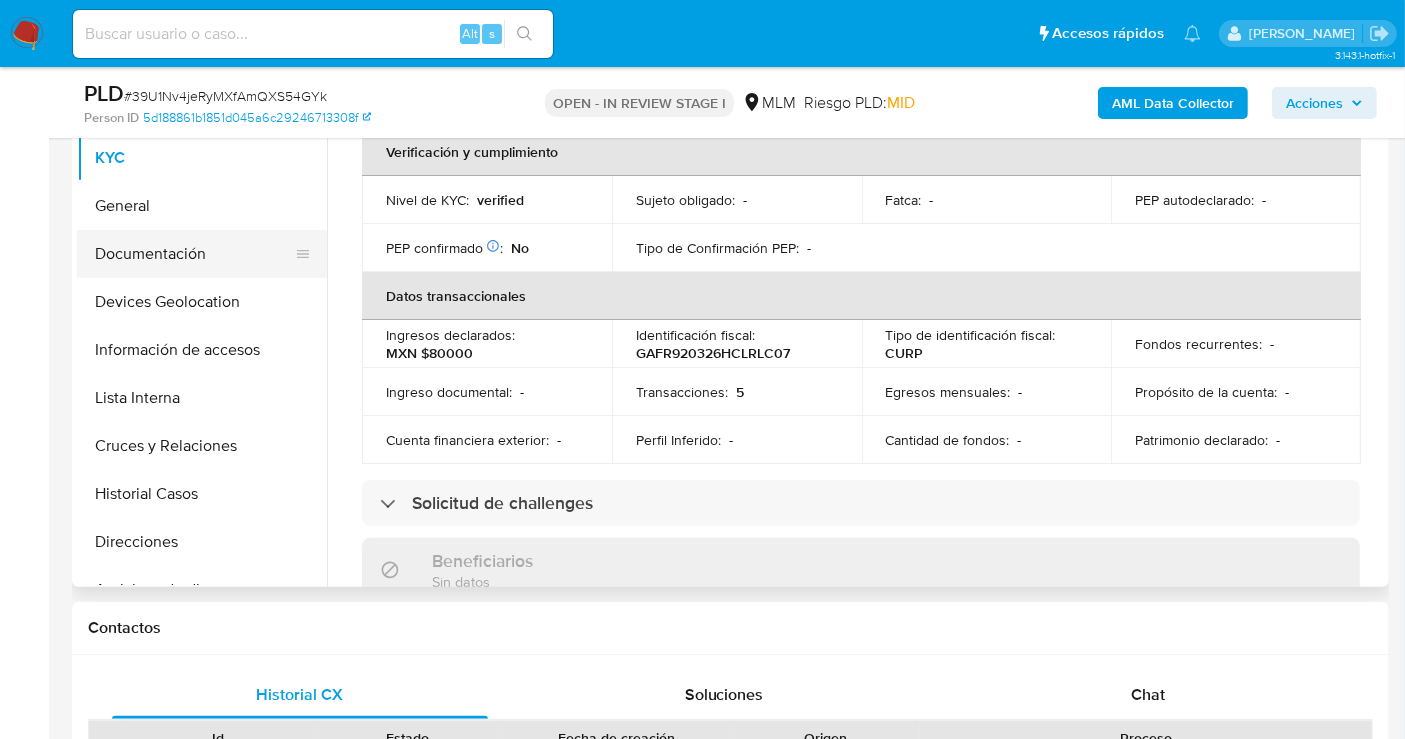 click on "Documentación" at bounding box center [194, 254] 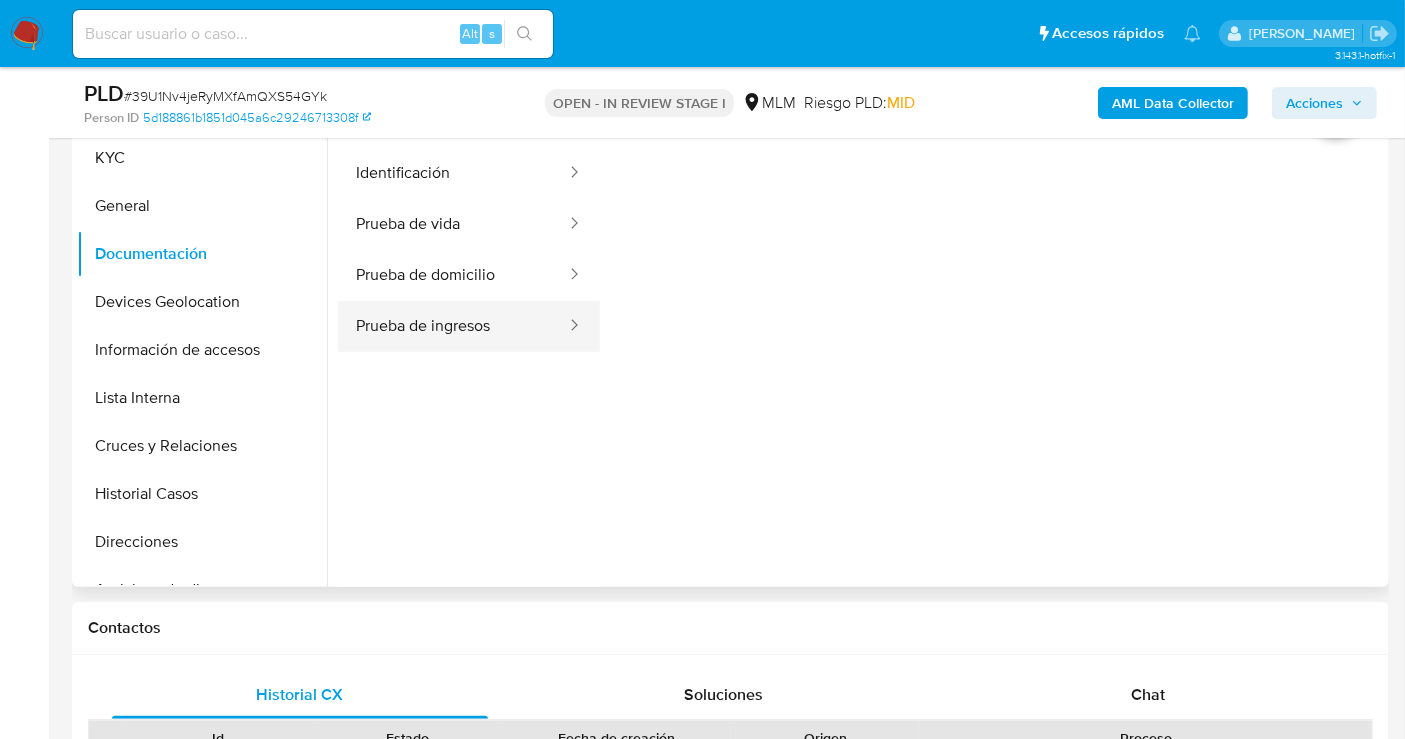 click on "Prueba de ingresos" at bounding box center [453, 326] 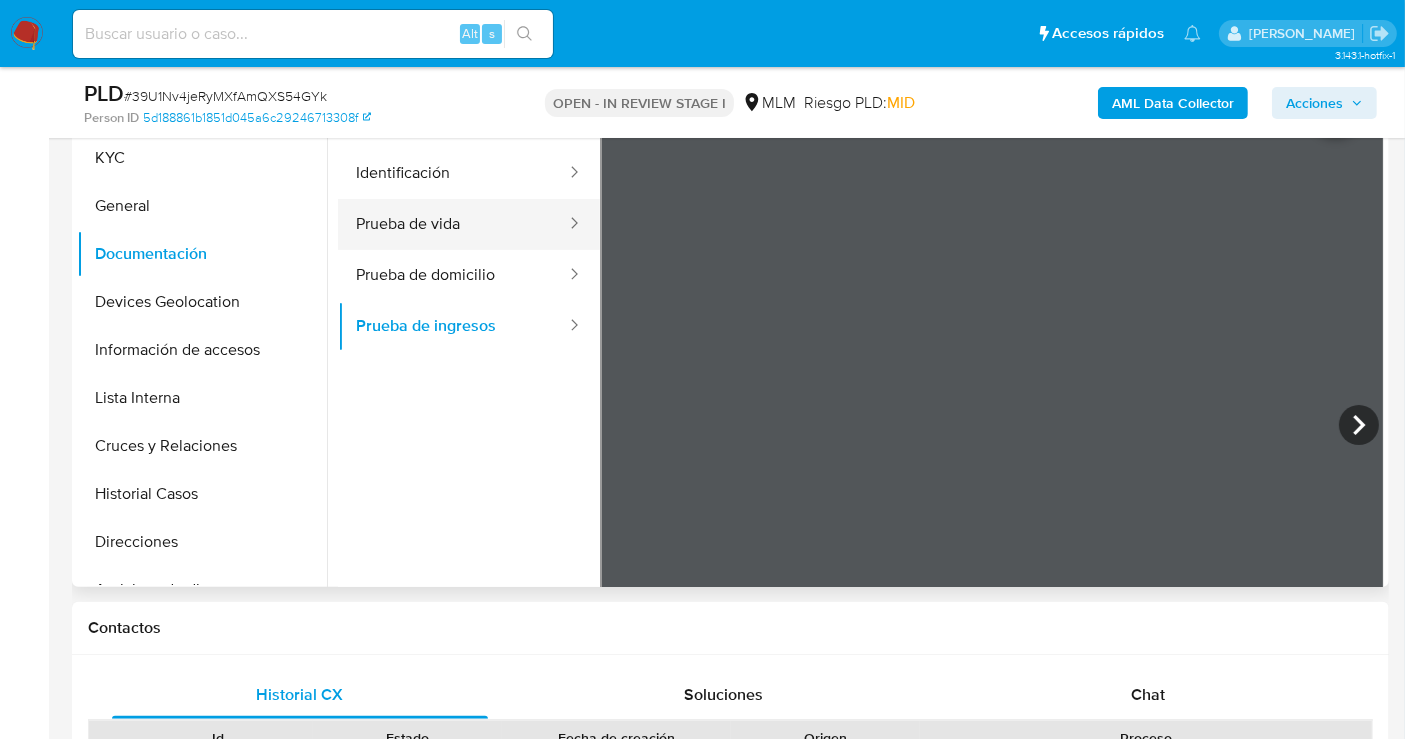 click on "Prueba de vida" at bounding box center [453, 224] 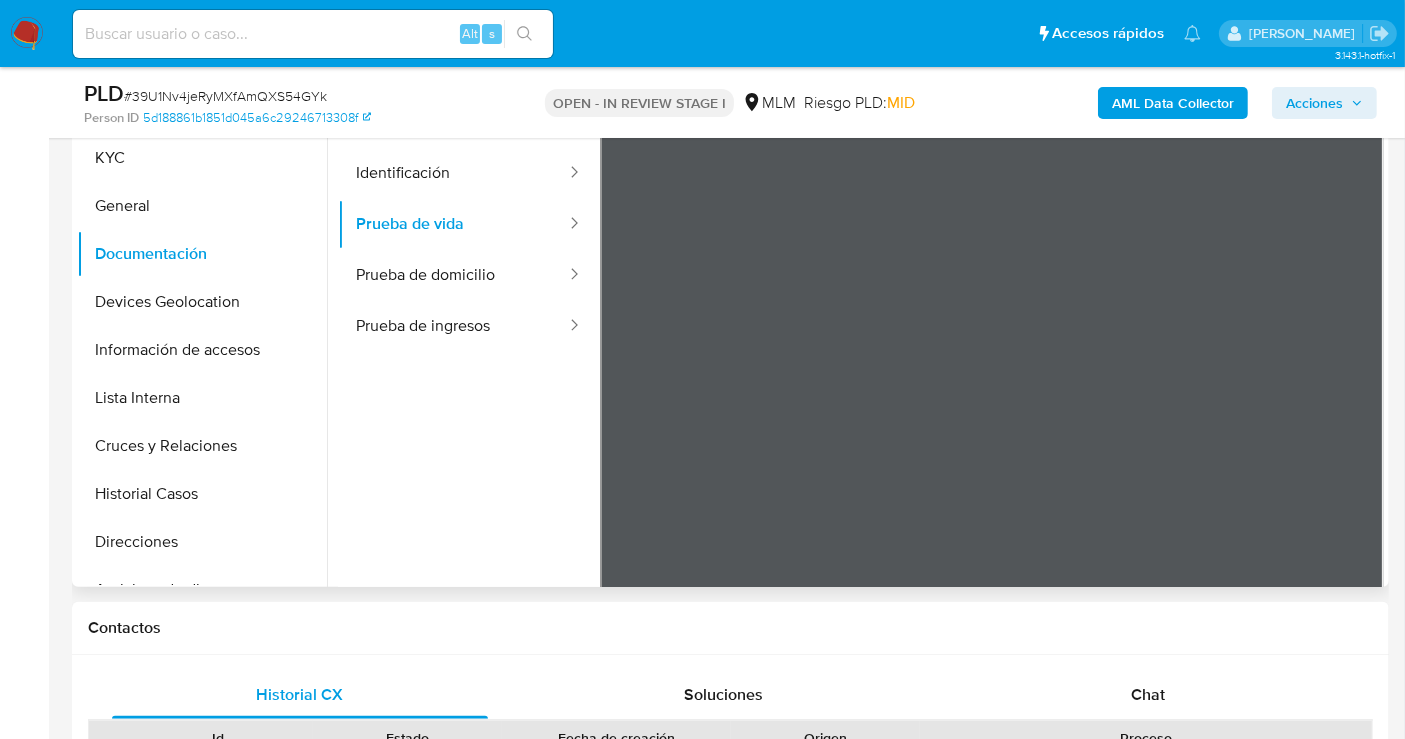 type 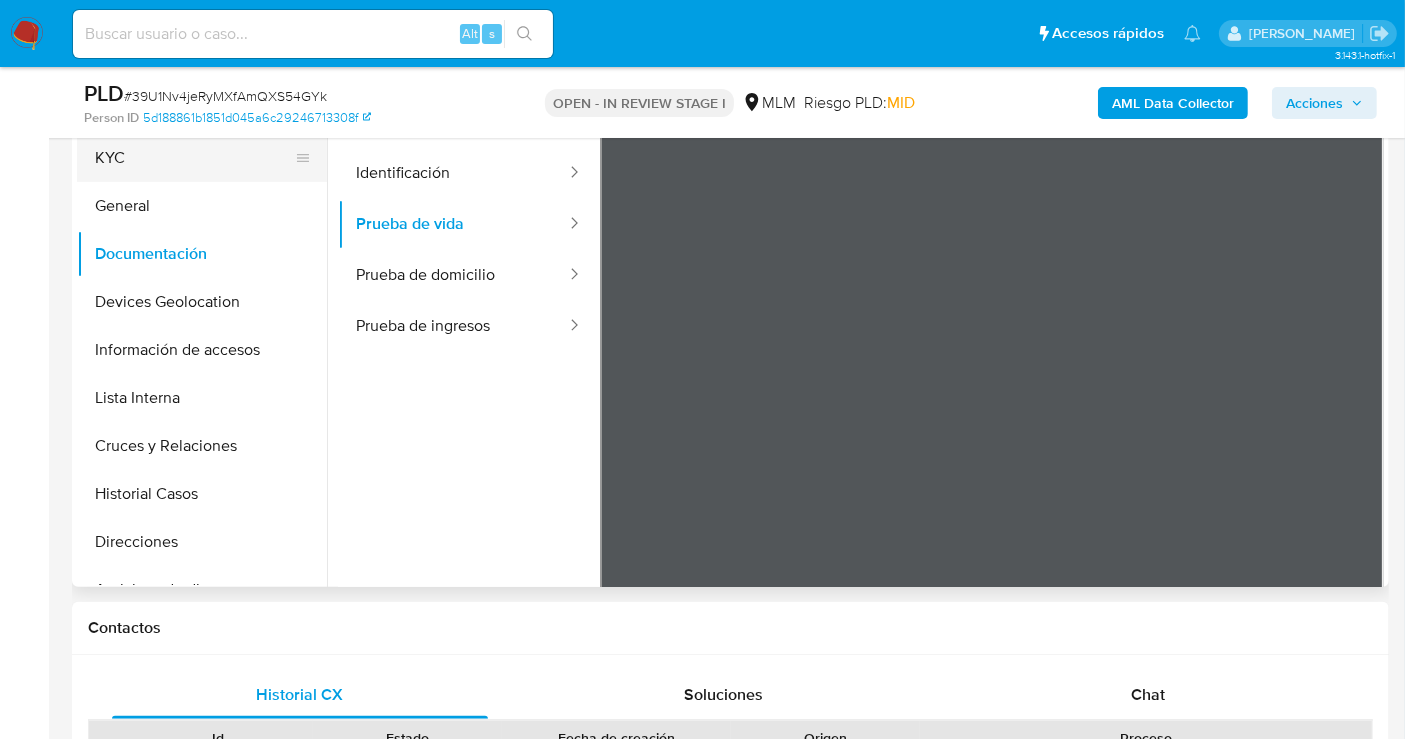 click on "KYC" at bounding box center [194, 158] 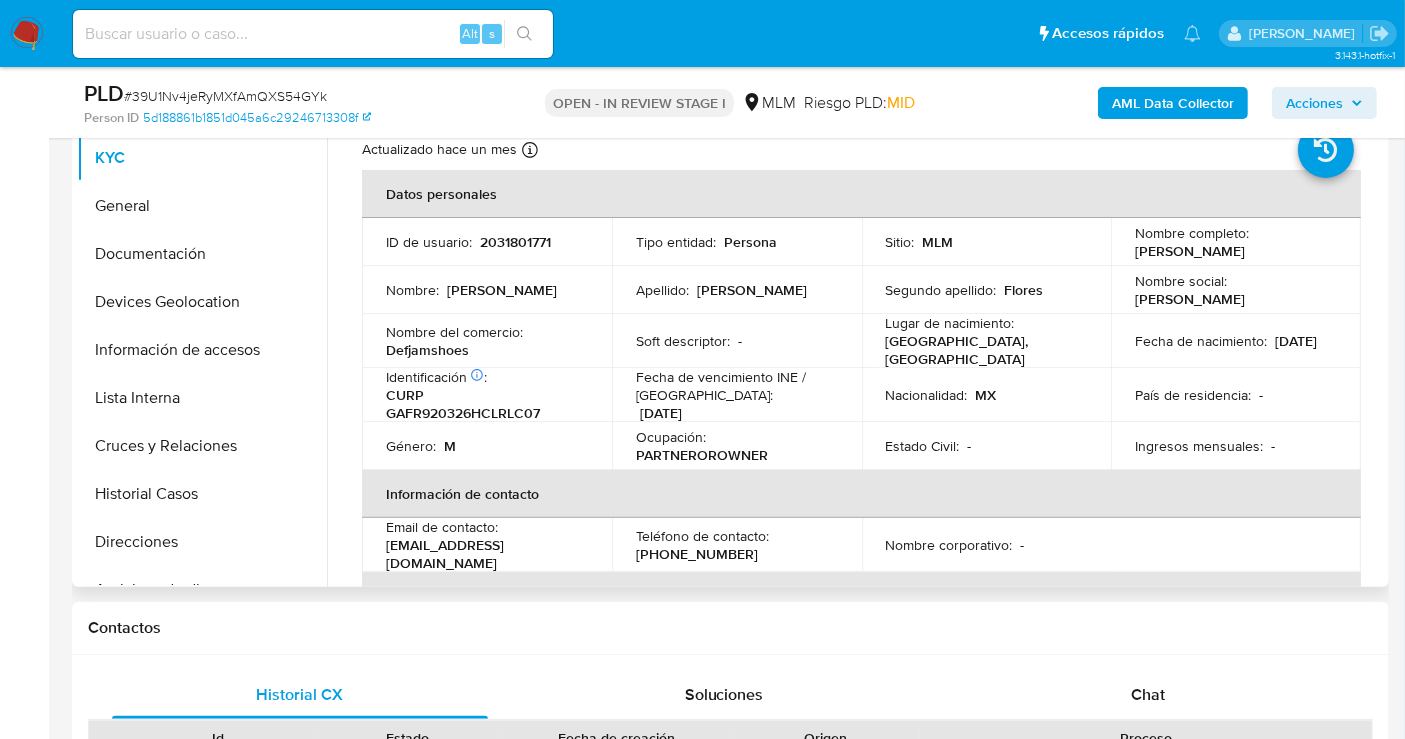 click on "Defjamshoes" at bounding box center (427, 350) 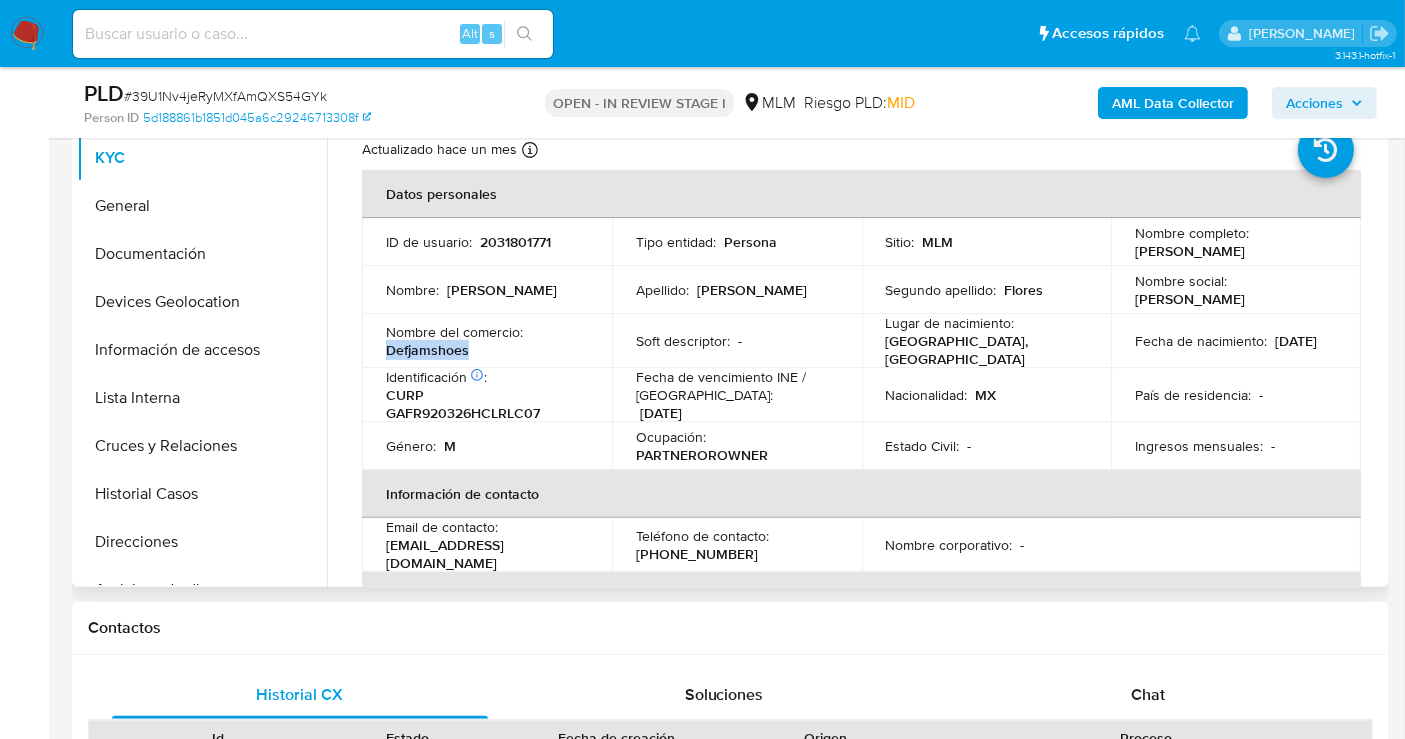 click on "Defjamshoes" at bounding box center (427, 350) 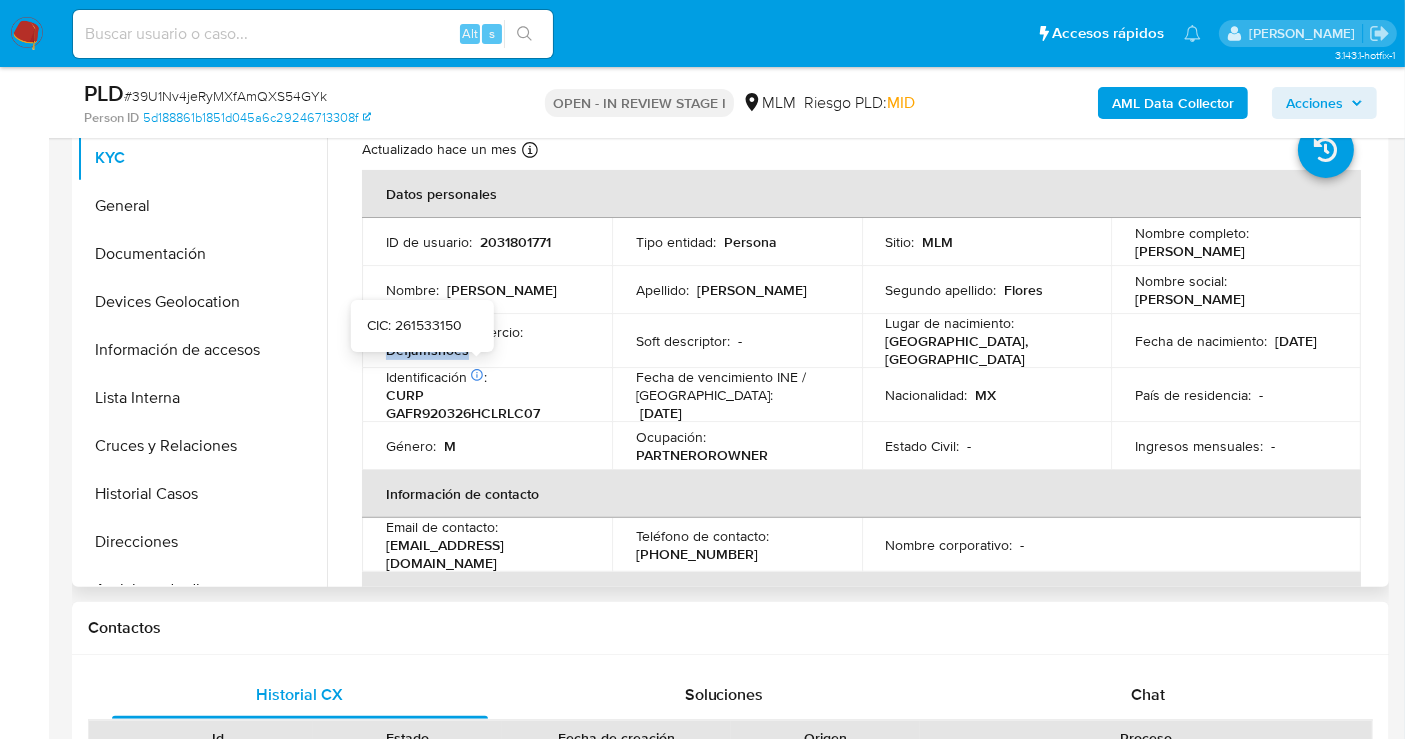 copy on "Defjamshoes" 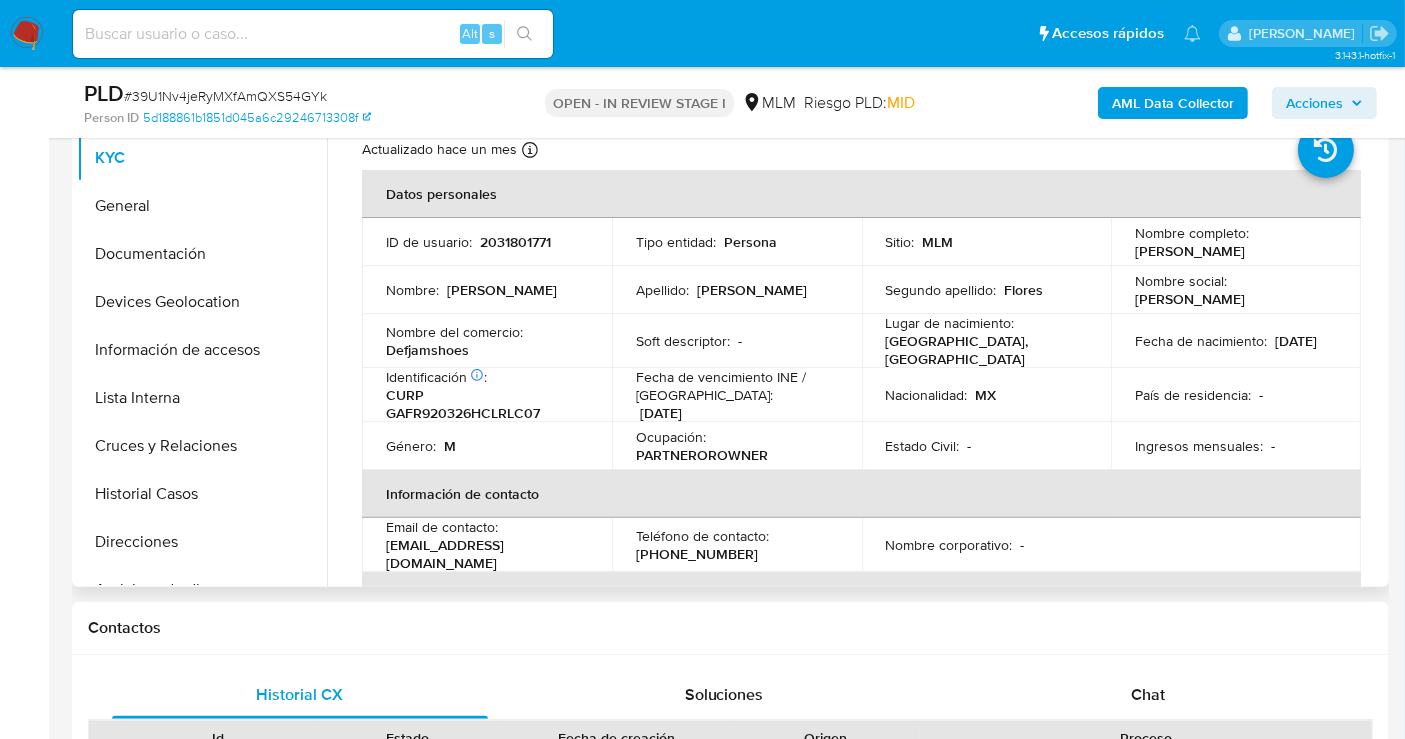 click on "rickypass27@gmail.com" at bounding box center [483, 554] 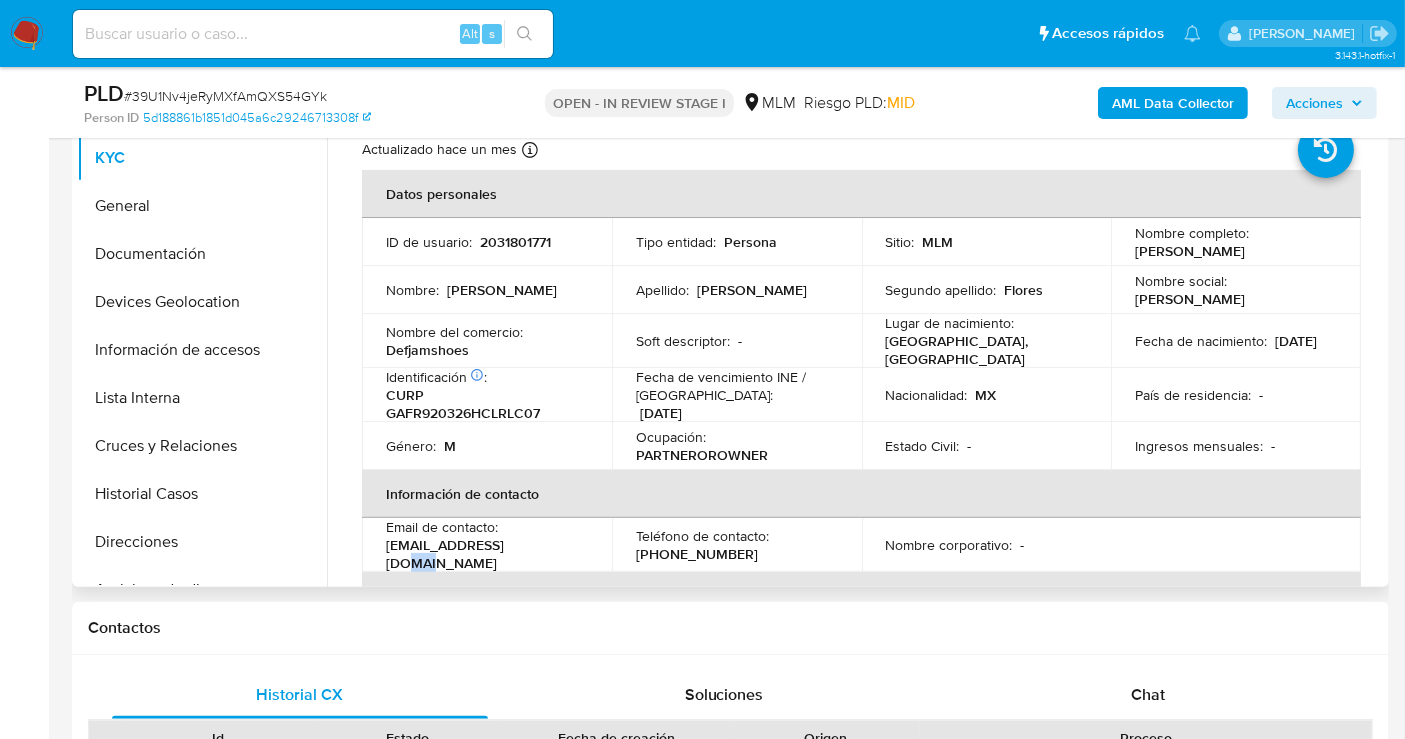 click on "rickypass27@gmail.com" at bounding box center [483, 554] 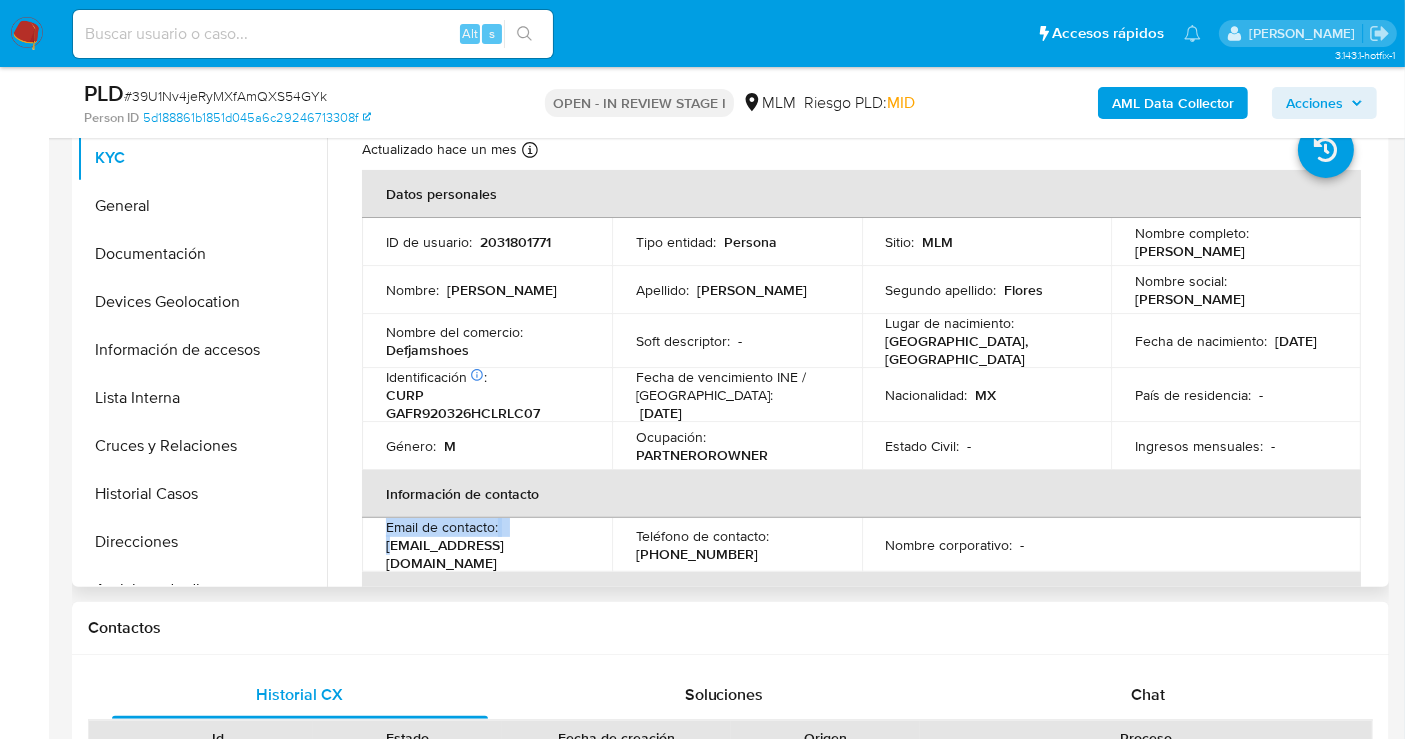 click on "rickypass27@gmail.com" at bounding box center (483, 554) 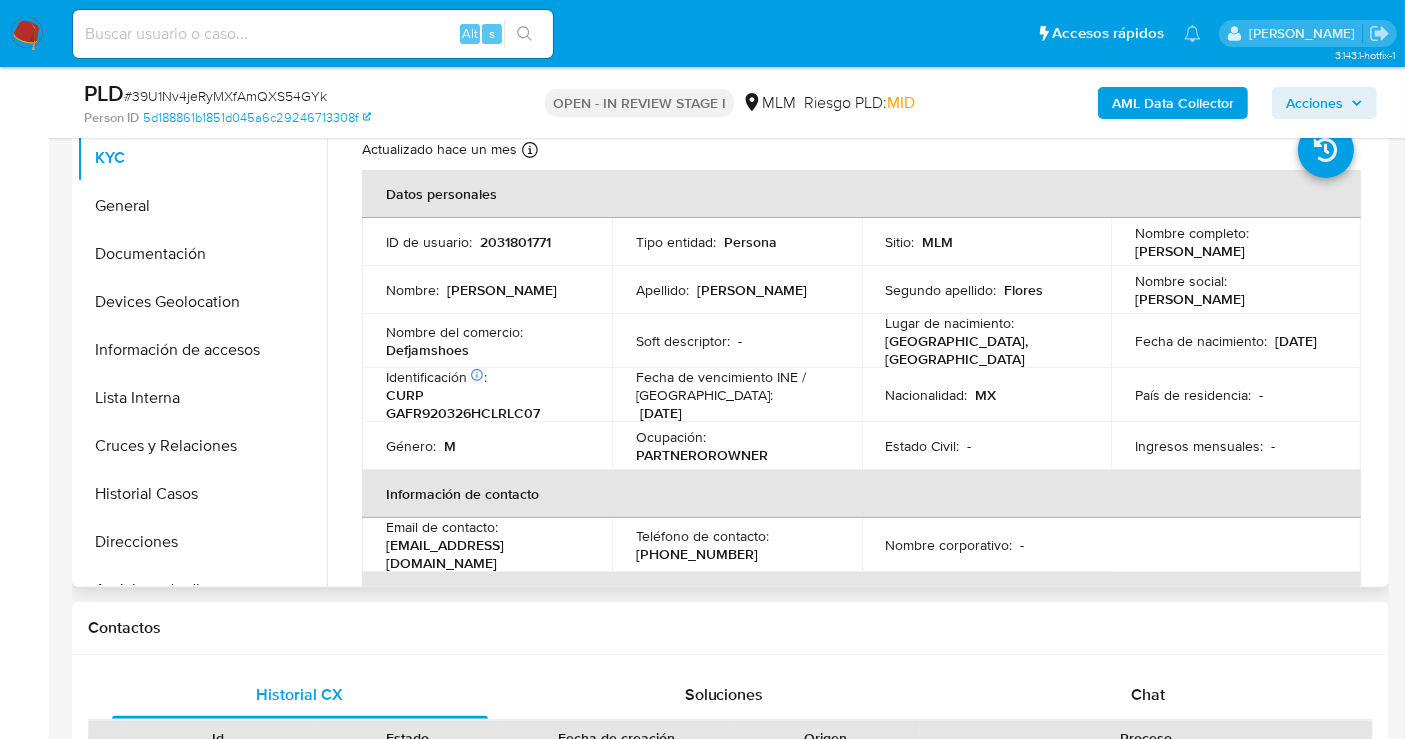 click on "Email de contacto :    rickypass27@gmail.com" at bounding box center [487, 545] 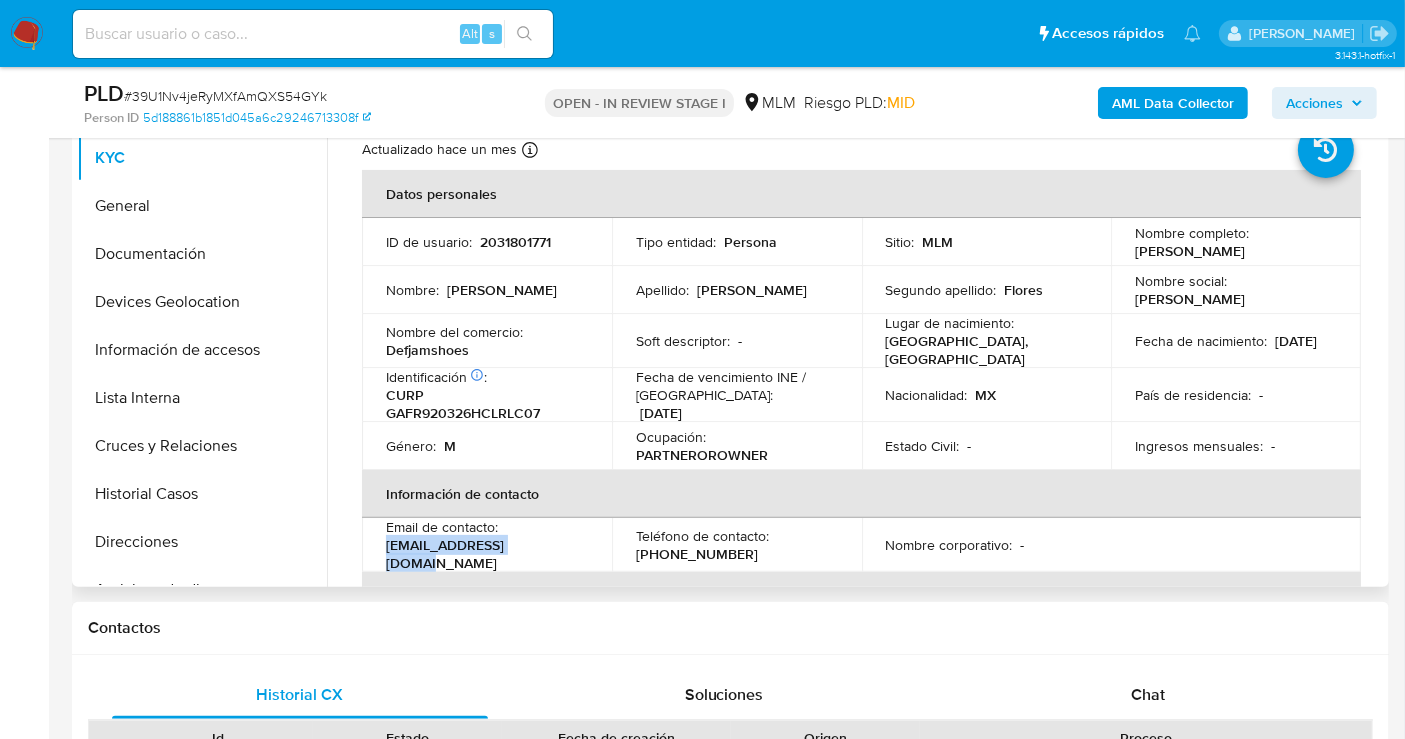 drag, startPoint x: 543, startPoint y: 547, endPoint x: 382, endPoint y: 554, distance: 161.1521 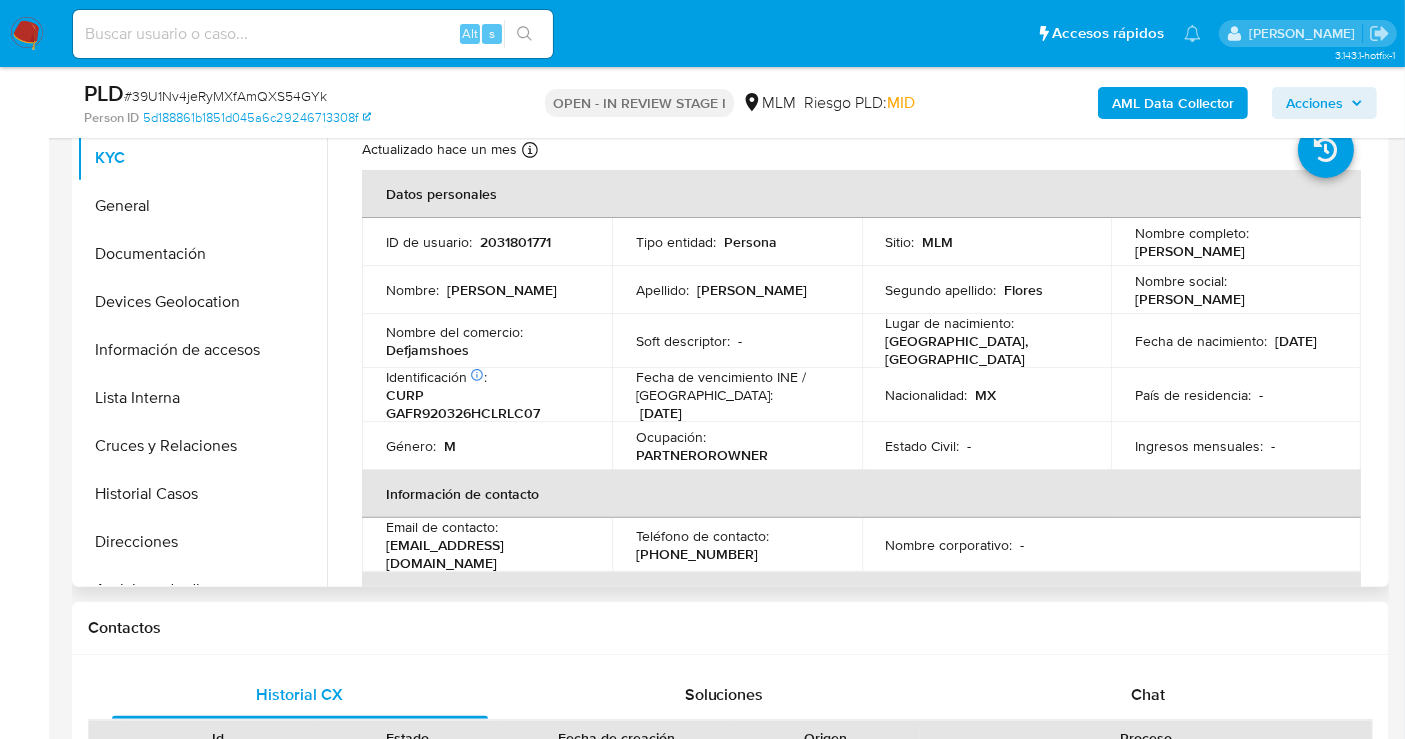 click on "(55) 72157495" at bounding box center [697, 554] 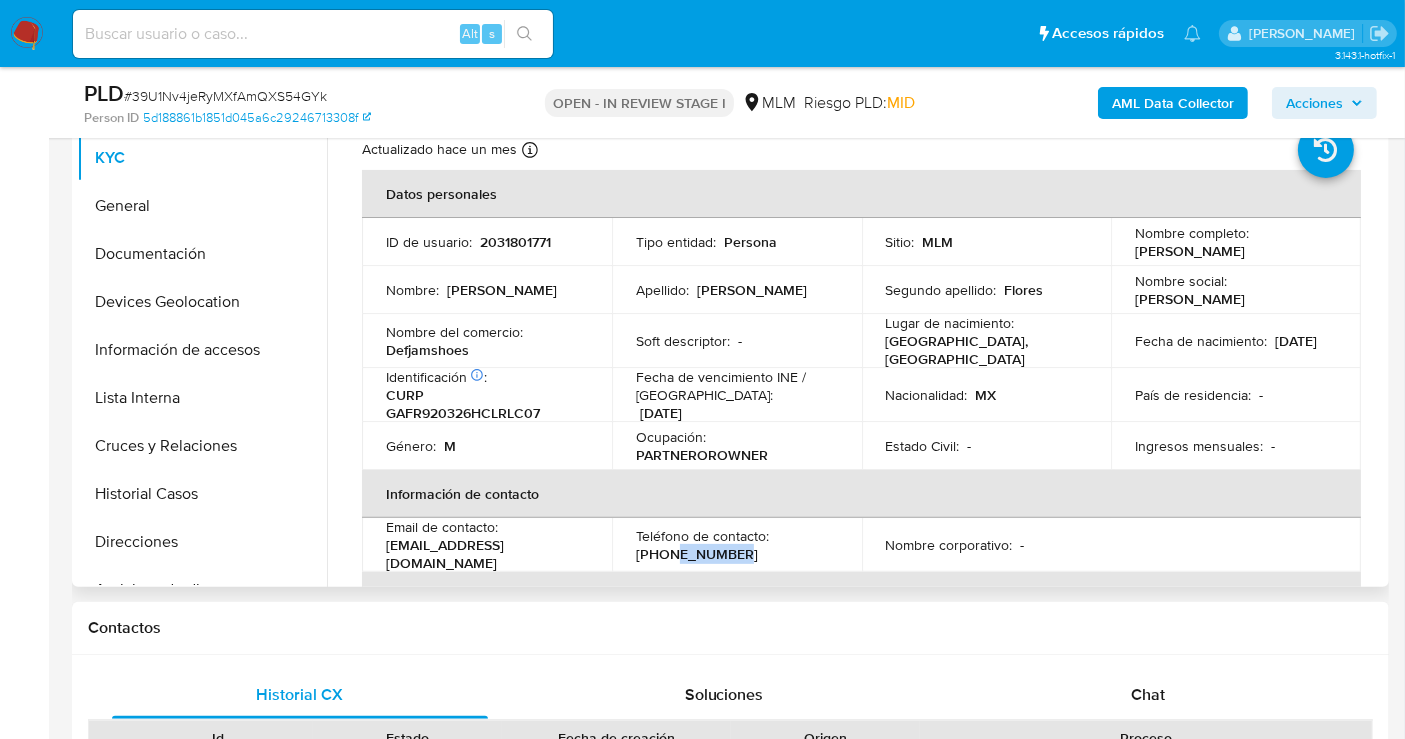 click on "(55) 72157495" at bounding box center (697, 554) 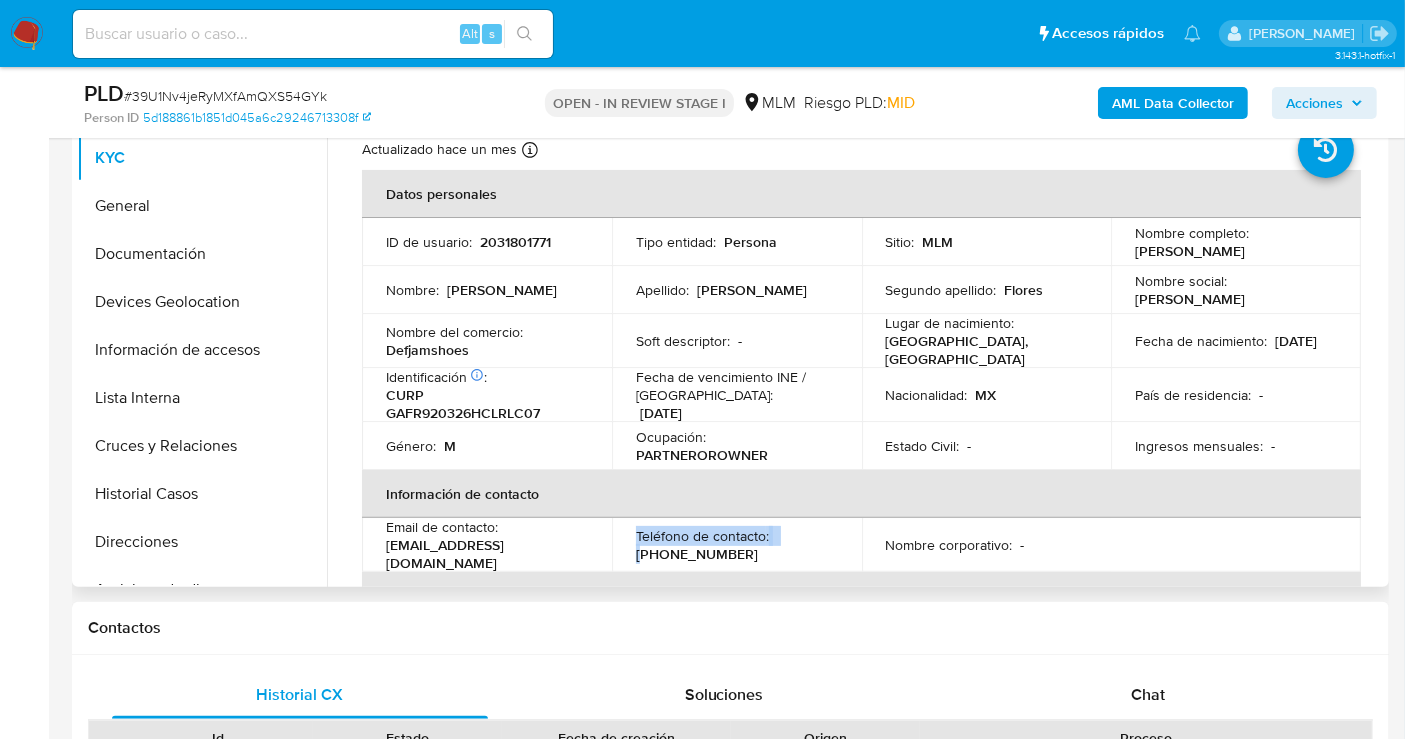 click on "(55) 72157495" at bounding box center (697, 554) 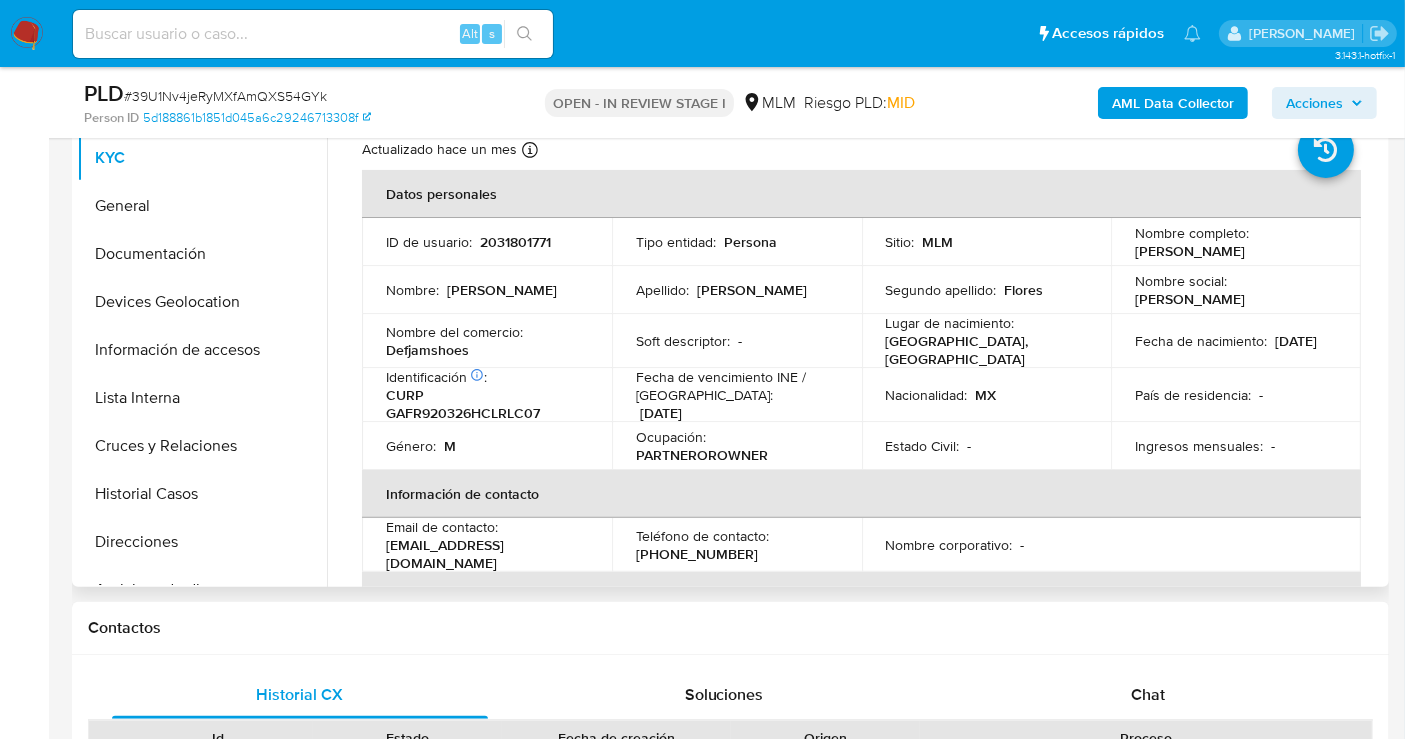 click on "(55) 72157495" at bounding box center (697, 554) 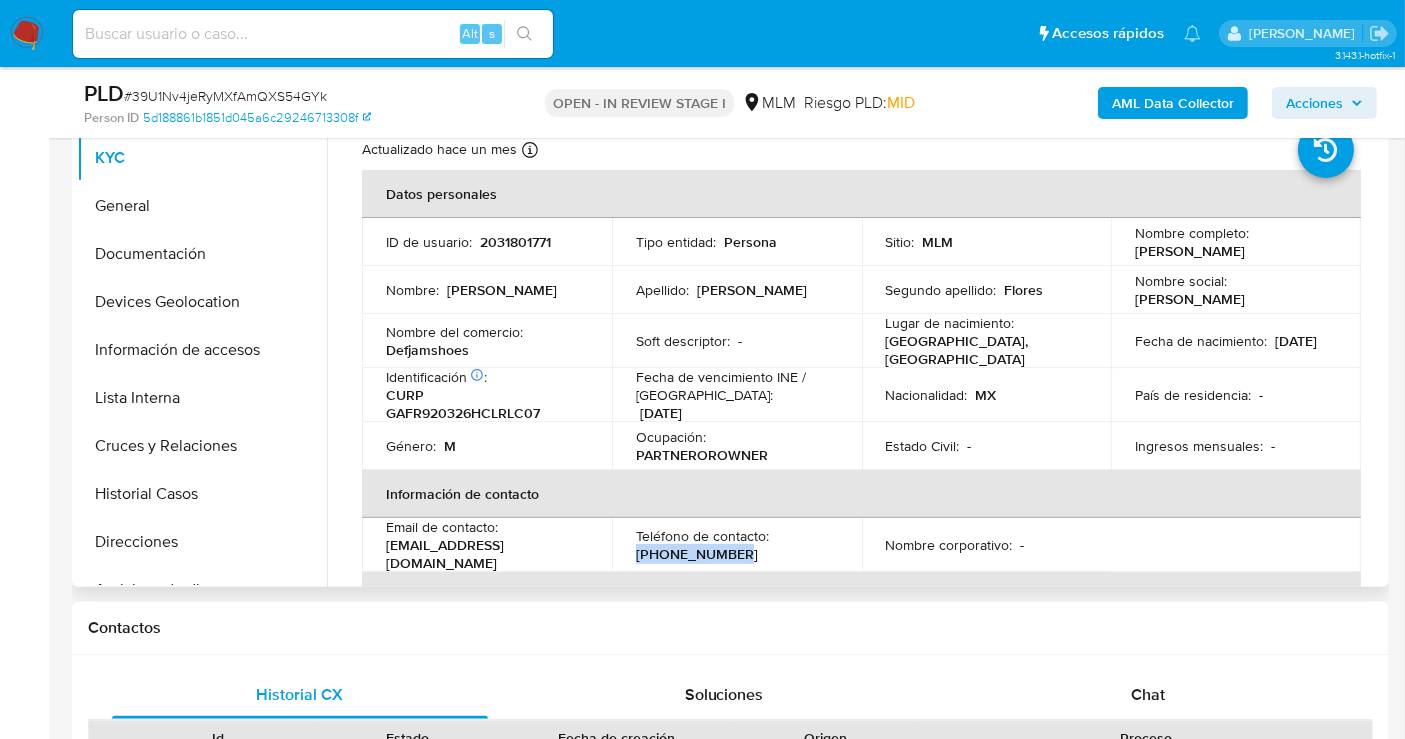 drag, startPoint x: 734, startPoint y: 545, endPoint x: 629, endPoint y: 553, distance: 105.30432 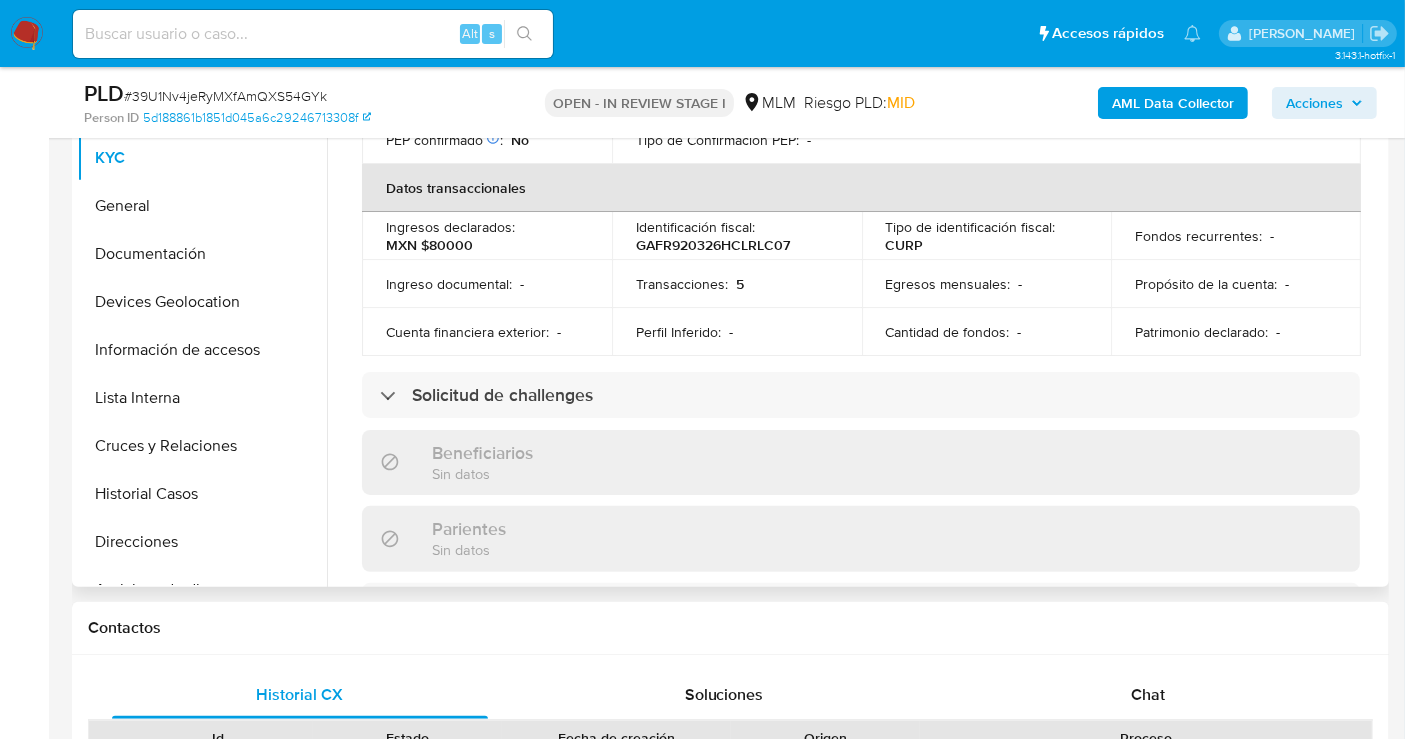 scroll, scrollTop: 555, scrollLeft: 0, axis: vertical 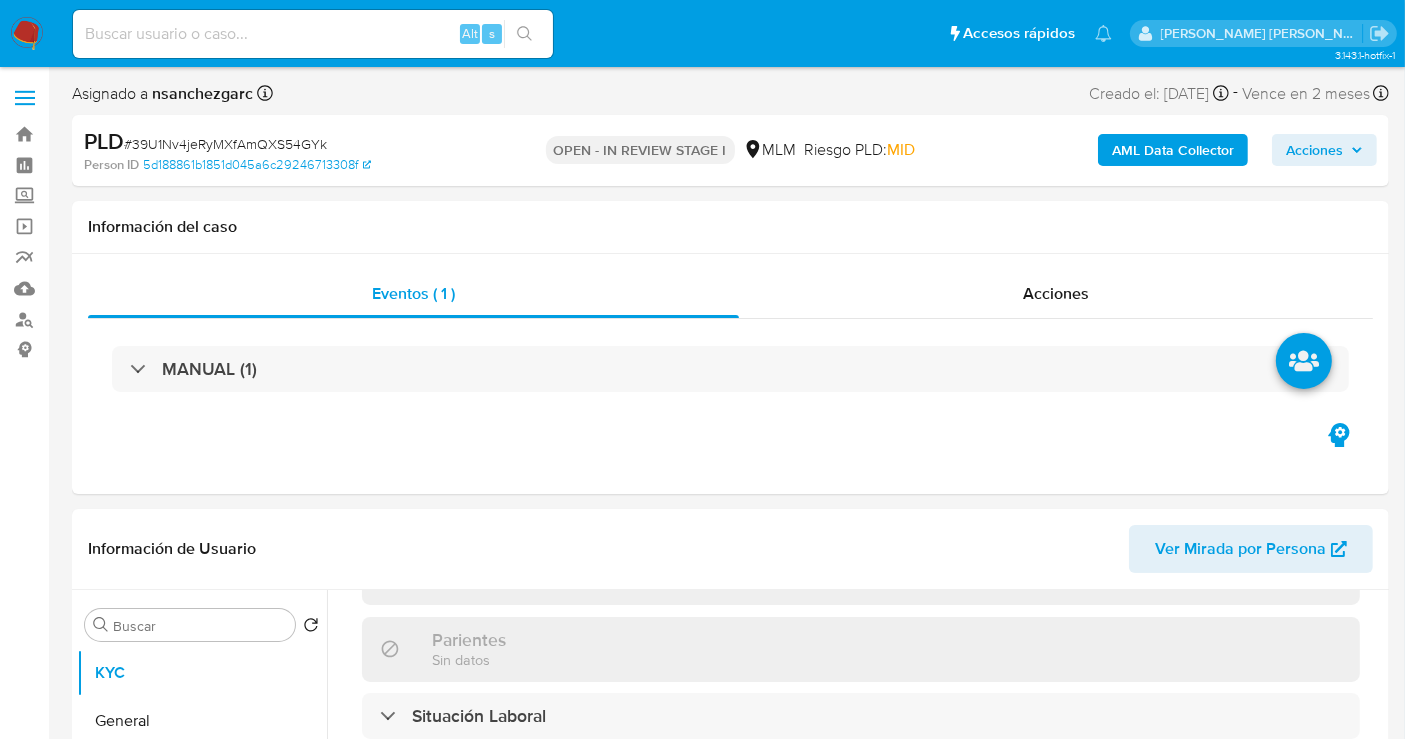 select on "10" 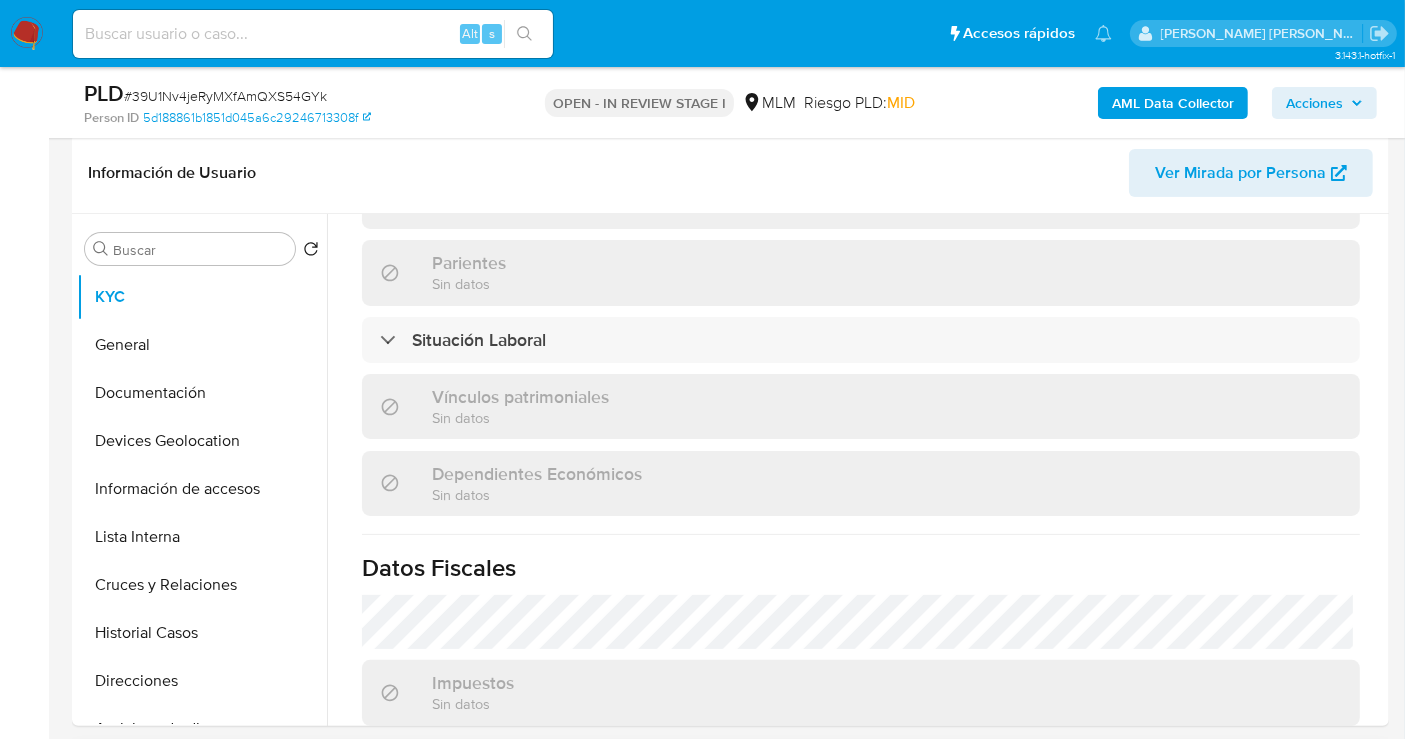 scroll, scrollTop: 555, scrollLeft: 0, axis: vertical 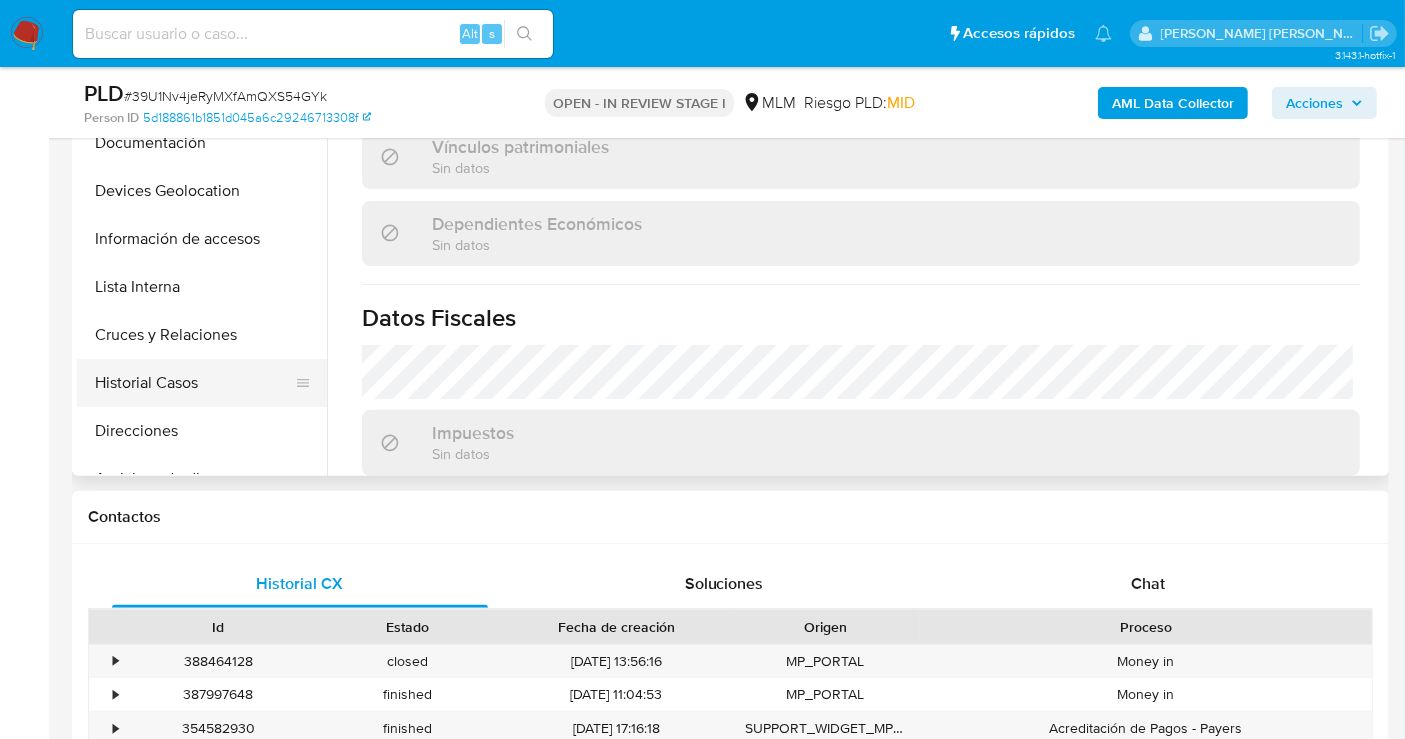 click on "Historial Casos" at bounding box center (194, 383) 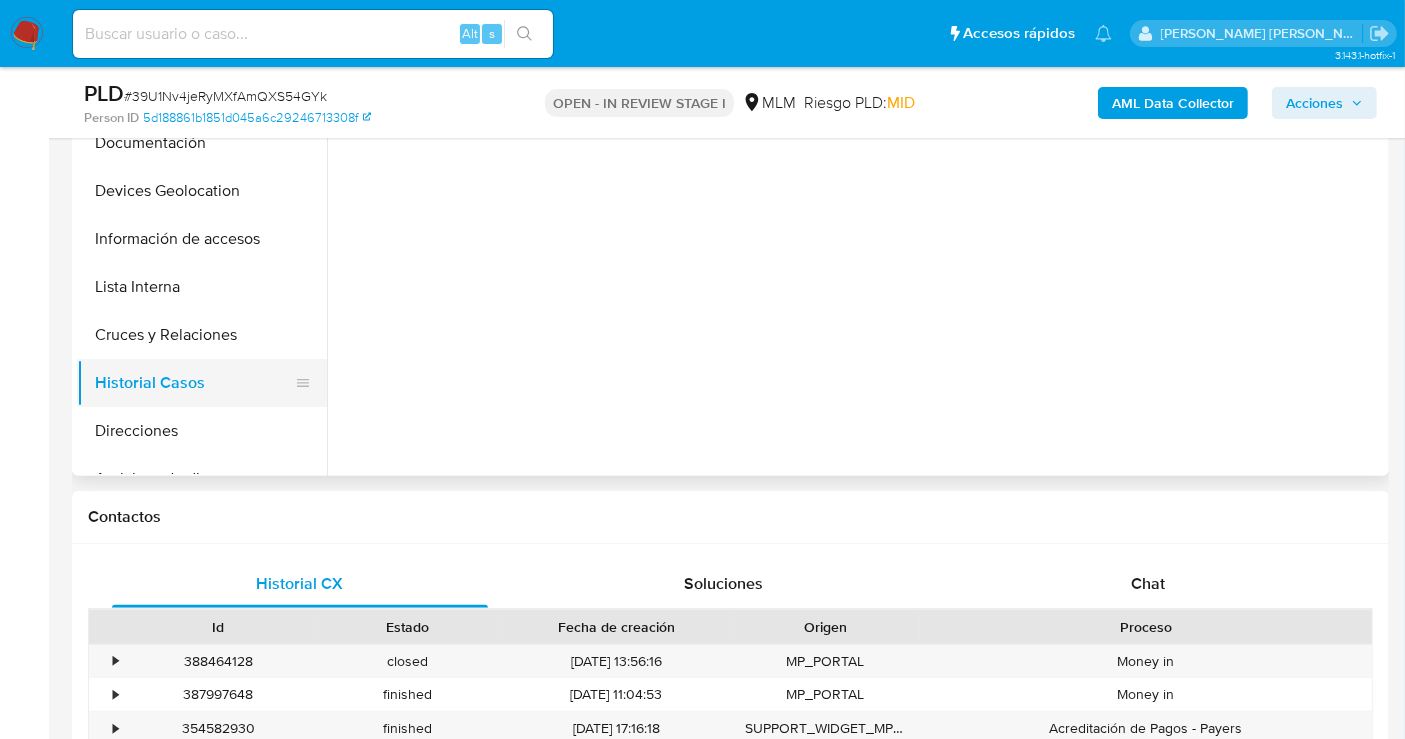 scroll, scrollTop: 0, scrollLeft: 0, axis: both 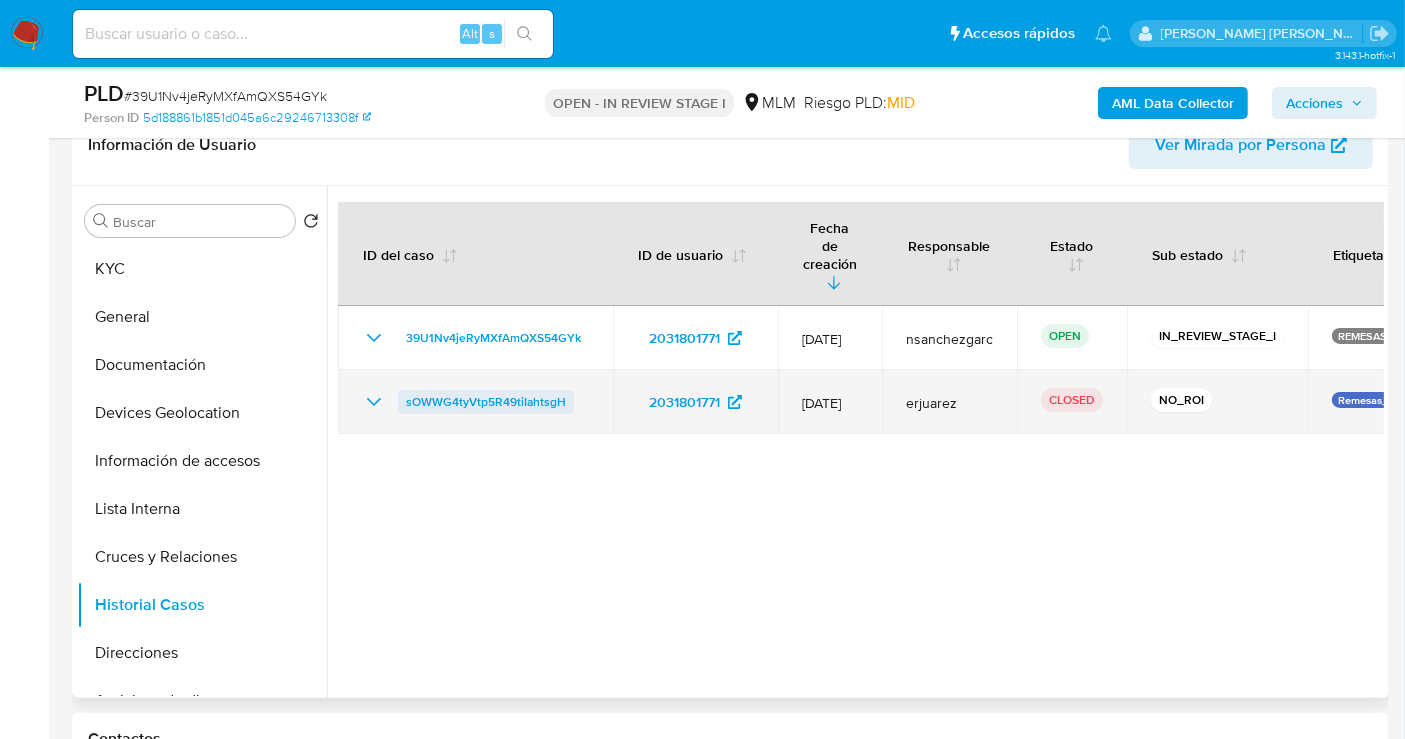 click on "sOWWG4tyVtp5R49tiIahtsgH" at bounding box center [486, 402] 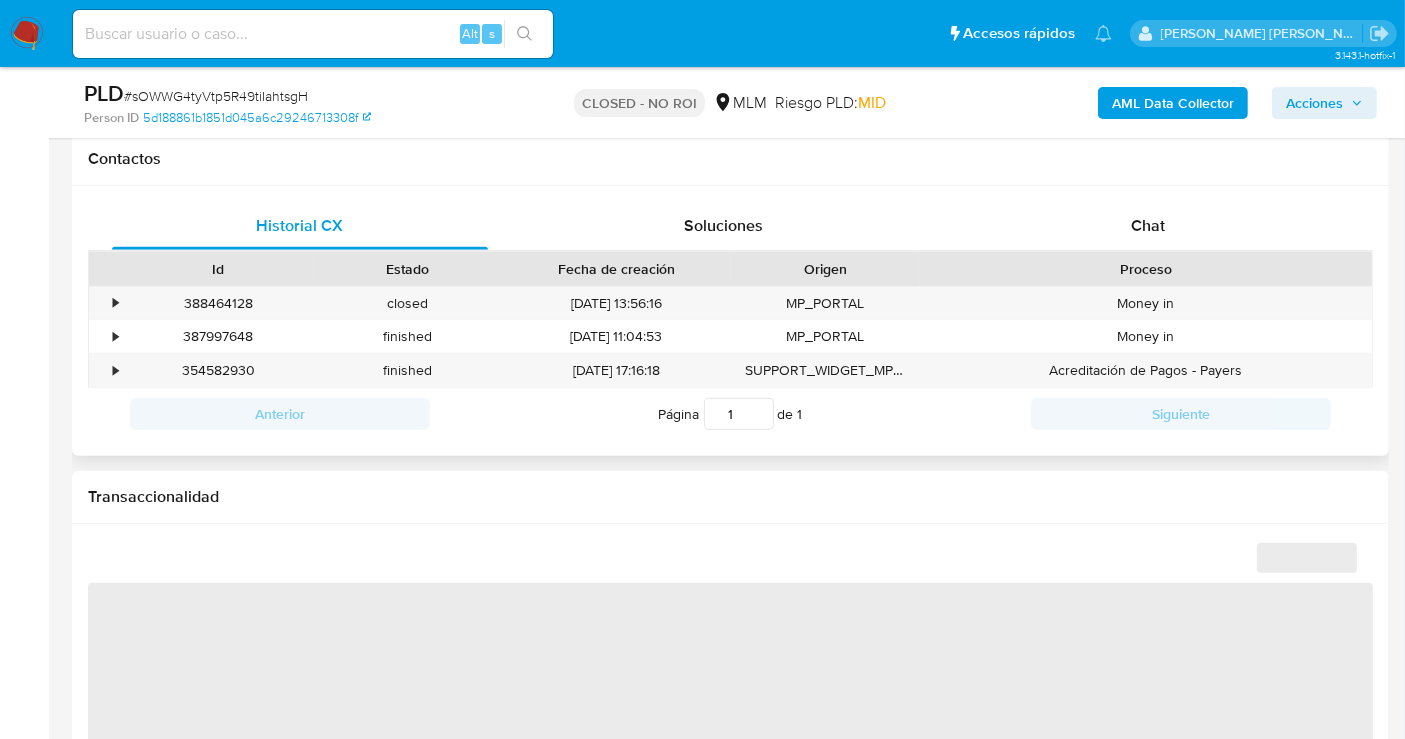 scroll, scrollTop: 666, scrollLeft: 0, axis: vertical 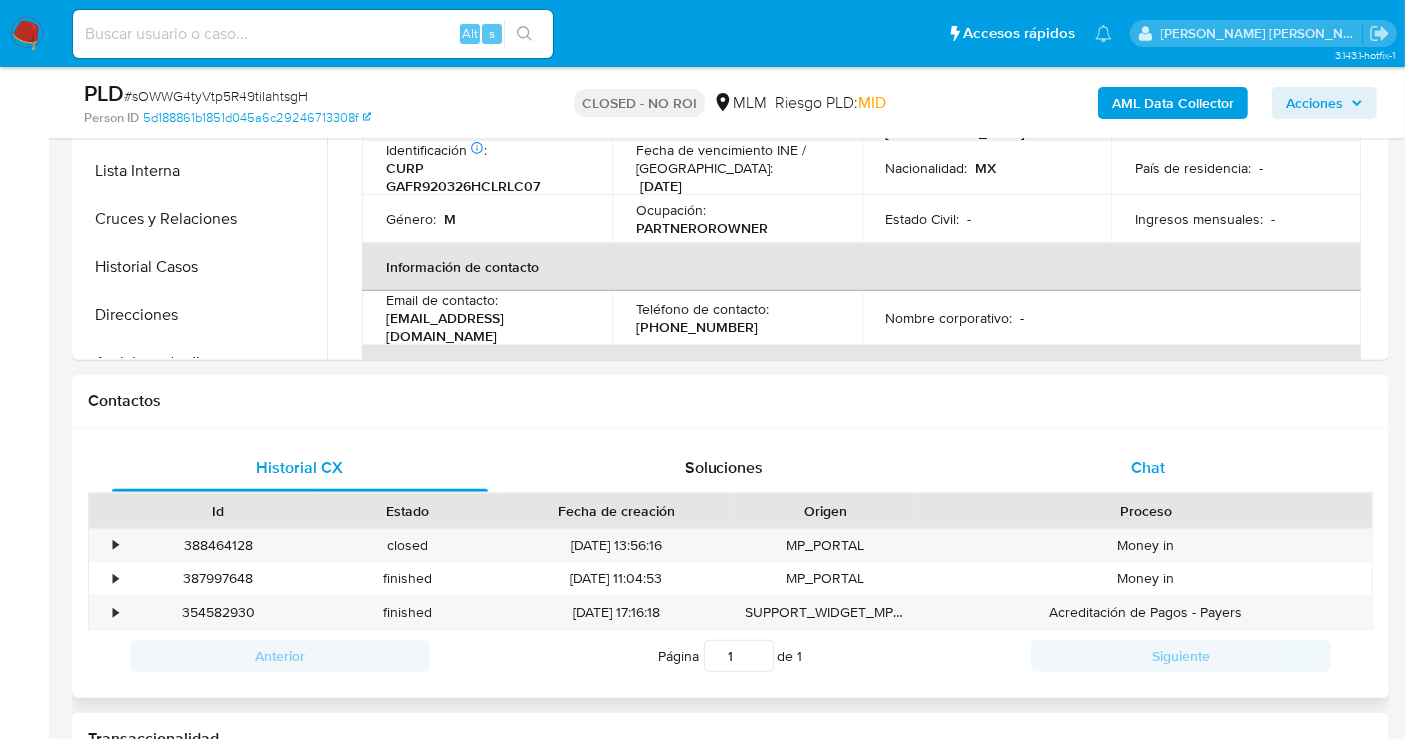 click on "Chat" at bounding box center (1148, 467) 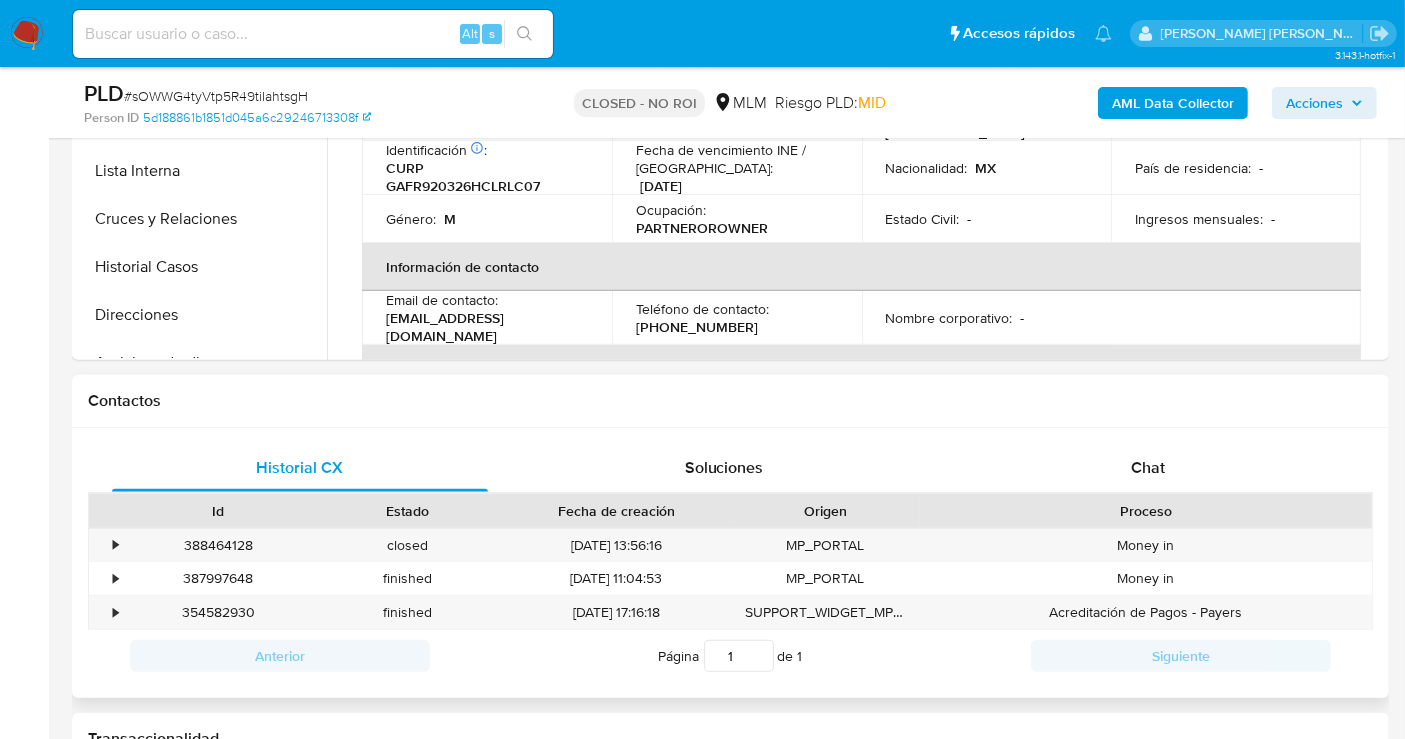 select on "10" 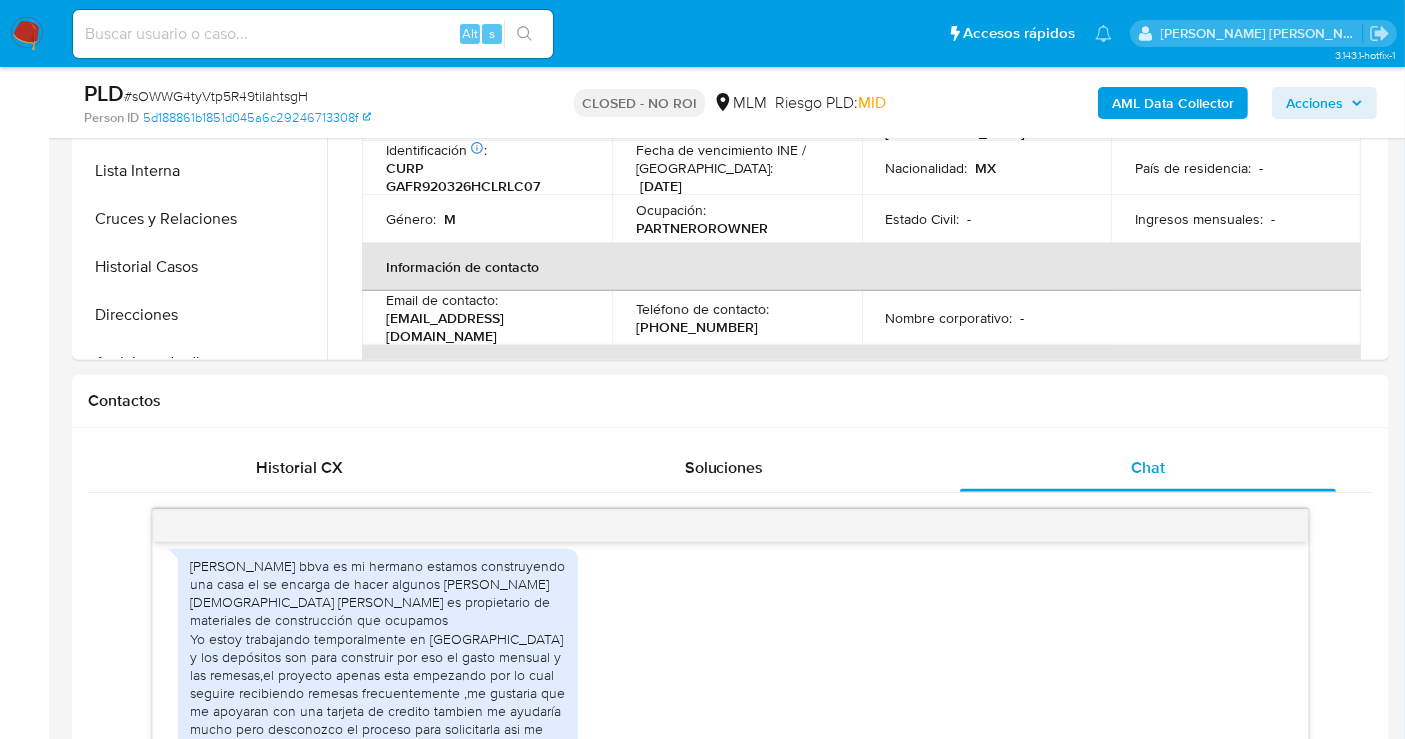 scroll, scrollTop: 333, scrollLeft: 0, axis: vertical 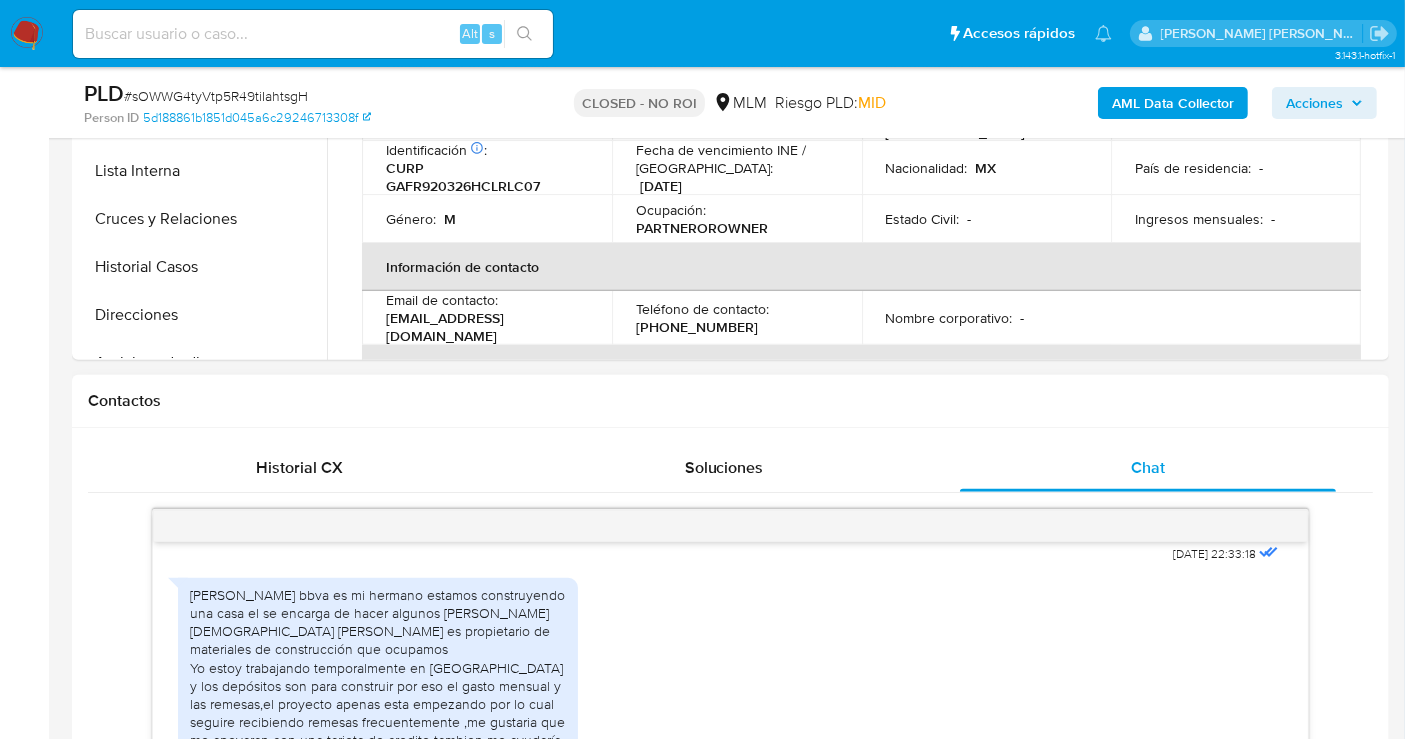 drag, startPoint x: 394, startPoint y: 646, endPoint x: 422, endPoint y: 650, distance: 28.284271 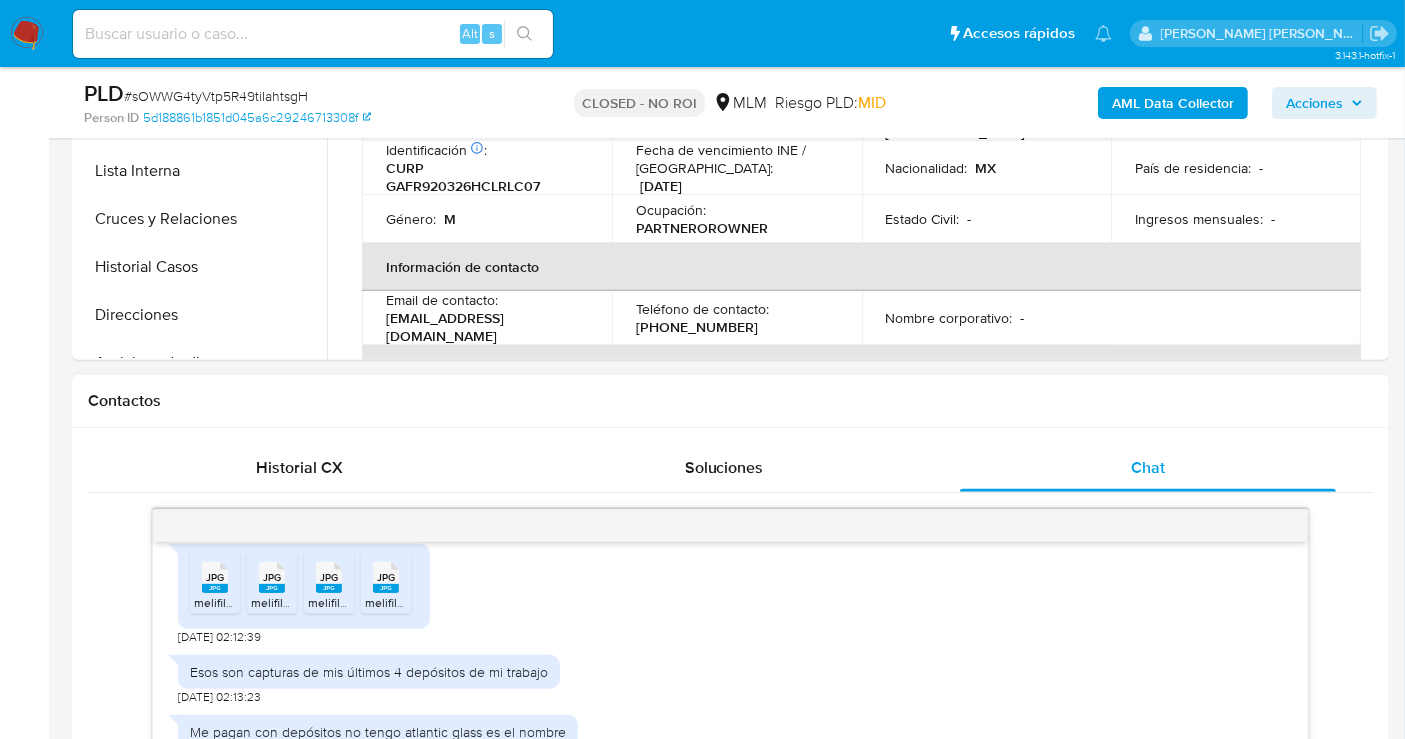 scroll, scrollTop: 1111, scrollLeft: 0, axis: vertical 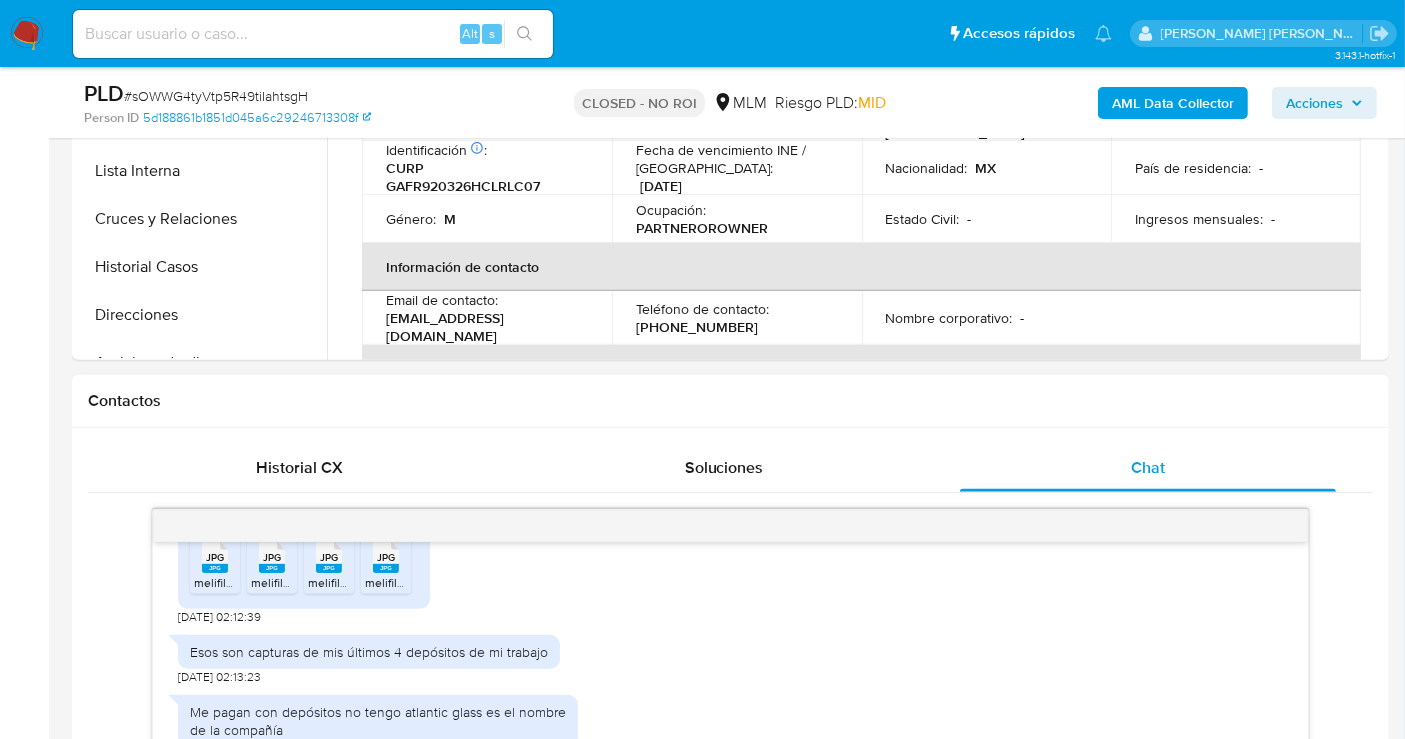 click on "JPG JPG melifile7224196524716678884.jpg" at bounding box center [215, 563] 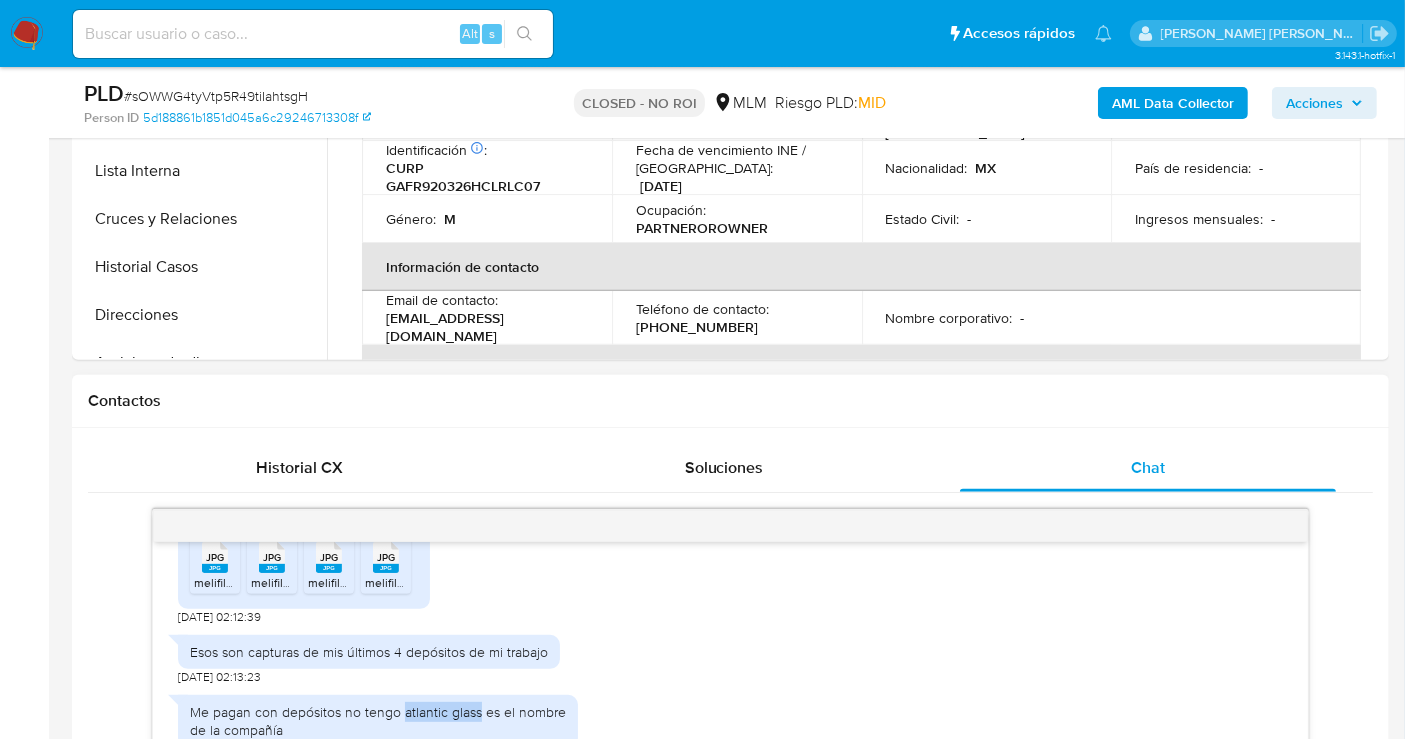 drag, startPoint x: 400, startPoint y: 675, endPoint x: 480, endPoint y: 673, distance: 80.024994 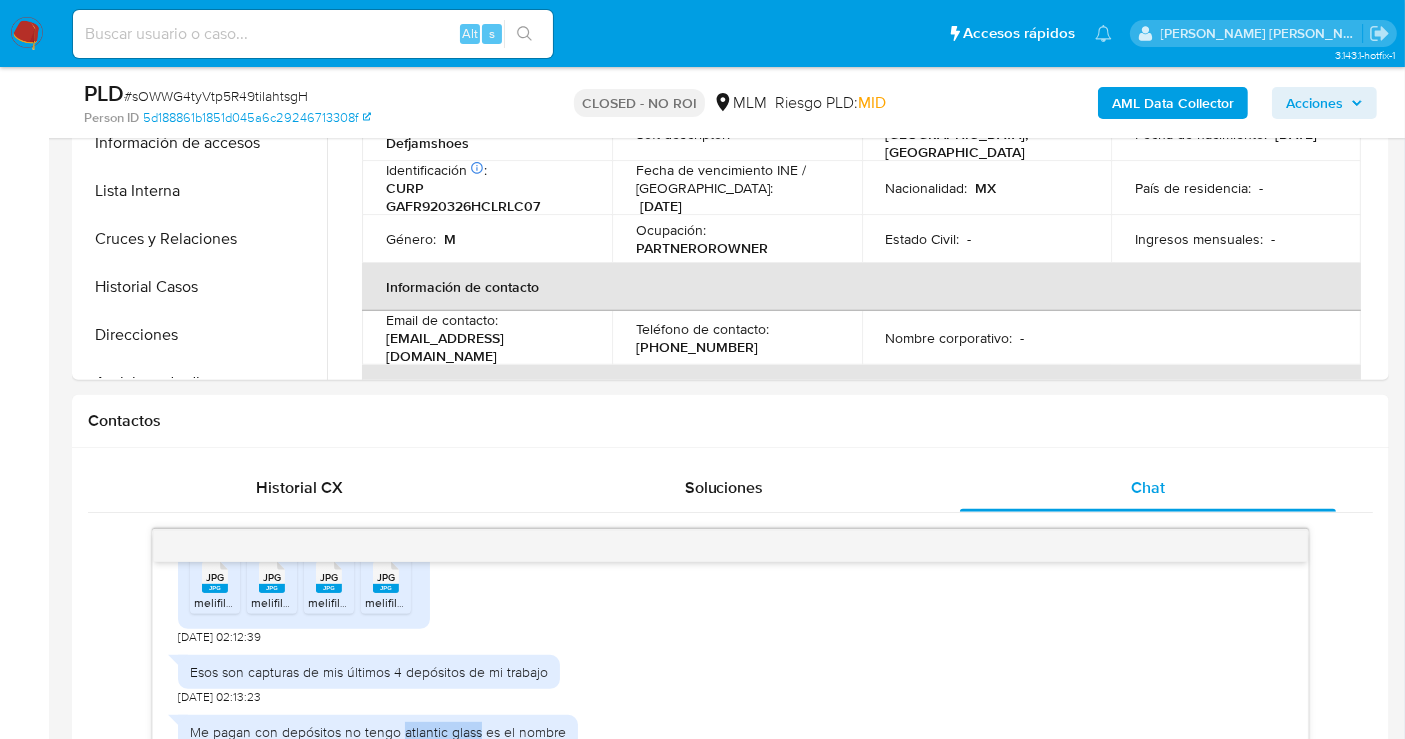 scroll, scrollTop: 0, scrollLeft: 0, axis: both 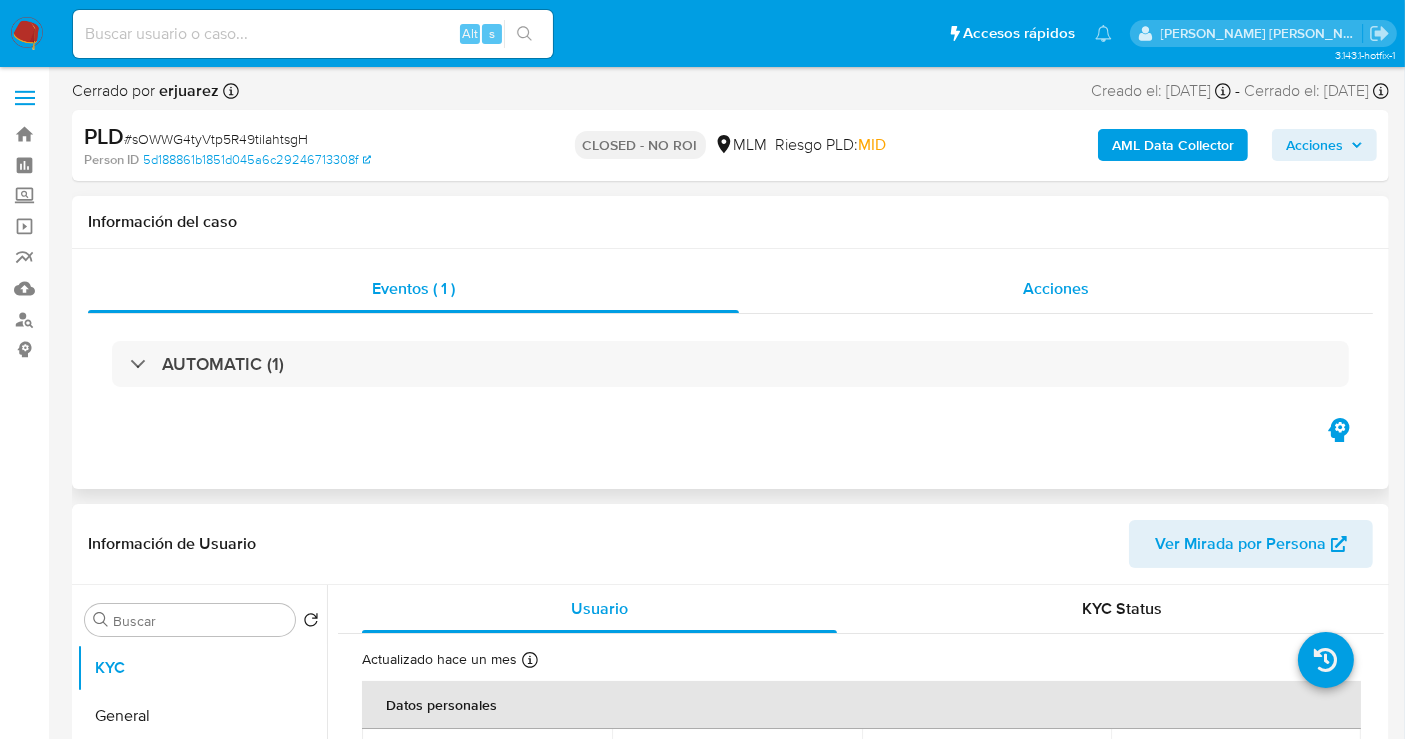 click on "Acciones" at bounding box center (1056, 288) 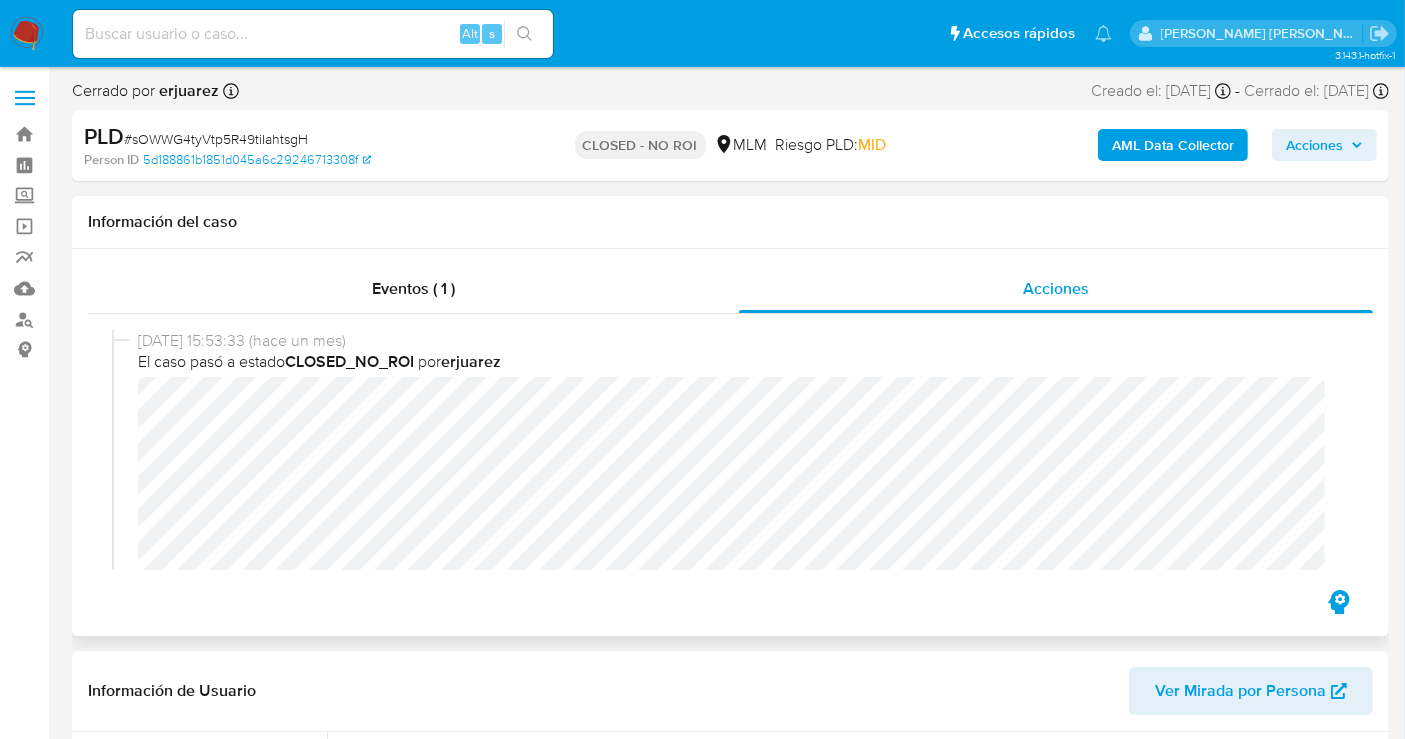 type 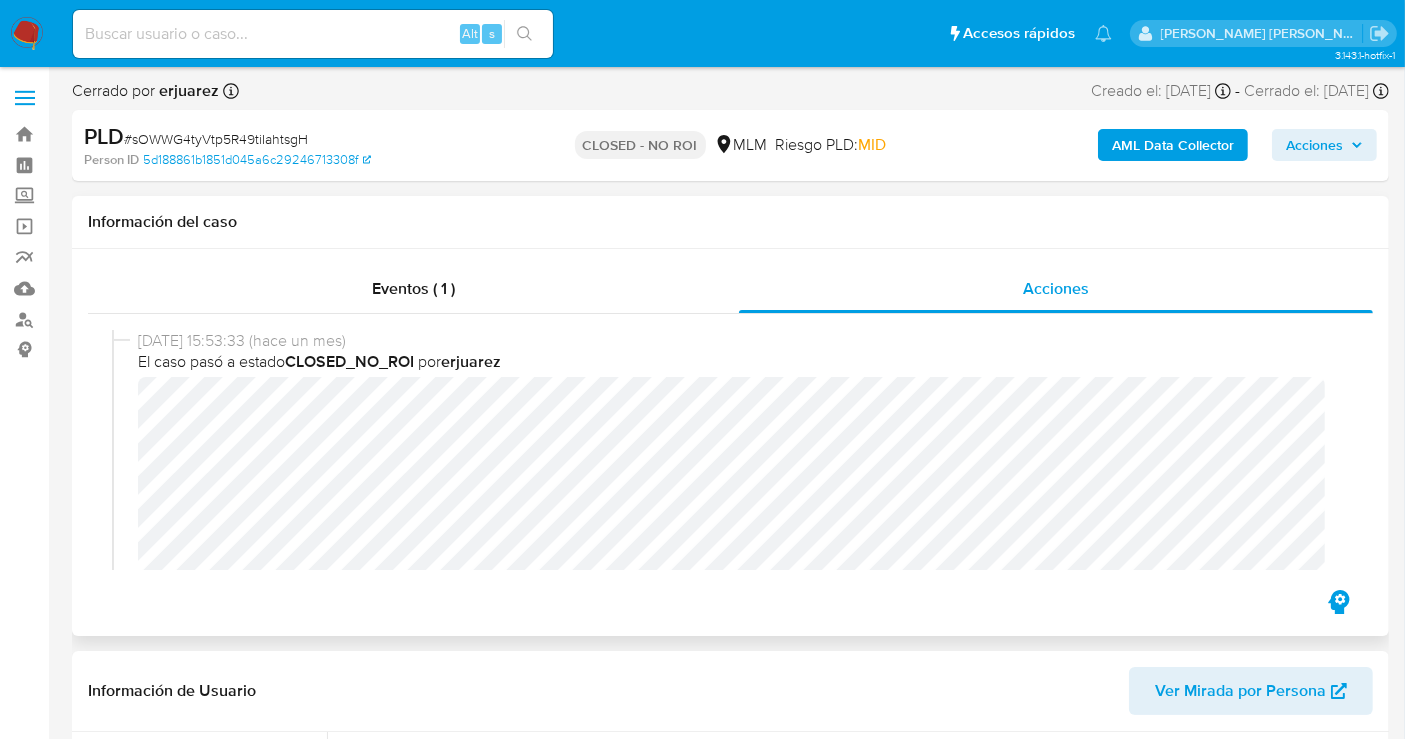 scroll, scrollTop: 111, scrollLeft: 0, axis: vertical 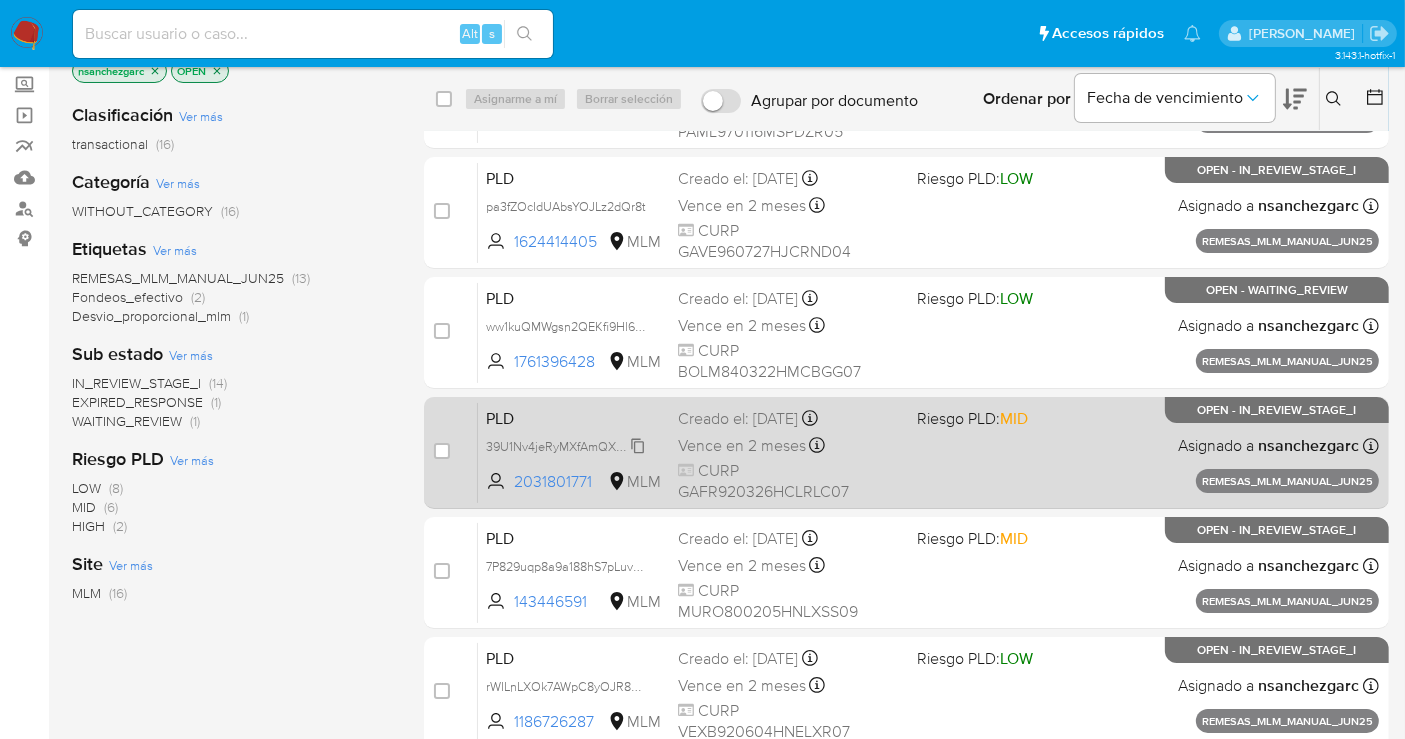 click on "39U1Nv4jeRyMXfAmQXS54GYk" at bounding box center [573, 445] 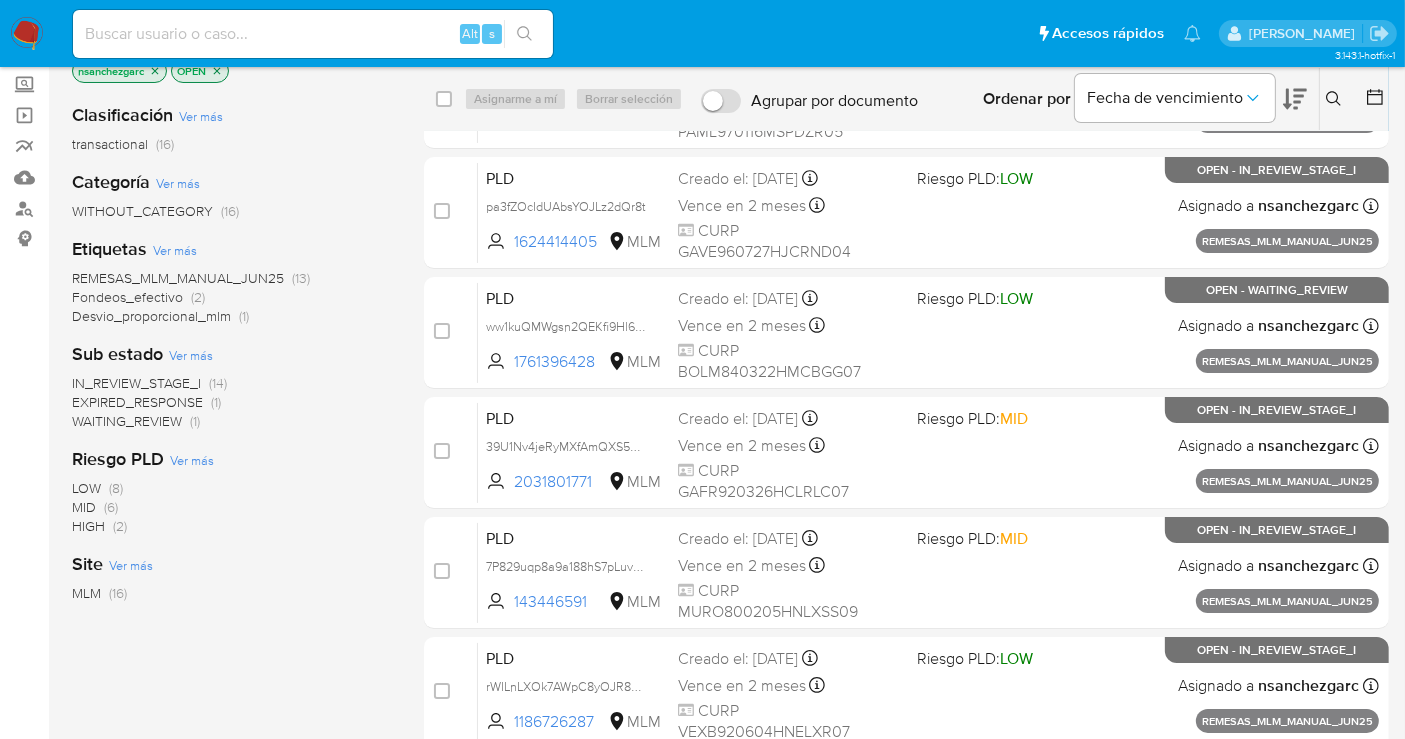 click 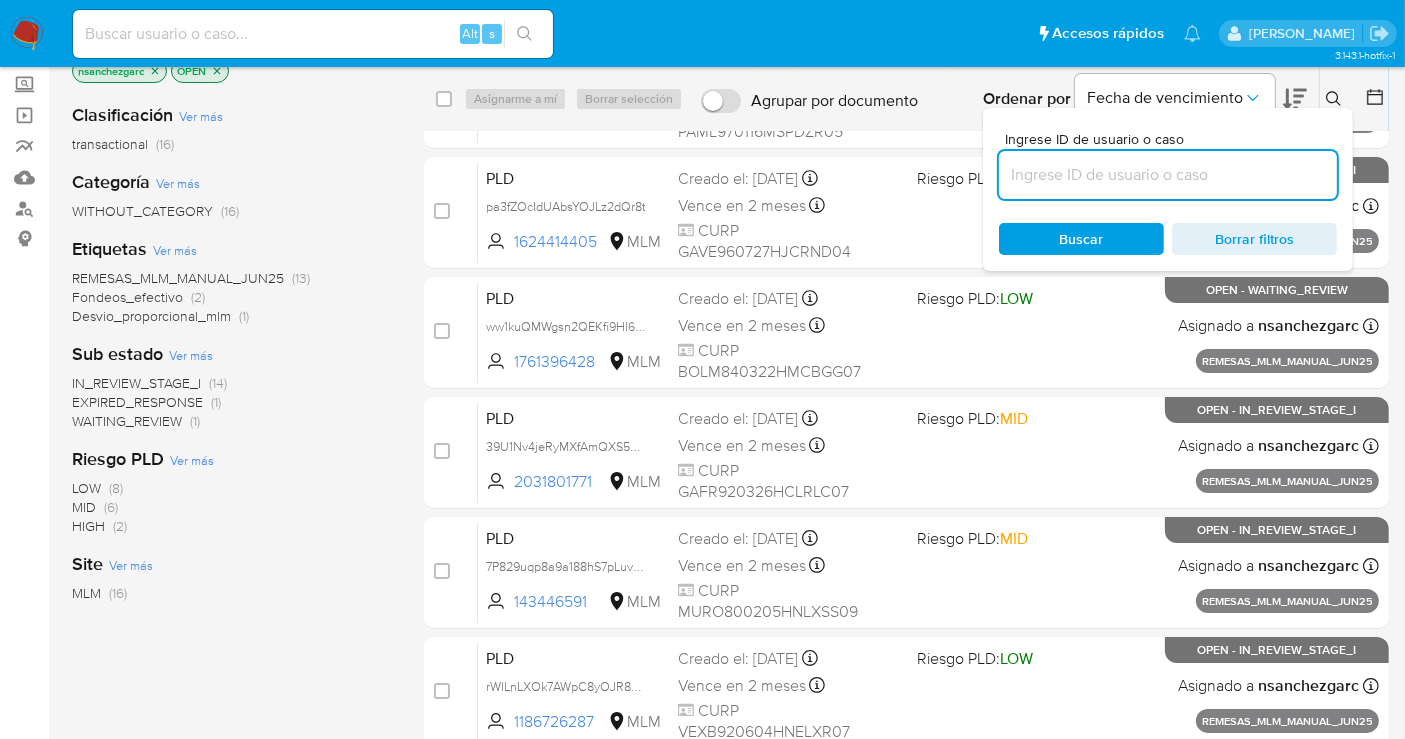 click at bounding box center [1168, 175] 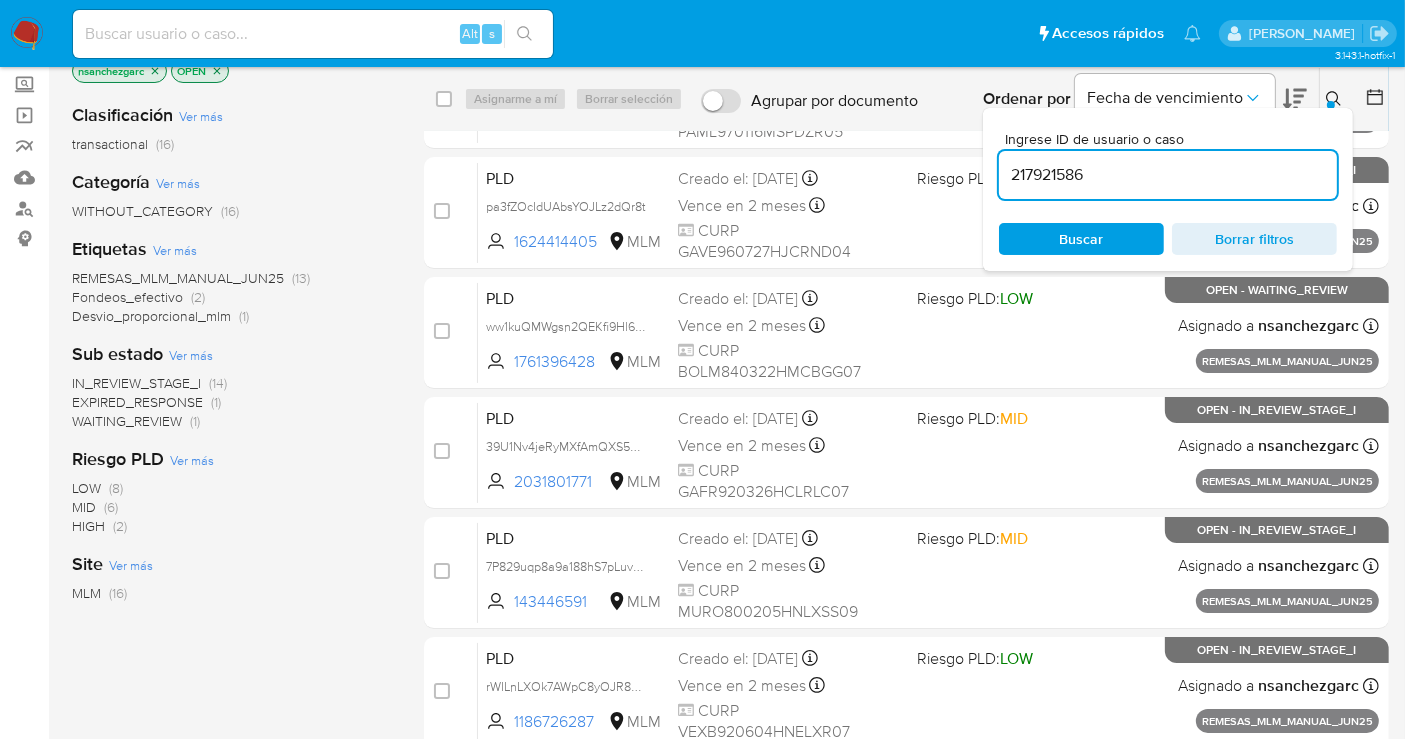 type on "217921586" 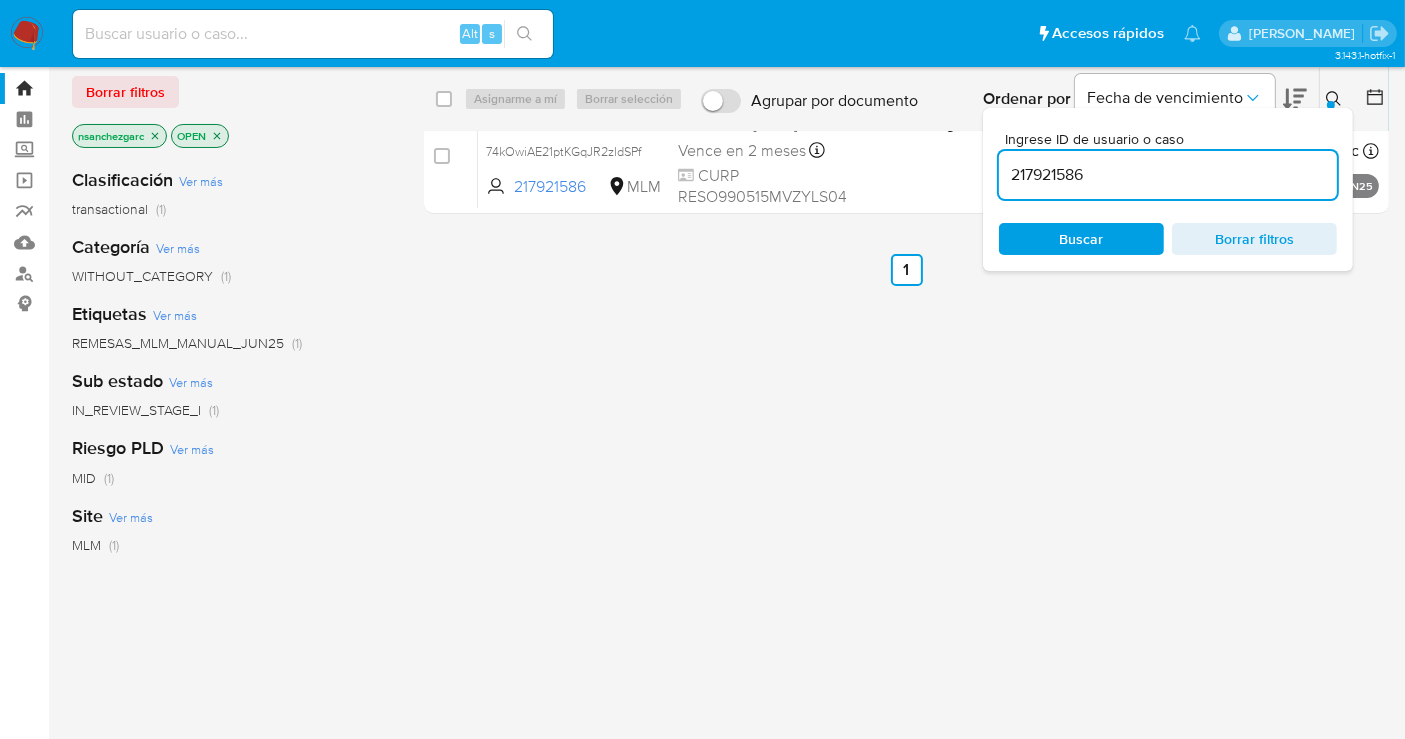 scroll, scrollTop: 0, scrollLeft: 0, axis: both 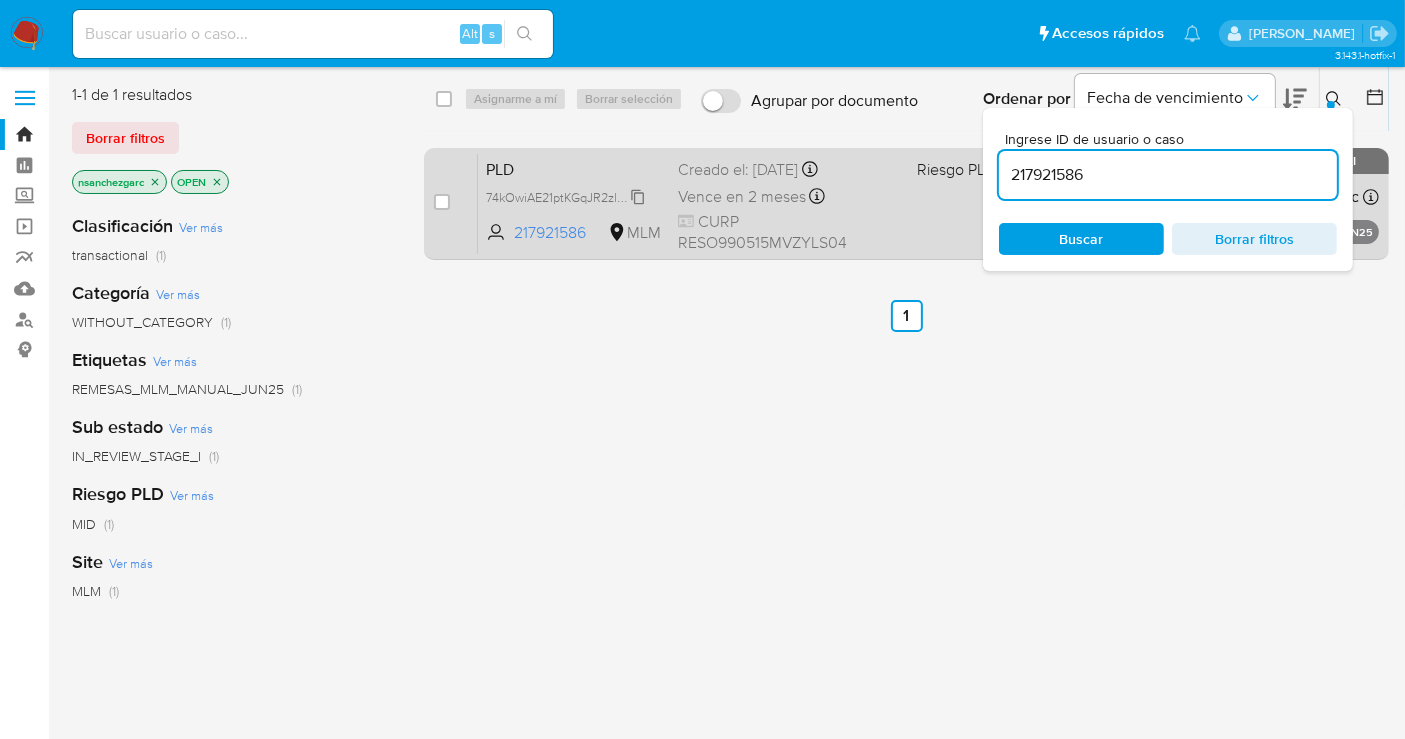click 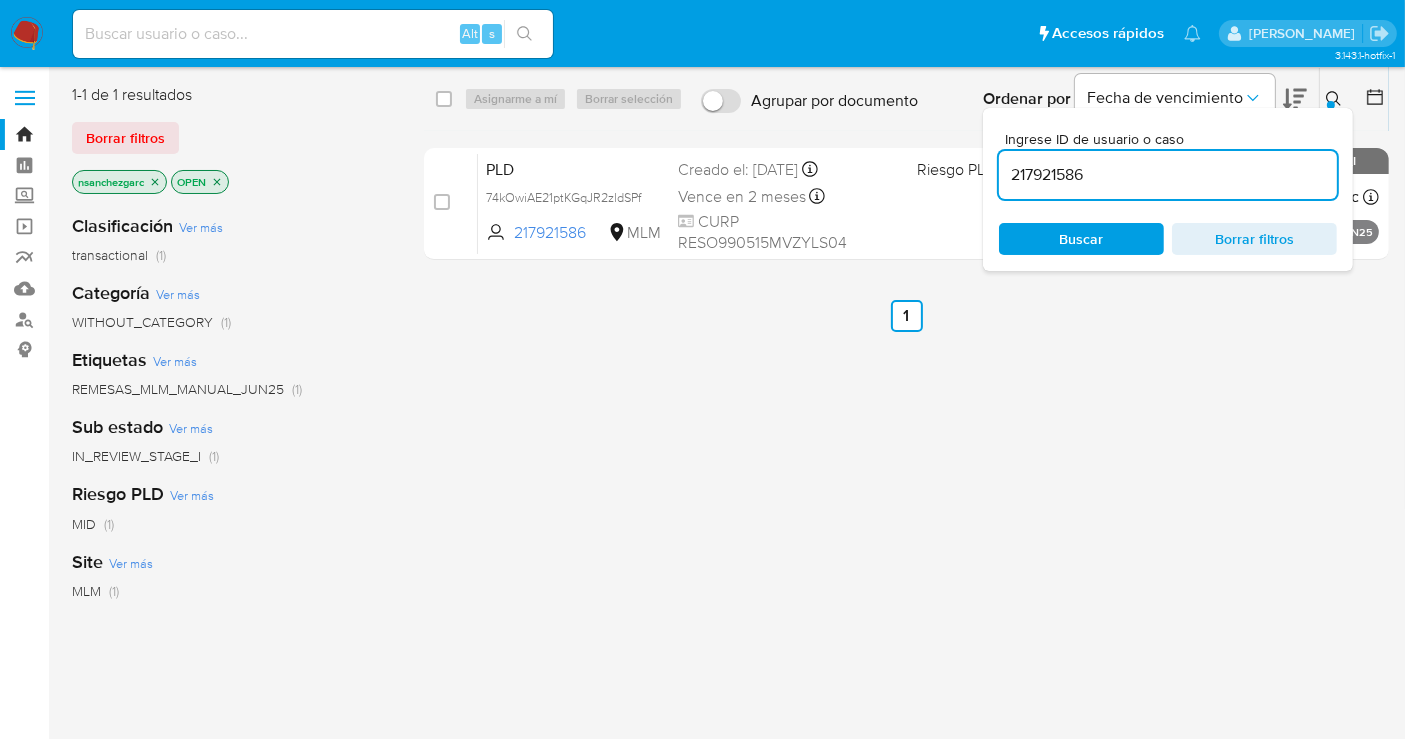 click on "217921586" at bounding box center (1168, 175) 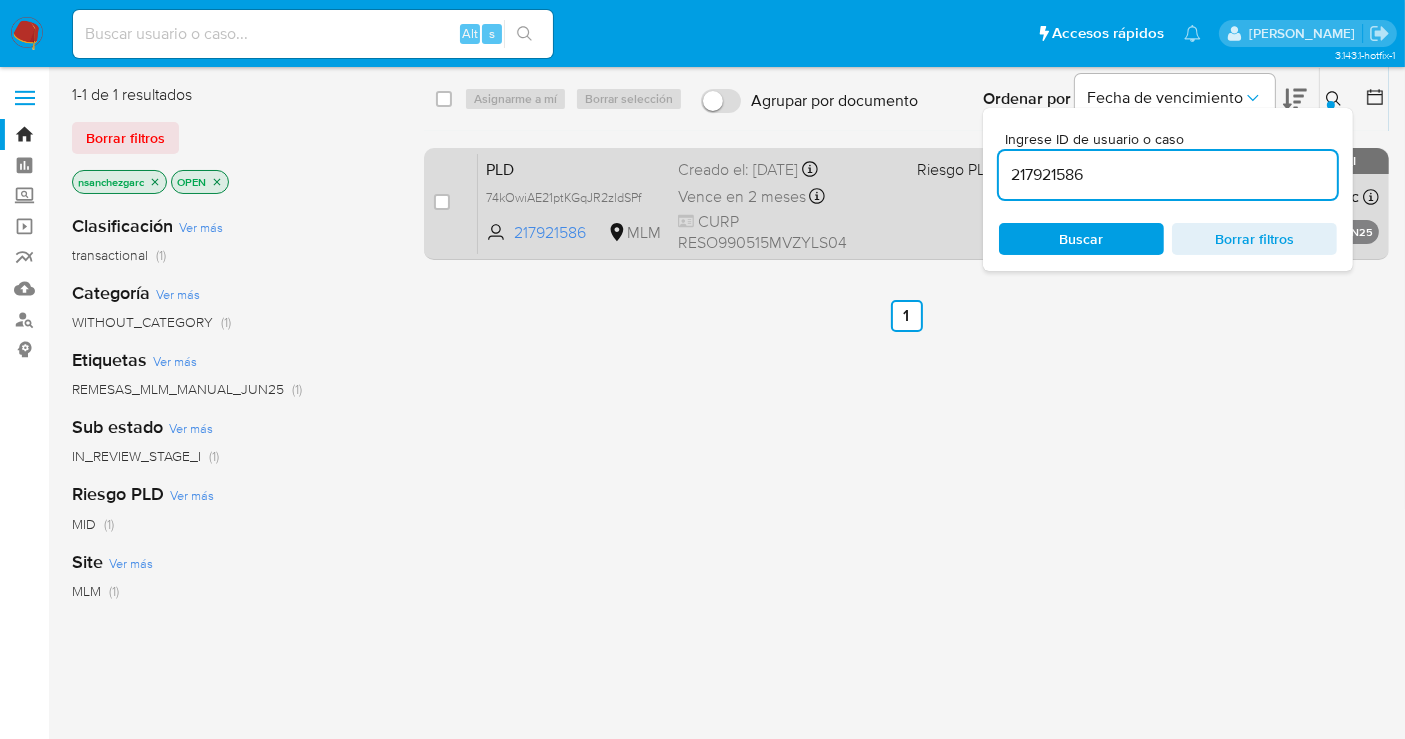 click on "Vence en 2 meses" at bounding box center [742, 197] 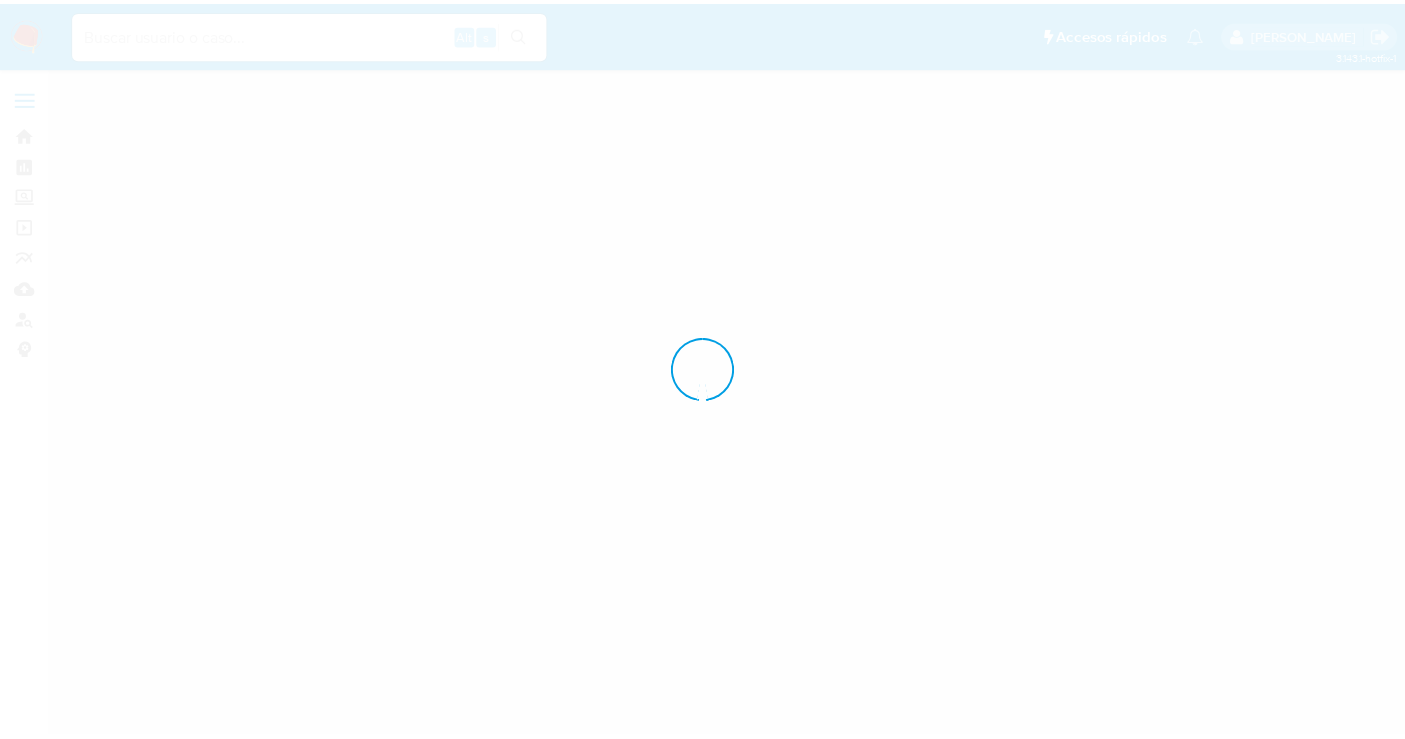scroll, scrollTop: 0, scrollLeft: 0, axis: both 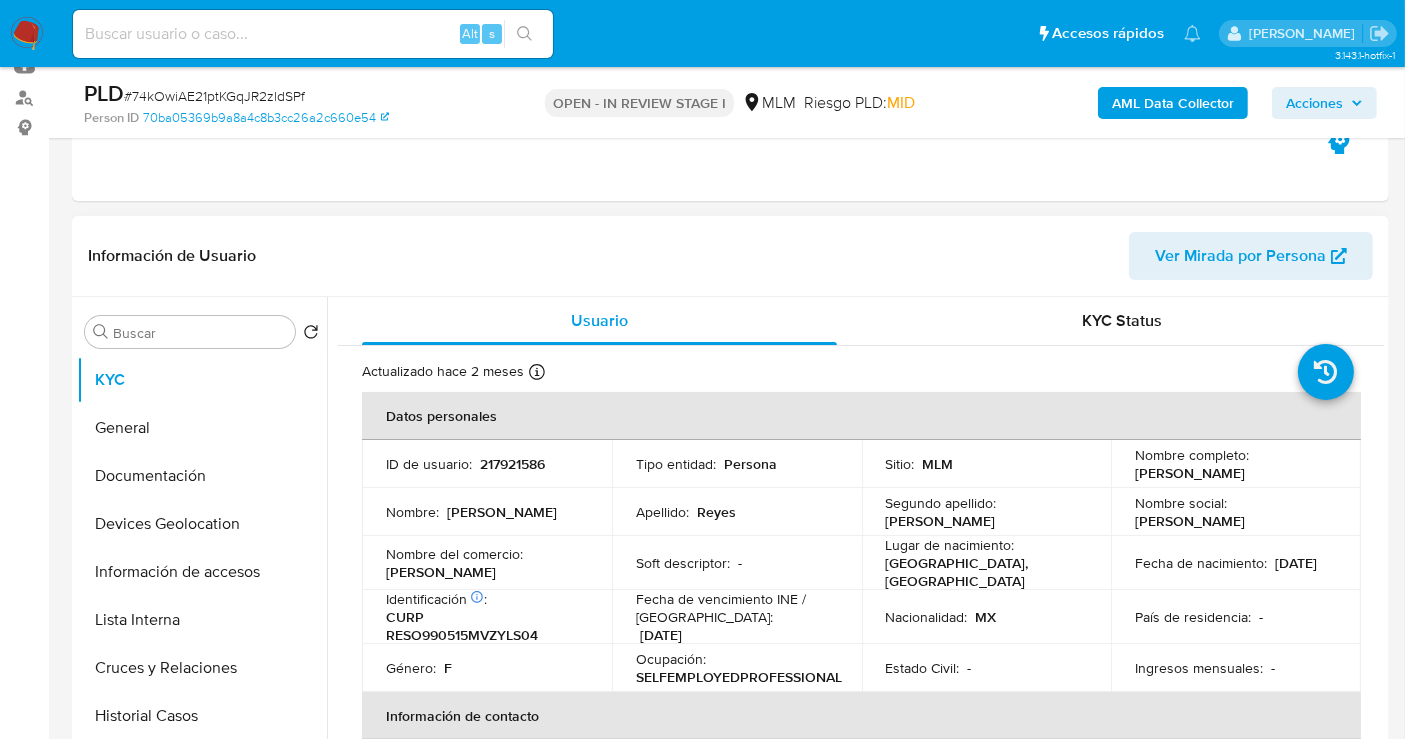 select on "10" 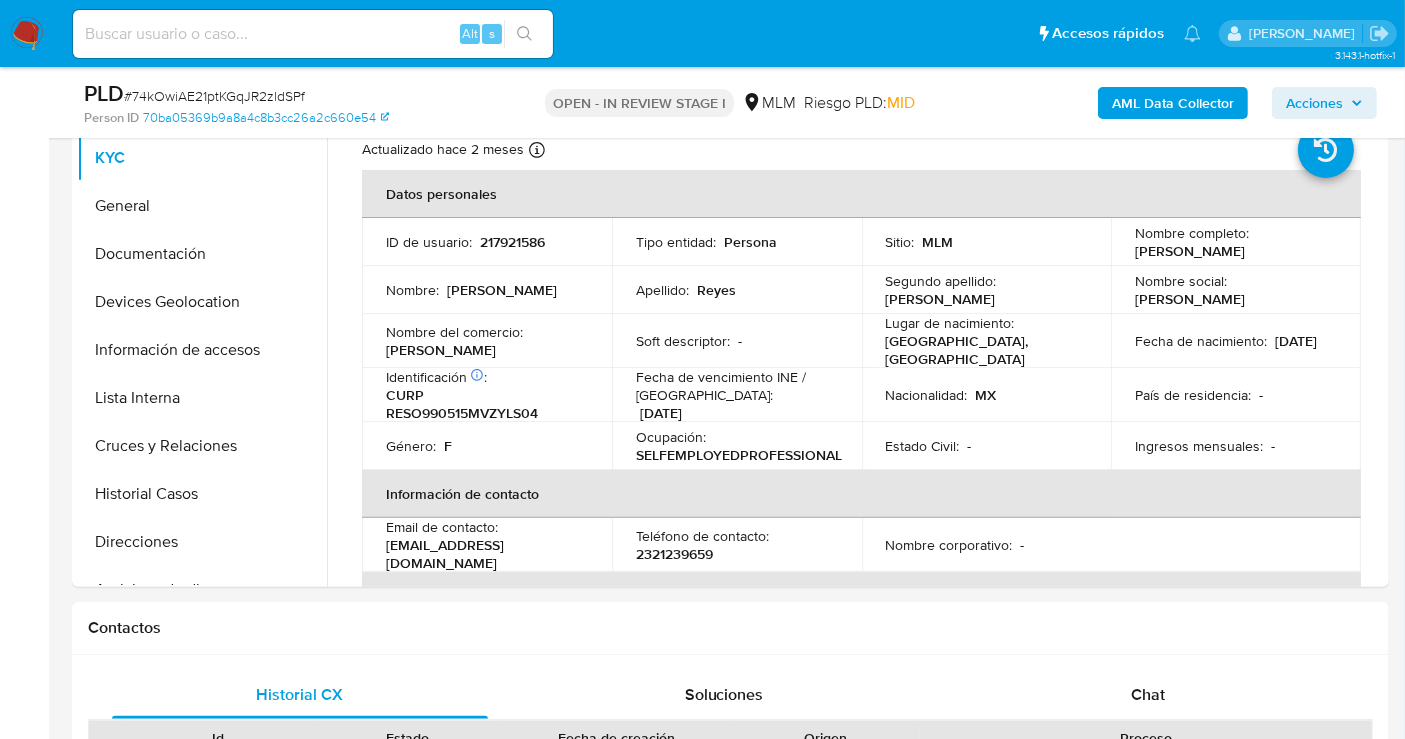 scroll, scrollTop: 333, scrollLeft: 0, axis: vertical 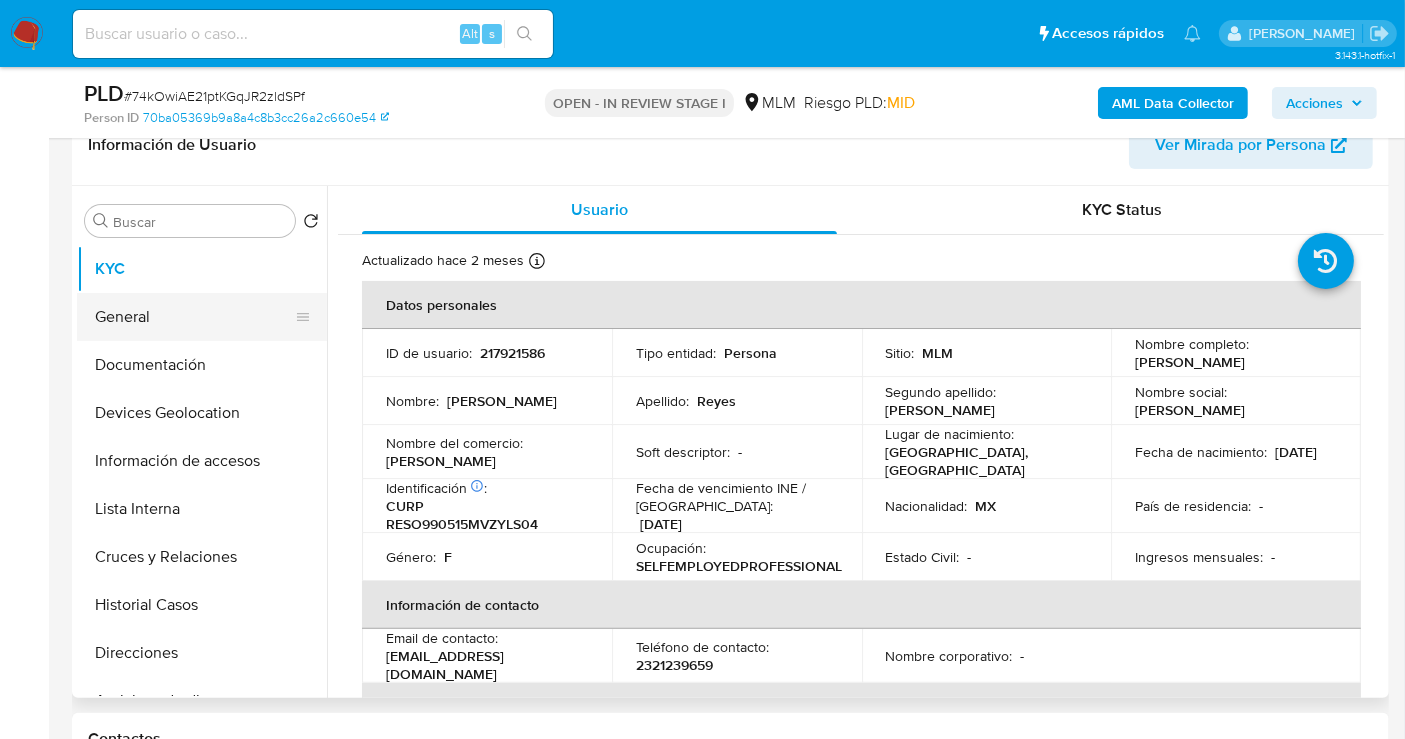 click on "General" at bounding box center (194, 317) 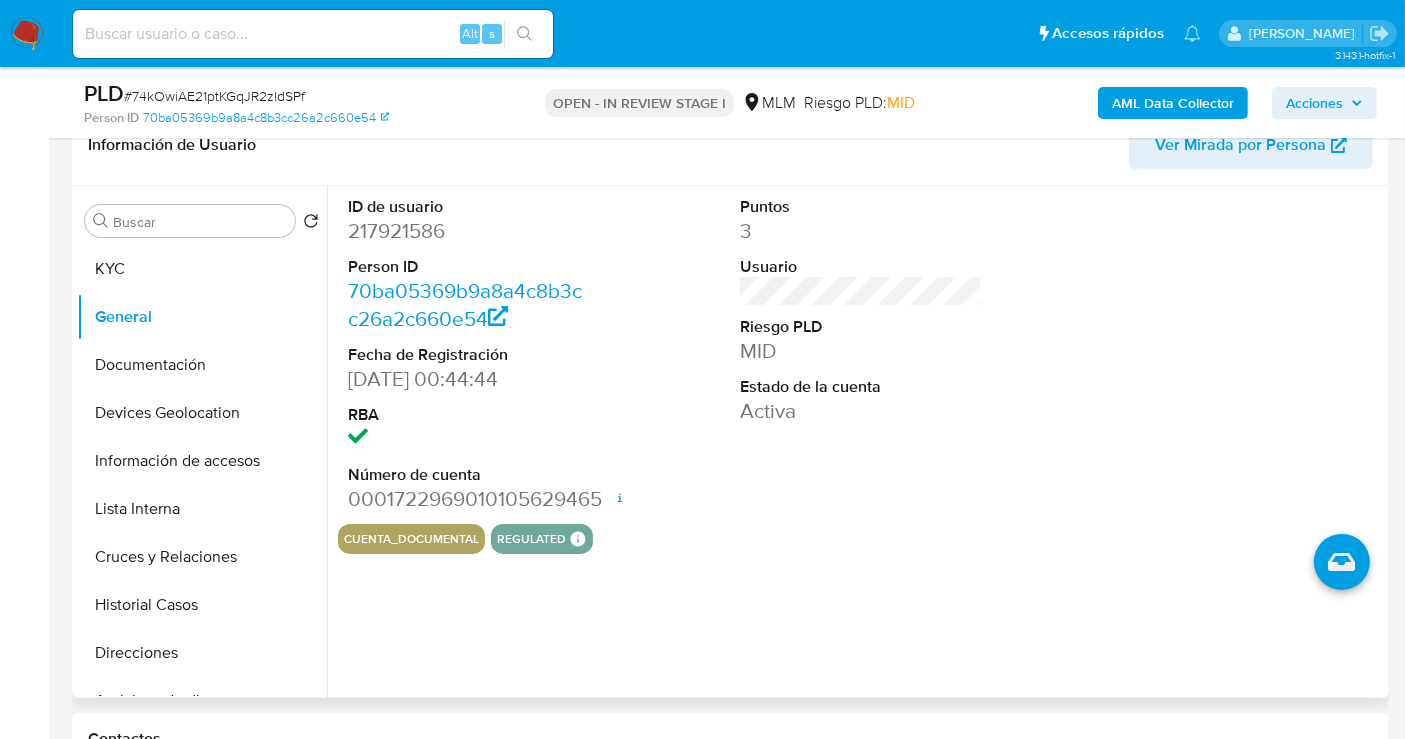 type 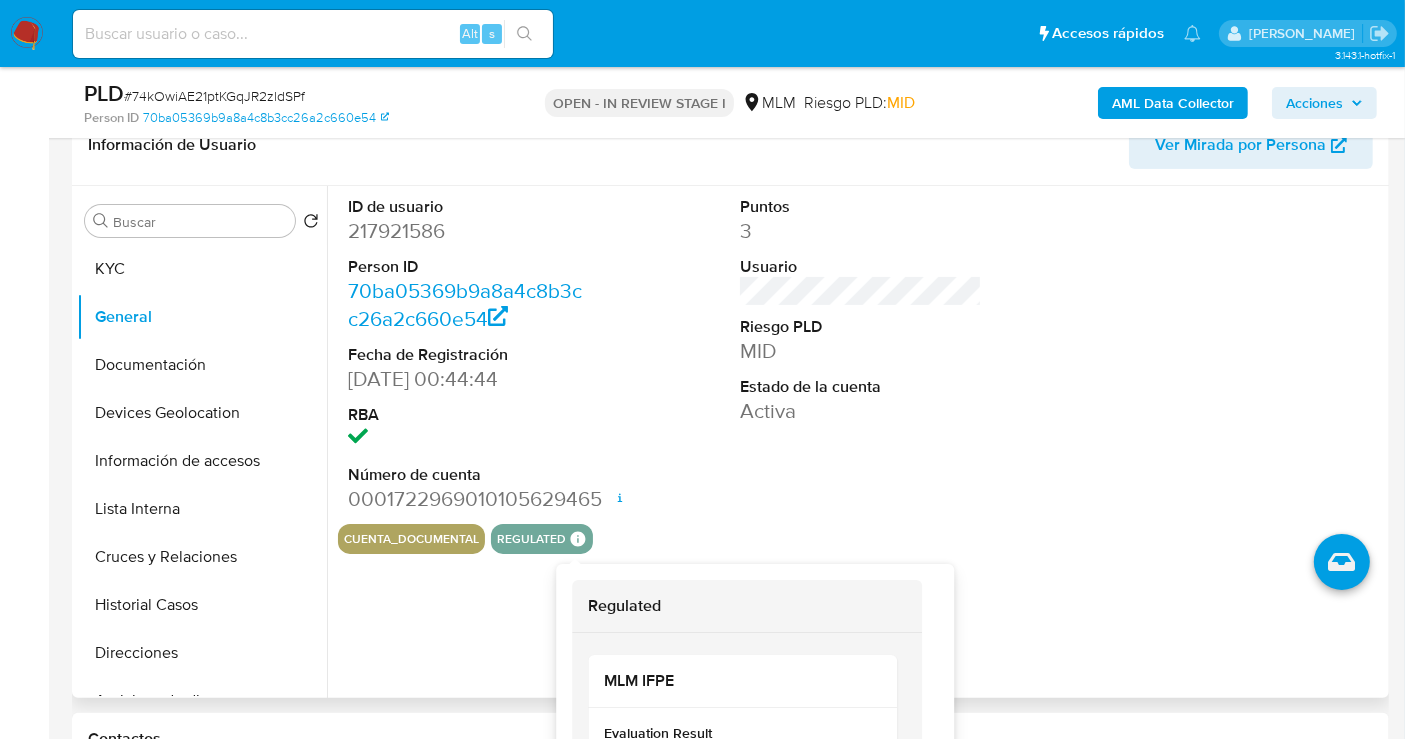 click 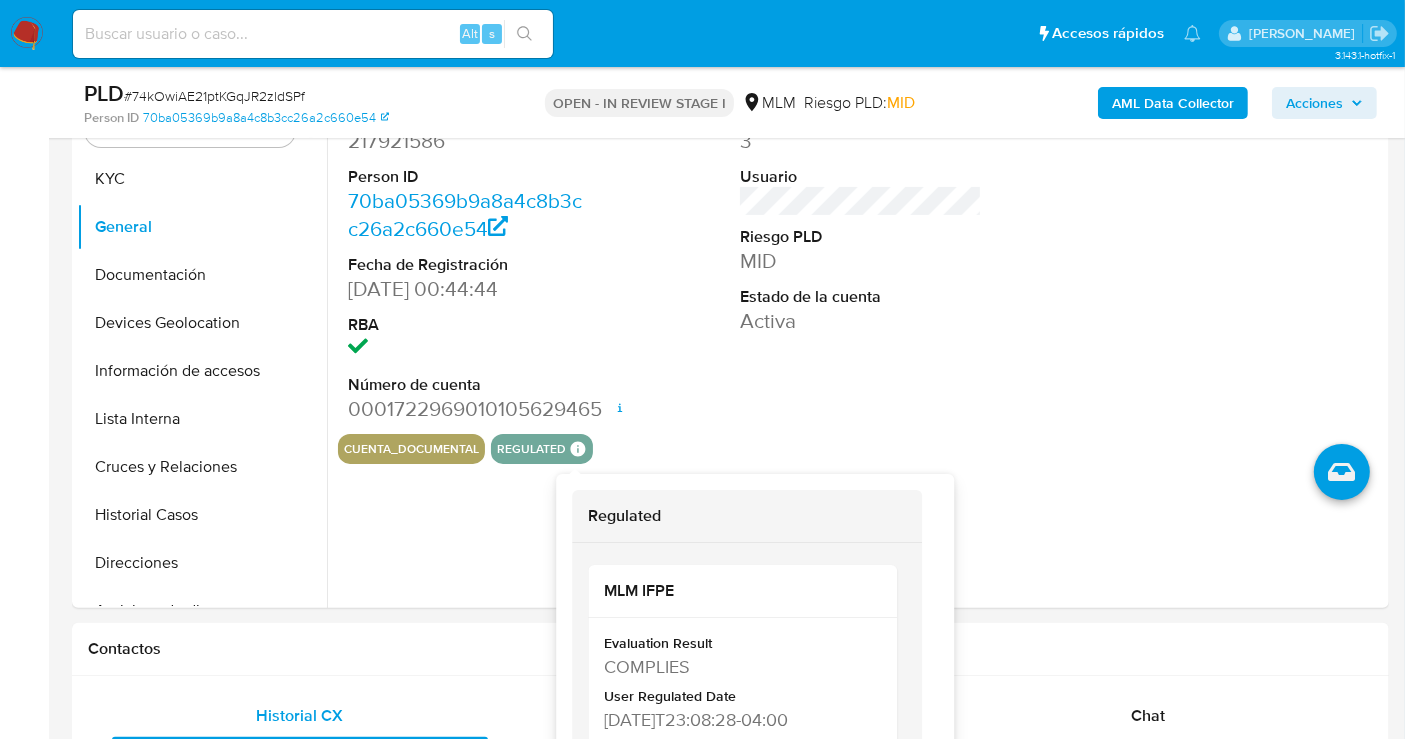 scroll, scrollTop: 444, scrollLeft: 0, axis: vertical 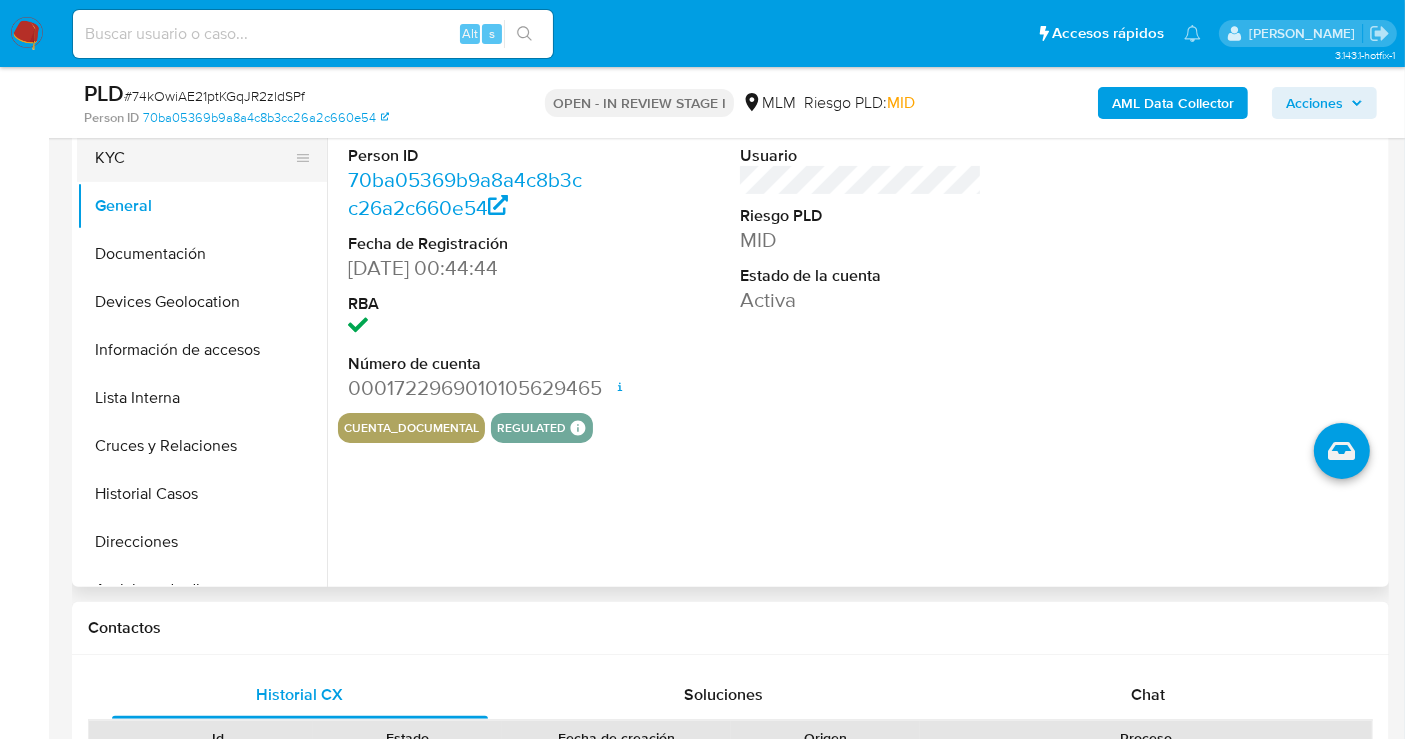 click on "KYC" at bounding box center [194, 158] 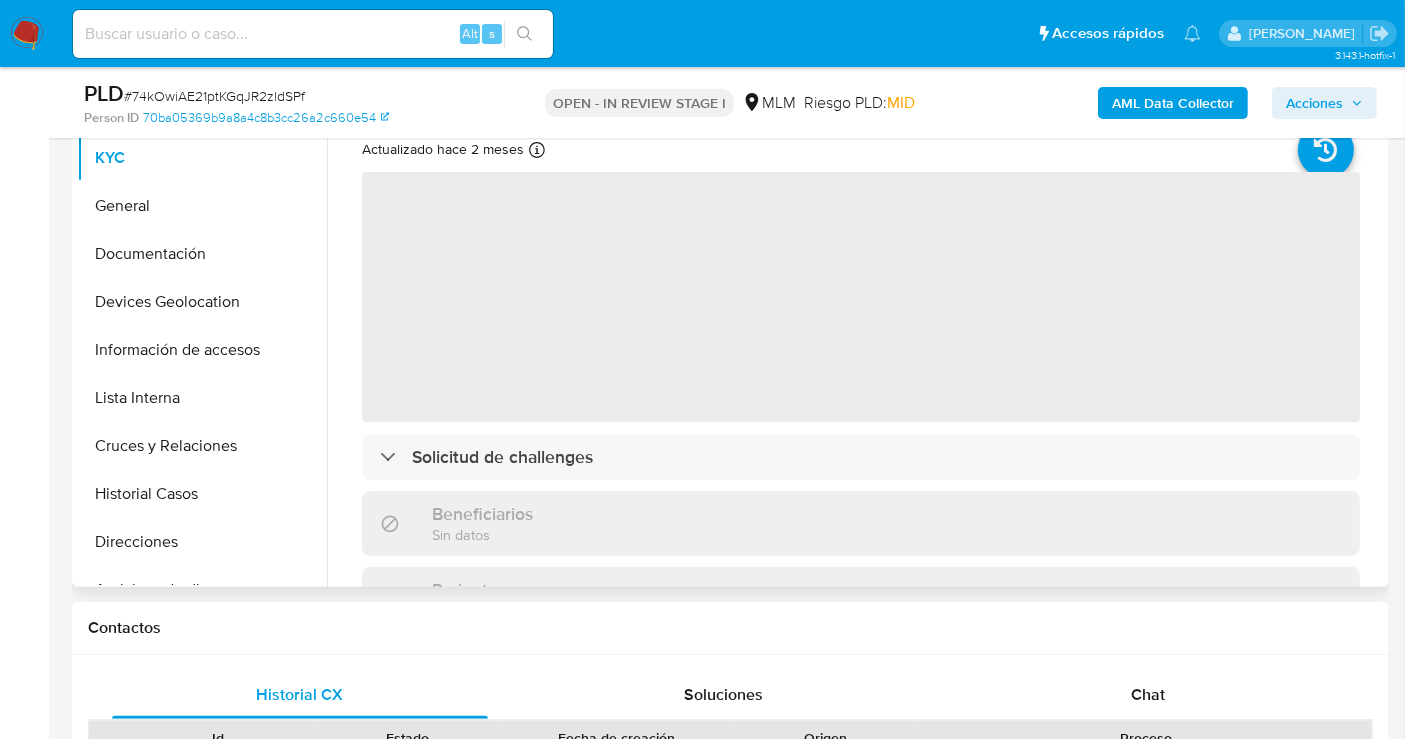 scroll, scrollTop: 333, scrollLeft: 0, axis: vertical 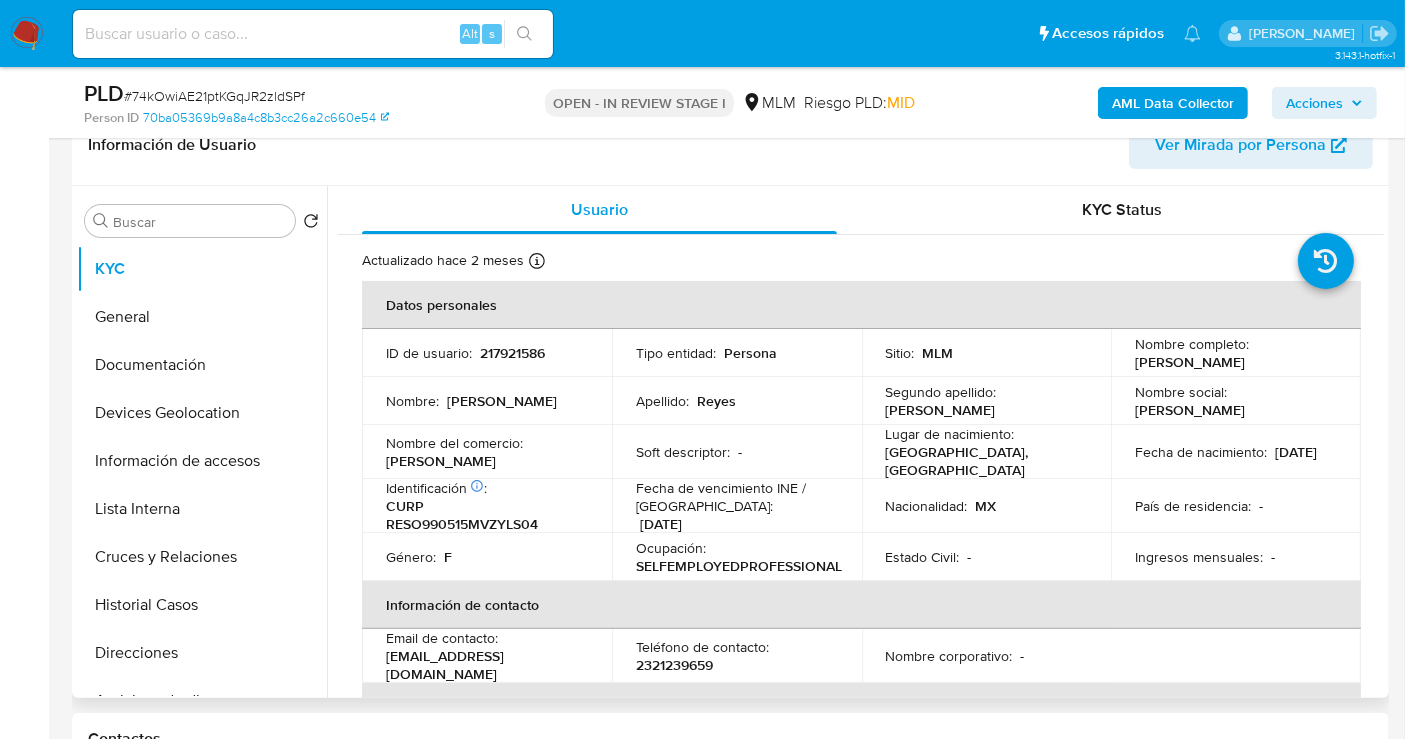type 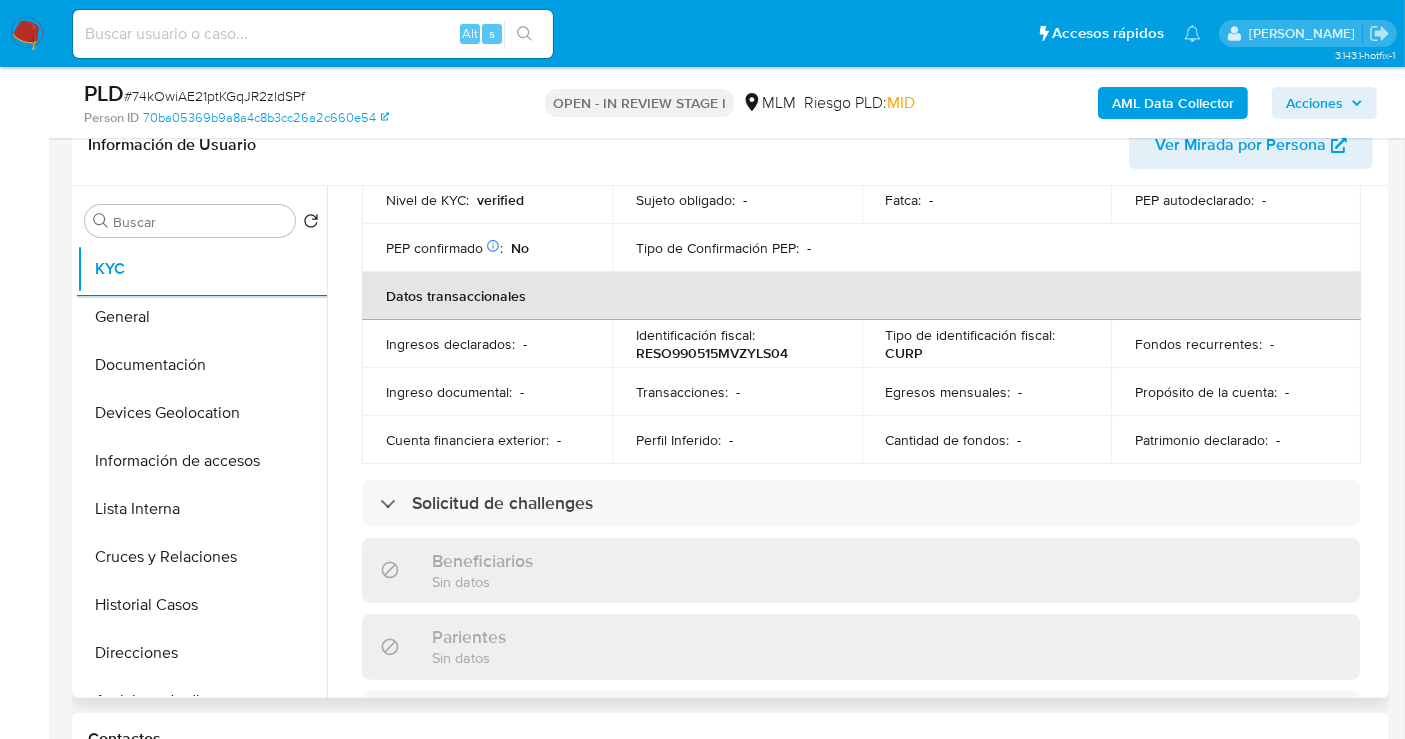 scroll, scrollTop: 444, scrollLeft: 0, axis: vertical 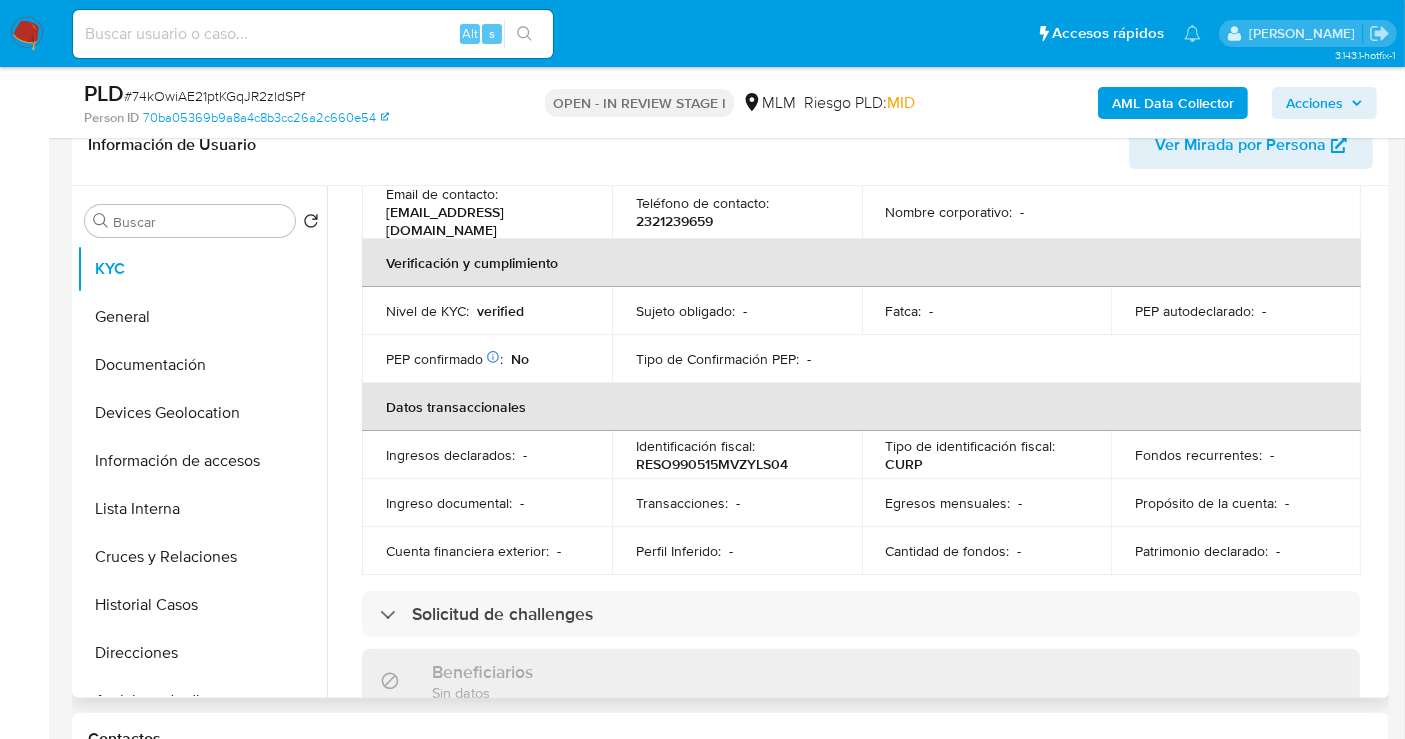 drag, startPoint x: 1385, startPoint y: 413, endPoint x: 1382, endPoint y: 438, distance: 25.179358 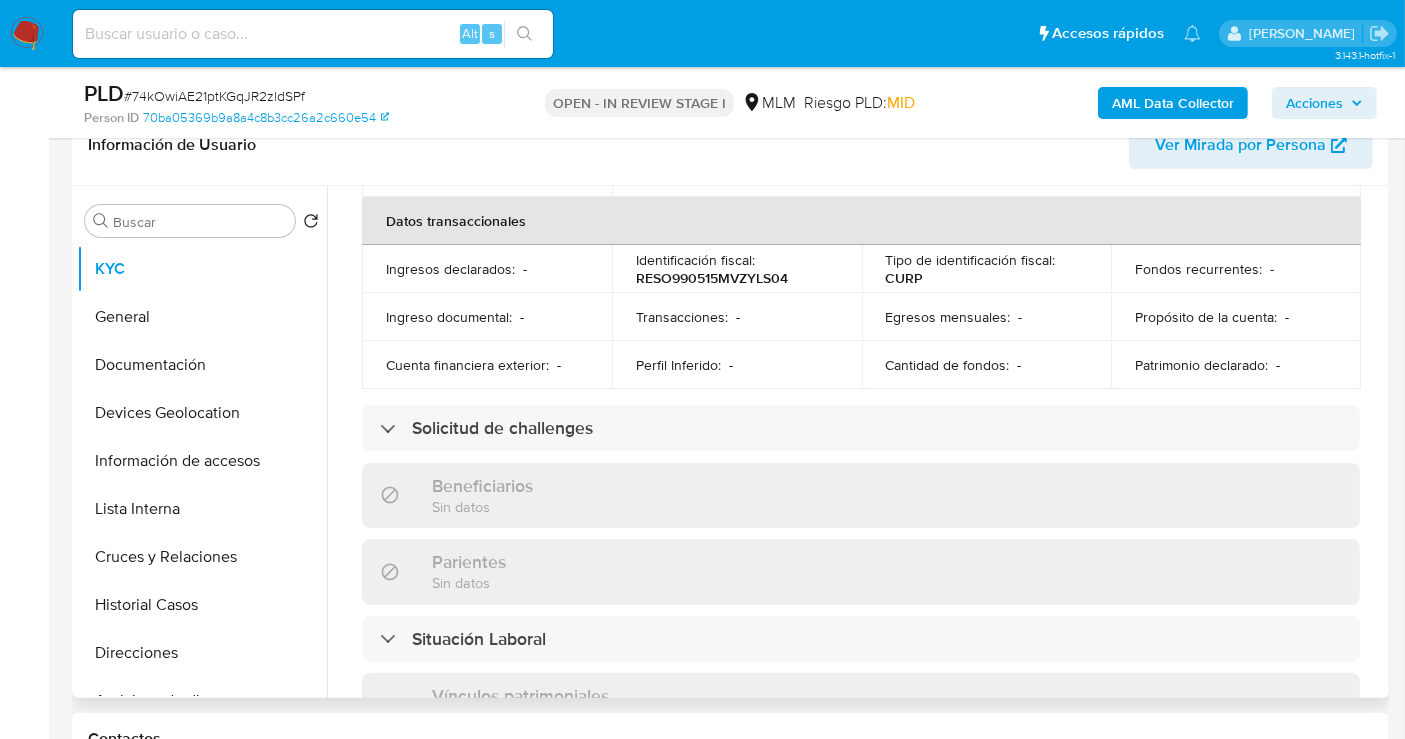 scroll, scrollTop: 640, scrollLeft: 0, axis: vertical 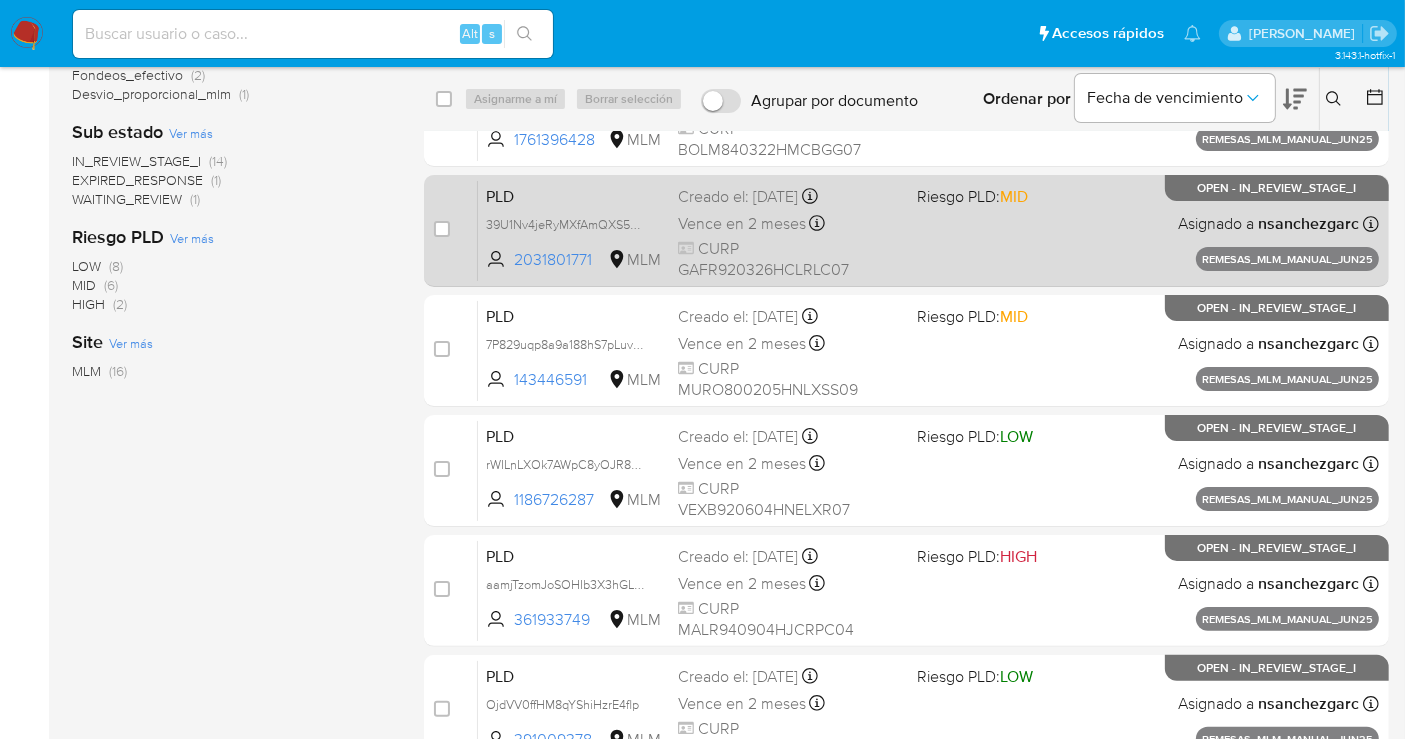 click on "Vence en 2 meses" at bounding box center (742, 224) 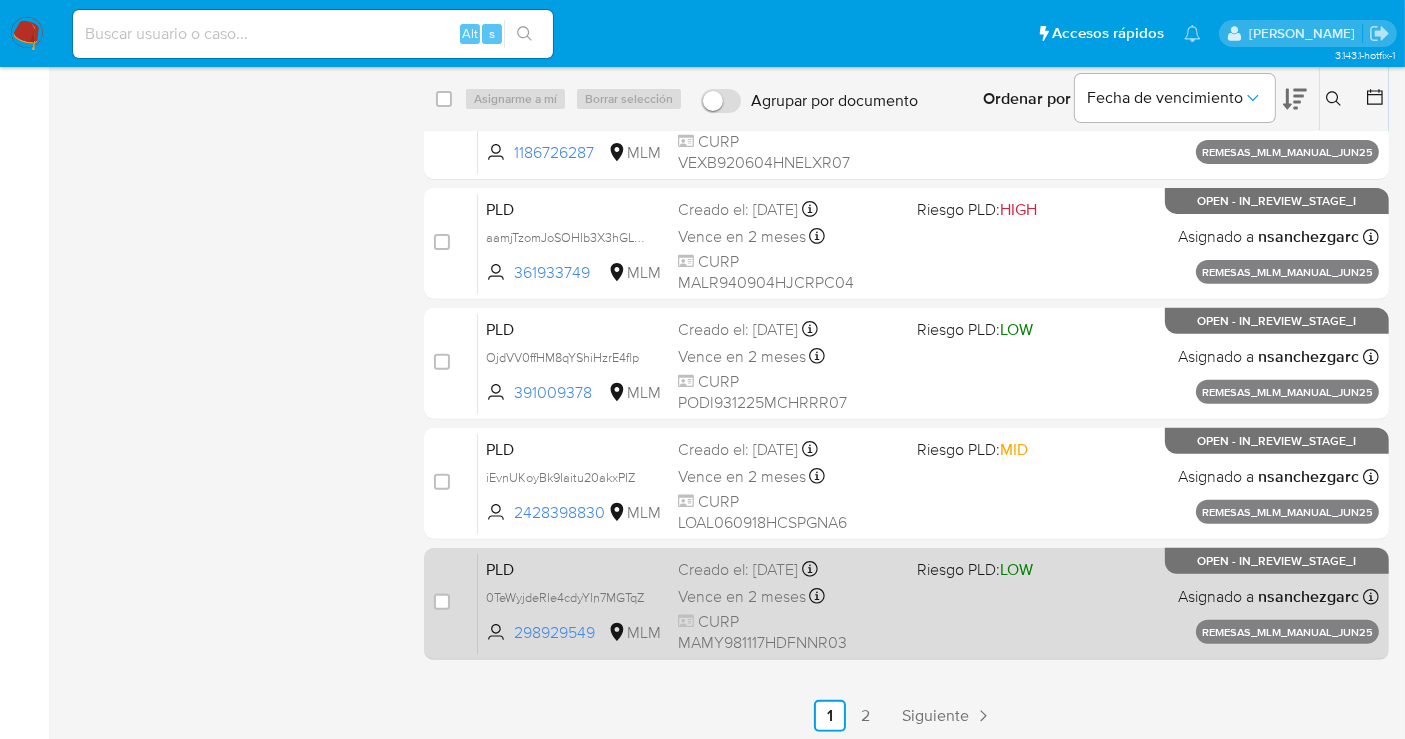 scroll, scrollTop: 685, scrollLeft: 0, axis: vertical 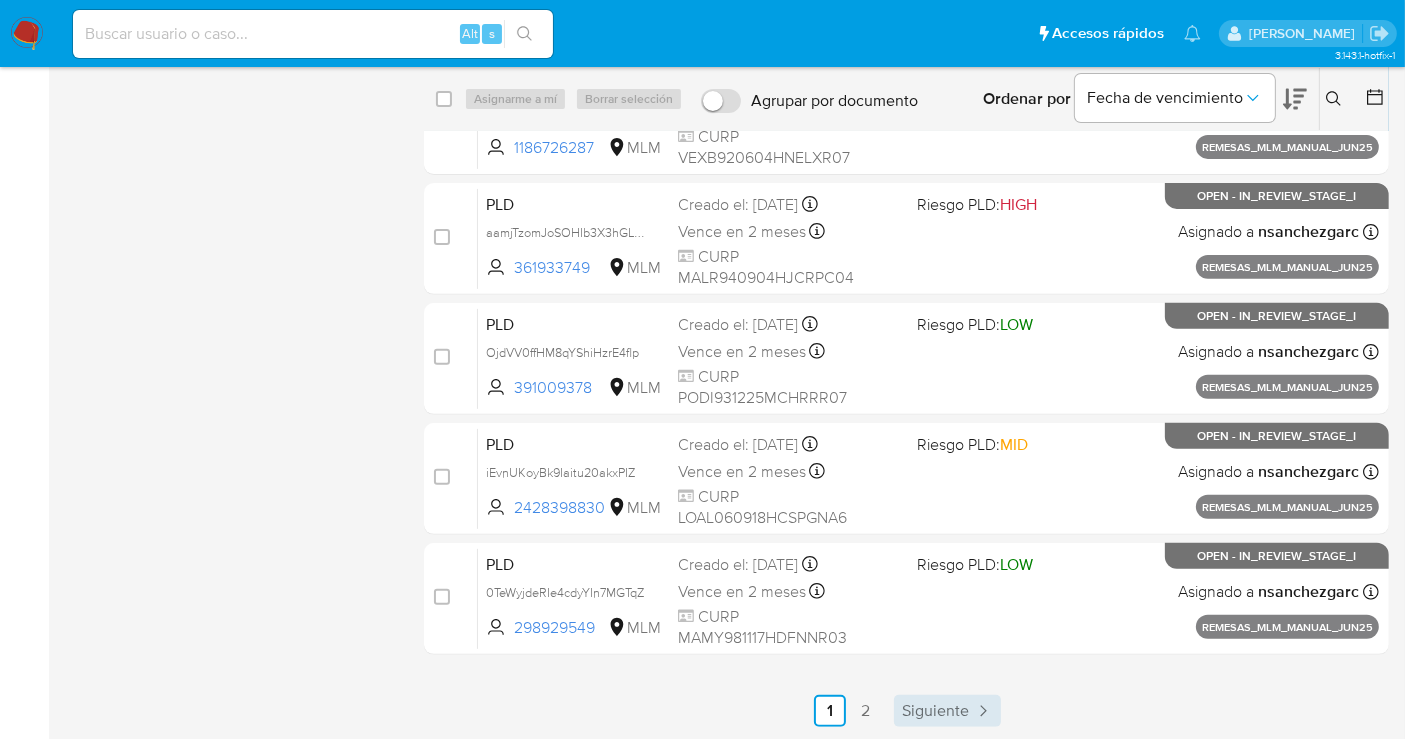 click on "Siguiente" at bounding box center (935, 711) 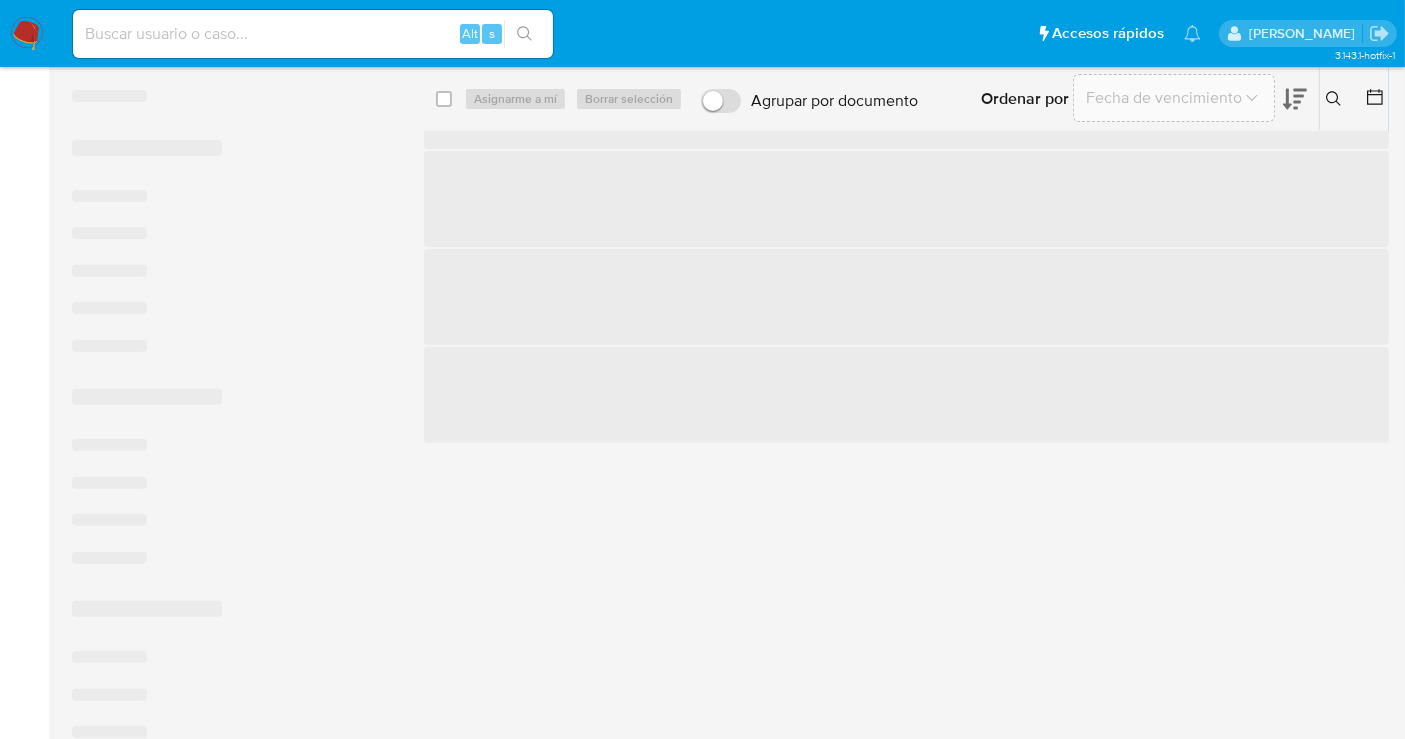 scroll, scrollTop: 0, scrollLeft: 0, axis: both 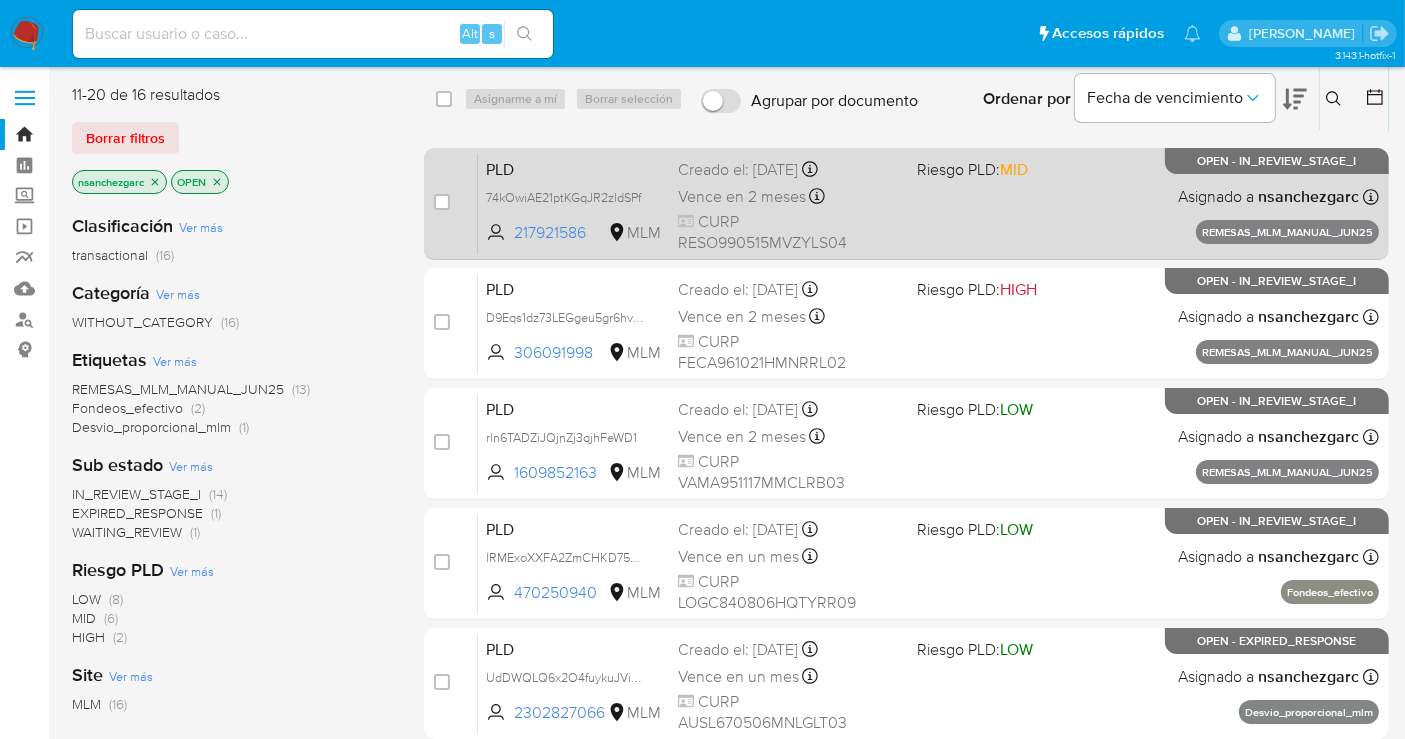 click on "PLD 74kOwiAE21ptKGqJR2zldSPf 217921586 MLM Riesgo PLD:  MID Creado el: [DATE]   Creado el: [DATE] 13:16:02 Vence en 2 meses   Vence el [DATE] 13:16:03 CURP   RESO990515MVZYLS04 Asignado a   nsanchezgarc   Asignado el: [DATE] 13:16:02 REMESAS_MLM_MANUAL_JUN25 OPEN - IN_REVIEW_STAGE_I" at bounding box center (928, 203) 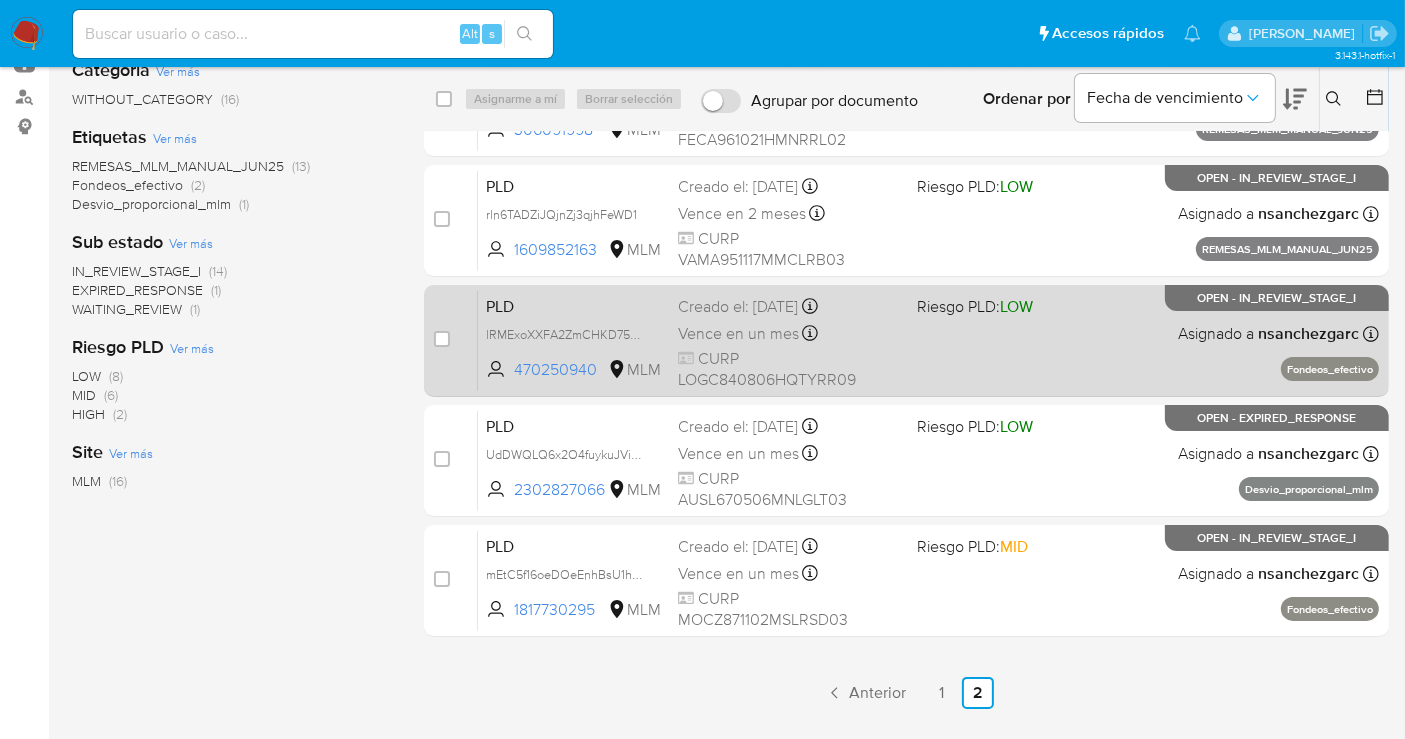 scroll, scrollTop: 247, scrollLeft: 0, axis: vertical 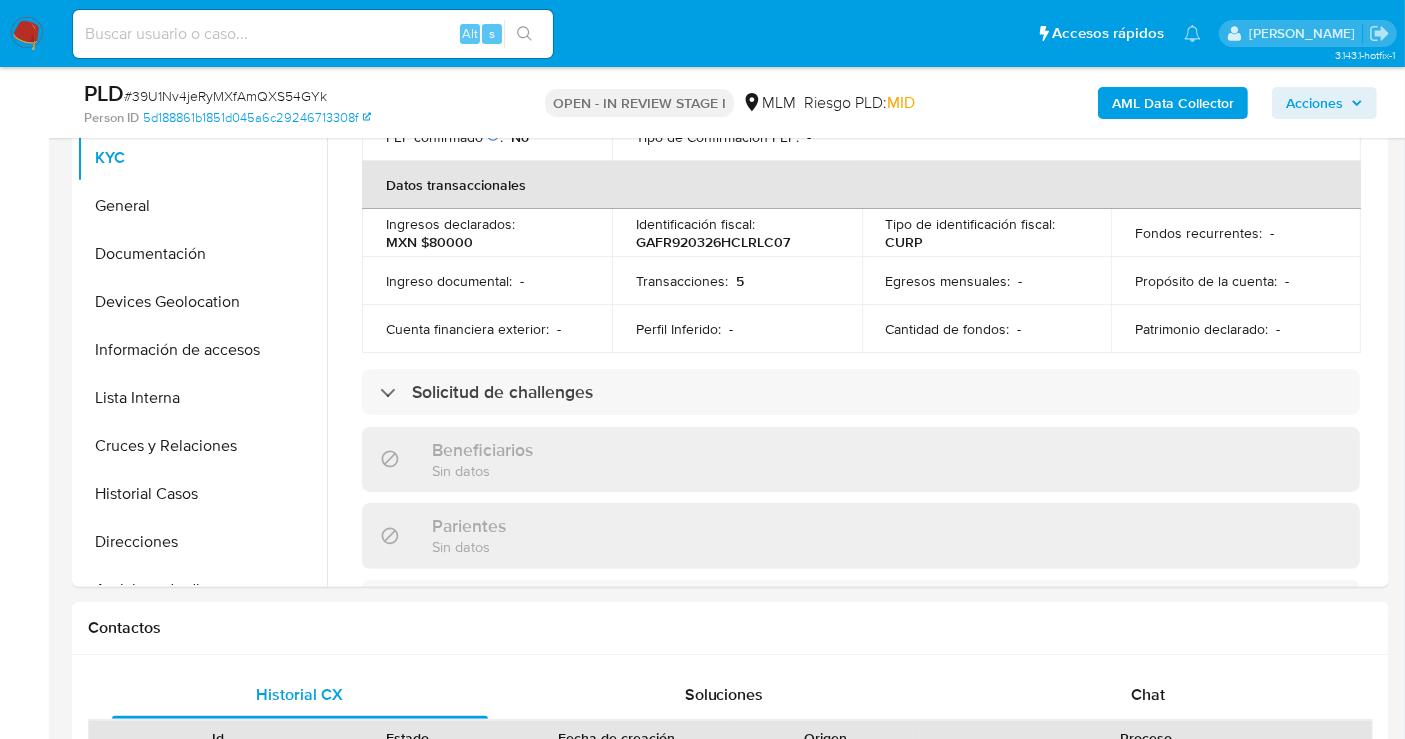 select on "10" 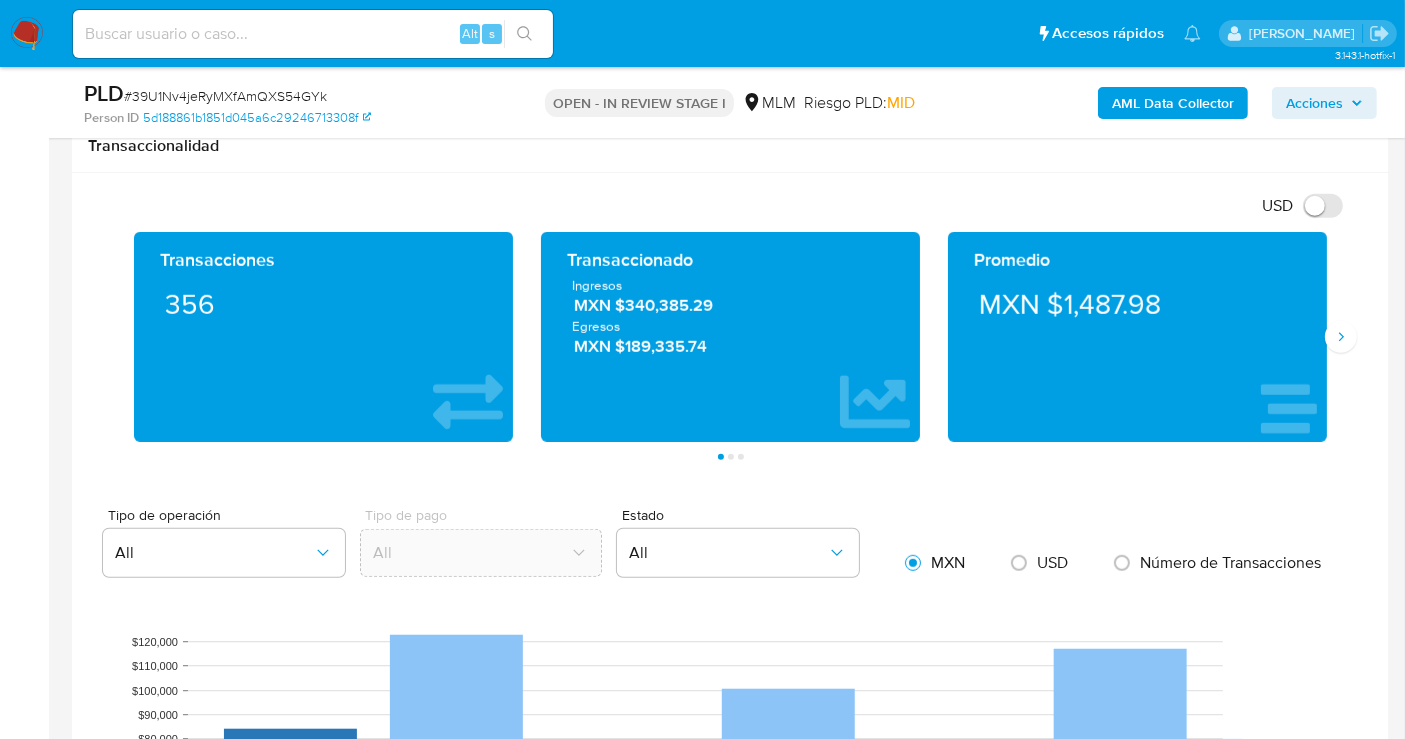 scroll, scrollTop: 1333, scrollLeft: 0, axis: vertical 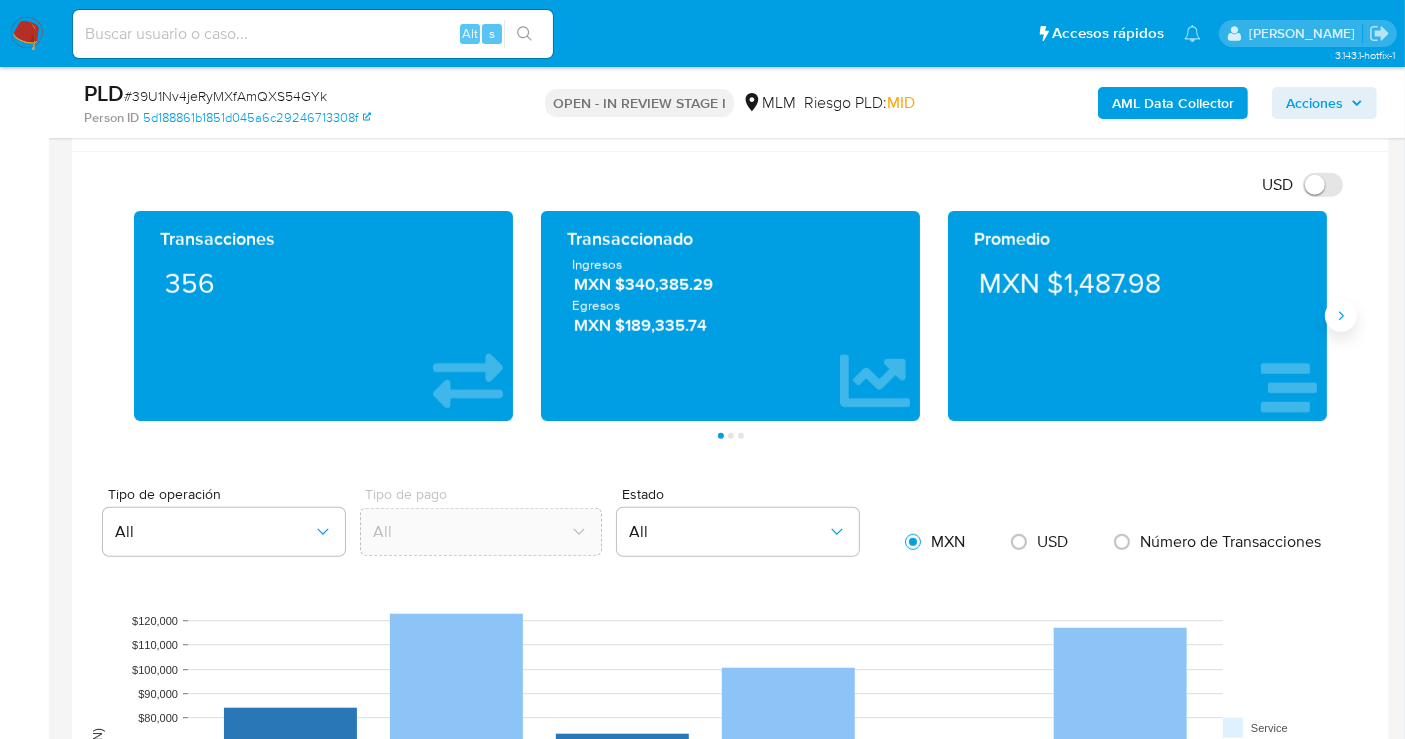 click 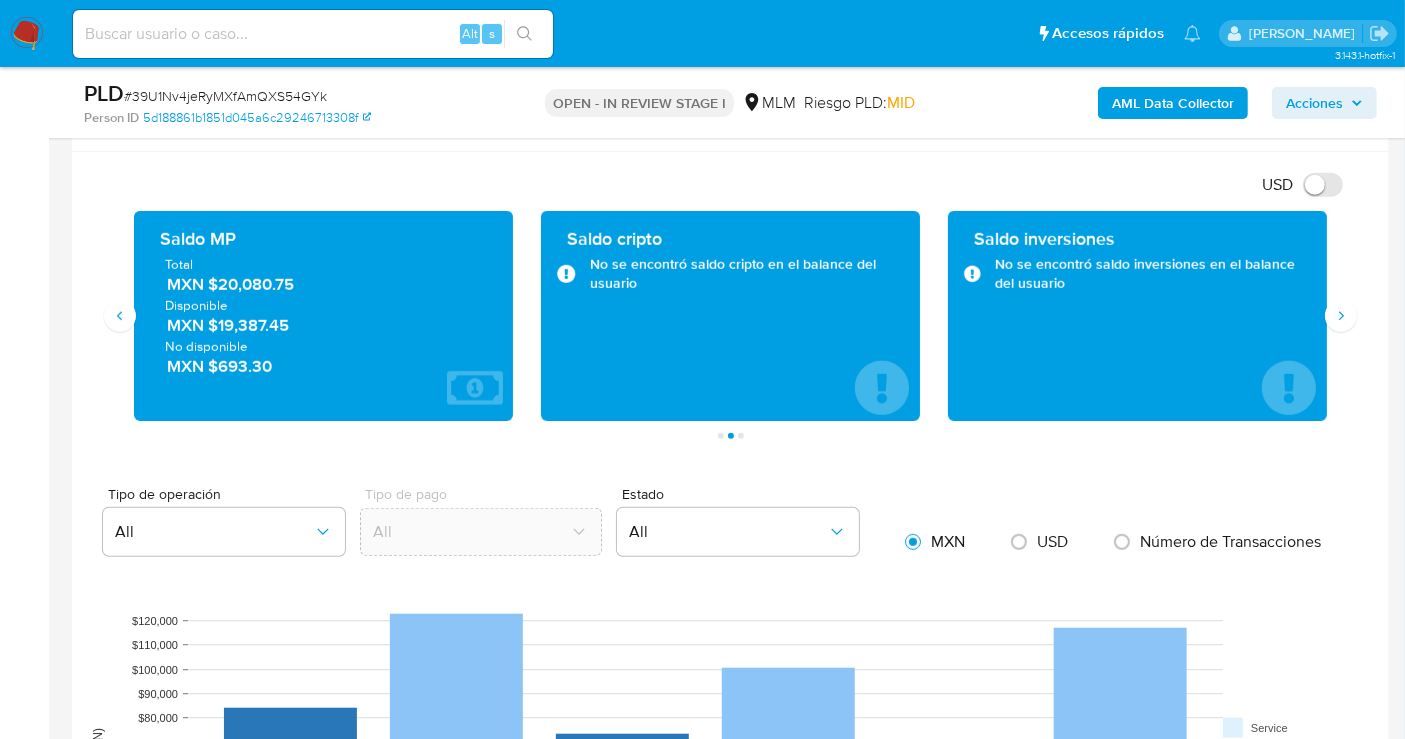 type 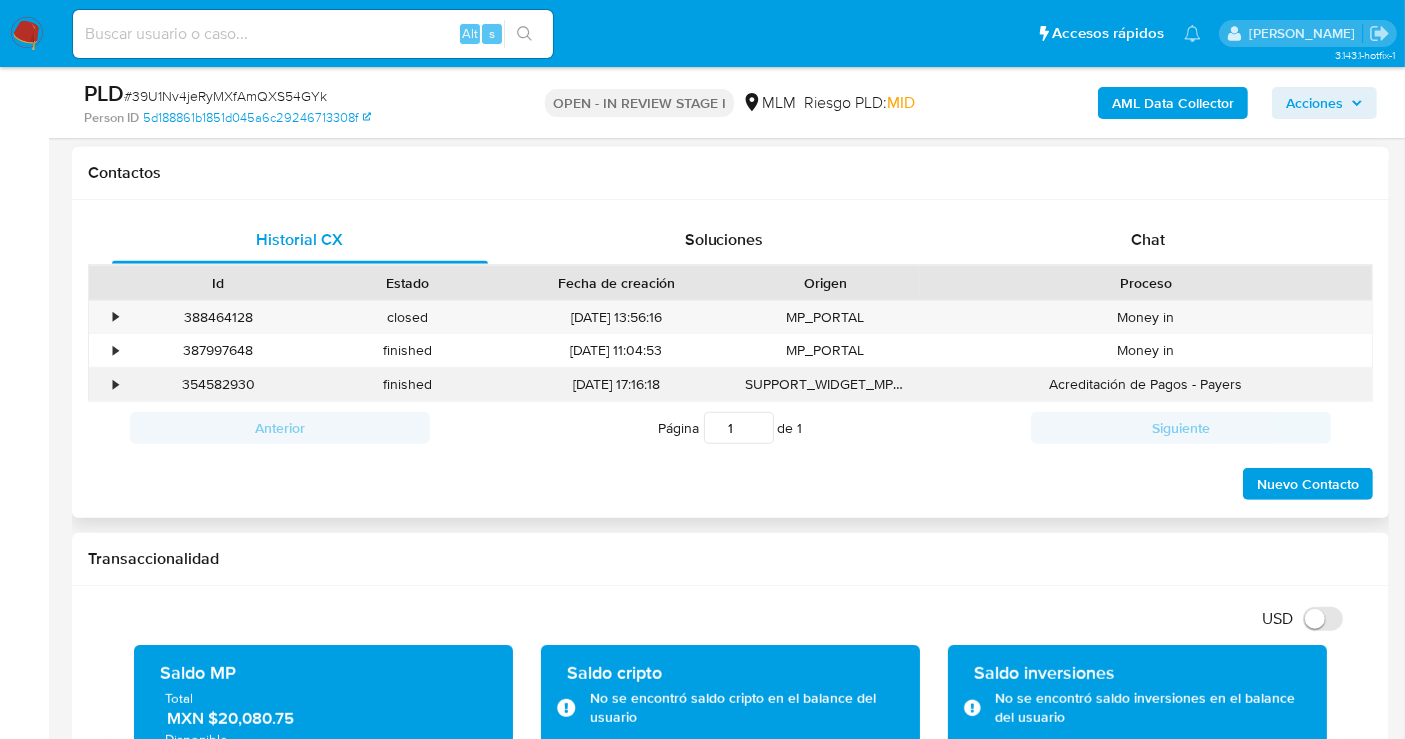 scroll, scrollTop: 888, scrollLeft: 0, axis: vertical 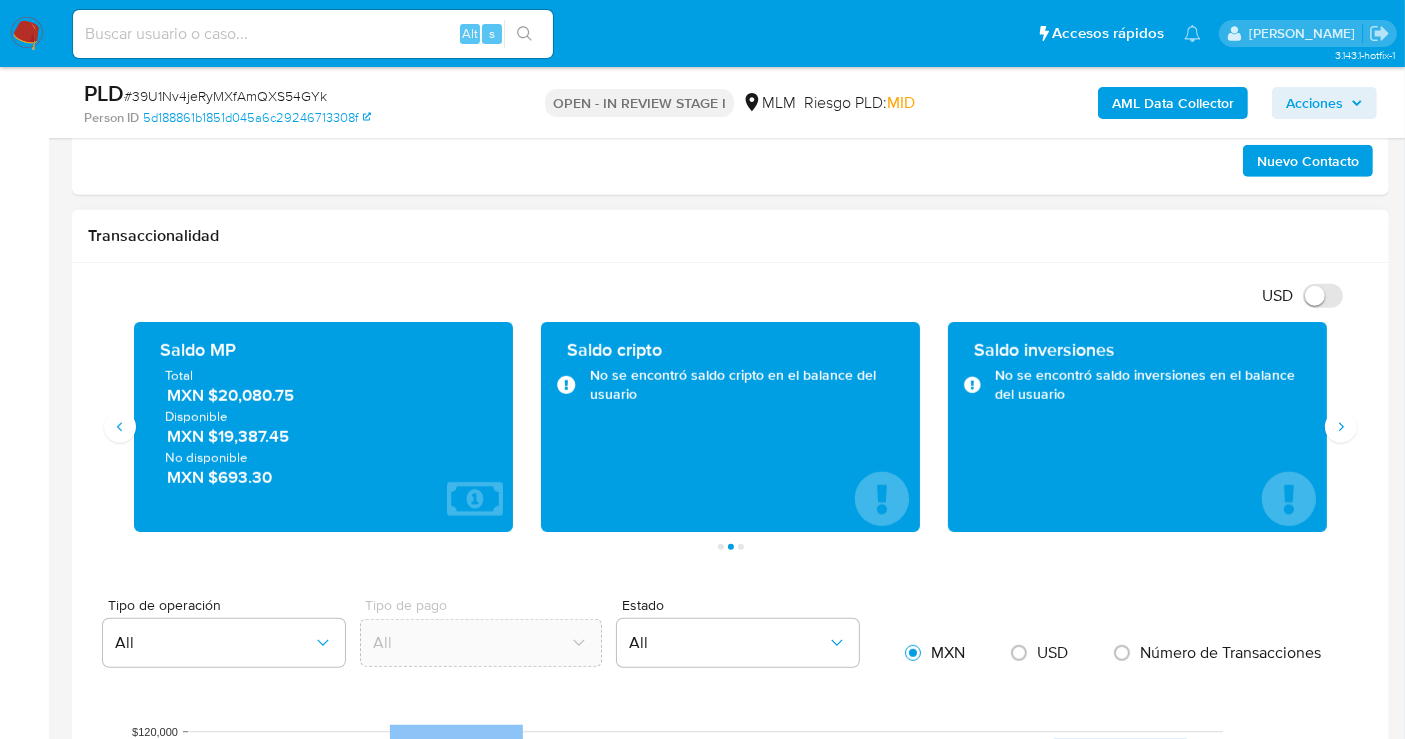 click on "MXN $20,080.75" at bounding box center (324, 395) 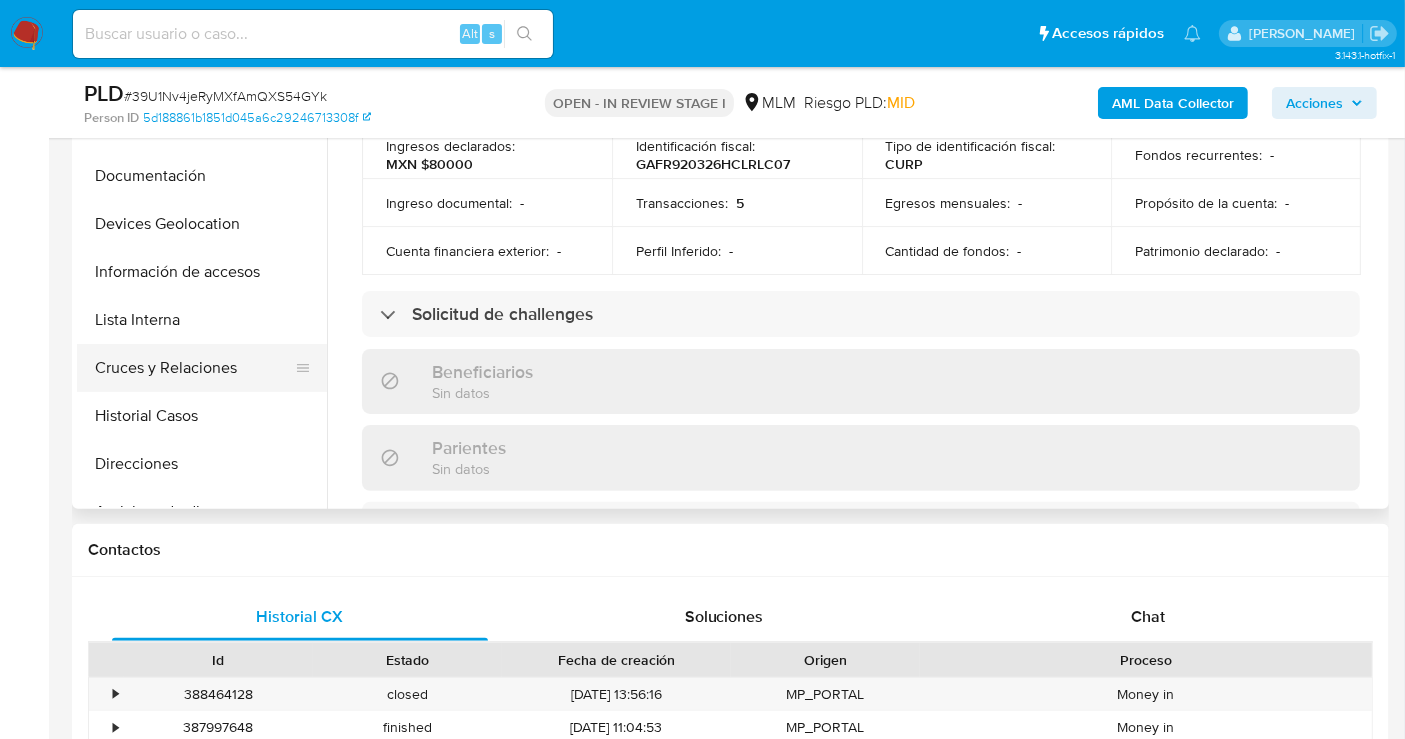 scroll, scrollTop: 444, scrollLeft: 0, axis: vertical 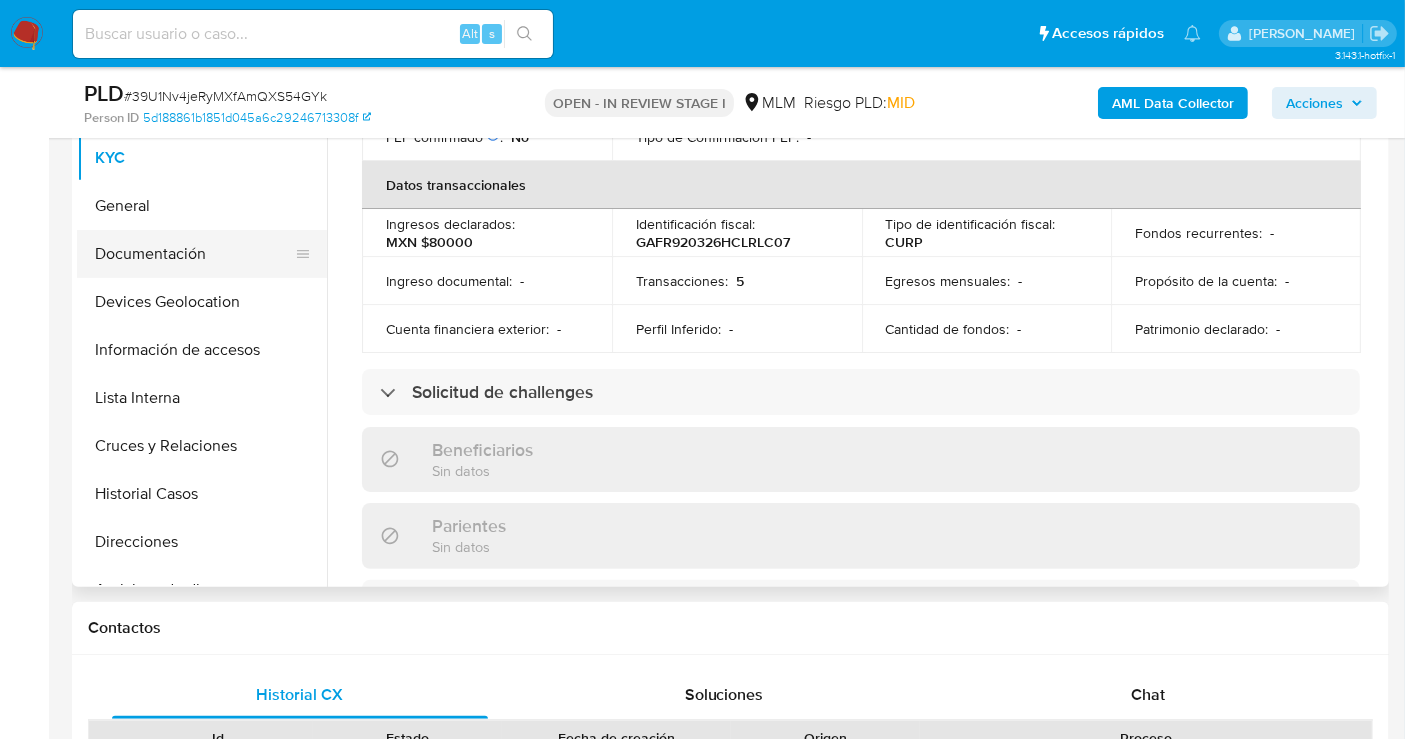 click on "Documentación" at bounding box center (194, 254) 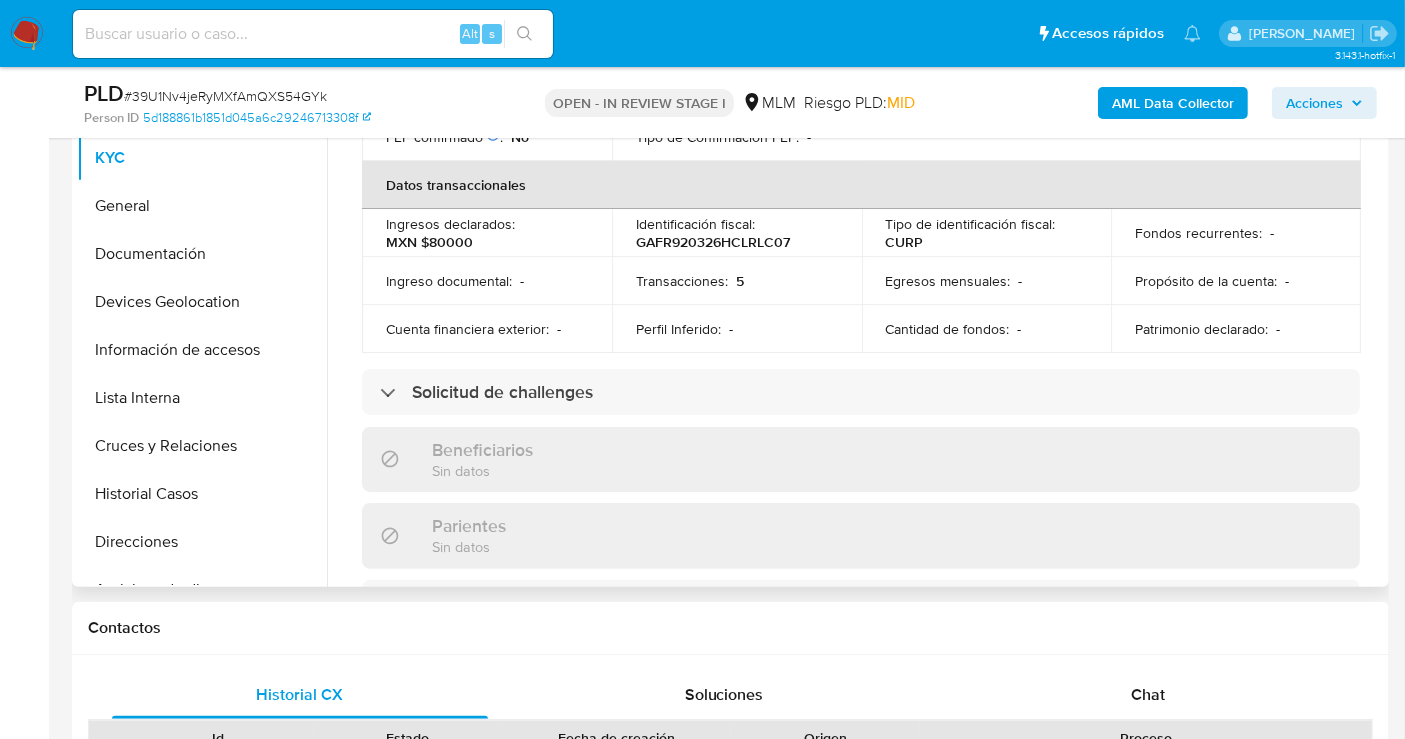 scroll, scrollTop: 0, scrollLeft: 0, axis: both 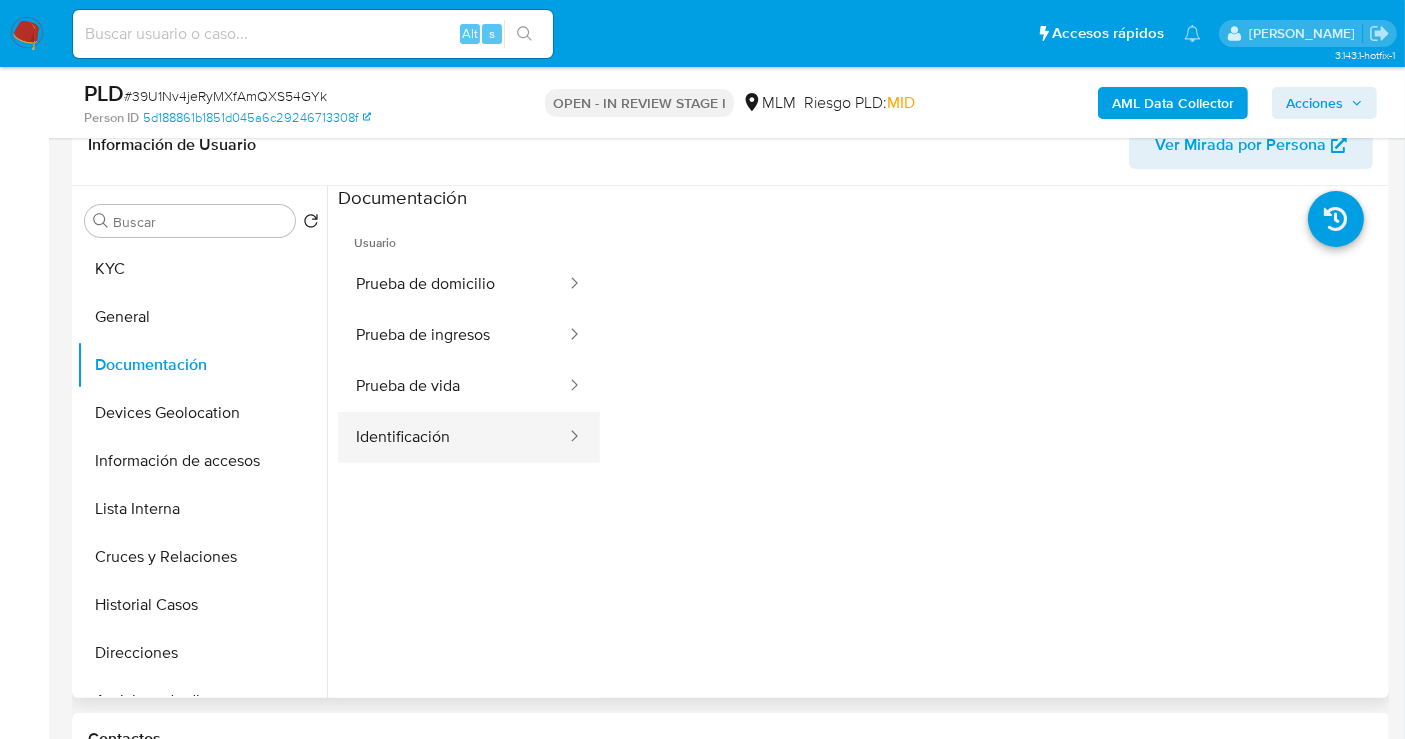 click on "Identificación" at bounding box center [453, 437] 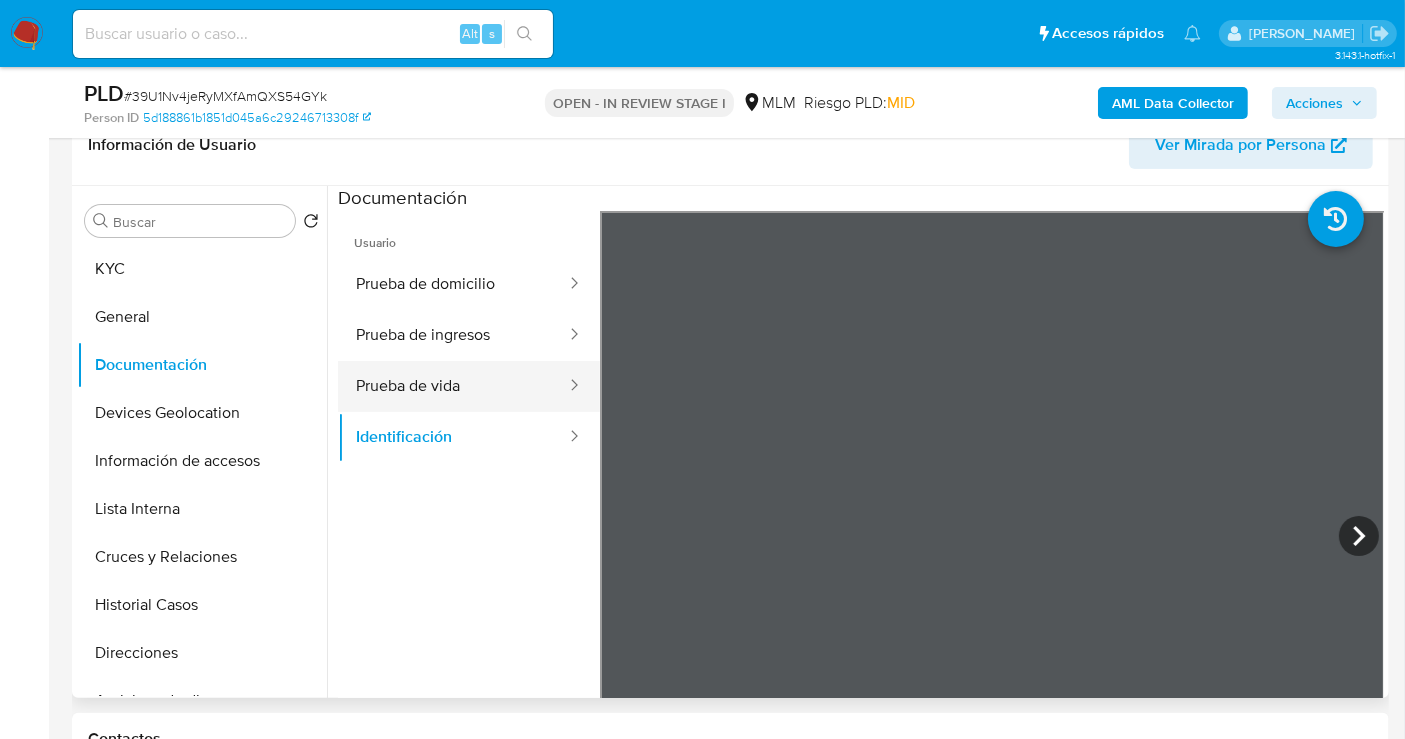 click on "Prueba de vida" at bounding box center [453, 386] 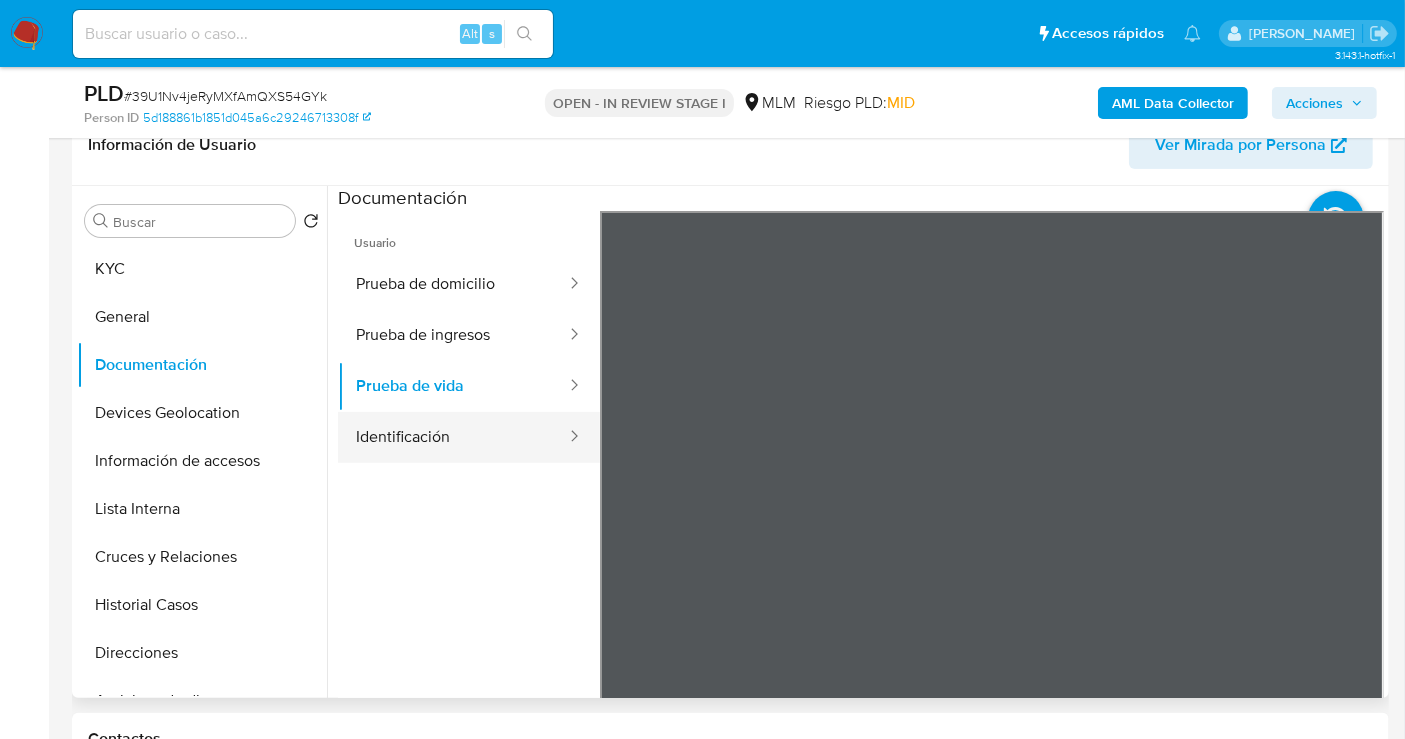 type 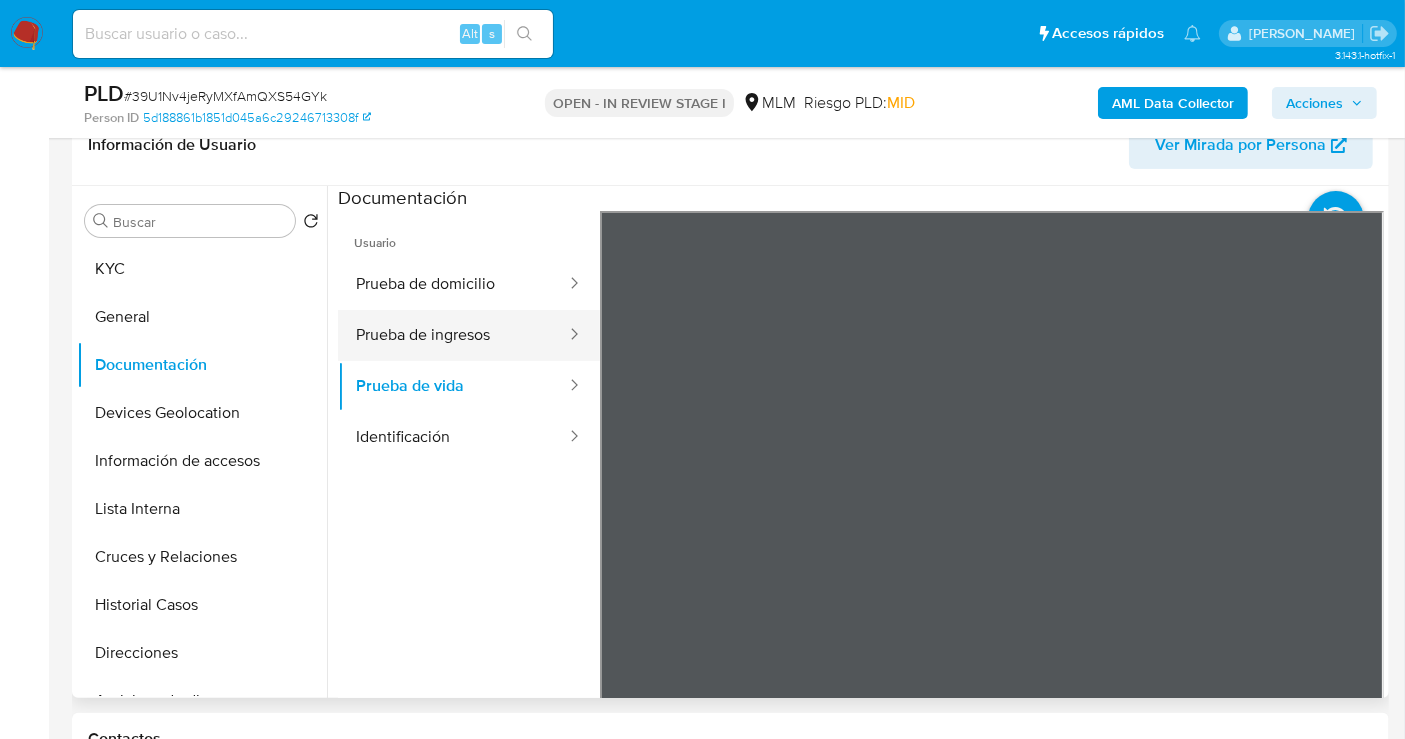 scroll, scrollTop: 0, scrollLeft: 0, axis: both 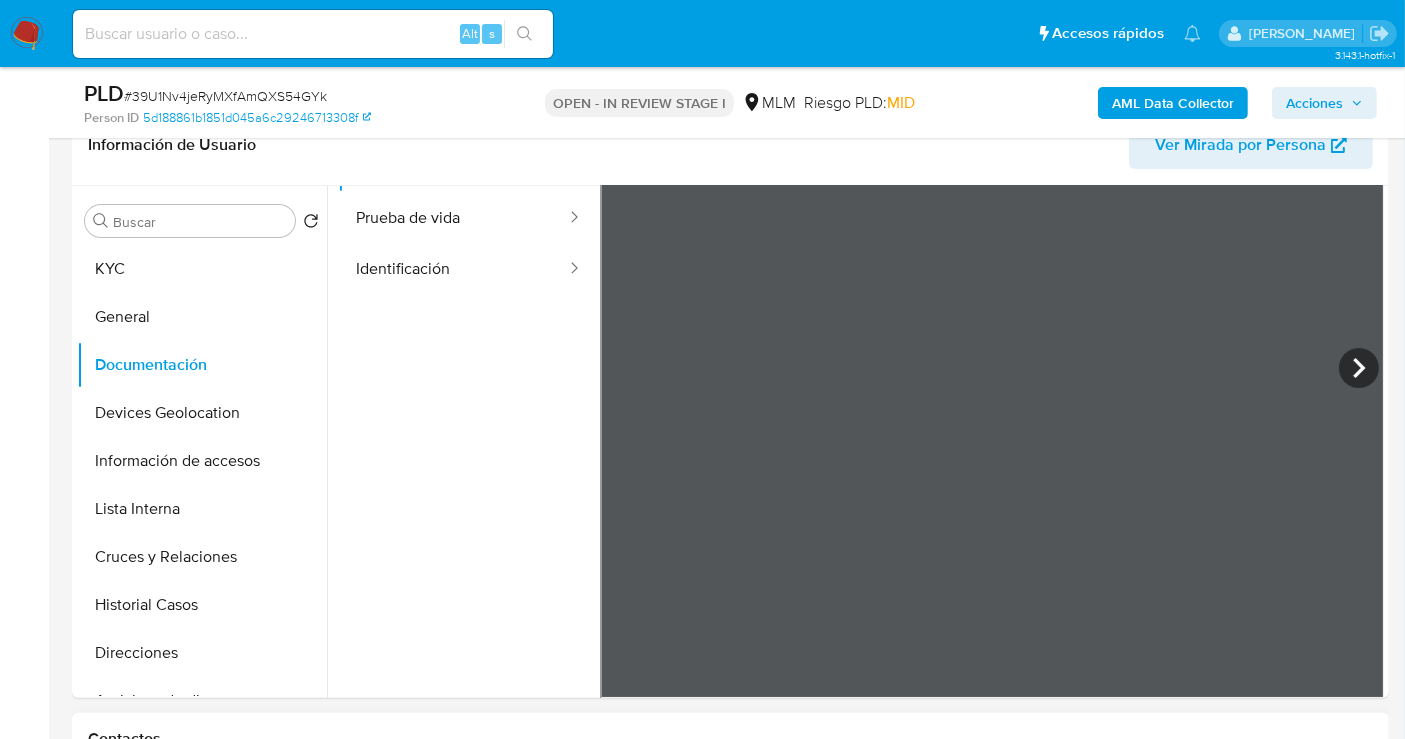 click on "Pausado Ver notificaciones Alt s Accesos rápidos   Presiona las siguientes teclas para acceder a algunas de las funciones Buscar caso o usuario Alt s Volver al home Alt h Agregar un comentario Alt c Ir a la resolucion de un caso Alt r Agregar un archivo adjunto Alt a Solicitar KYC challenge Alt 3 Agregar restricción Alt 4 Eliminar restricción Alt 5 Nancy Eridany Sanchez Bandeja Tablero Screening Búsqueda en Listas Watchlist Herramientas Operaciones masivas Reportes Mulan Buscador de personas Consolidado 3.143.1-hotfix-1 Asignado a   nsanchezgarc   Asignado el: 25/06/2025 14:17:55 Creado el: 25/06/2025   Creado el: 25/06/2025 14:17:55 - Vence en 2 meses   Vence el 24/08/2025 14:17:56 PLD # 39U1Nv4jeRyMXfAmQXS54GYk Person ID 5d188861b1851d045a6c29246713308f OPEN - IN REVIEW STAGE I  MLM Riesgo PLD:  MID AML Data Collector Acciones Información del caso Eventos ( 1 ) Acciones MANUAL (1) Información de Usuario Ver Mirada por Persona Buscar   Volver al orden por defecto KYC General Documentación Direcciones" at bounding box center [702, 1729] 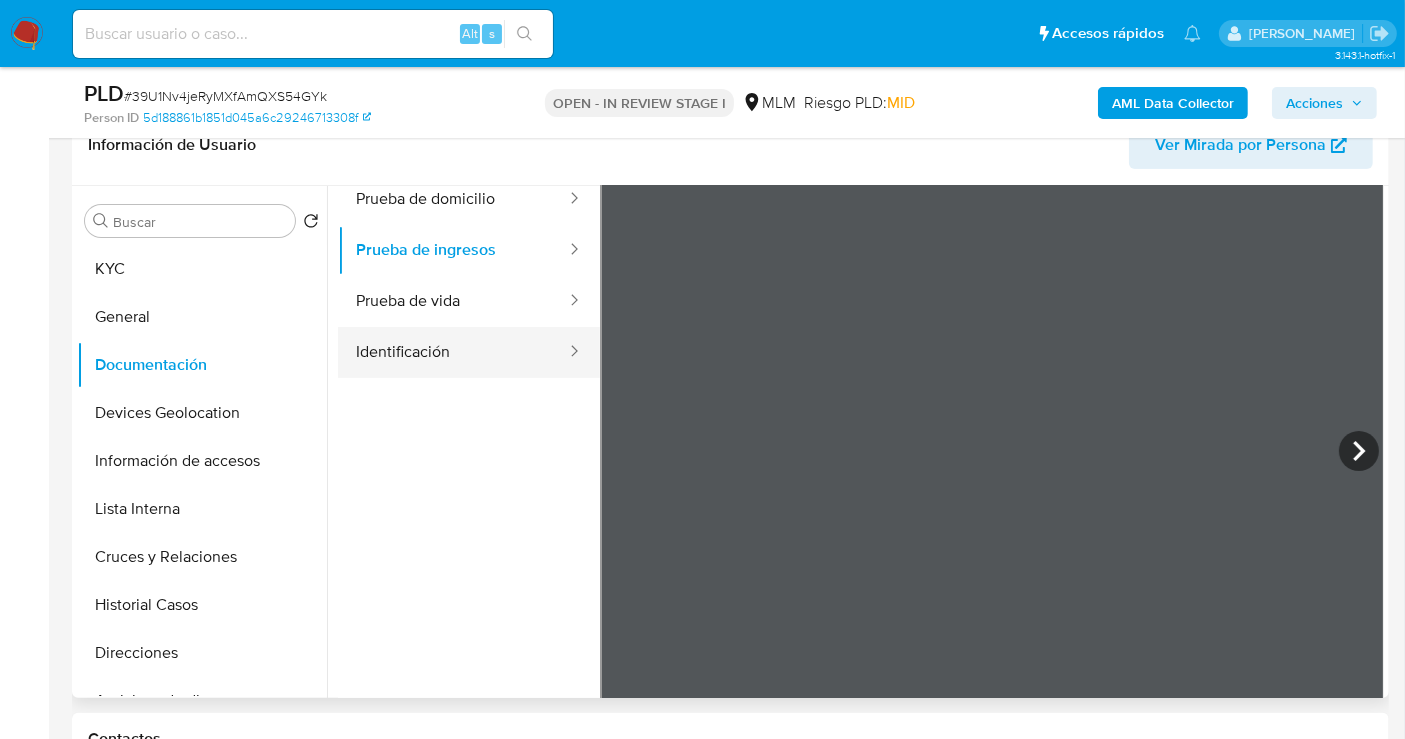 scroll, scrollTop: 0, scrollLeft: 0, axis: both 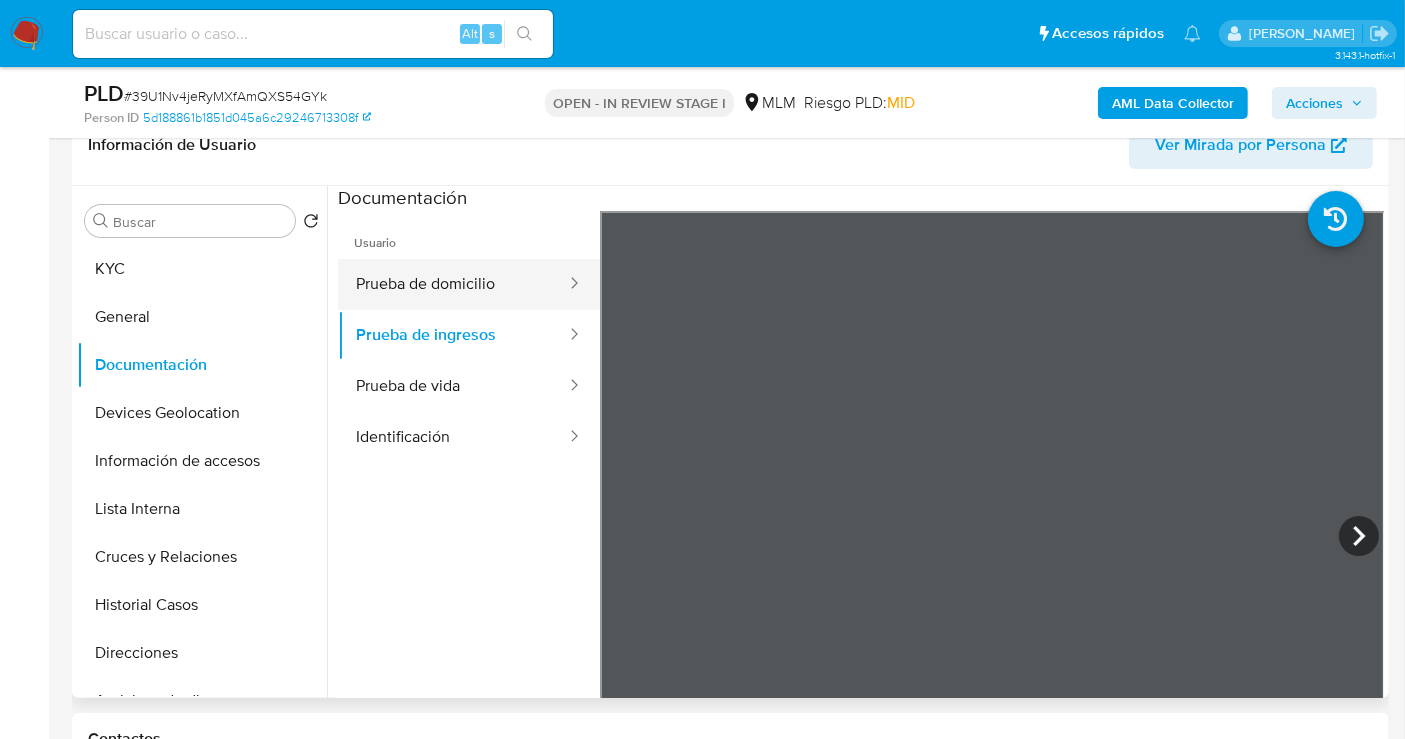 click on "Prueba de domicilio" at bounding box center [453, 284] 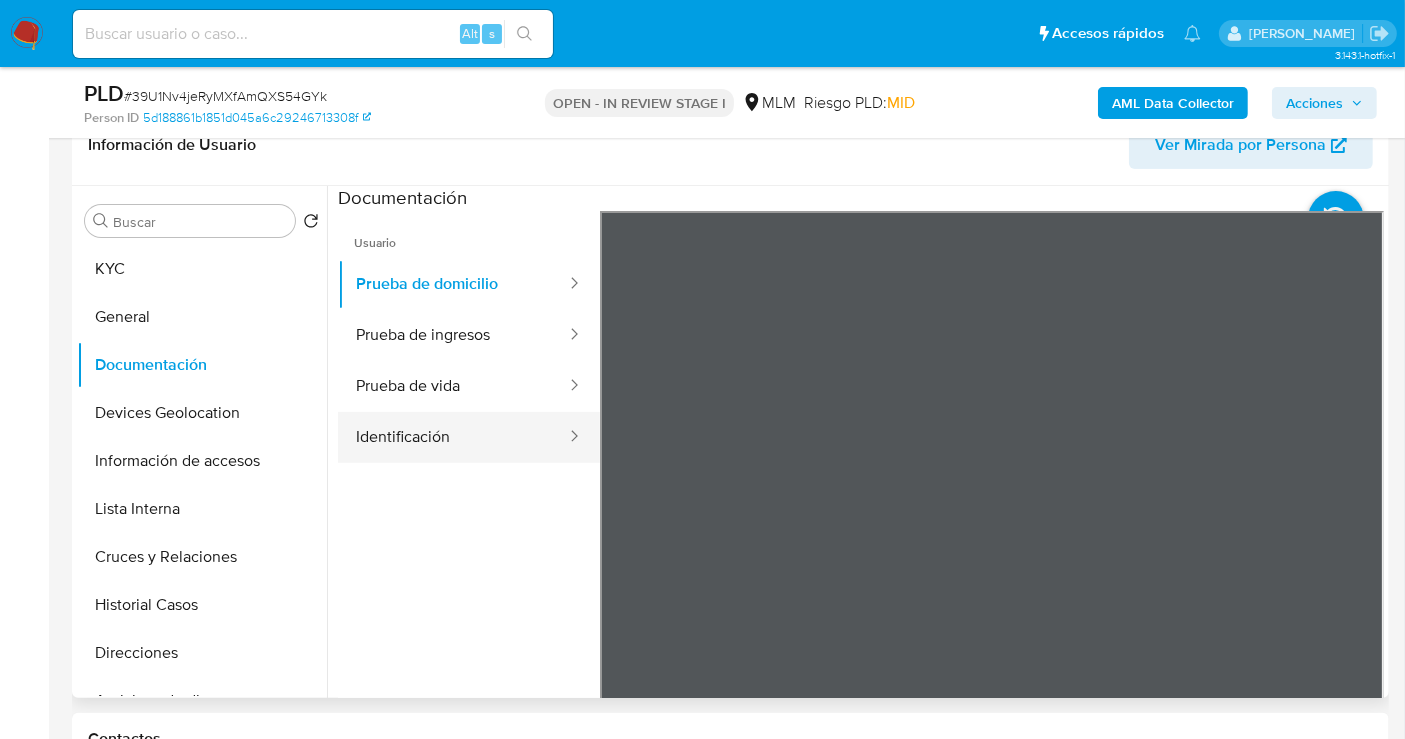 click on "Identificación" at bounding box center [453, 437] 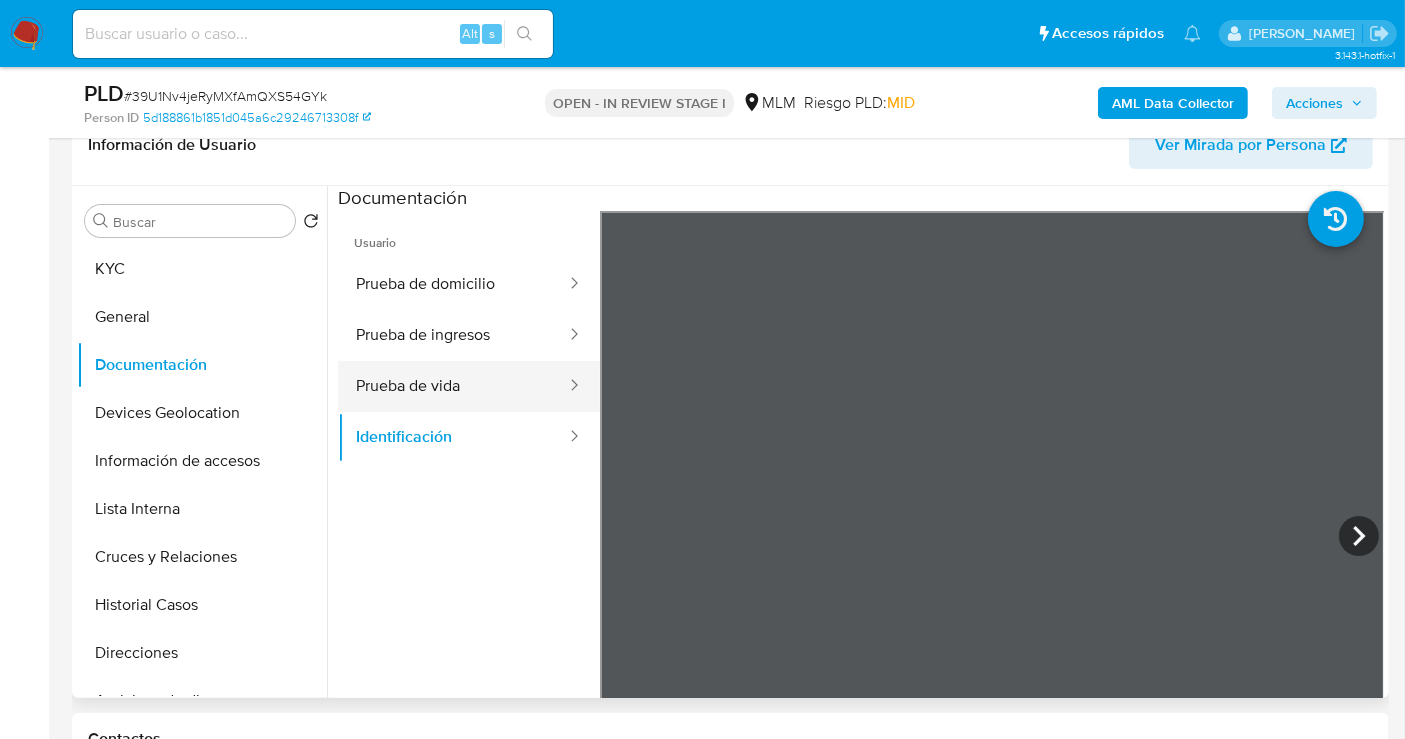 click on "Prueba de vida" at bounding box center (453, 386) 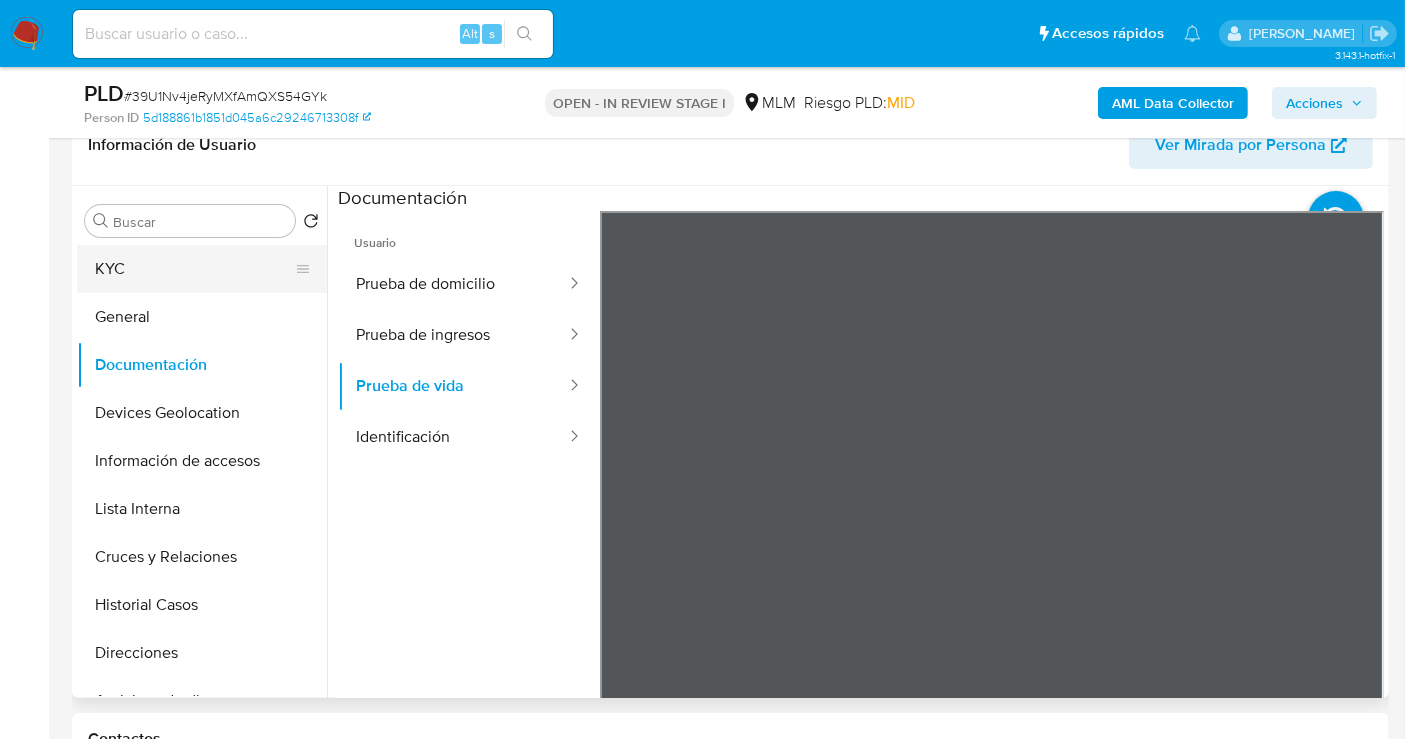 click on "KYC" at bounding box center (194, 269) 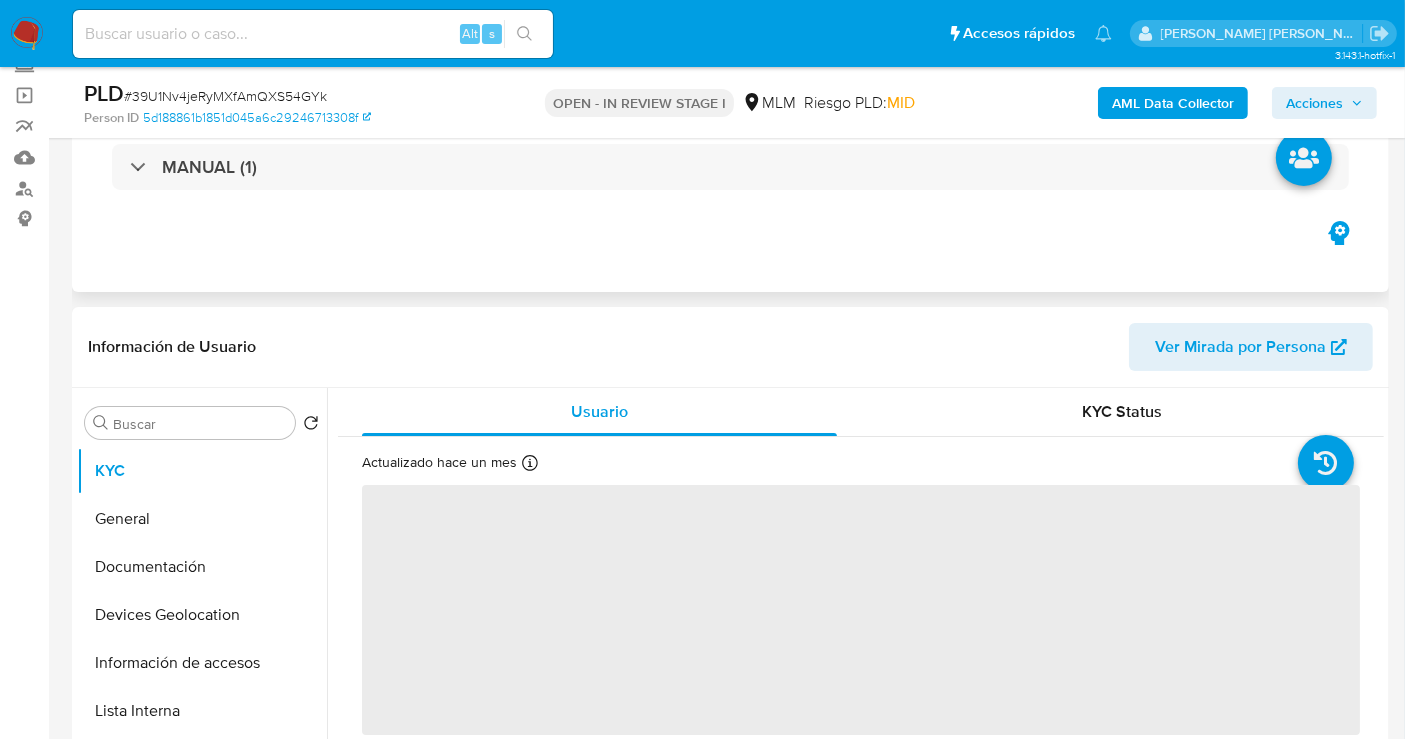 scroll, scrollTop: 222, scrollLeft: 0, axis: vertical 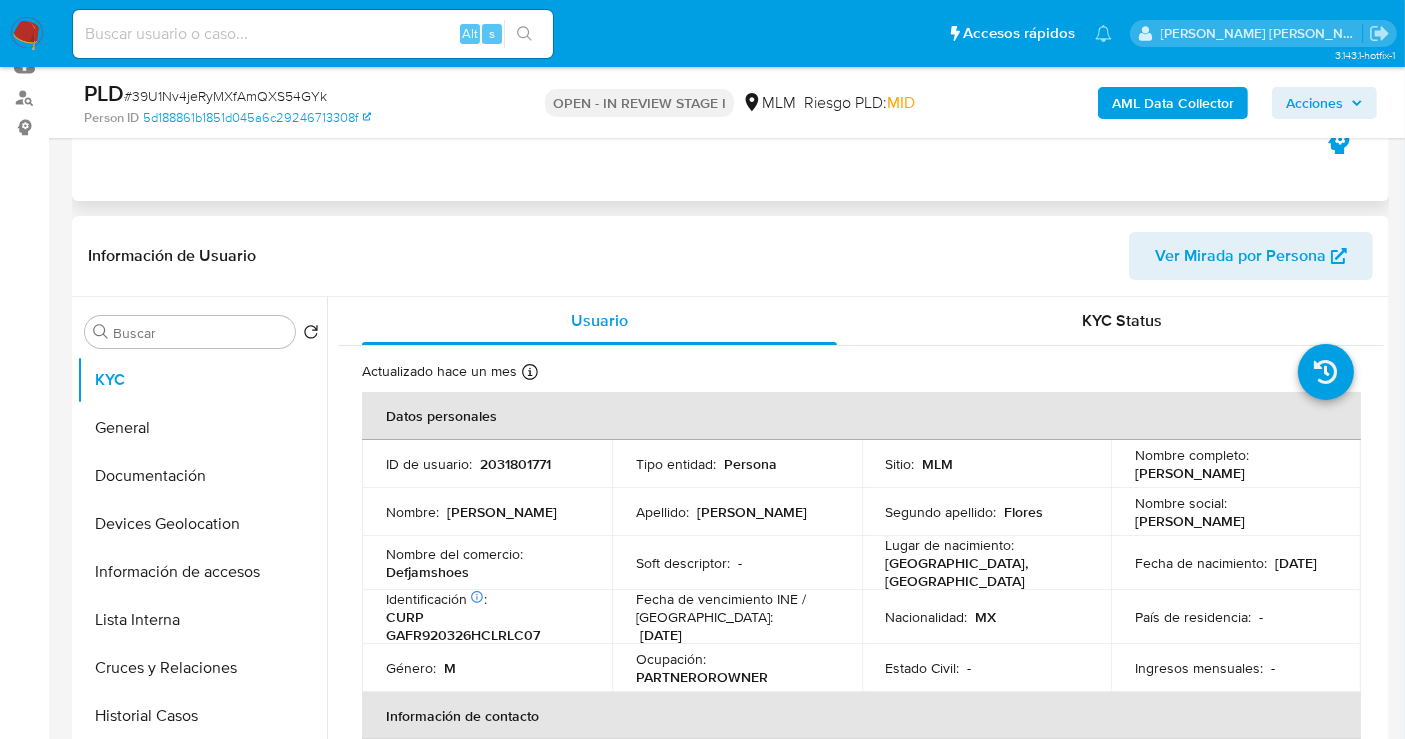 select on "10" 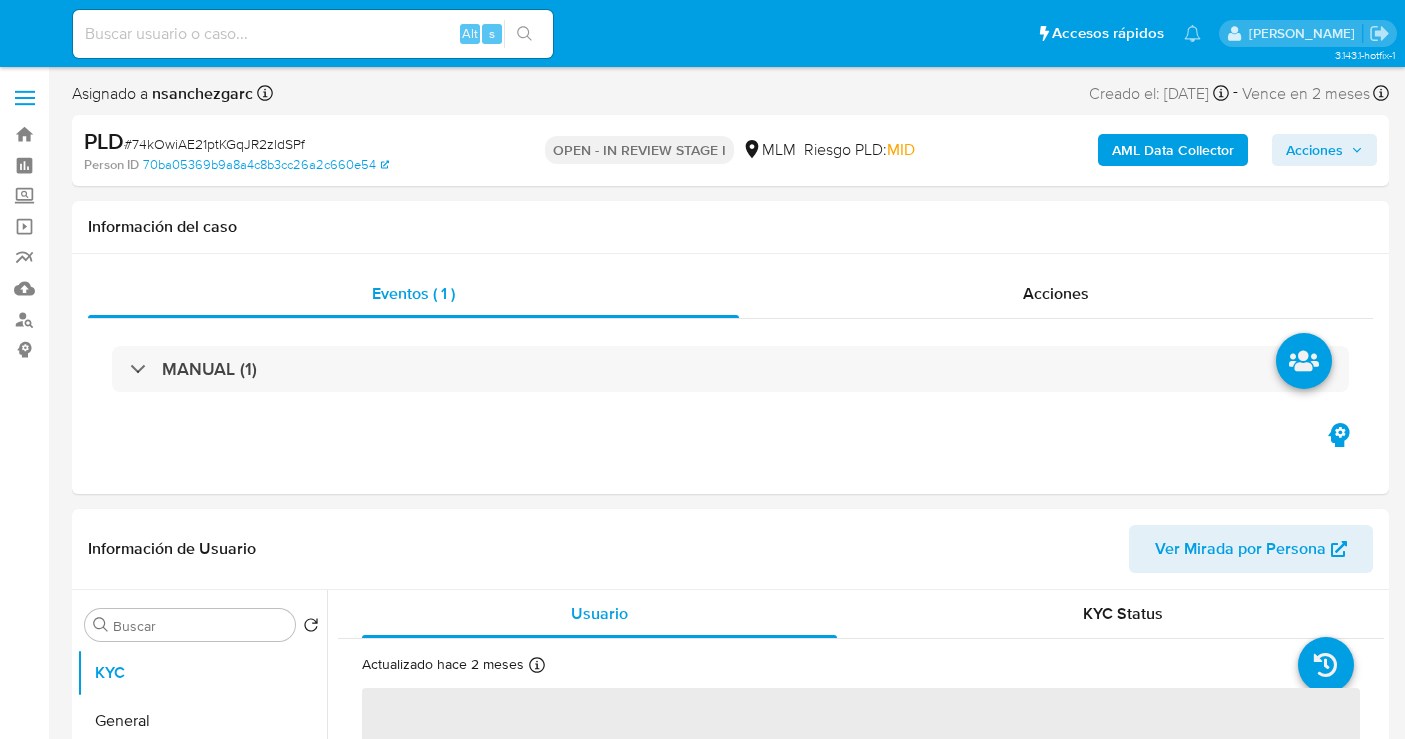 scroll, scrollTop: 0, scrollLeft: 0, axis: both 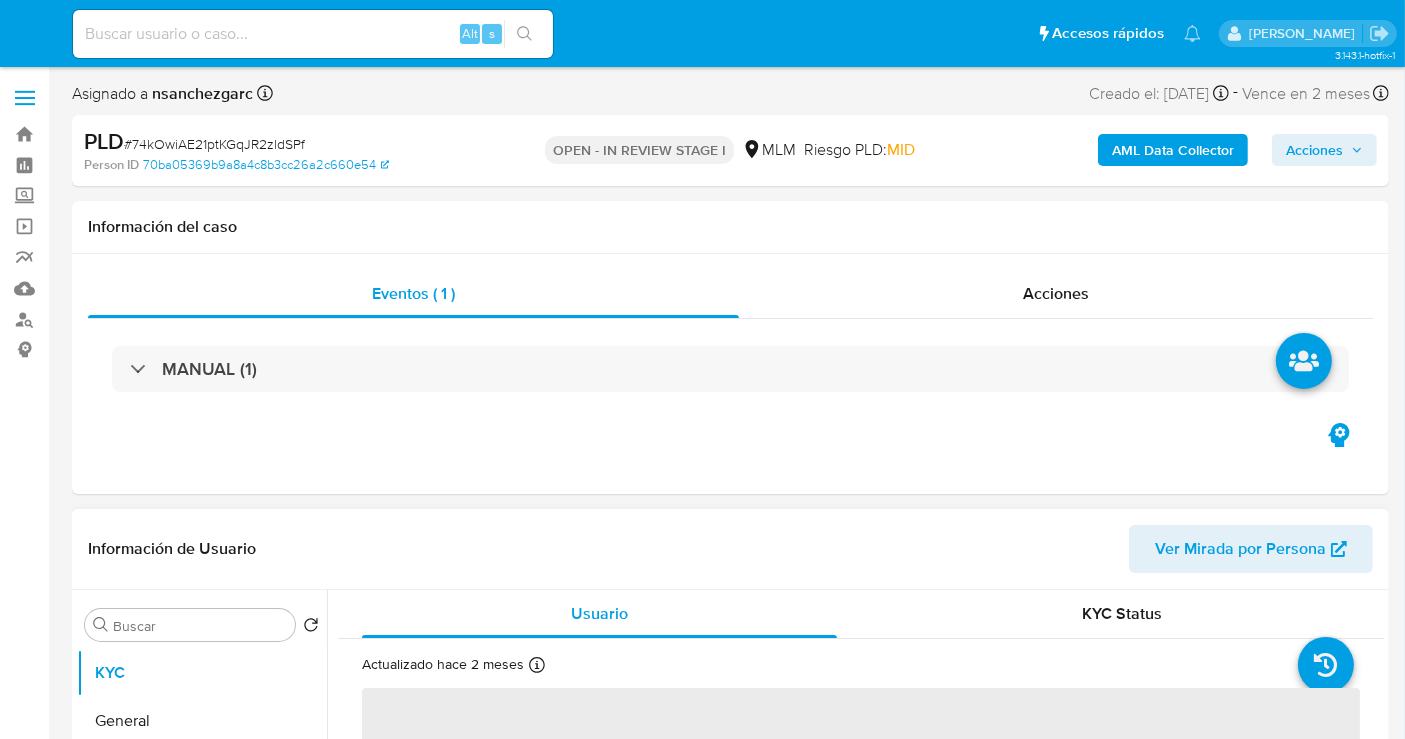 select on "10" 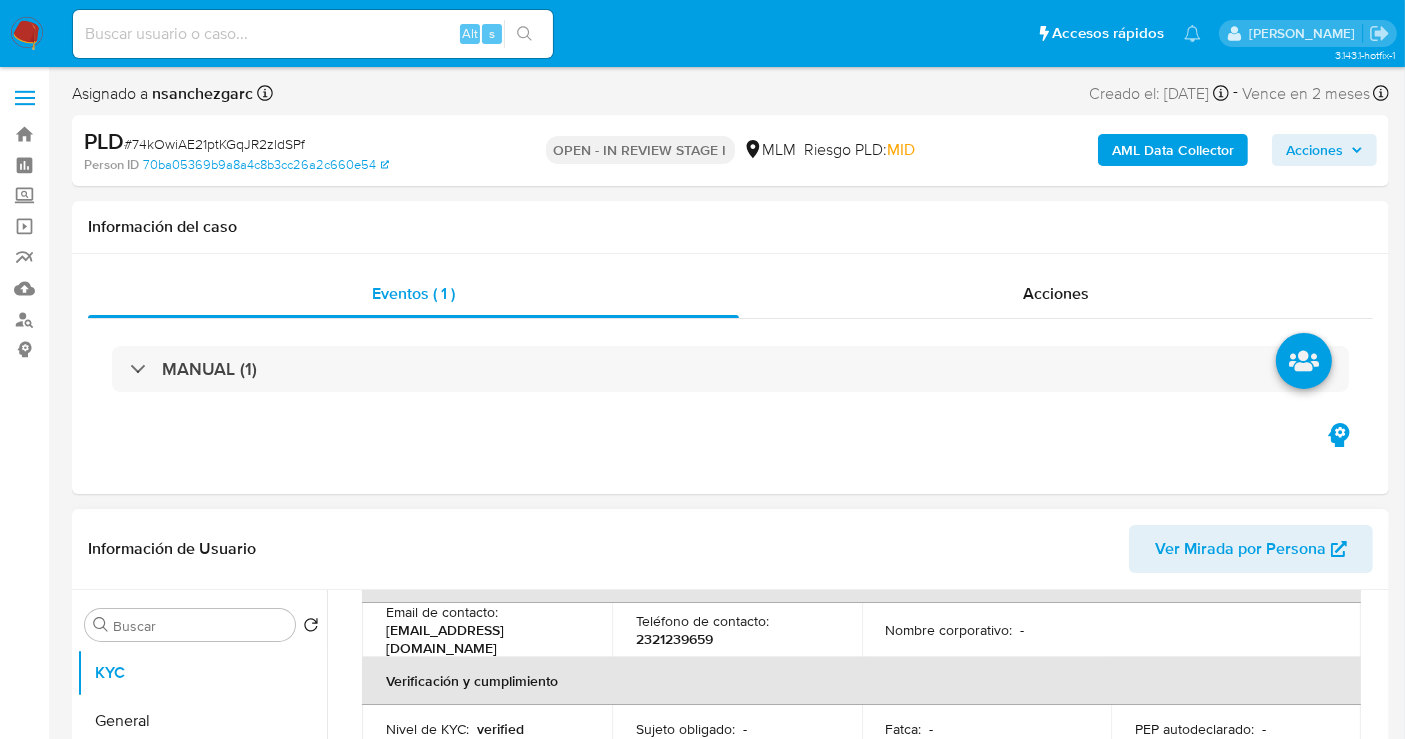 scroll, scrollTop: 444, scrollLeft: 0, axis: vertical 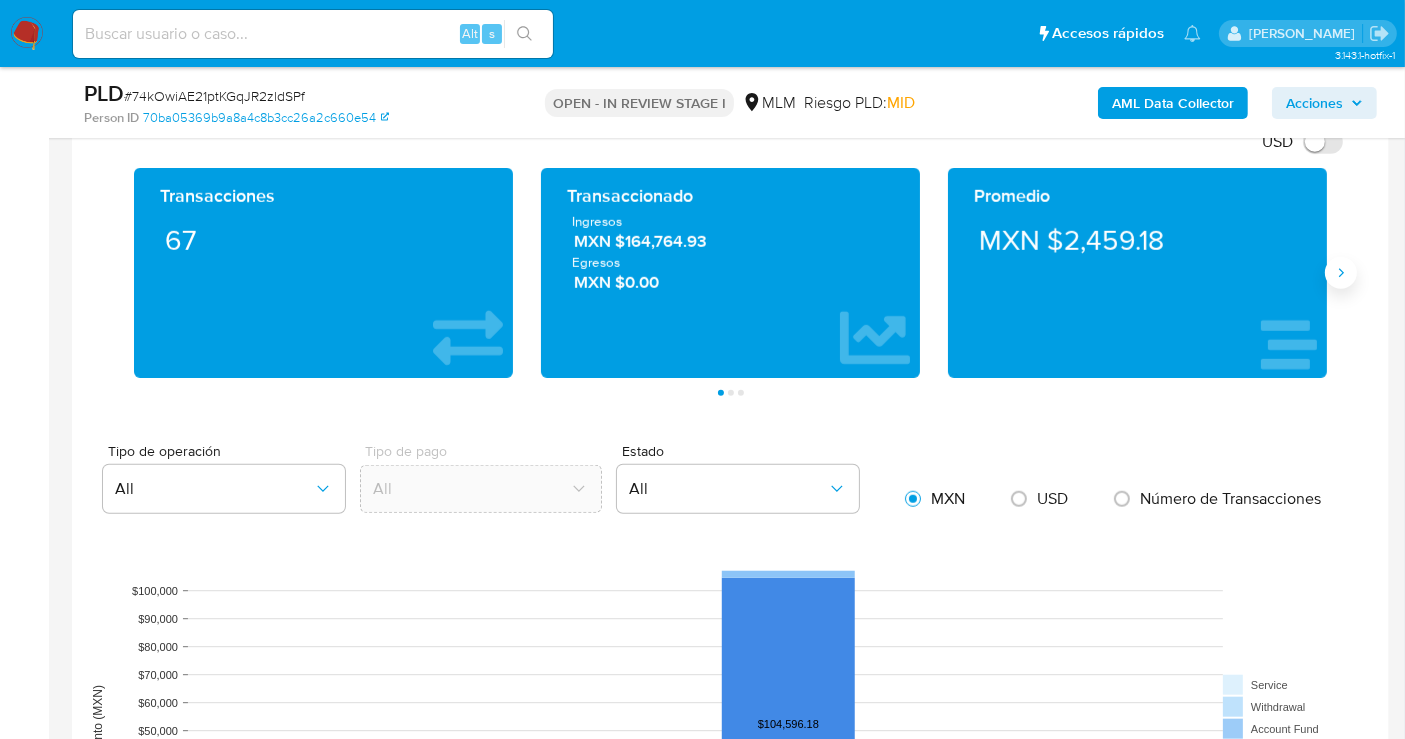 click 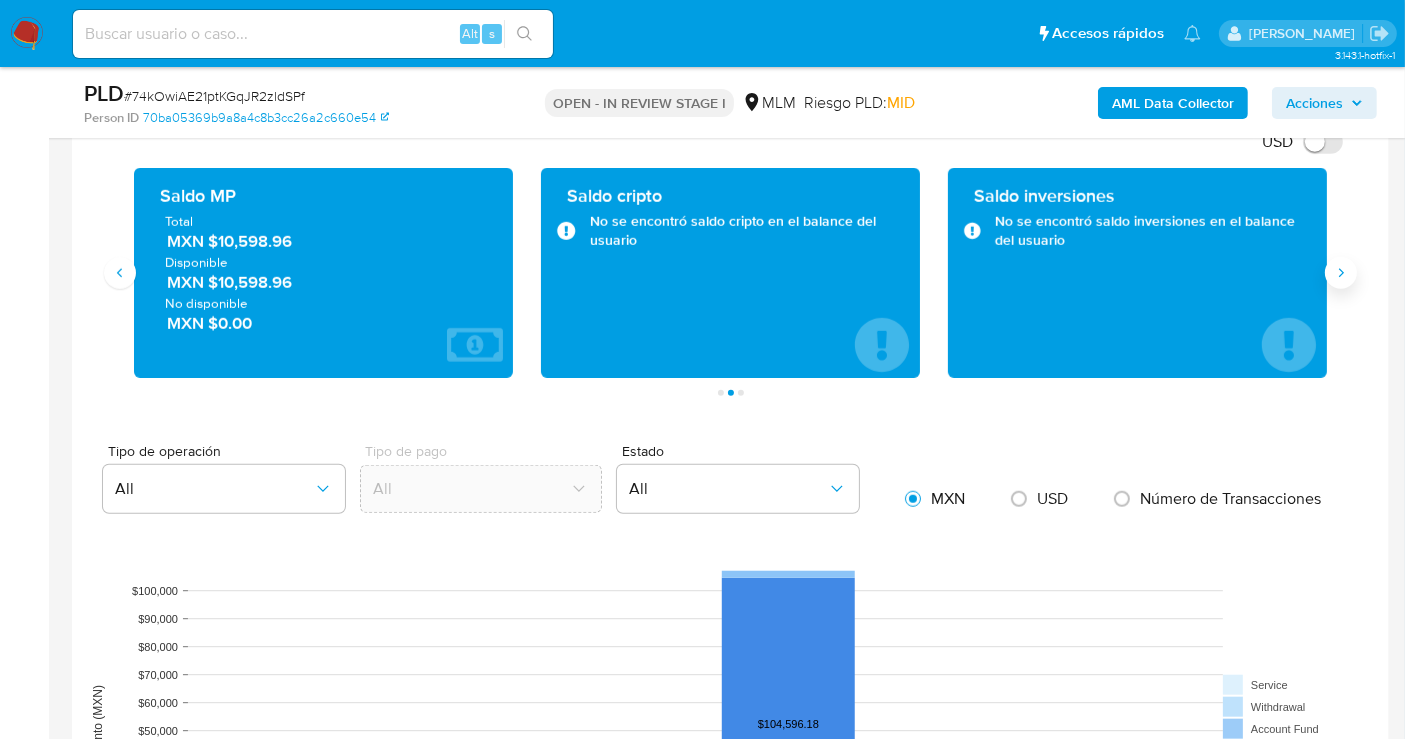 type 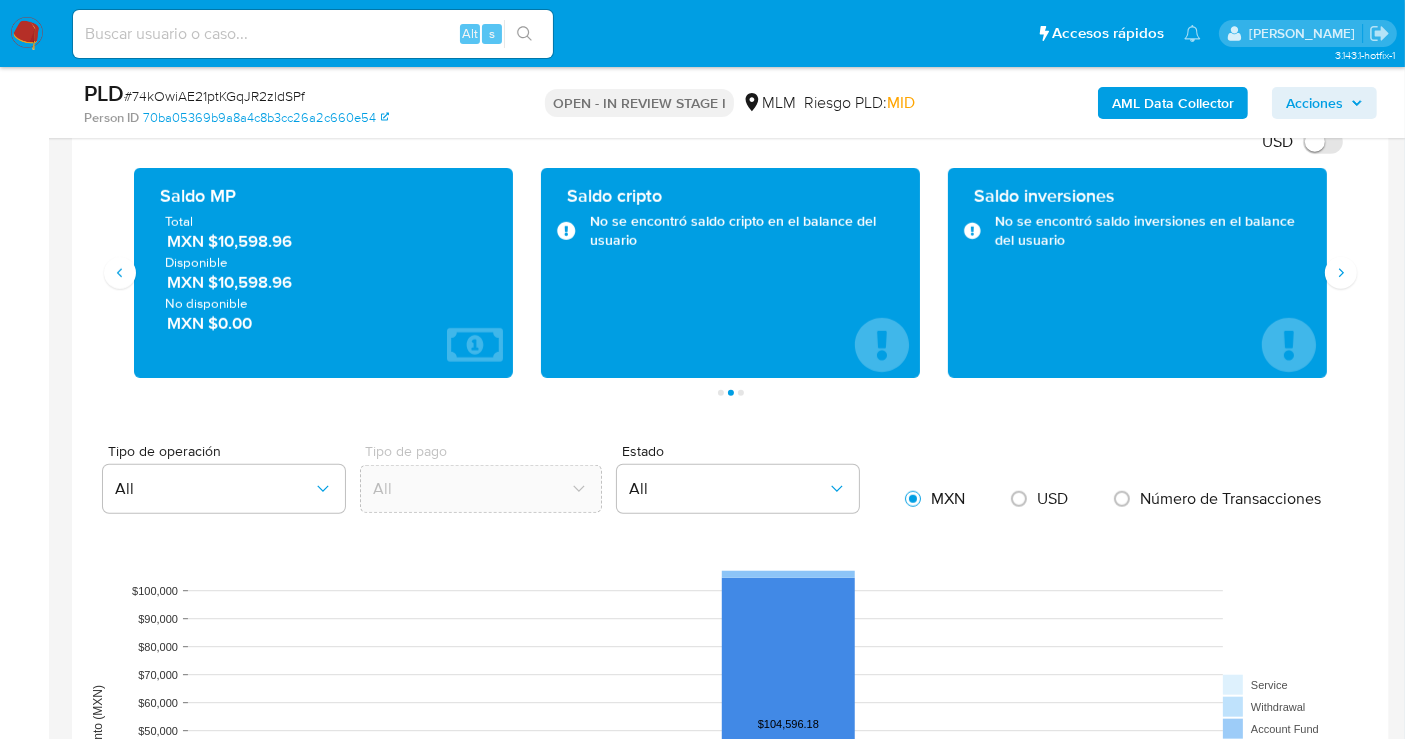 scroll, scrollTop: 1333, scrollLeft: 0, axis: vertical 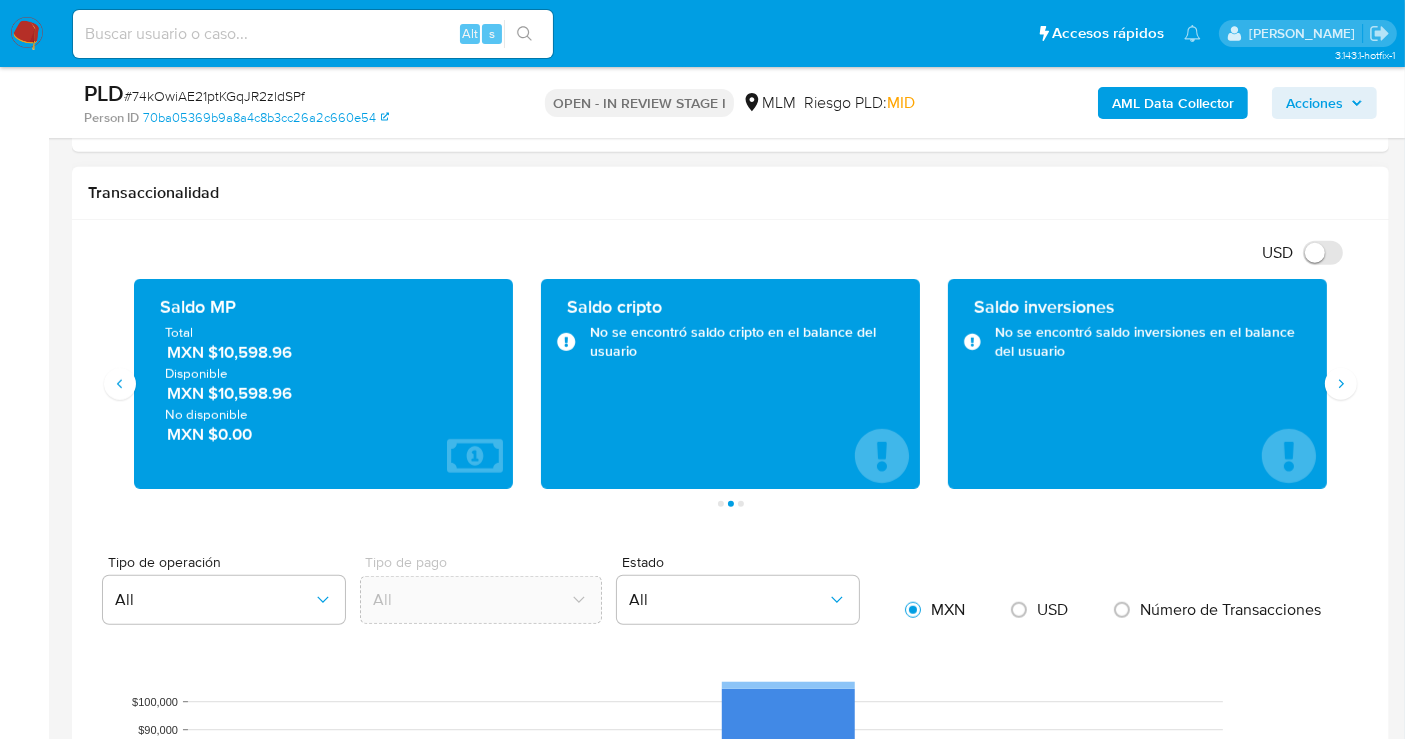 click on "MXN $10,598.96" at bounding box center (324, 352) 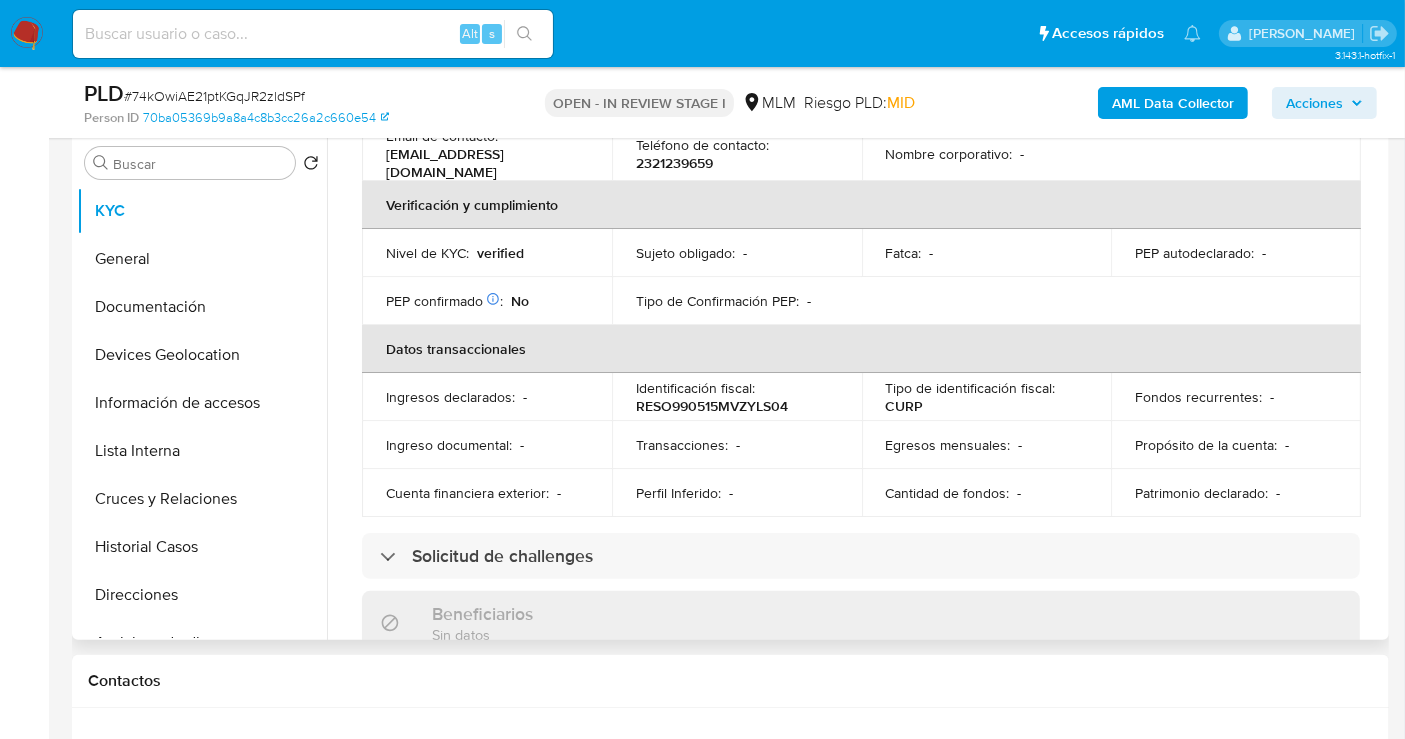 scroll, scrollTop: 333, scrollLeft: 0, axis: vertical 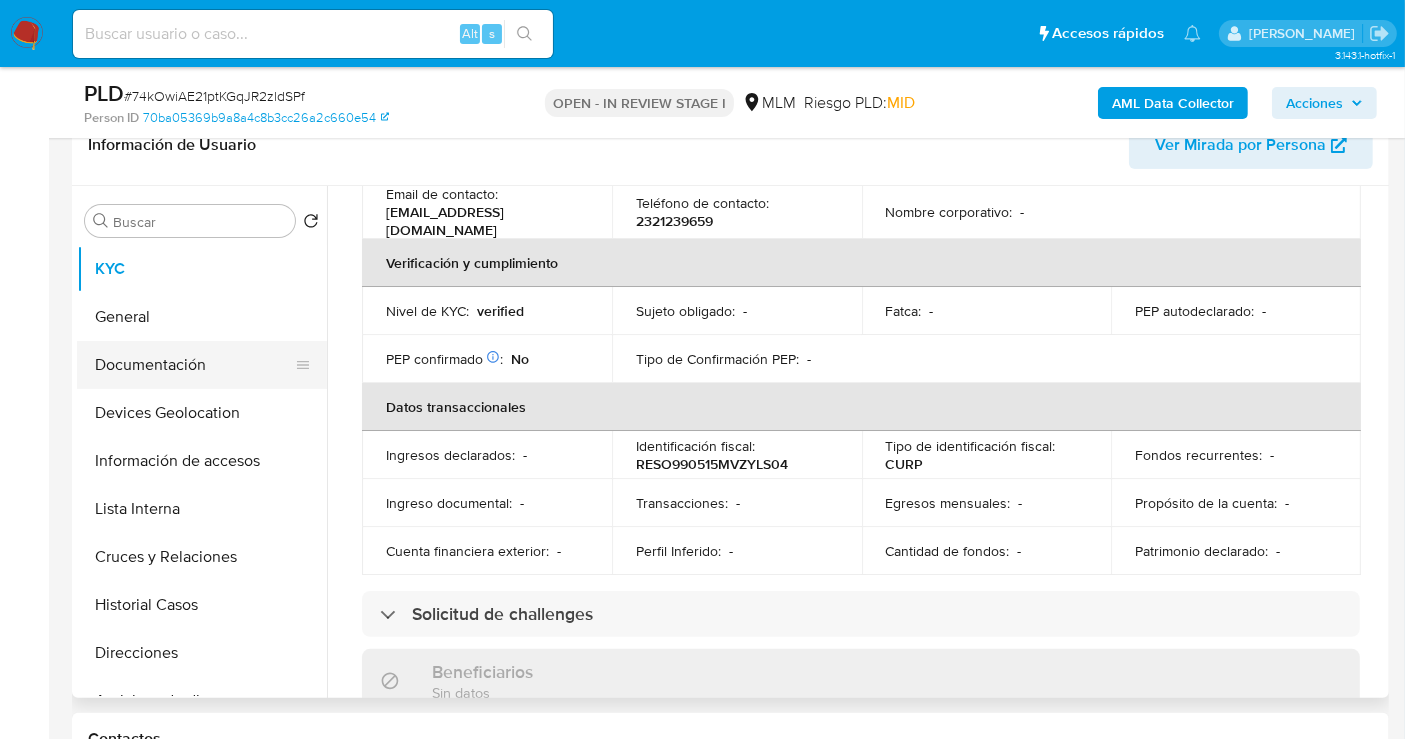 click on "Documentación" at bounding box center [194, 365] 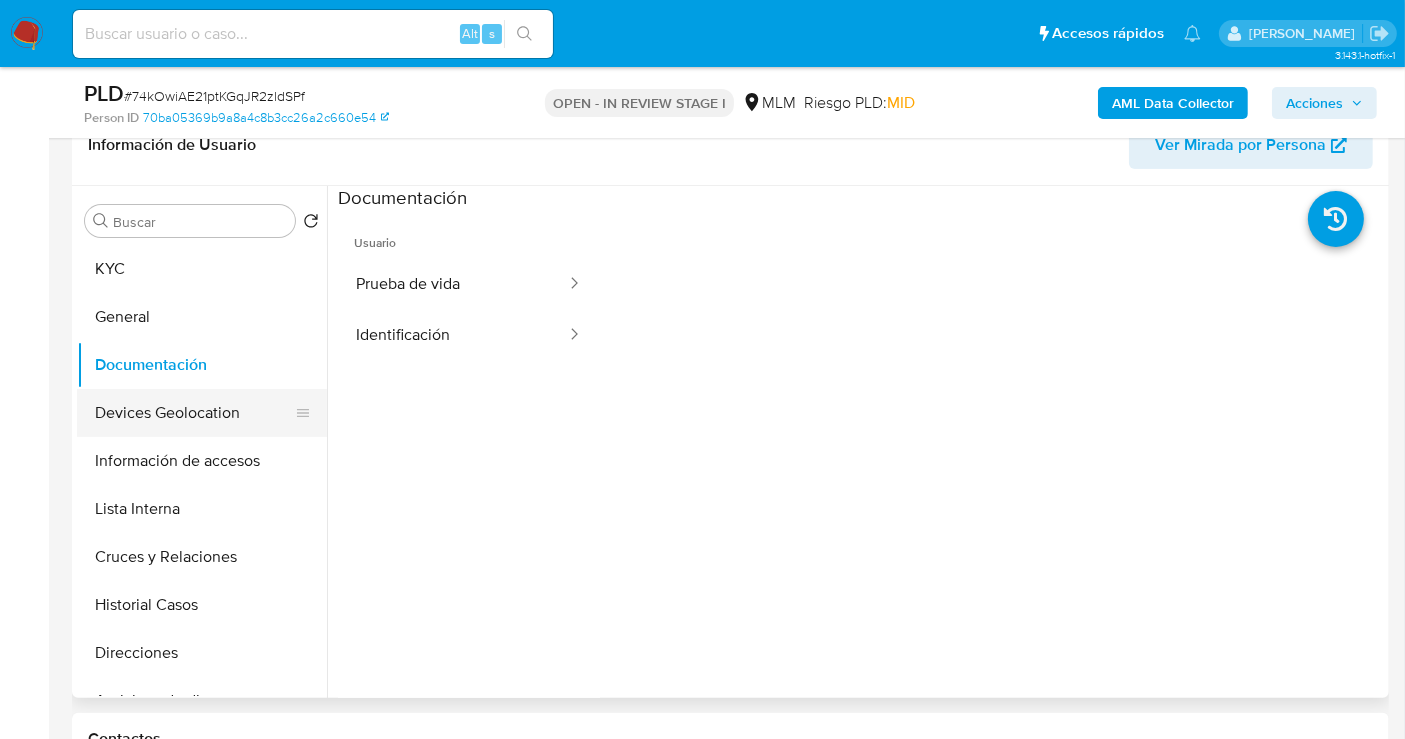 click on "Devices Geolocation" at bounding box center (194, 413) 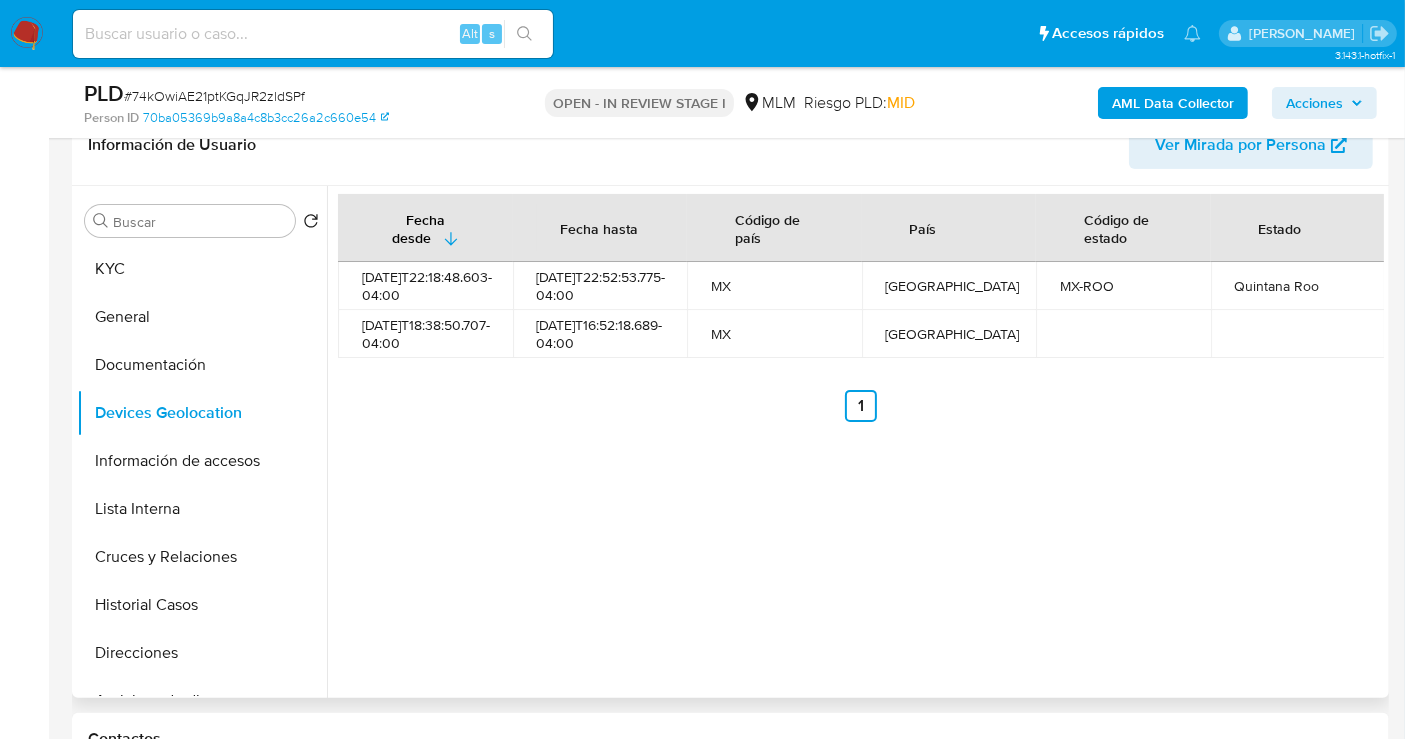 type 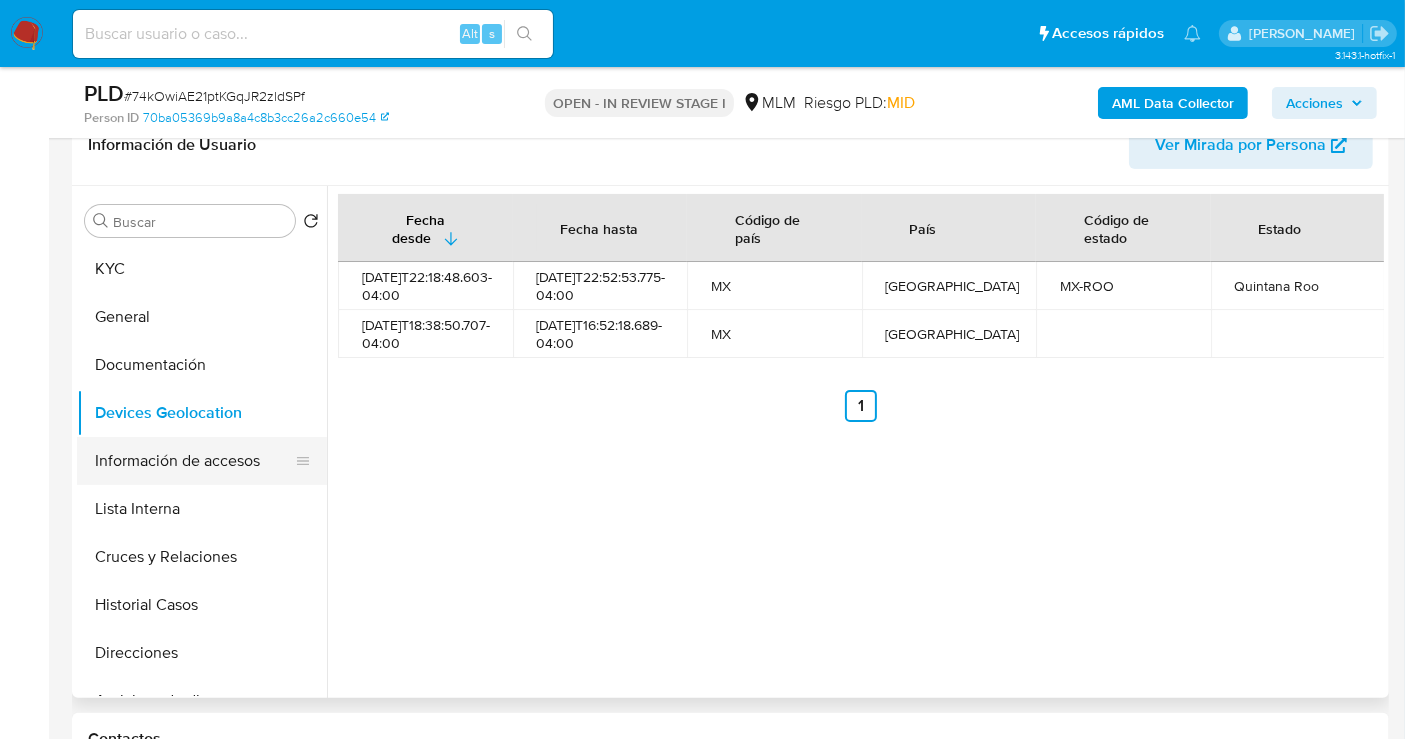click on "Información de accesos" at bounding box center [194, 461] 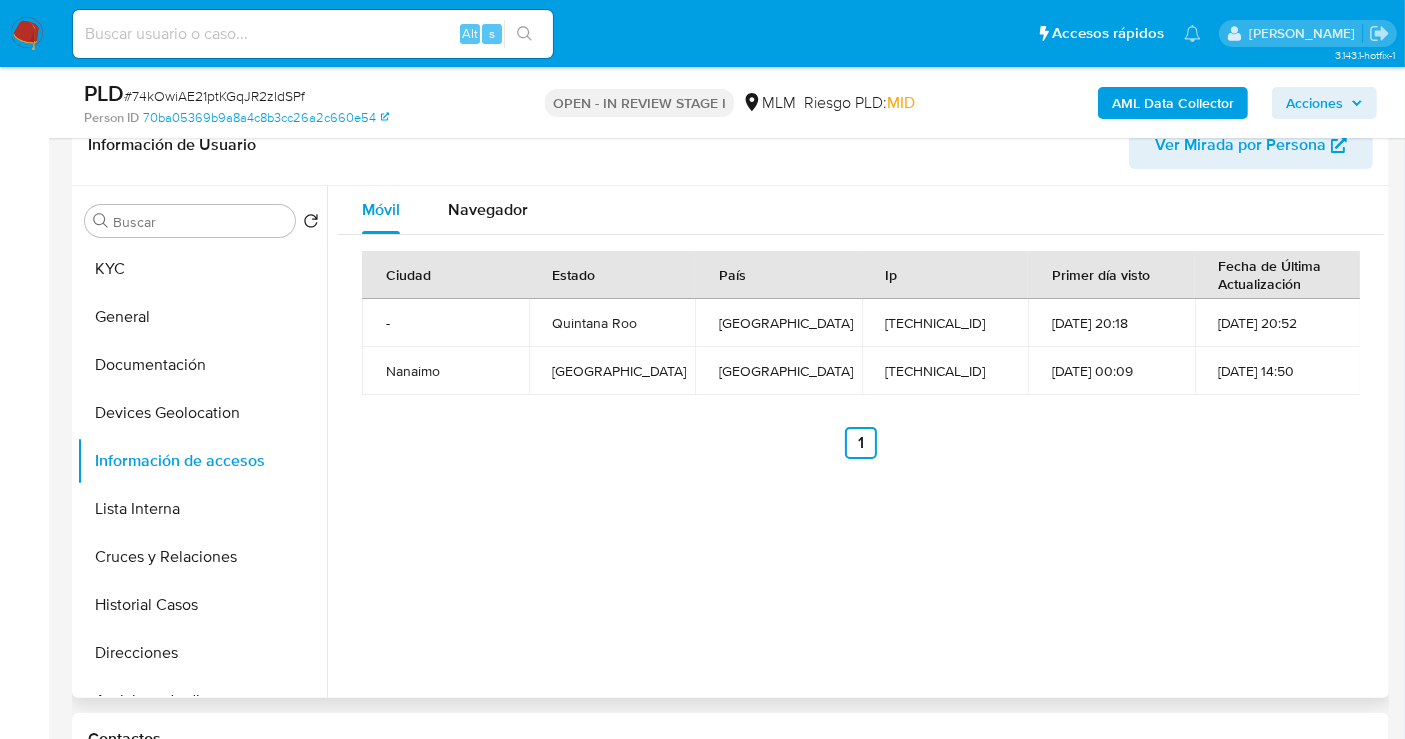 type 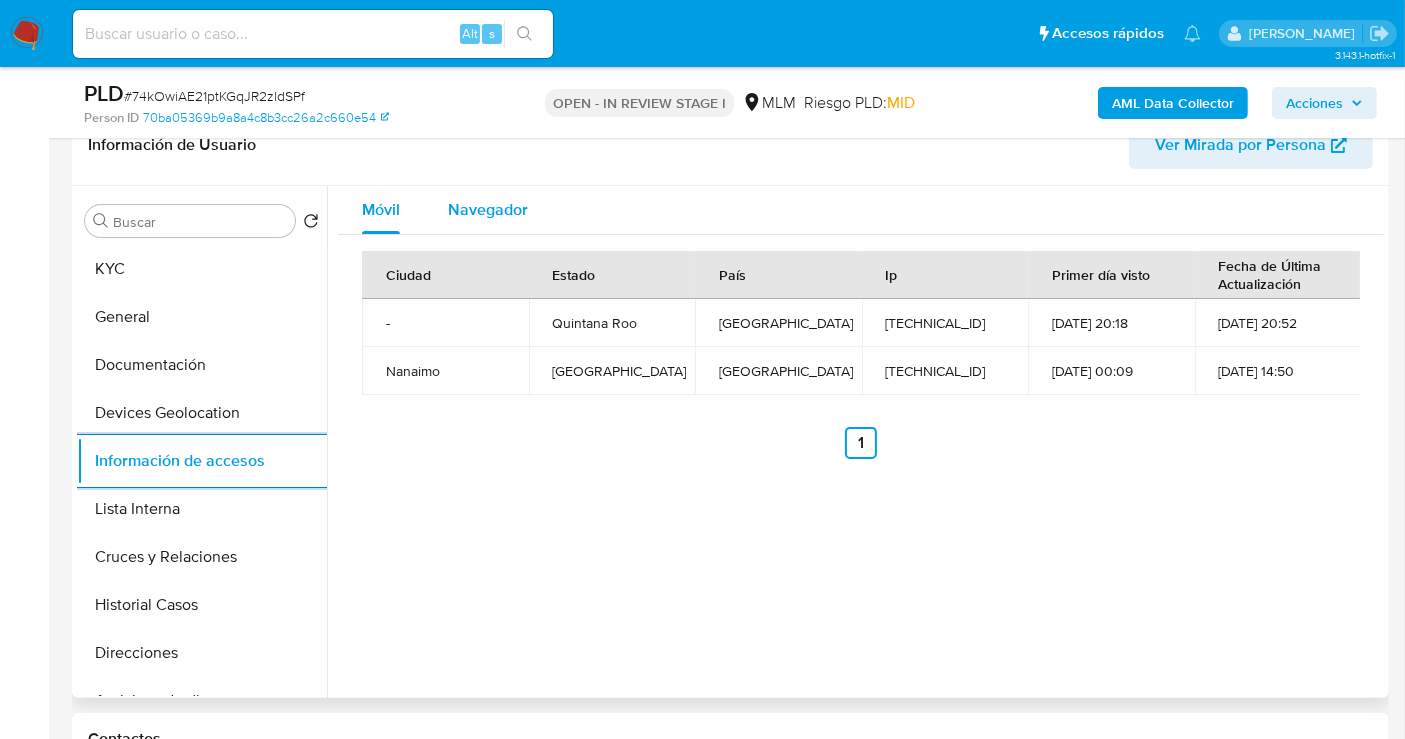 click on "Navegador" at bounding box center (488, 209) 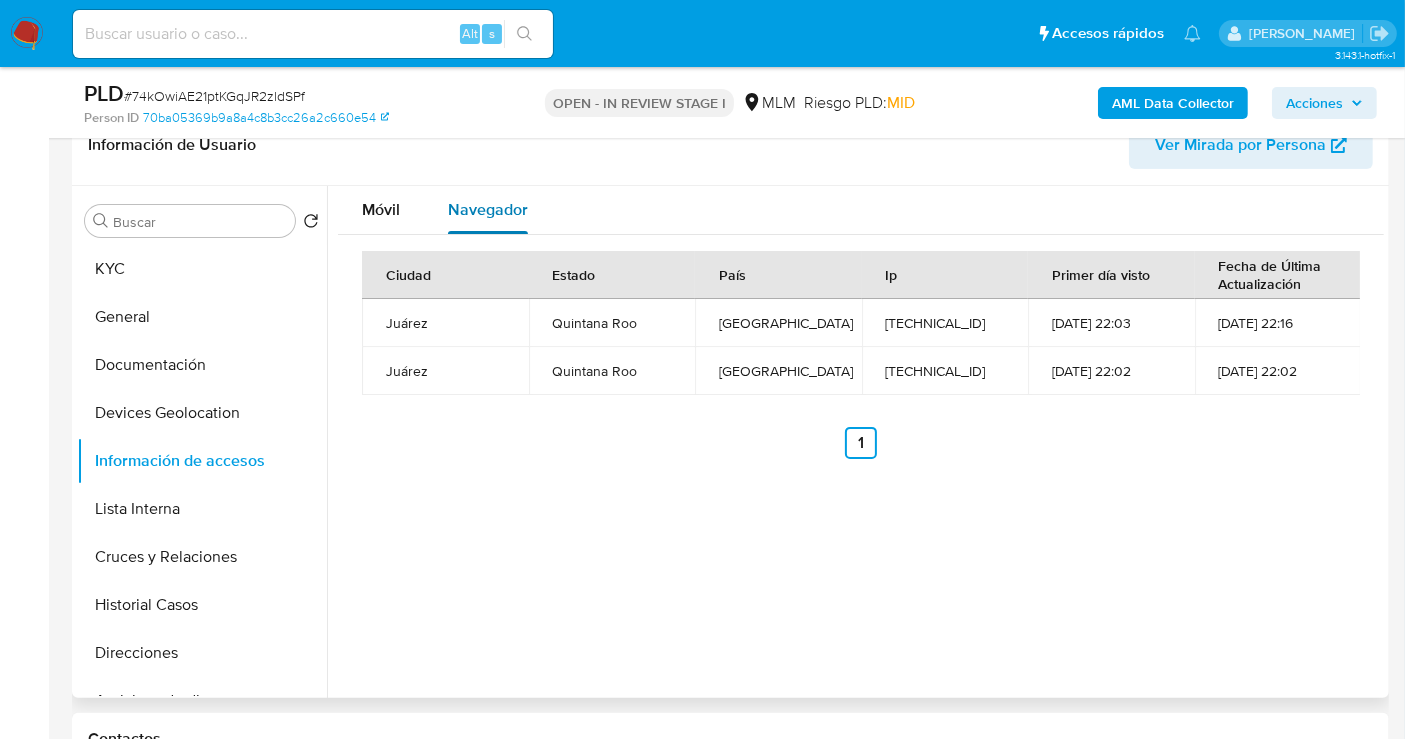 type 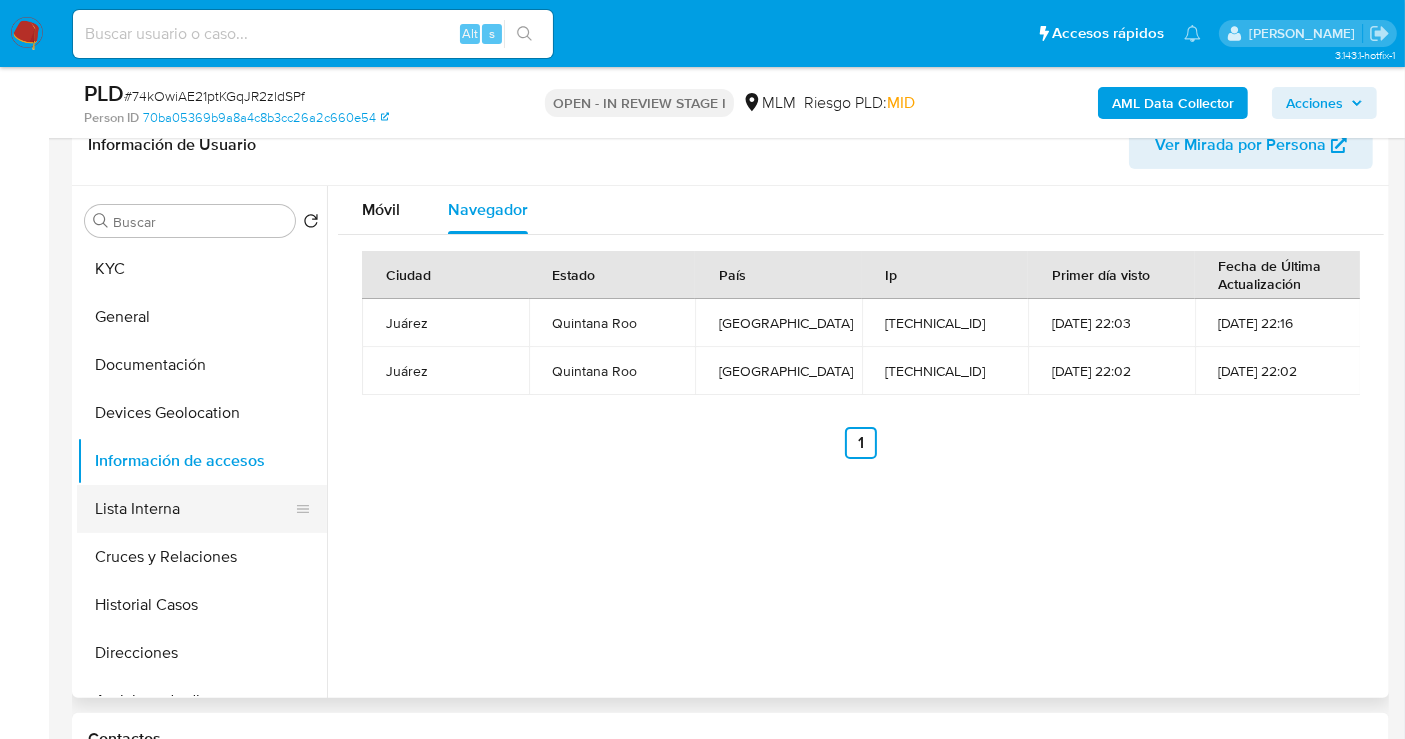 click on "Lista Interna" at bounding box center [194, 509] 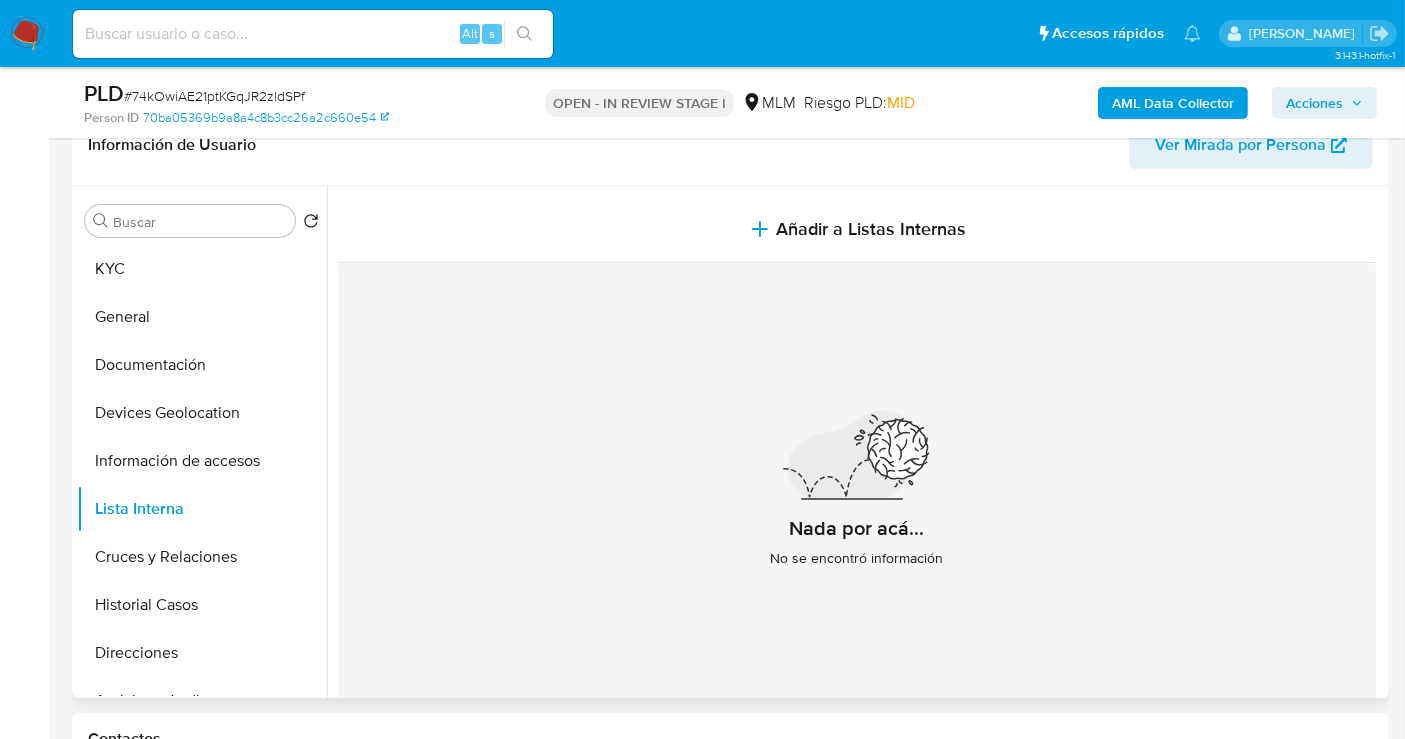 type 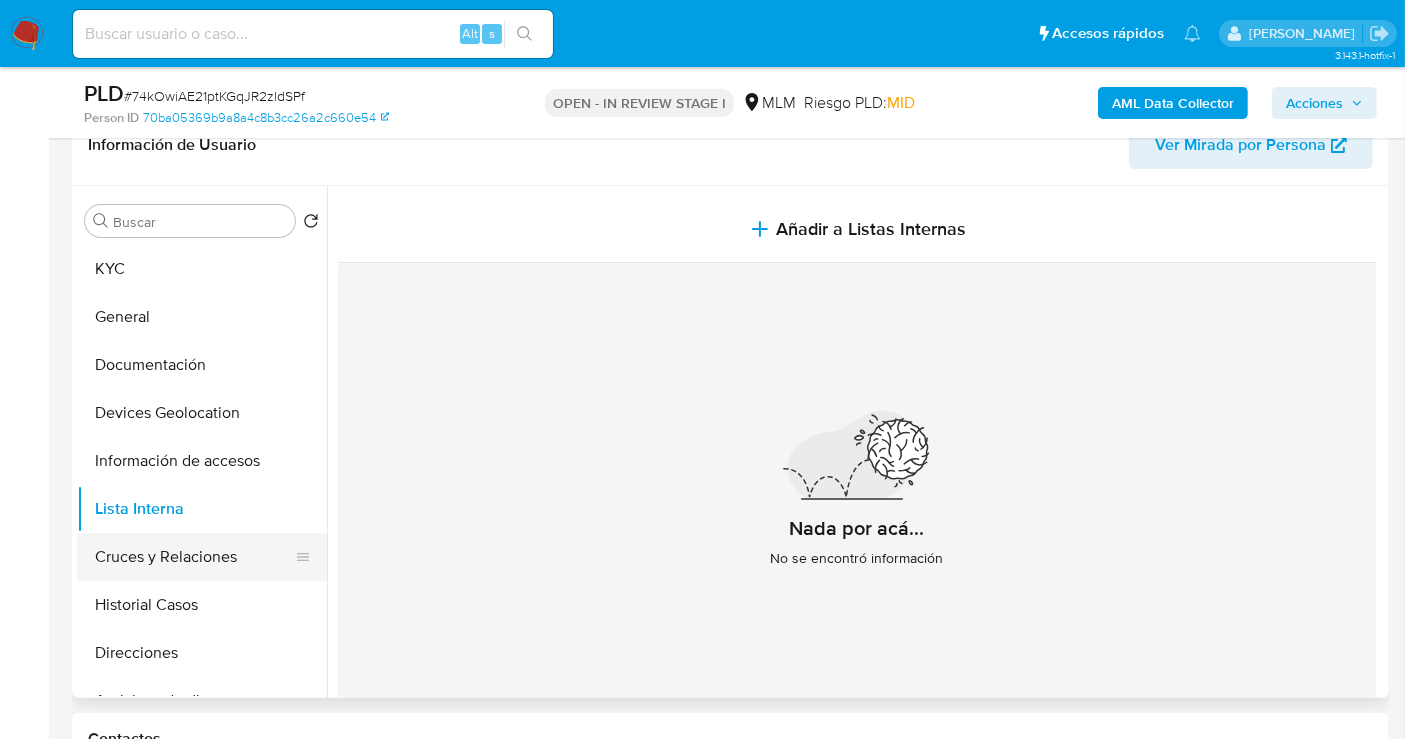 click on "Cruces y Relaciones" at bounding box center [194, 557] 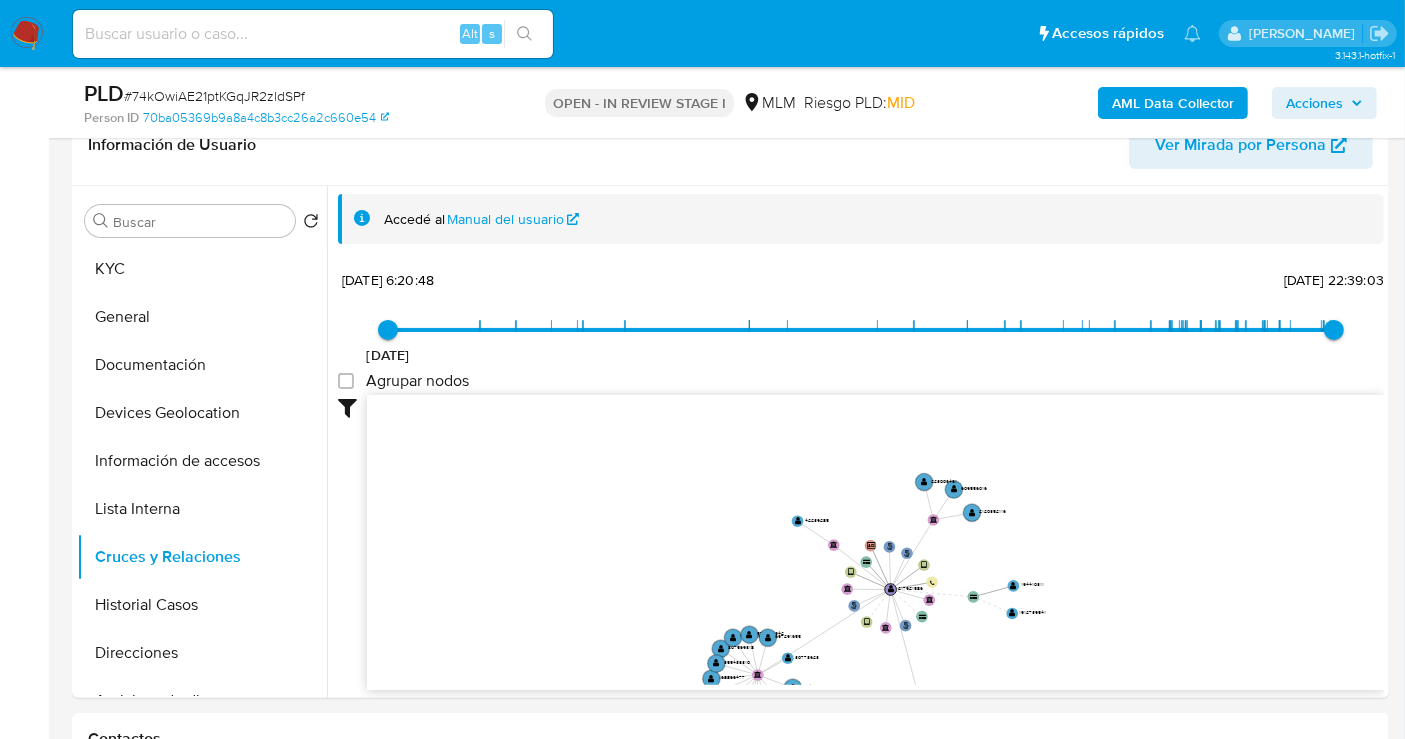 scroll, scrollTop: 1, scrollLeft: 0, axis: vertical 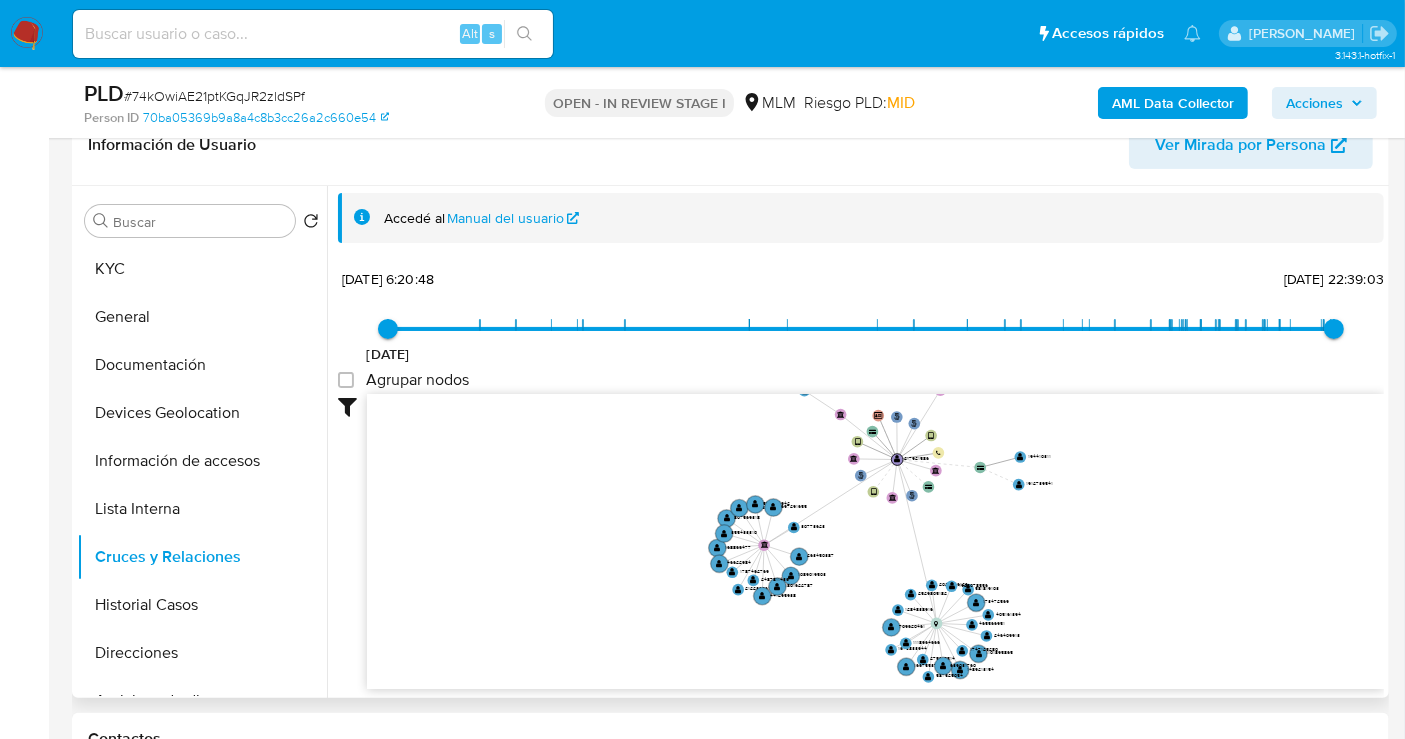 drag, startPoint x: 1077, startPoint y: 595, endPoint x: 1083, endPoint y: 542, distance: 53.338543 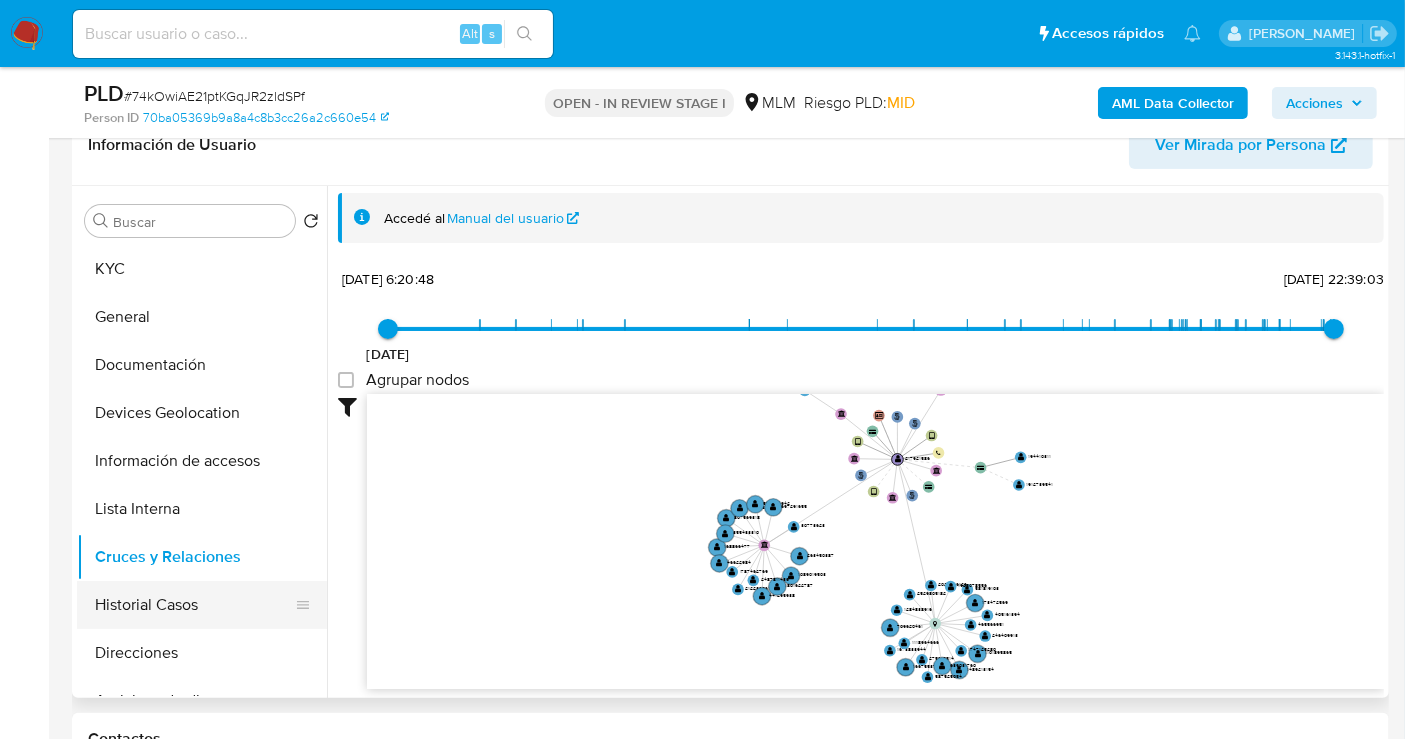 click on "Historial Casos" at bounding box center (194, 605) 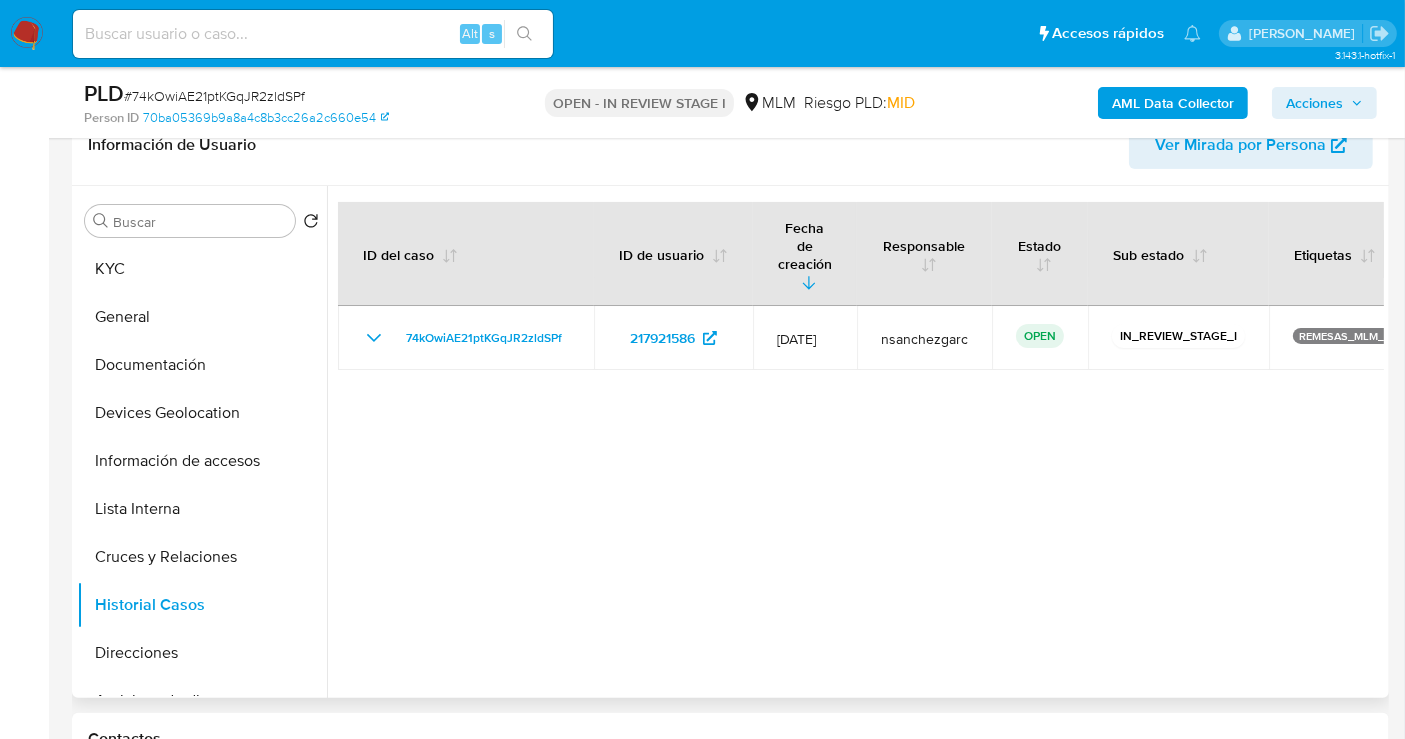 type 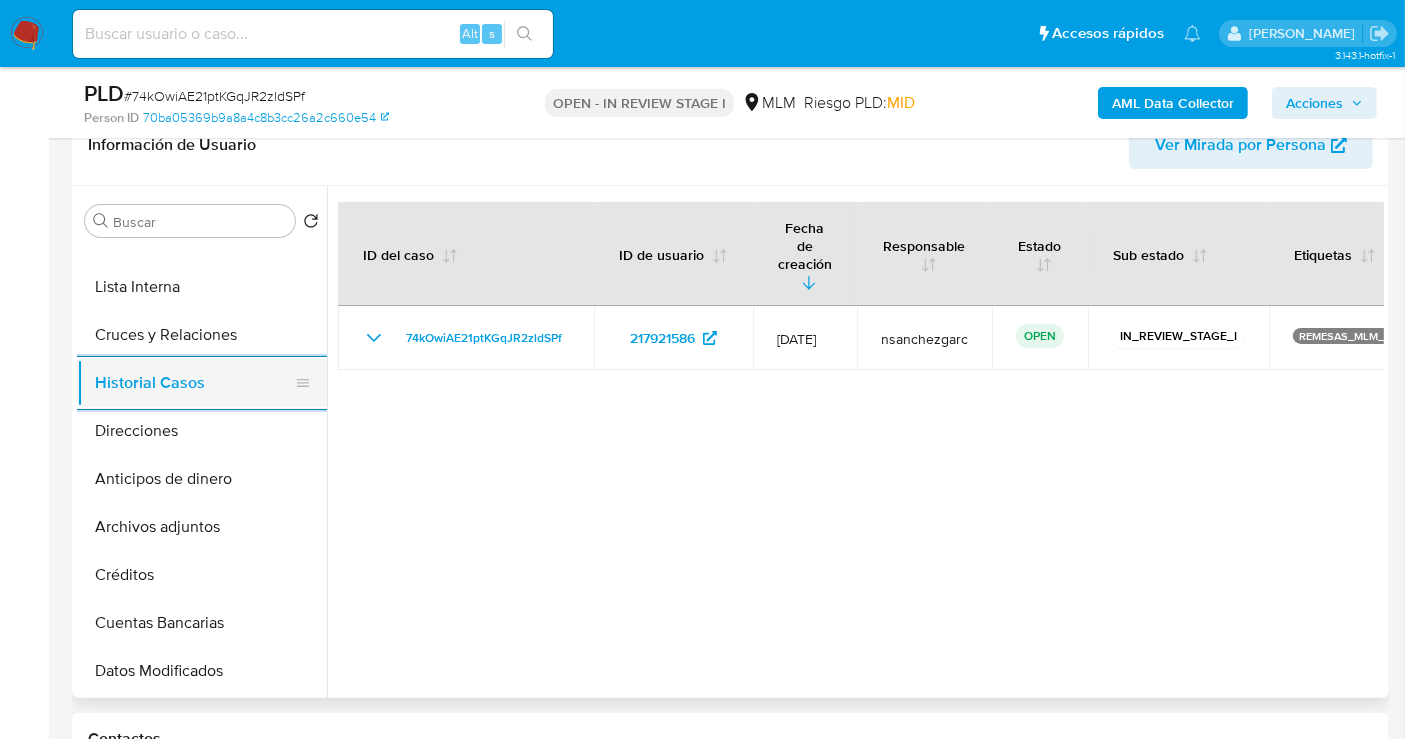 scroll, scrollTop: 0, scrollLeft: 0, axis: both 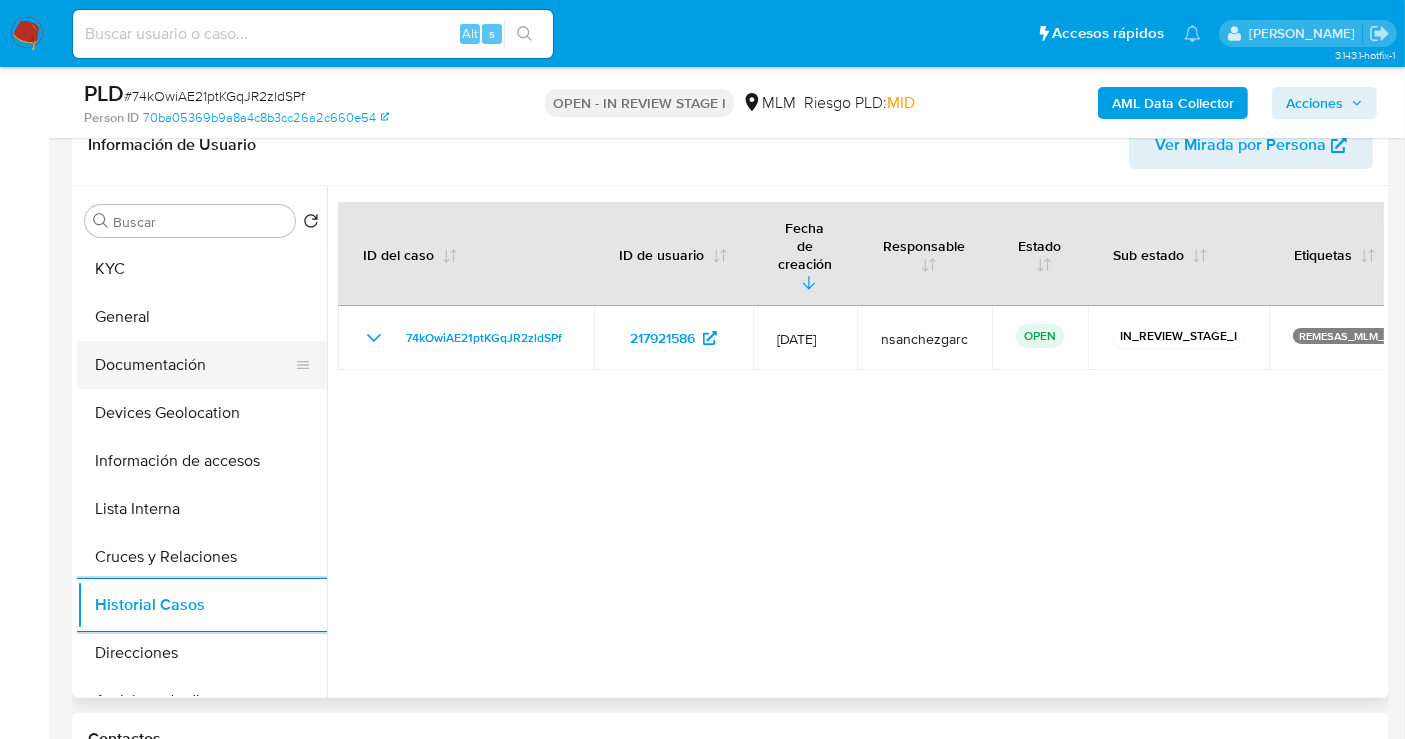 click on "Documentación" at bounding box center (194, 365) 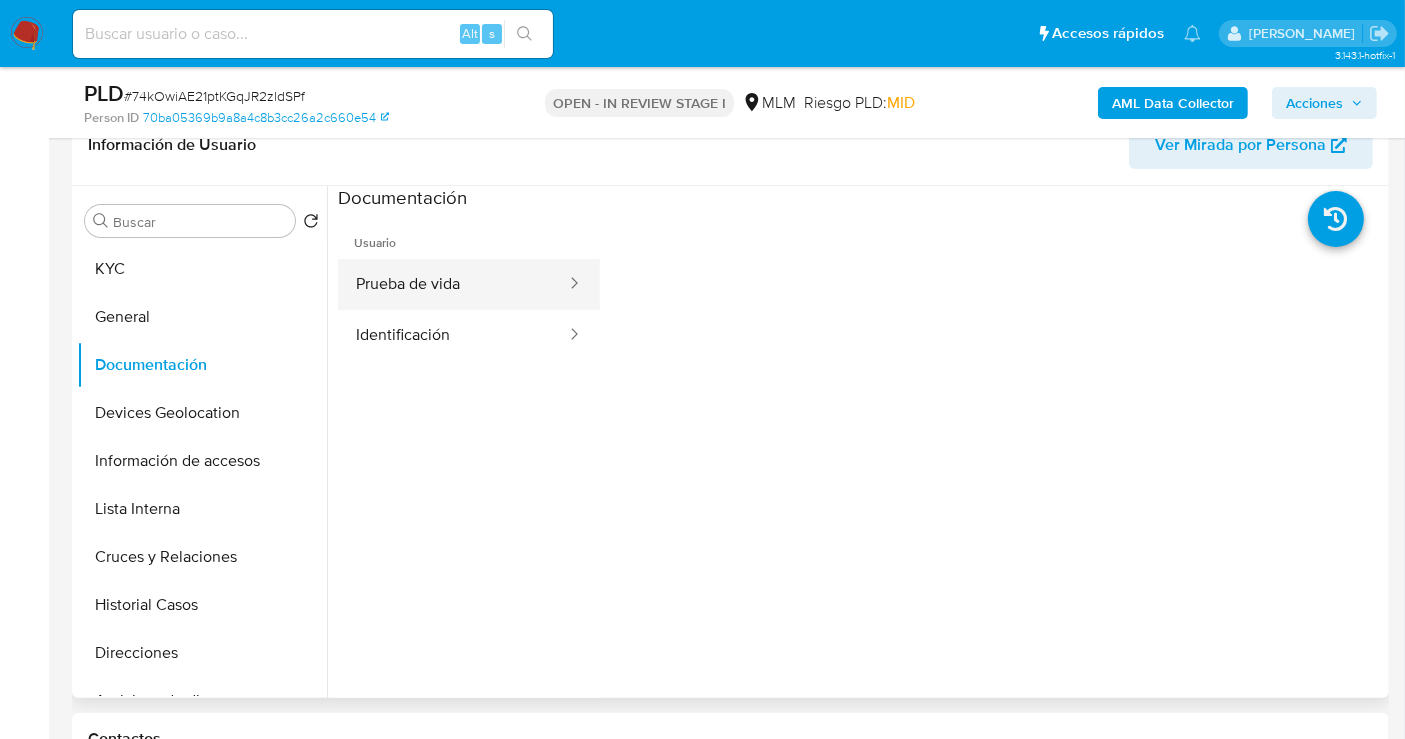 click on "Prueba de vida" at bounding box center [453, 284] 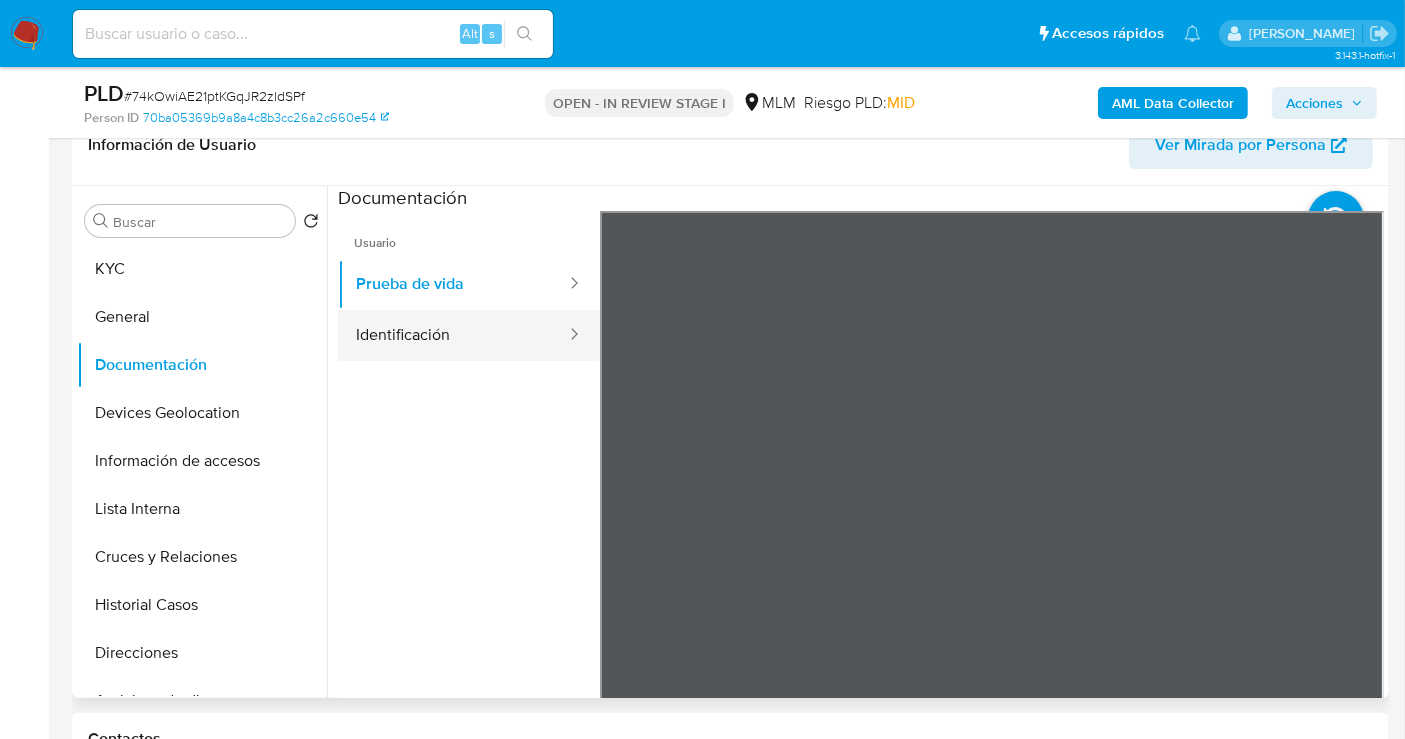click on "Identificación" at bounding box center [453, 335] 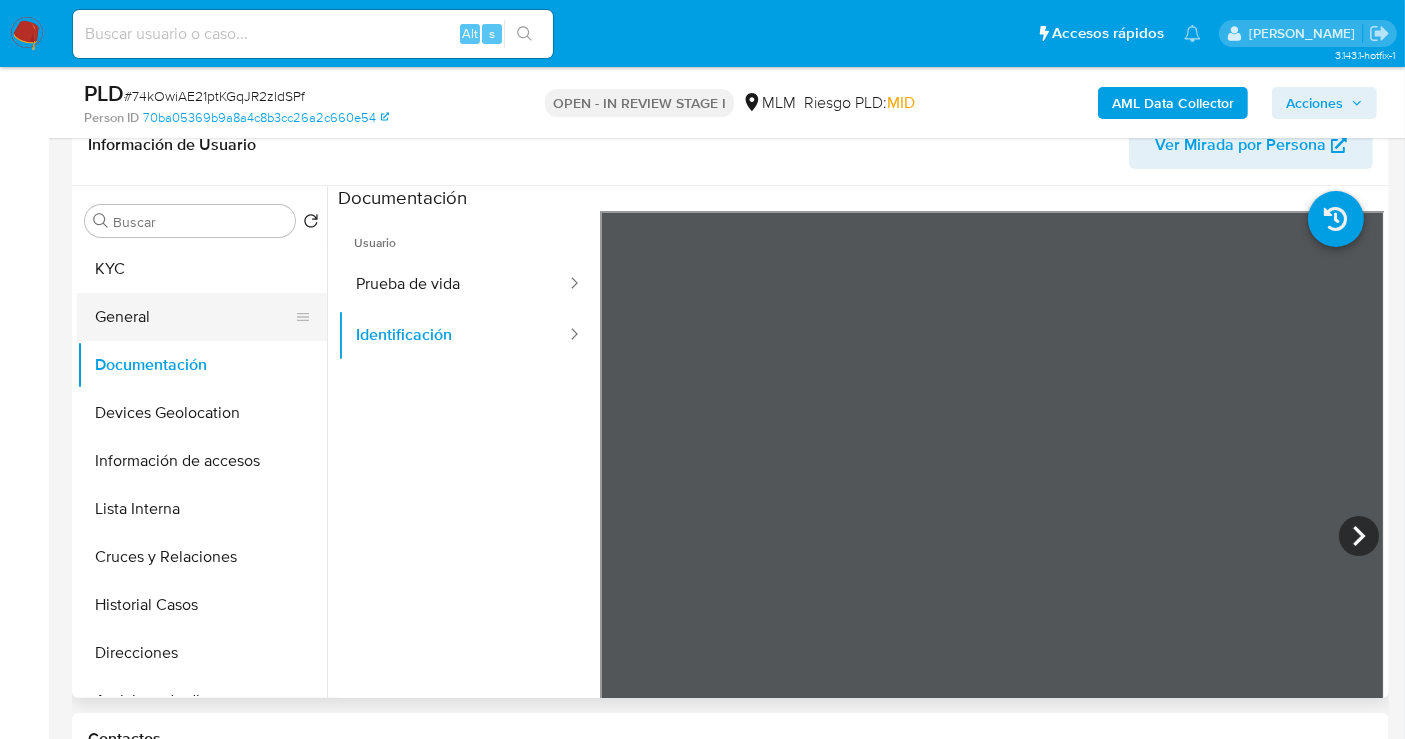 click on "General" at bounding box center [194, 317] 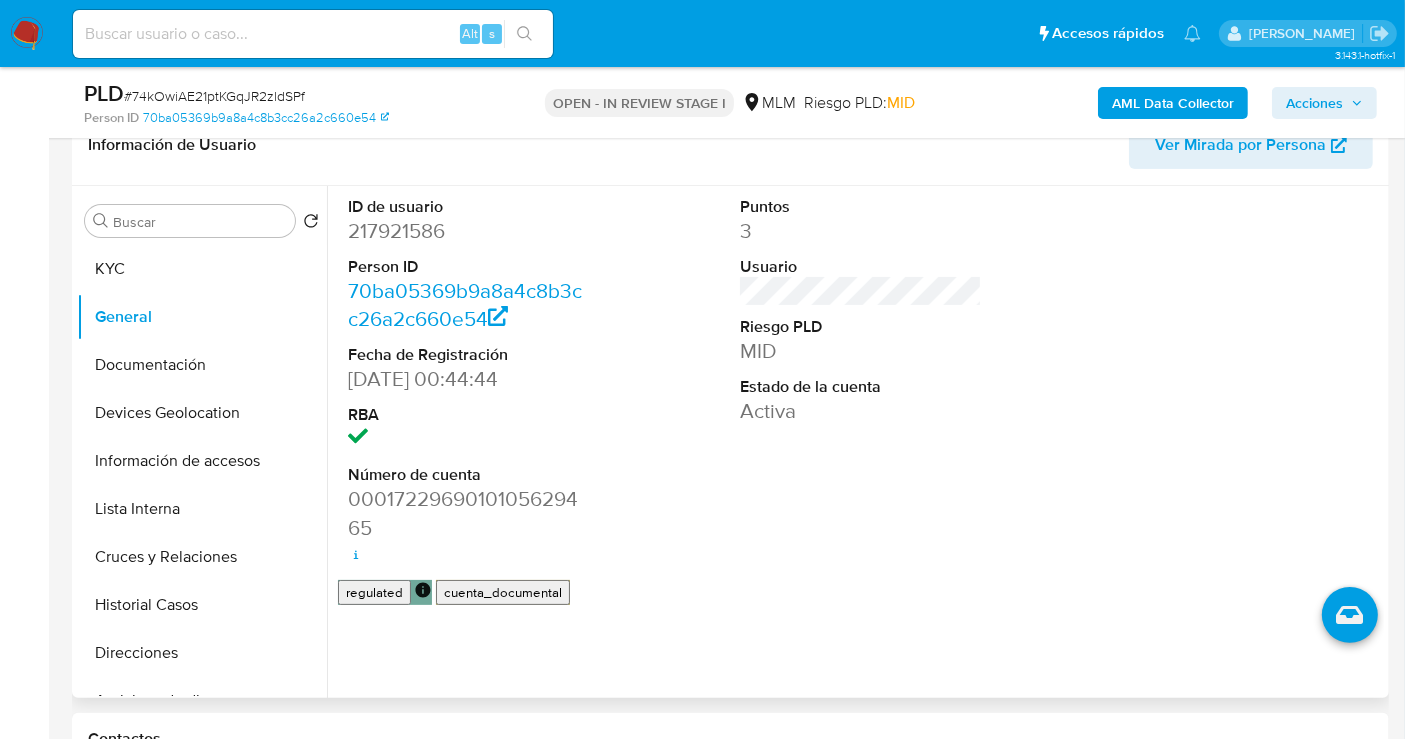 type 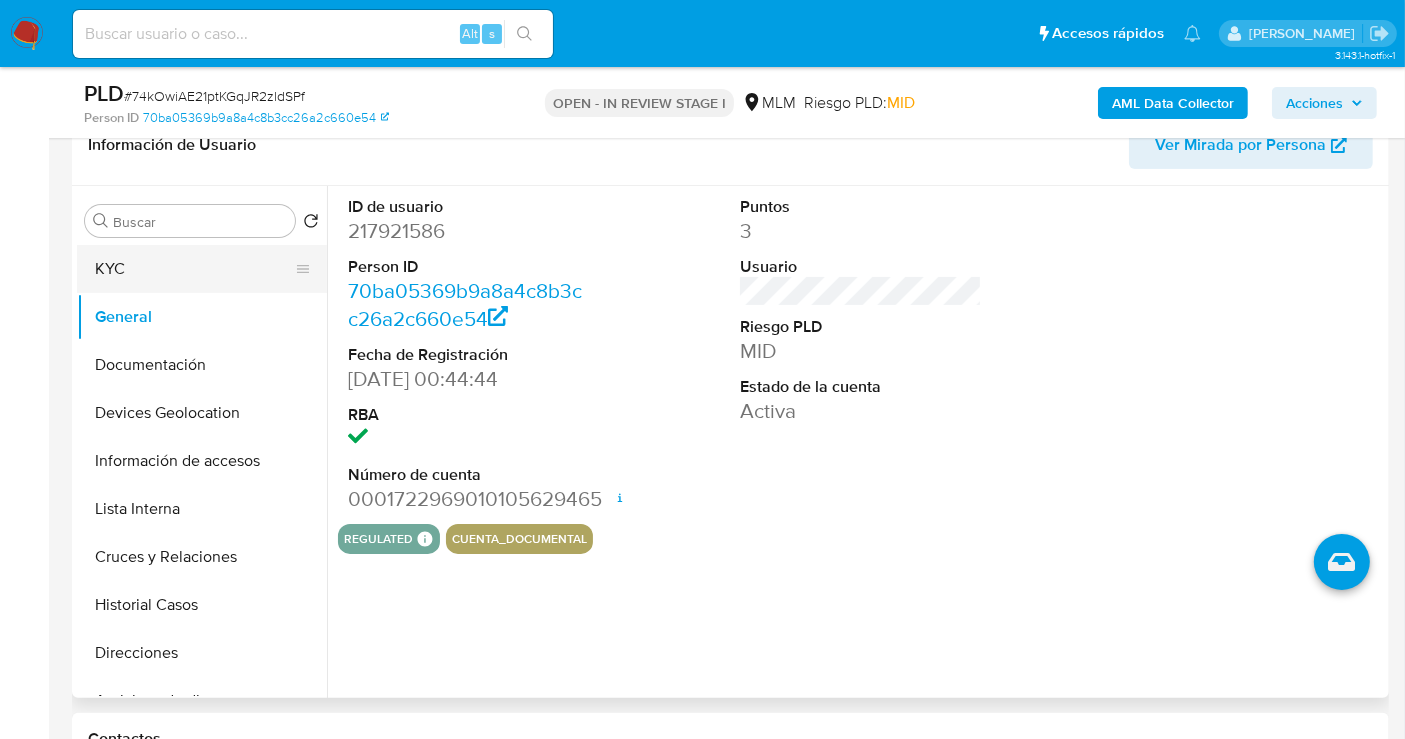 click on "KYC" at bounding box center (194, 269) 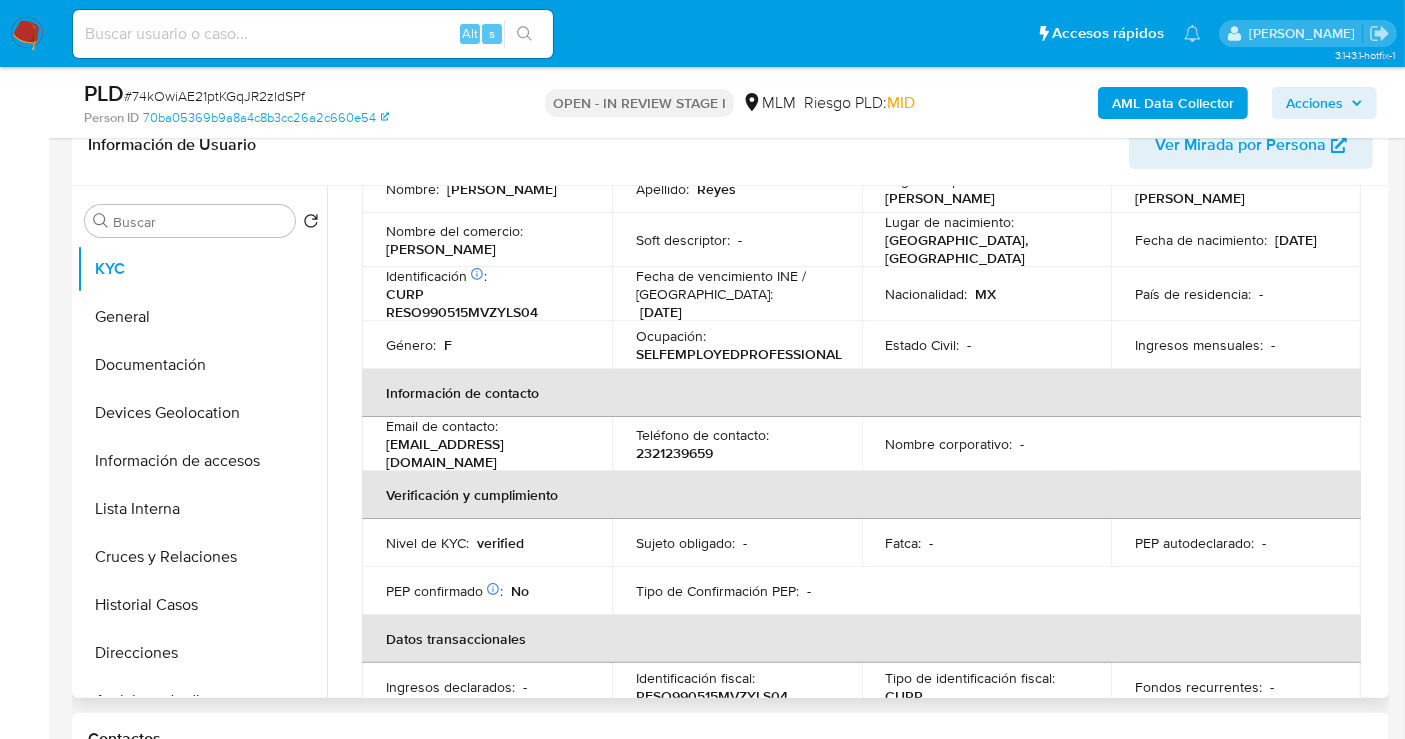 scroll, scrollTop: 222, scrollLeft: 0, axis: vertical 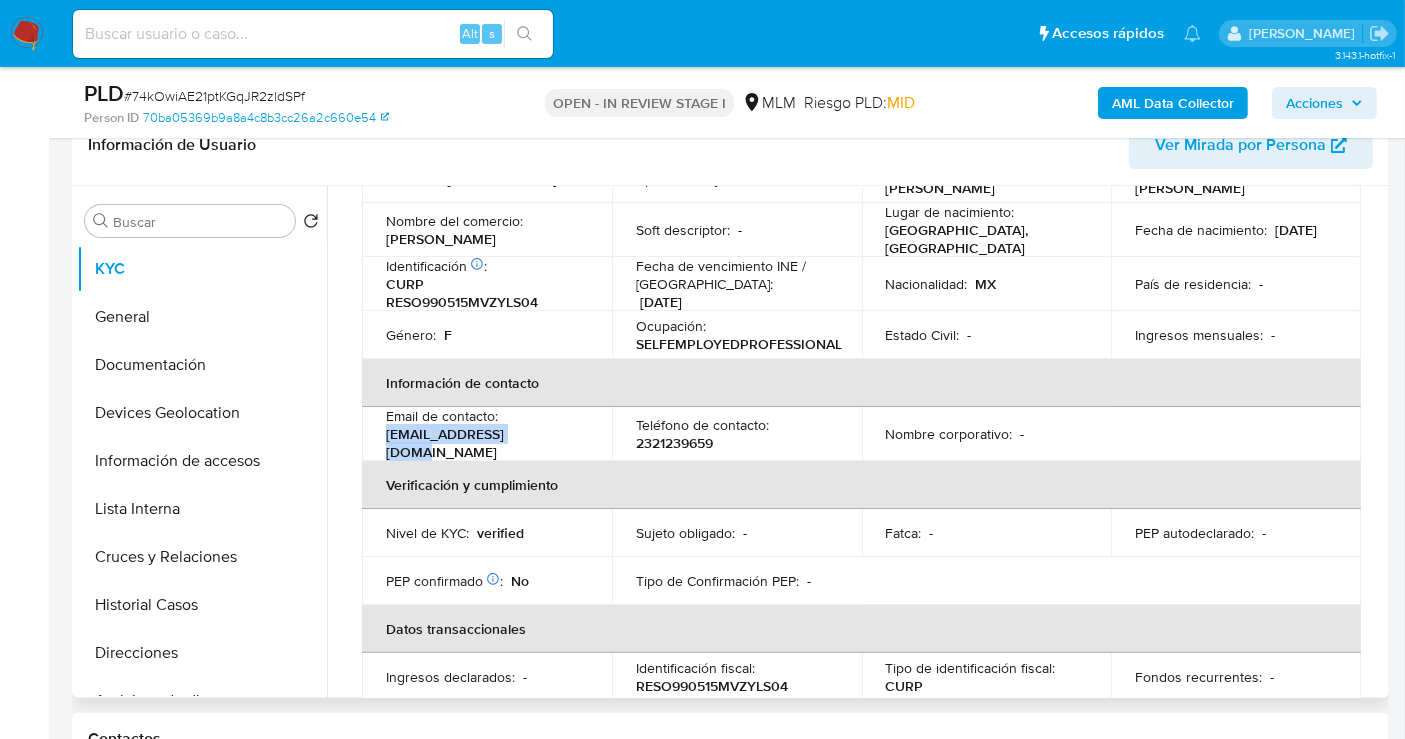 drag, startPoint x: 531, startPoint y: 440, endPoint x: 385, endPoint y: 440, distance: 146 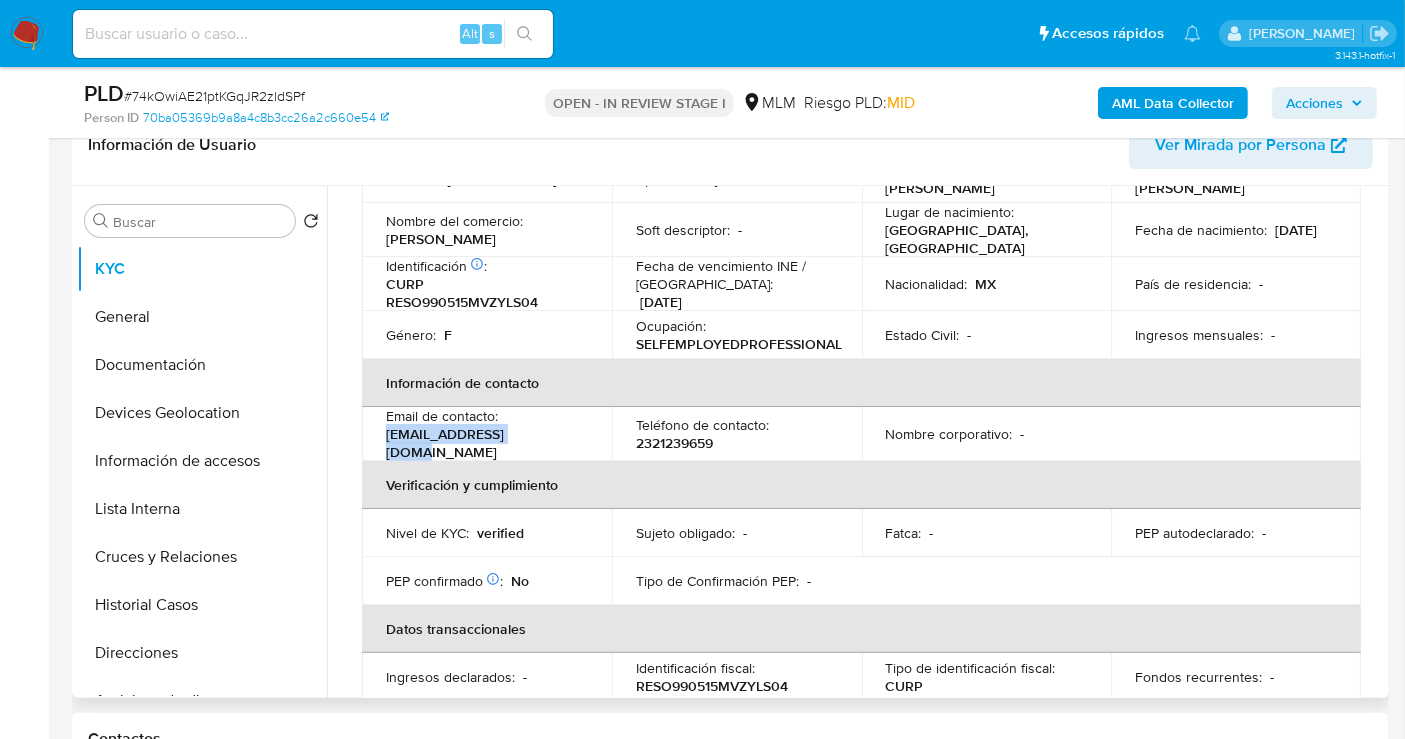 copy on "osmarars@outlook.com" 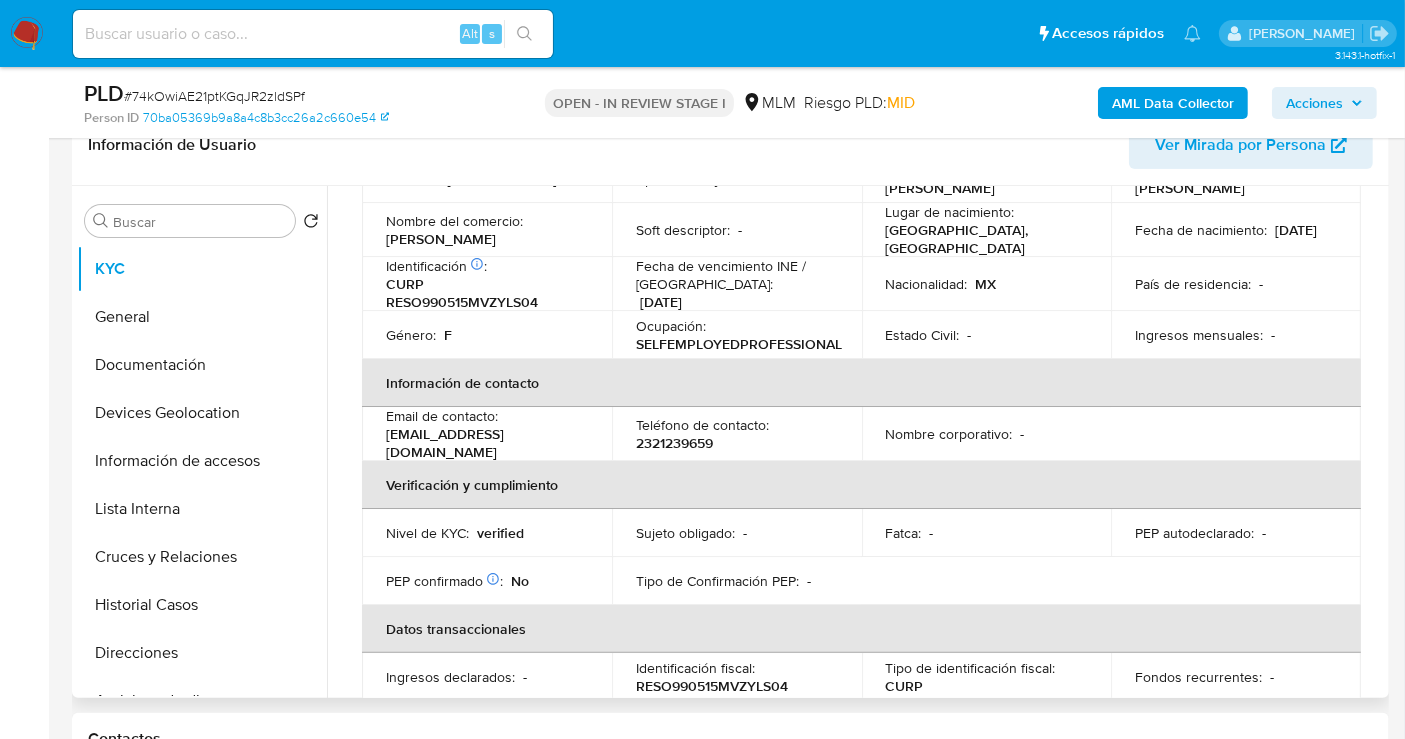 click on "2321239659" at bounding box center [674, 443] 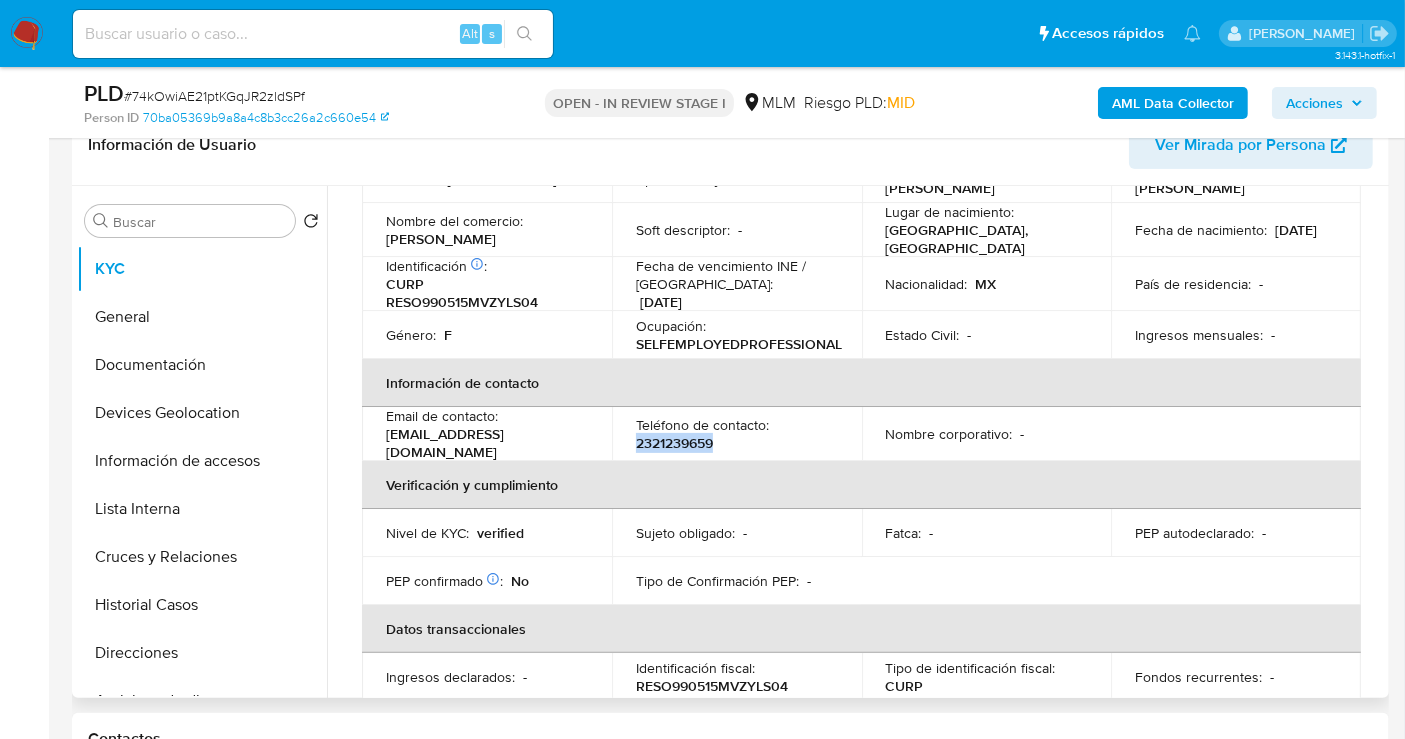 click on "2321239659" at bounding box center [674, 443] 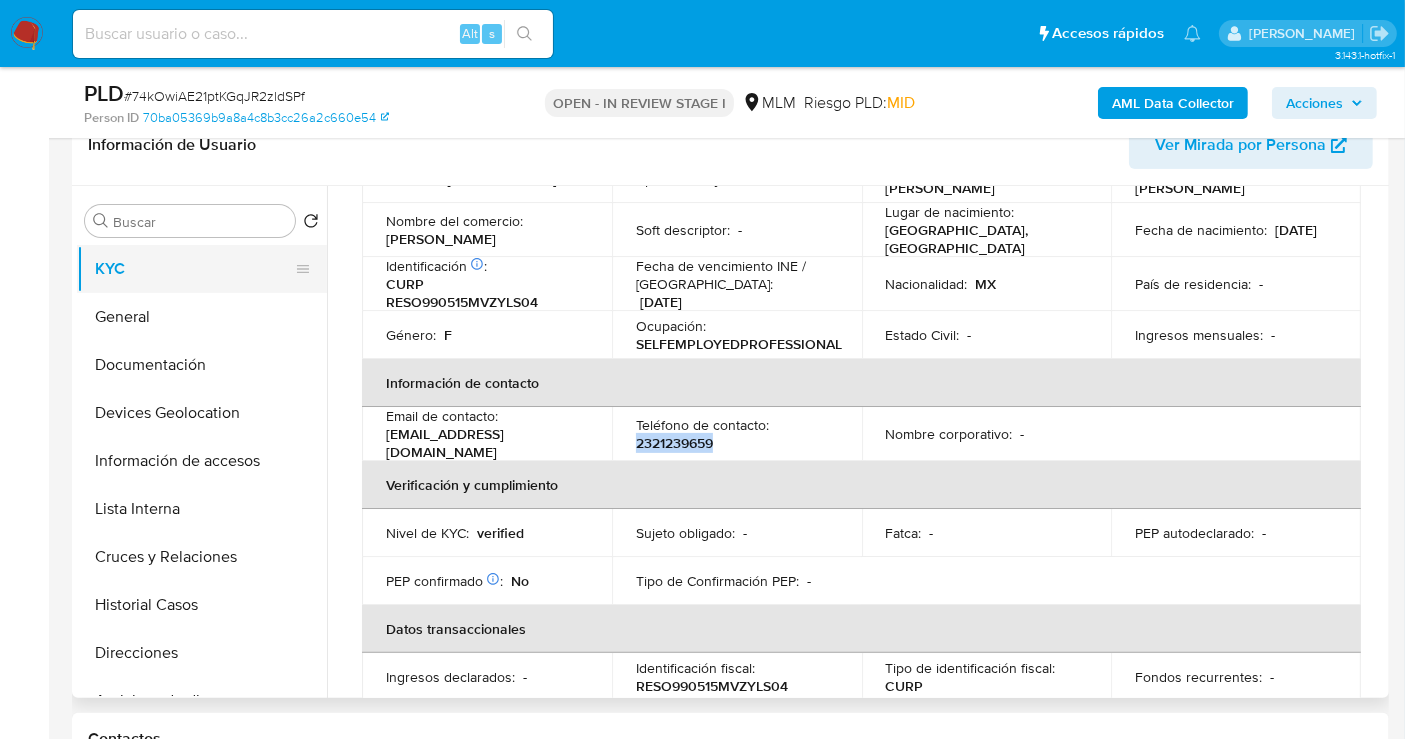 click on "KYC" at bounding box center [194, 269] 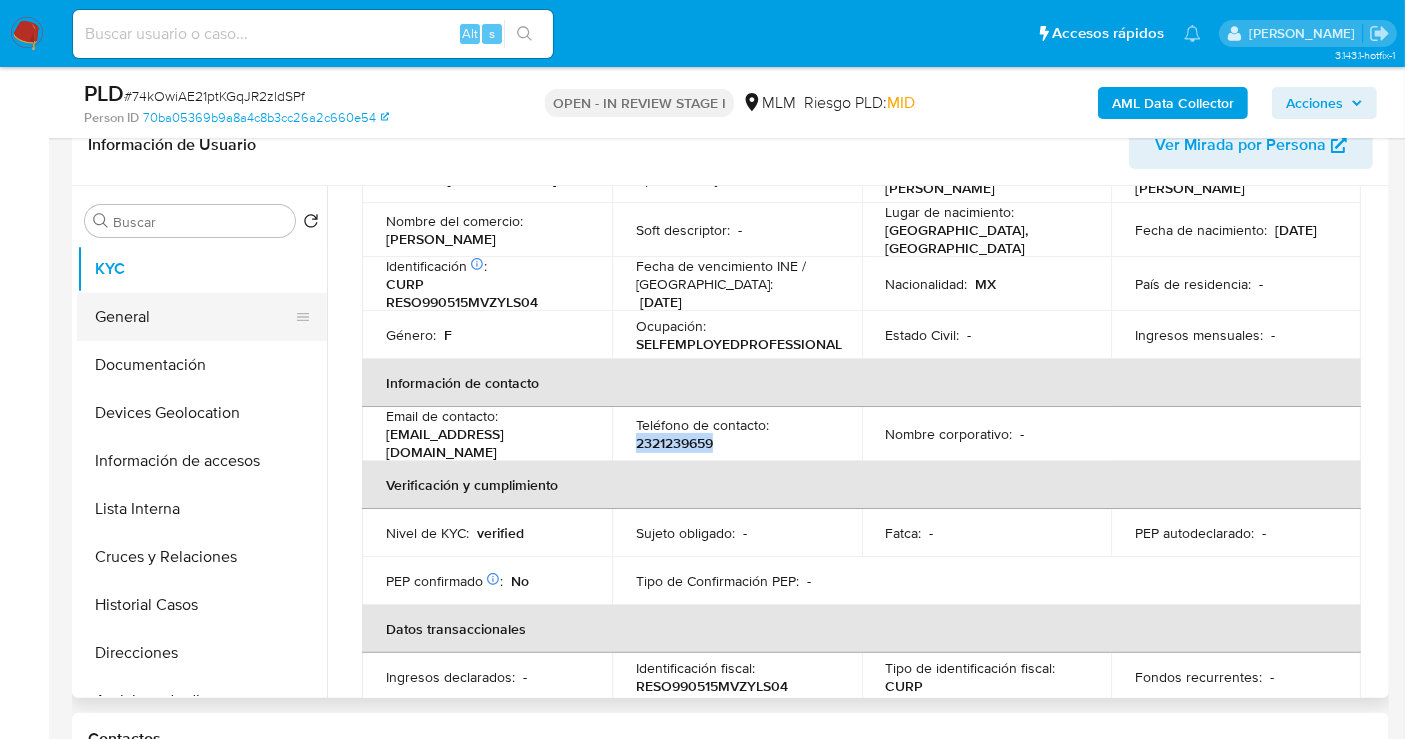 click on "General" at bounding box center [194, 317] 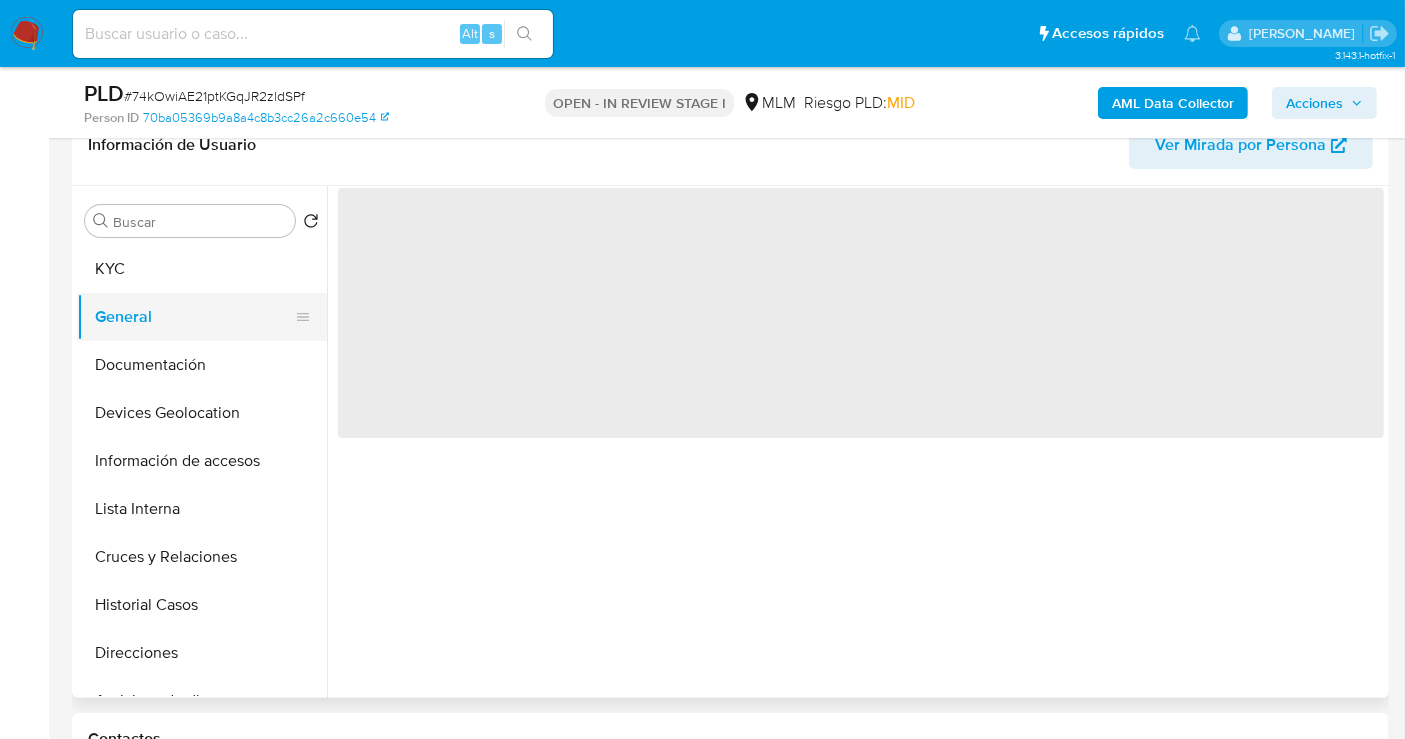 scroll, scrollTop: 0, scrollLeft: 0, axis: both 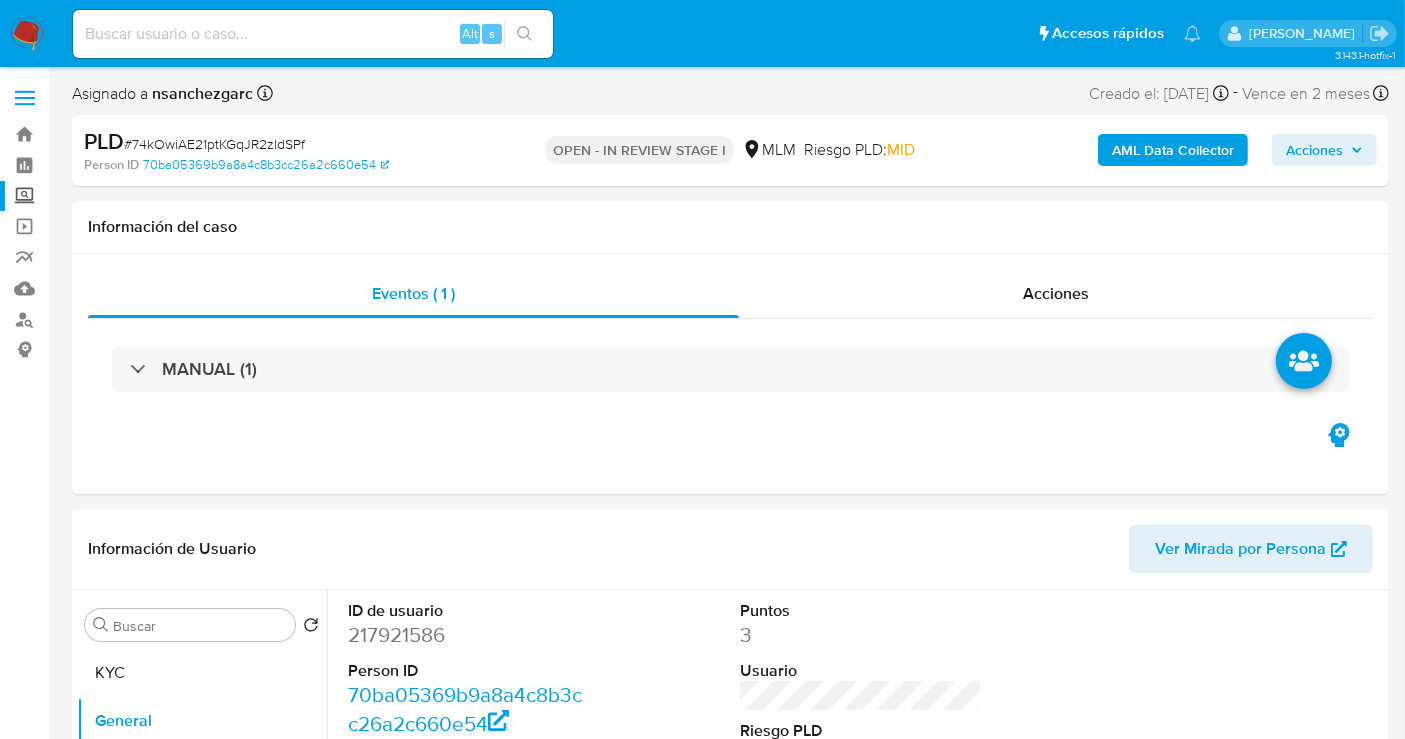 click on "Screening" at bounding box center (119, 196) 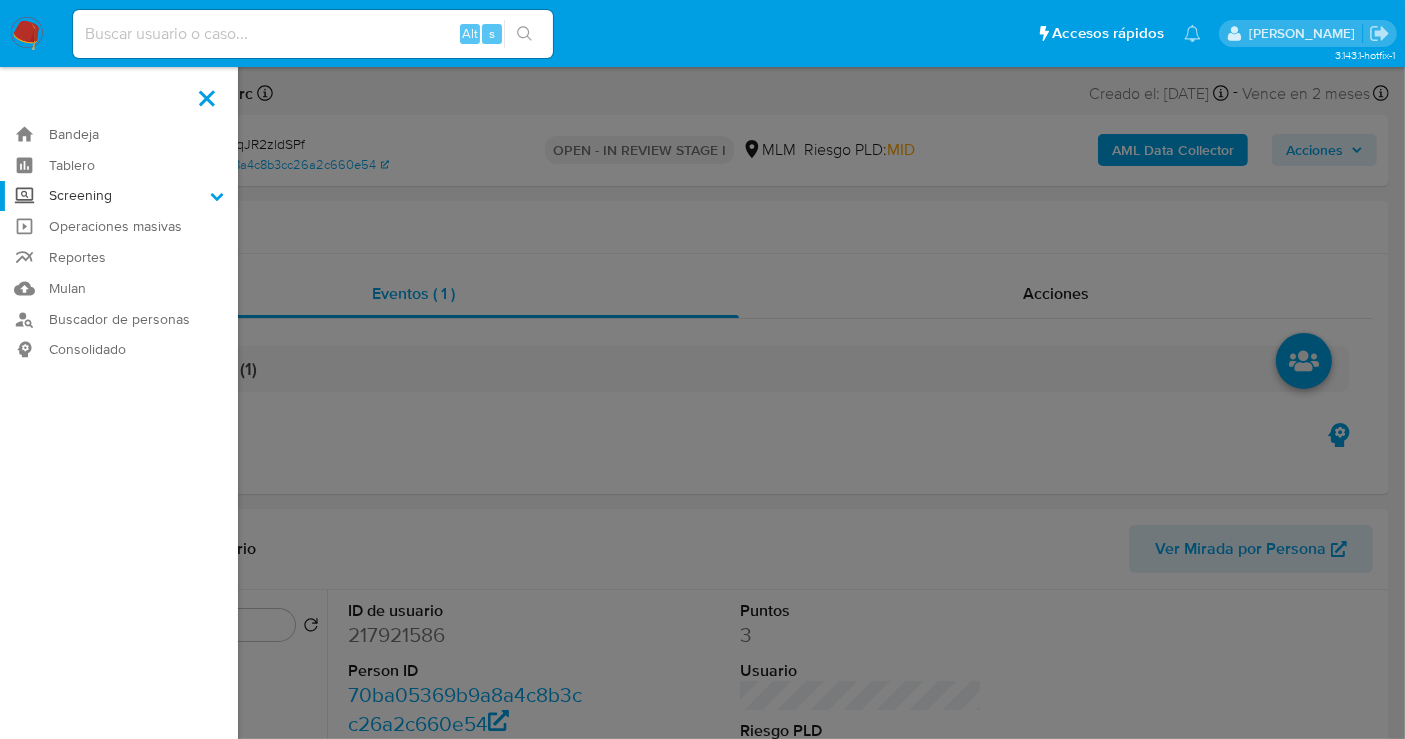 click on "Screening" at bounding box center [0, 0] 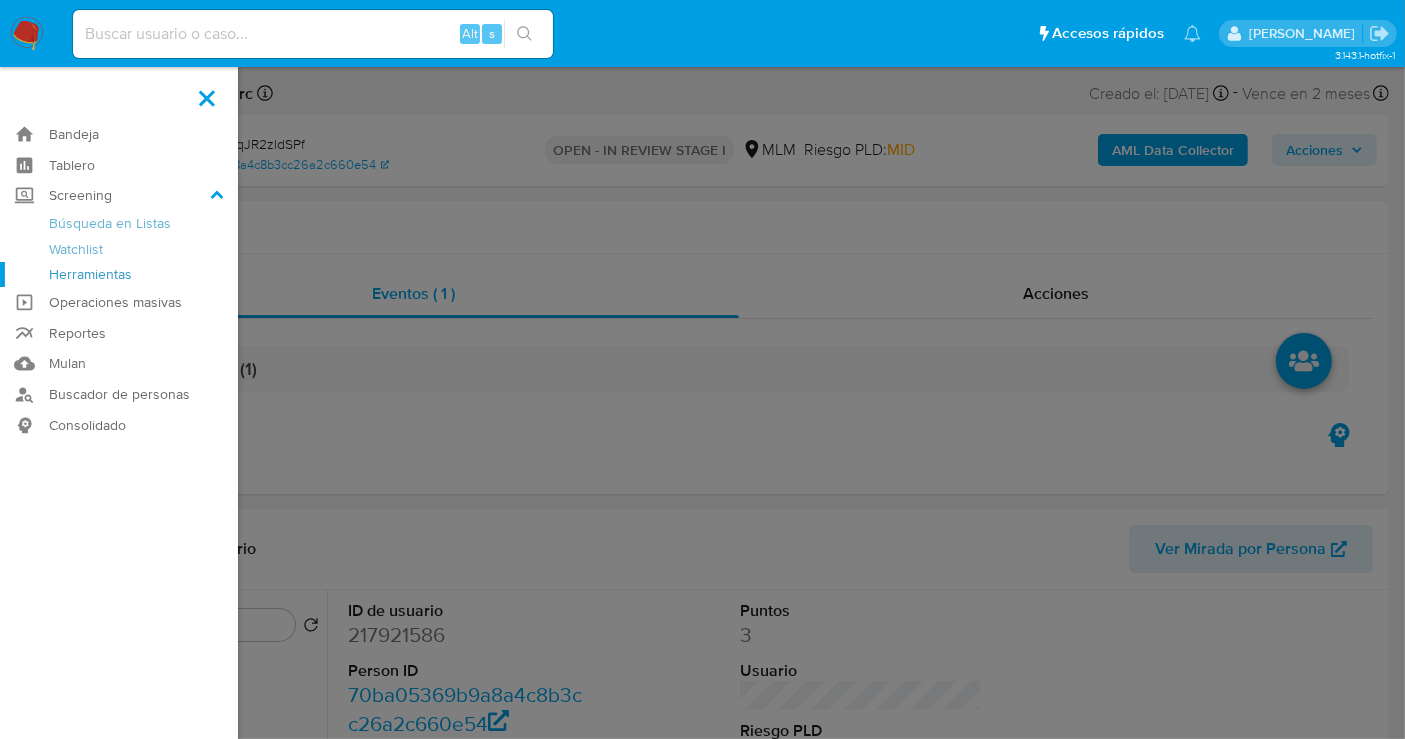 click on "Herramientas" at bounding box center [119, 274] 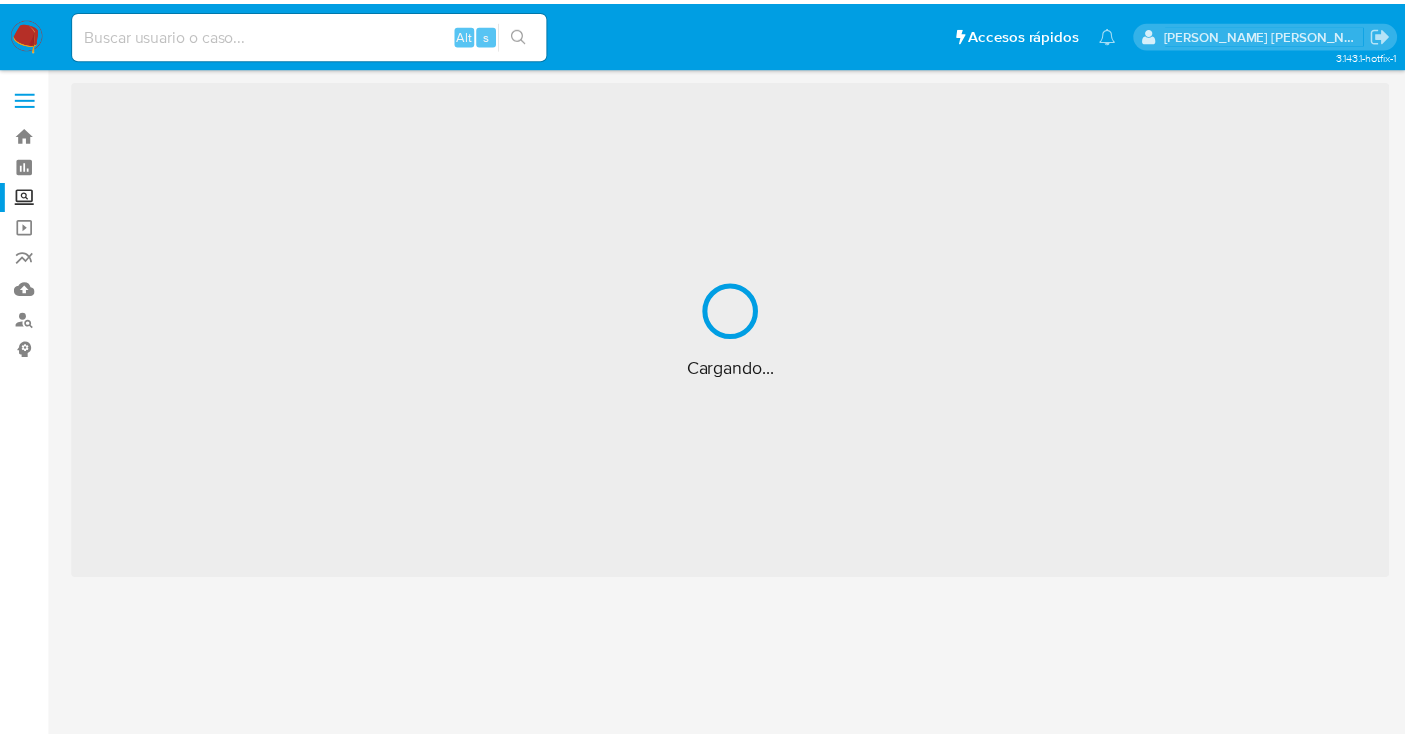 scroll, scrollTop: 0, scrollLeft: 0, axis: both 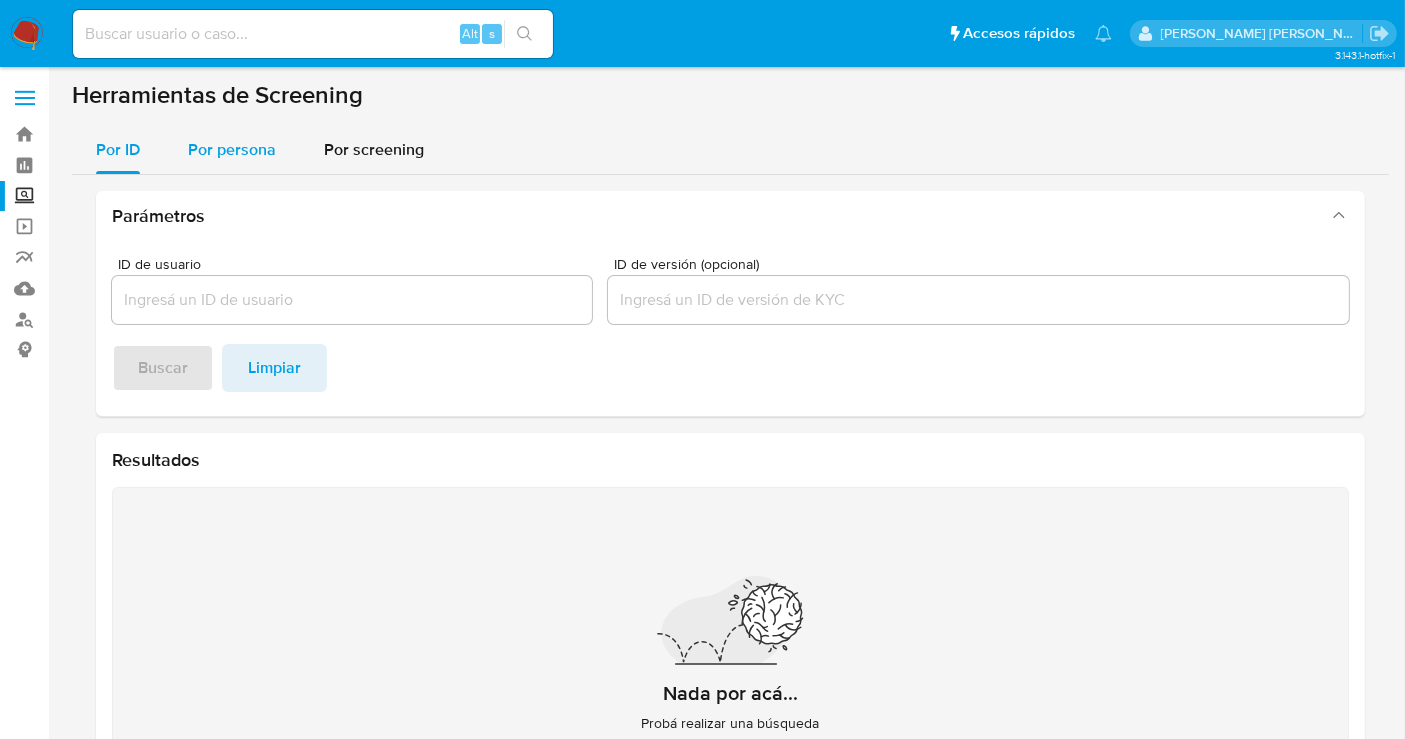 click on "Por persona" at bounding box center [232, 149] 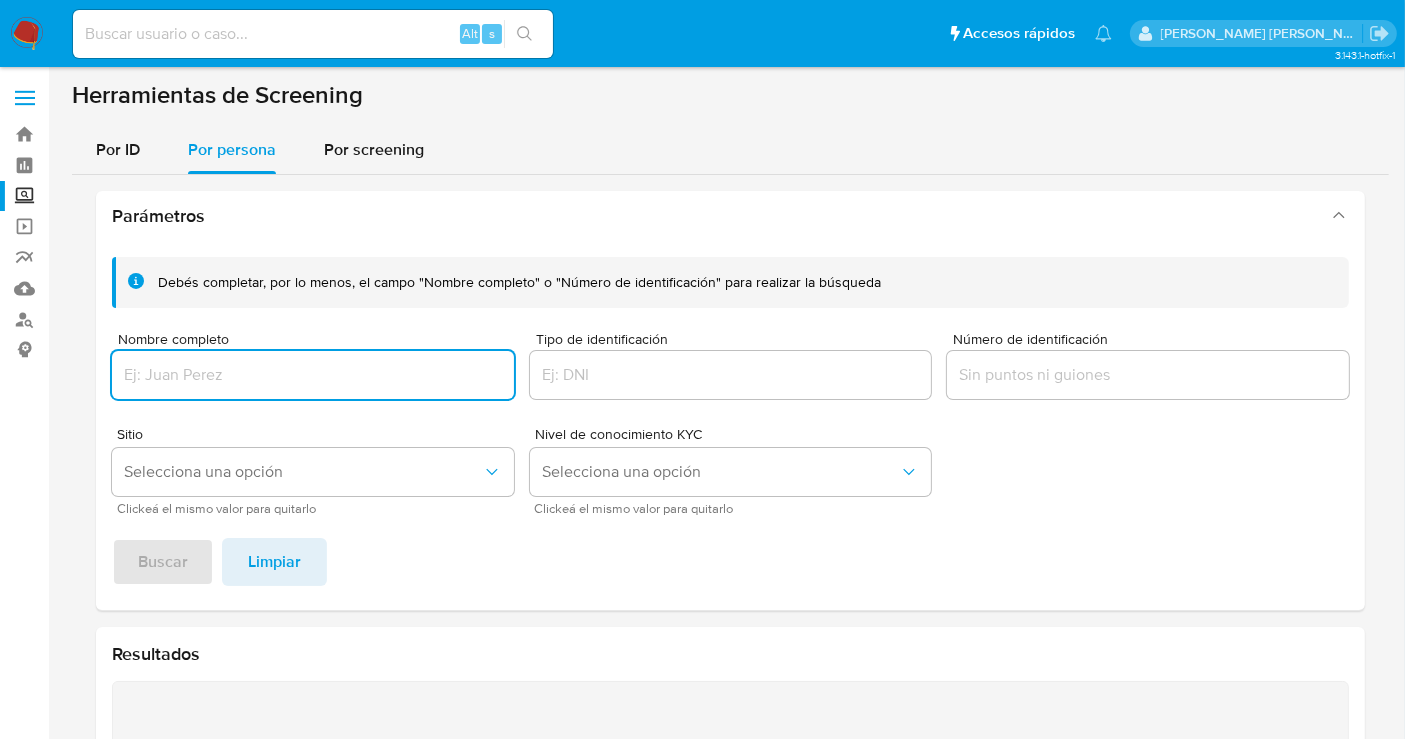 click at bounding box center [313, 375] 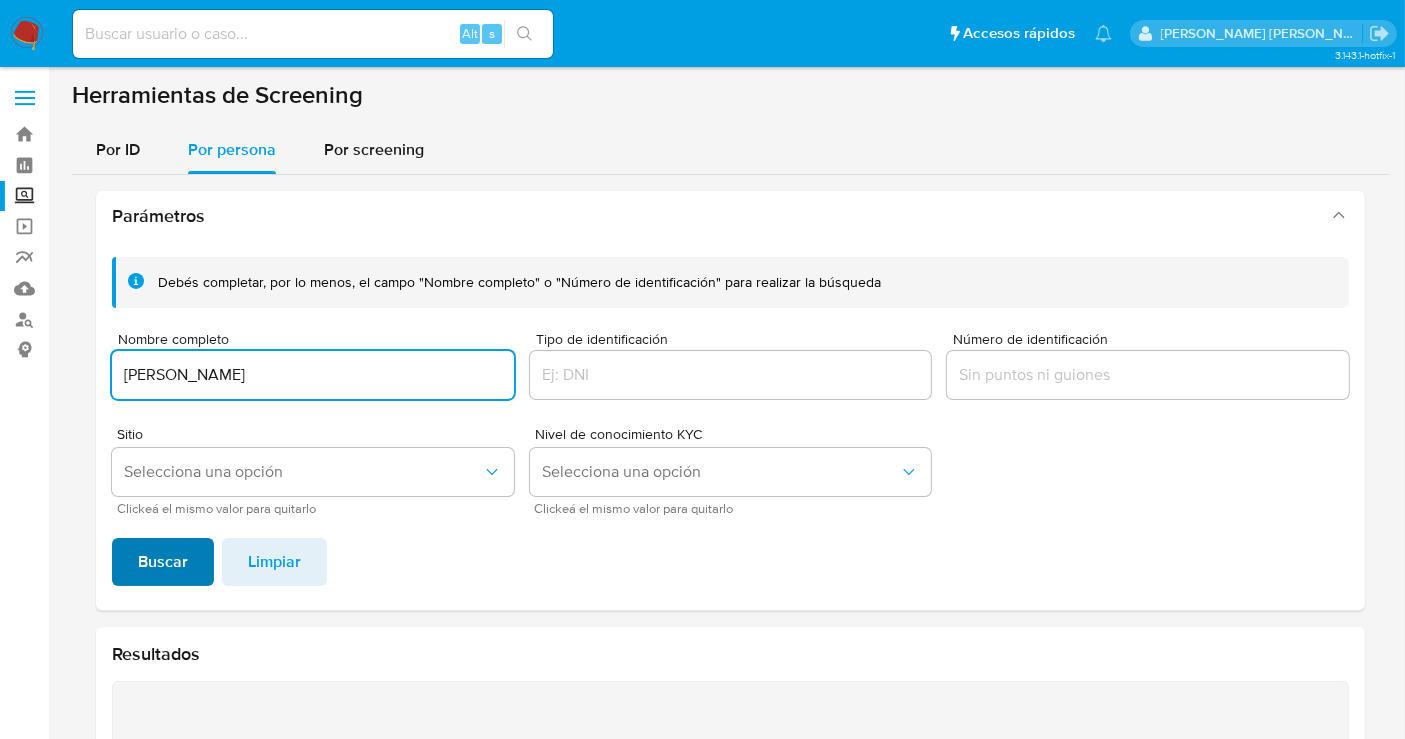 type on "MATTHEW RYAN MICHETTI" 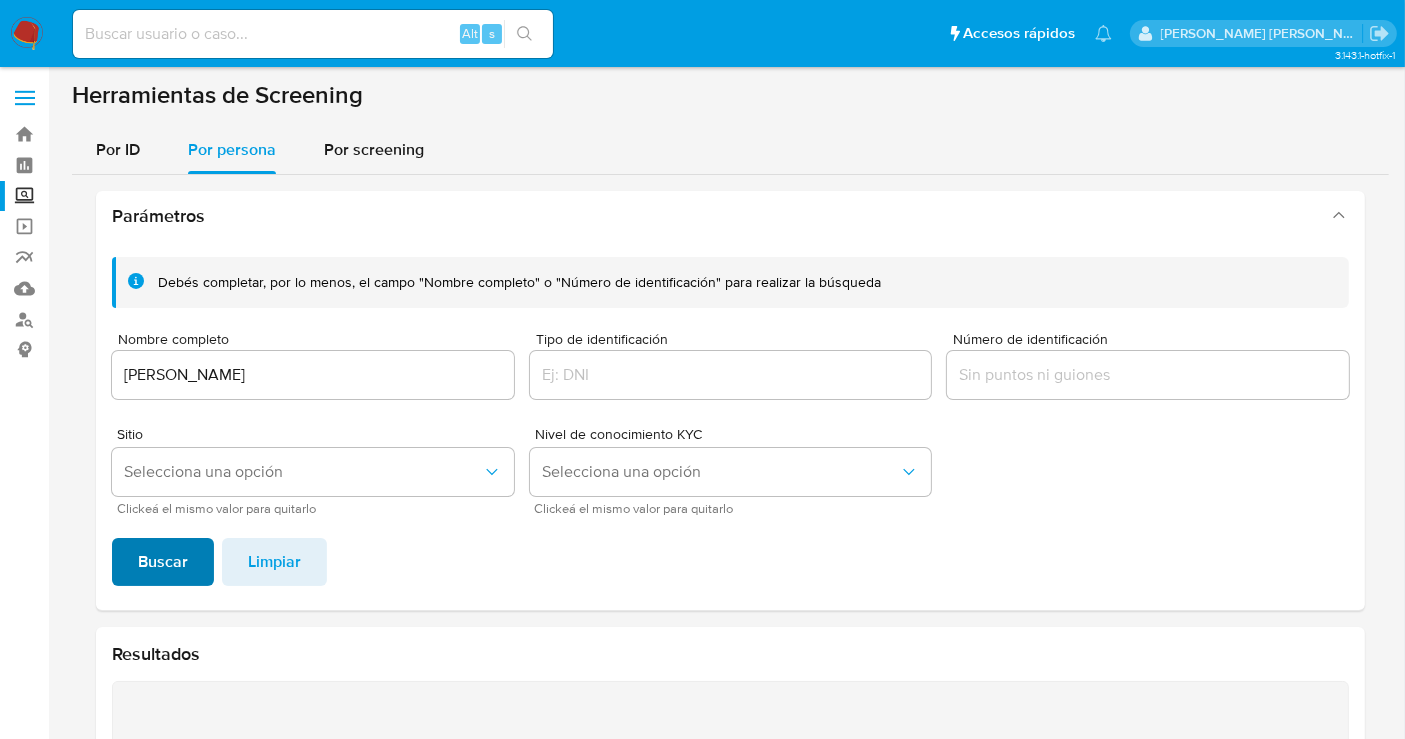 click on "Buscar" at bounding box center (163, 562) 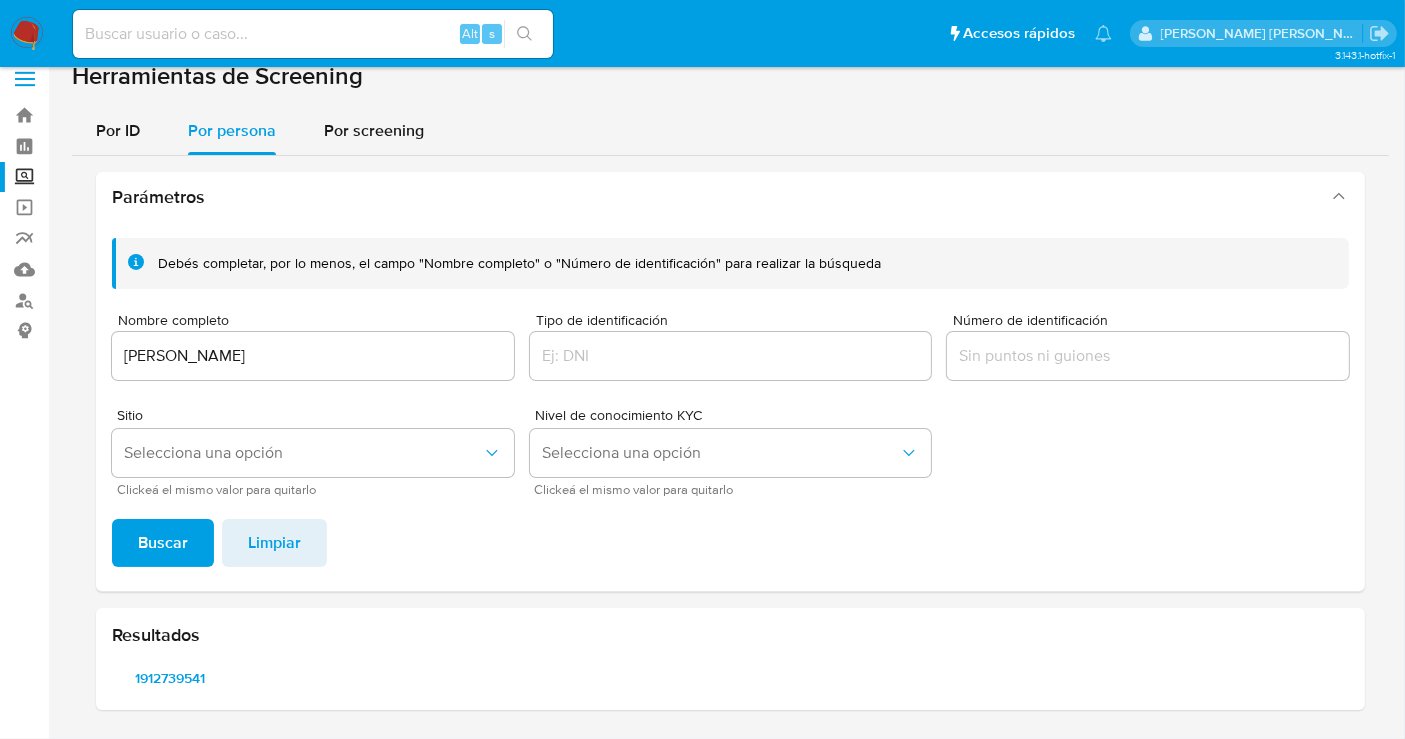 scroll, scrollTop: 17, scrollLeft: 0, axis: vertical 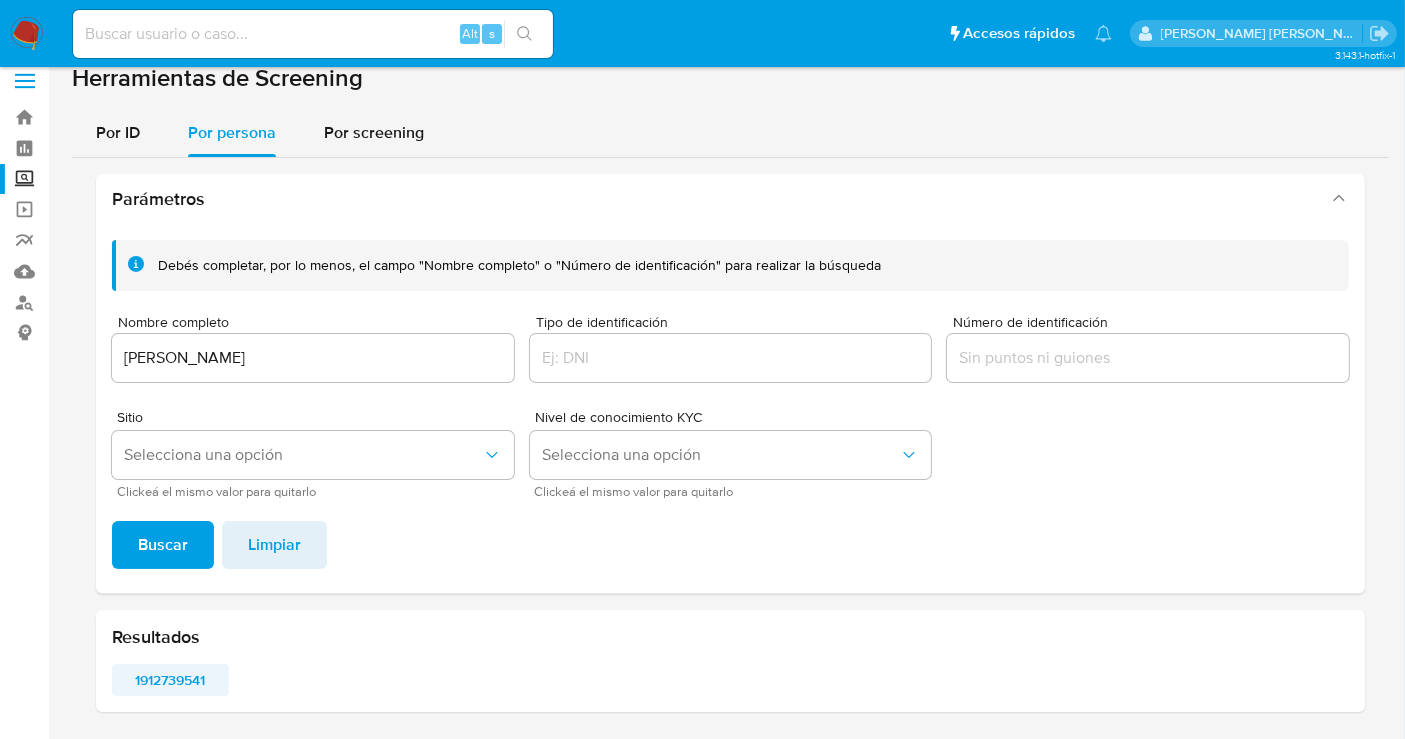 click on "1912739541" at bounding box center [170, 680] 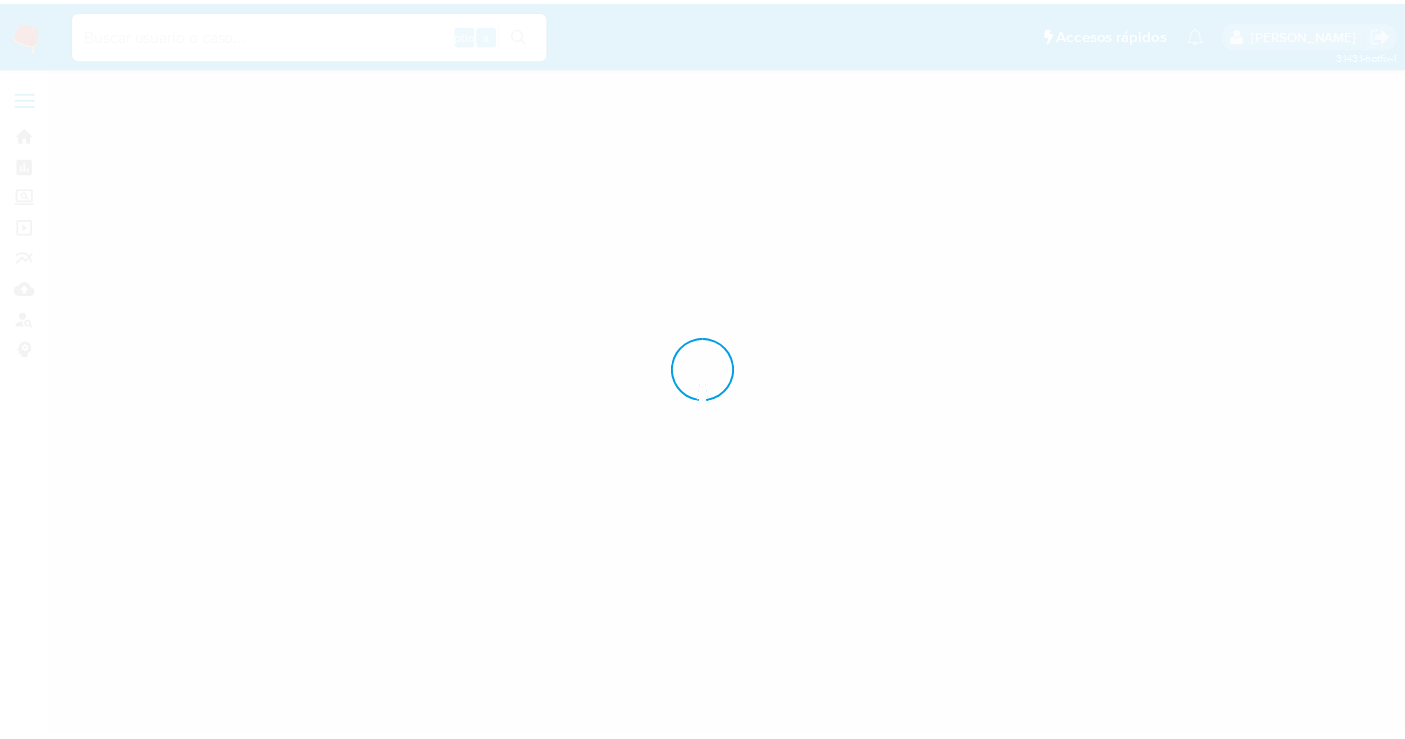 scroll, scrollTop: 0, scrollLeft: 0, axis: both 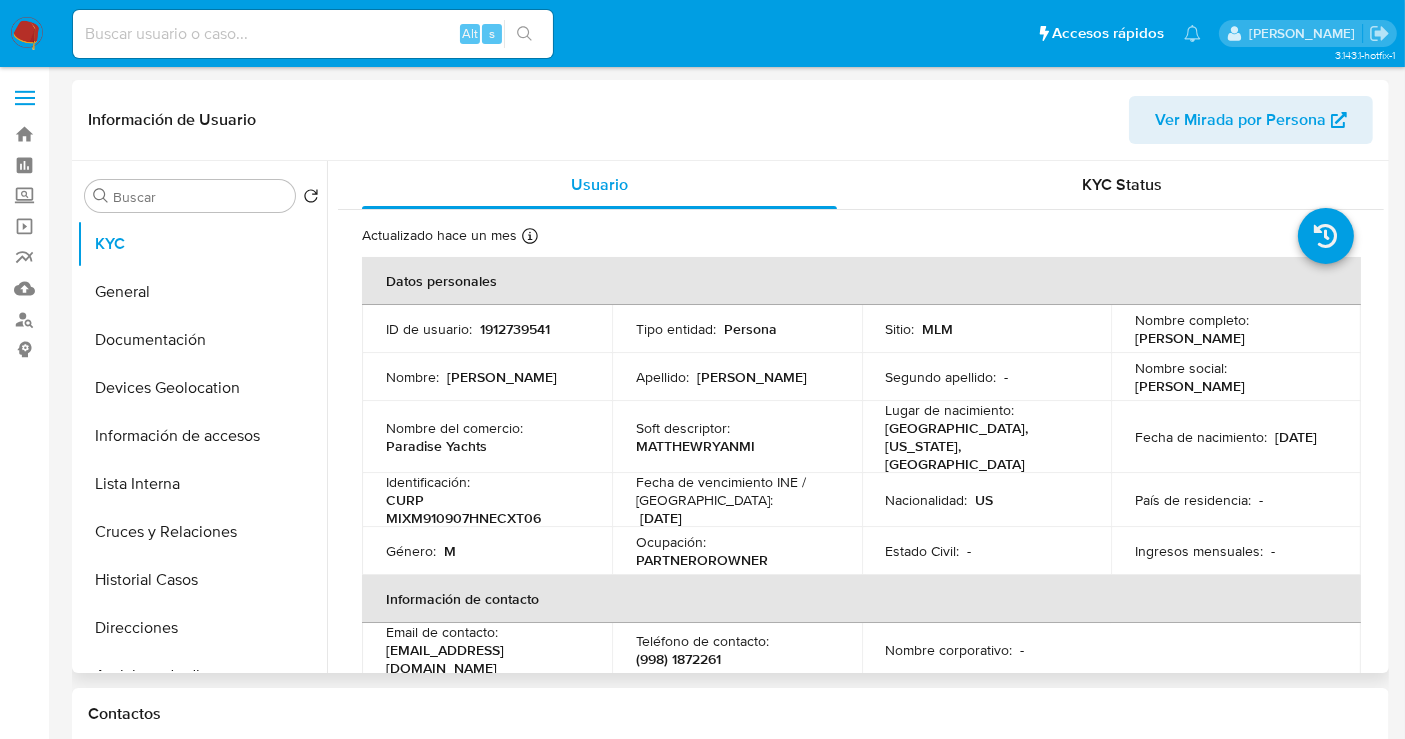 select on "10" 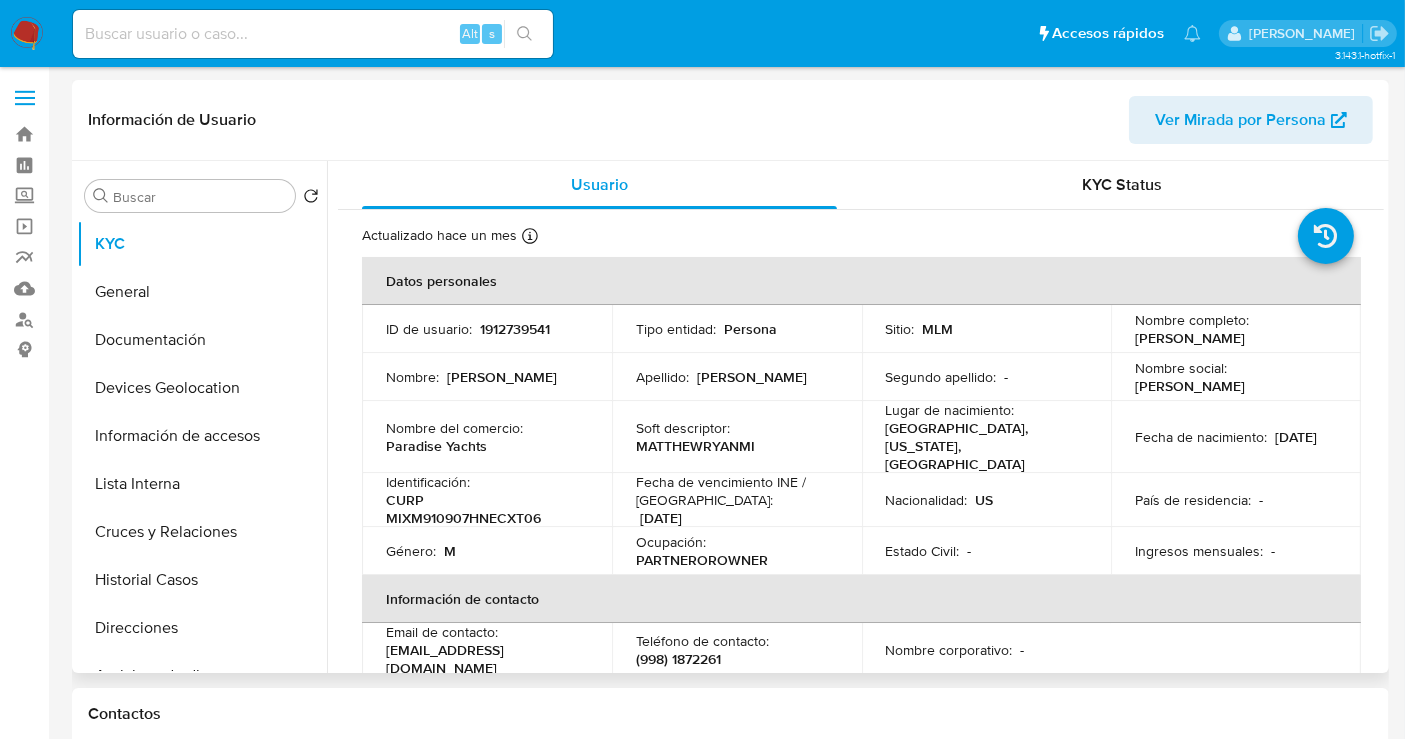 click on "1912739541" at bounding box center [515, 329] 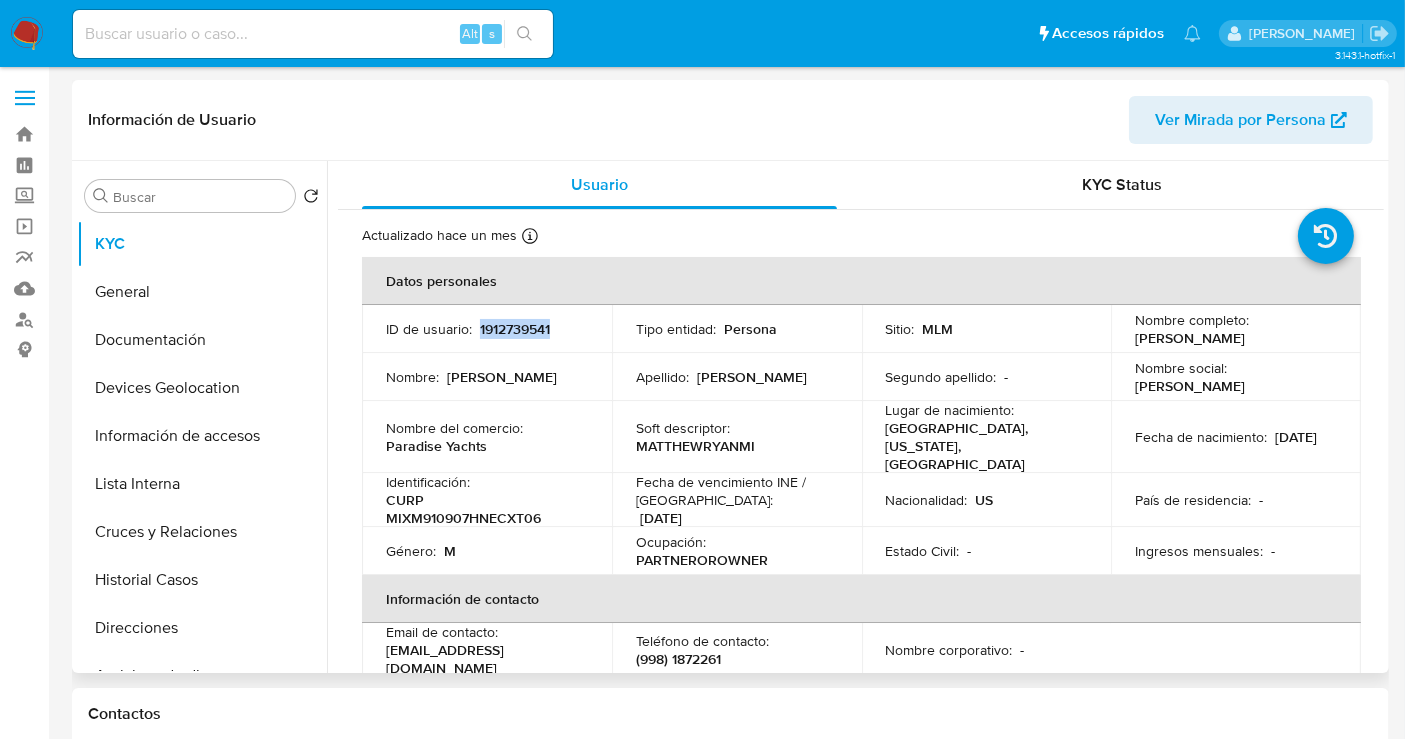click on "1912739541" at bounding box center [515, 329] 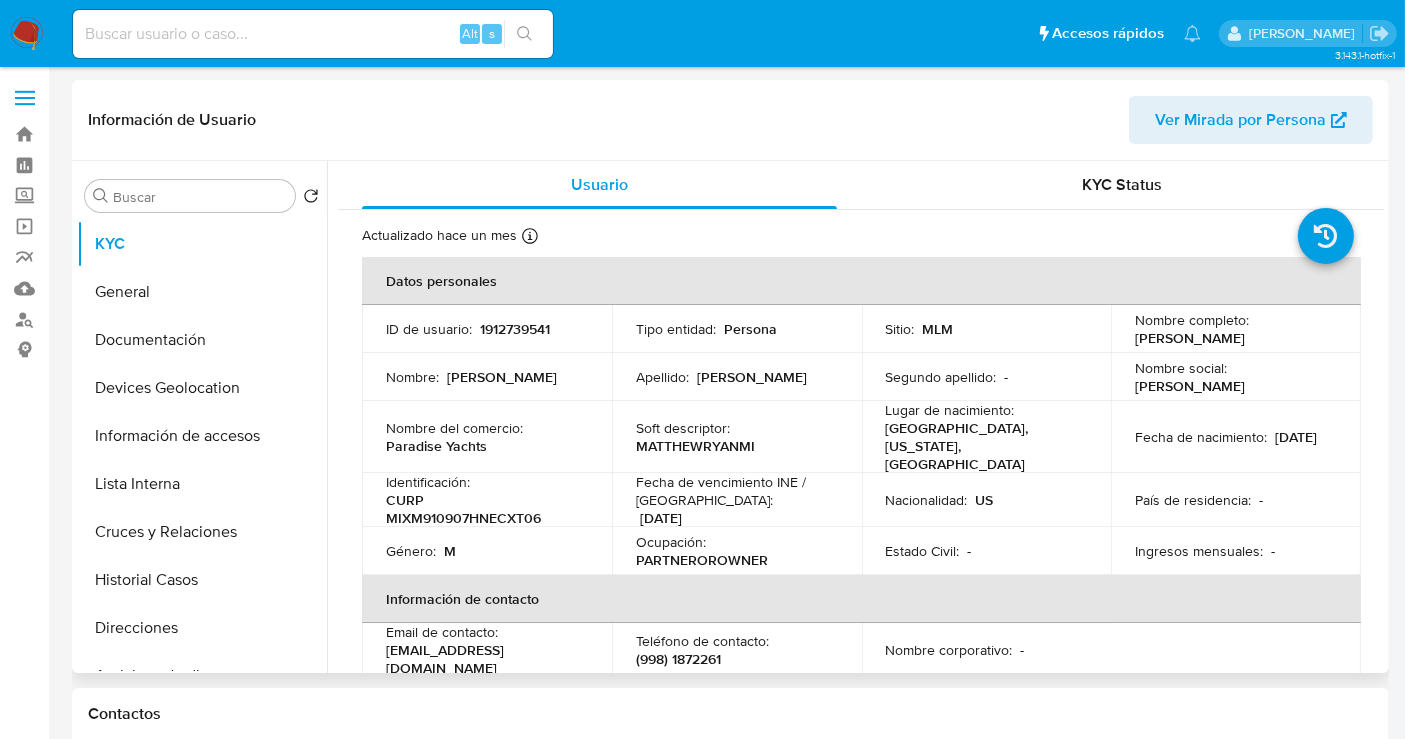 click on "Paradise Yachts" at bounding box center (436, 446) 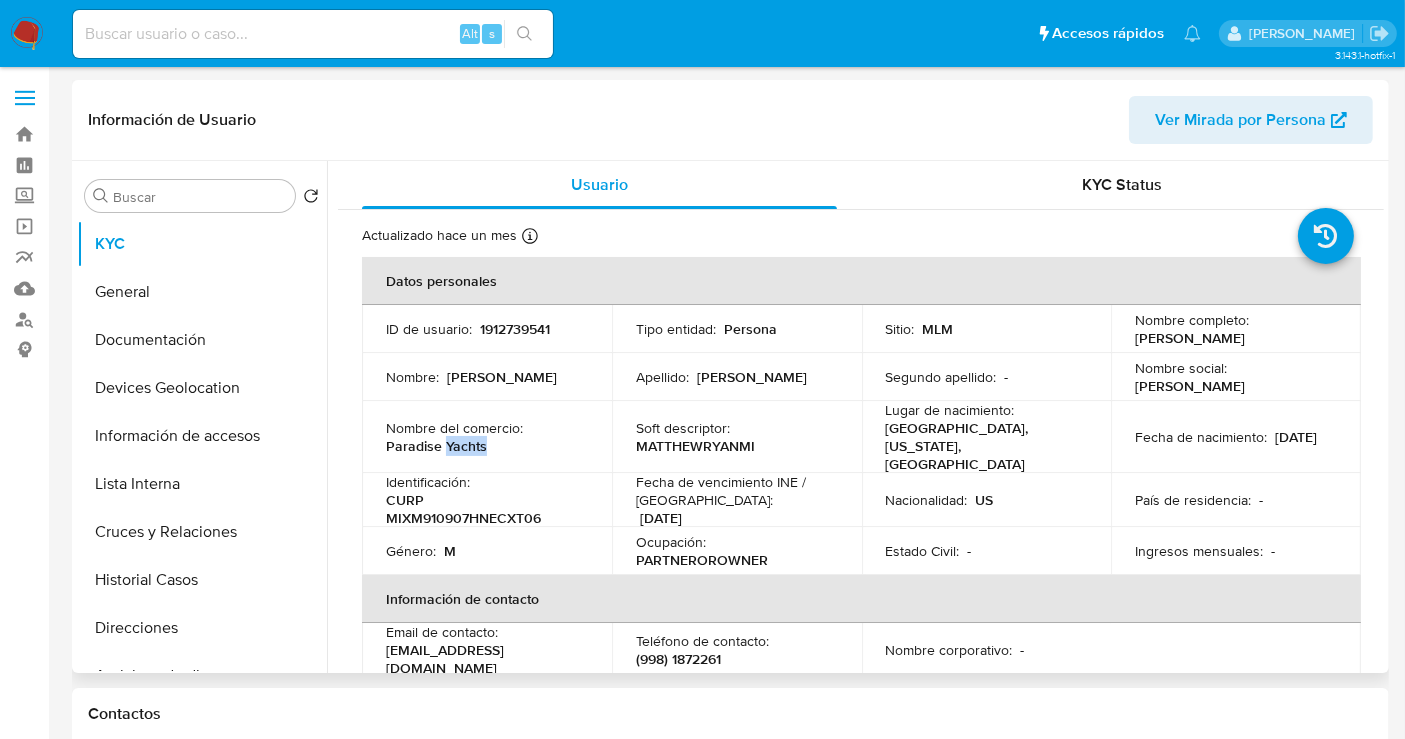 click on "Paradise Yachts" at bounding box center [436, 446] 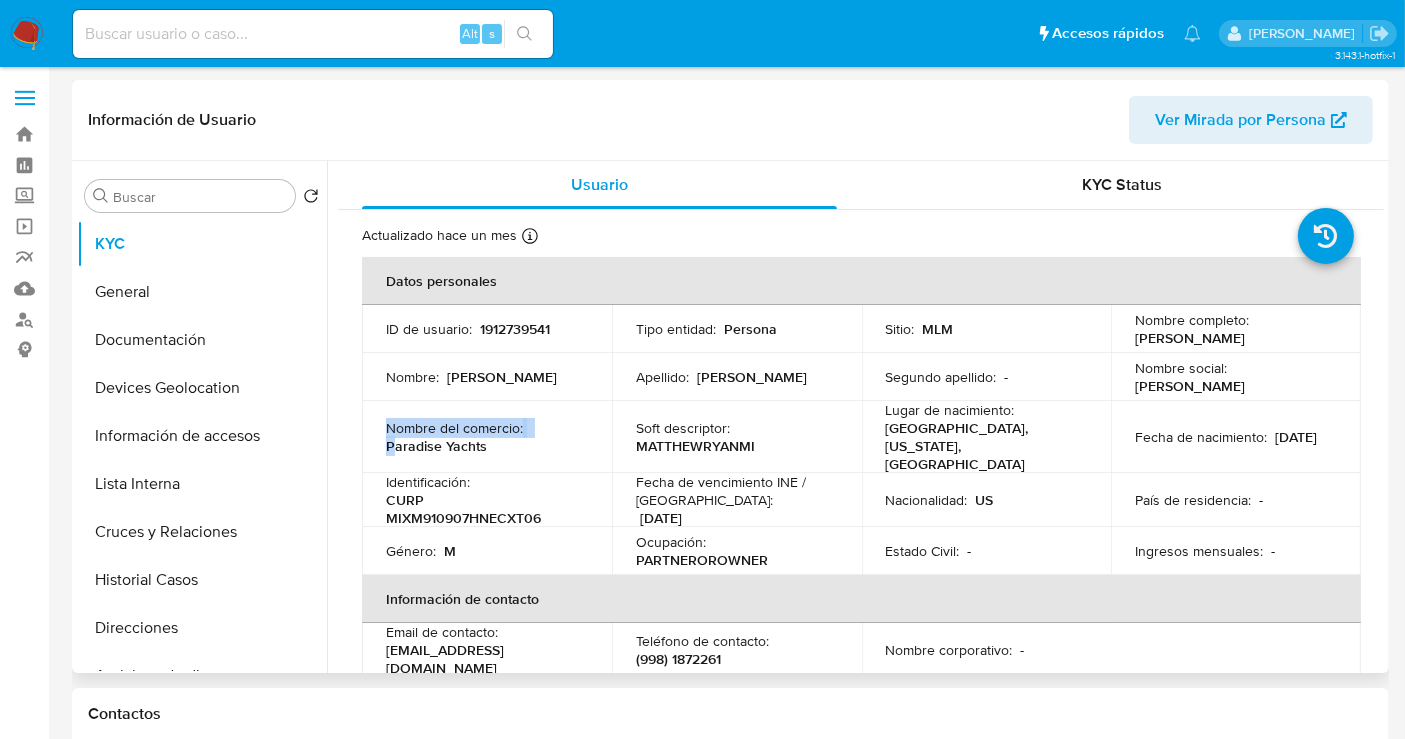 click on "Paradise Yachts" at bounding box center [436, 446] 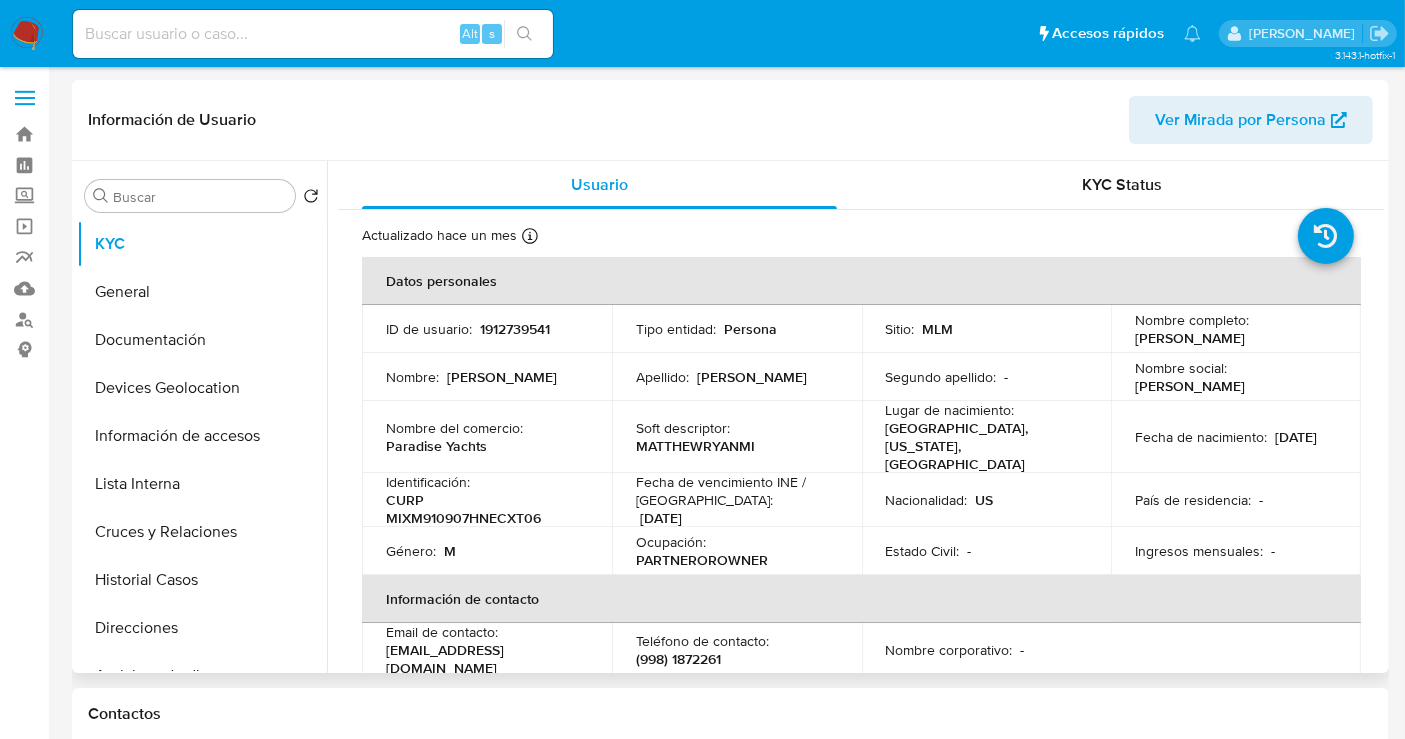 click on "Paradise Yachts" at bounding box center (436, 446) 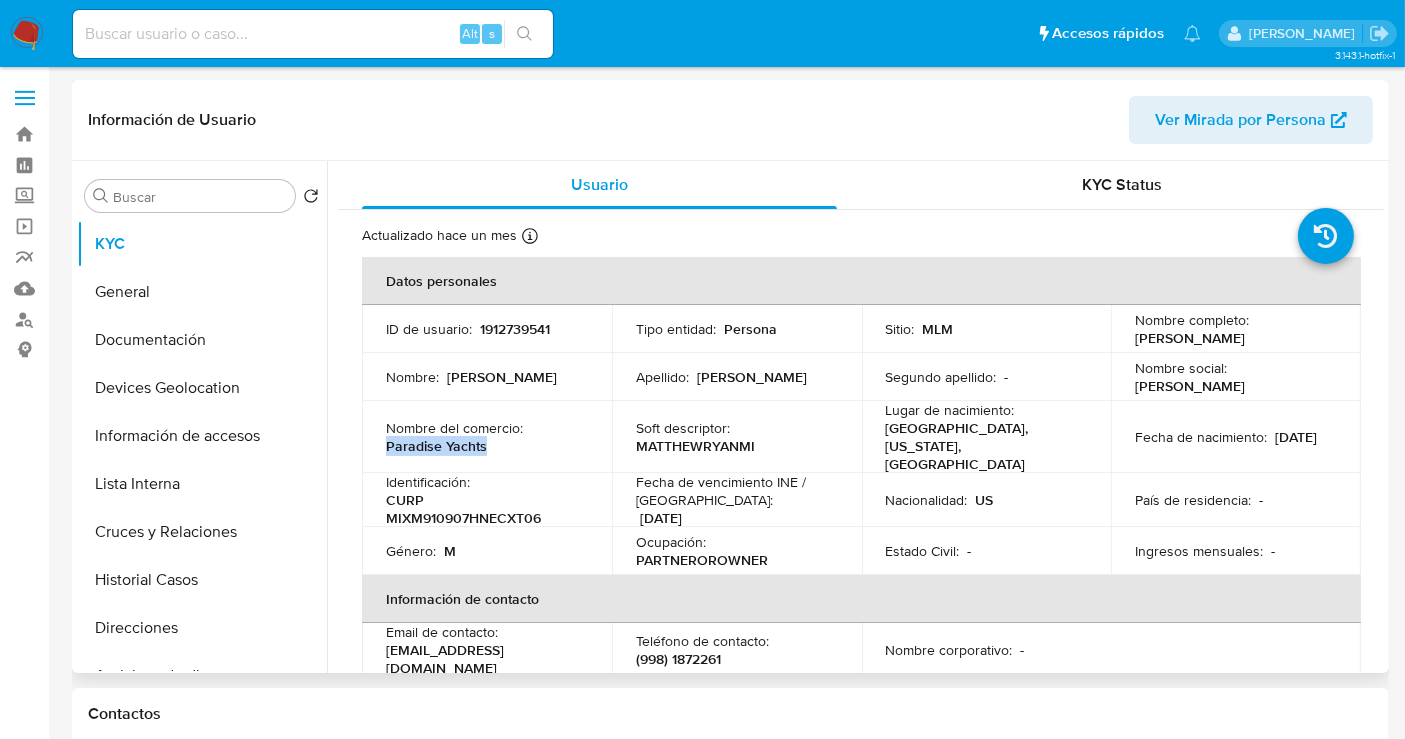 copy on "Paradise Yachts" 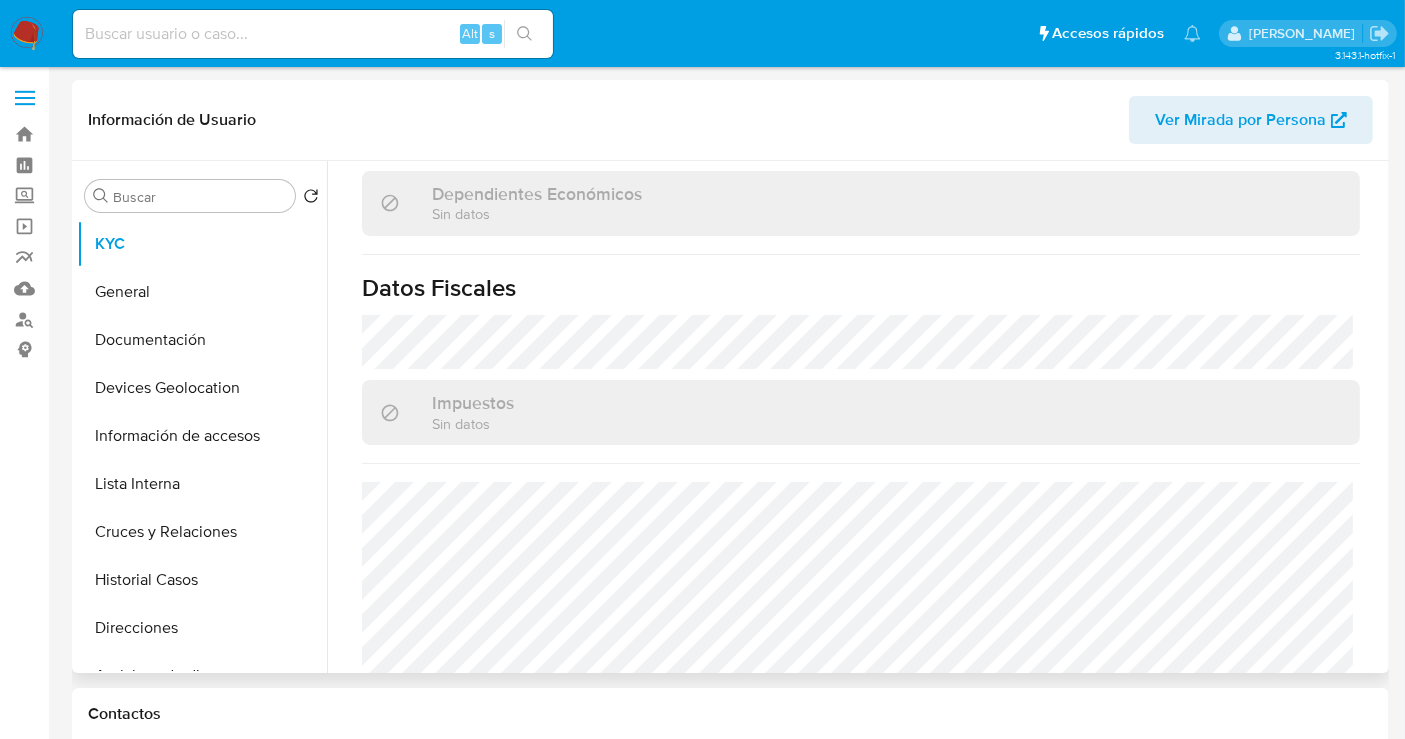scroll, scrollTop: 1262, scrollLeft: 0, axis: vertical 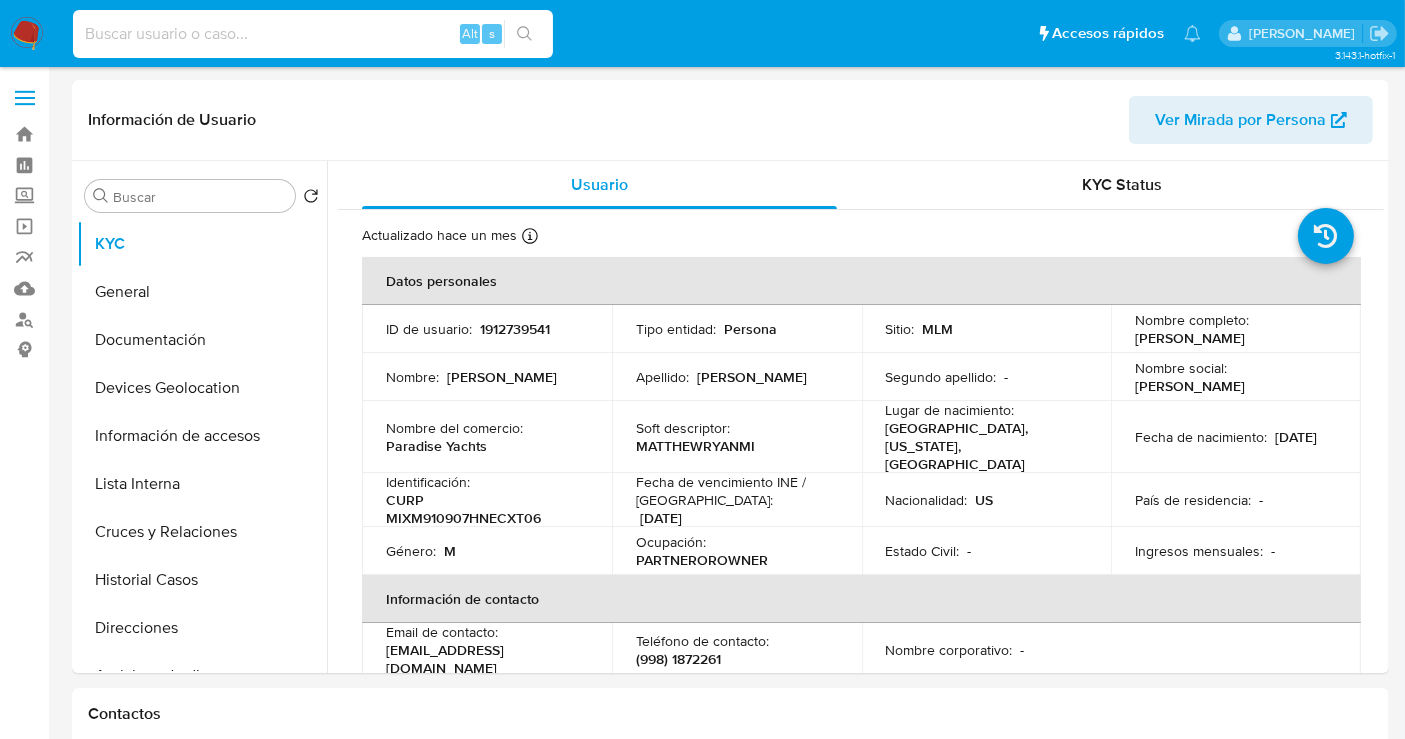 click at bounding box center (313, 34) 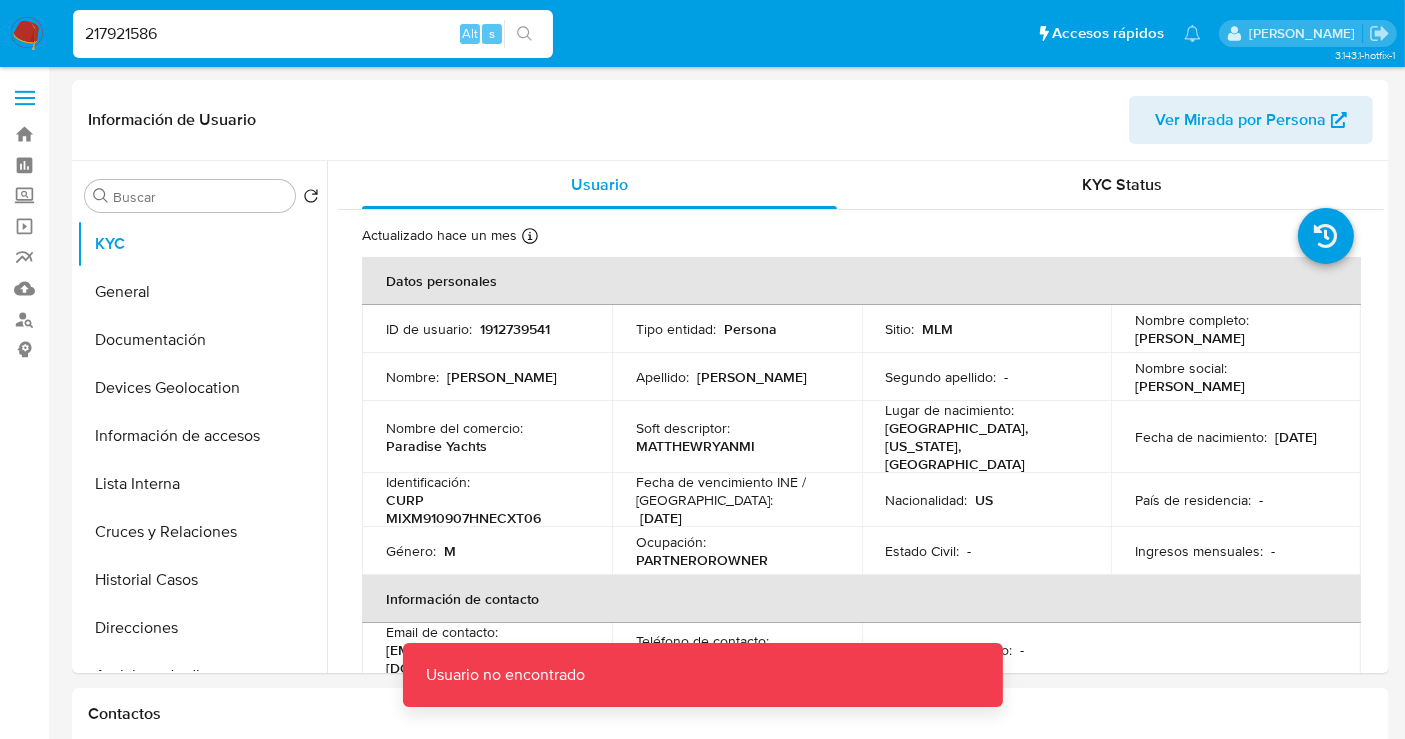 click on "217921586 Alt s" at bounding box center (313, 34) 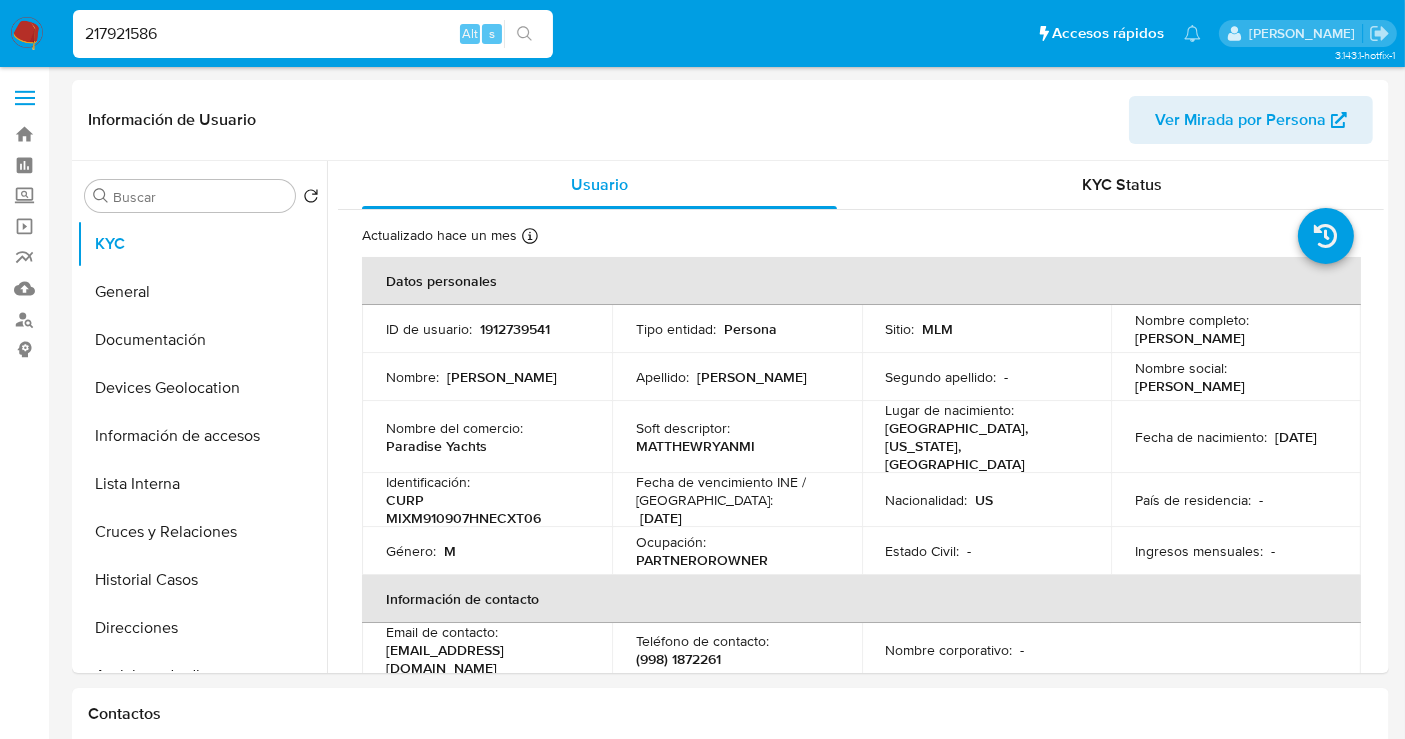 type on "217921586" 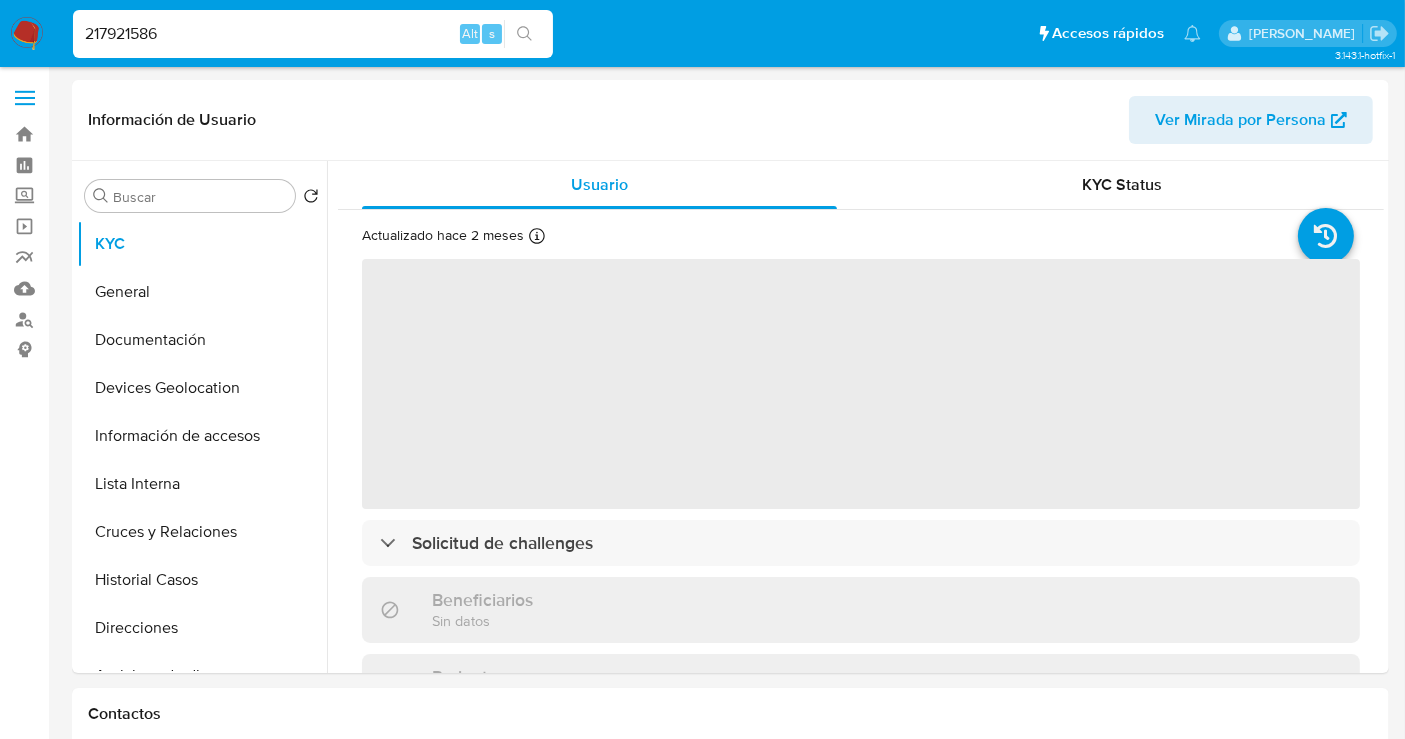 select on "10" 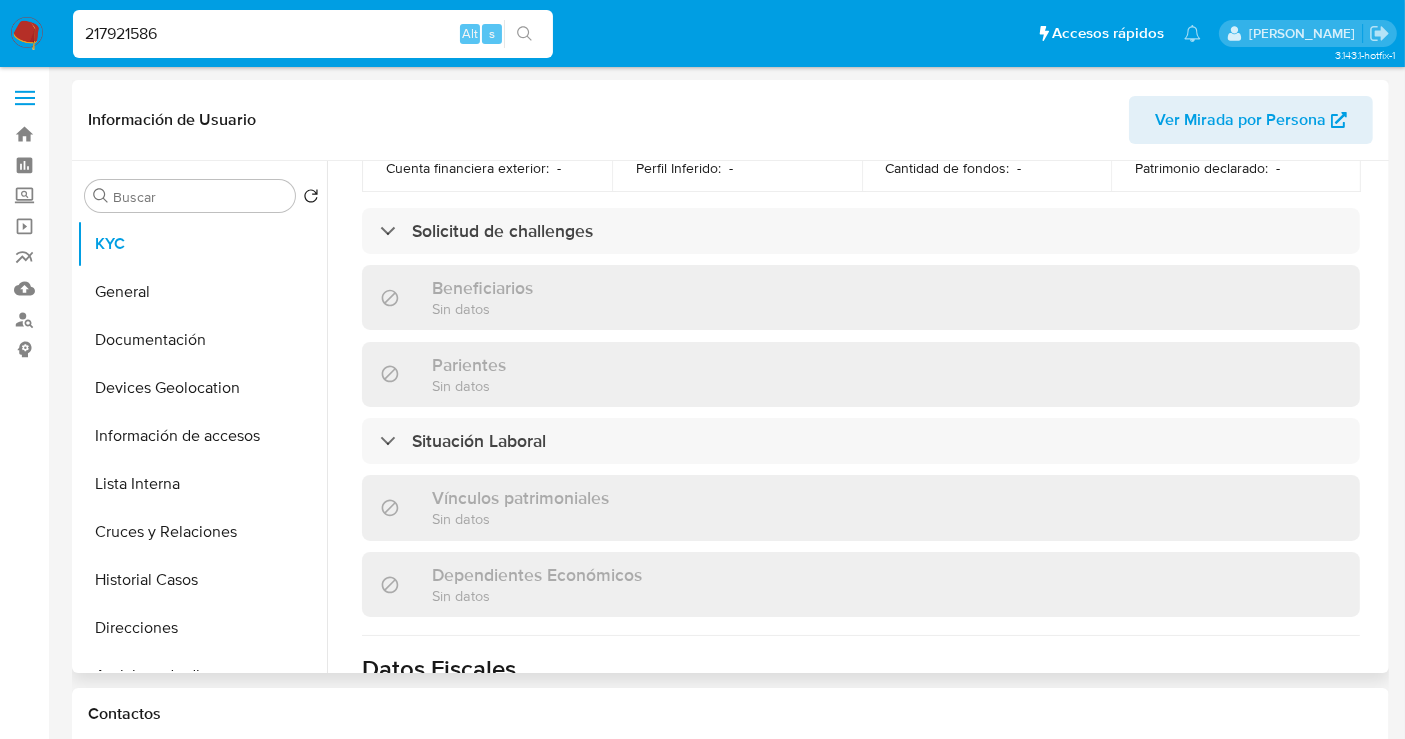 scroll, scrollTop: 1000, scrollLeft: 0, axis: vertical 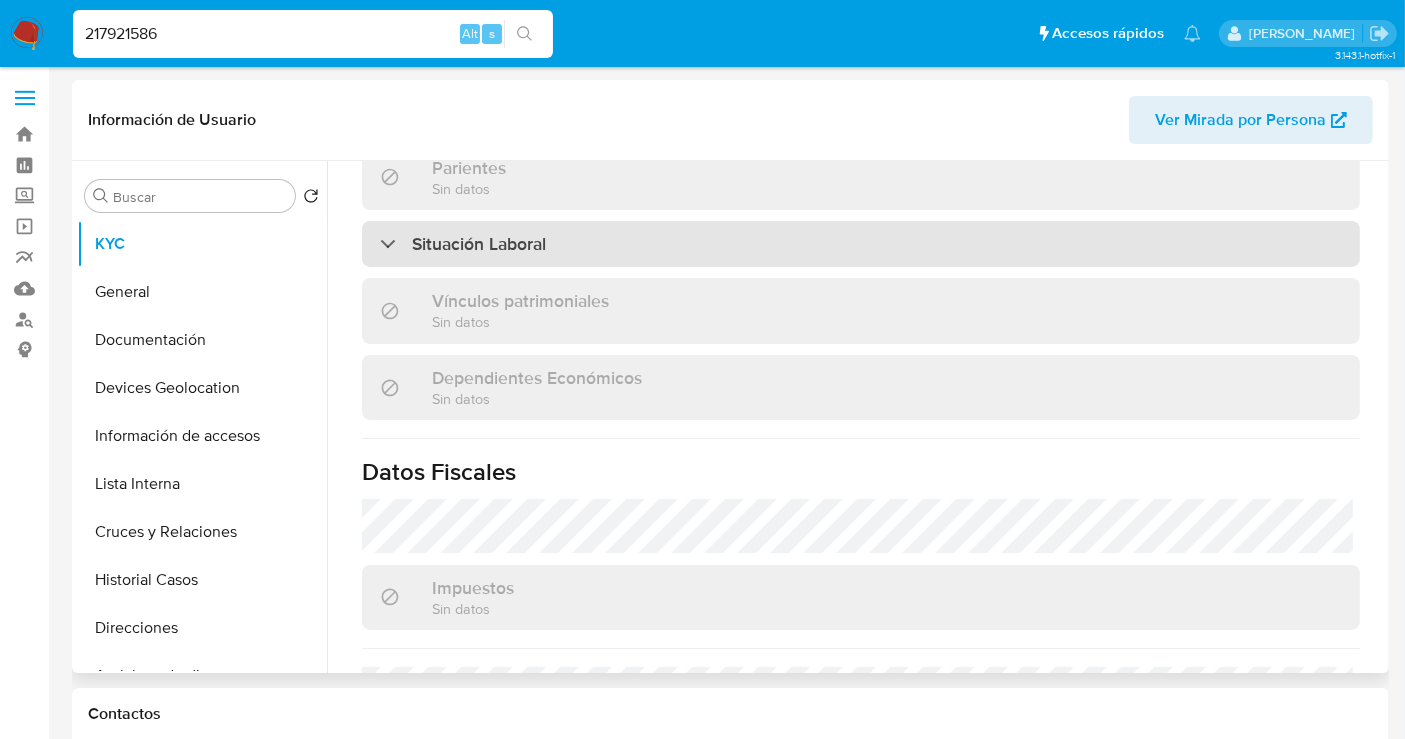 click on "Situación Laboral" at bounding box center (479, 244) 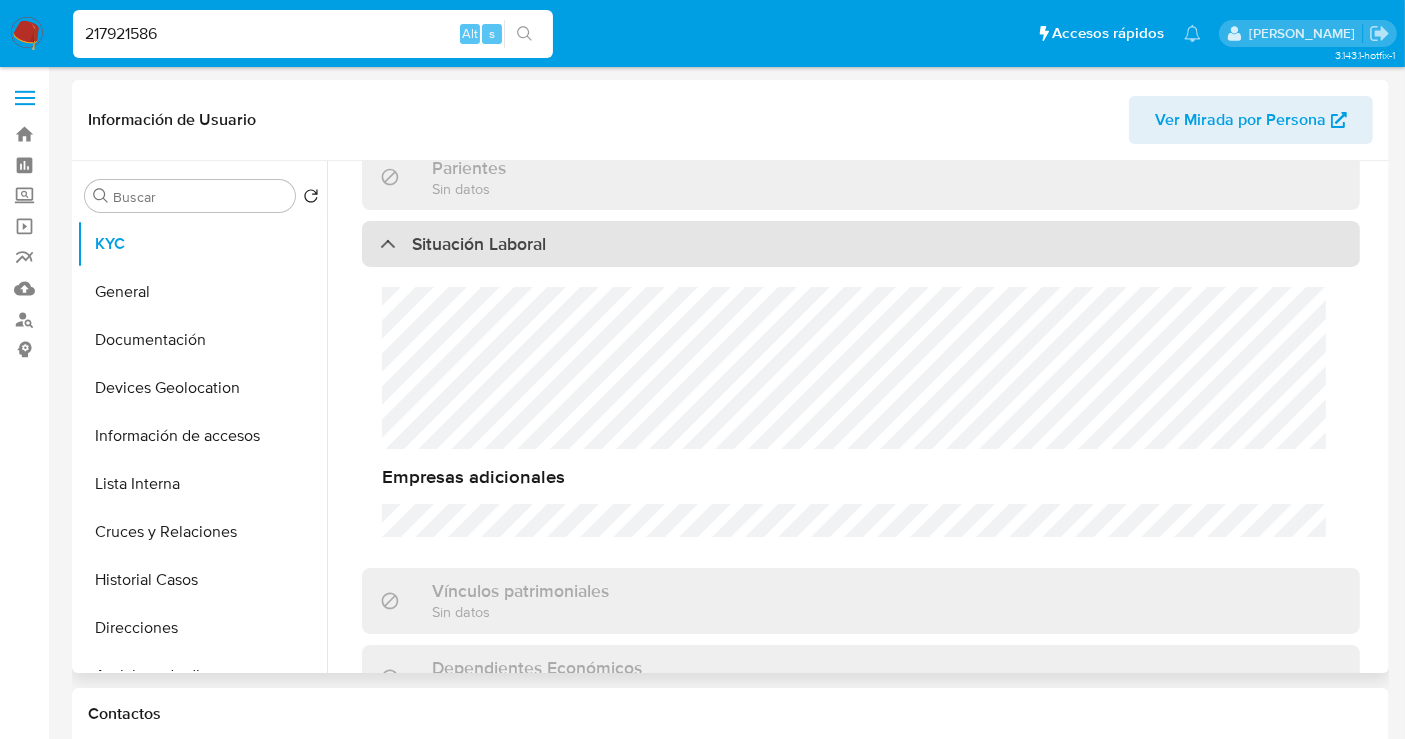 click on "Situación Laboral" at bounding box center (479, 244) 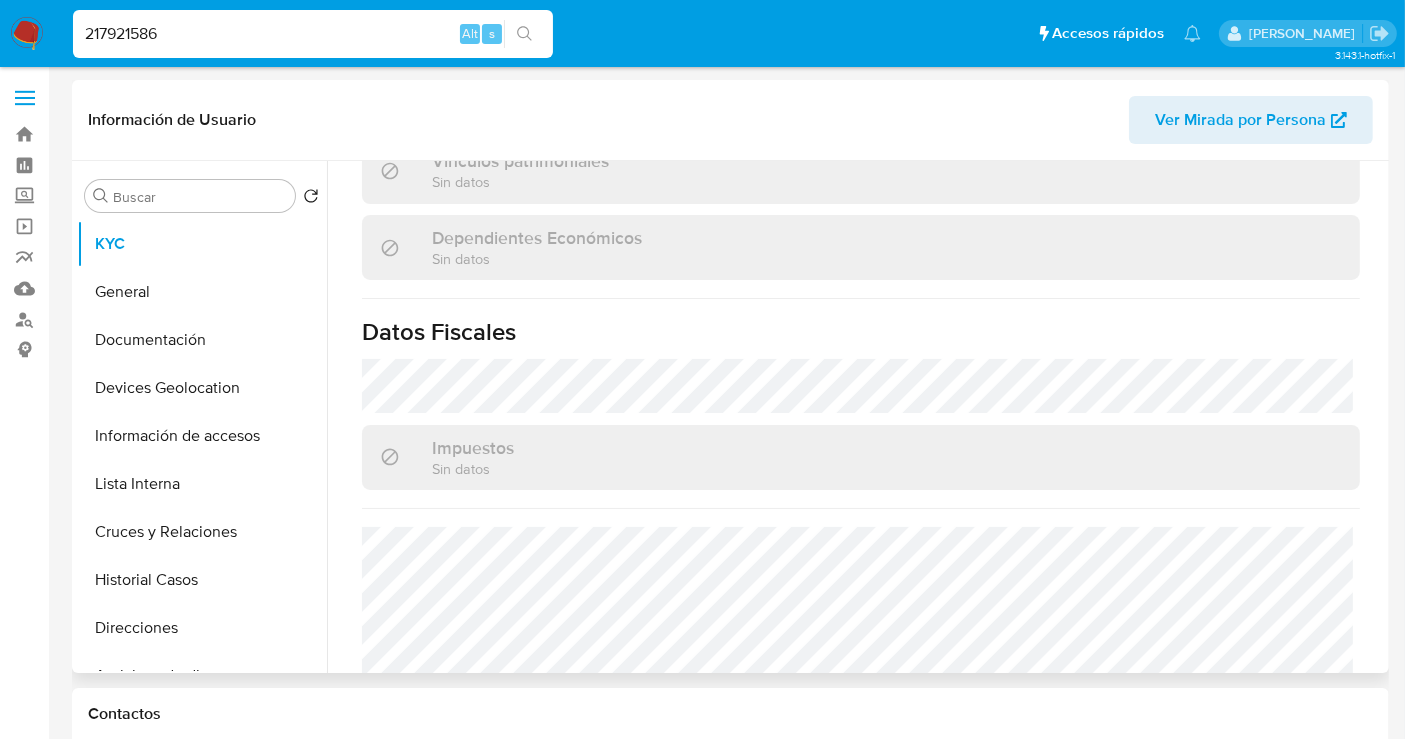 scroll, scrollTop: 1242, scrollLeft: 0, axis: vertical 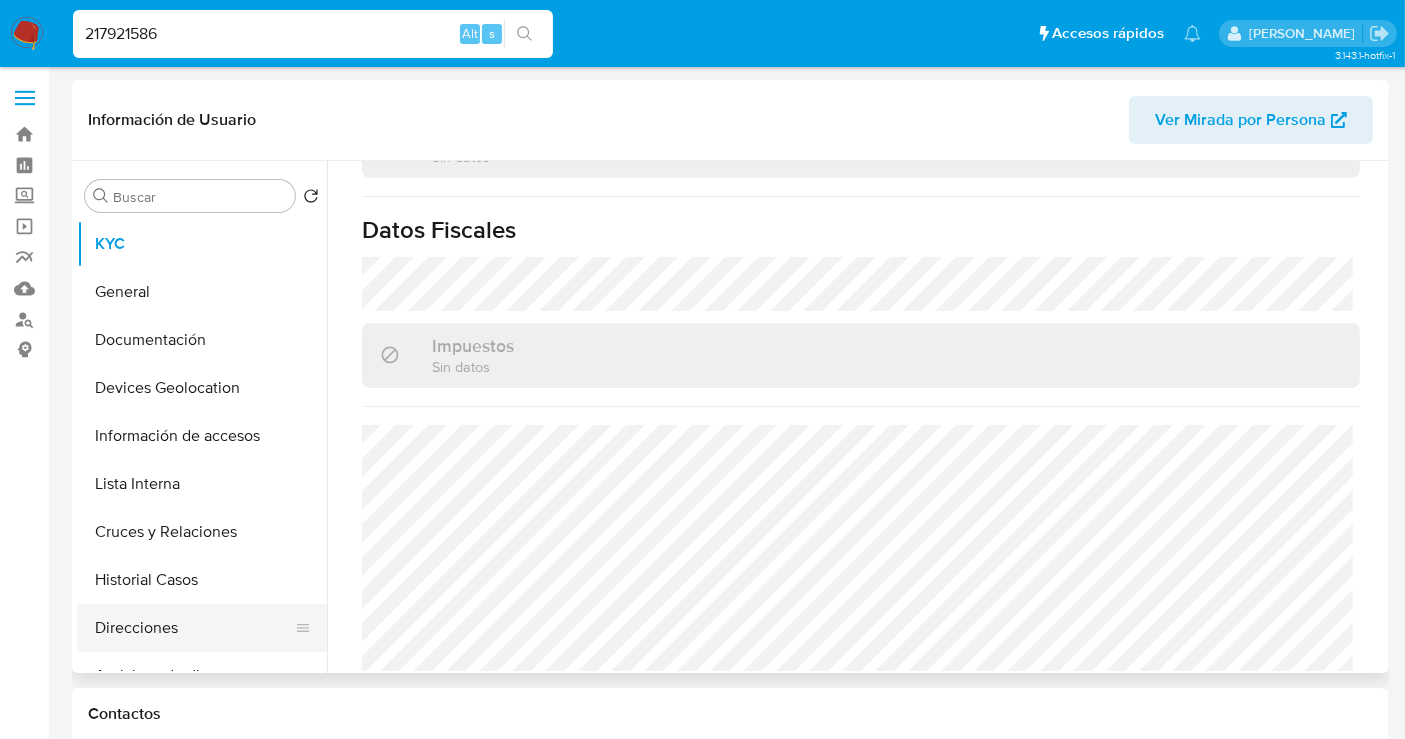 click on "Direcciones" at bounding box center [194, 628] 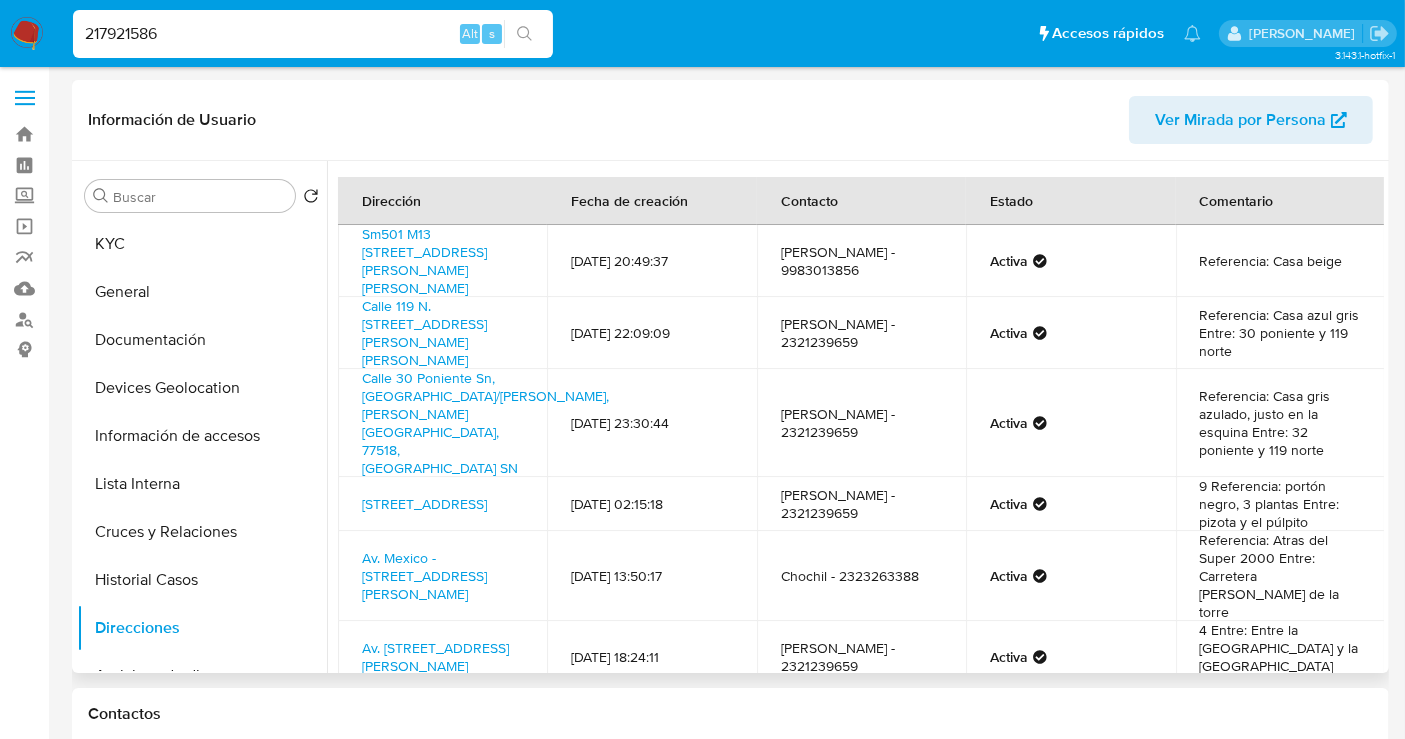 type 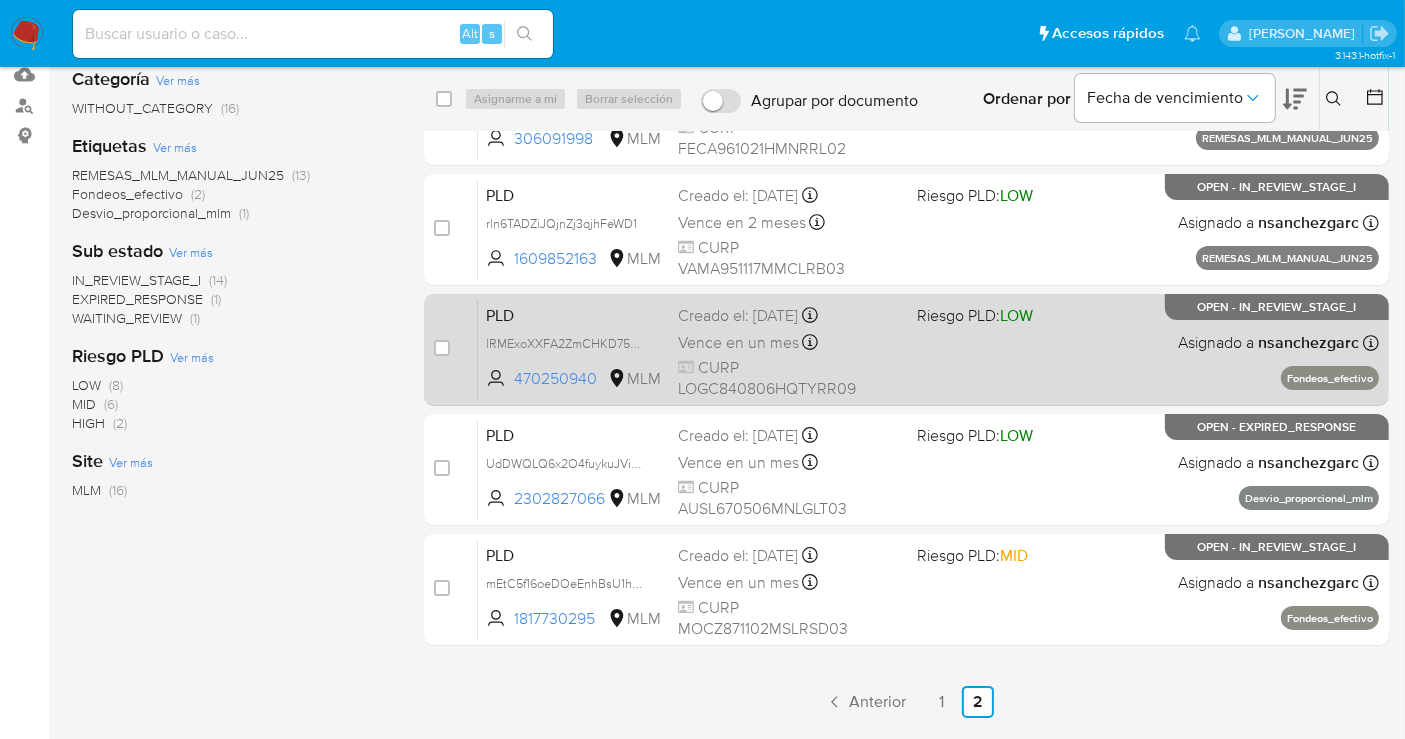 scroll, scrollTop: 247, scrollLeft: 0, axis: vertical 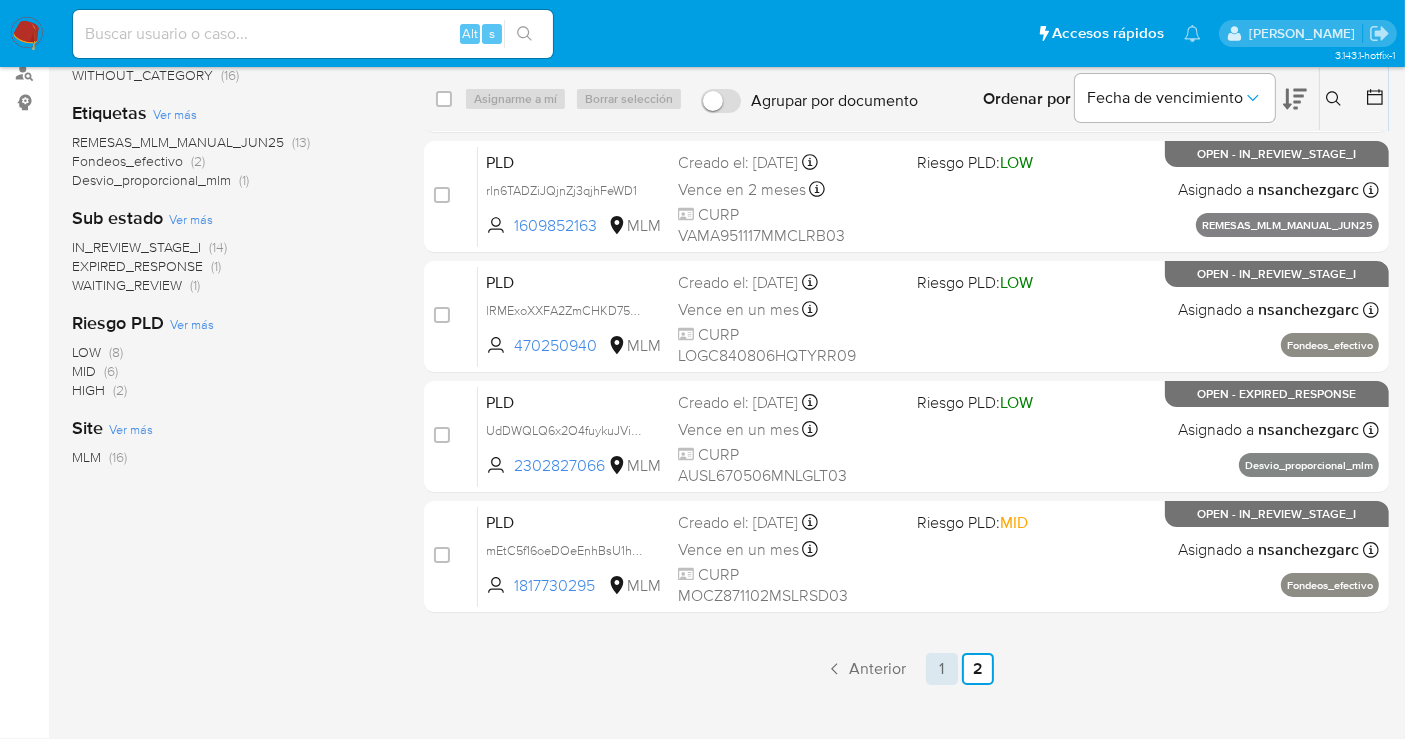 click on "1" at bounding box center (942, 669) 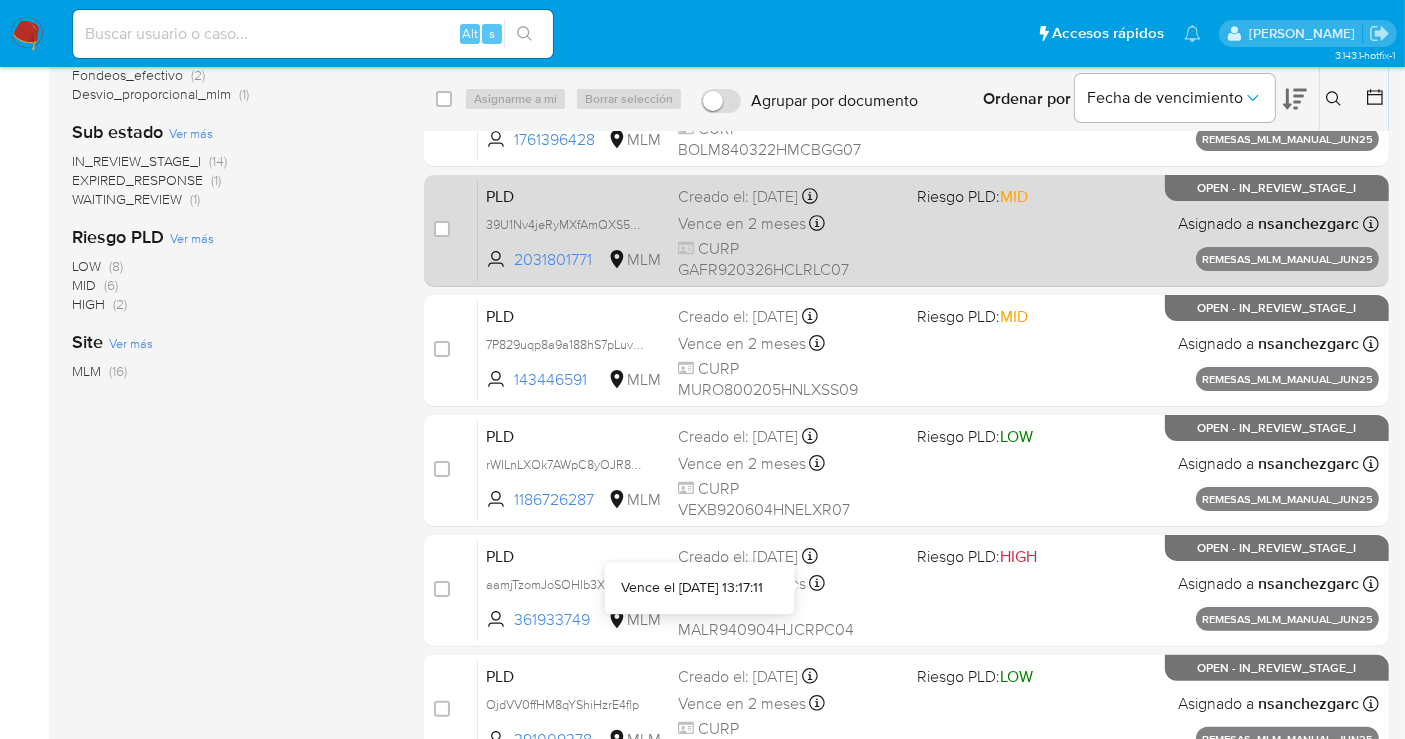 scroll, scrollTop: 444, scrollLeft: 0, axis: vertical 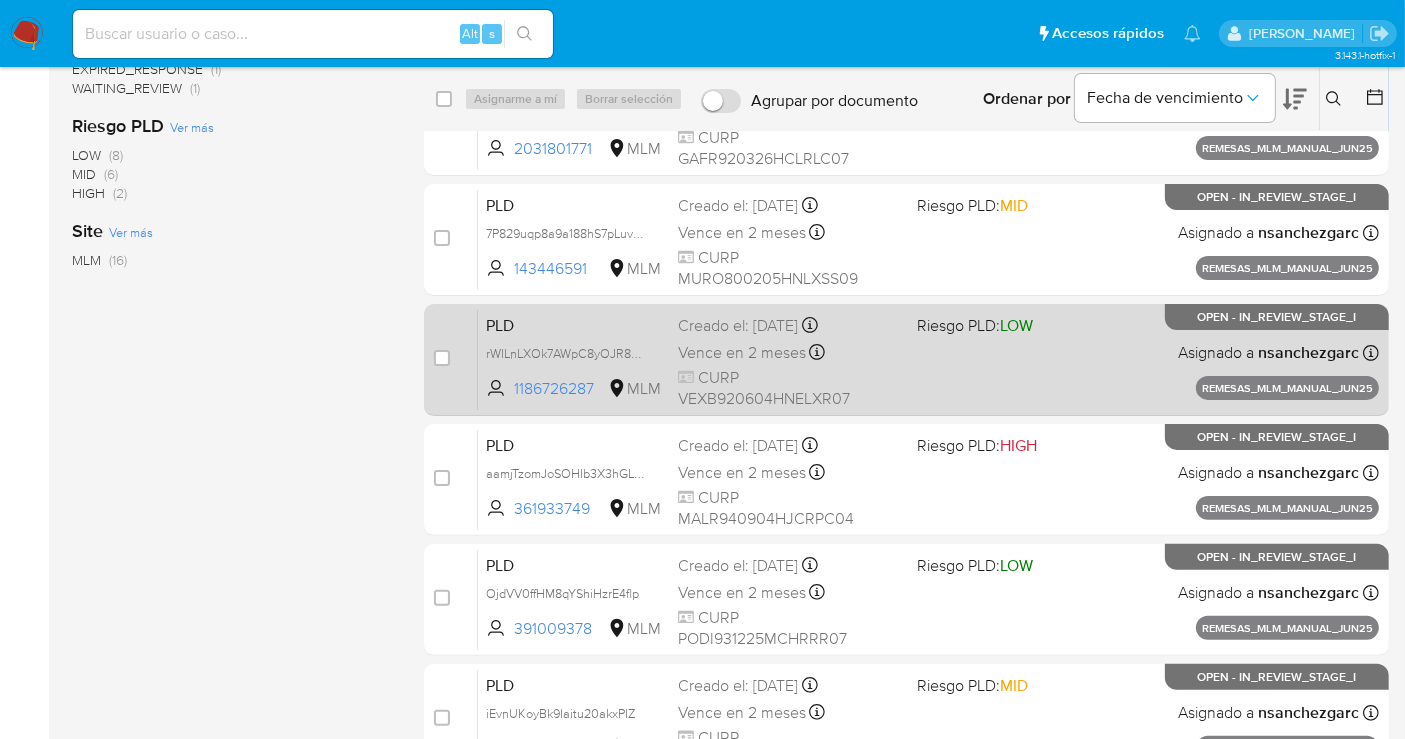 click on "Vence en 2 meses" at bounding box center [742, 353] 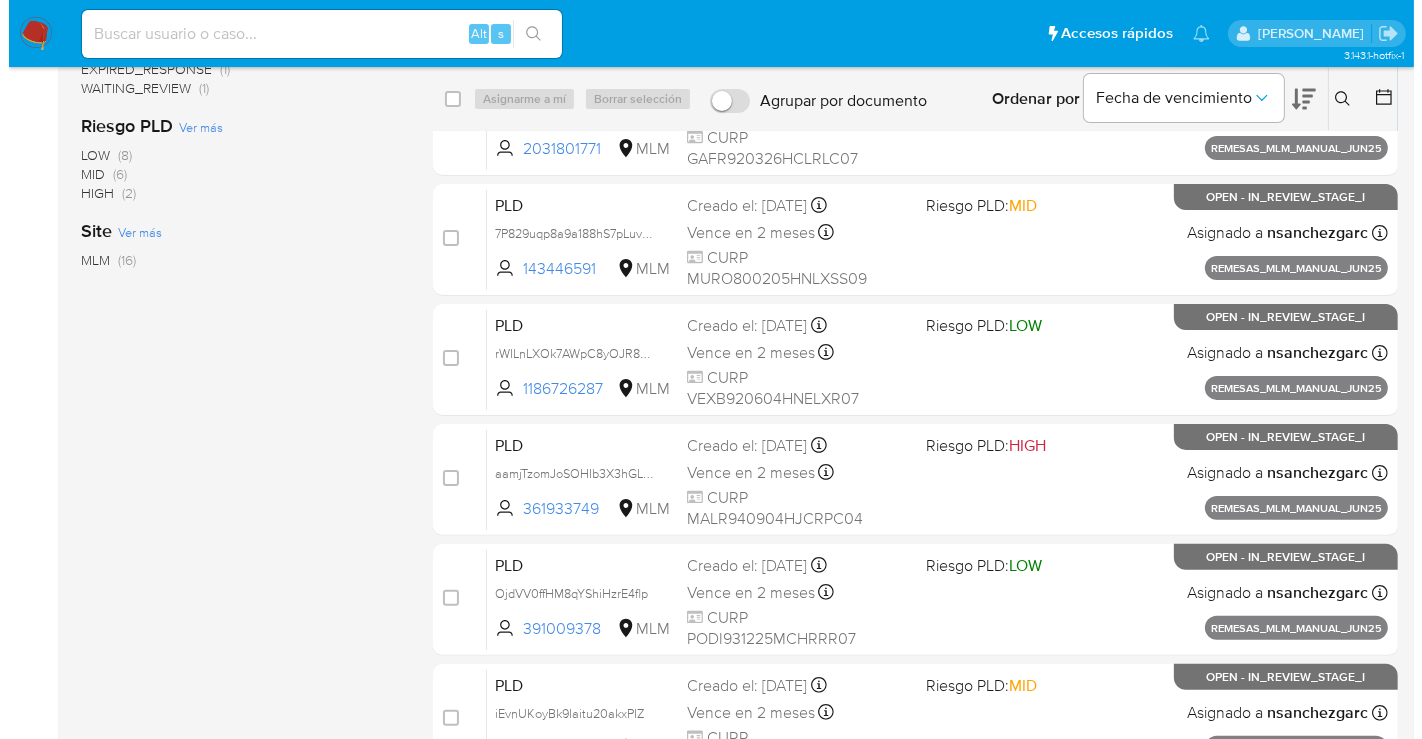scroll, scrollTop: 0, scrollLeft: 0, axis: both 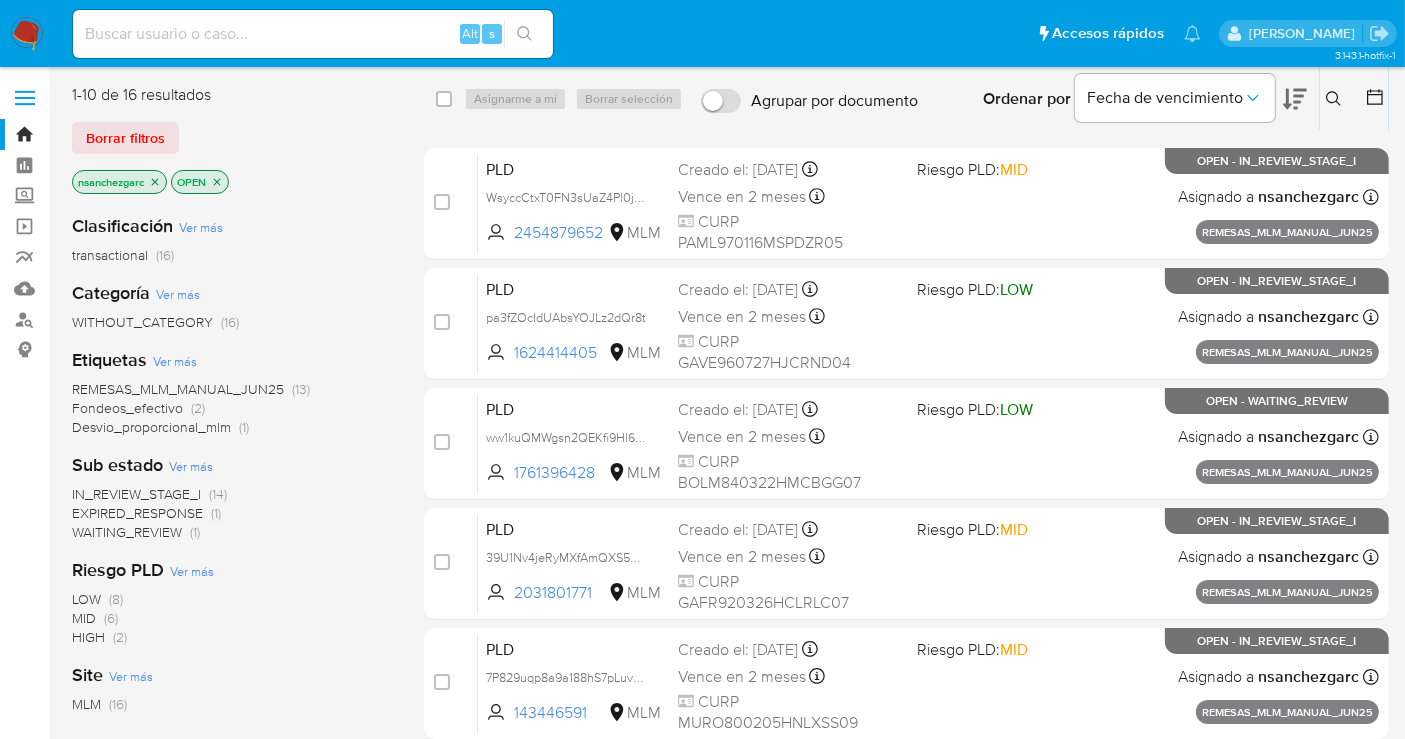 click on "EXPIRED_RESPONSE" at bounding box center [137, 513] 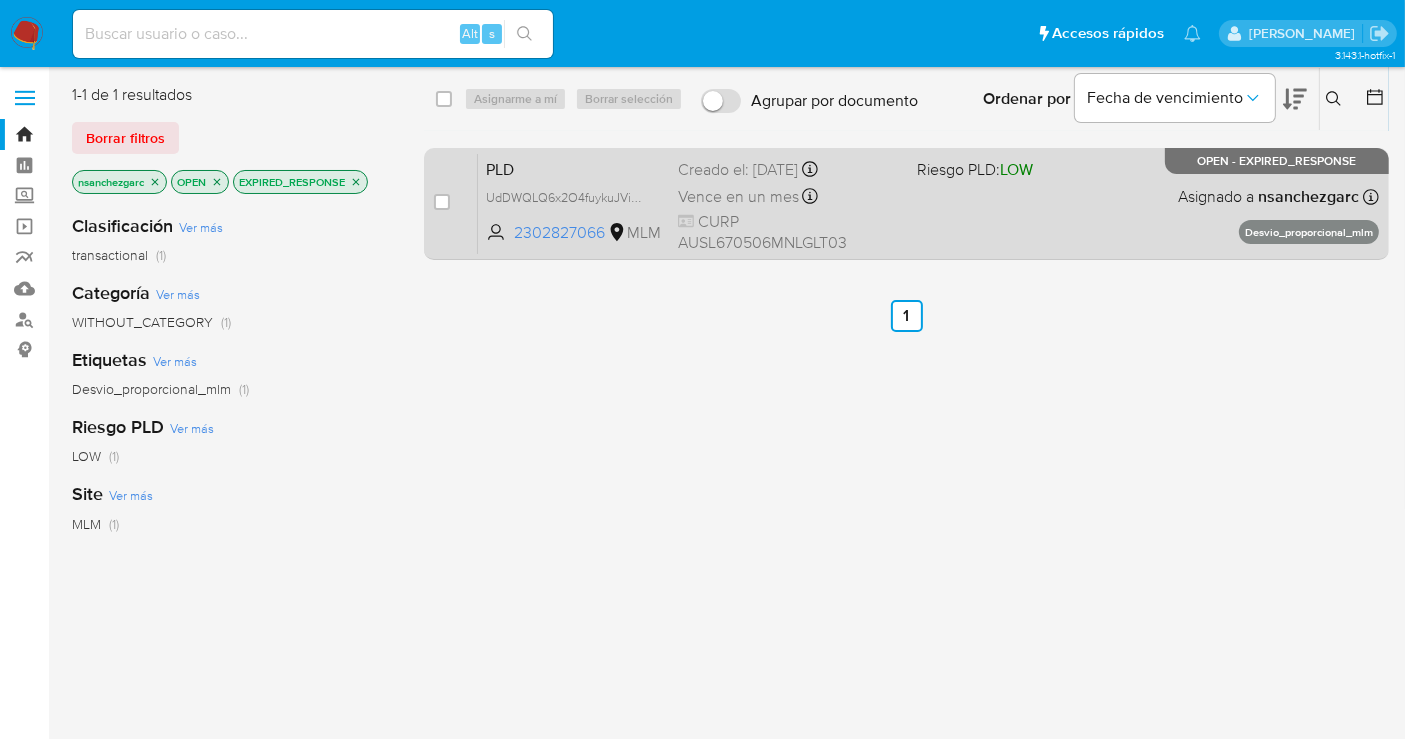click on "Creado el: [DATE]   Creado el: [DATE] 02:09:41" at bounding box center (789, 170) 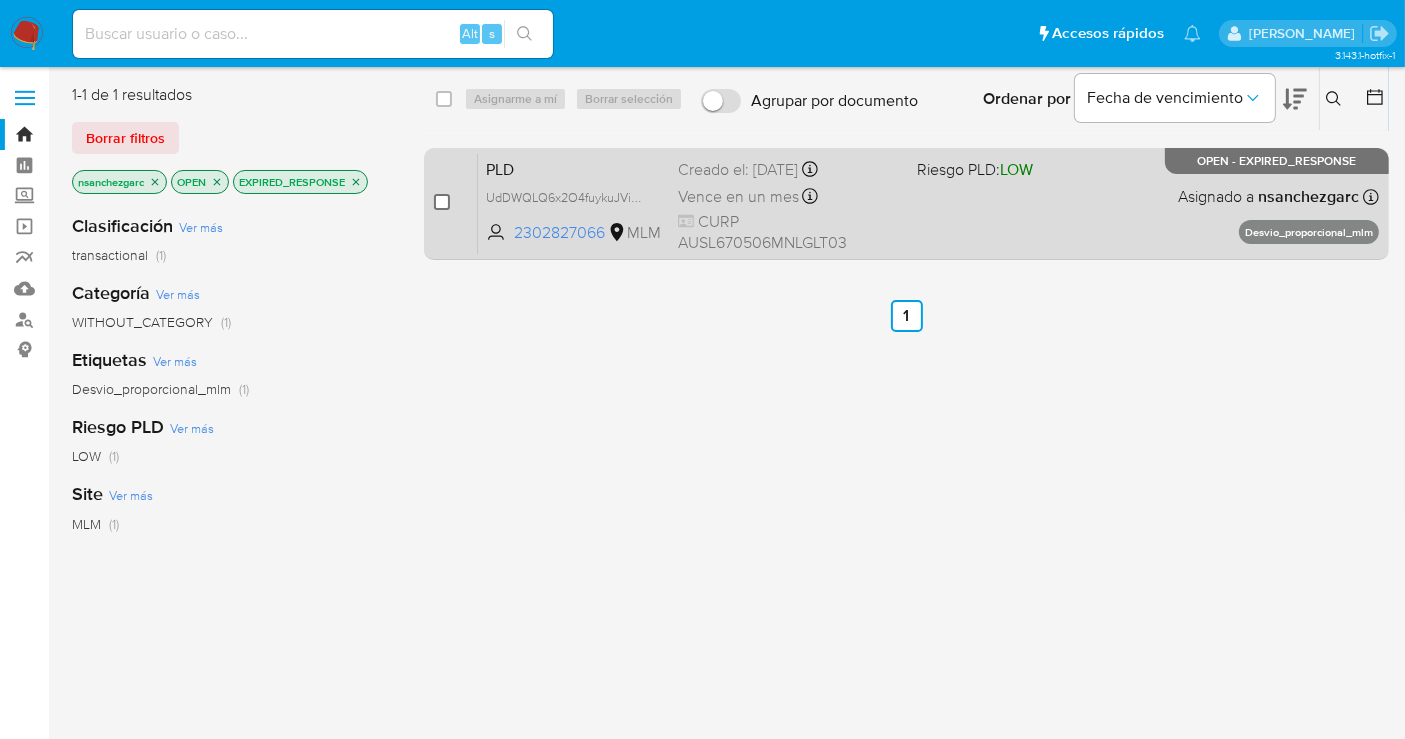 click at bounding box center (442, 202) 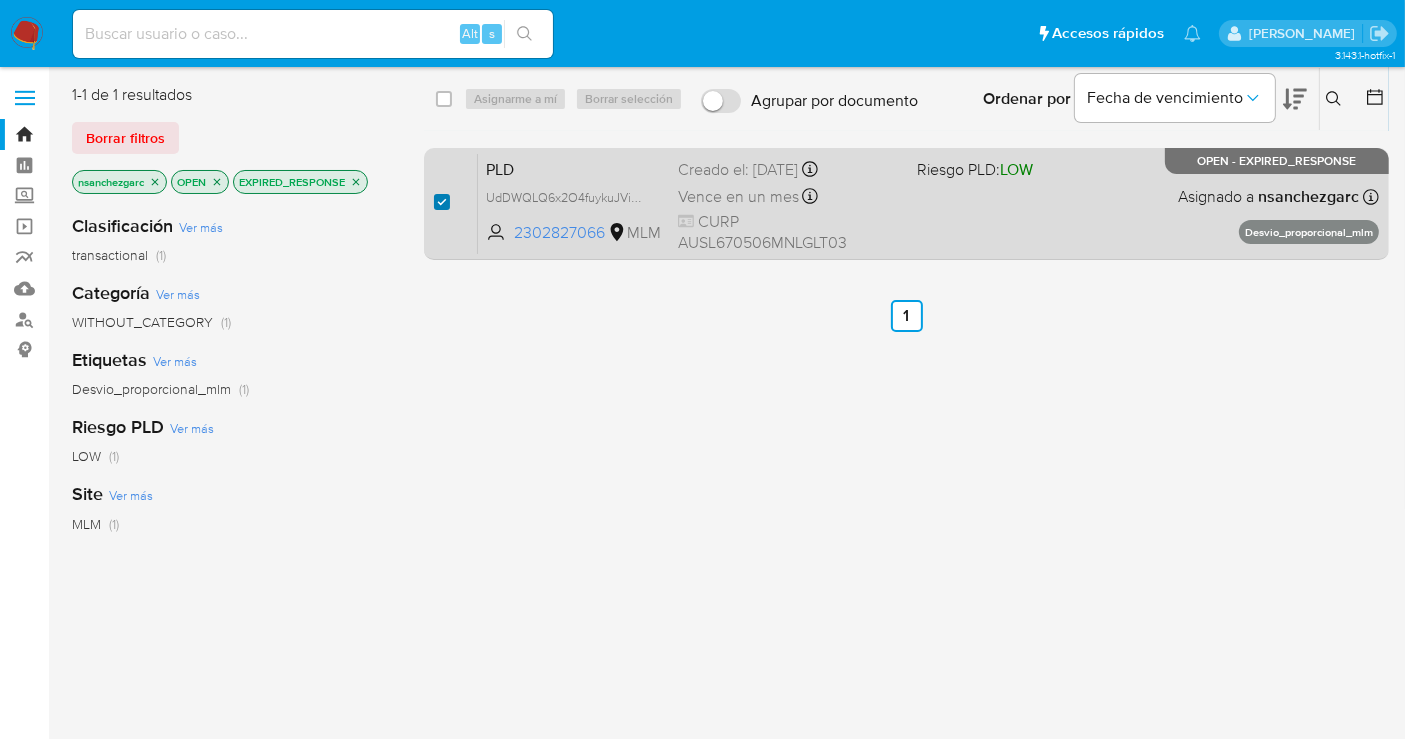 checkbox on "true" 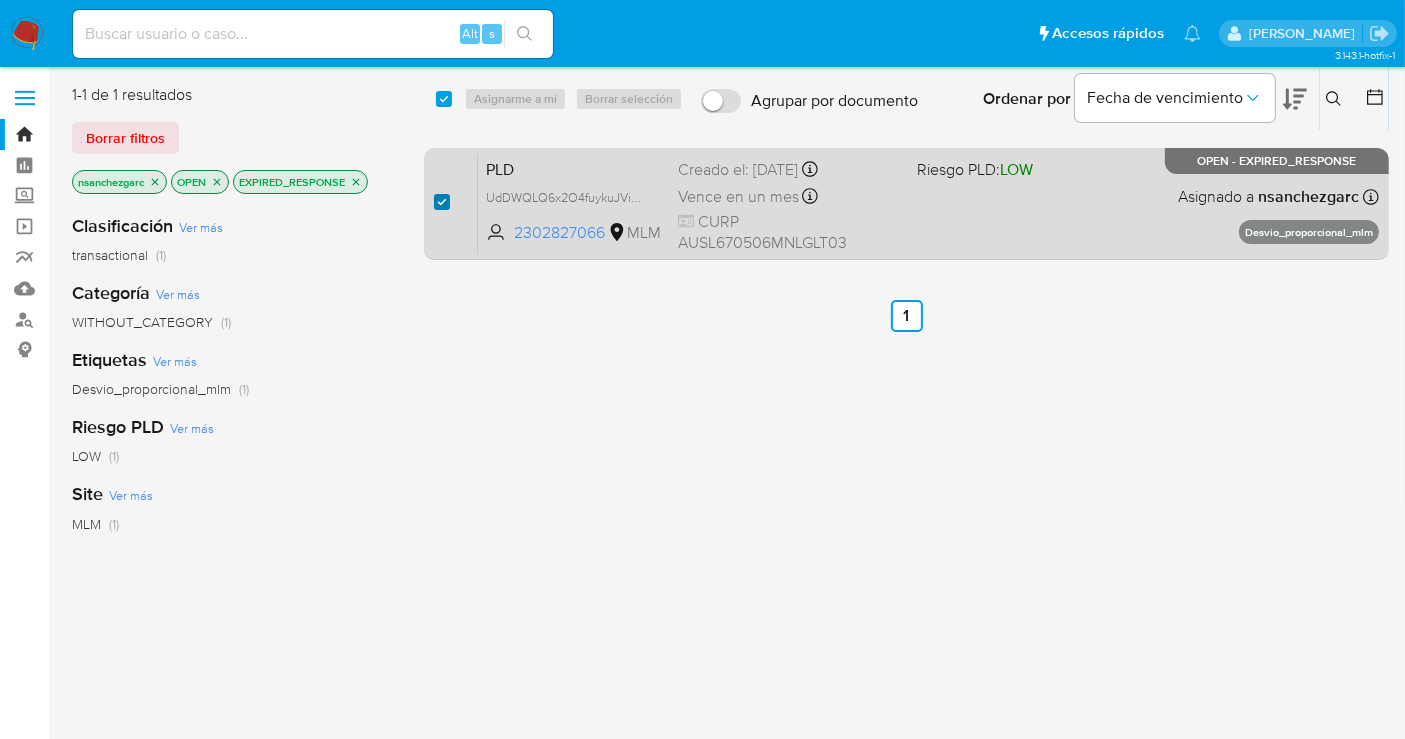 checkbox on "true" 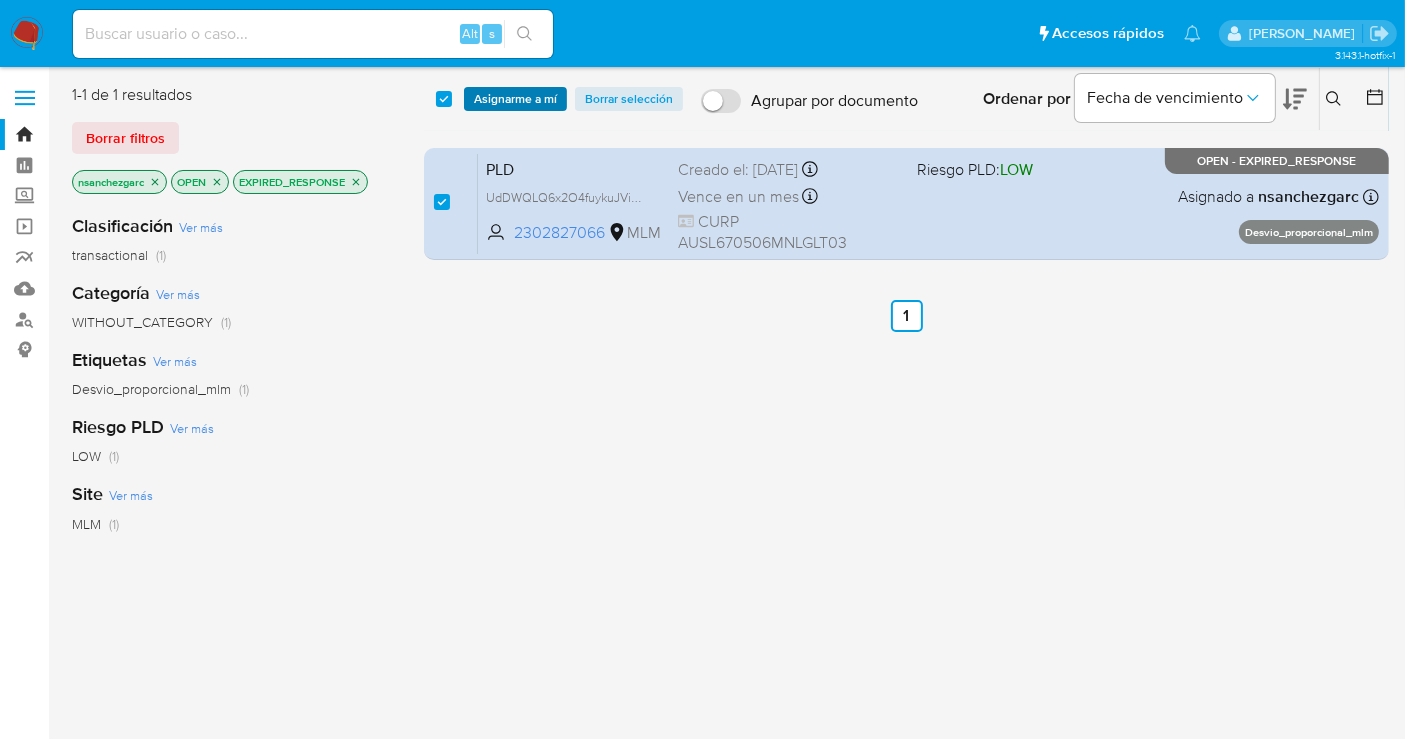 click on "Asignarme a mí" at bounding box center [515, 99] 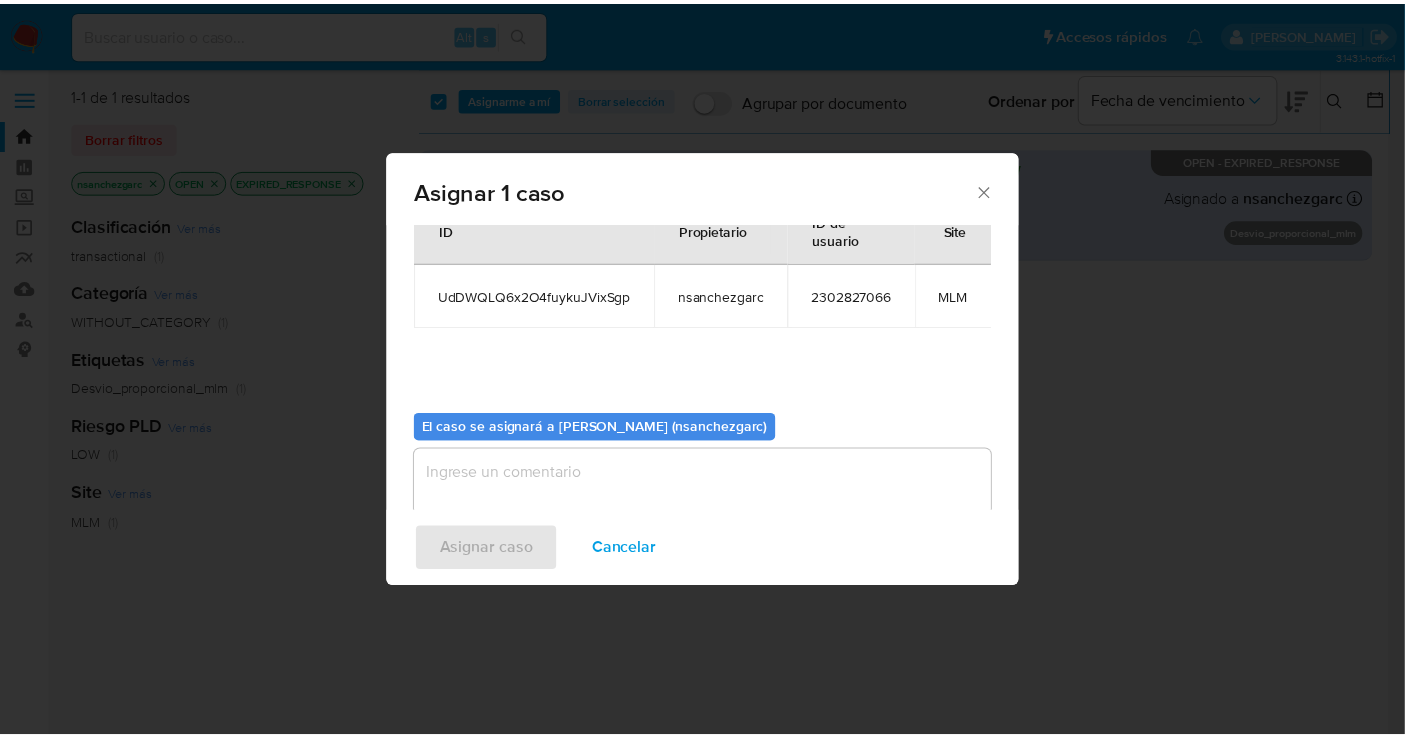 scroll, scrollTop: 120, scrollLeft: 0, axis: vertical 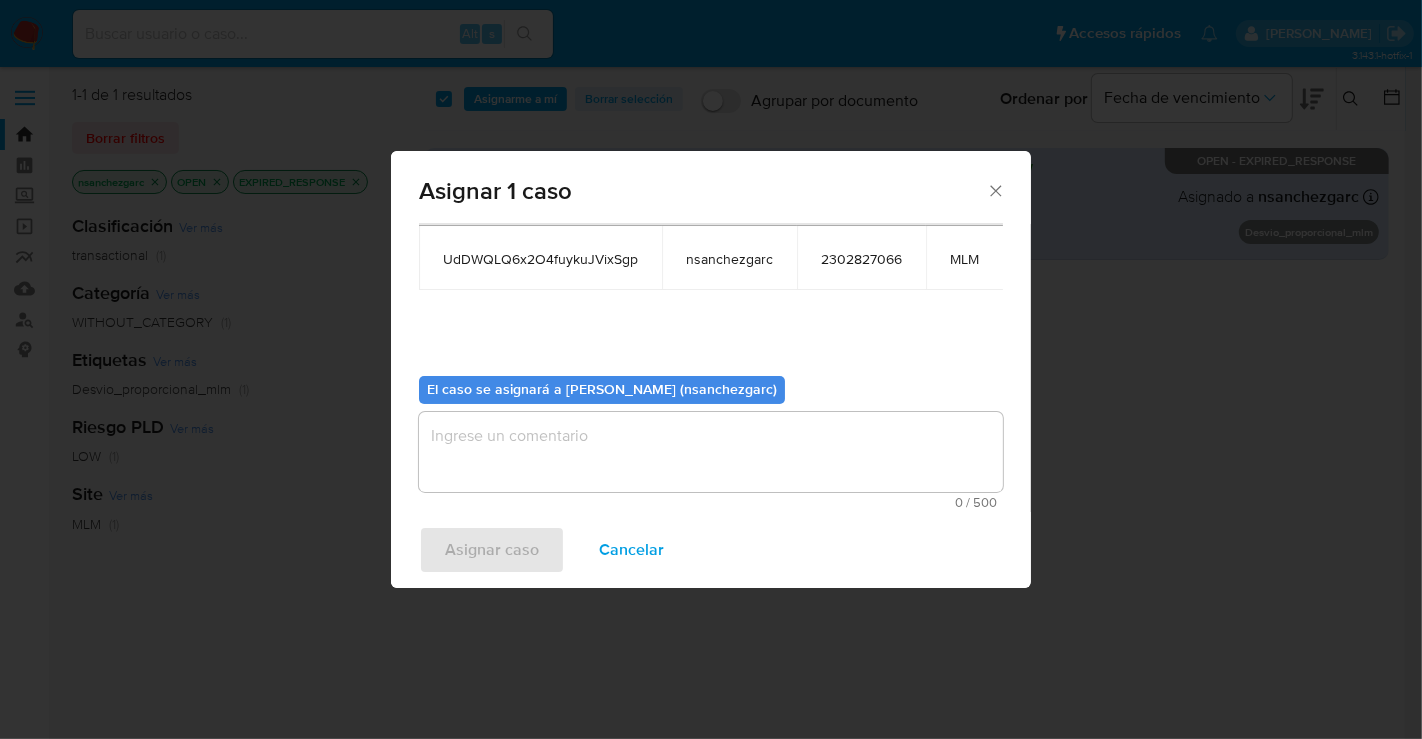 click at bounding box center [711, 452] 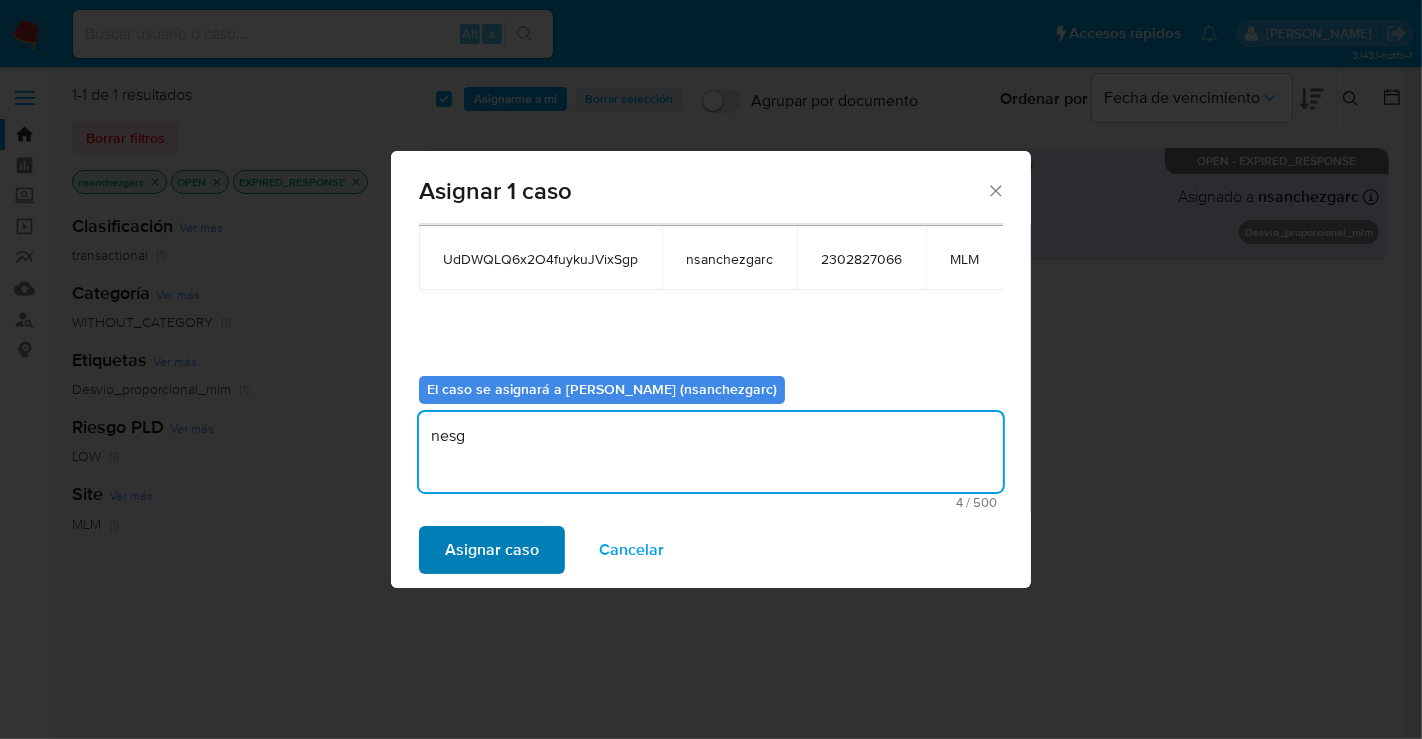 type on "nesg" 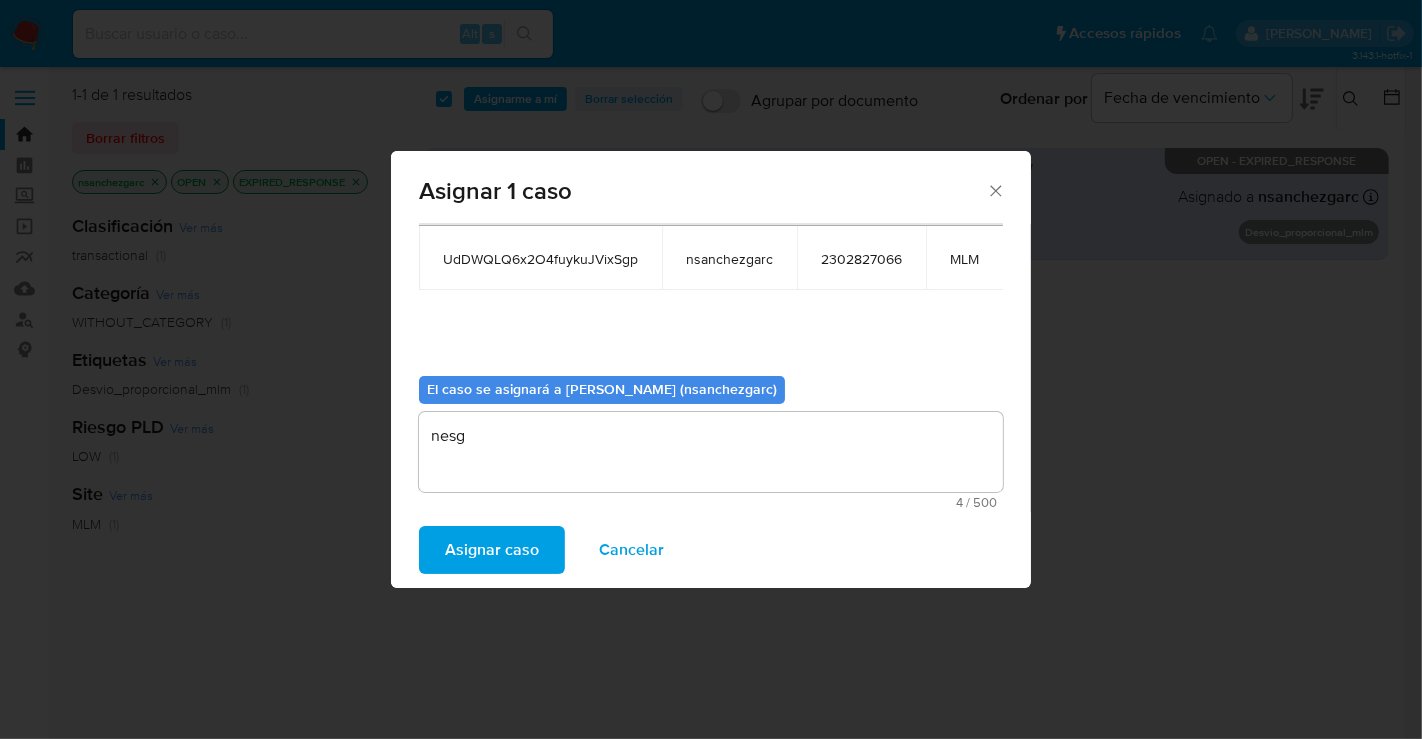 click on "Asignar caso" at bounding box center [492, 550] 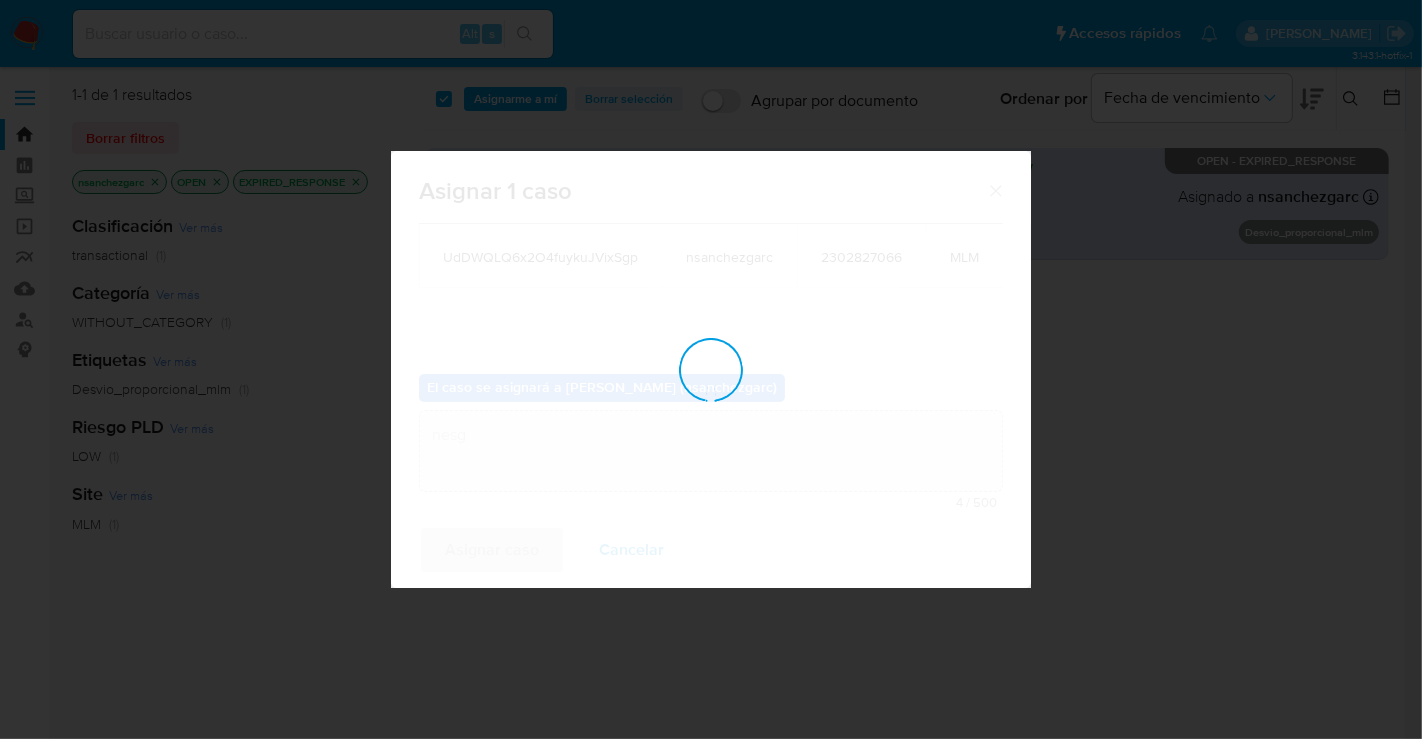 type 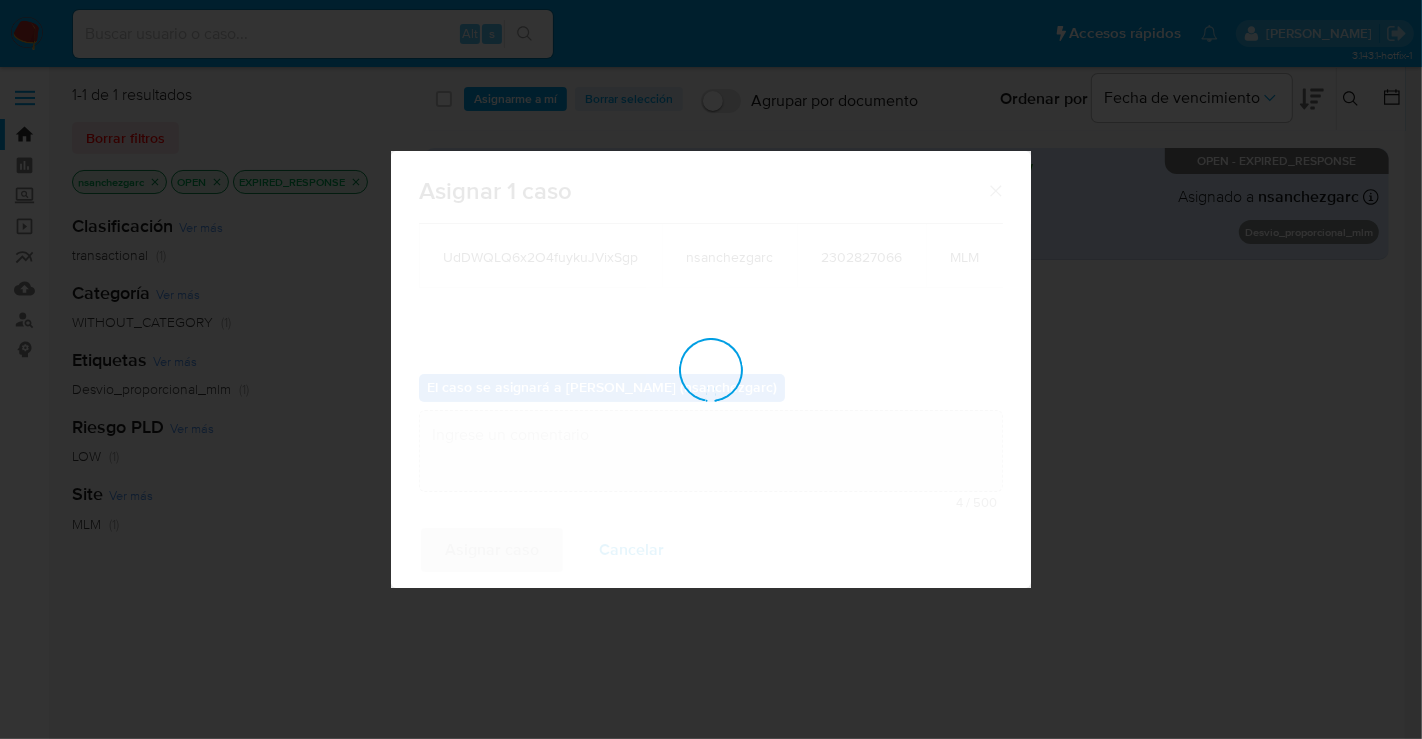 checkbox on "false" 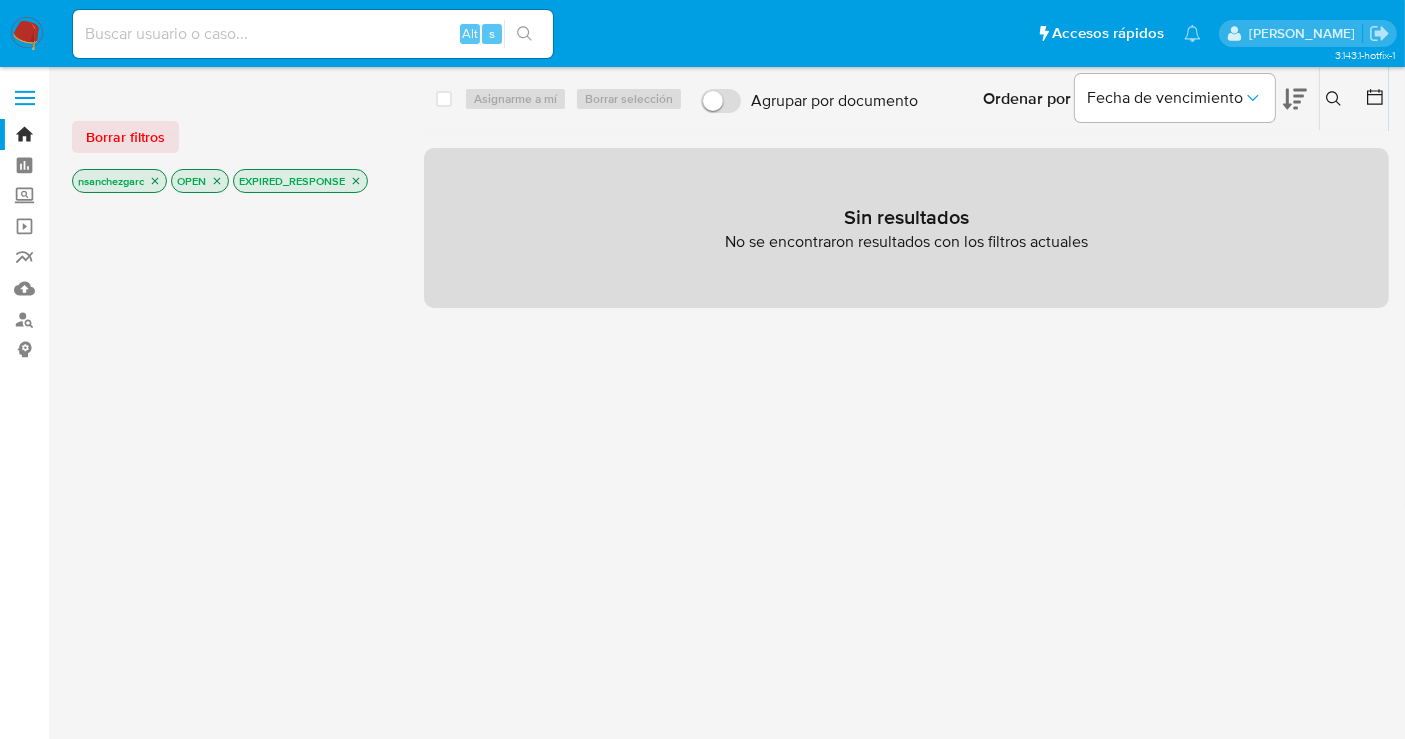 click 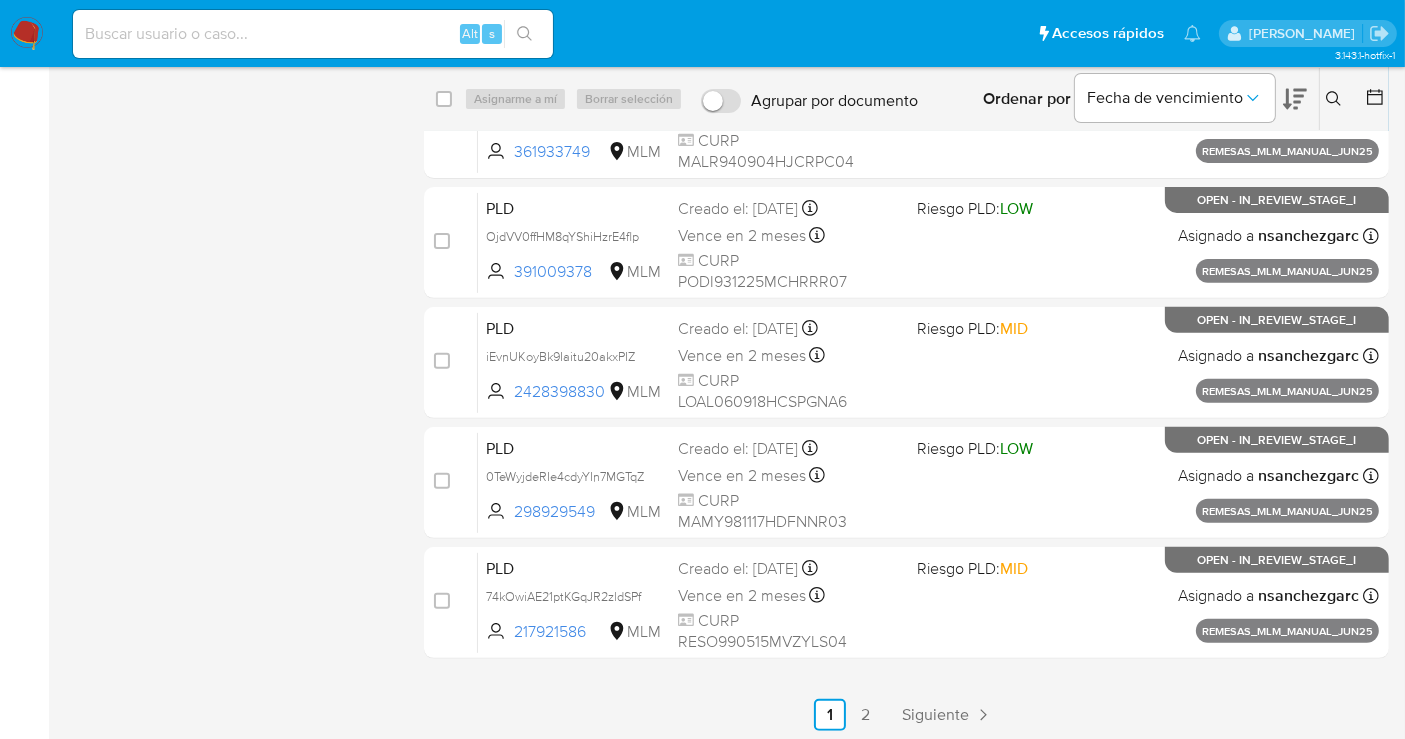 scroll, scrollTop: 685, scrollLeft: 0, axis: vertical 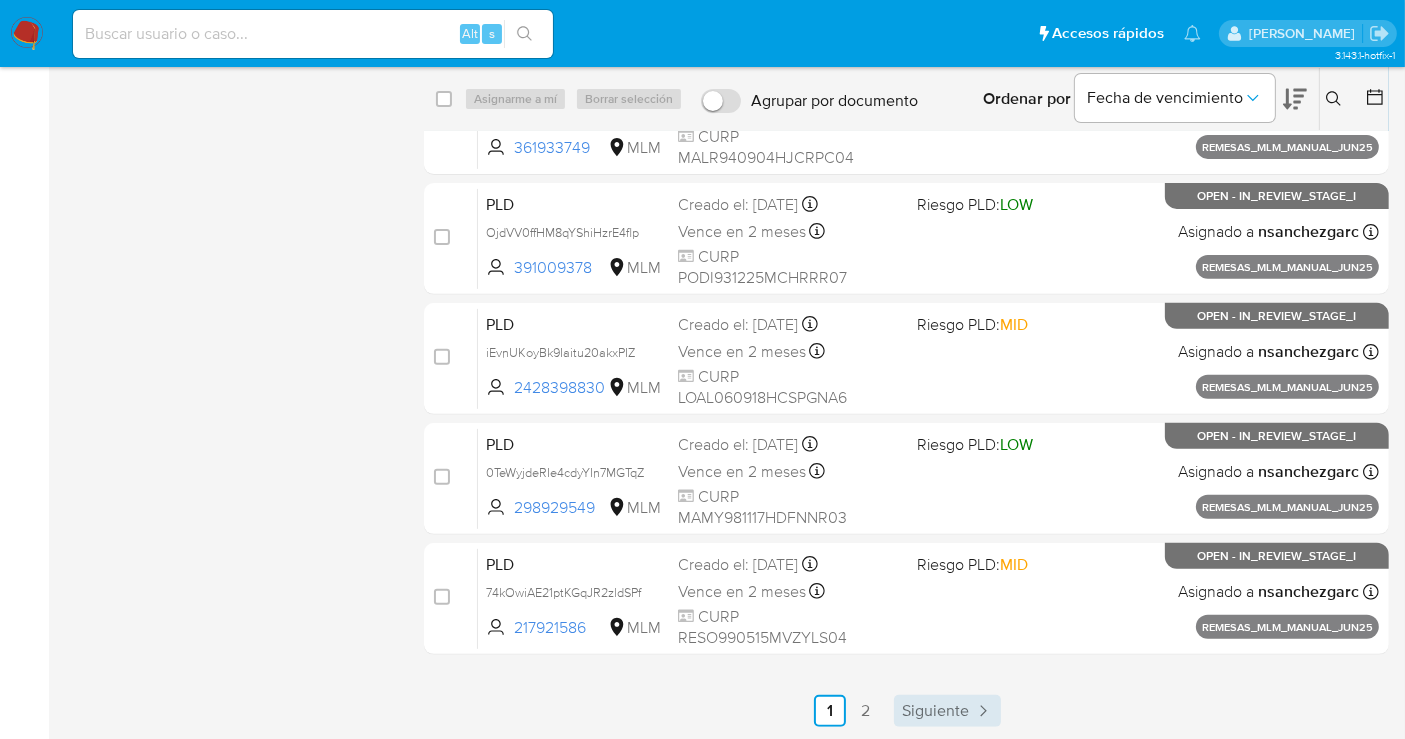 click on "Siguiente" at bounding box center [935, 711] 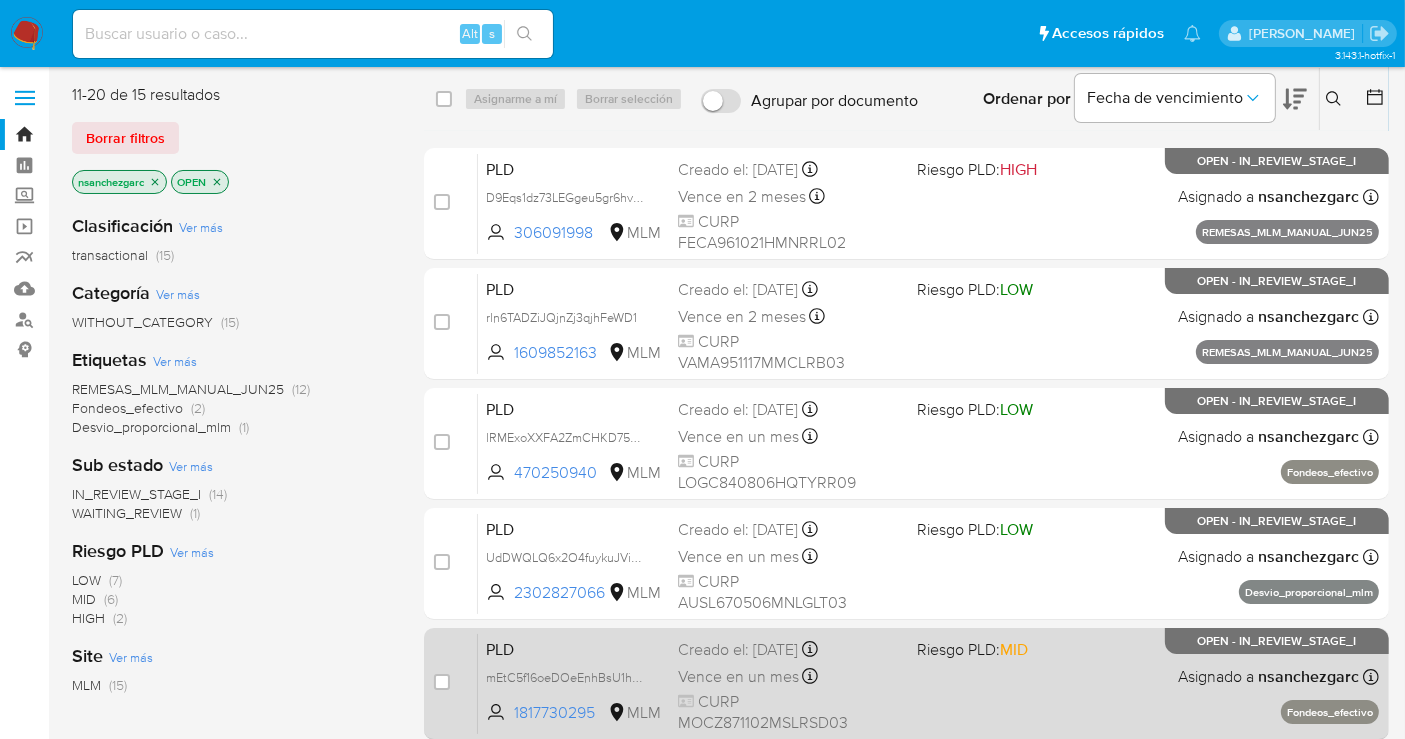 scroll, scrollTop: 222, scrollLeft: 0, axis: vertical 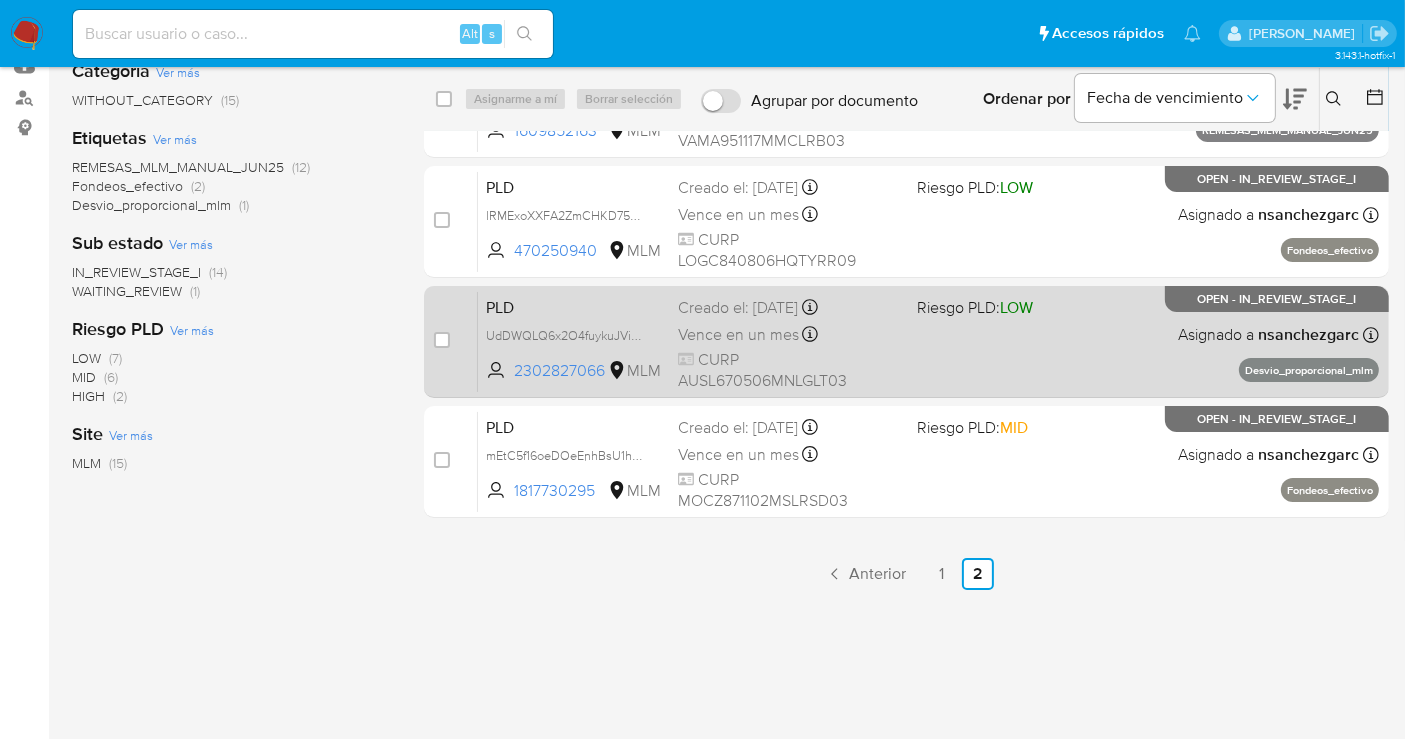 click on "Vence en un mes" at bounding box center (738, 335) 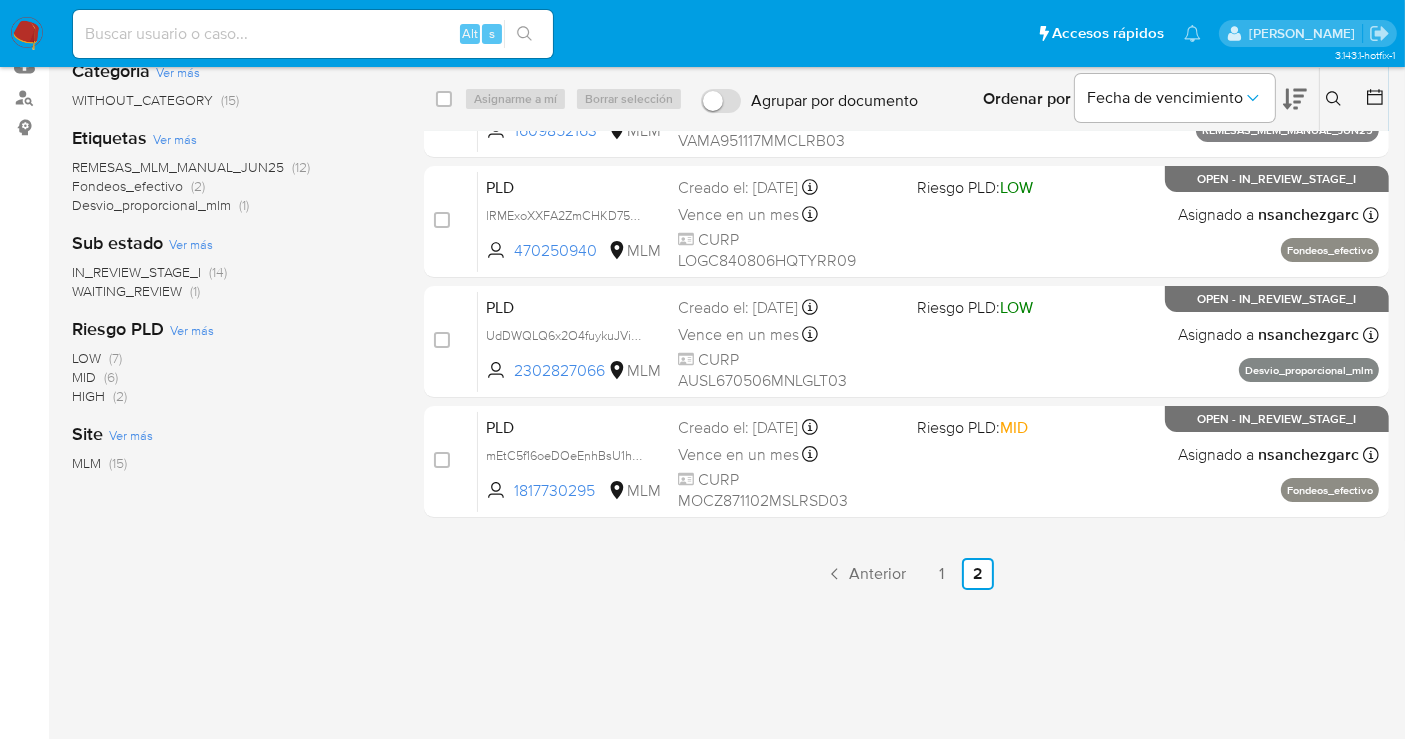 click on "WAITING_REVIEW" at bounding box center [127, 291] 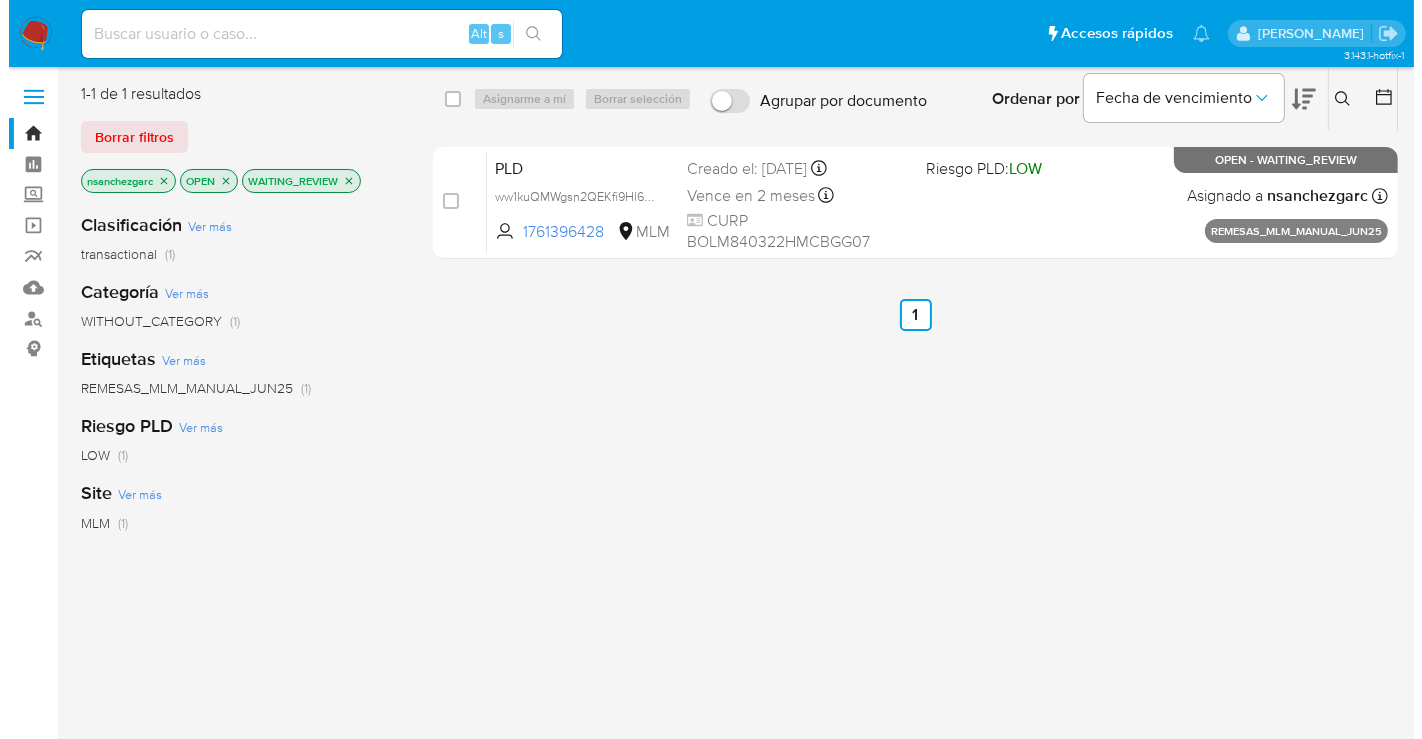 scroll, scrollTop: 0, scrollLeft: 0, axis: both 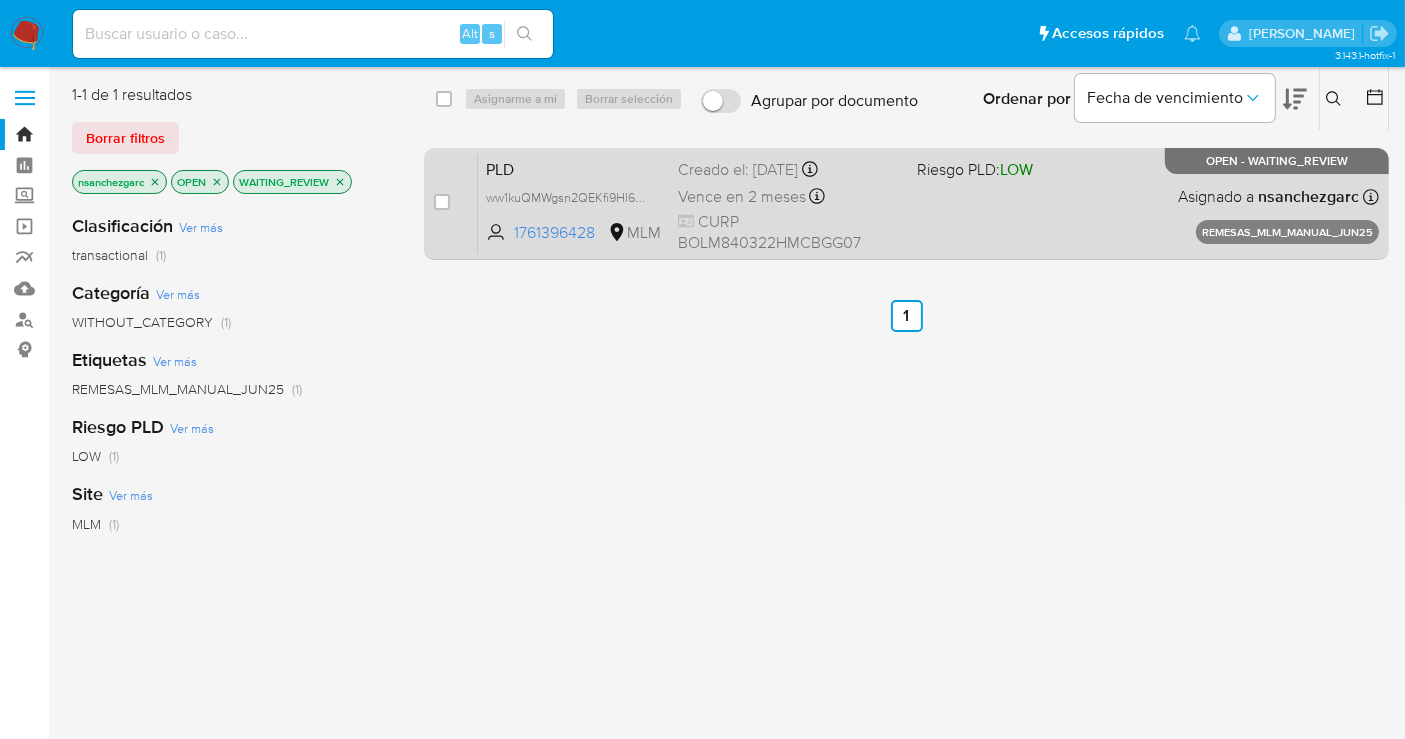 click on "Creado el: [DATE]   Creado el: [DATE] 13:18:08" at bounding box center [789, 170] 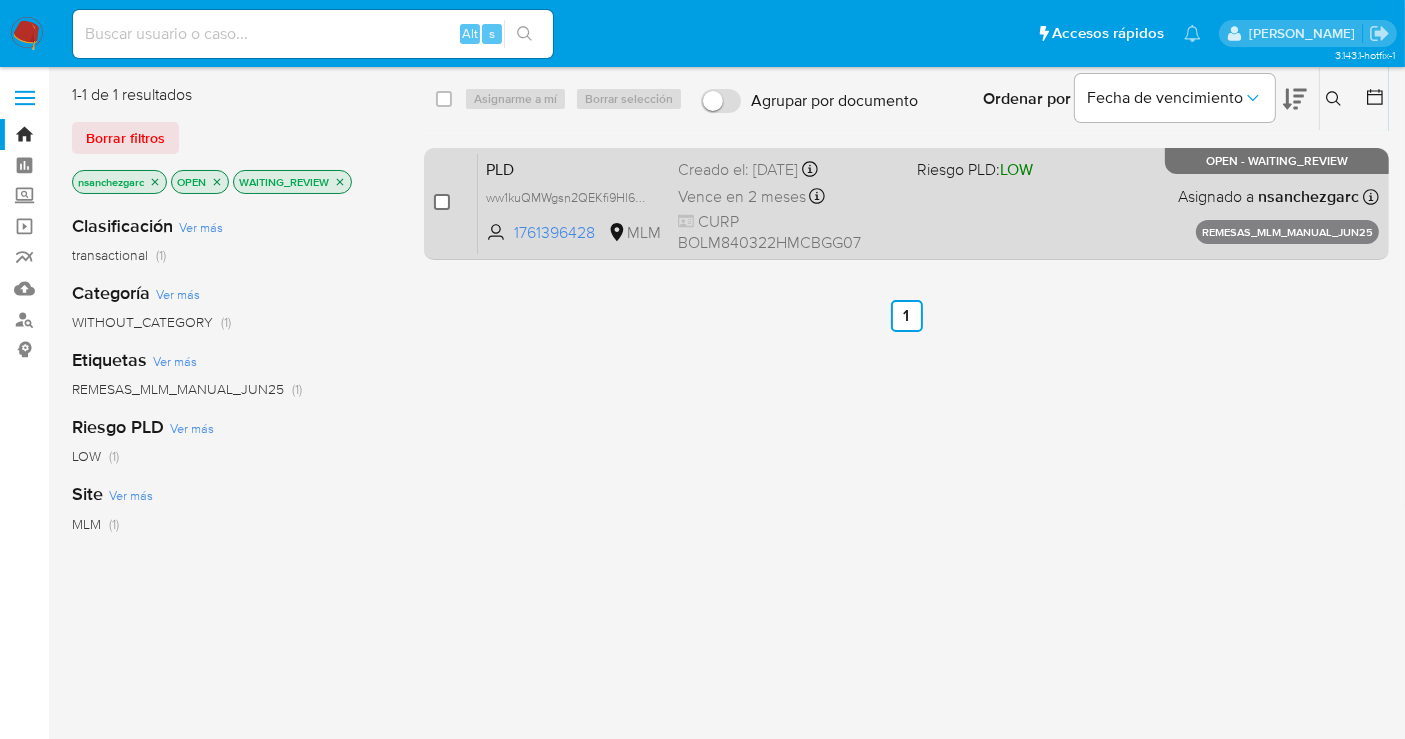 click at bounding box center (442, 202) 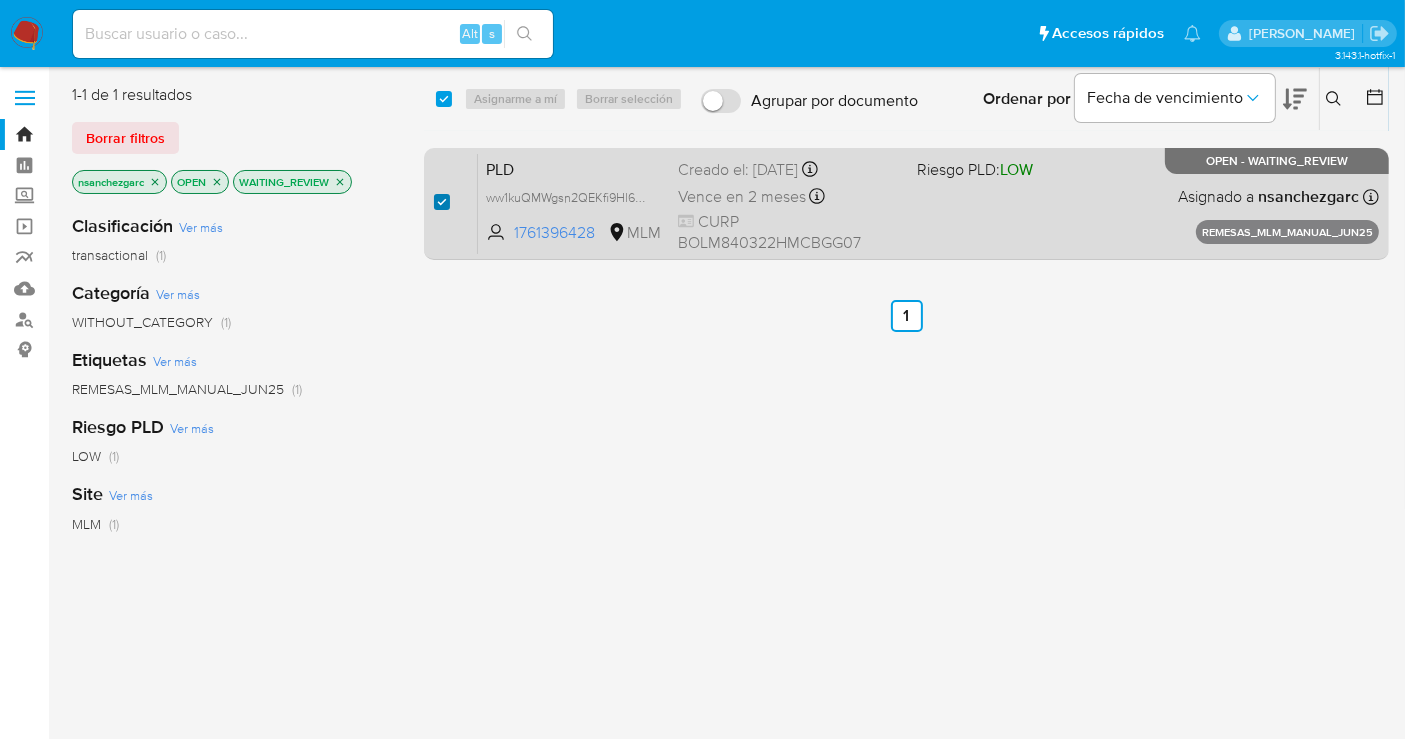 checkbox on "true" 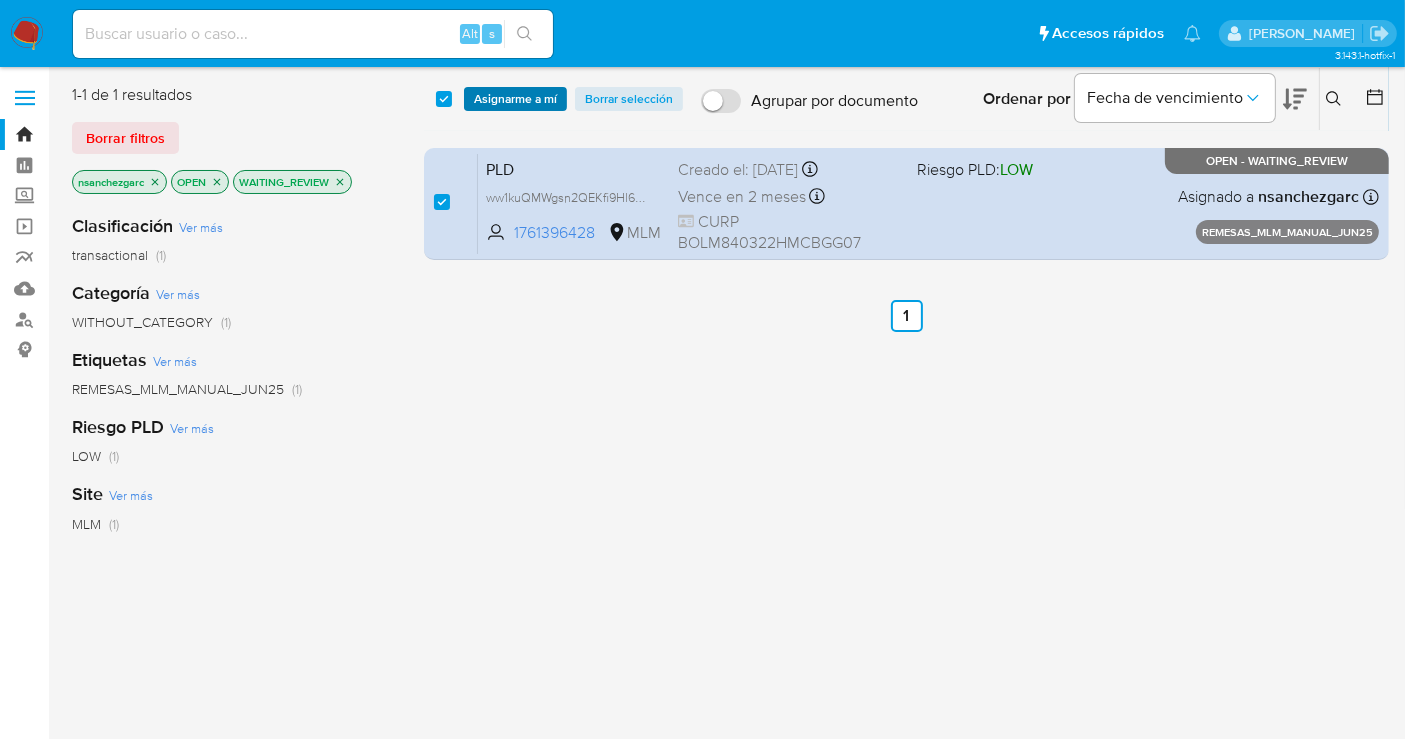 click on "Asignarme a mí" at bounding box center [515, 99] 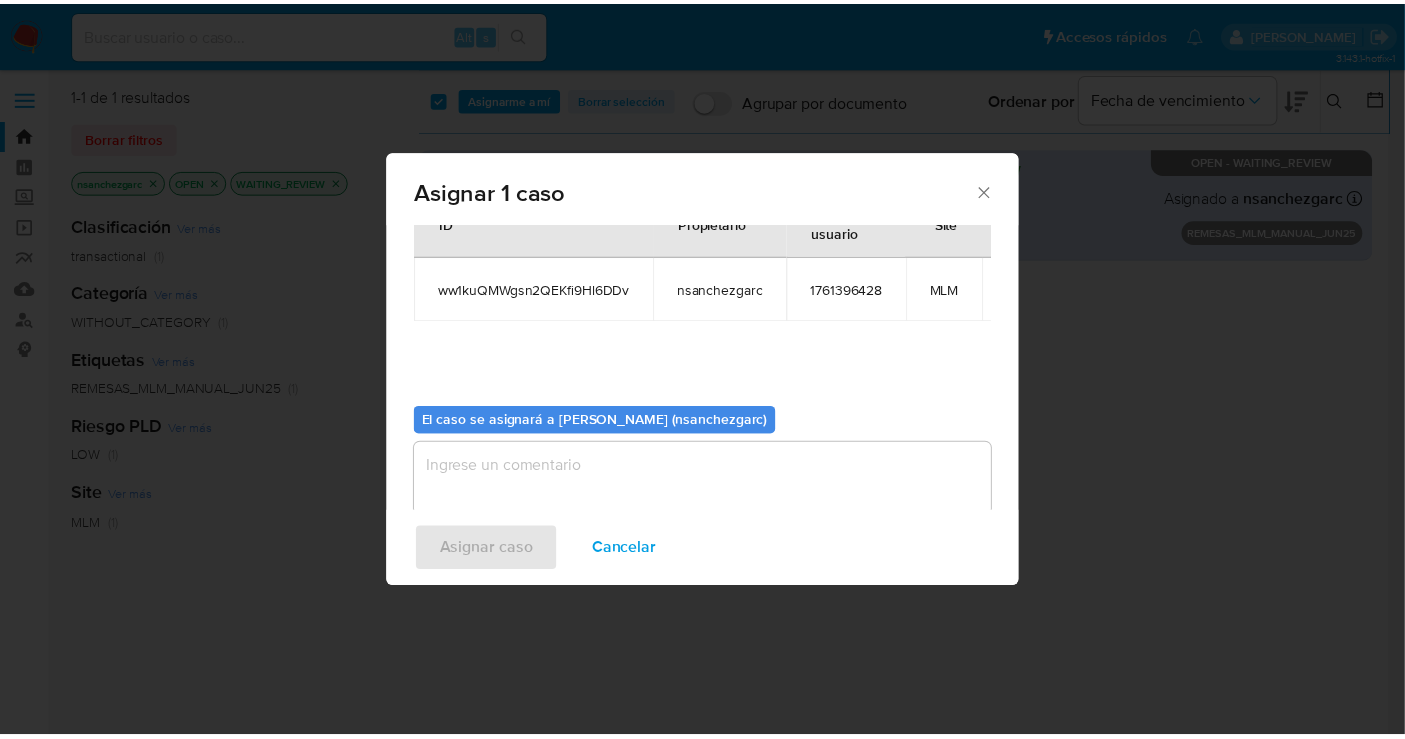 scroll, scrollTop: 120, scrollLeft: 0, axis: vertical 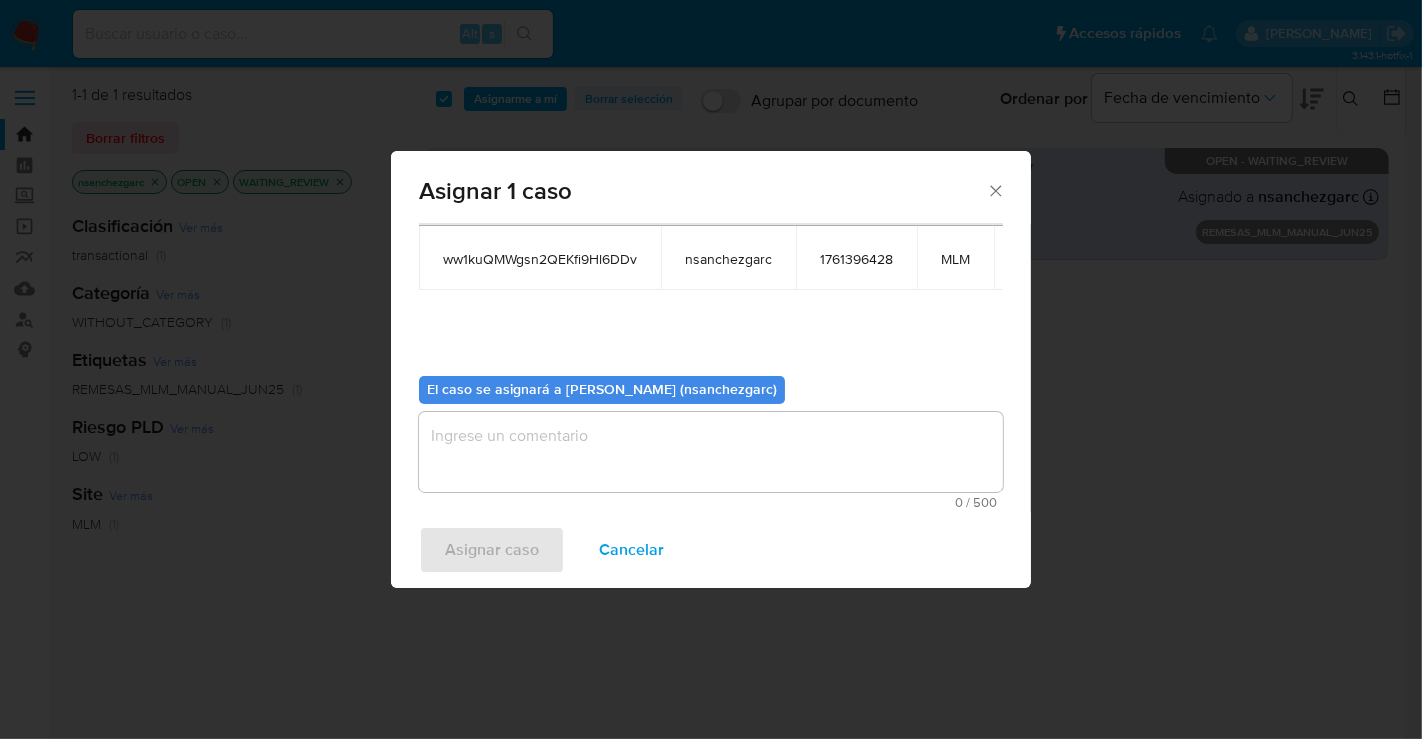 click at bounding box center [711, 452] 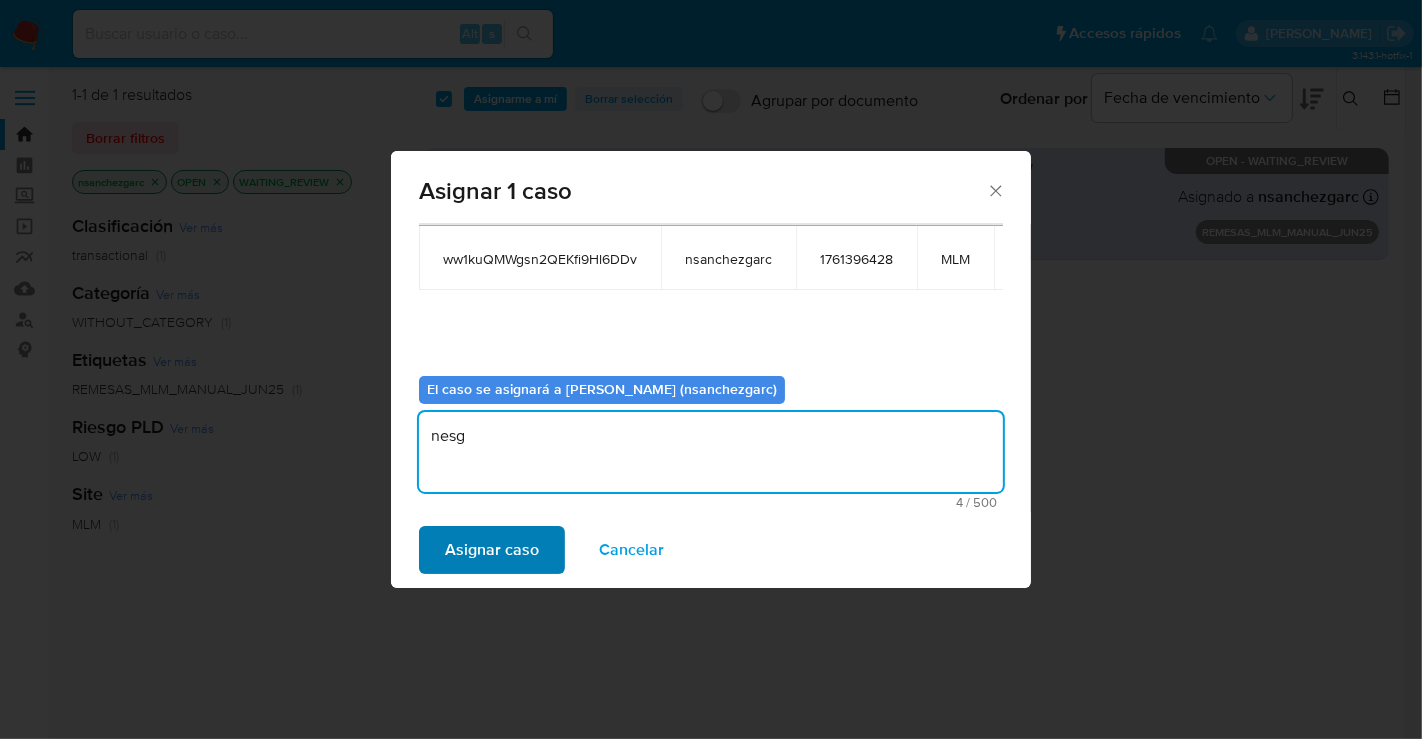 type on "nesg" 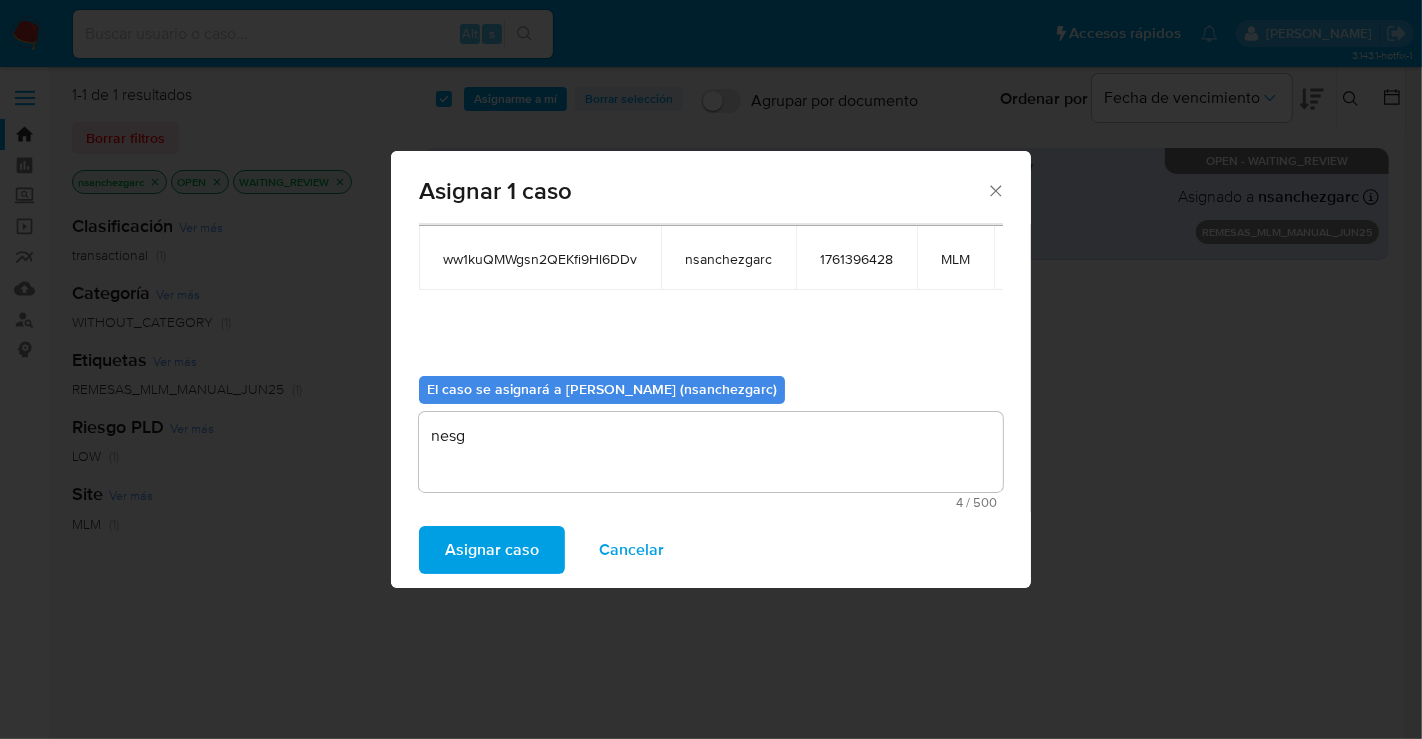 click on "Asignar caso" at bounding box center [492, 550] 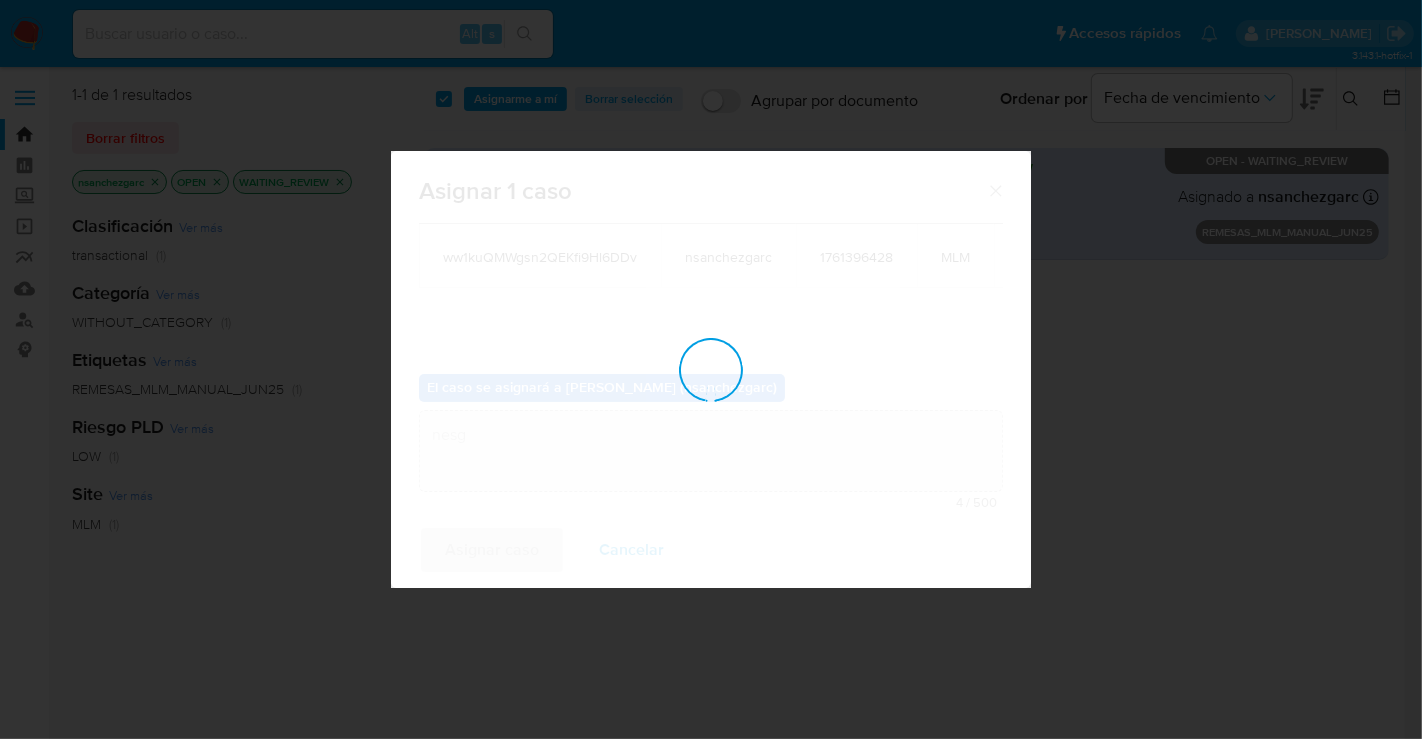 type 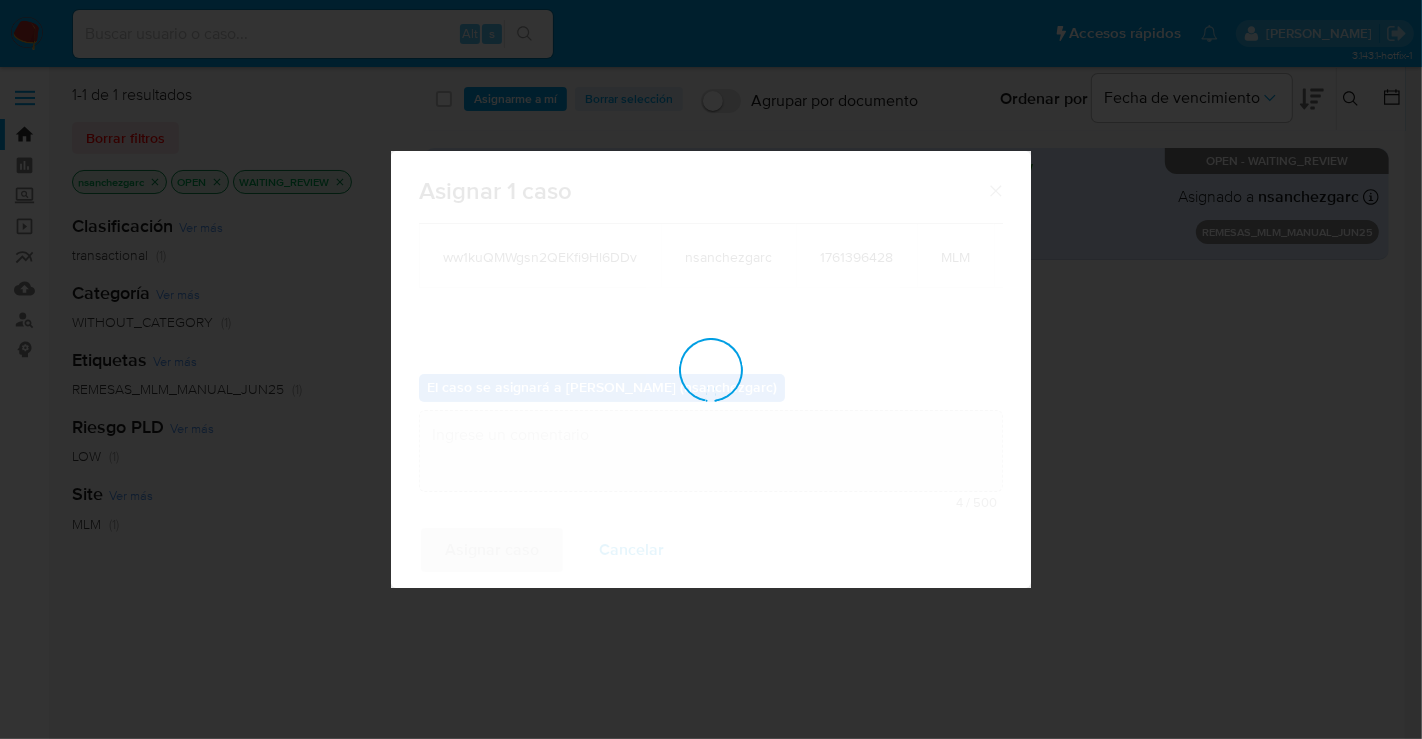 checkbox on "false" 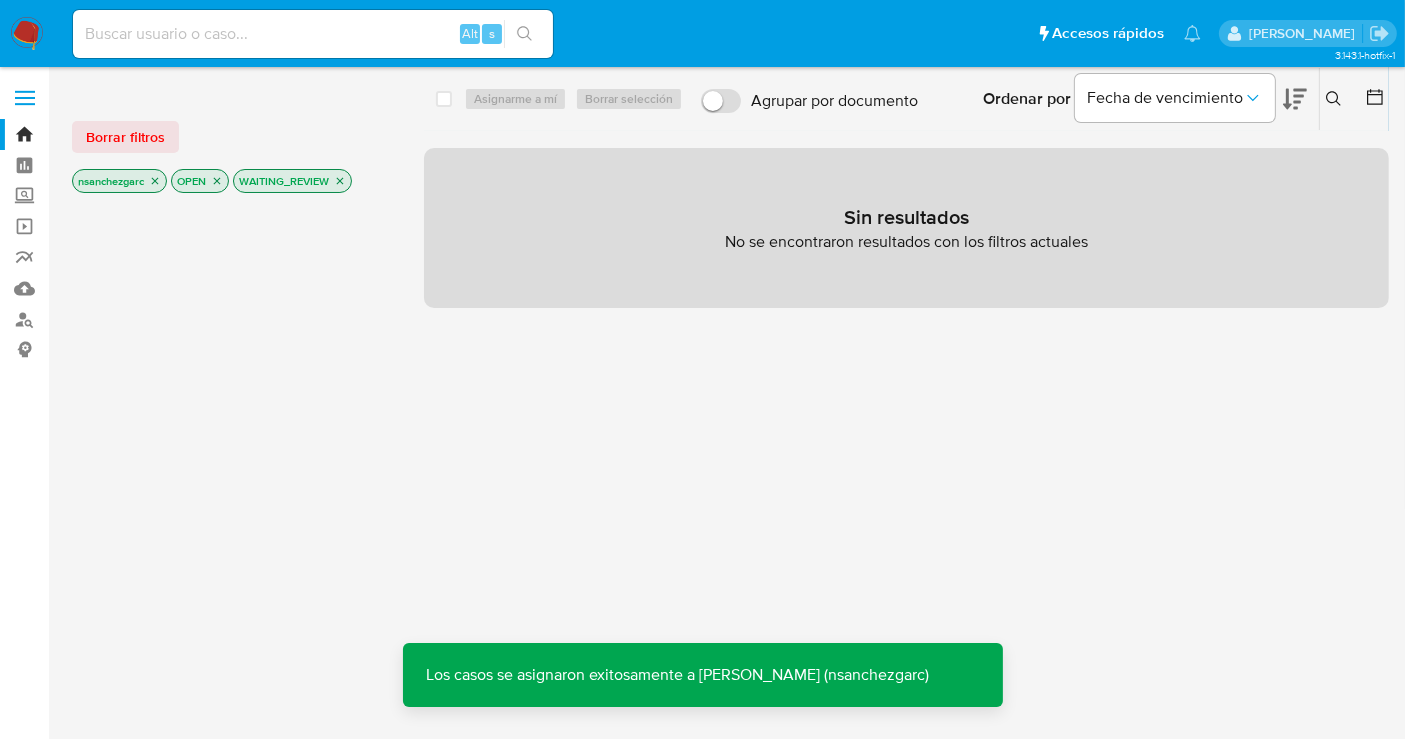 click 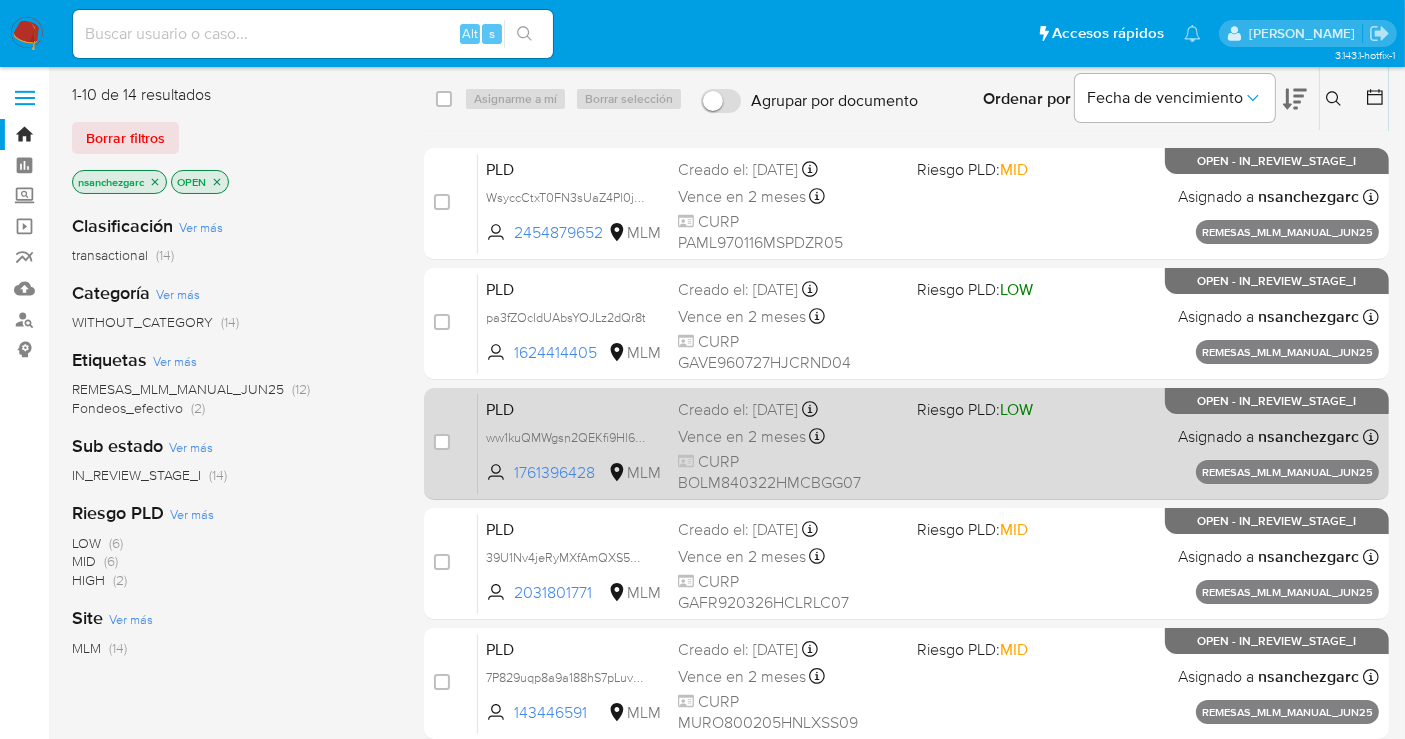 click on "Vence en 2 meses" at bounding box center (742, 437) 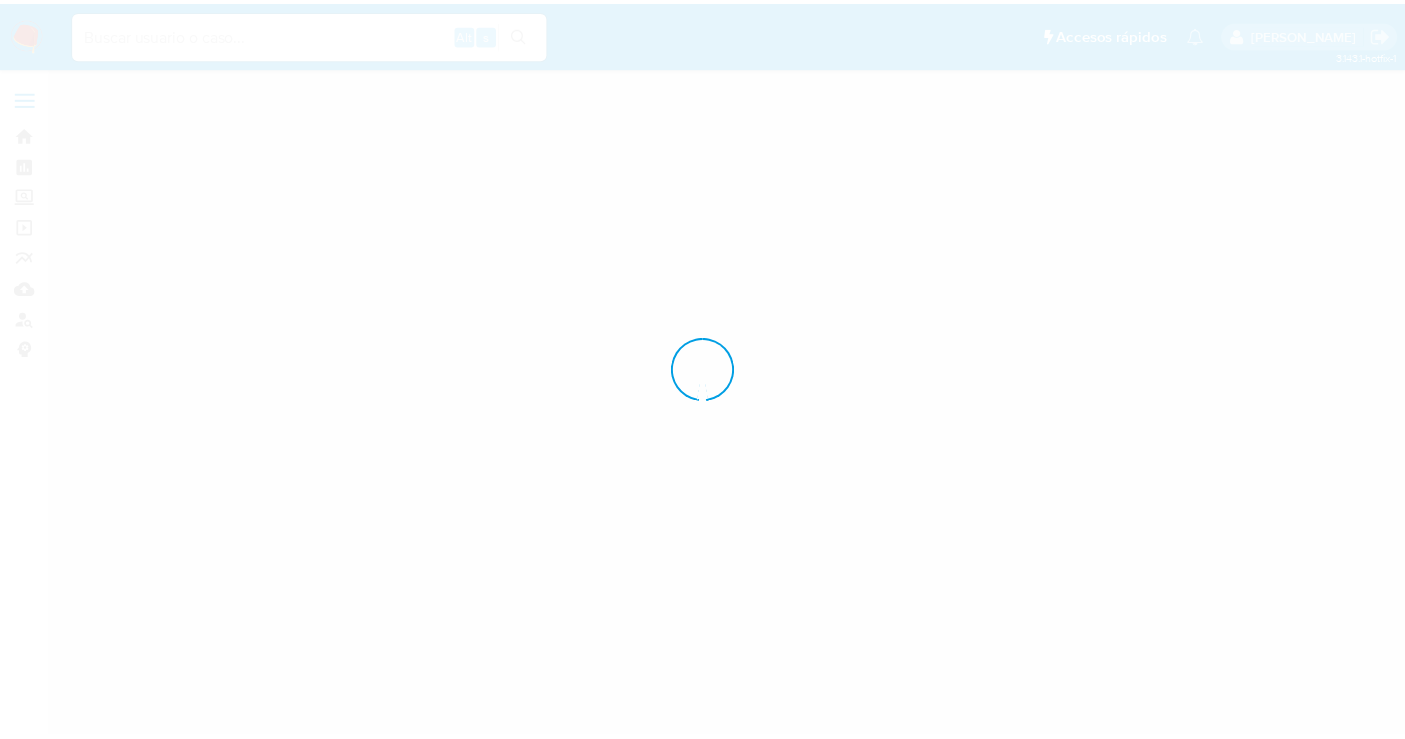 scroll, scrollTop: 0, scrollLeft: 0, axis: both 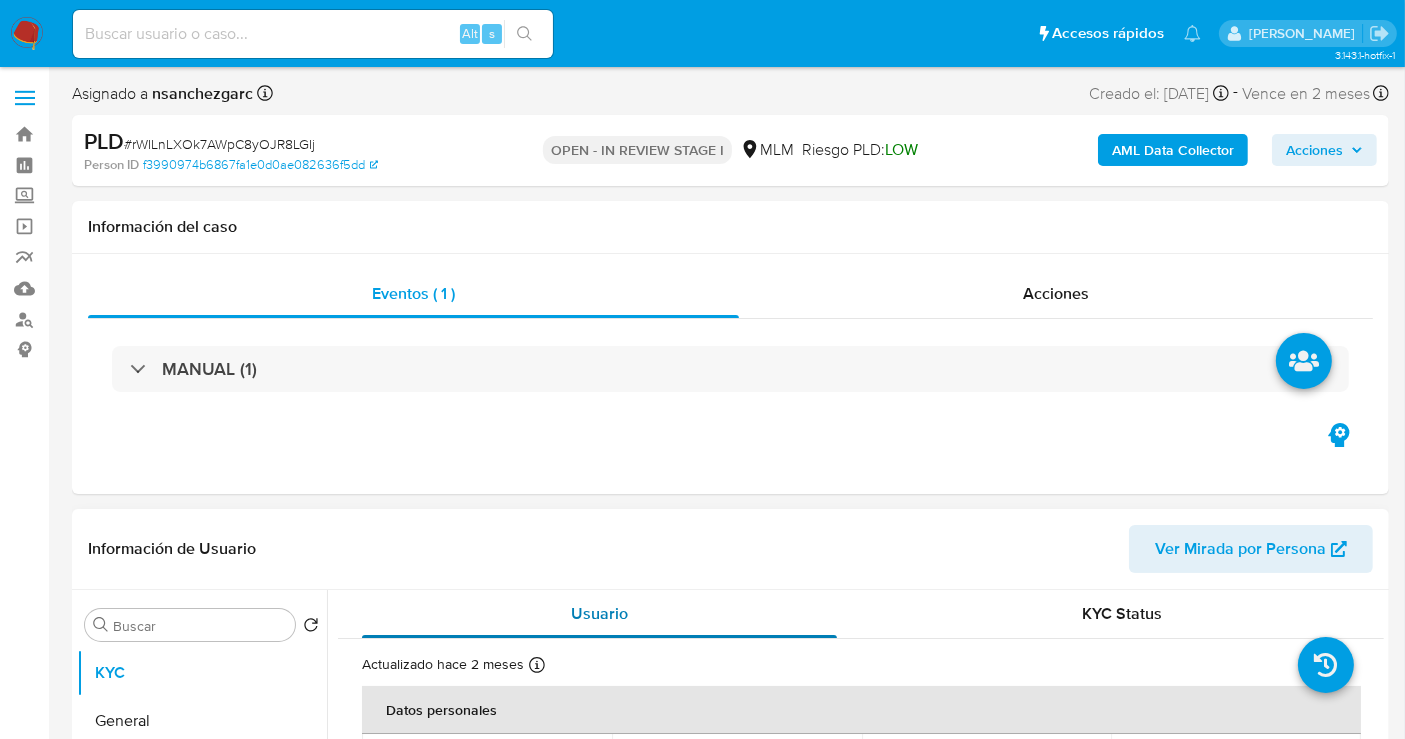 select on "10" 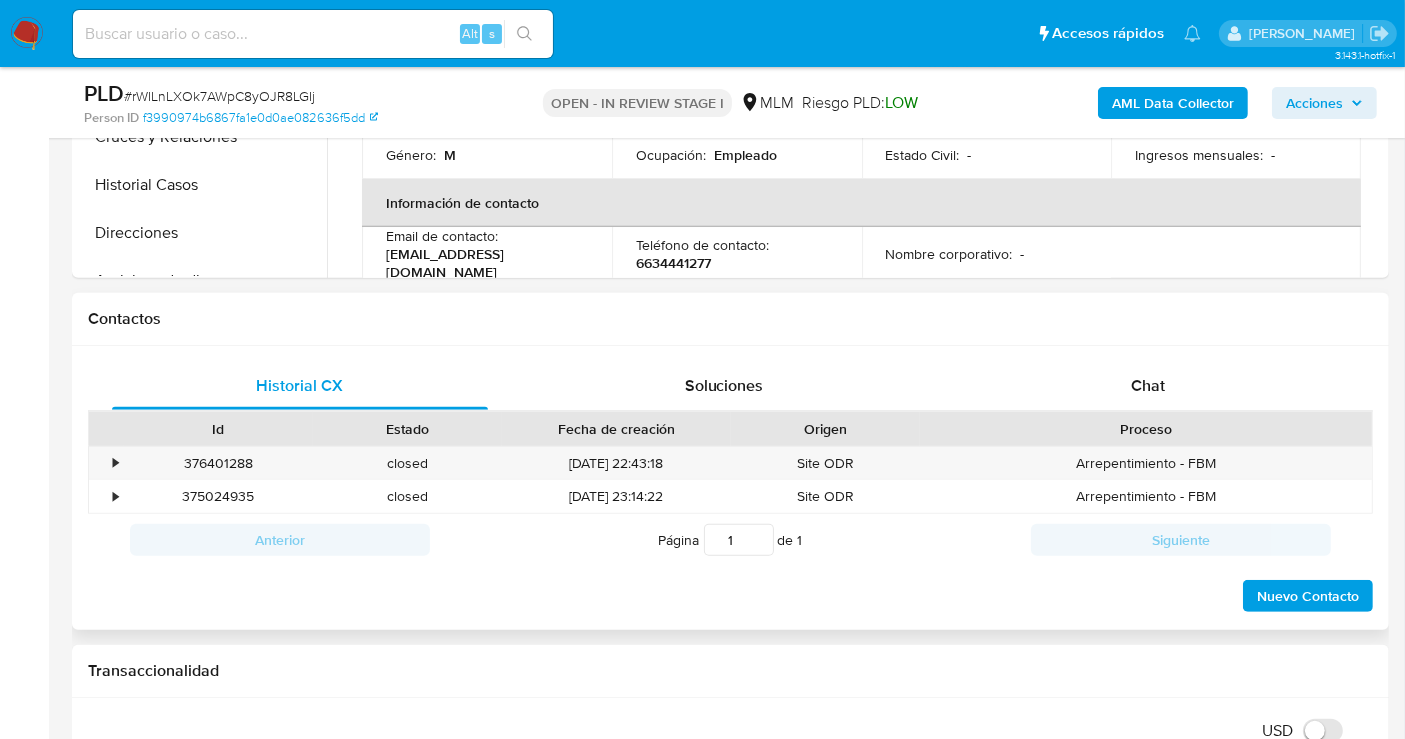 scroll, scrollTop: 777, scrollLeft: 0, axis: vertical 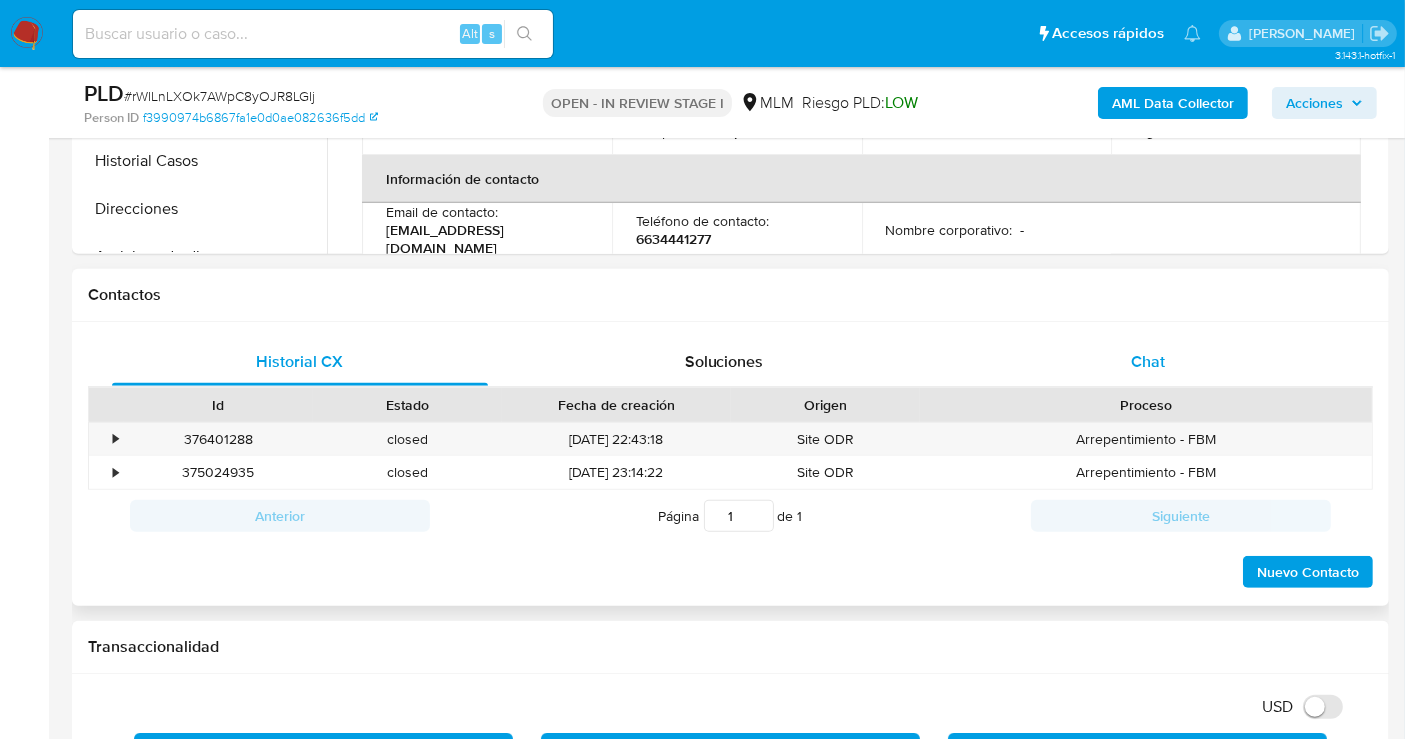 click on "Chat" at bounding box center (1148, 361) 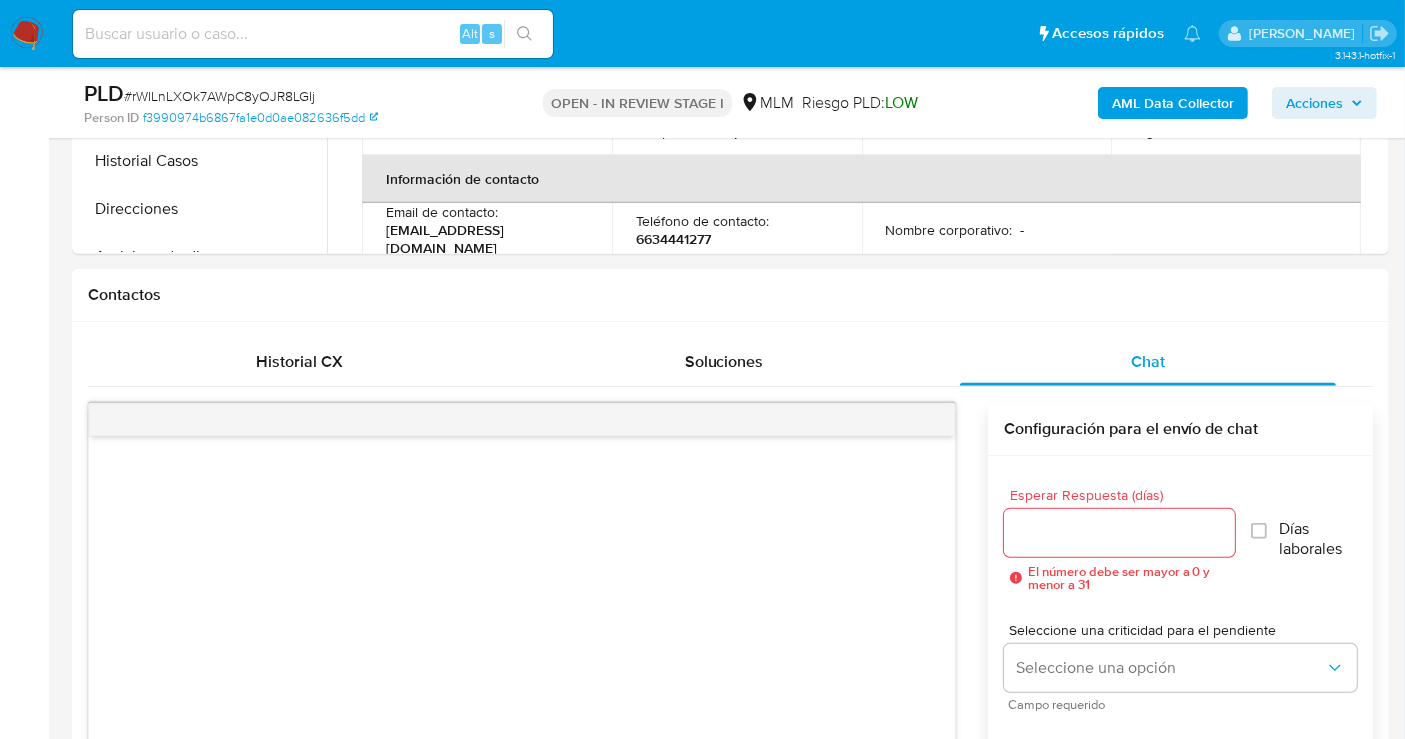click on "Esperar Respuesta (días)" at bounding box center [1119, 533] 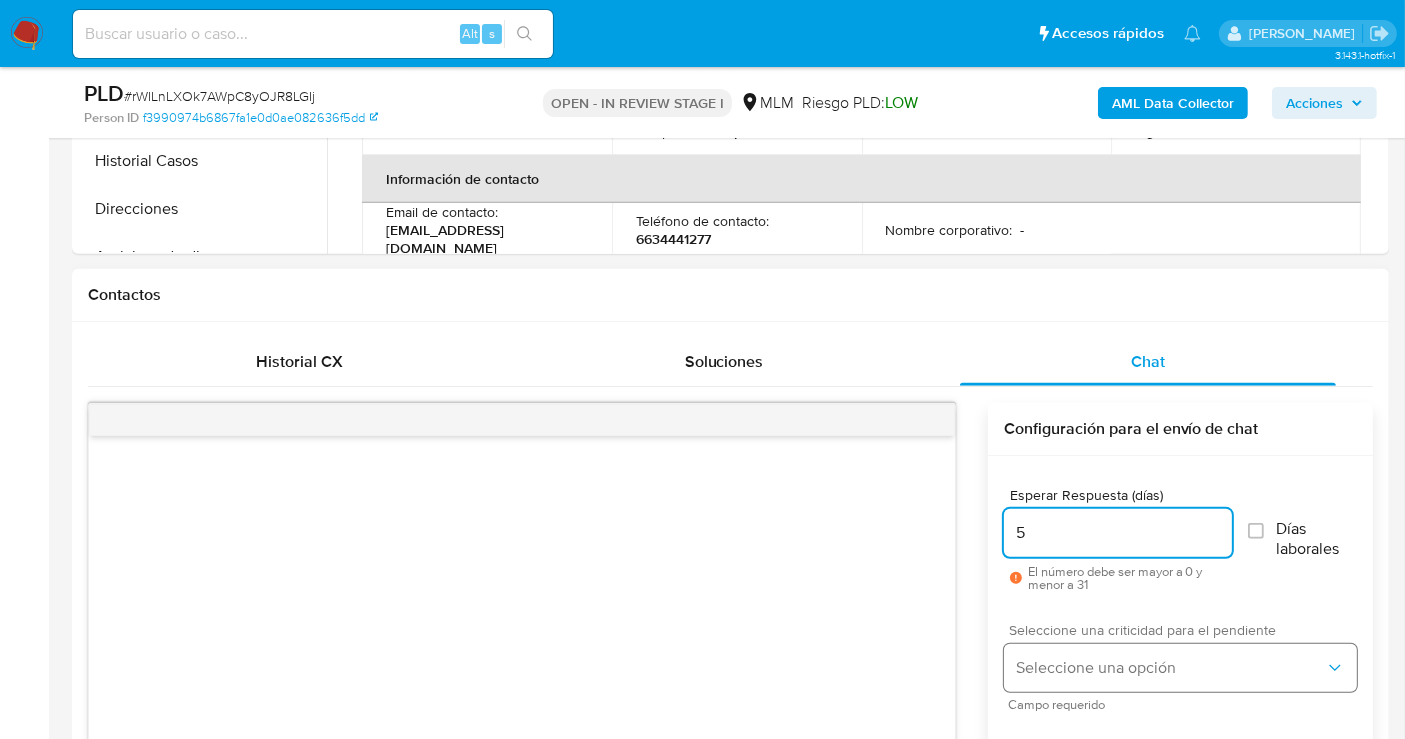 type on "5" 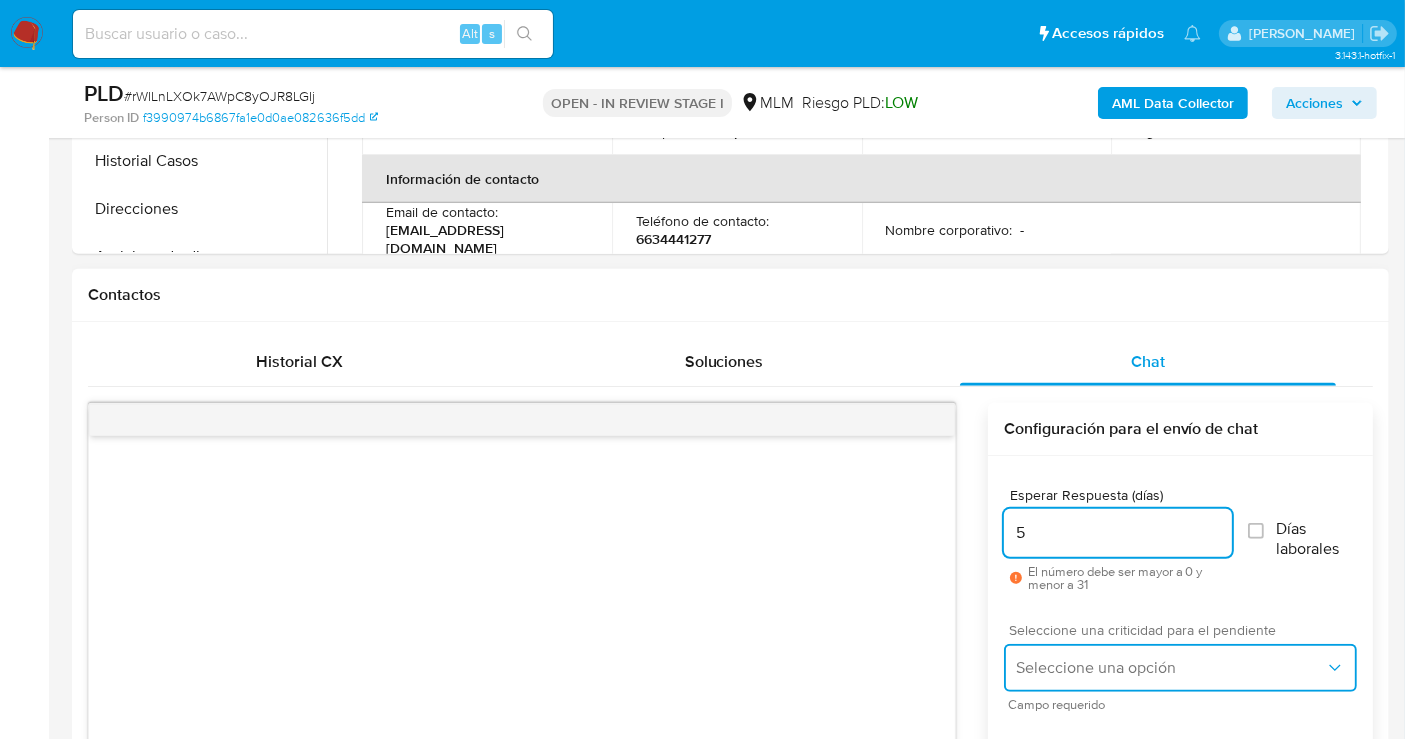 click on "Seleccione una opción" at bounding box center [1170, 668] 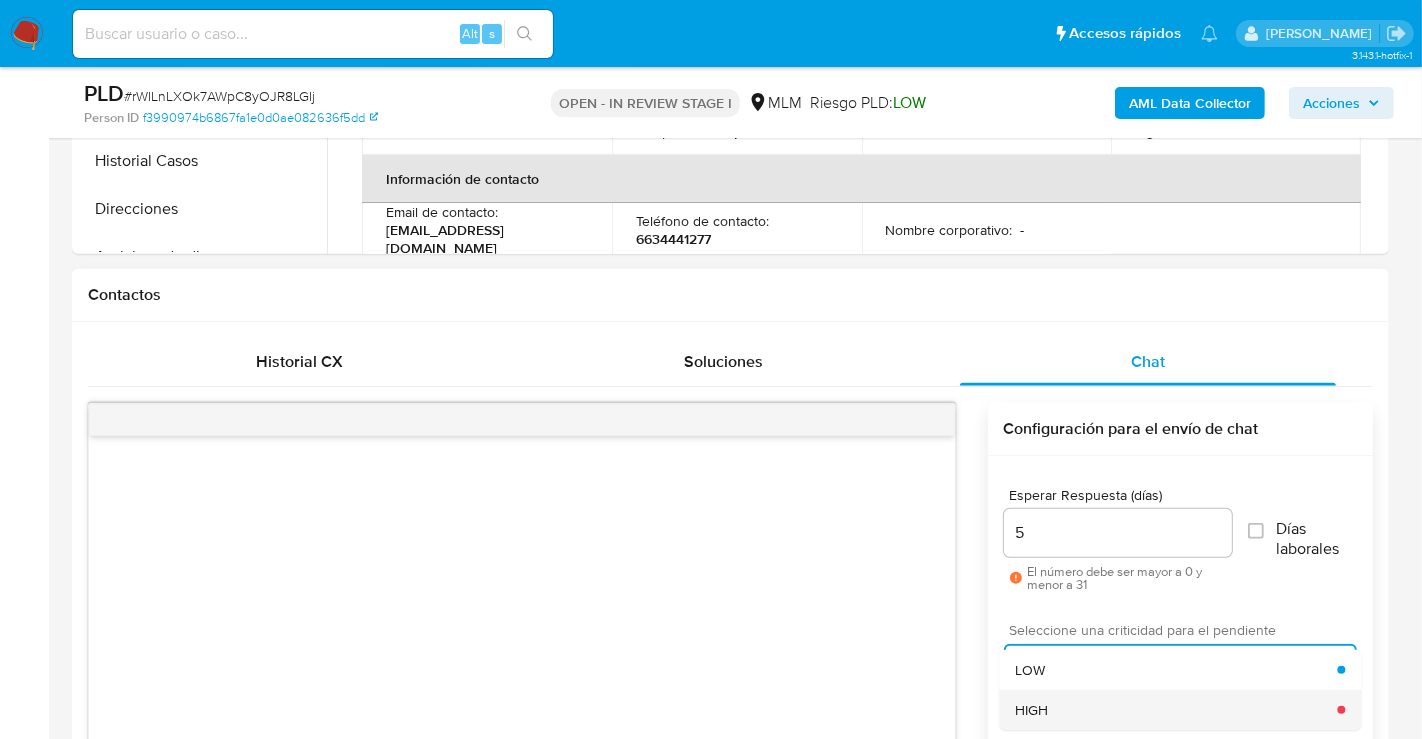 click on "HIGH" at bounding box center [1176, 710] 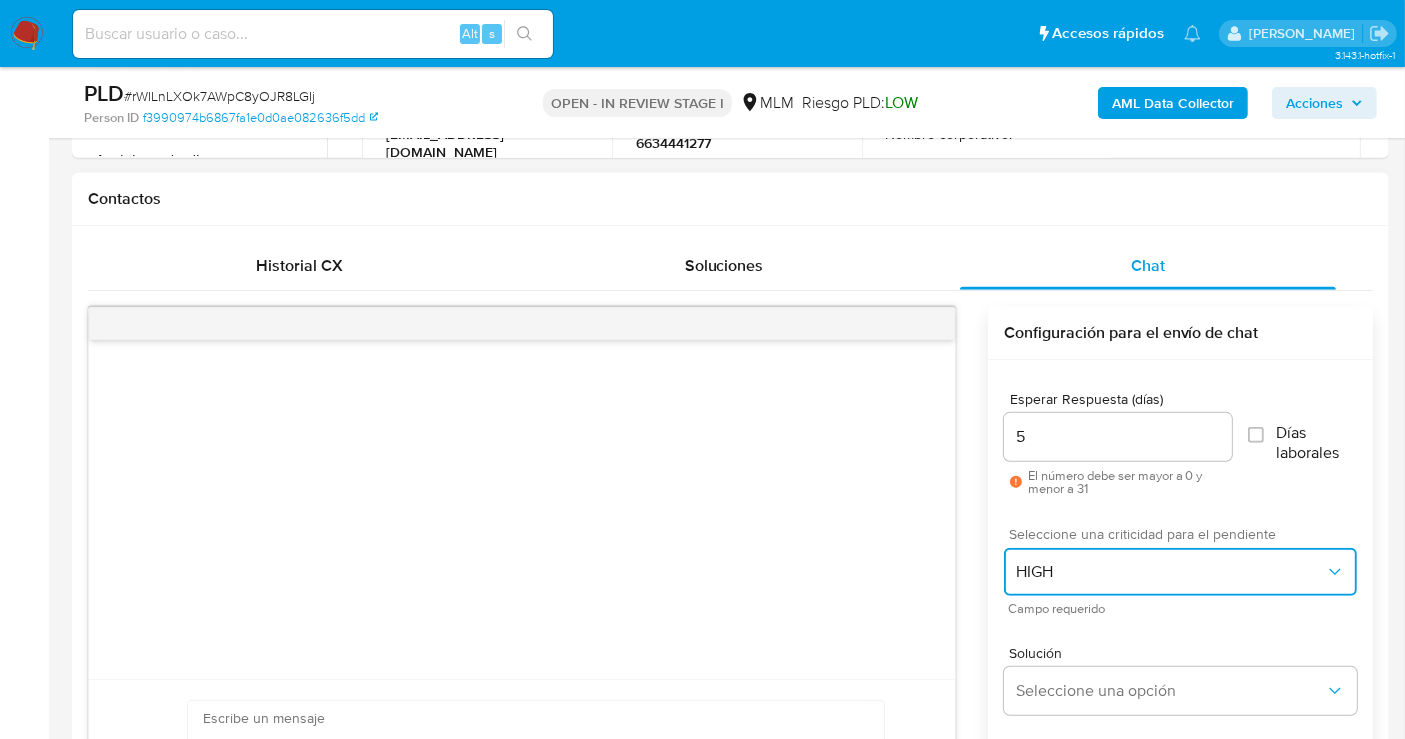 scroll, scrollTop: 1111, scrollLeft: 0, axis: vertical 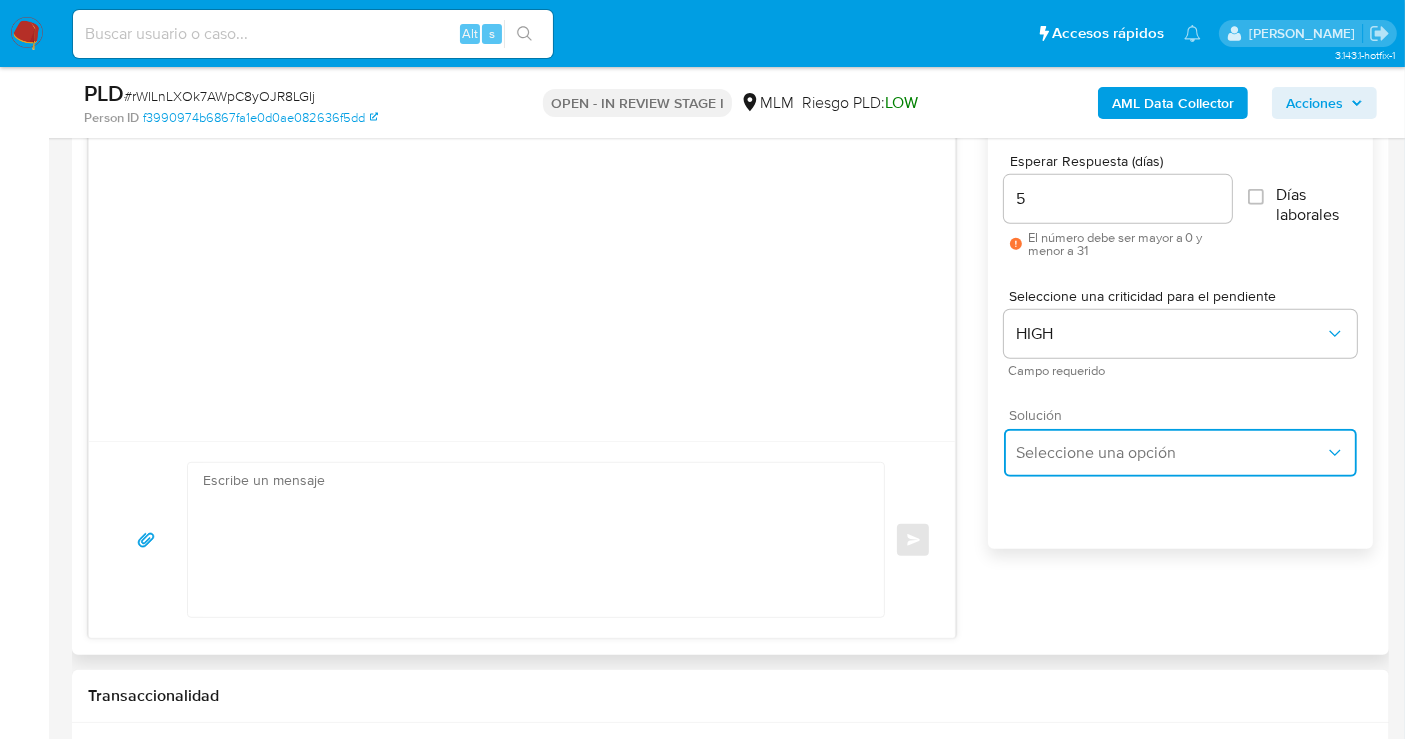 click on "Seleccione una opción" at bounding box center (1170, 453) 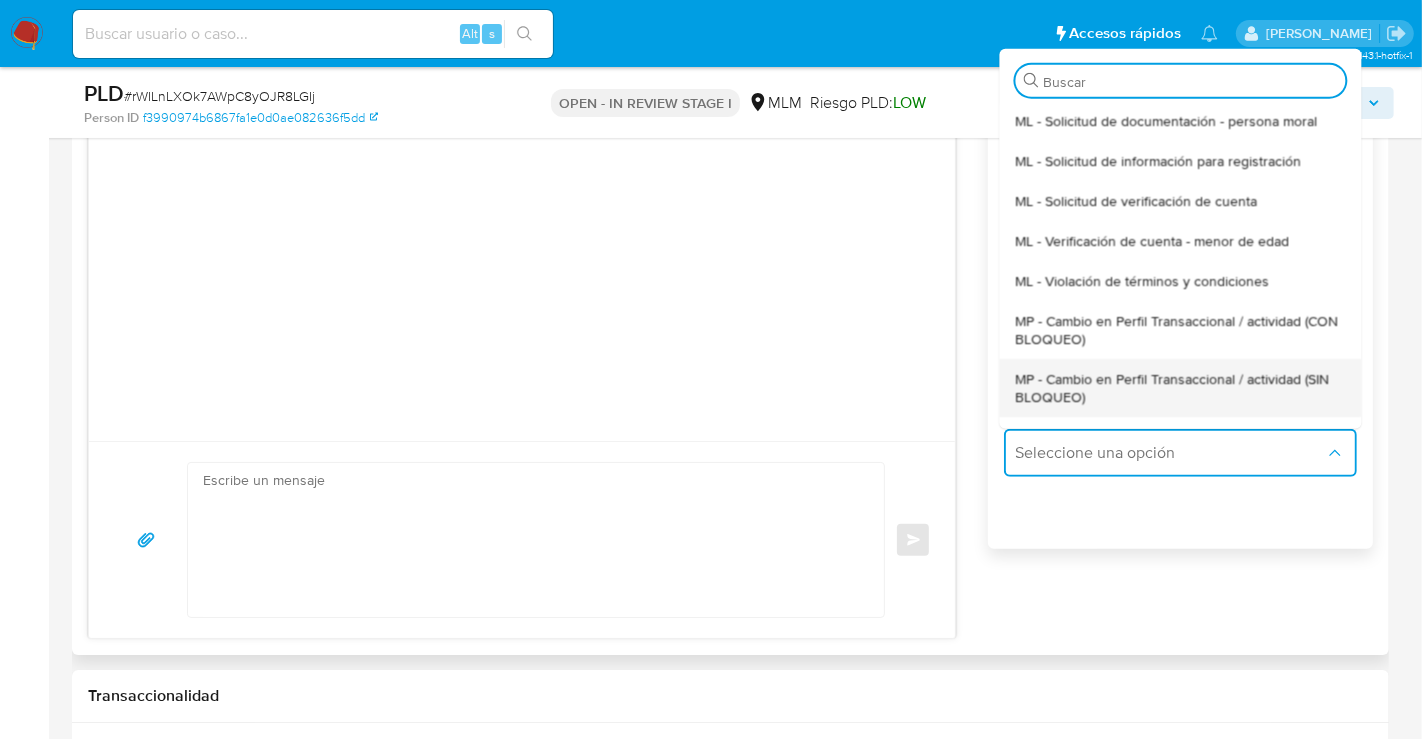 click on "MP - Cambio en Perfil Transaccional / actividad (SIN BLOQUEO)" at bounding box center [1180, 387] 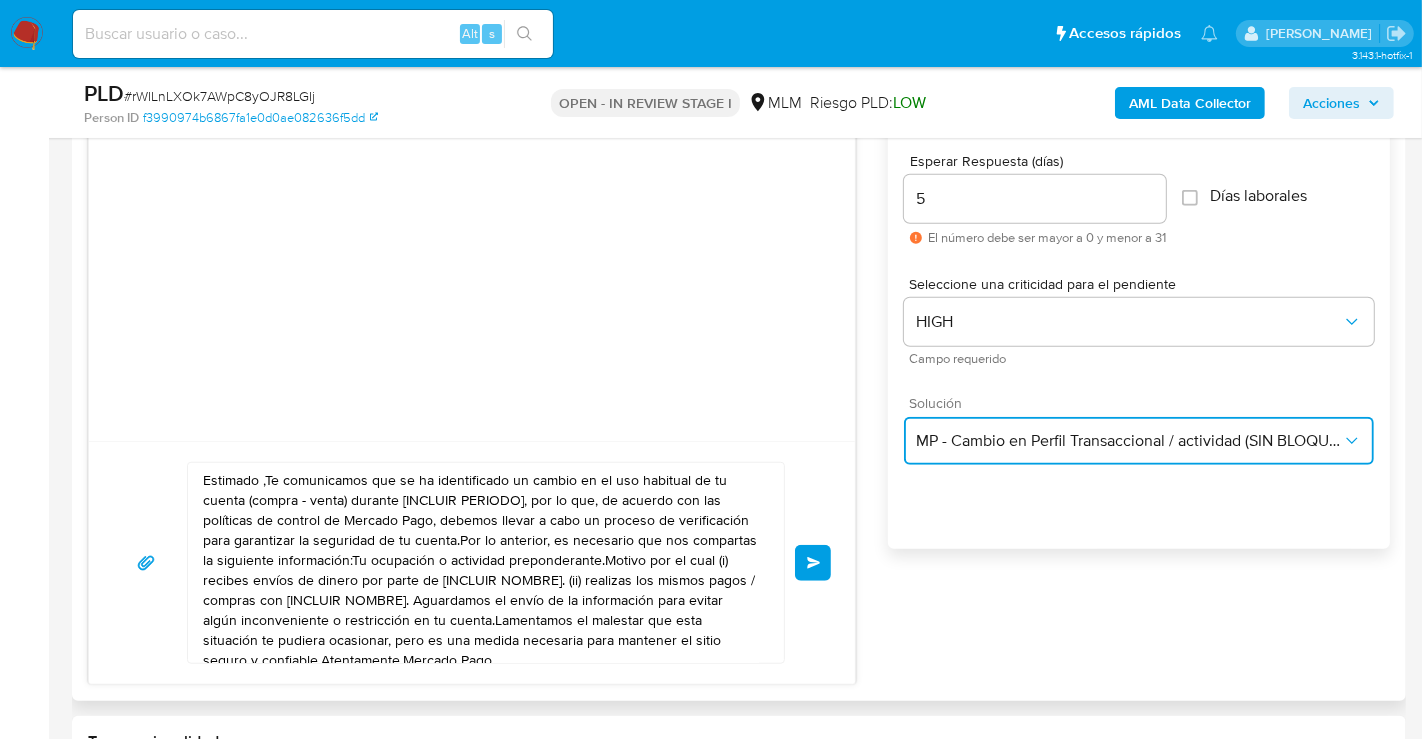 type on "Estimado ,Te comunicamos que se ha identificado un cambio en el uso habitual de tu cuenta (compra - venta) durante [INCLUIR PERIODO], por lo que, de acuerdo con las políticas de control de Mercado Pago, debemos llevar a cabo un proceso de verificación para garantizar la seguridad de tu cuenta.Por lo anterior, es necesario que nos compartas la siguiente información:Tu ocupación o actividad preponderante.Motivo por el cual (i) recibes envíos de dinero por parte de [INCLUIR NOMBRE]. (ii) realizas los mismos pagos / compras con [INCLUIR NOMBRE]. Aguardamos el envío de la información para evitar algún inconveniente o restricción en tu cuenta.Lamentamos el malestar que esta situación te pudiera ocasionar, pero es una medida necesaria para mantener el sitio seguro y confiable.Atentamente,Mercado Pago" 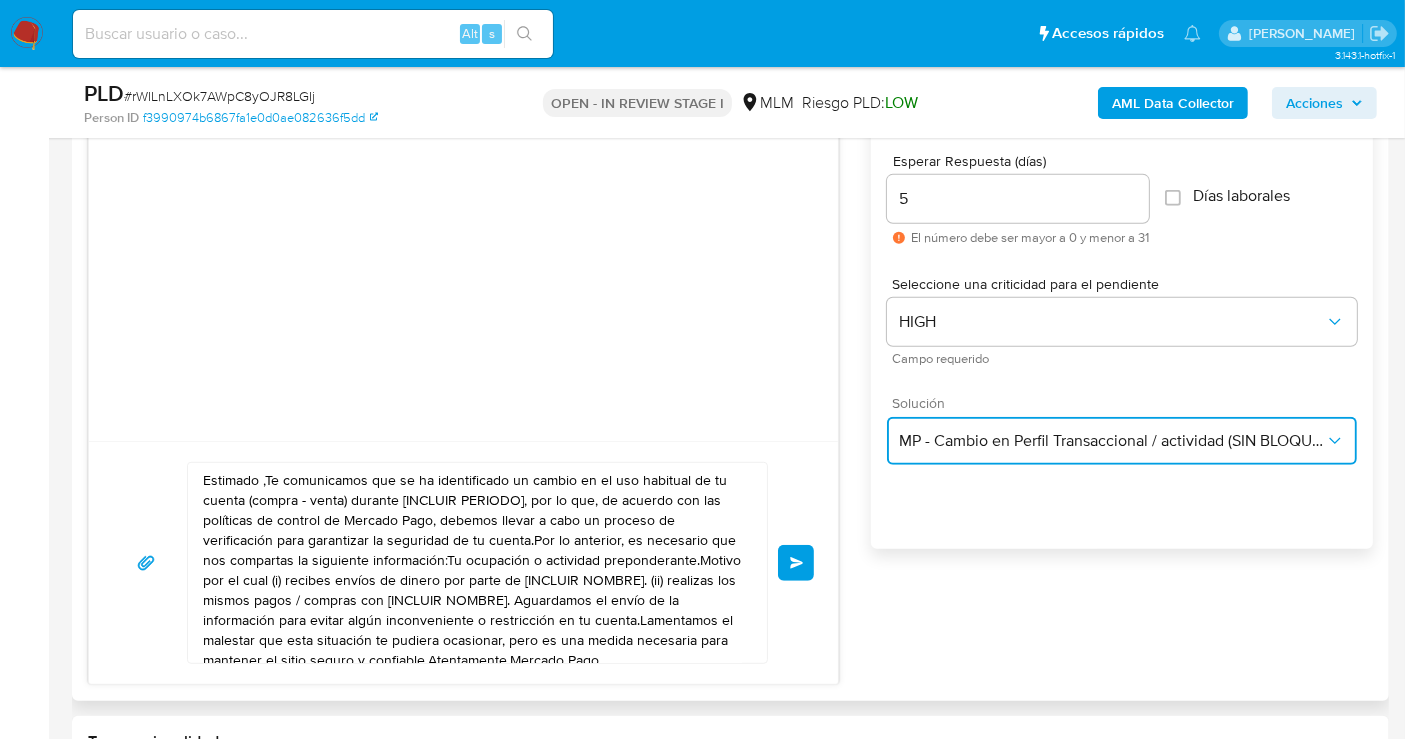 type 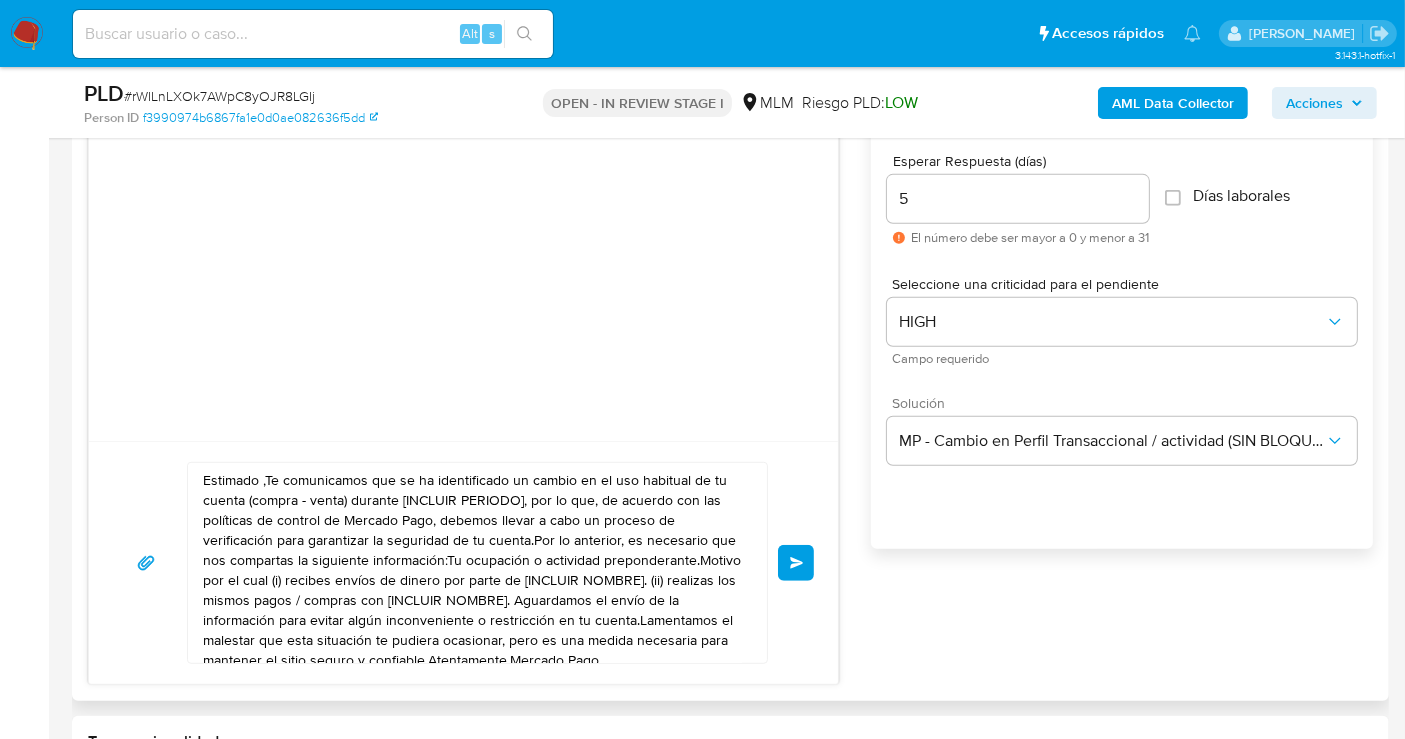 click on "Estimado ,Te comunicamos que se ha identificado un cambio en el uso habitual de tu cuenta (compra - venta) durante [INCLUIR PERIODO], por lo que, de acuerdo con las políticas de control de Mercado Pago, debemos llevar a cabo un proceso de verificación para garantizar la seguridad de tu cuenta.Por lo anterior, es necesario que nos compartas la siguiente información:Tu ocupación o actividad preponderante.Motivo por el cual (i) recibes envíos de dinero por parte de [INCLUIR NOMBRE]. (ii) realizas los mismos pagos / compras con [INCLUIR NOMBRE]. Aguardamos el envío de la información para evitar algún inconveniente o restricción en tu cuenta.Lamentamos el malestar que esta situación te pudiera ocasionar, pero es una medida necesaria para mantener el sitio seguro y confiable.Atentamente,Mercado Pago" at bounding box center [472, 563] 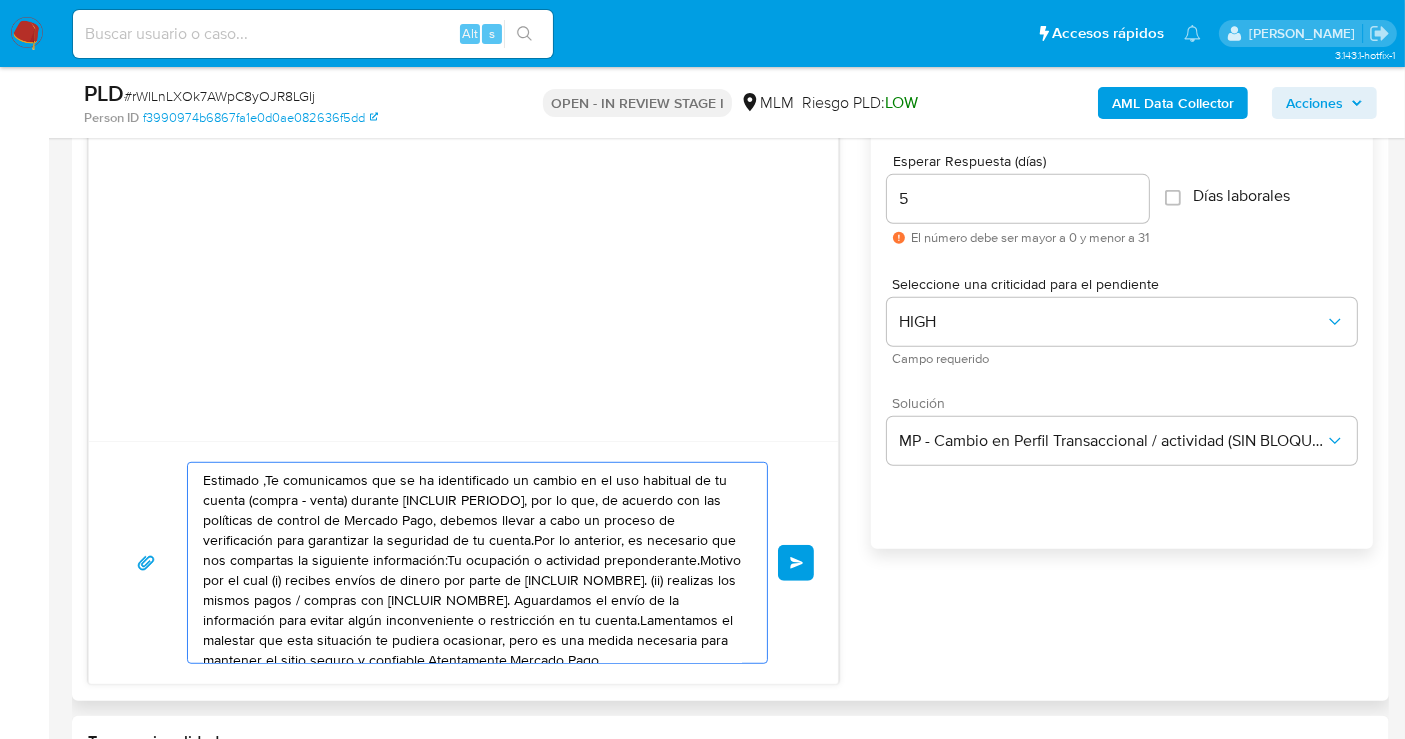 click on "Estimado ,Te comunicamos que se ha identificado un cambio en el uso habitual de tu cuenta (compra - venta) durante [INCLUIR PERIODO], por lo que, de acuerdo con las políticas de control de Mercado Pago, debemos llevar a cabo un proceso de verificación para garantizar la seguridad de tu cuenta.Por lo anterior, es necesario que nos compartas la siguiente información:Tu ocupación o actividad preponderante.Motivo por el cual (i) recibes envíos de dinero por parte de [INCLUIR NOMBRE]. (ii) realizas los mismos pagos / compras con [INCLUIR NOMBRE]. Aguardamos el envío de la información para evitar algún inconveniente o restricción en tu cuenta.Lamentamos el malestar que esta situación te pudiera ocasionar, pero es una medida necesaria para mantener el sitio seguro y confiable.Atentamente,Mercado Pago" at bounding box center [472, 563] 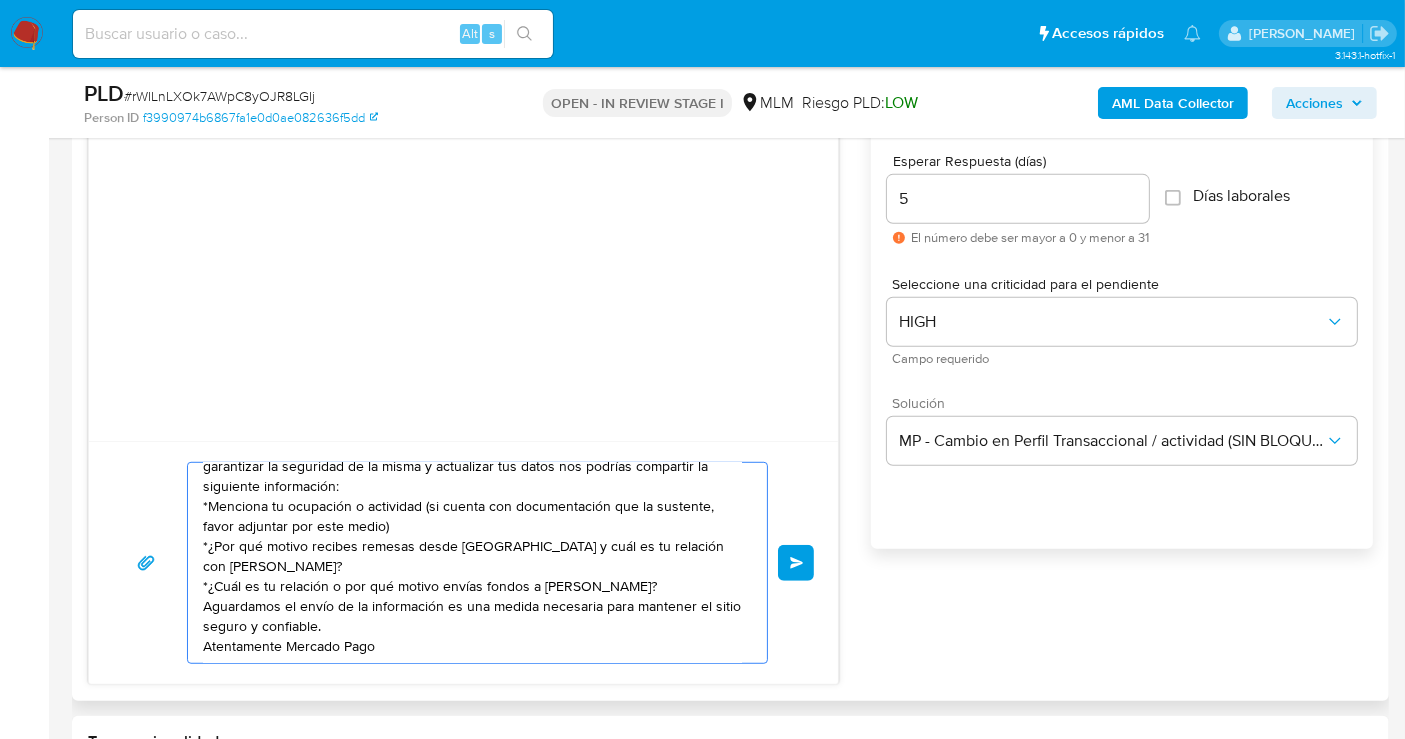 scroll, scrollTop: 54, scrollLeft: 0, axis: vertical 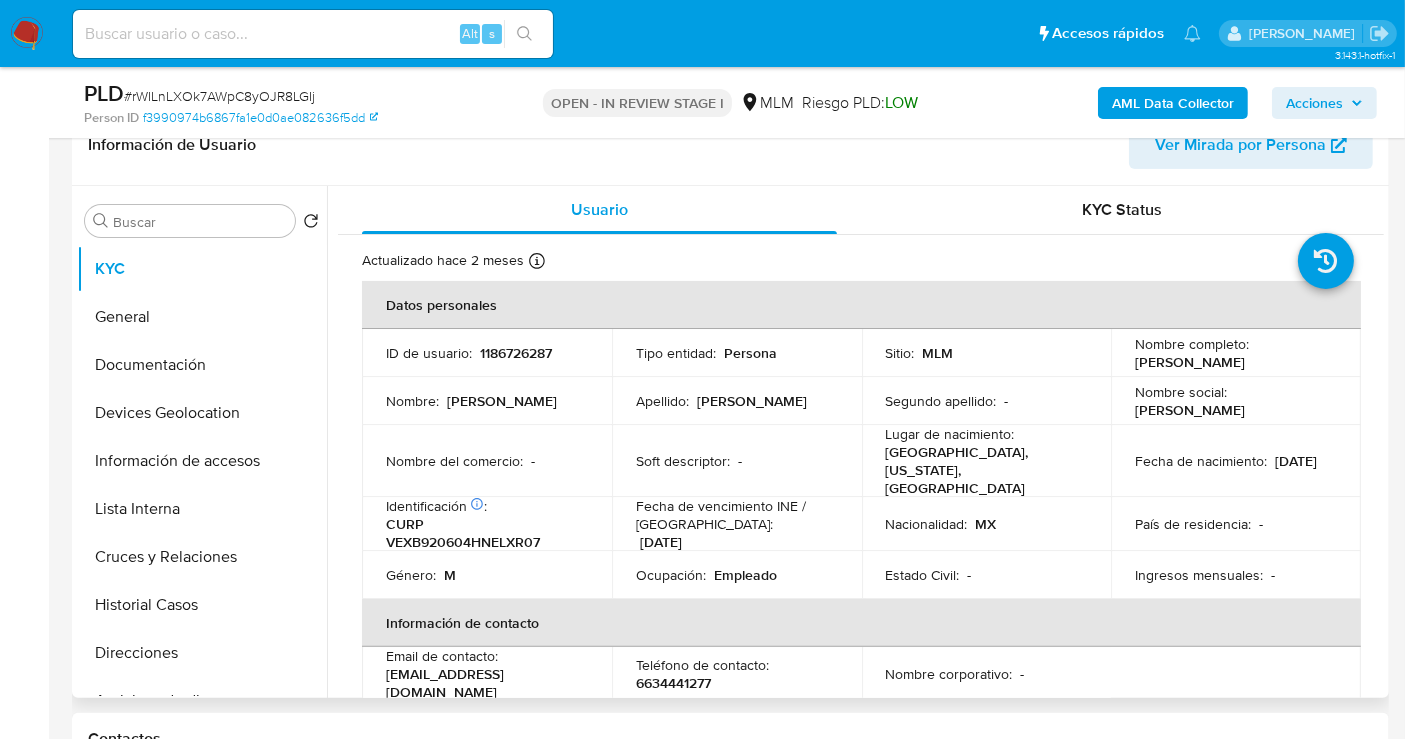 type on "Estimado cliente se ha identificado un cambio en el uso habitual de tu cuenta para garantizar la seguridad de la misma y actualizar tus datos nos podrías compartir la siguiente información:
*Menciona tu ocupación o actividad (si cuenta con documentación que la sustente, favor adjuntar por este medio)
*¿Por qué motivo recibes remesas desde Estados Unidos y cuál es tu relación con MARIA CUEVA?
*¿Cuál es tu relación o por qué motivo envías fondos a VIOLETA ARCELIA RICO GALLARDO?
Aguardamos el envío de la información es una medida necesaria para mantener el sitio seguro y confiable.
Atentamente Mercado Pago" 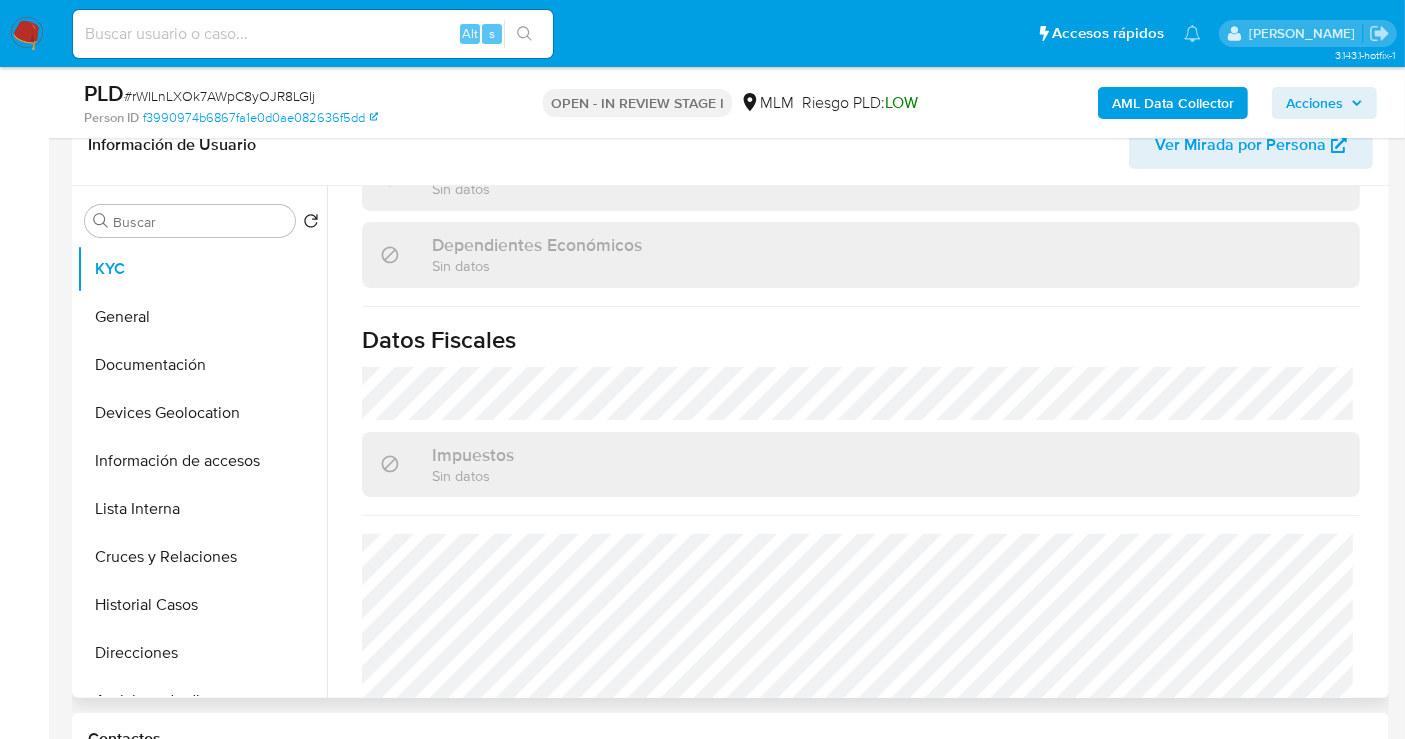 scroll, scrollTop: 1268, scrollLeft: 0, axis: vertical 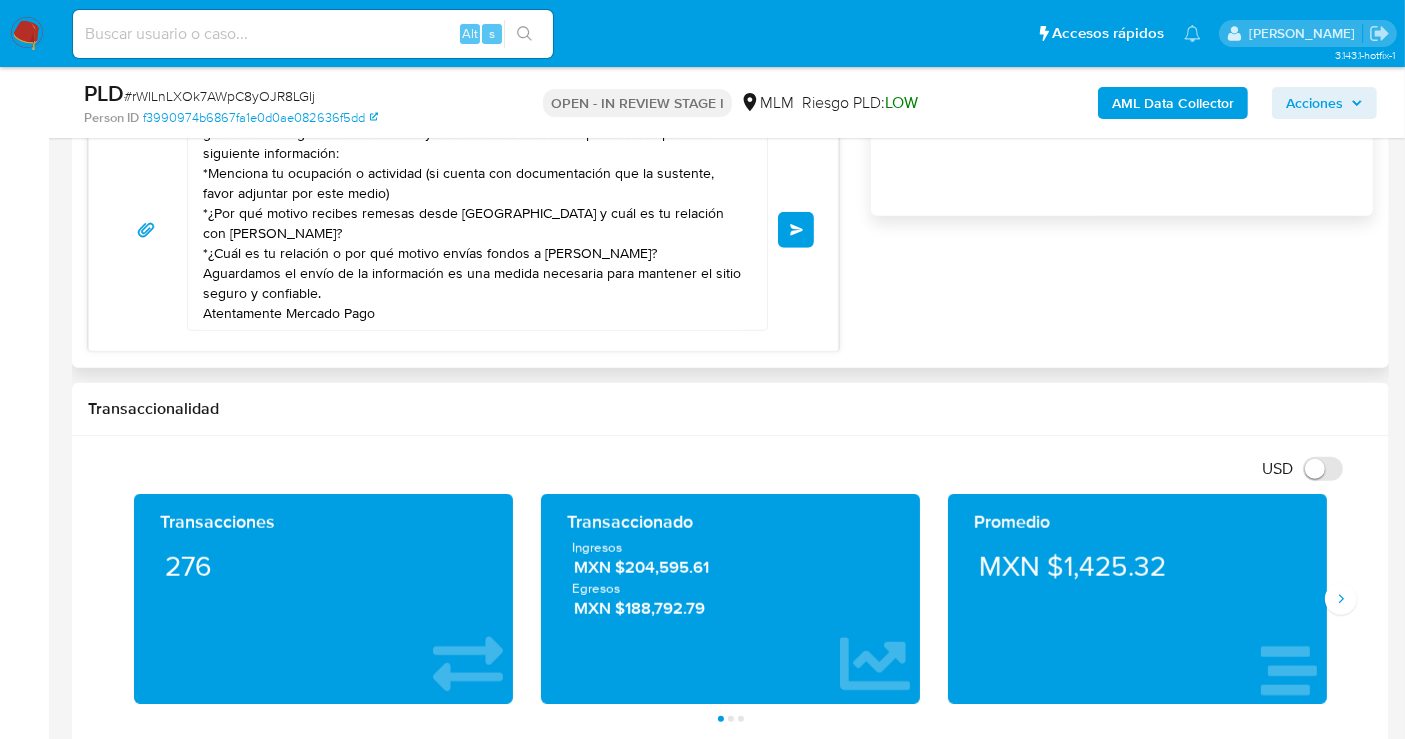 click on "Enviar" at bounding box center [797, 230] 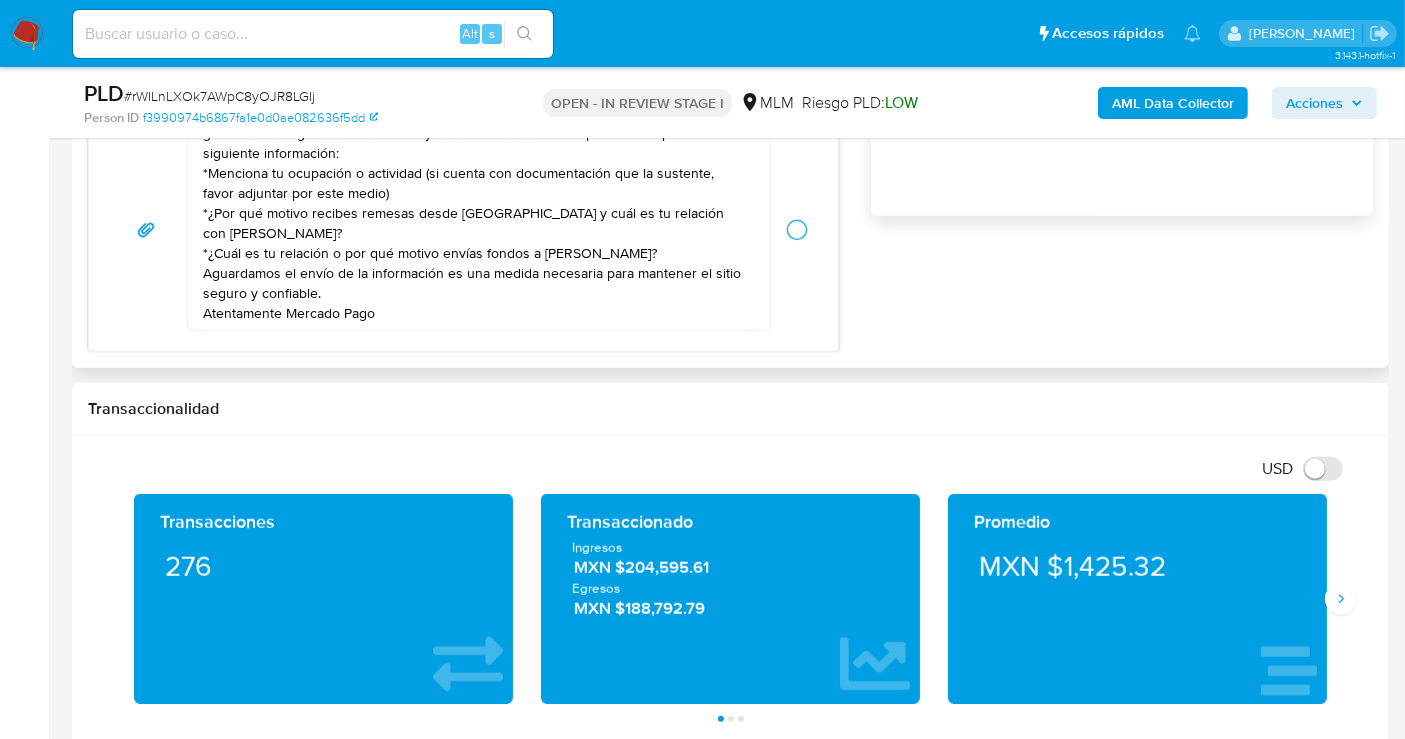 type 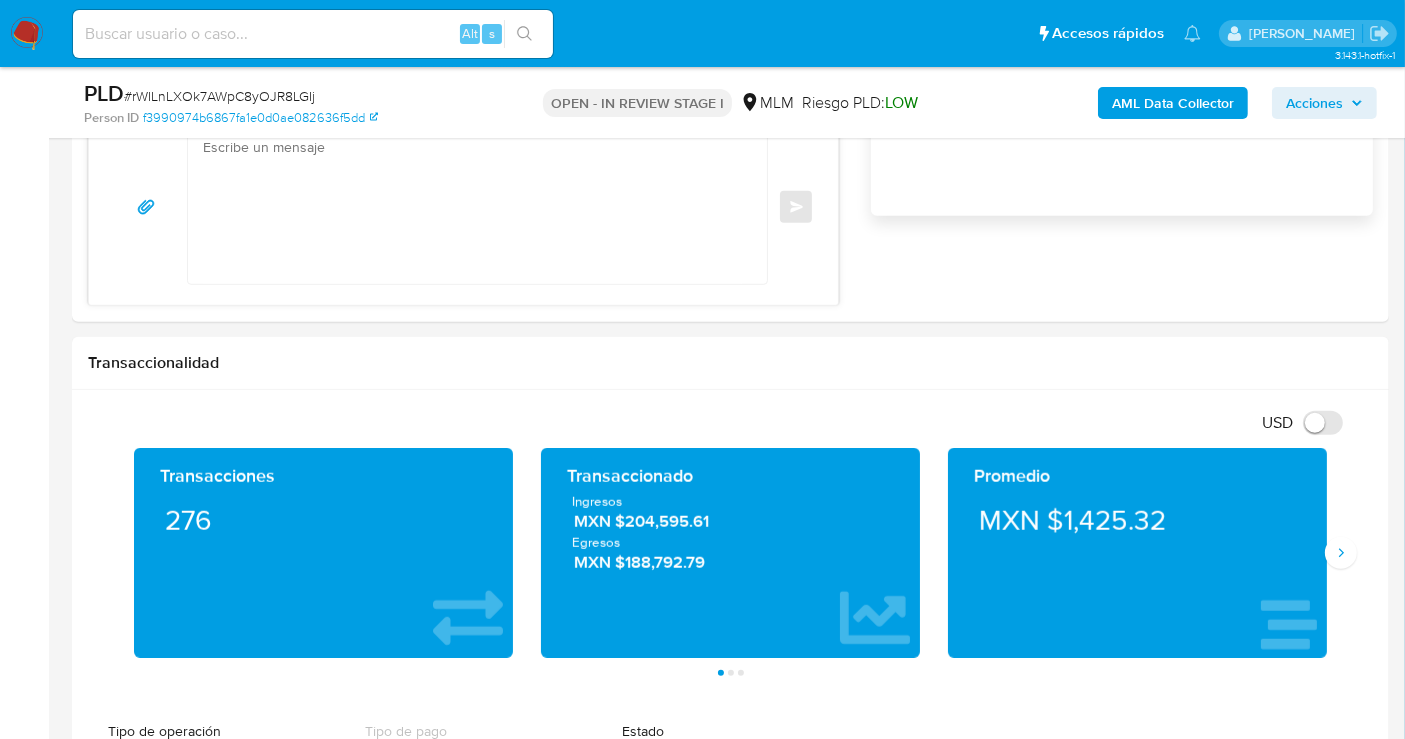 scroll, scrollTop: 0, scrollLeft: 0, axis: both 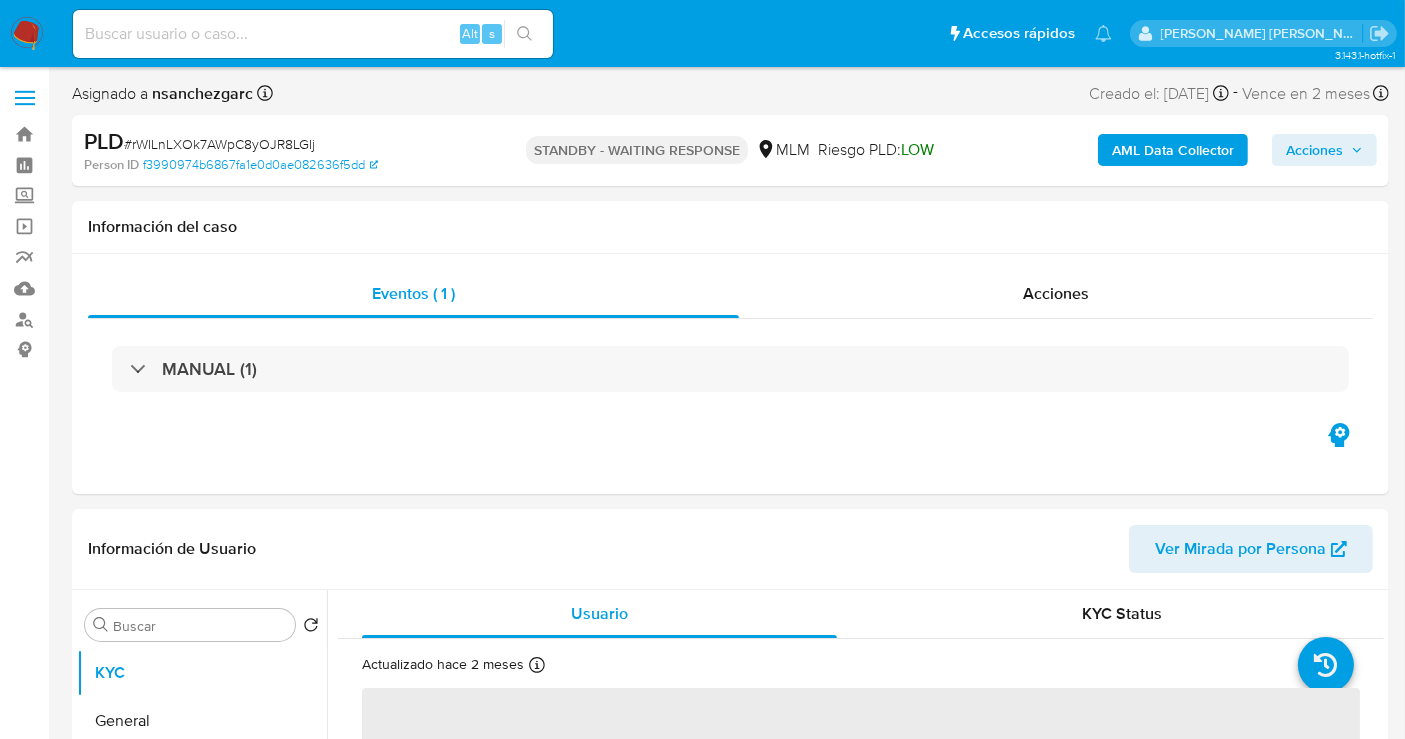 select on "10" 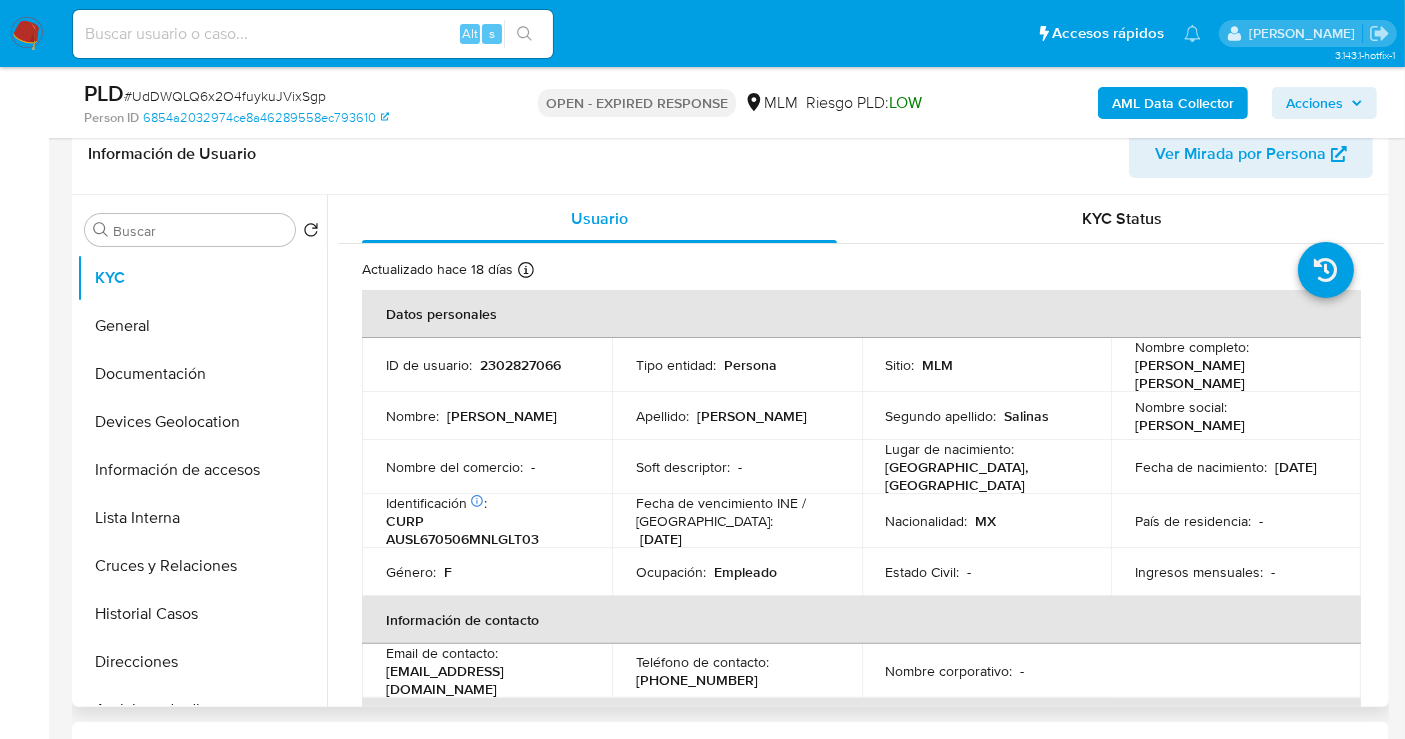 scroll, scrollTop: 333, scrollLeft: 0, axis: vertical 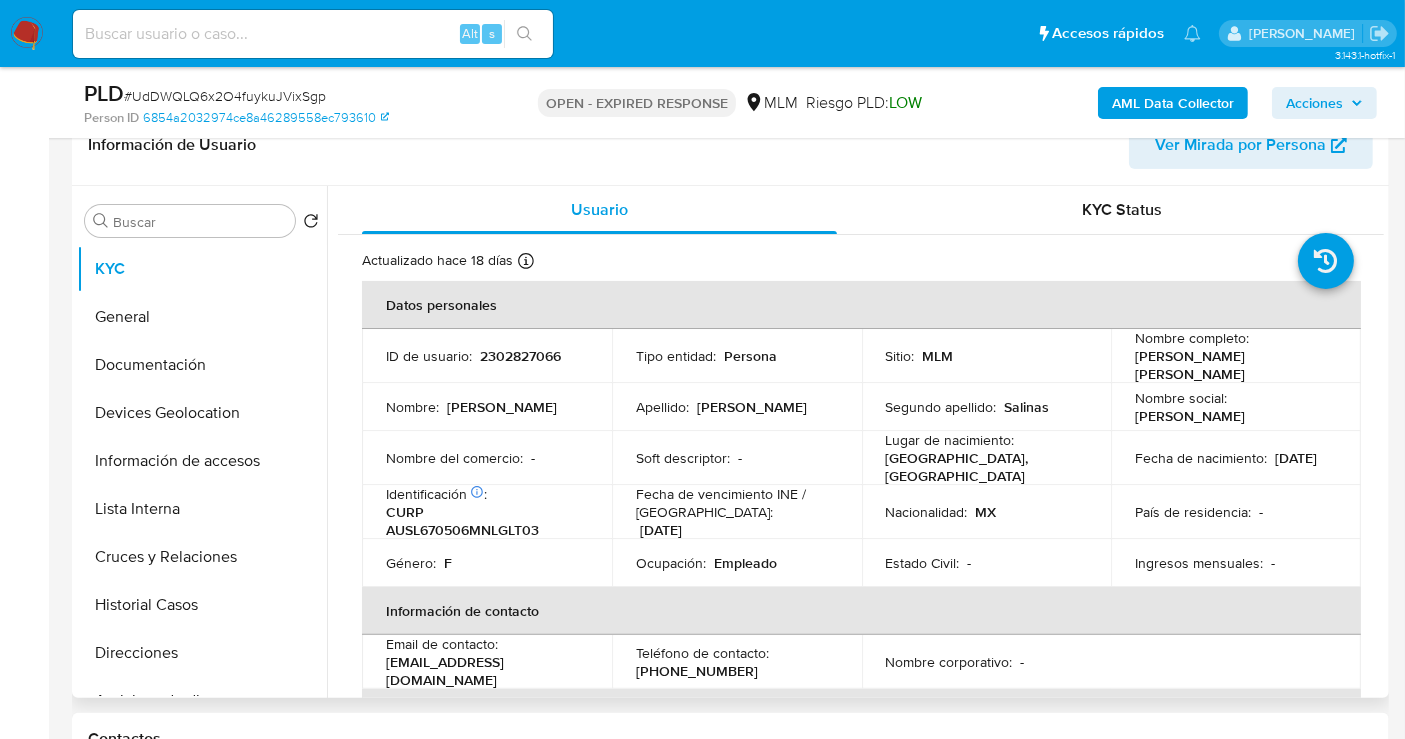 select on "10" 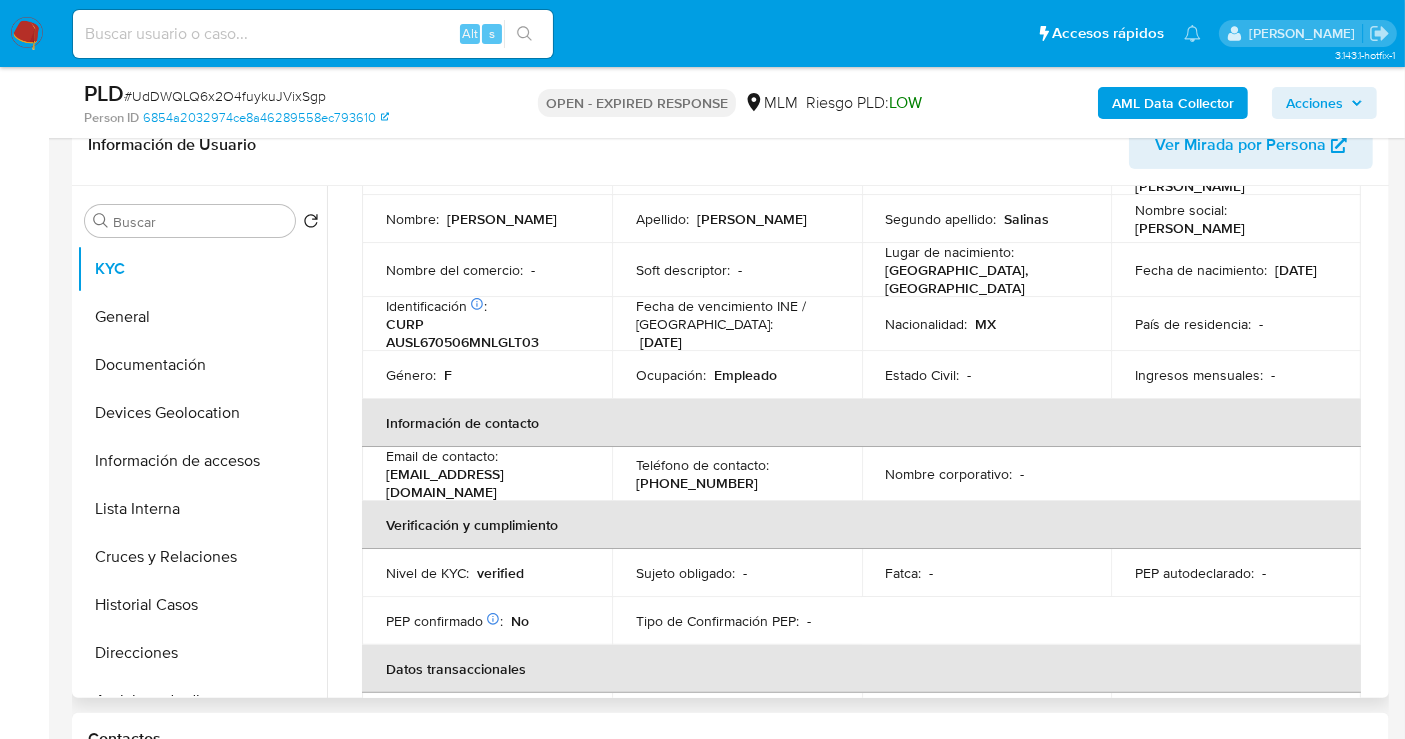 scroll, scrollTop: 444, scrollLeft: 0, axis: vertical 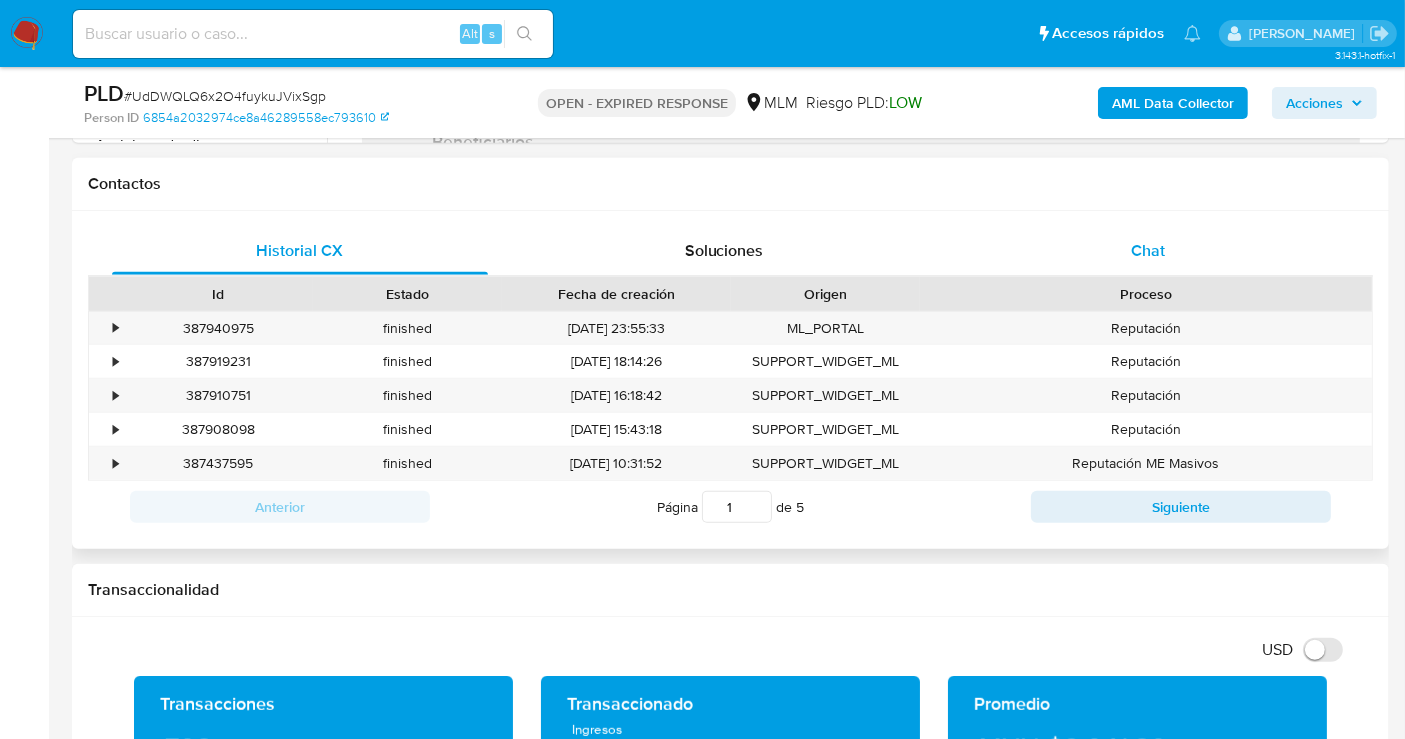 click on "Chat" at bounding box center (1148, 250) 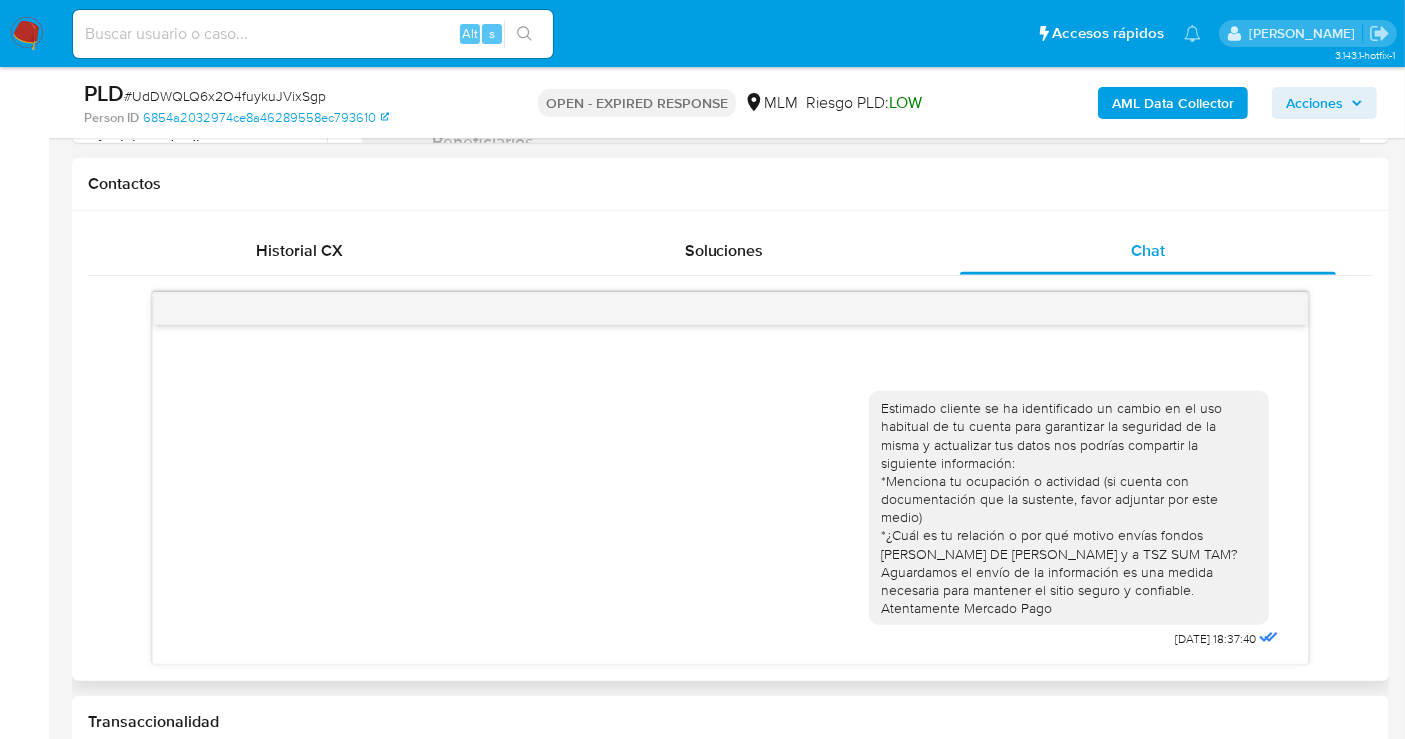 type 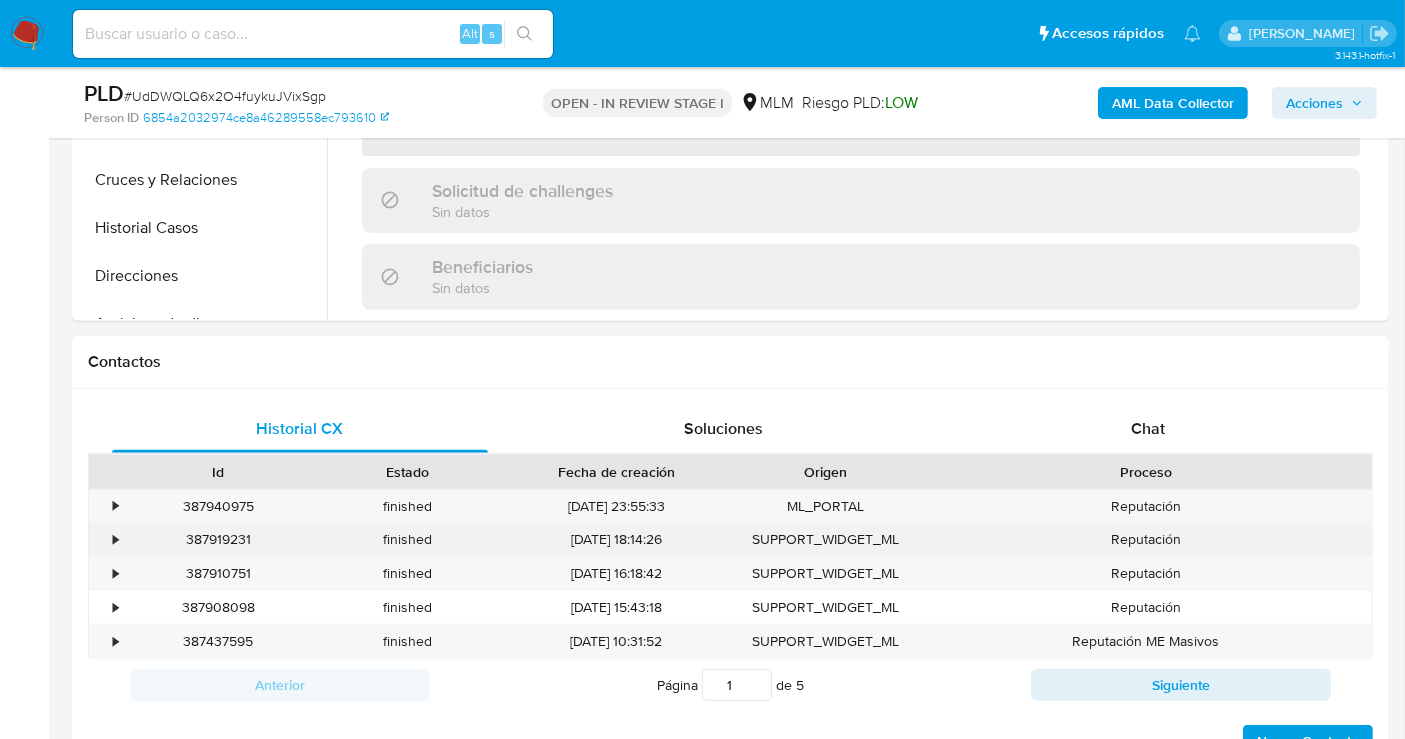 scroll, scrollTop: 777, scrollLeft: 0, axis: vertical 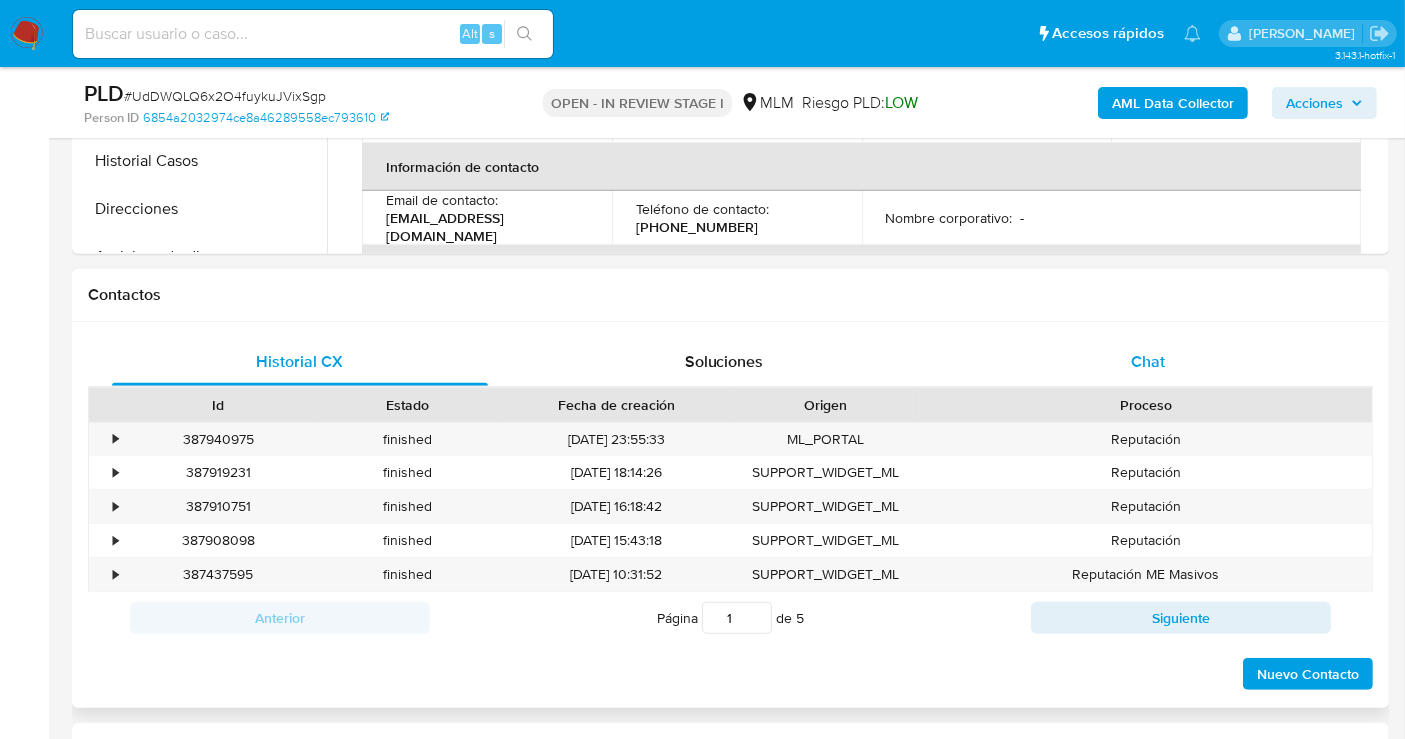 click on "Chat" at bounding box center [1148, 361] 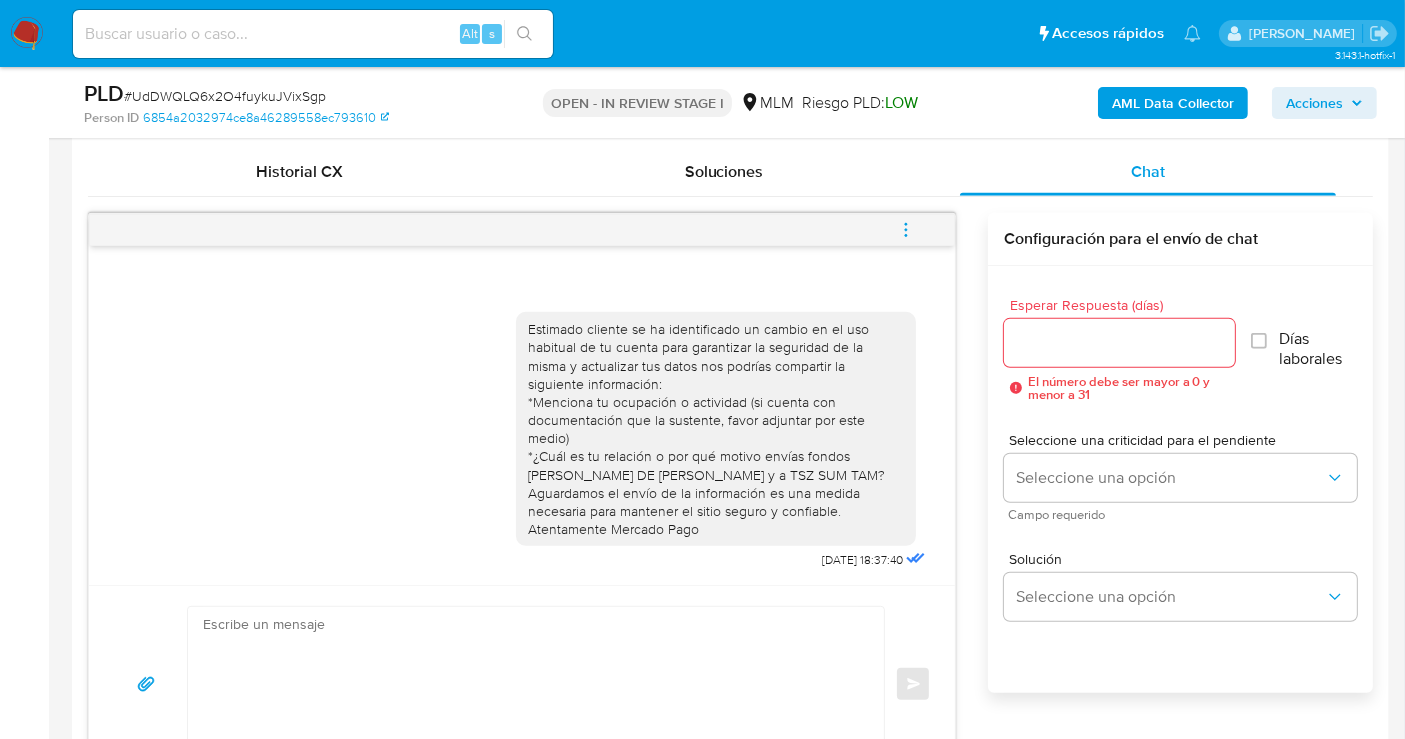 scroll, scrollTop: 888, scrollLeft: 0, axis: vertical 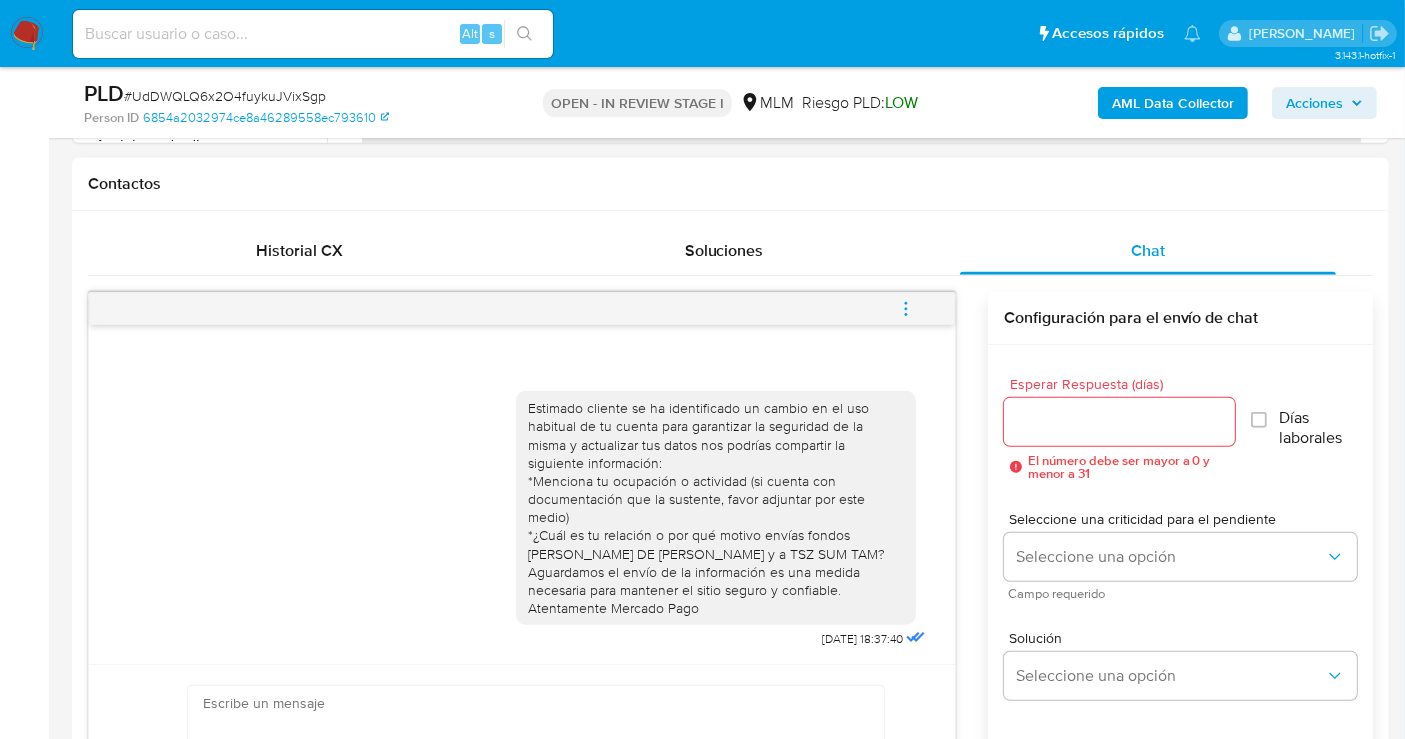 click at bounding box center [906, 309] 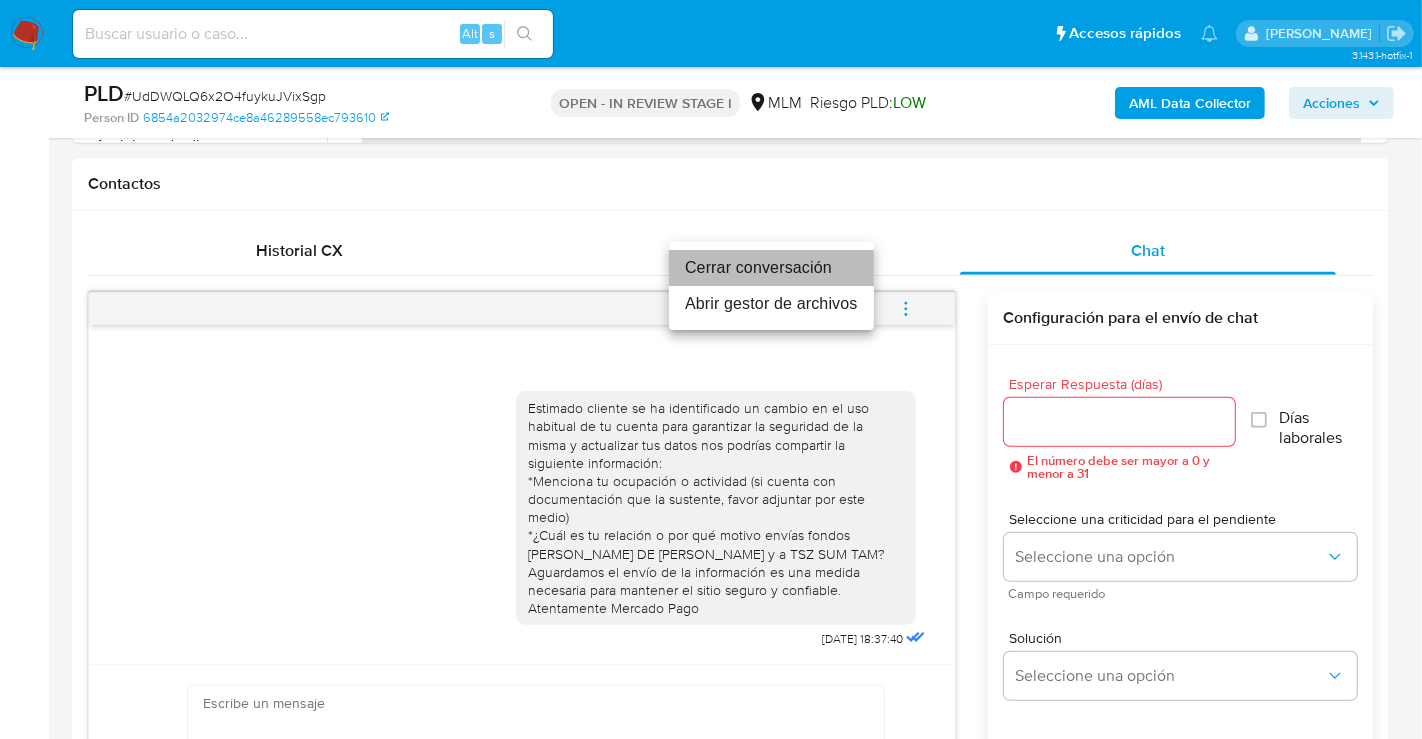 click on "Cerrar conversación" at bounding box center (771, 268) 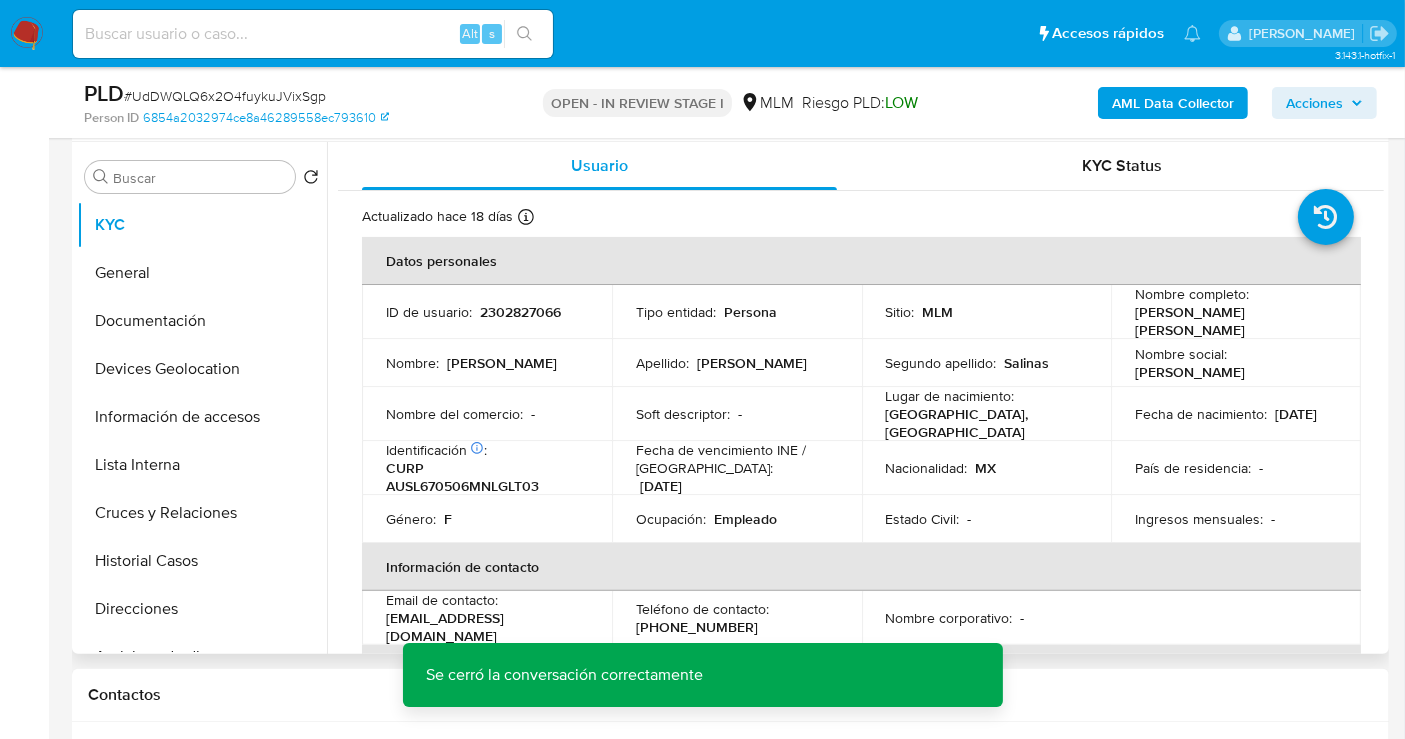 scroll, scrollTop: 222, scrollLeft: 0, axis: vertical 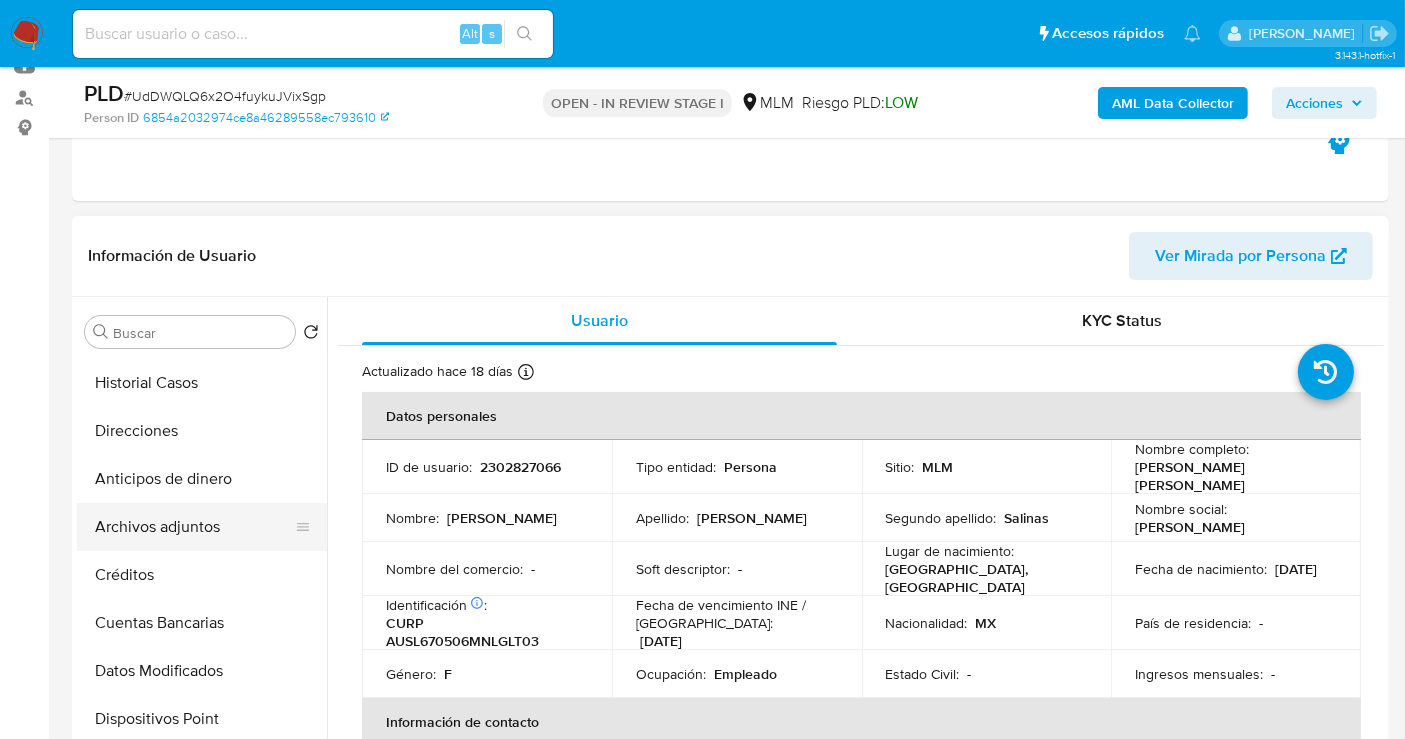 click on "Archivos adjuntos" at bounding box center (194, 527) 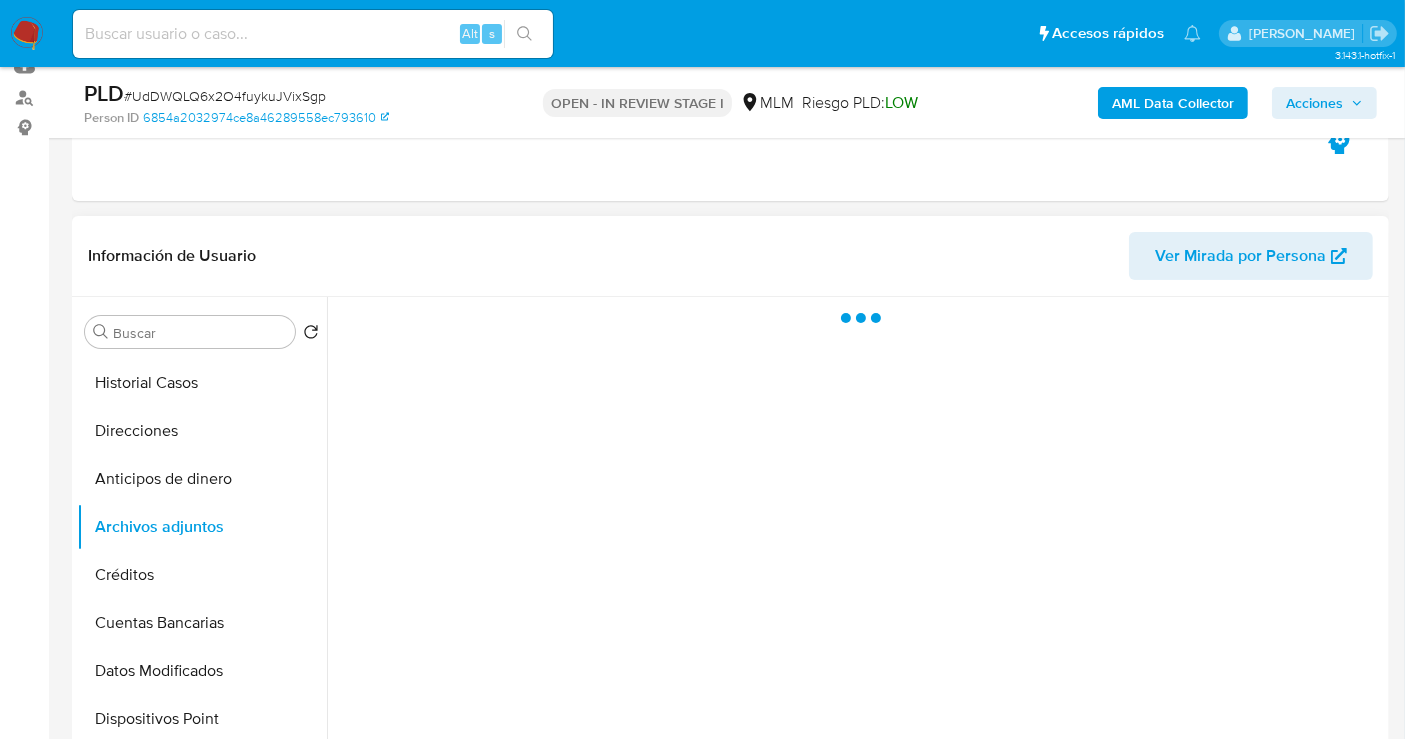 type 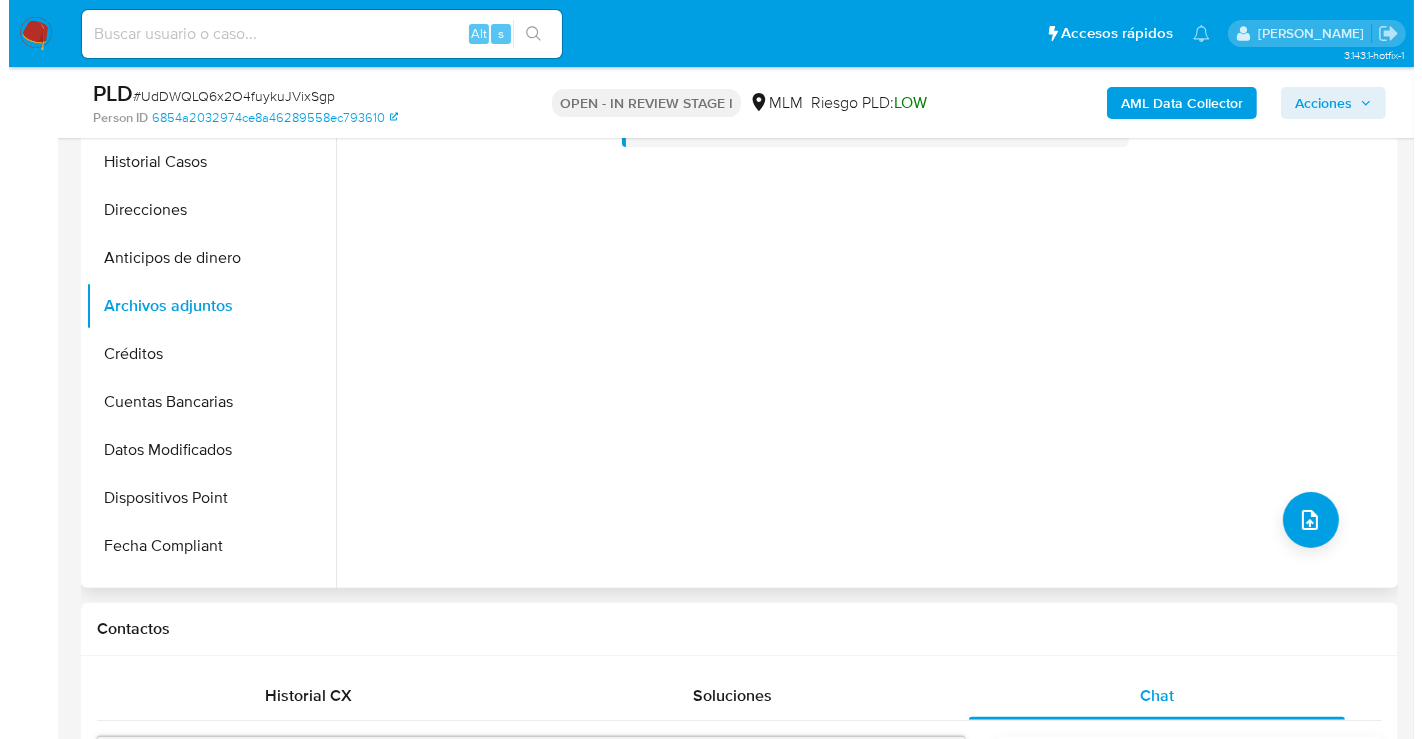 scroll, scrollTop: 444, scrollLeft: 0, axis: vertical 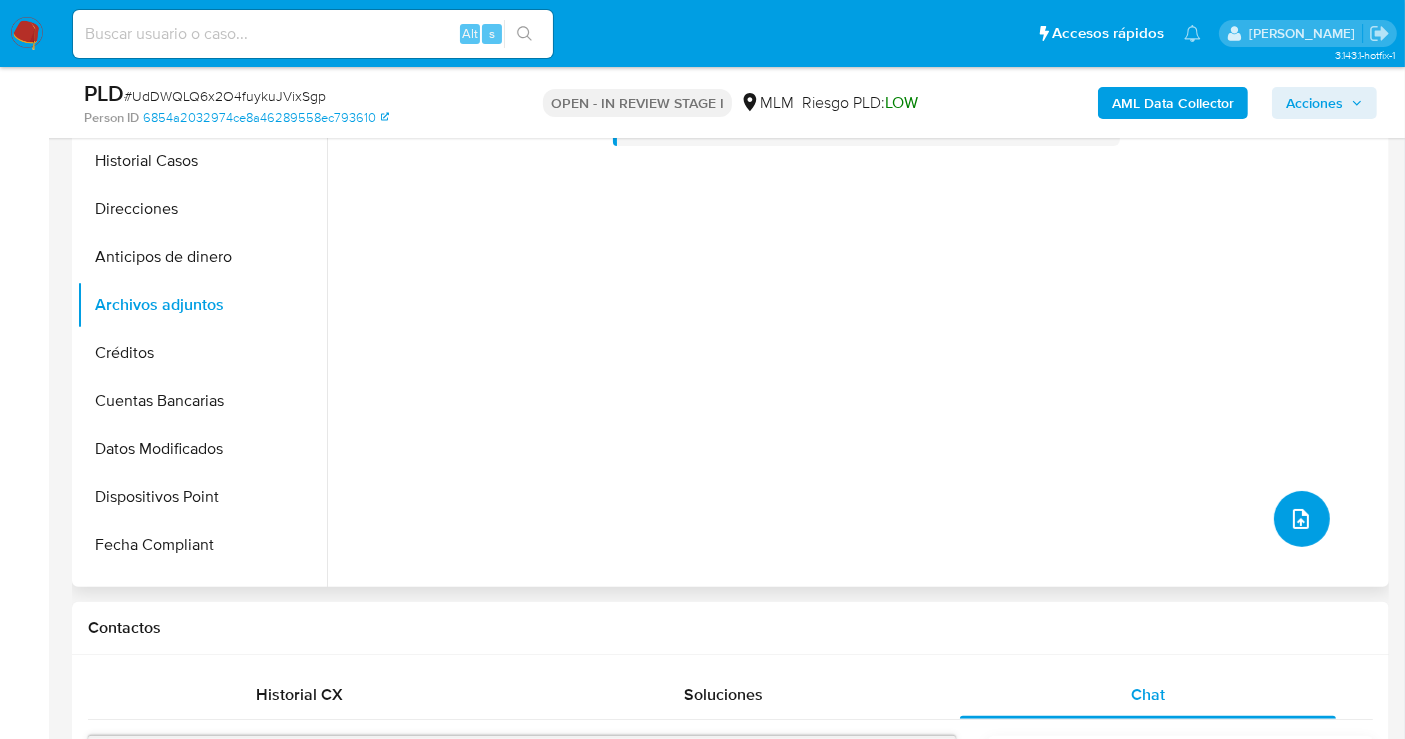 click at bounding box center (1301, 519) 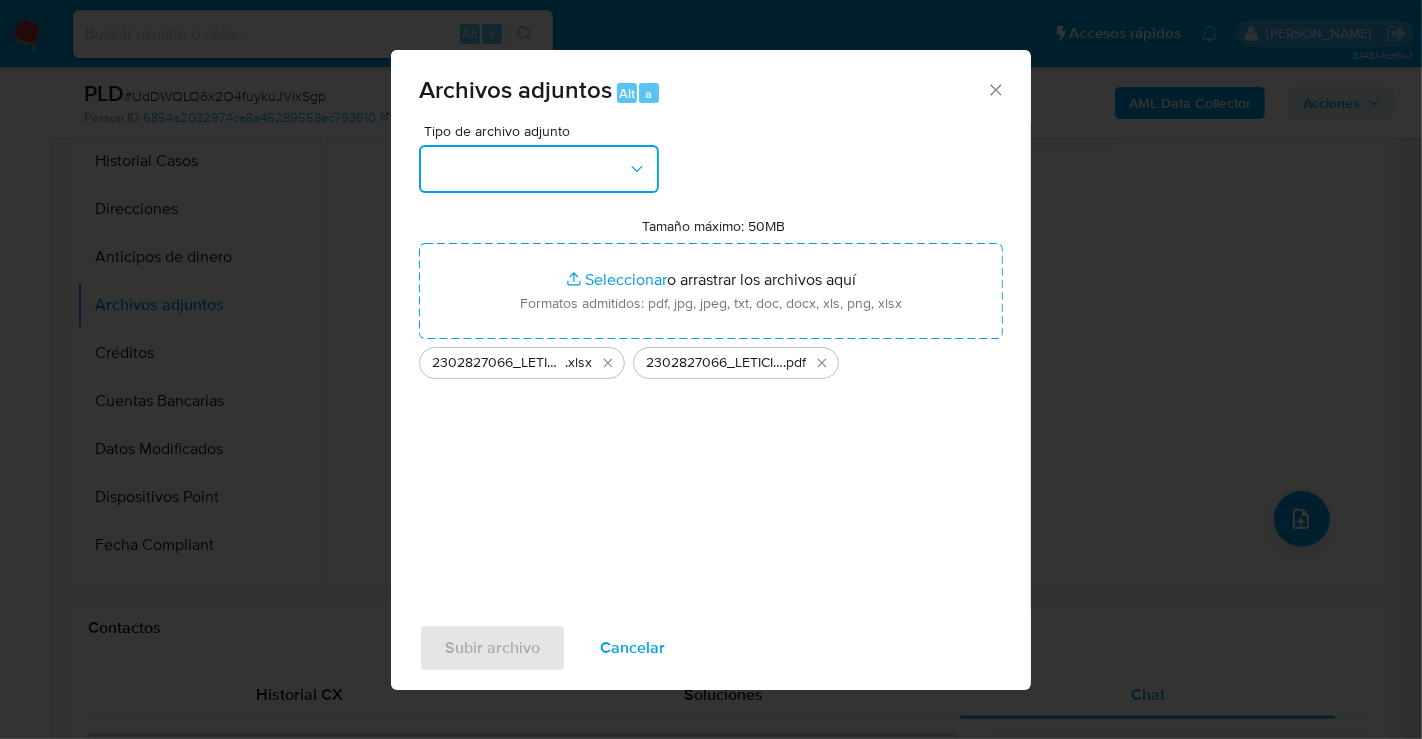 click at bounding box center [539, 169] 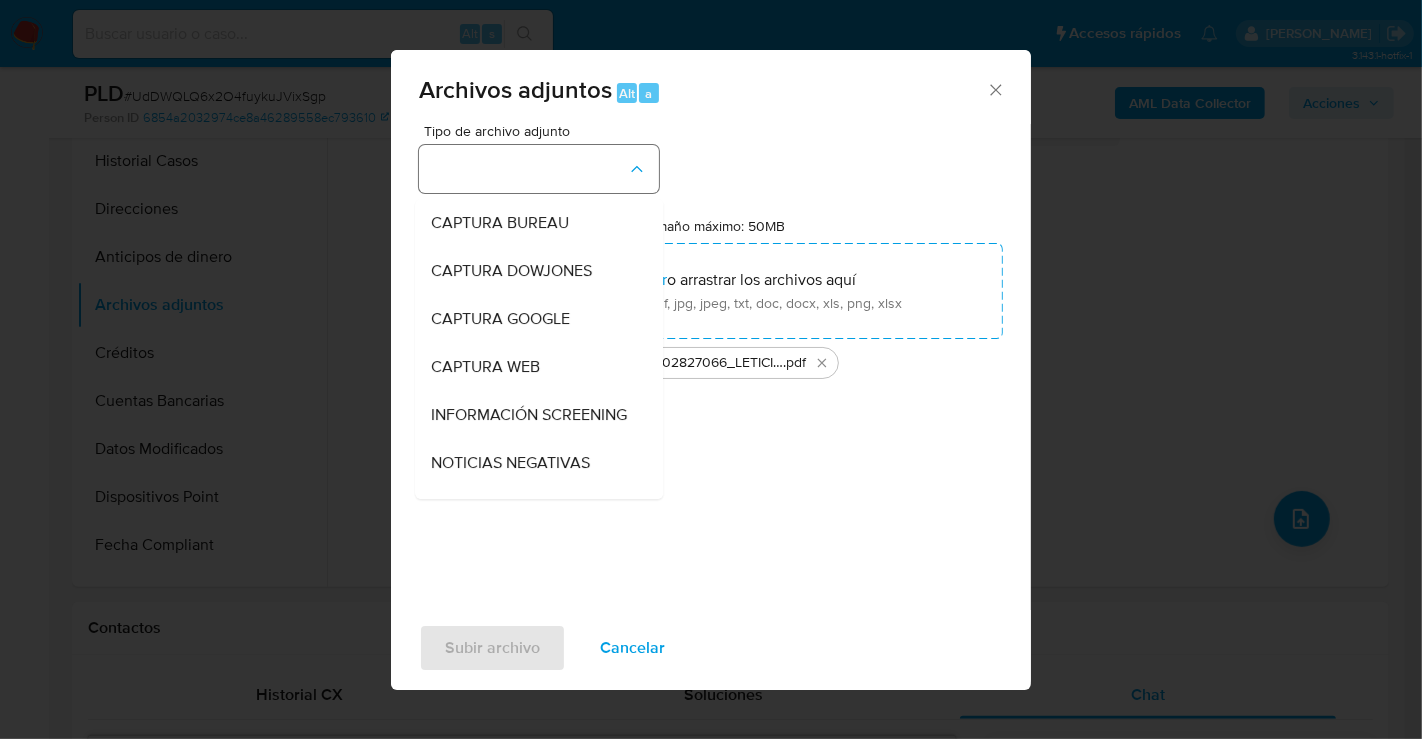 type 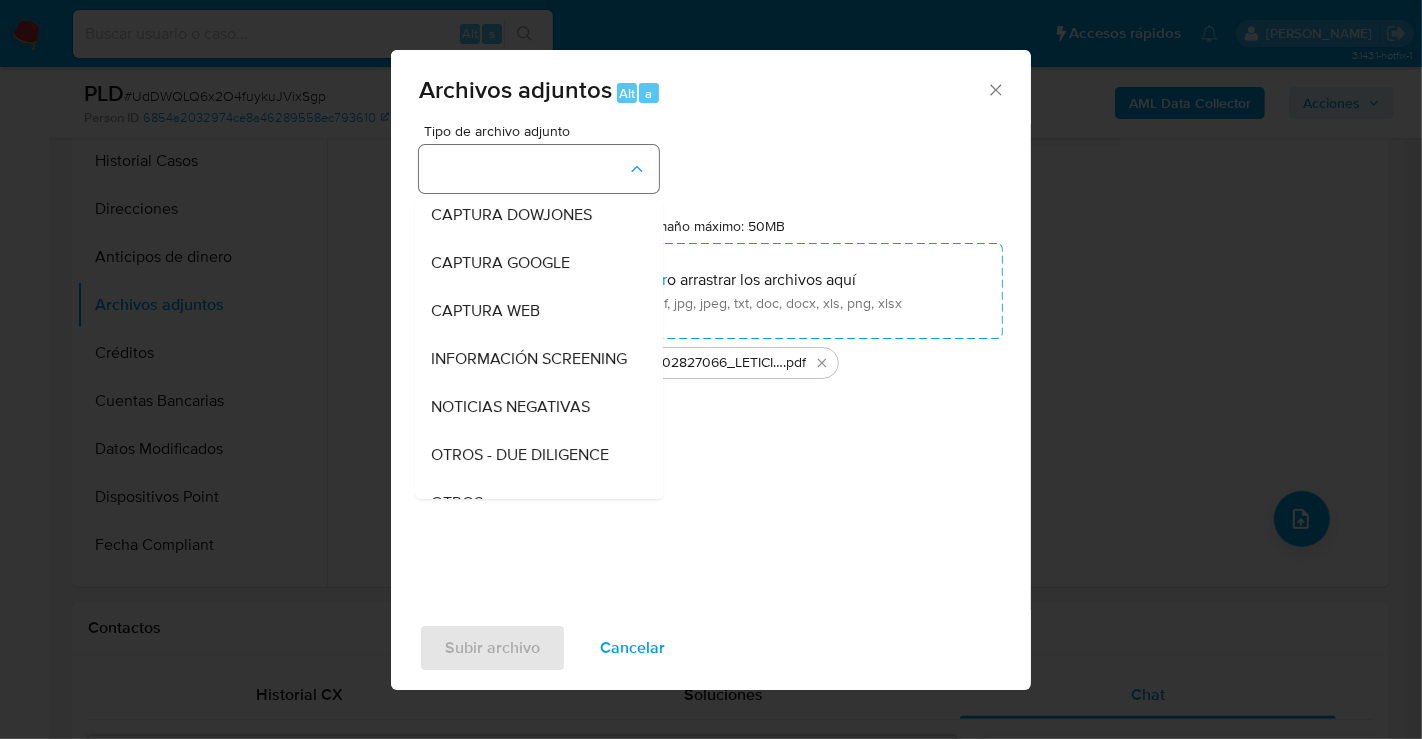 type 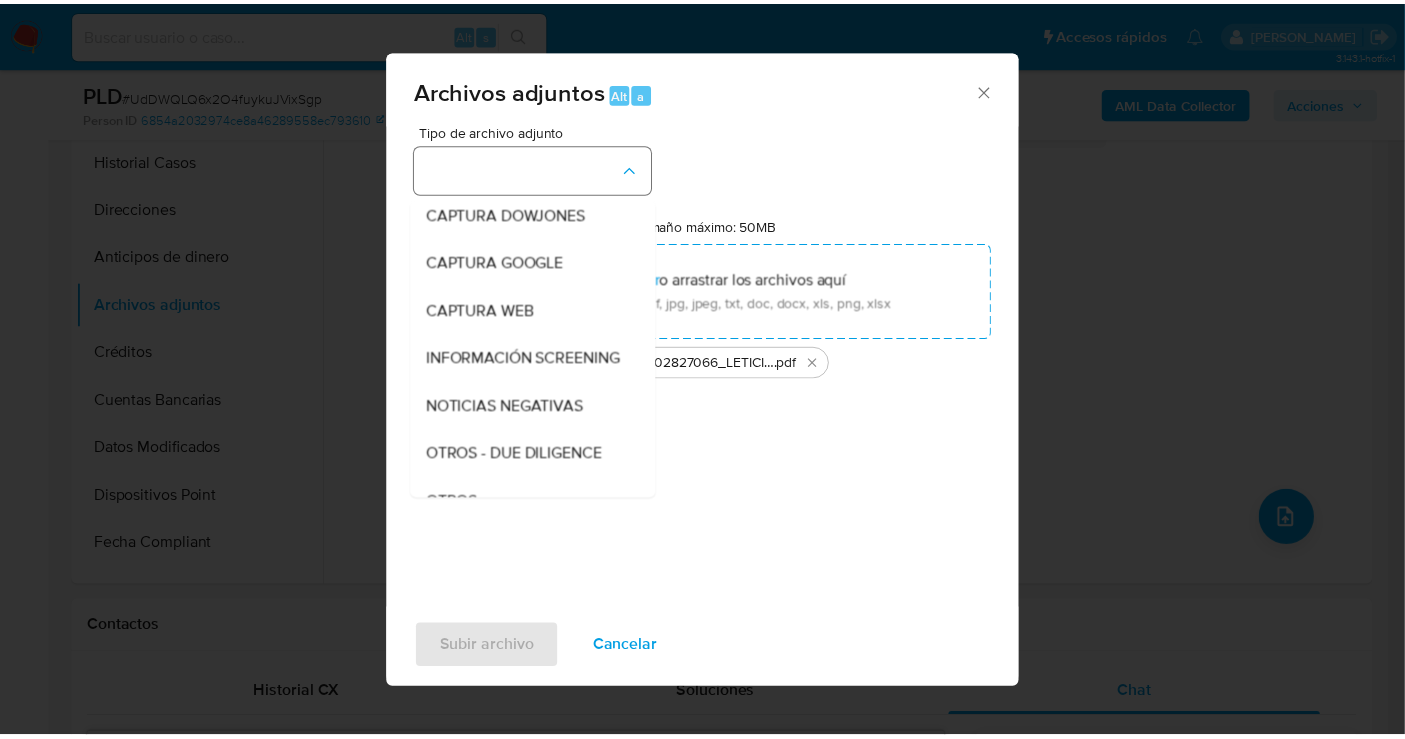 scroll, scrollTop: 103, scrollLeft: 0, axis: vertical 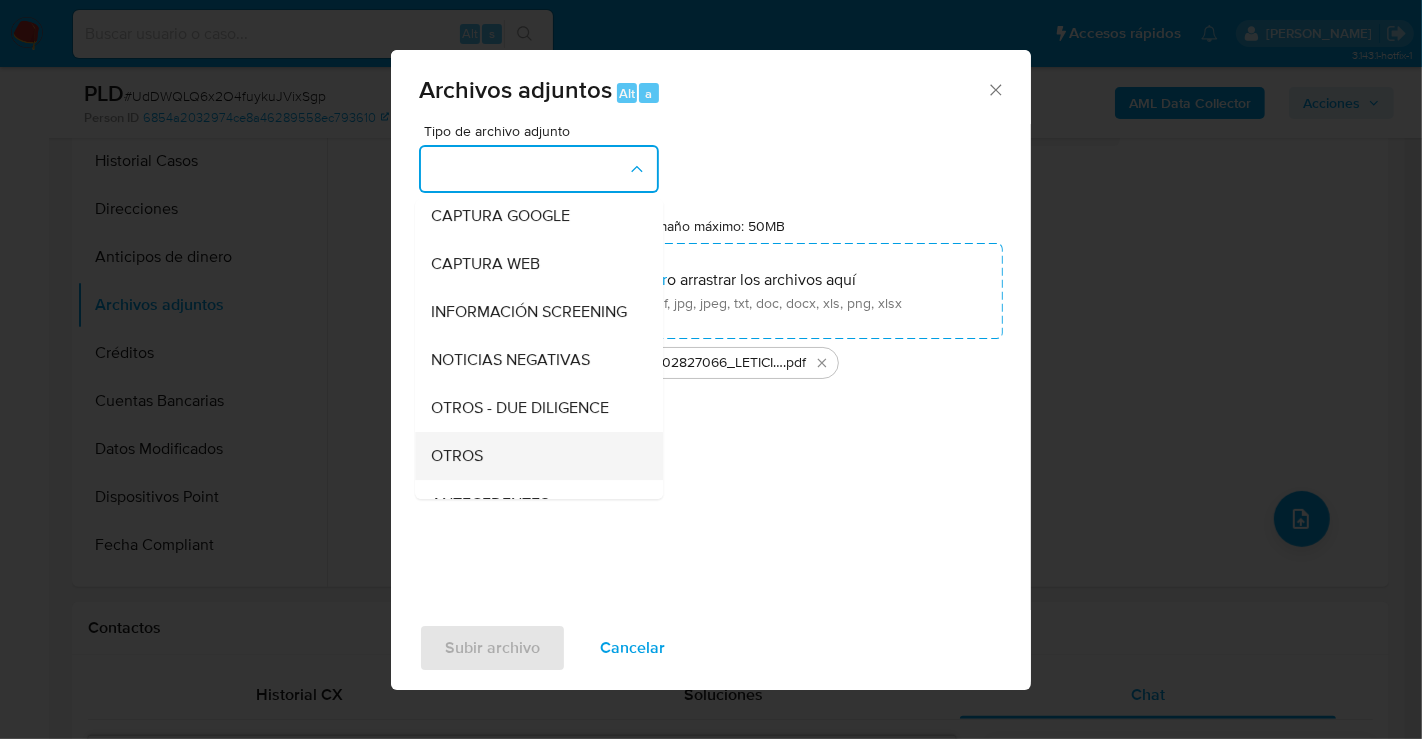 click on "OTROS" at bounding box center [457, 456] 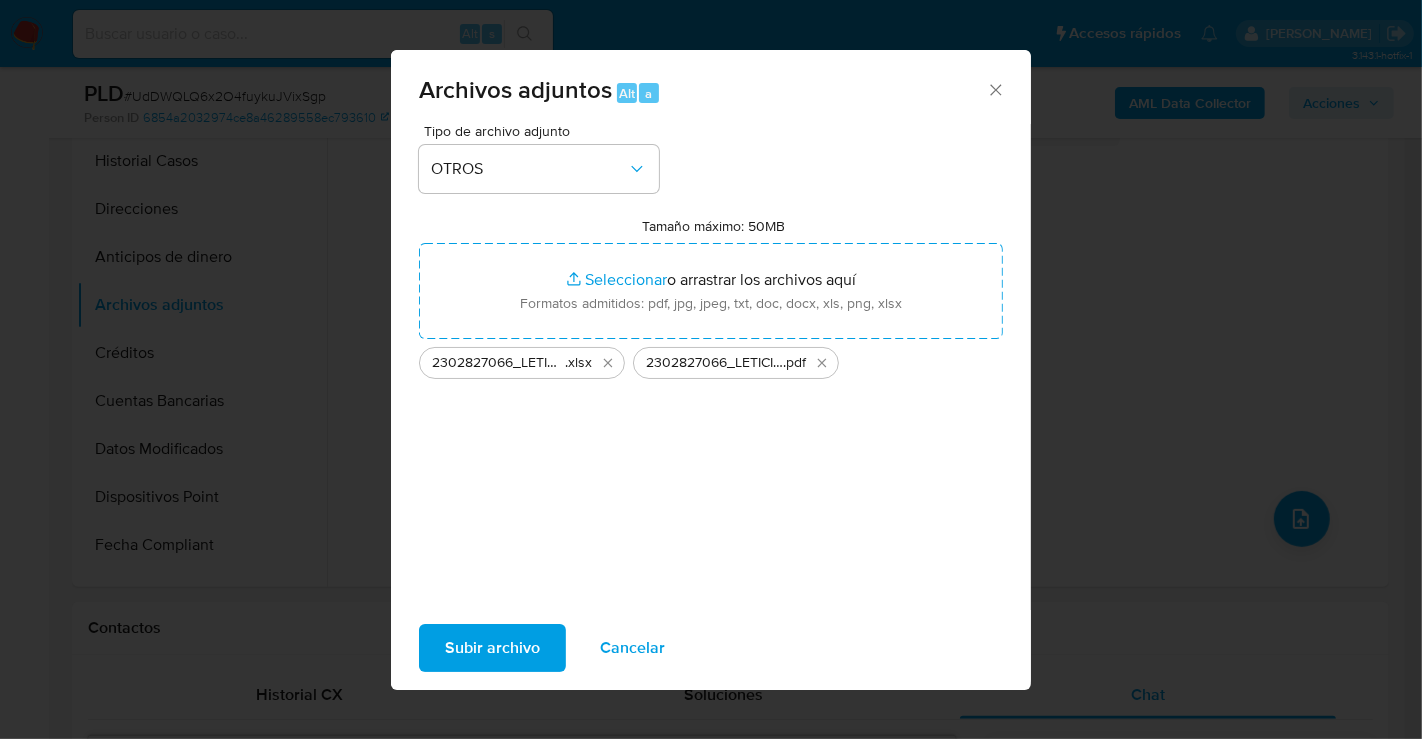 click on "Subir archivo" at bounding box center (492, 648) 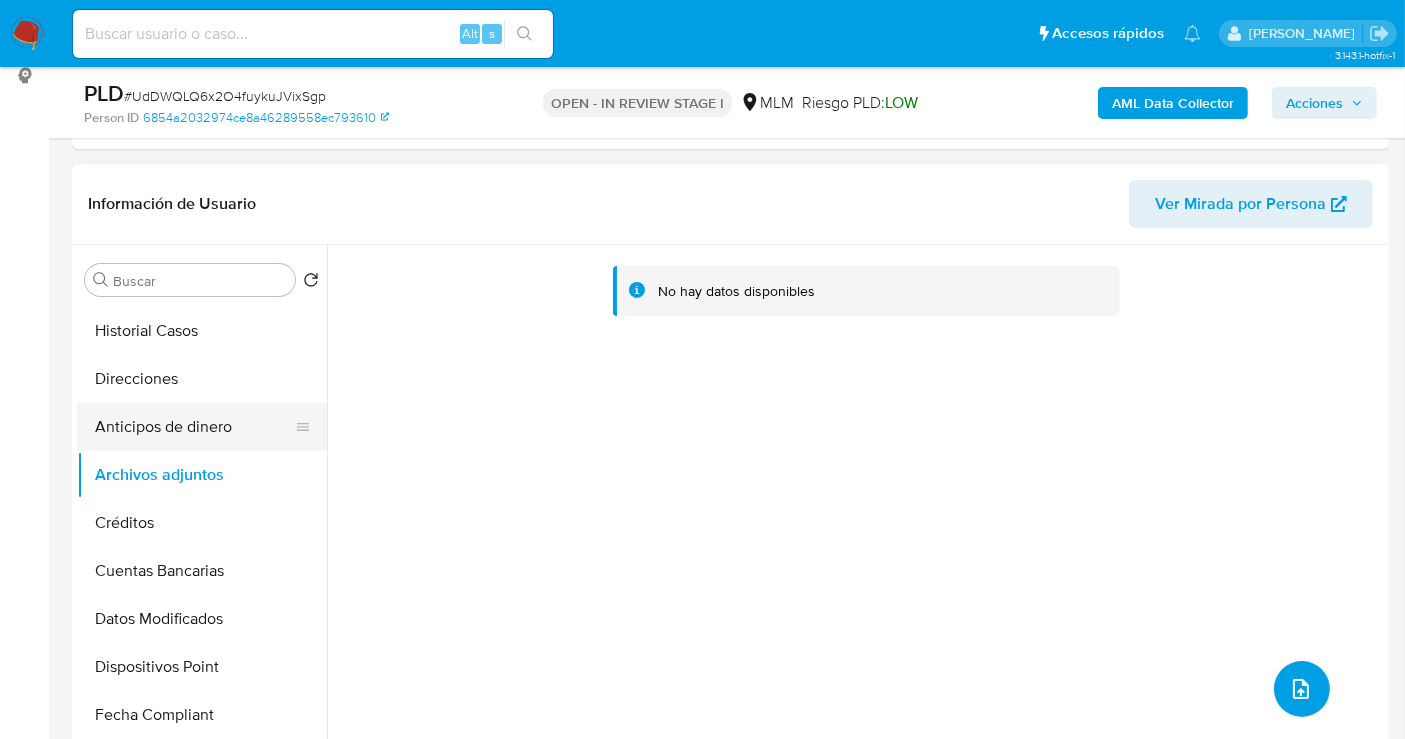 scroll, scrollTop: 222, scrollLeft: 0, axis: vertical 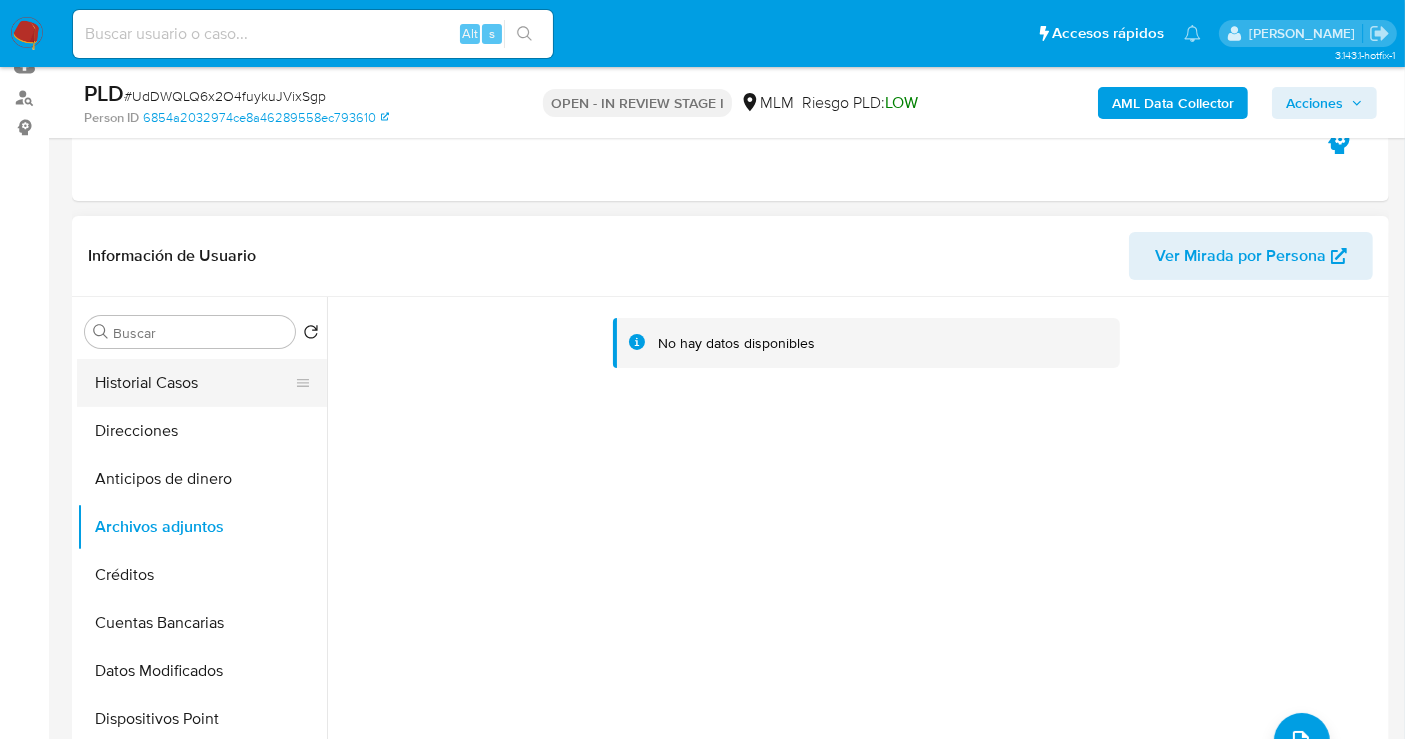 click on "Historial Casos" at bounding box center [194, 383] 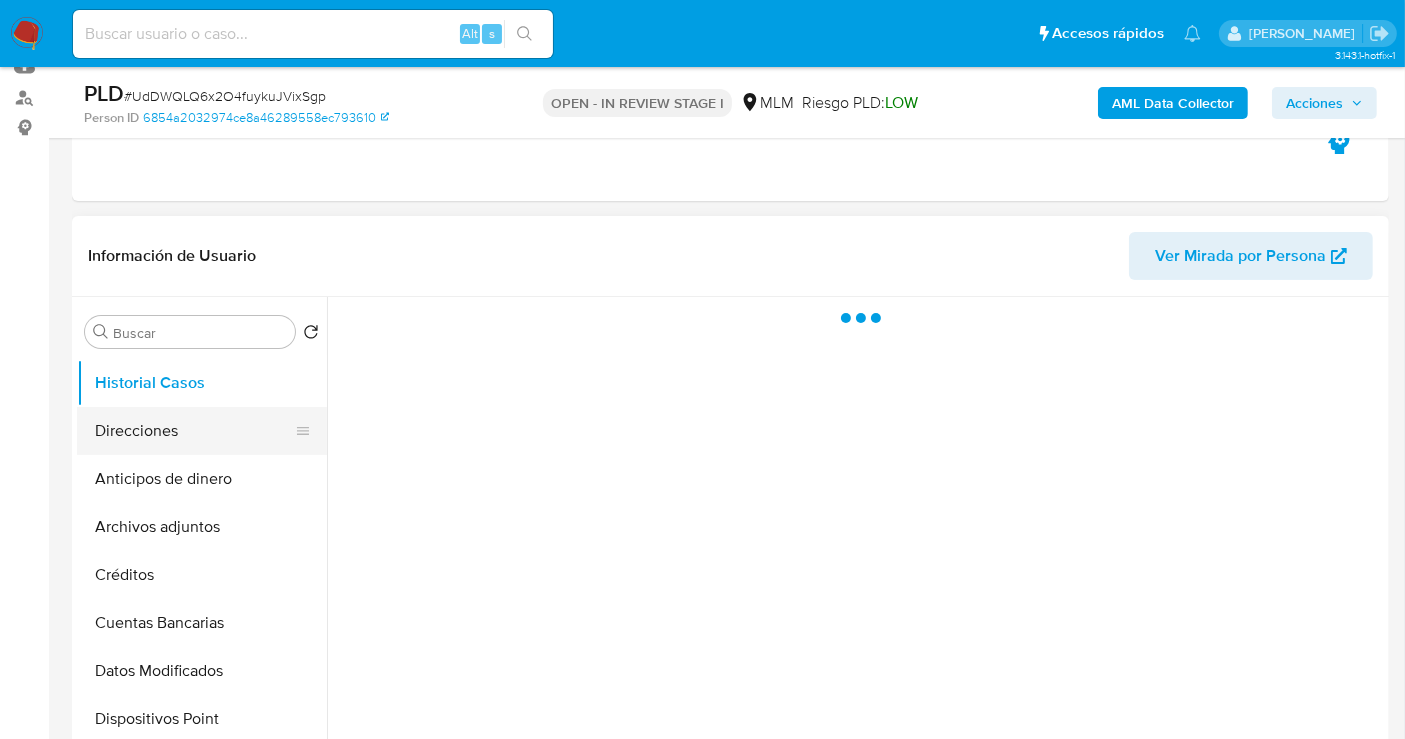 scroll, scrollTop: 0, scrollLeft: 0, axis: both 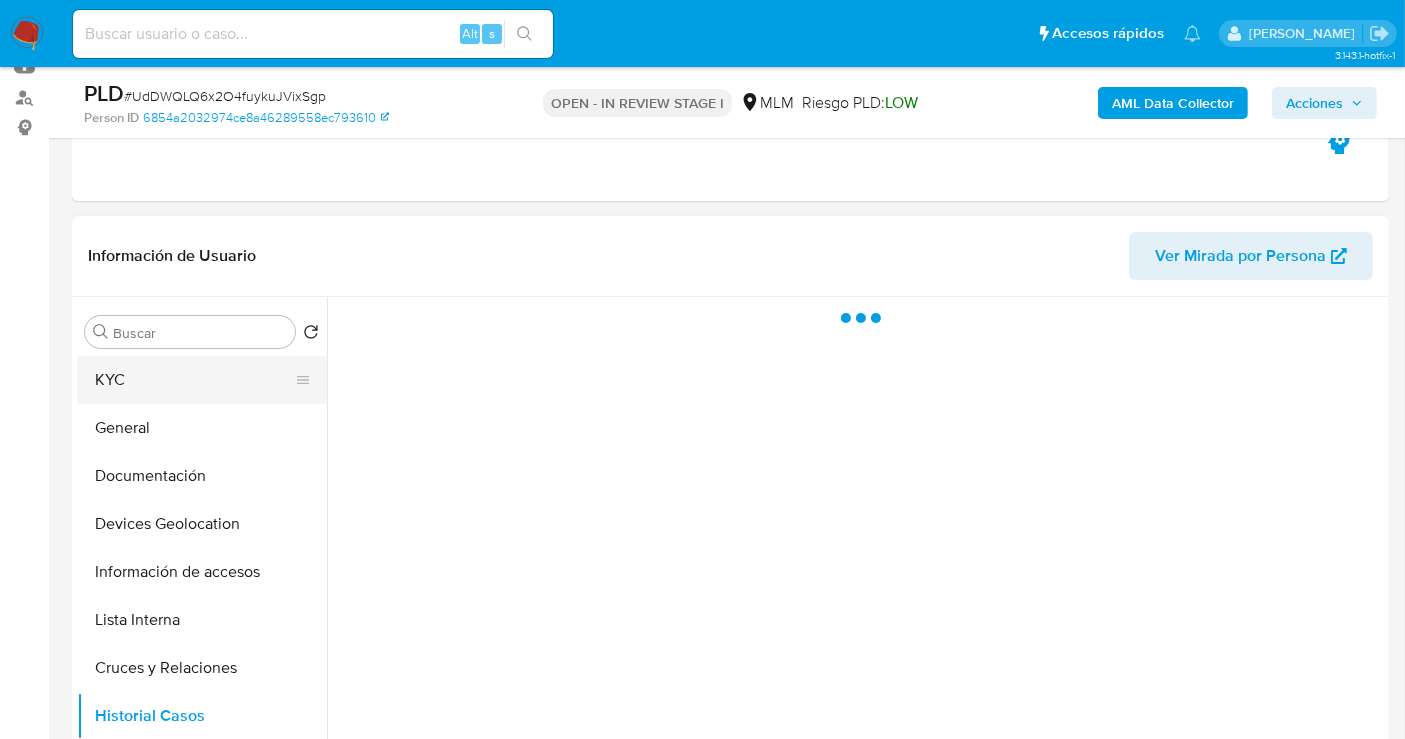 click on "KYC" at bounding box center [194, 380] 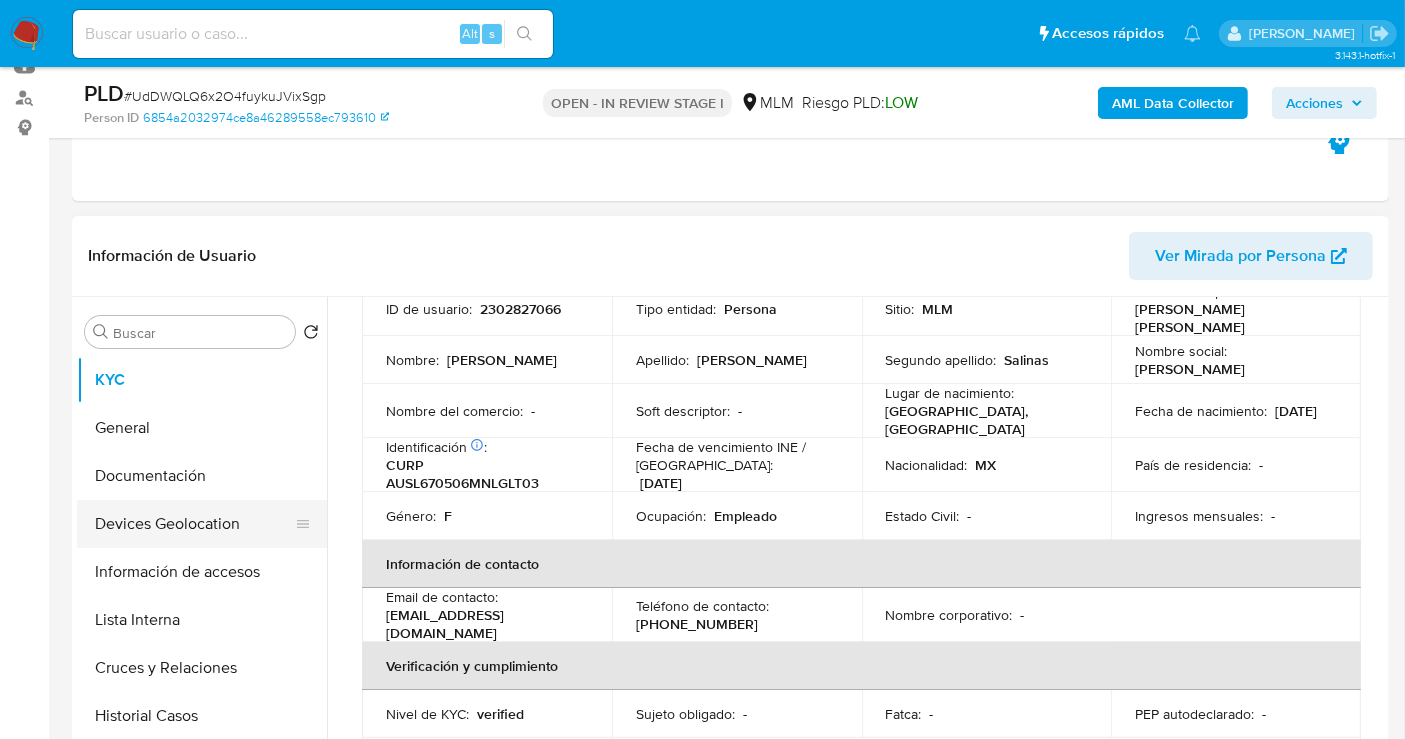 scroll, scrollTop: 222, scrollLeft: 0, axis: vertical 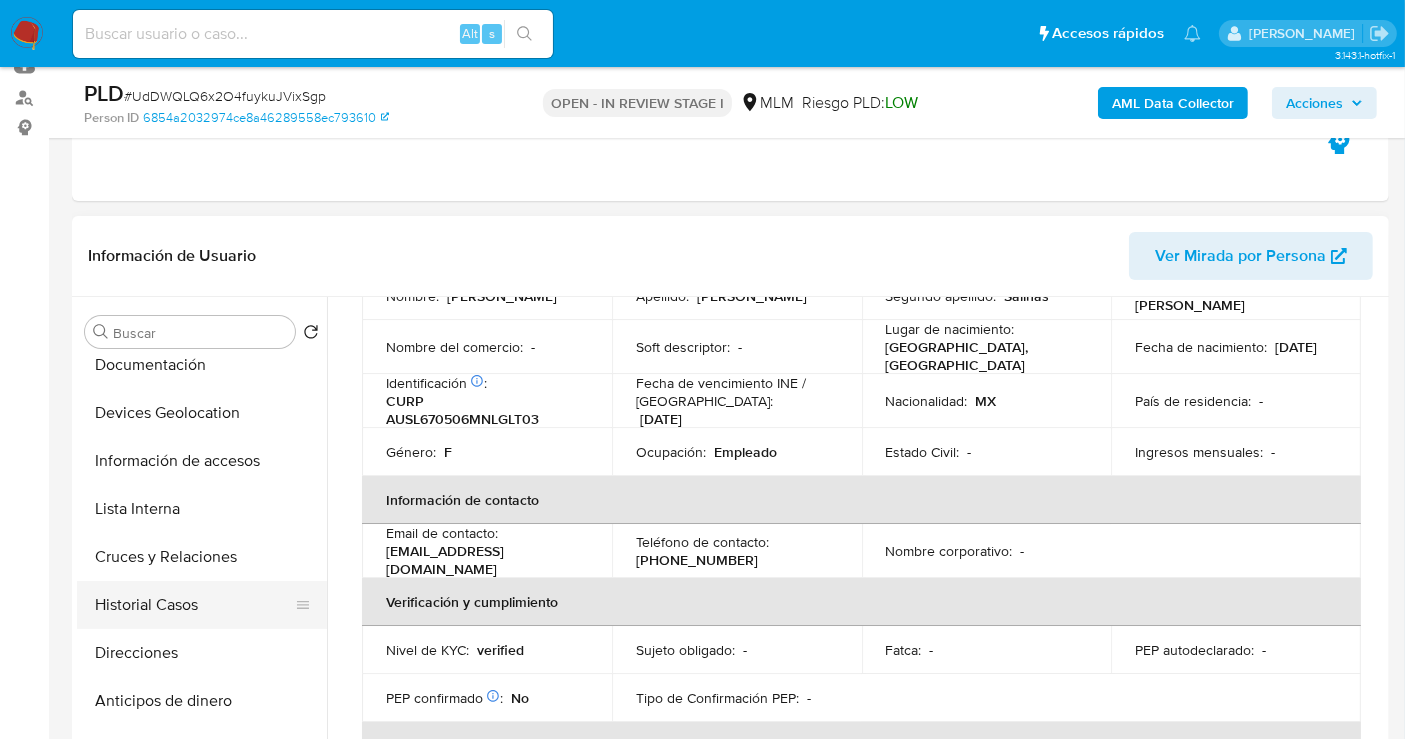 click on "Historial Casos" at bounding box center [194, 605] 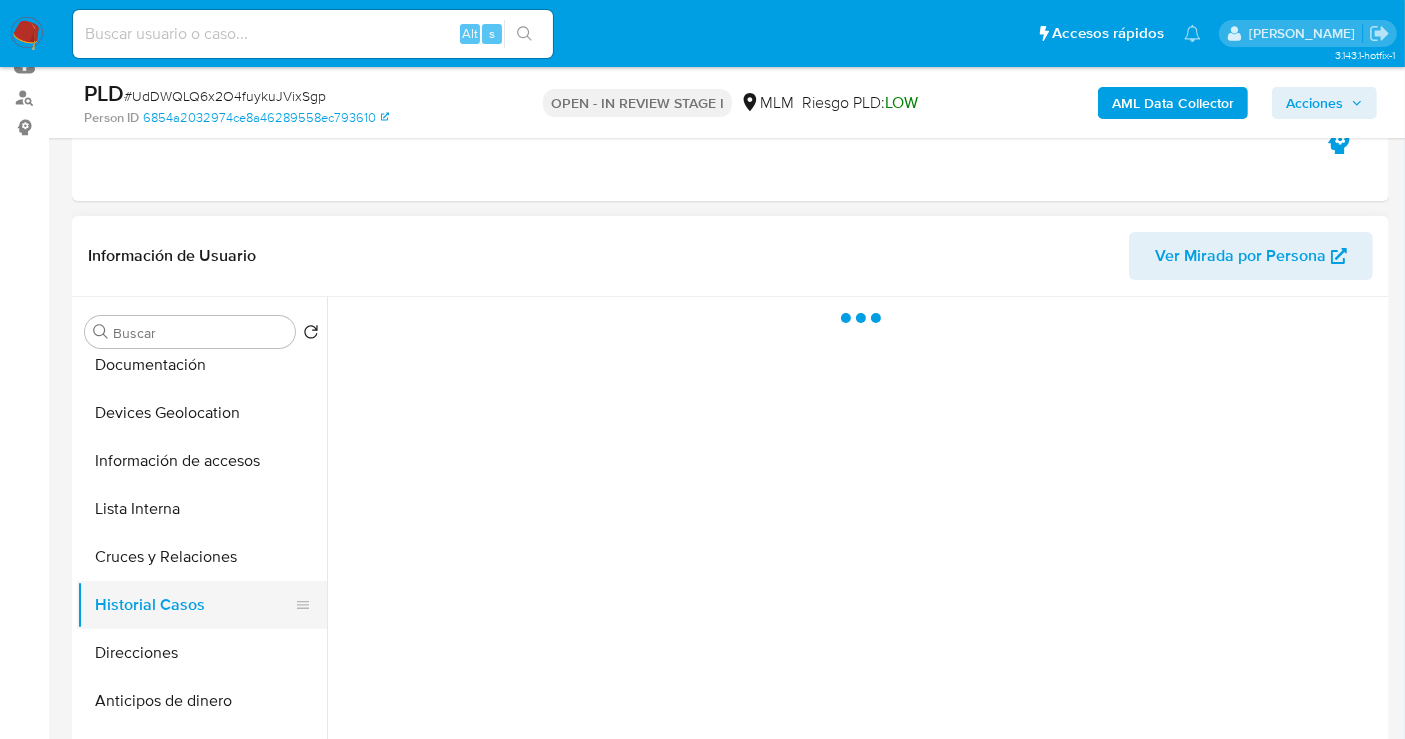 scroll, scrollTop: 0, scrollLeft: 0, axis: both 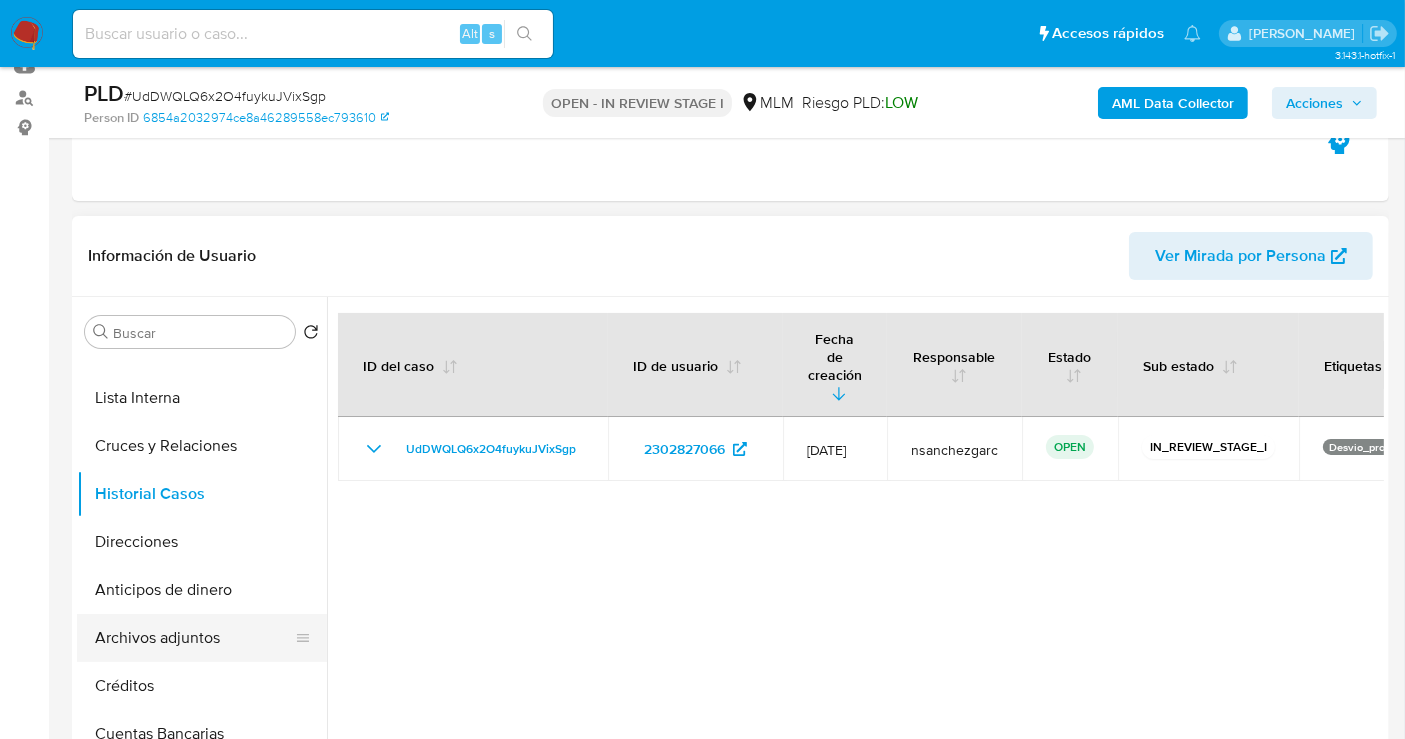 click on "Archivos adjuntos" at bounding box center (194, 638) 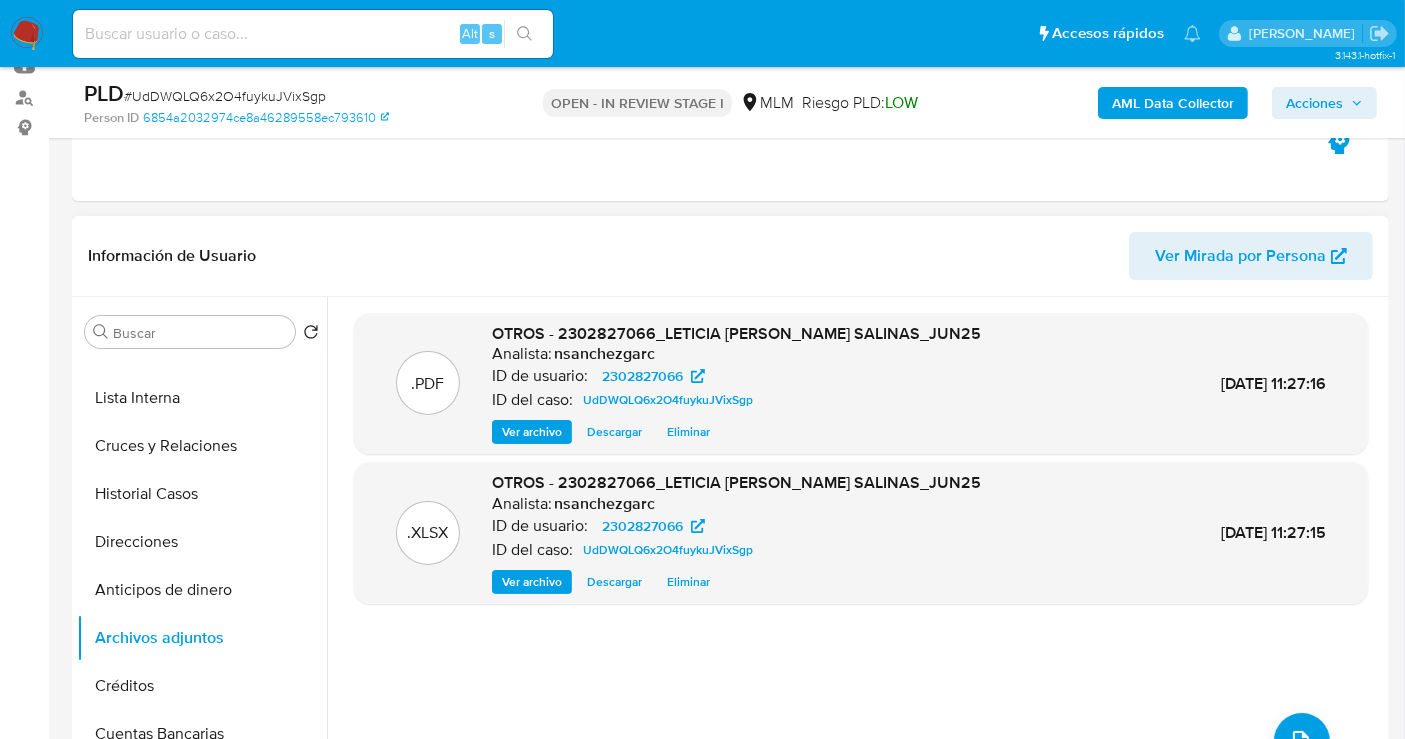 click on "Ver archivo" at bounding box center [532, 432] 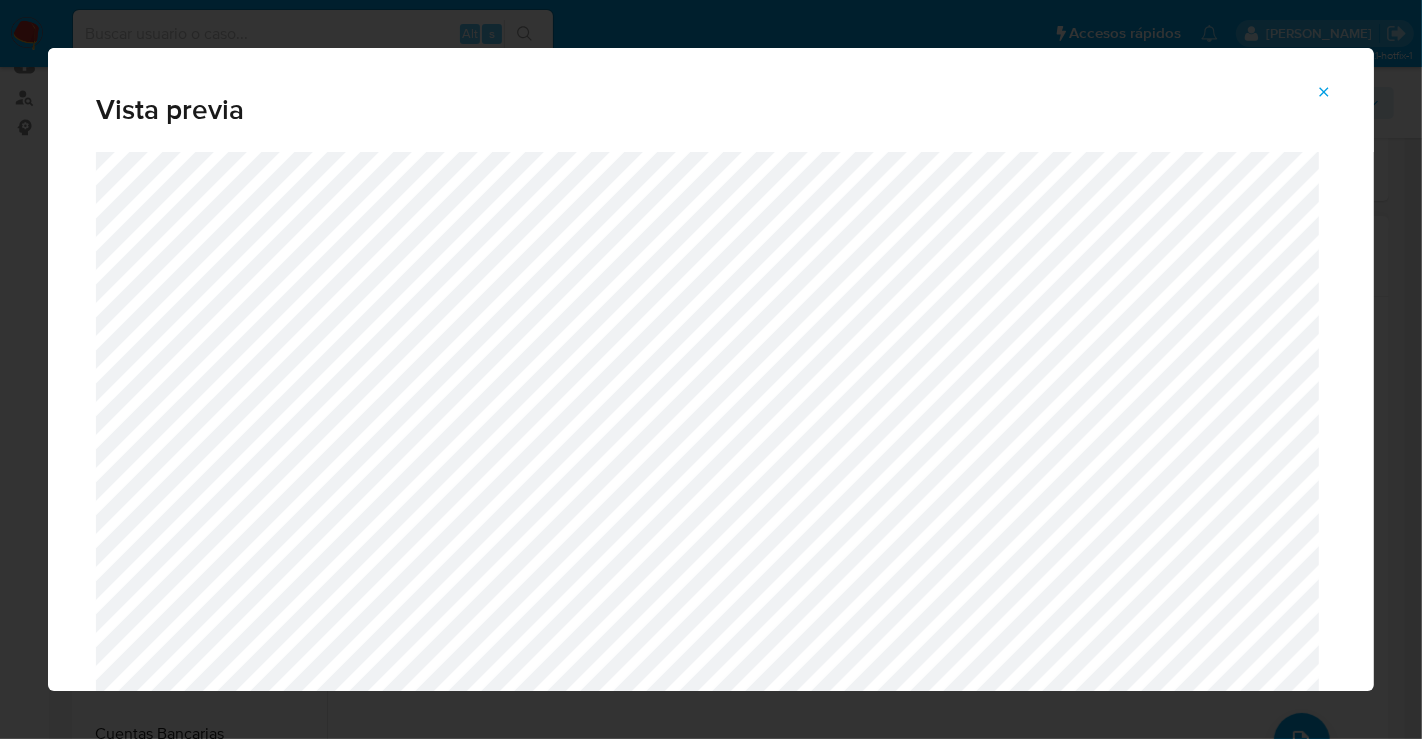 click 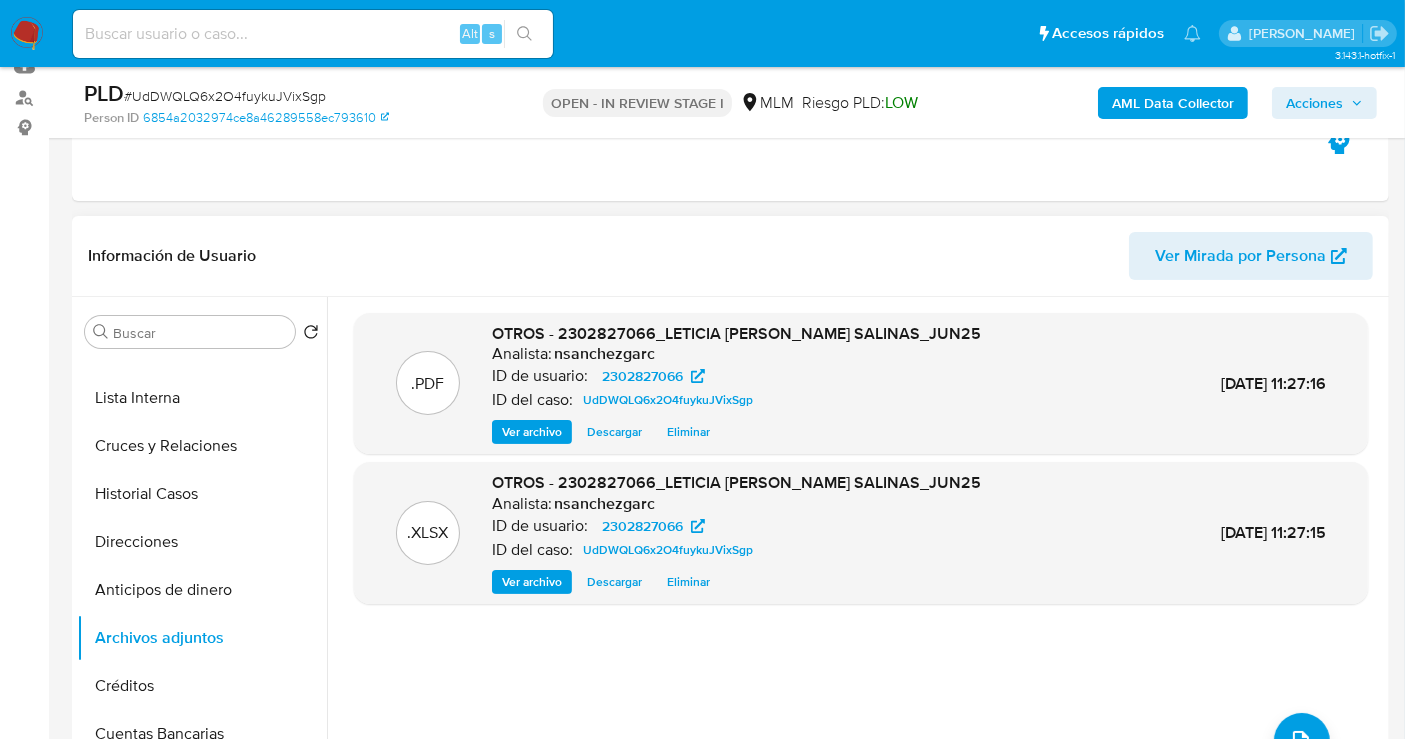click on "Acciones" at bounding box center [1314, 103] 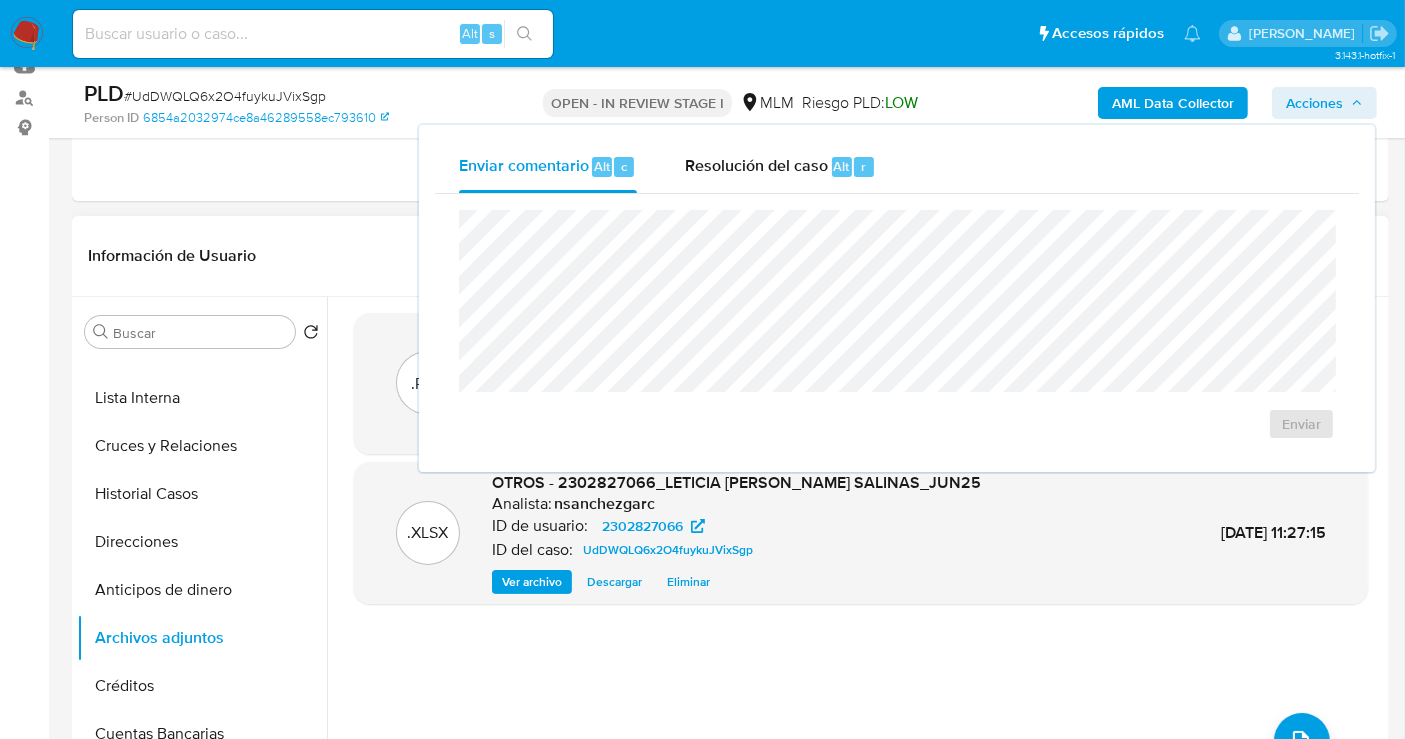 click on "OTROS - 2302827066_LETICIA AMPARO JUANA AGUILERA SALINAS_JUN25 Analista: nsanchezgarc ID de usuario: 2302827066 ID del caso: UdDWQLQ6x2O4fuykuJVixSgp Ver archivo Descargar Eliminar" at bounding box center [736, 533] 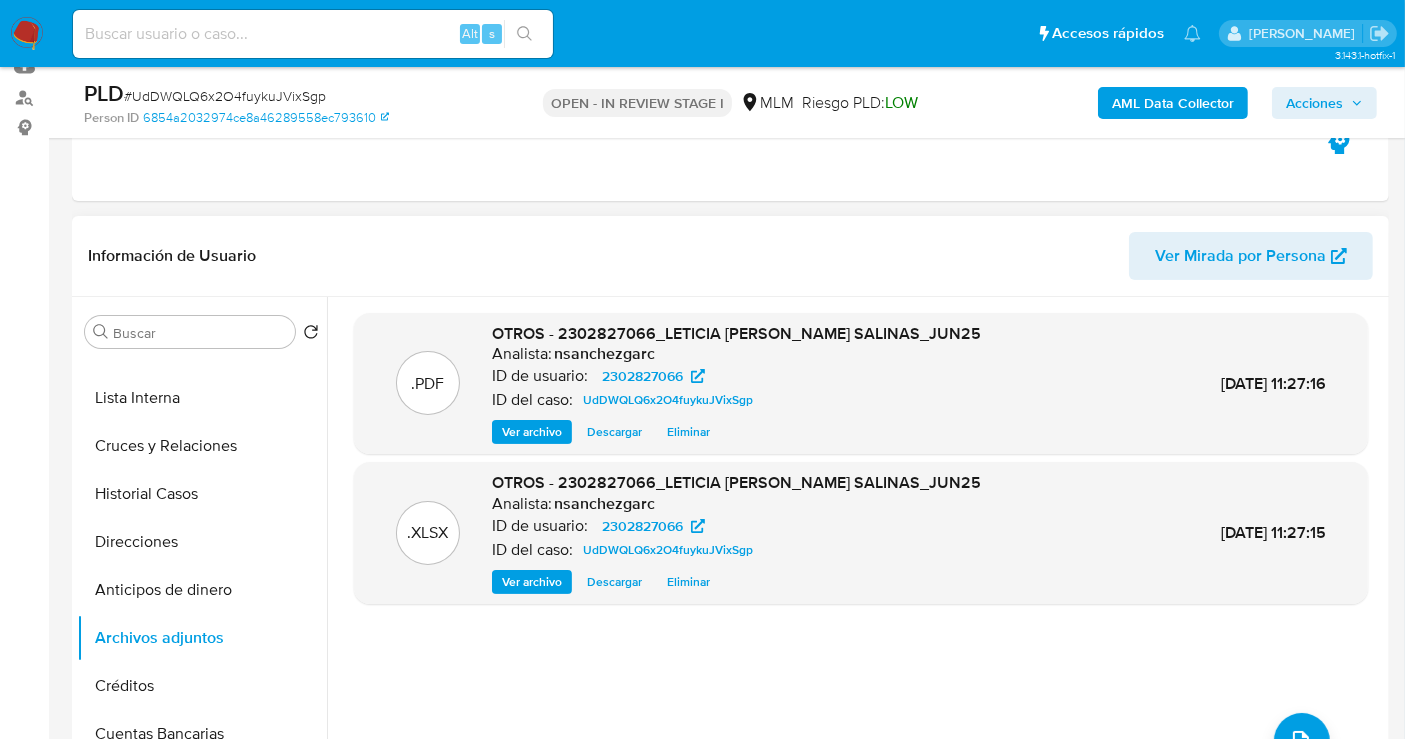 click on "Ver archivo" at bounding box center (532, 582) 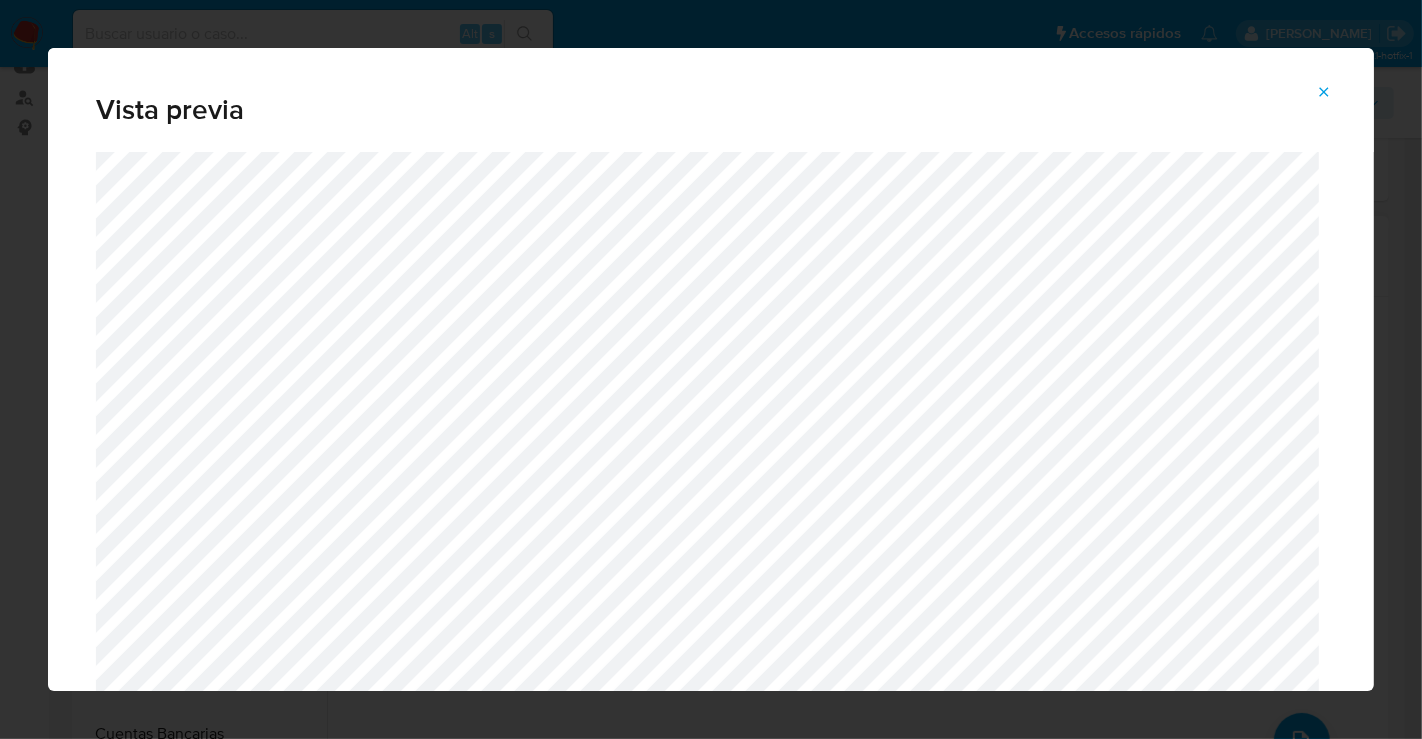 click 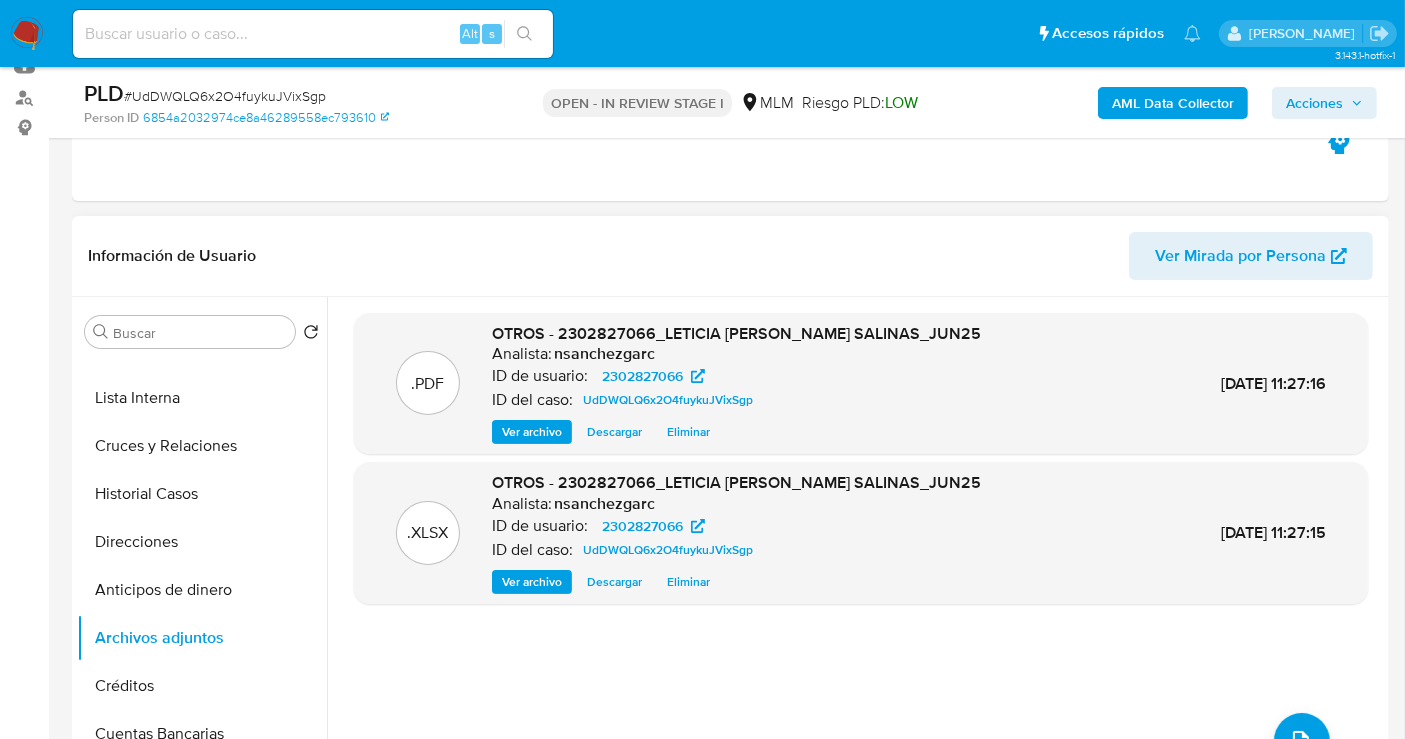 click on "Acciones" at bounding box center [1314, 103] 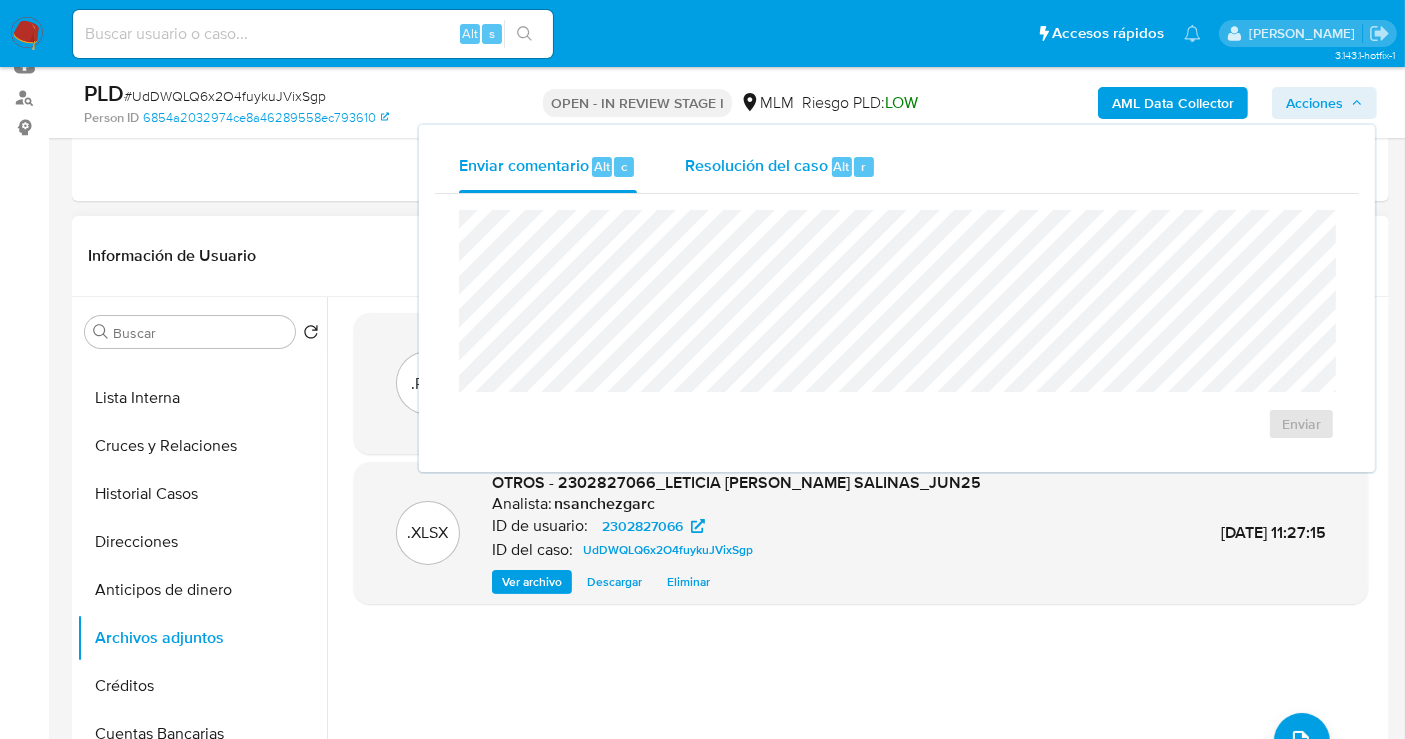 click on "Resolución del caso" at bounding box center (756, 165) 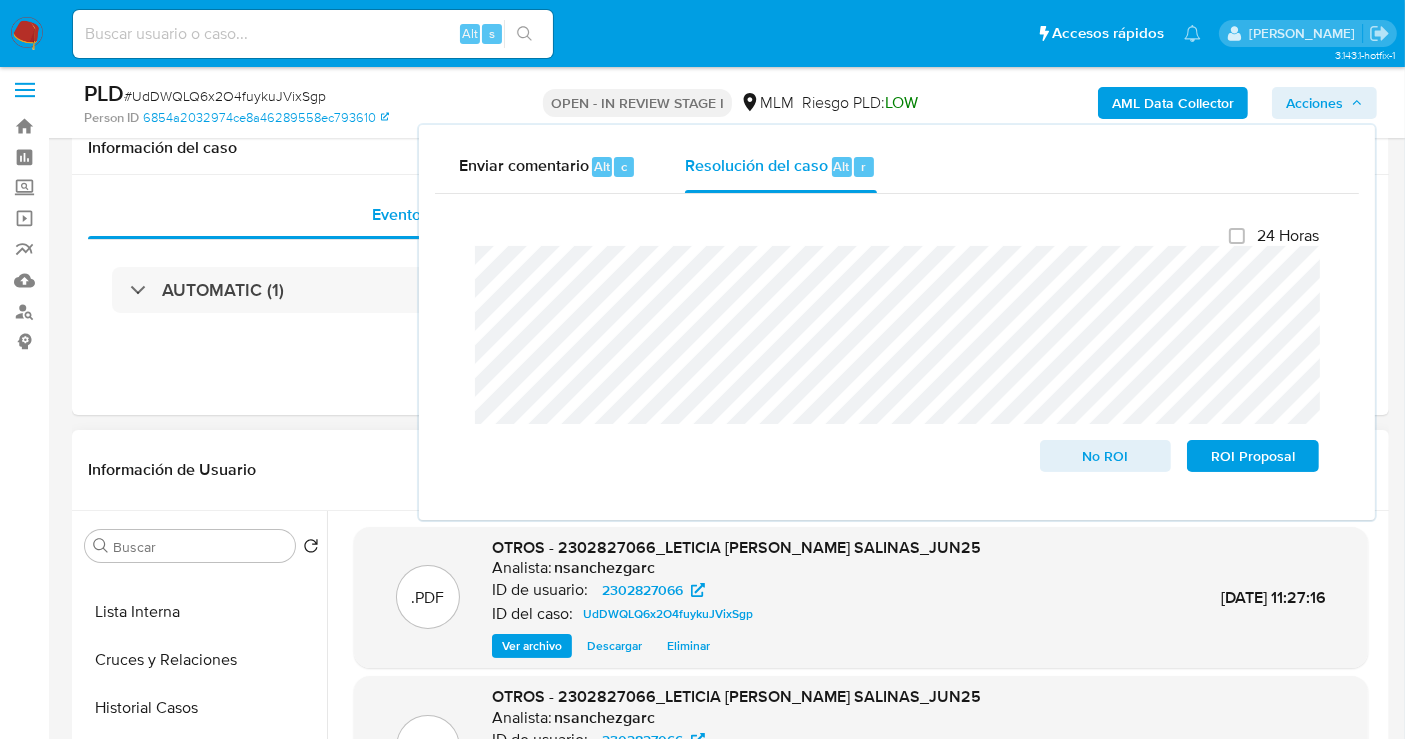 scroll, scrollTop: 0, scrollLeft: 0, axis: both 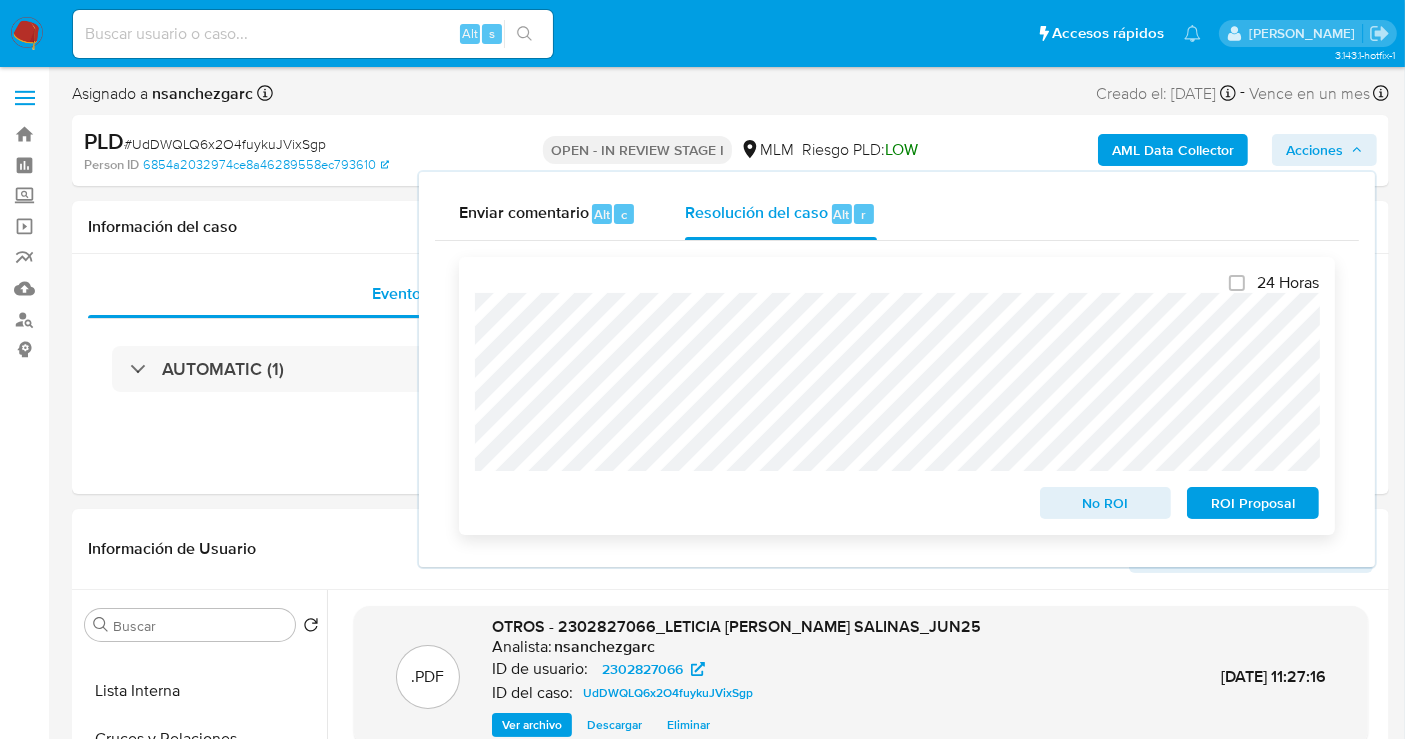 click on "ROI Proposal" at bounding box center [1253, 503] 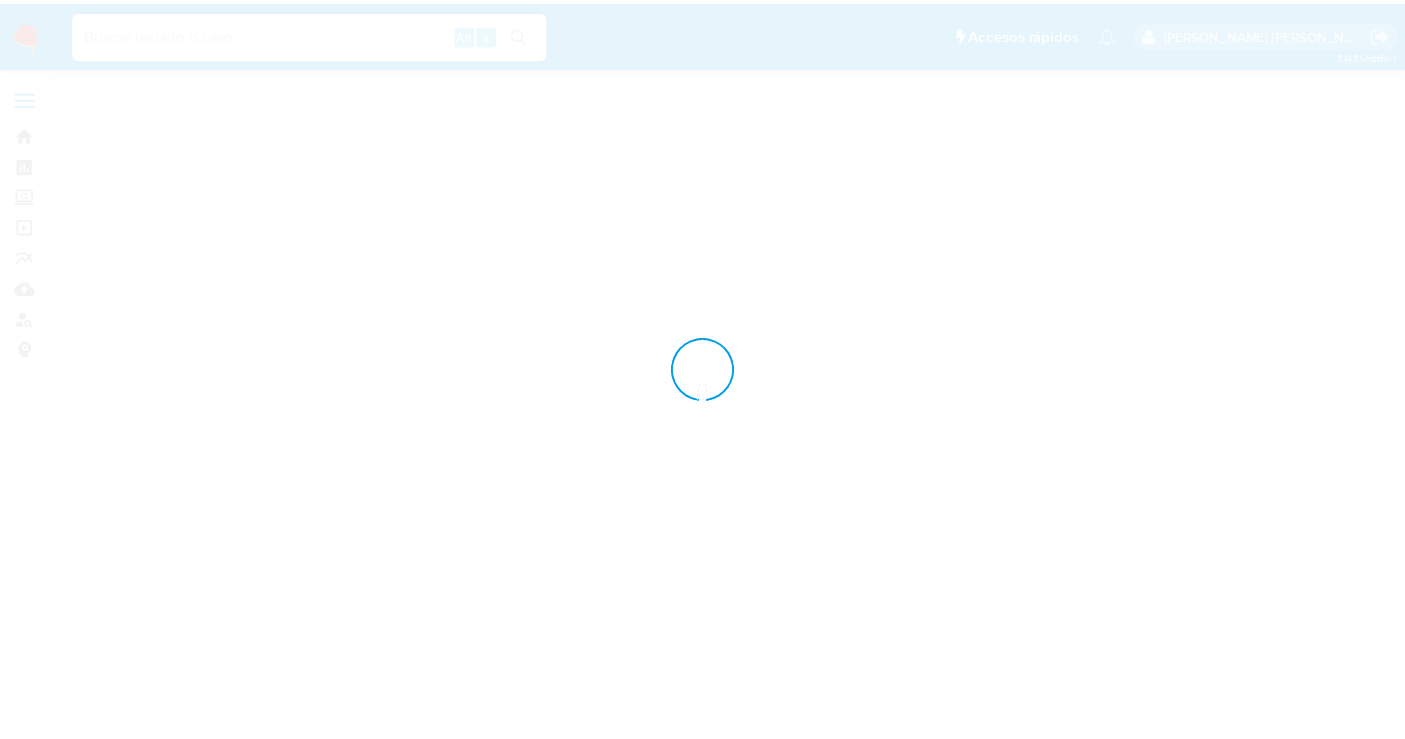 scroll, scrollTop: 0, scrollLeft: 0, axis: both 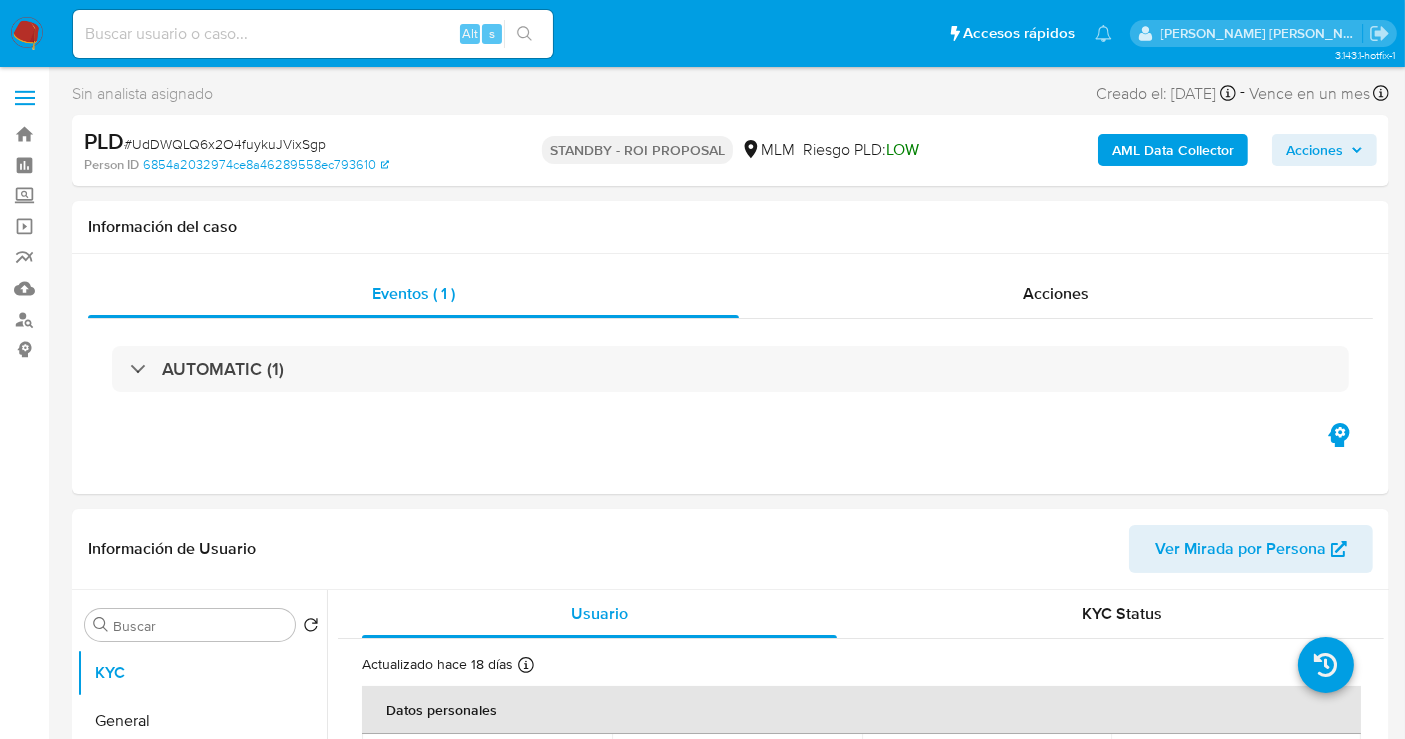 select on "10" 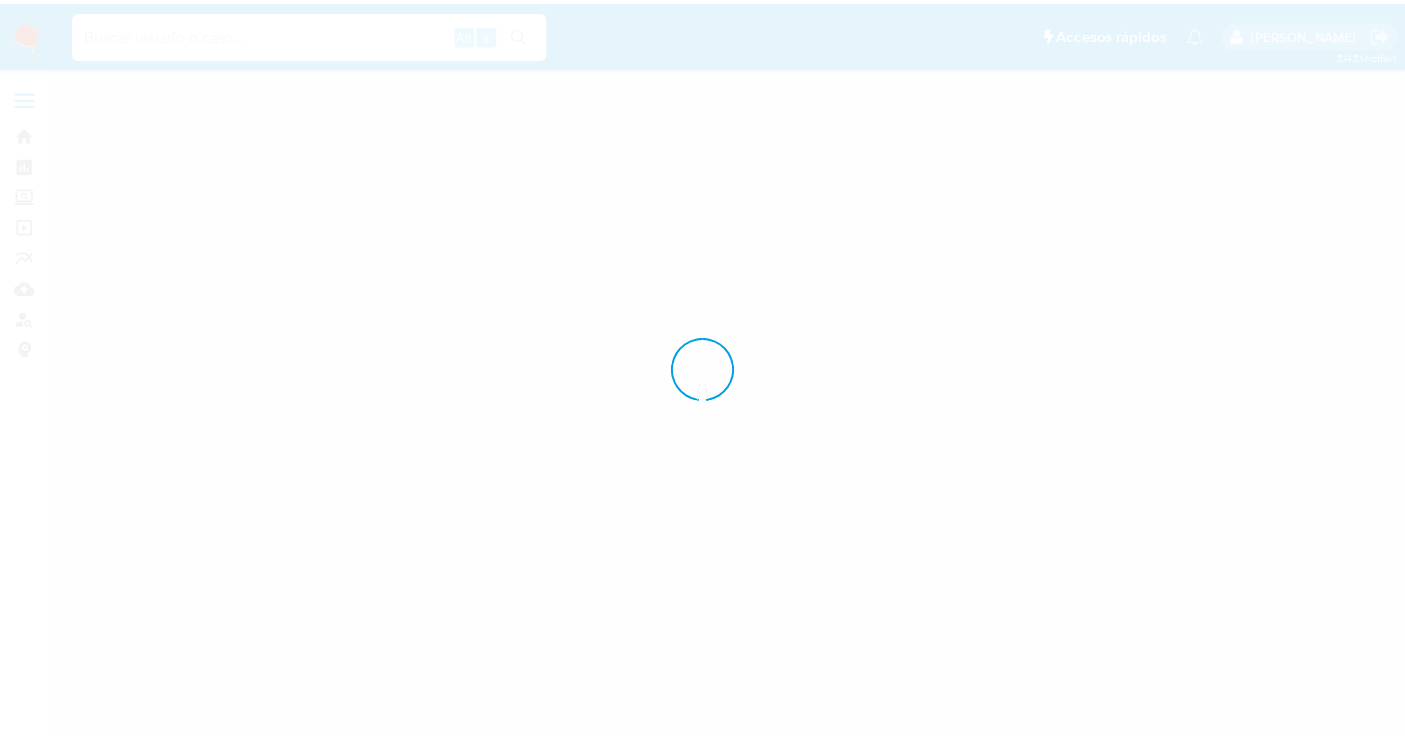 scroll, scrollTop: 0, scrollLeft: 0, axis: both 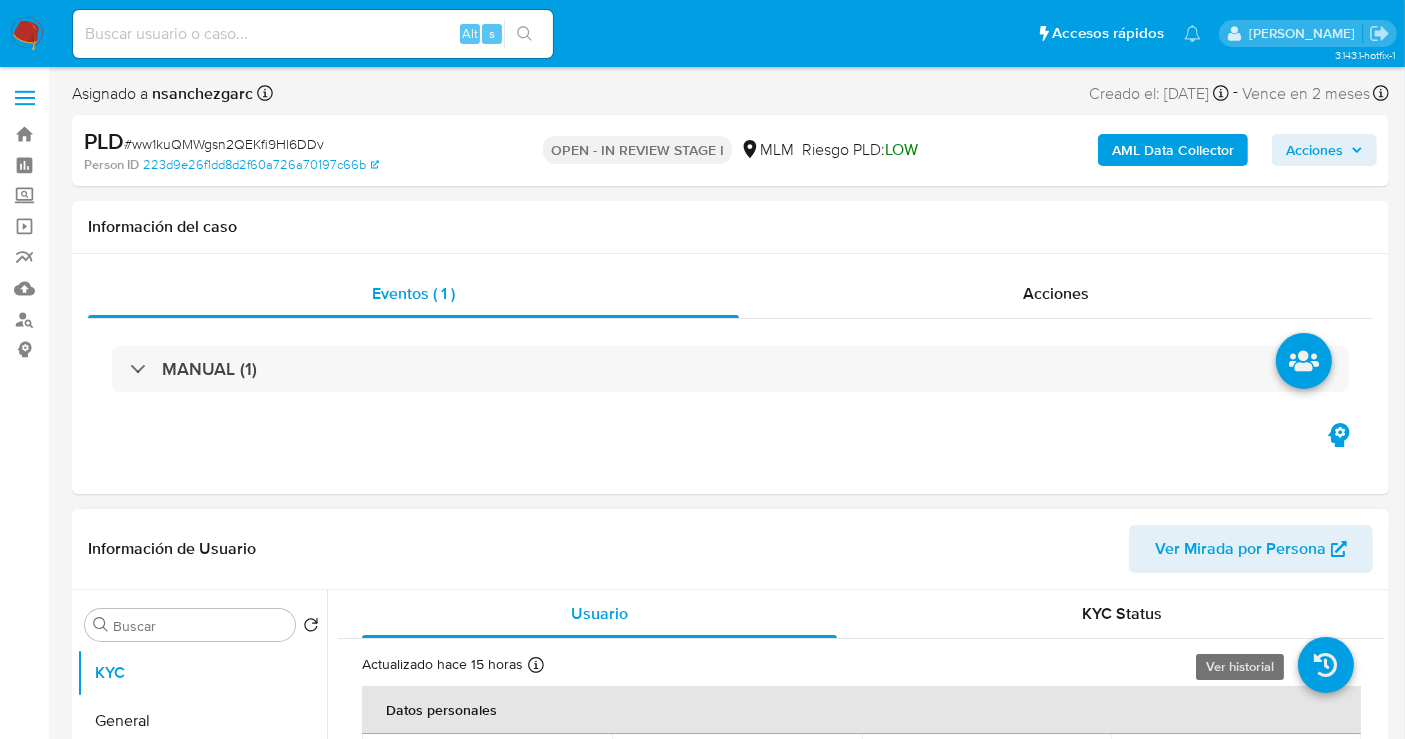 select on "10" 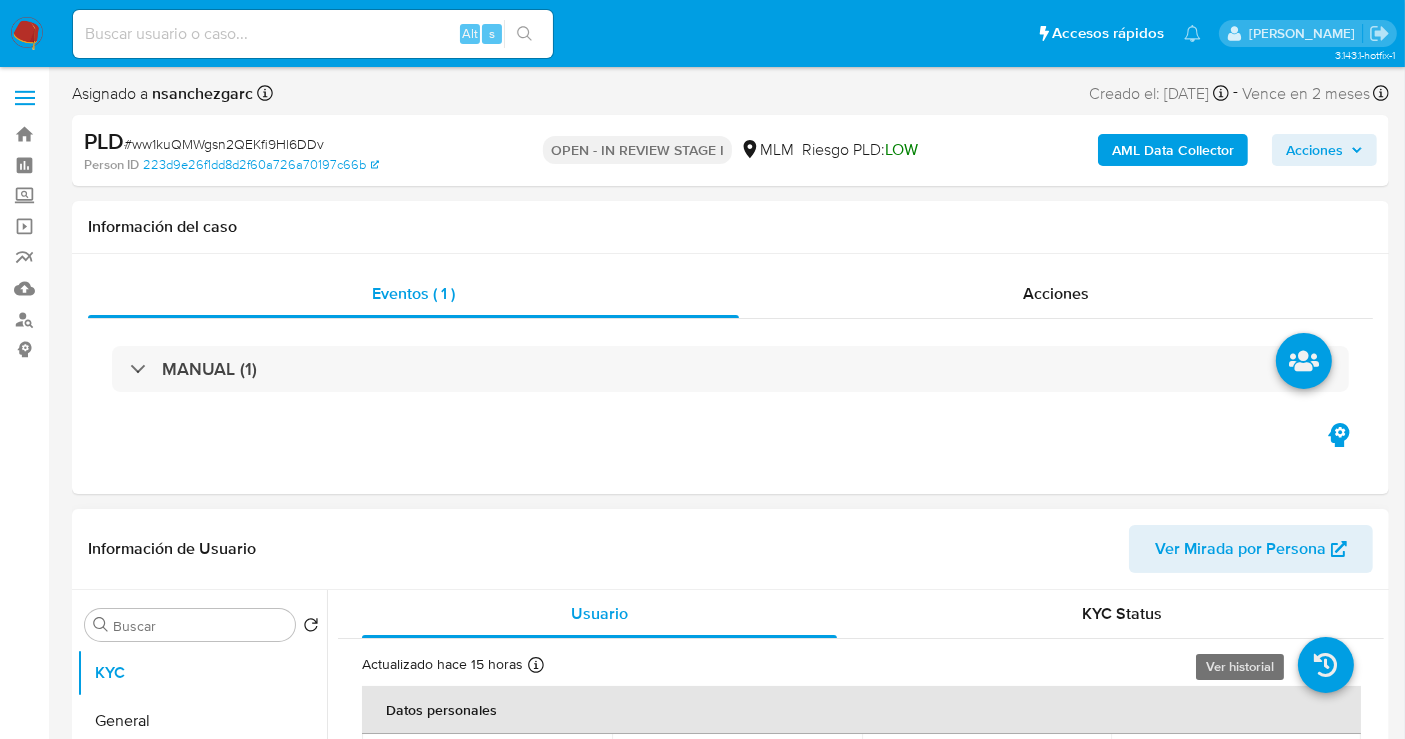 scroll, scrollTop: 444, scrollLeft: 0, axis: vertical 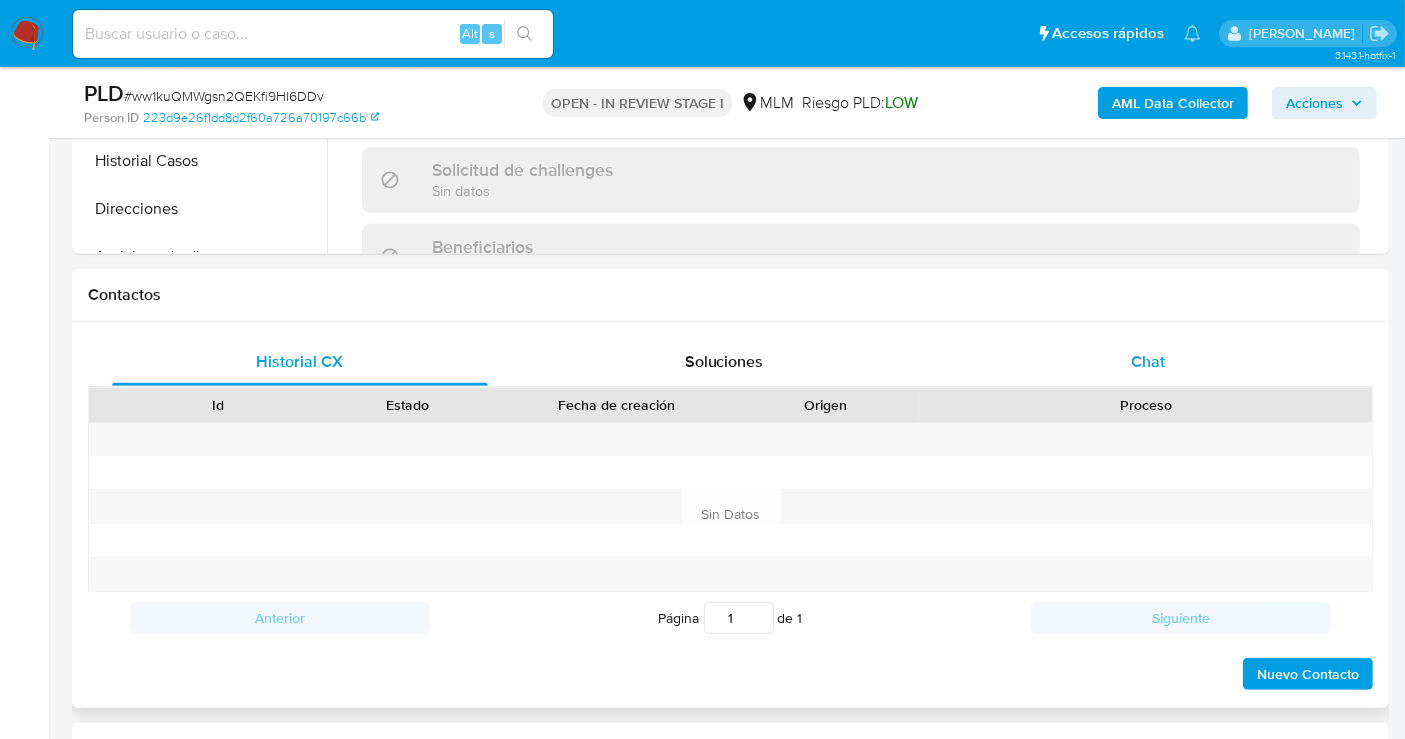 click on "Chat" at bounding box center (1148, 361) 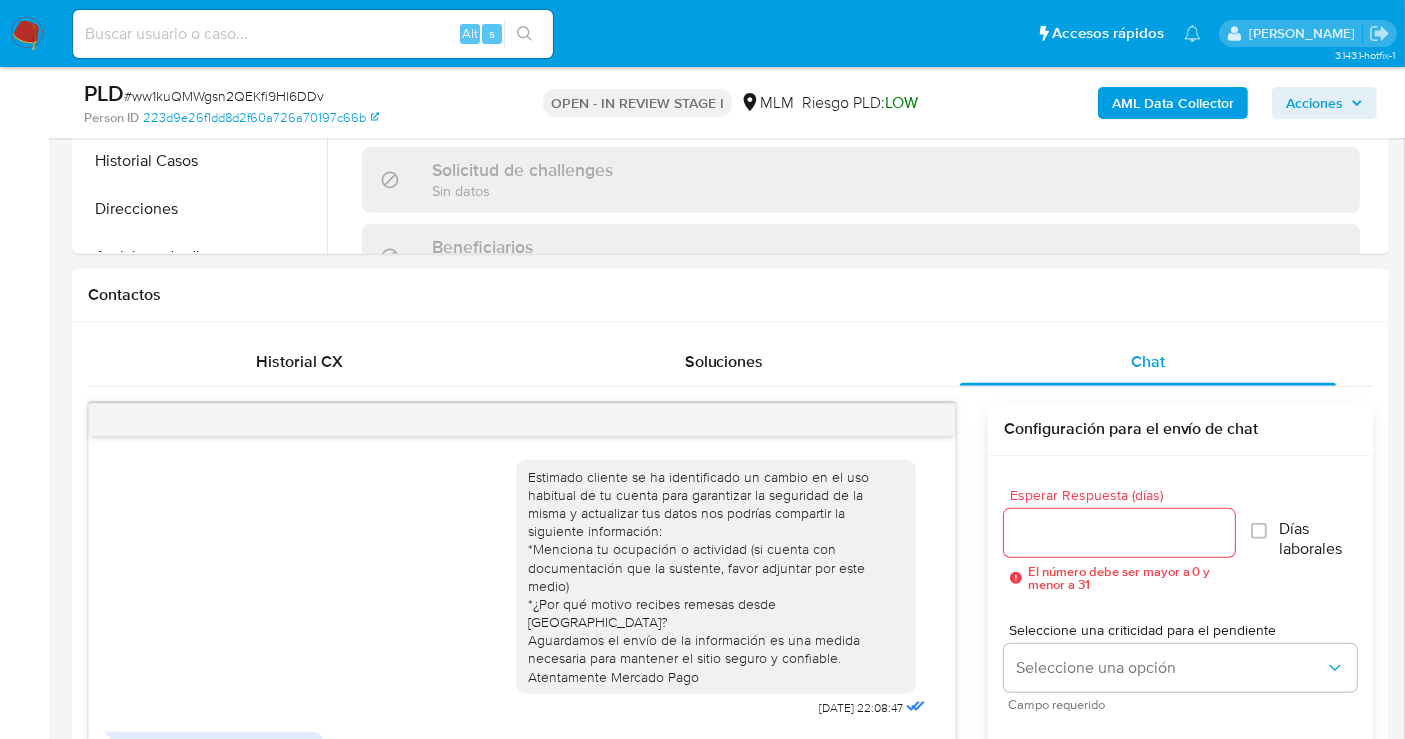 scroll, scrollTop: 138, scrollLeft: 0, axis: vertical 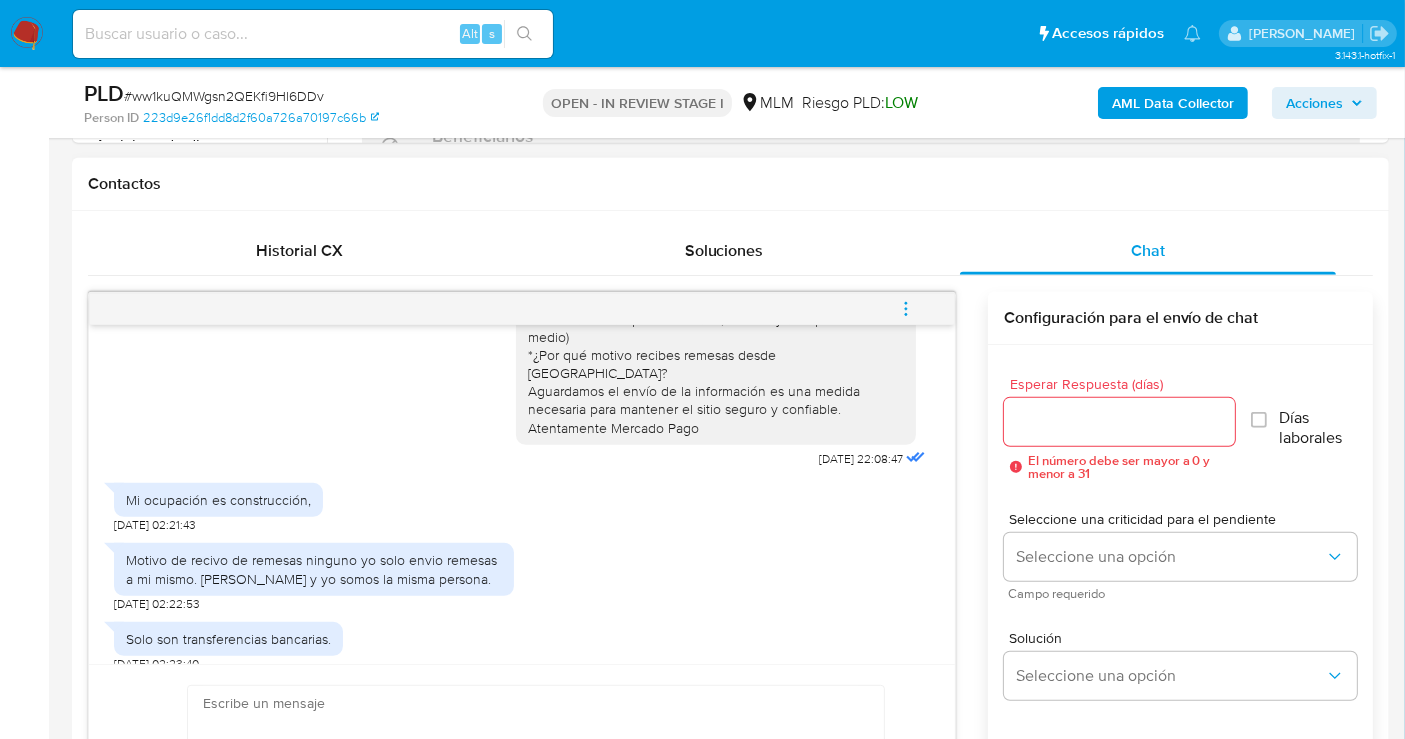 type 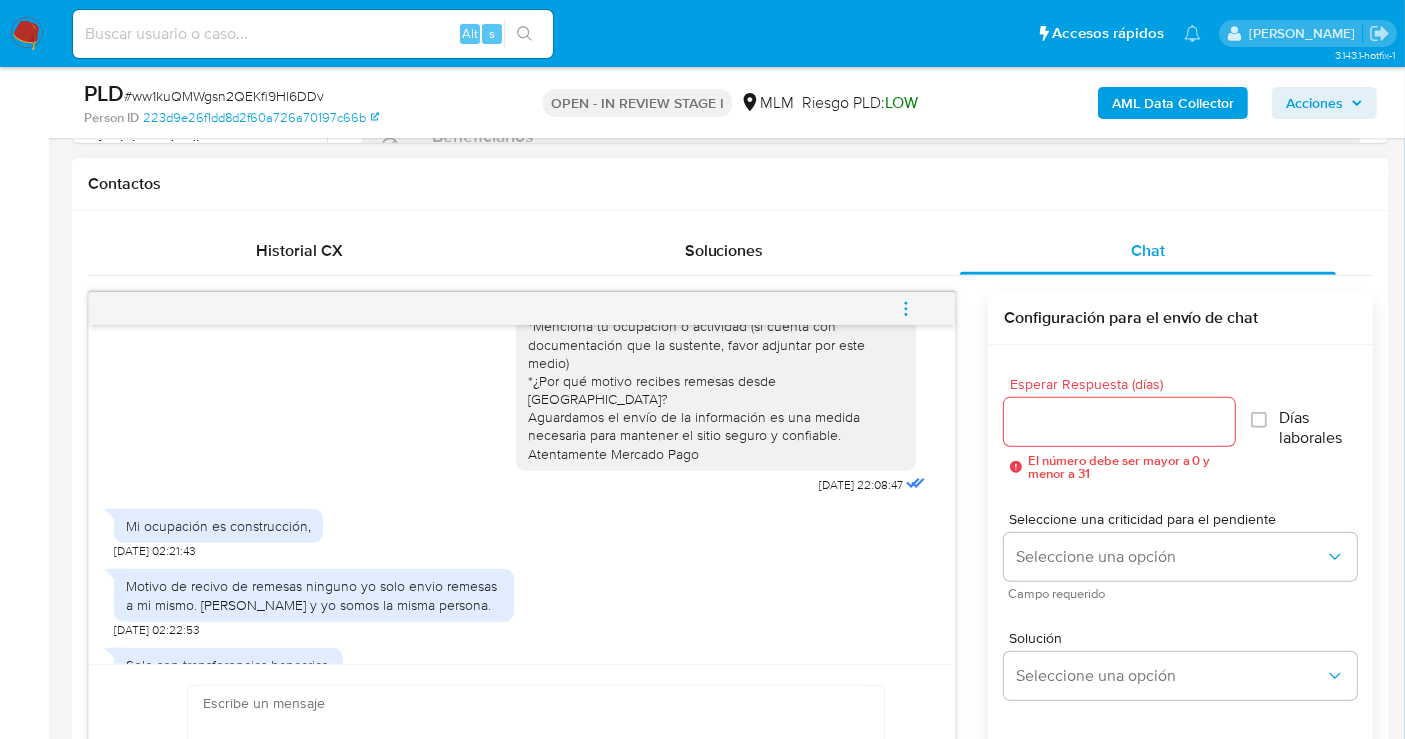 scroll, scrollTop: 138, scrollLeft: 0, axis: vertical 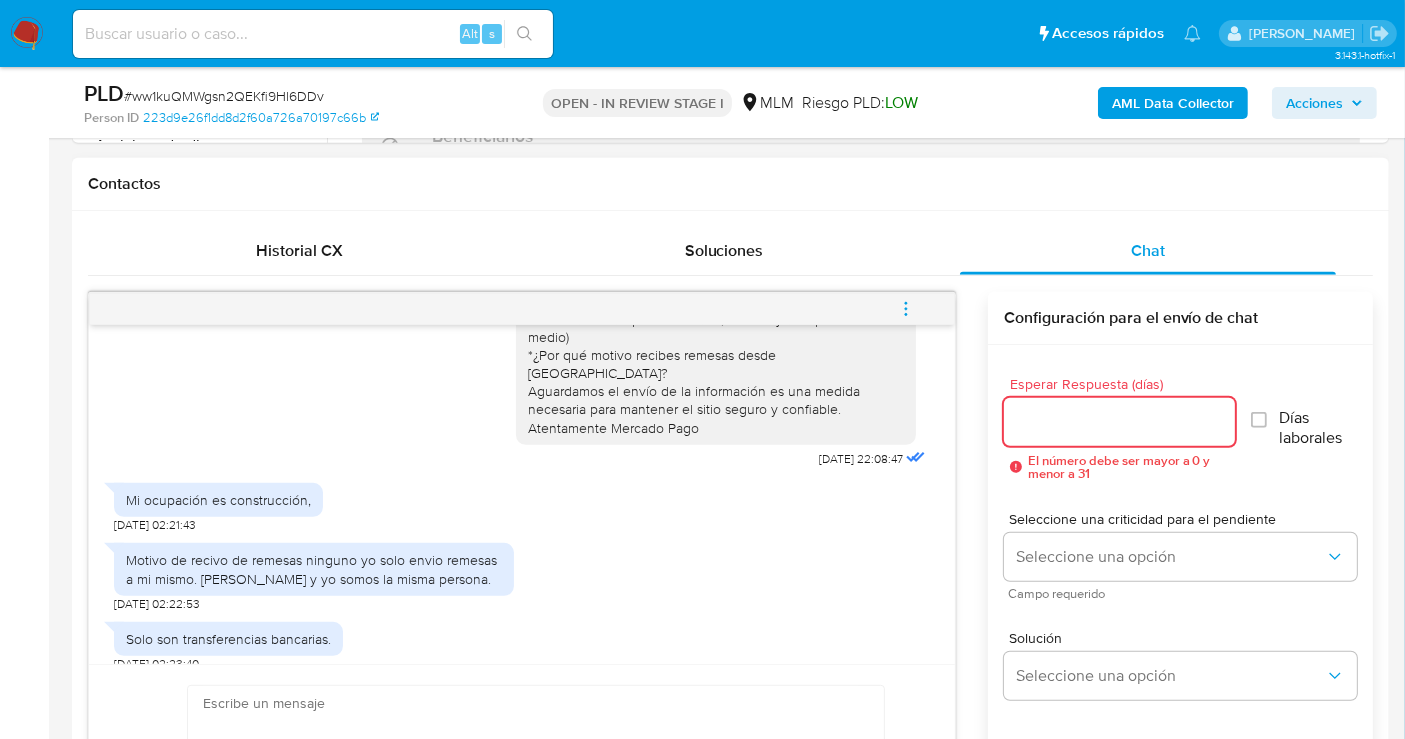 click on "Esperar Respuesta (días)" at bounding box center (1119, 422) 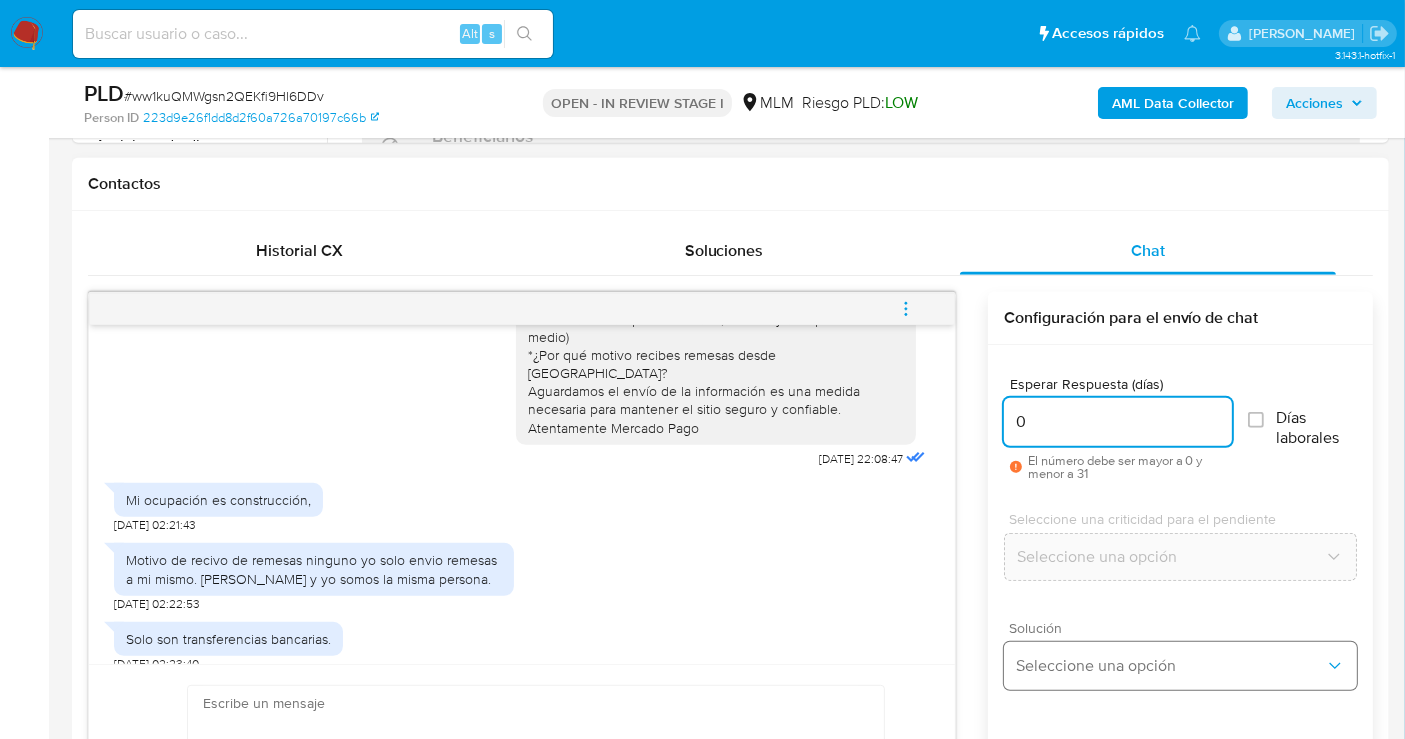 type on "0" 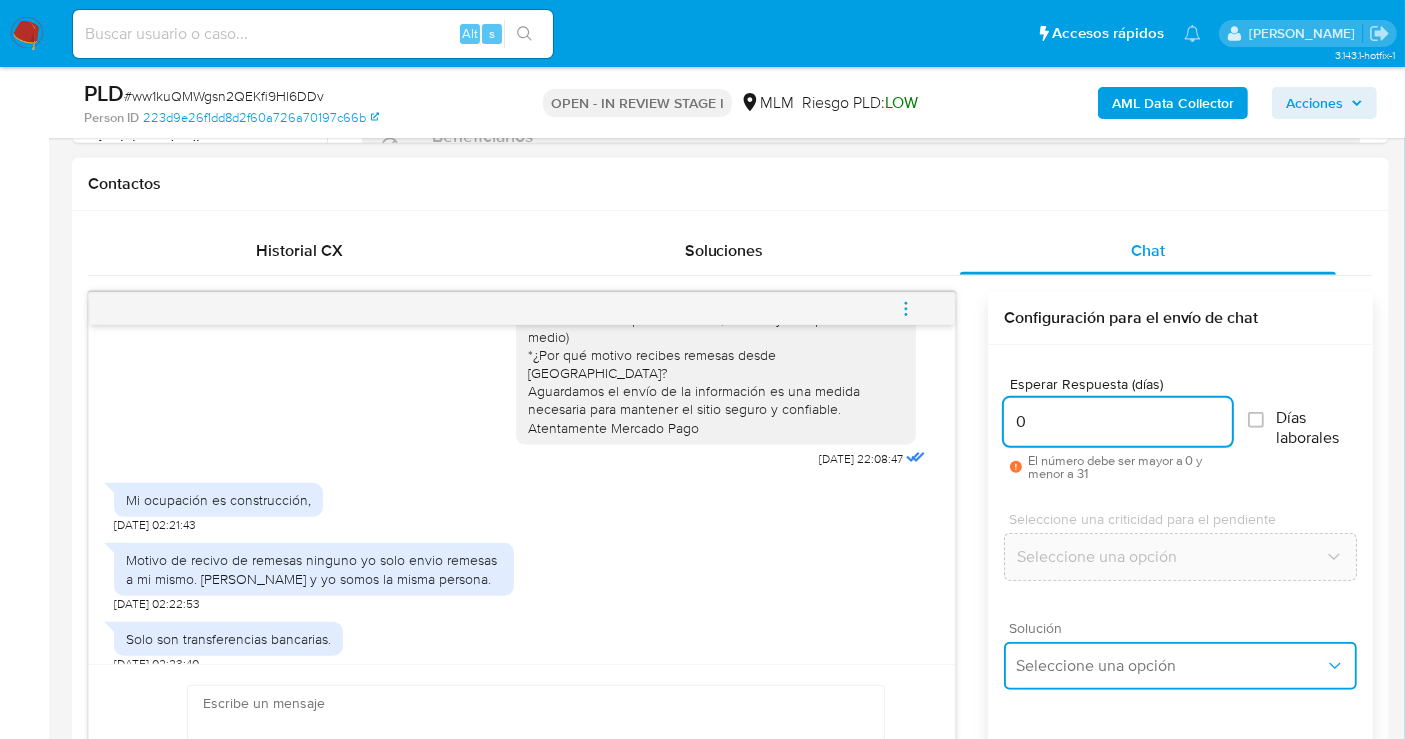 click on "Seleccione una opción" at bounding box center [1170, 666] 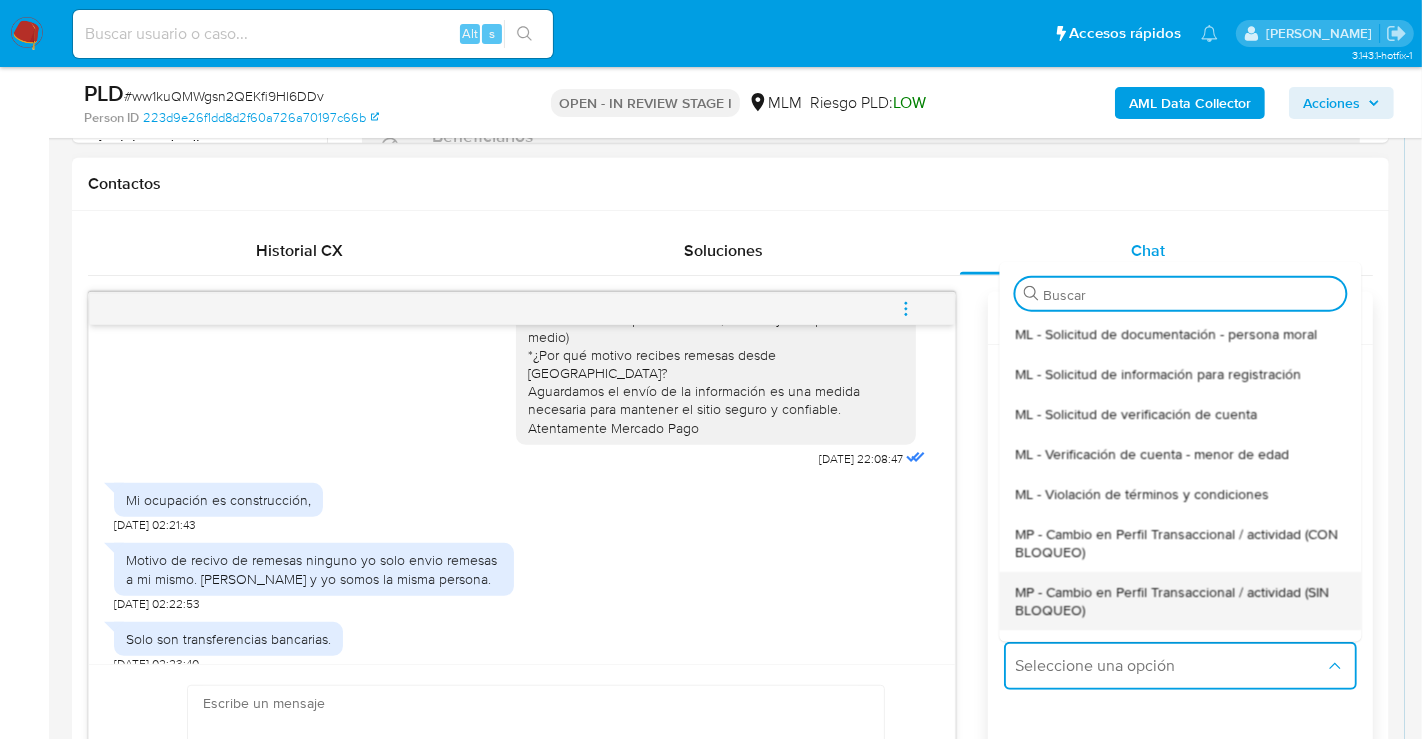 click on "MP - Cambio en Perfil Transaccional / actividad (SIN BLOQUEO)" at bounding box center (1180, 600) 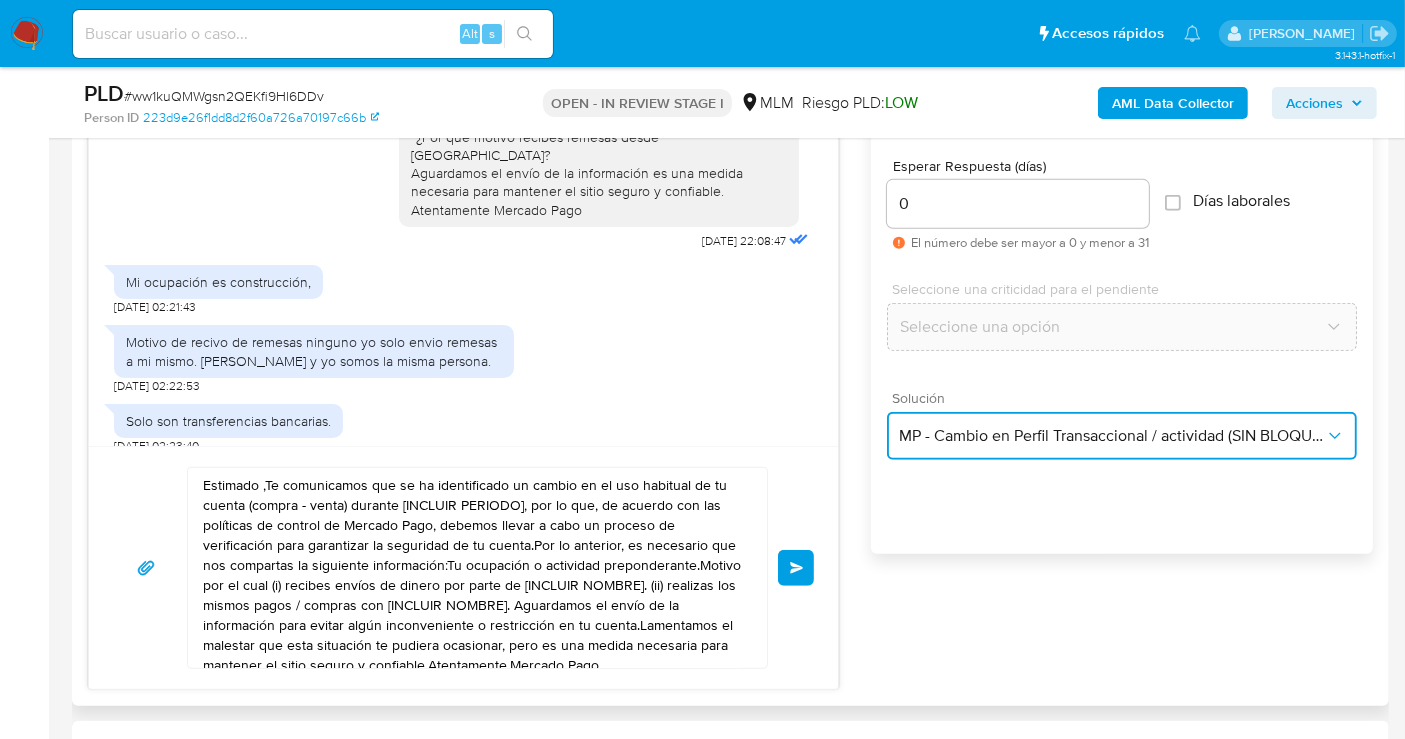 scroll, scrollTop: 1111, scrollLeft: 0, axis: vertical 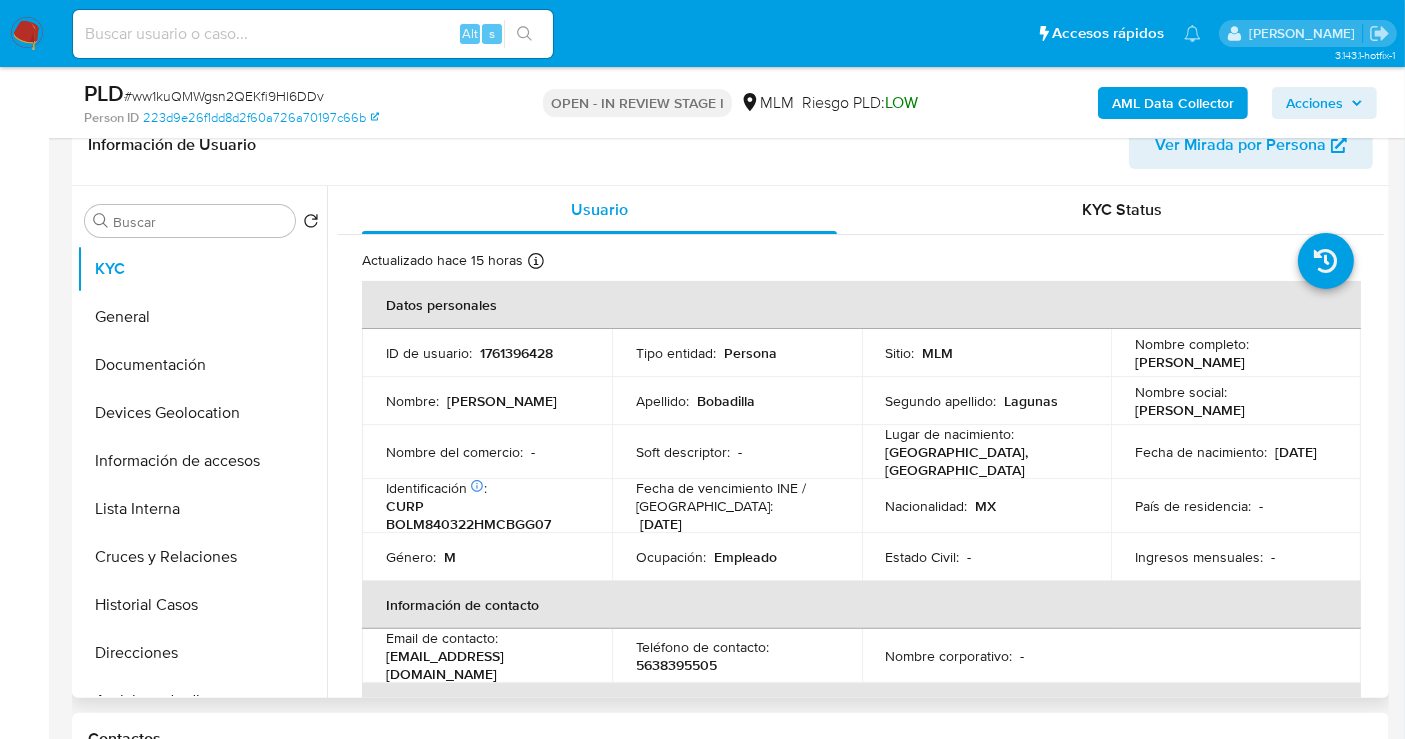 select on "10" 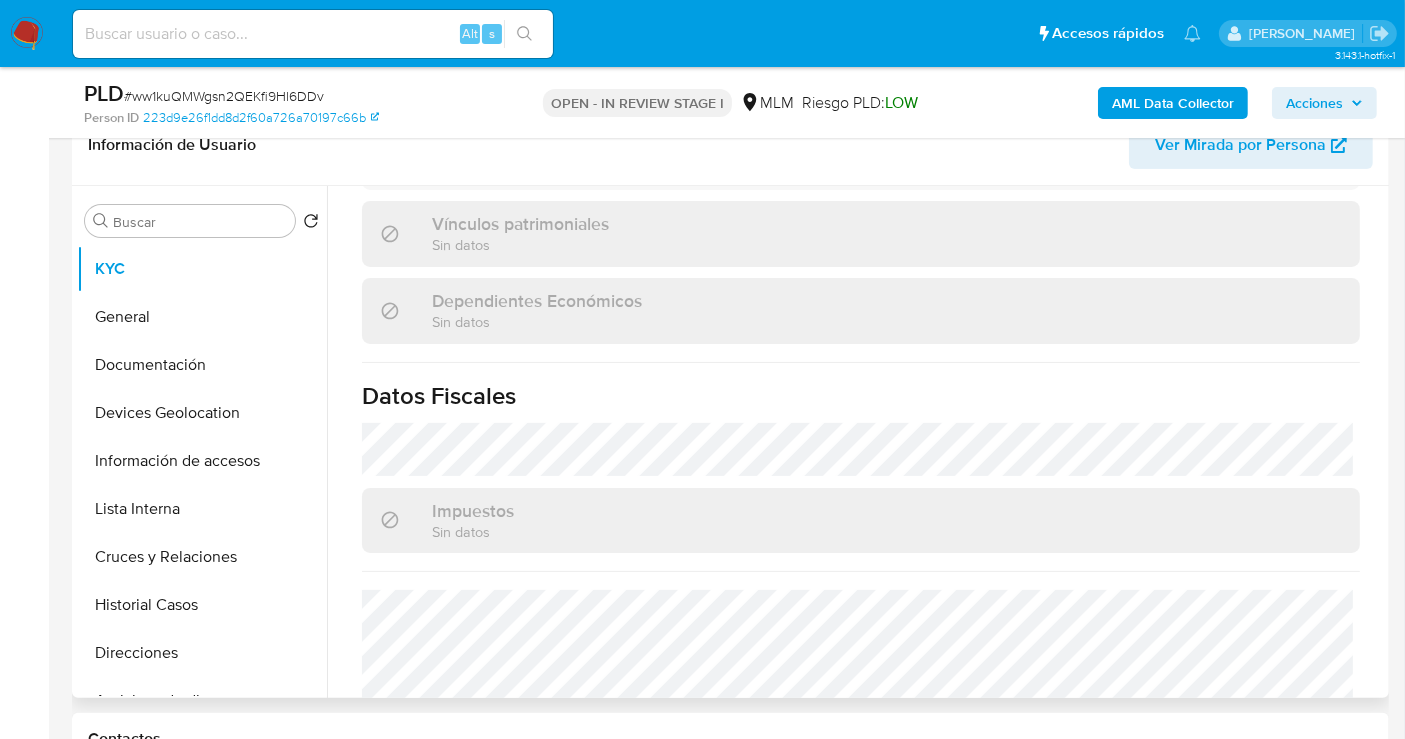 scroll, scrollTop: 1268, scrollLeft: 0, axis: vertical 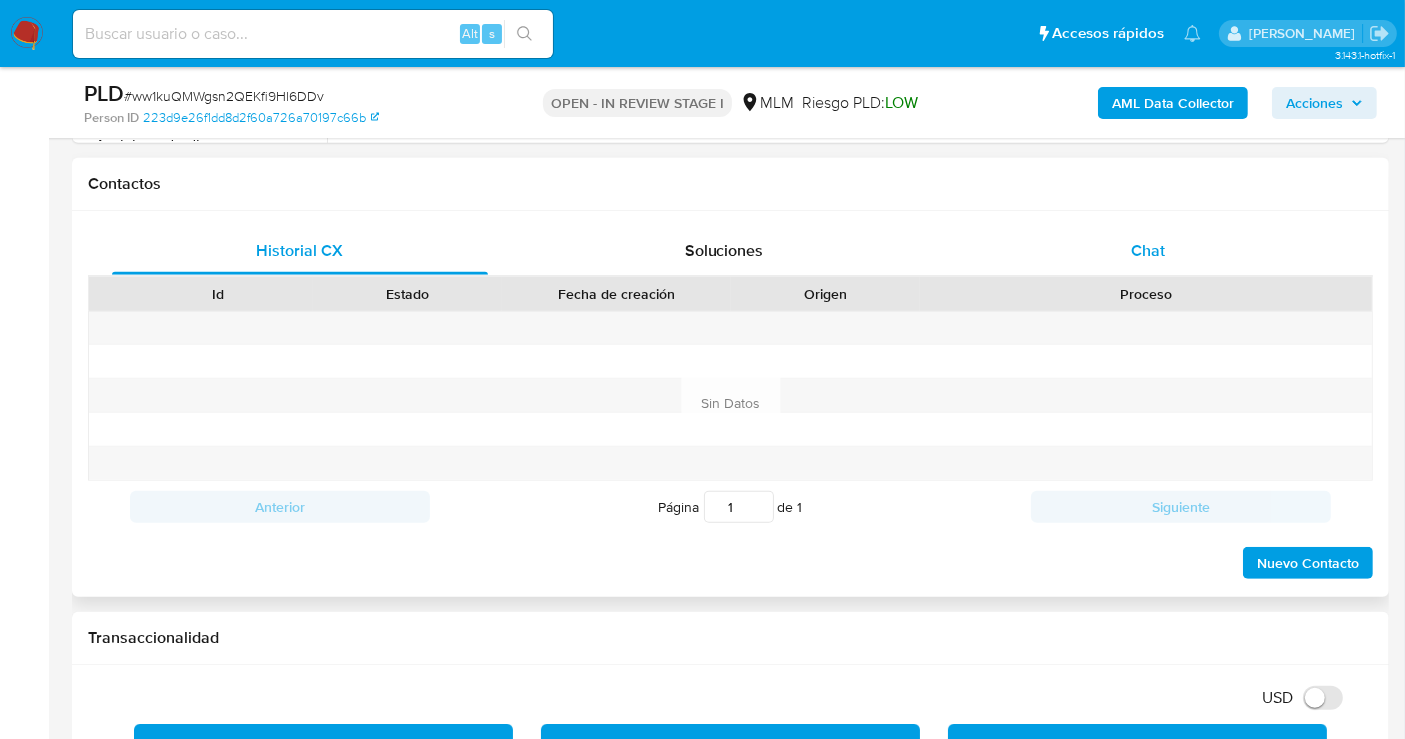 click on "Chat" at bounding box center (1148, 250) 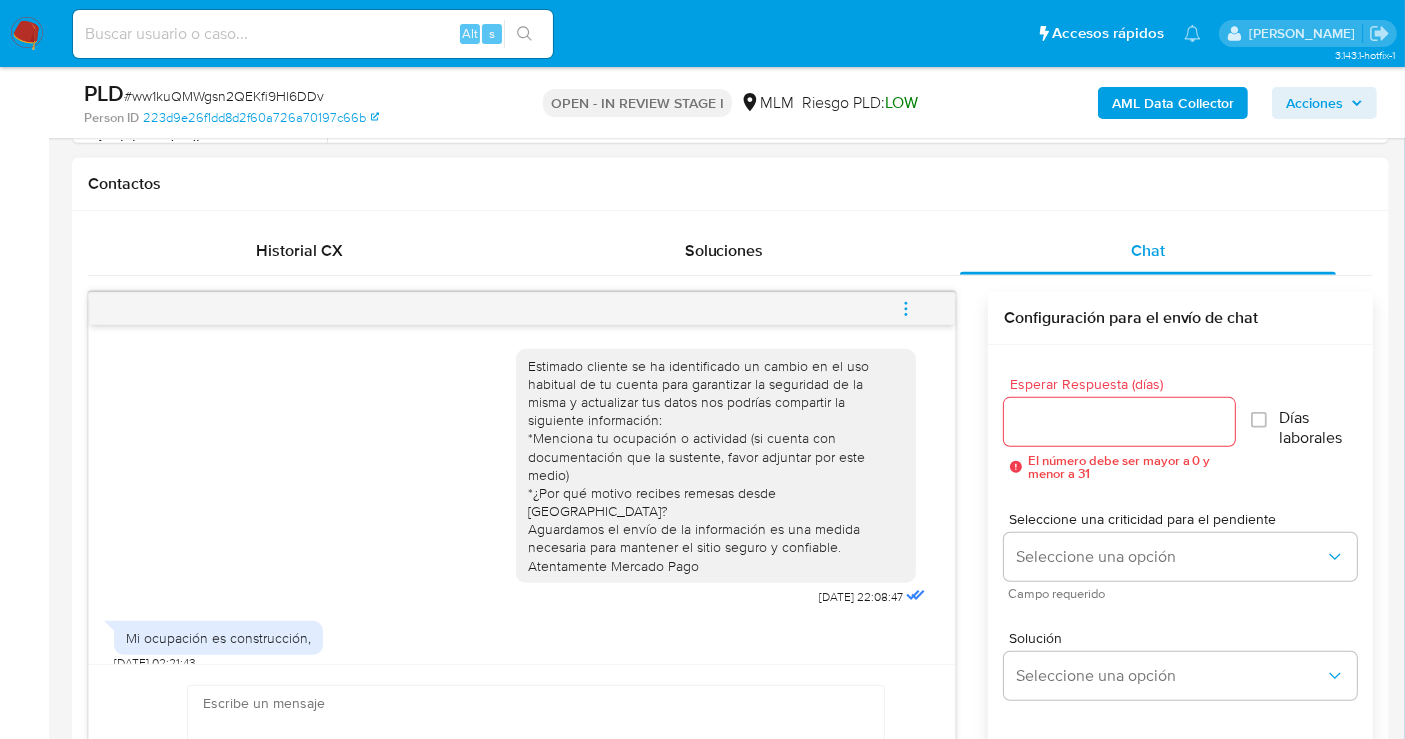 scroll, scrollTop: 138, scrollLeft: 0, axis: vertical 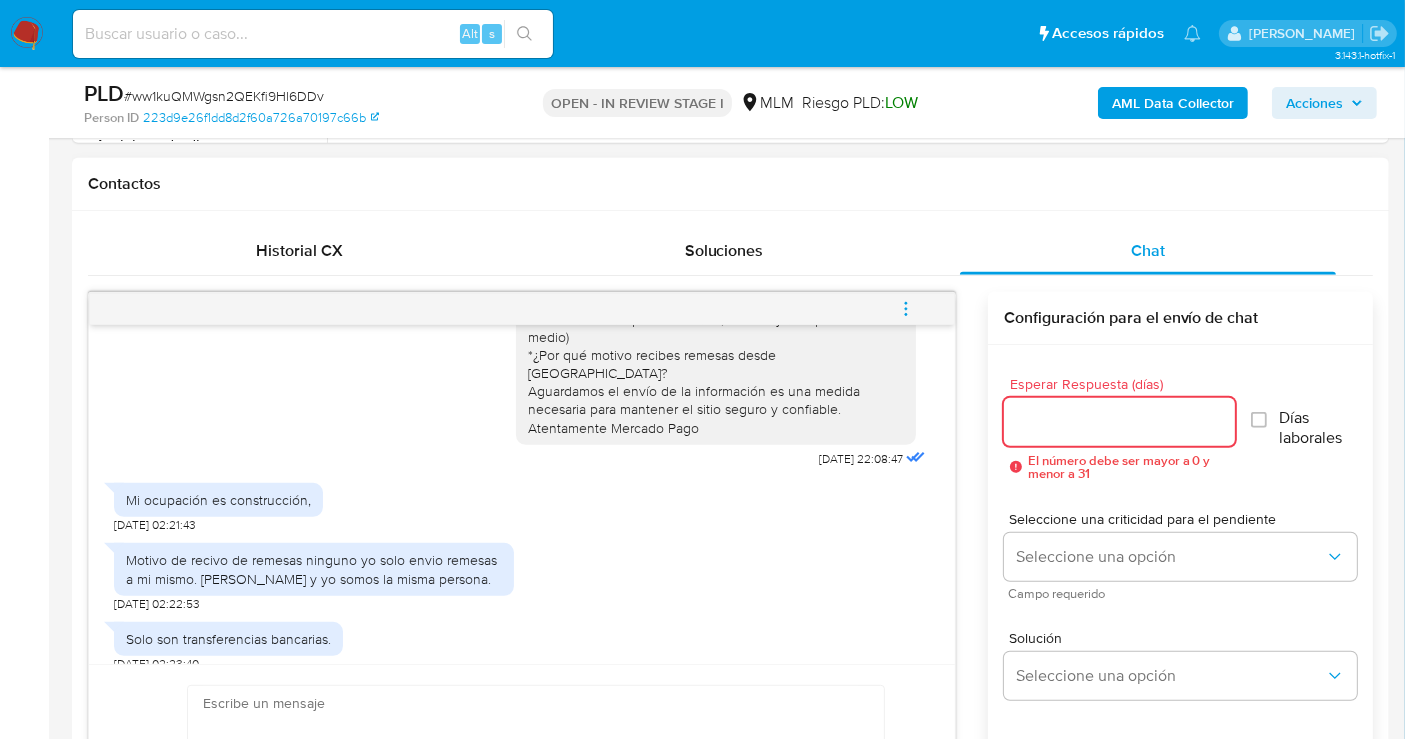 click on "Esperar Respuesta (días)" at bounding box center [1119, 422] 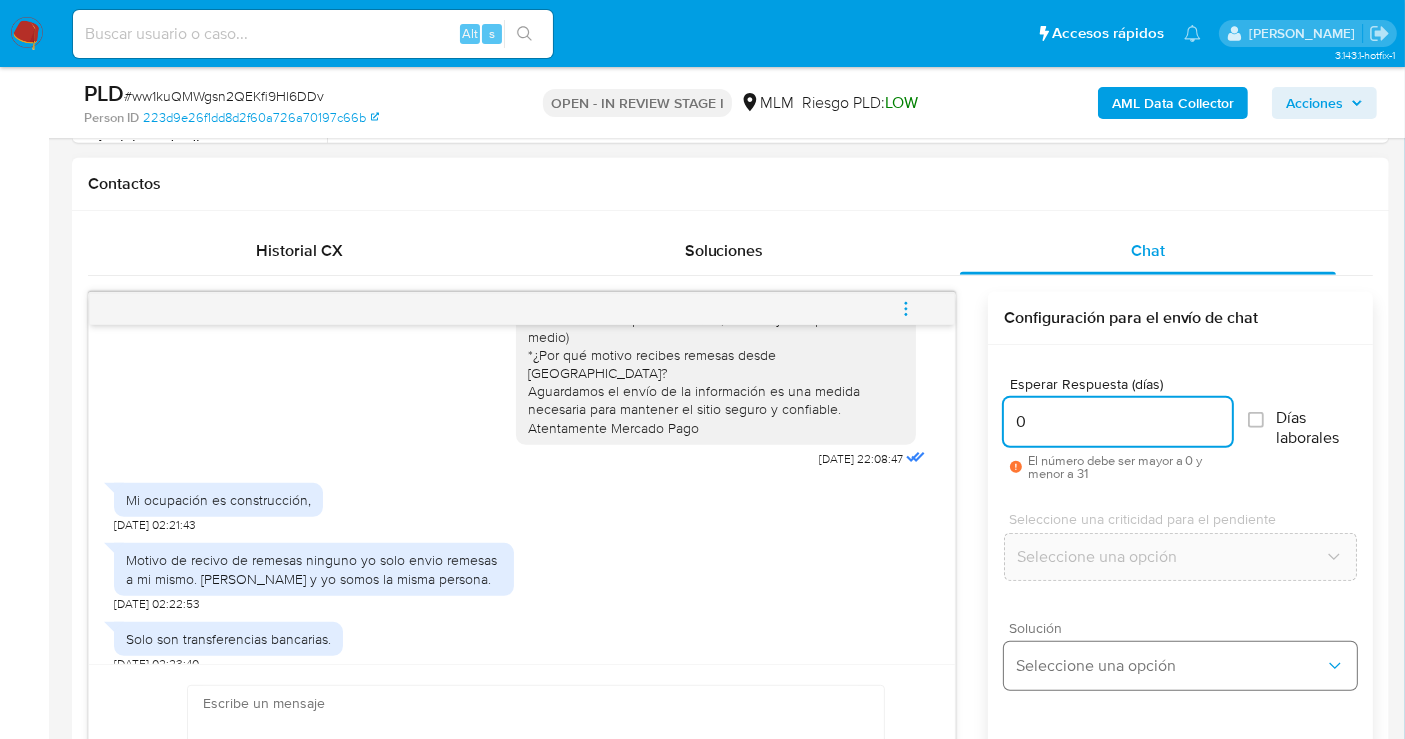 type on "0" 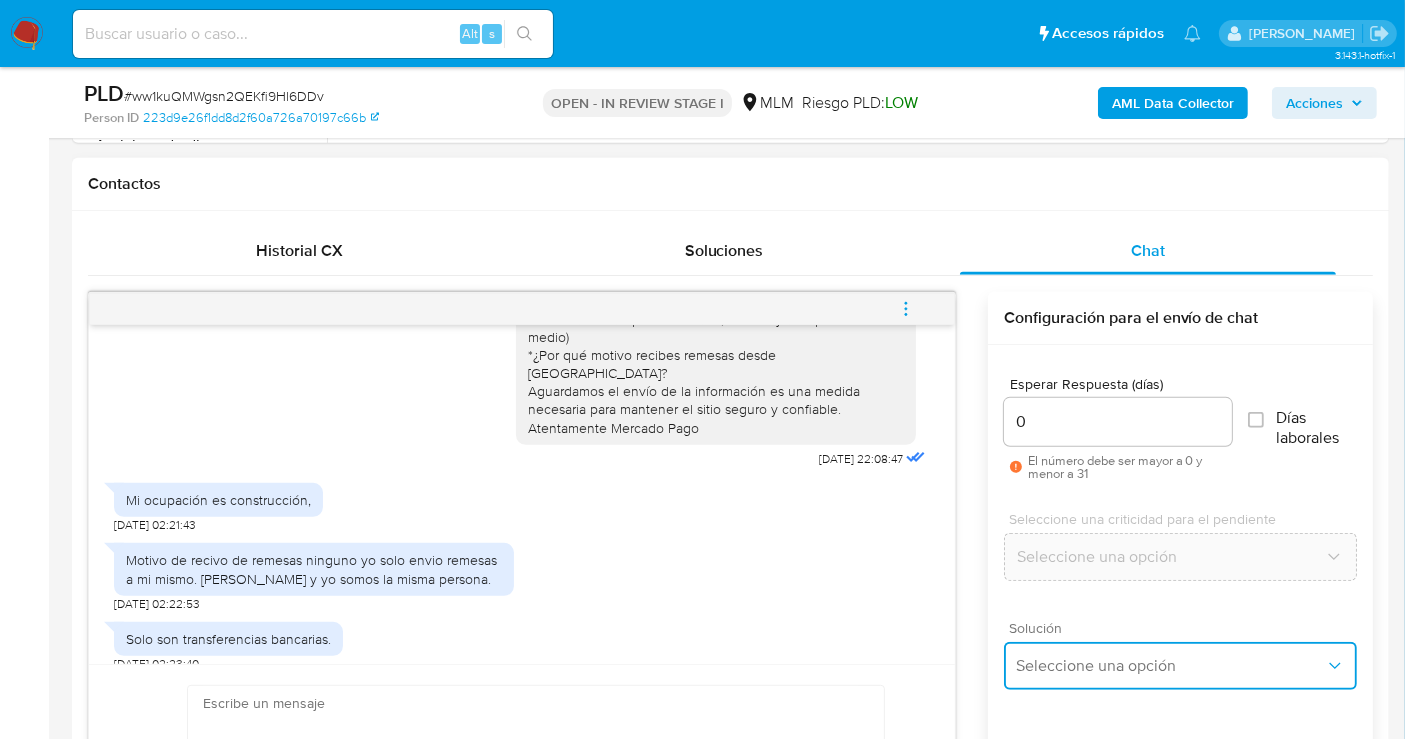 click on "Seleccione una opción" at bounding box center (1170, 666) 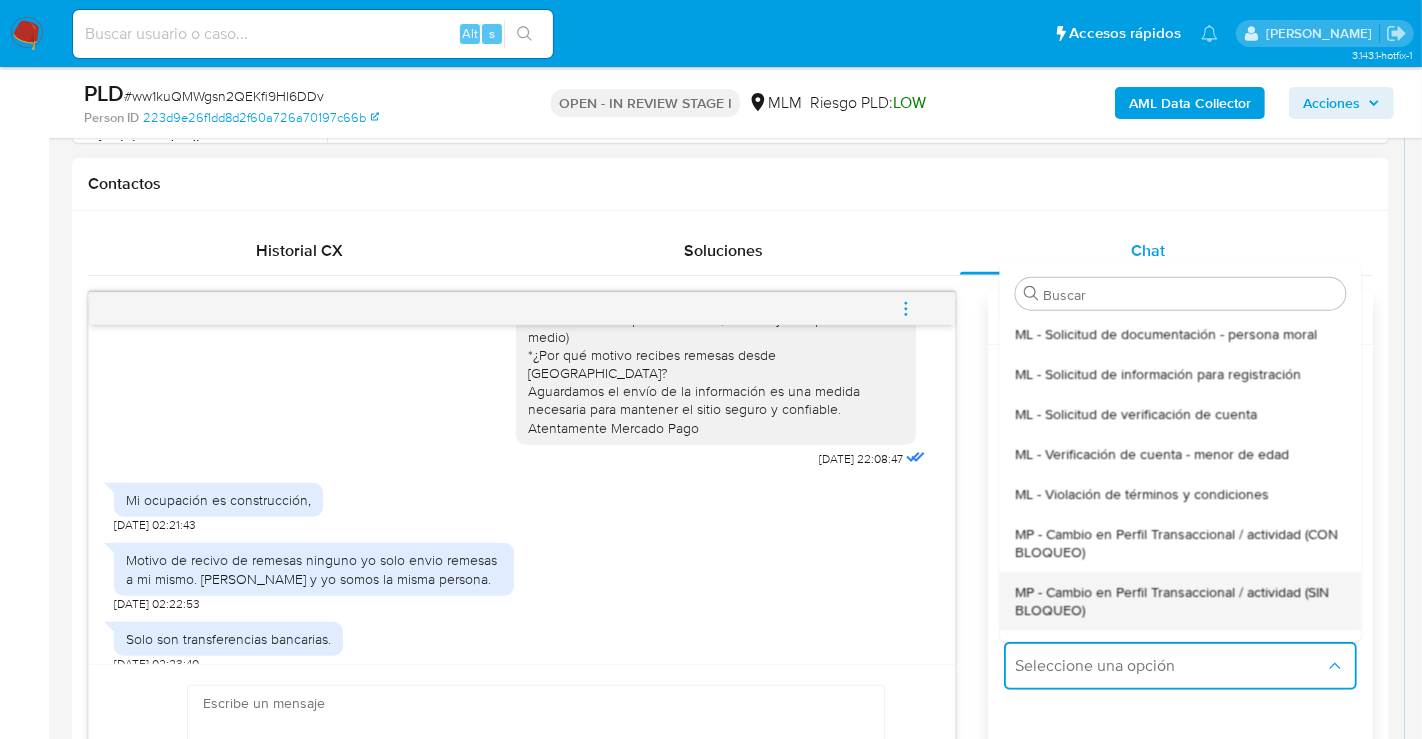 click on "MP - Cambio en Perfil Transaccional / actividad (SIN BLOQUEO)" at bounding box center [1180, 600] 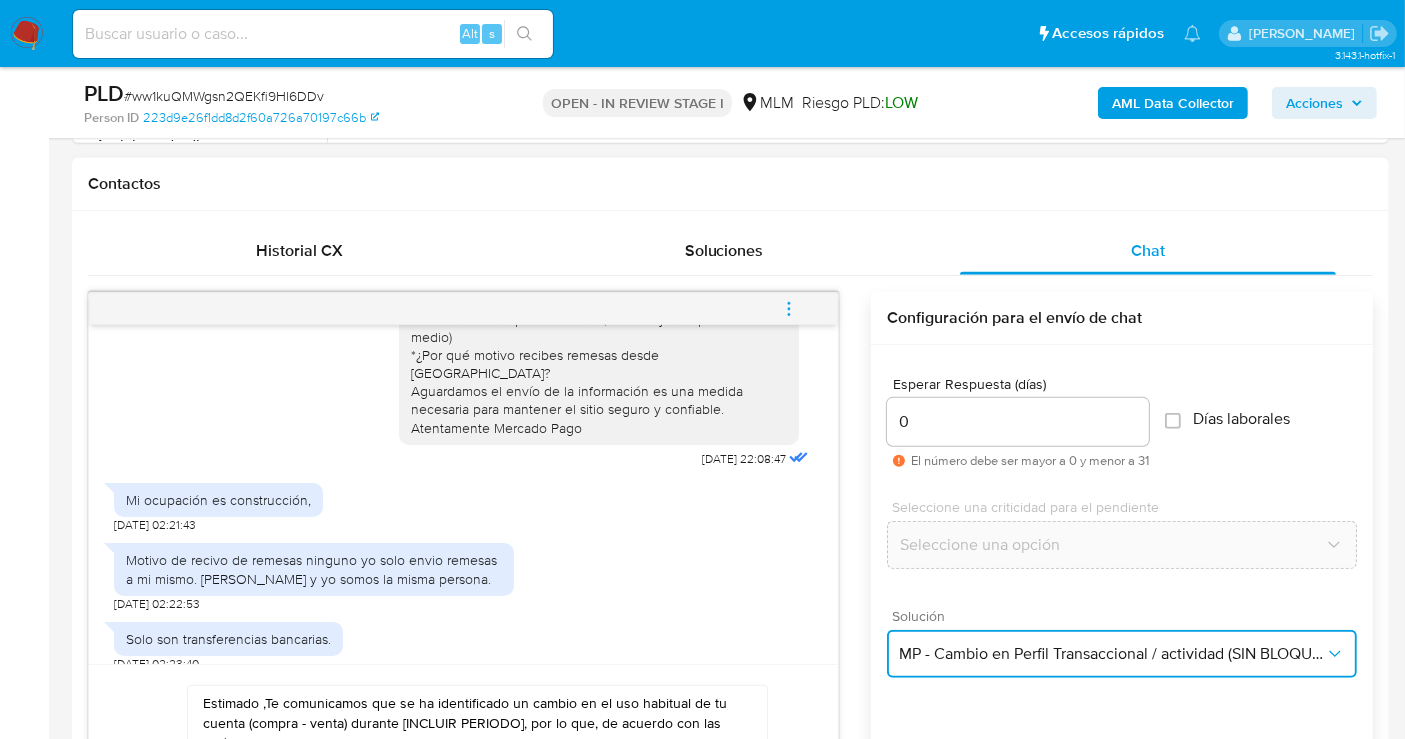 scroll, scrollTop: 34, scrollLeft: 0, axis: vertical 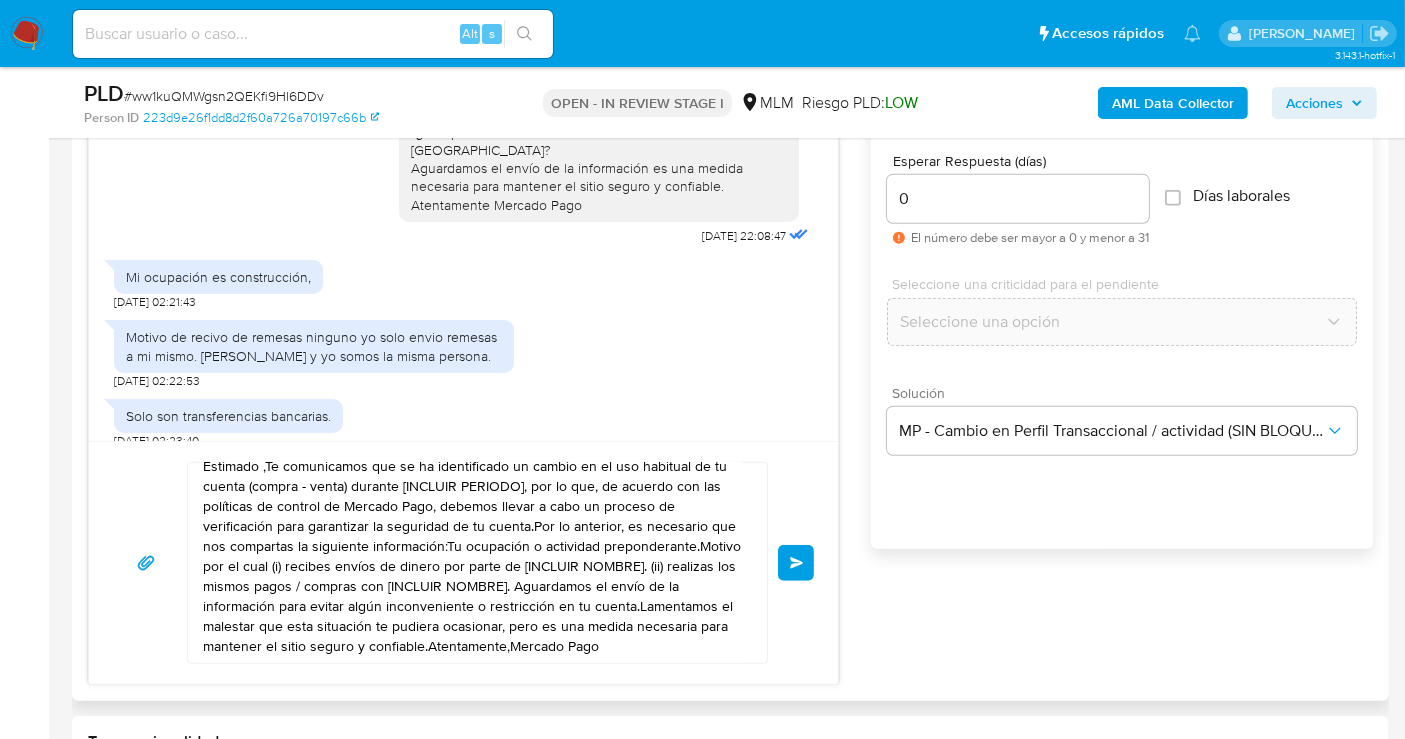 click on "Estimado ,Te comunicamos que se ha identificado un cambio en el uso habitual de tu cuenta (compra - venta) durante [INCLUIR PERIODO], por lo que, de acuerdo con las políticas de control de Mercado Pago, debemos llevar a cabo un proceso de verificación para garantizar la seguridad de tu cuenta.Por lo anterior, es necesario que nos compartas la siguiente información:Tu ocupación o actividad preponderante.Motivo por el cual (i) recibes envíos de dinero por parte de [INCLUIR NOMBRE]. (ii) realizas los mismos pagos / compras con [INCLUIR NOMBRE]. Aguardamos el envío de la información para evitar algún inconveniente o restricción en tu cuenta.Lamentamos el malestar que esta situación te pudiera ocasionar, pero es una medida necesaria para mantener el sitio seguro y confiable.Atentamente,Mercado Pago" at bounding box center (472, 563) 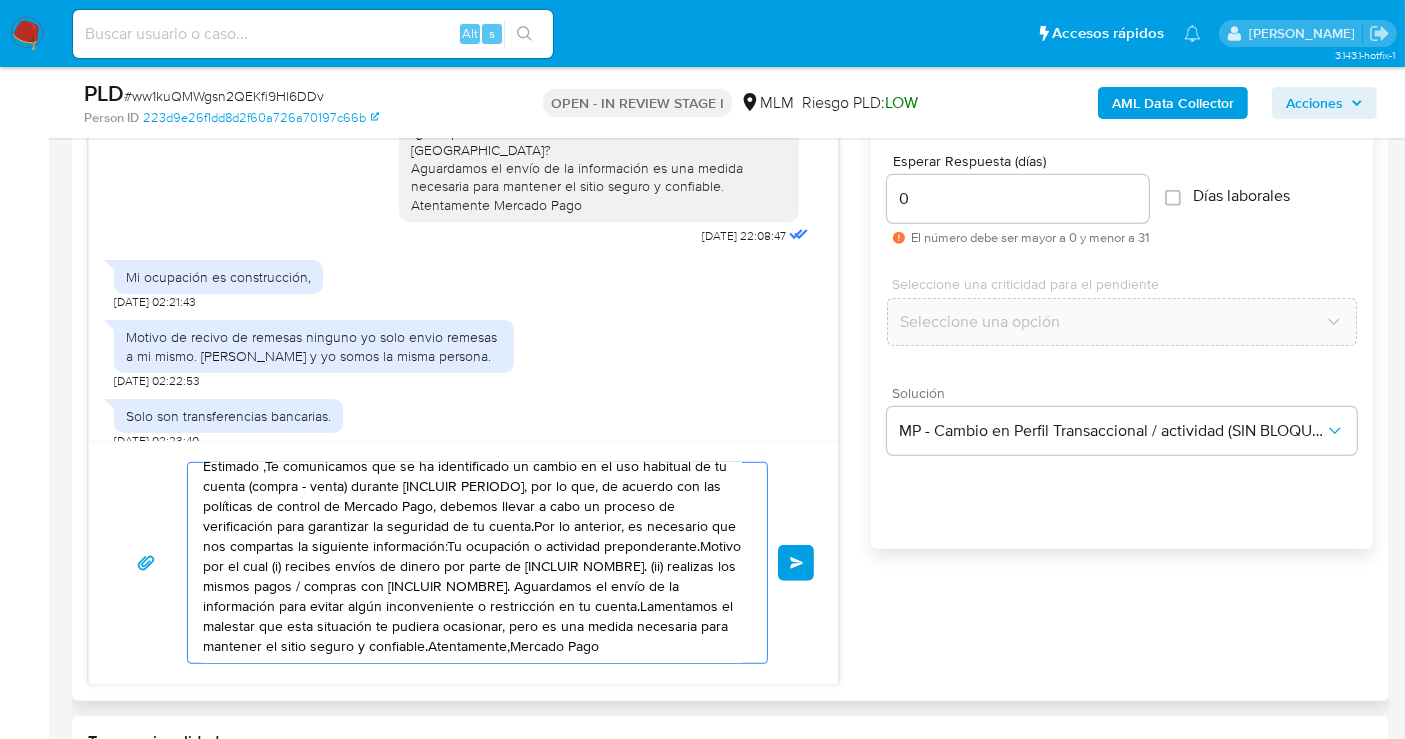 click on "Estimado ,Te comunicamos que se ha identificado un cambio en el uso habitual de tu cuenta (compra - venta) durante [INCLUIR PERIODO], por lo que, de acuerdo con las políticas de control de Mercado Pago, debemos llevar a cabo un proceso de verificación para garantizar la seguridad de tu cuenta.Por lo anterior, es necesario que nos compartas la siguiente información:Tu ocupación o actividad preponderante.Motivo por el cual (i) recibes envíos de dinero por parte de [INCLUIR NOMBRE]. (ii) realizas los mismos pagos / compras con [INCLUIR NOMBRE]. Aguardamos el envío de la información para evitar algún inconveniente o restricción en tu cuenta.Lamentamos el malestar que esta situación te pudiera ocasionar, pero es una medida necesaria para mantener el sitio seguro y confiable.Atentamente,Mercado Pago" at bounding box center (472, 563) 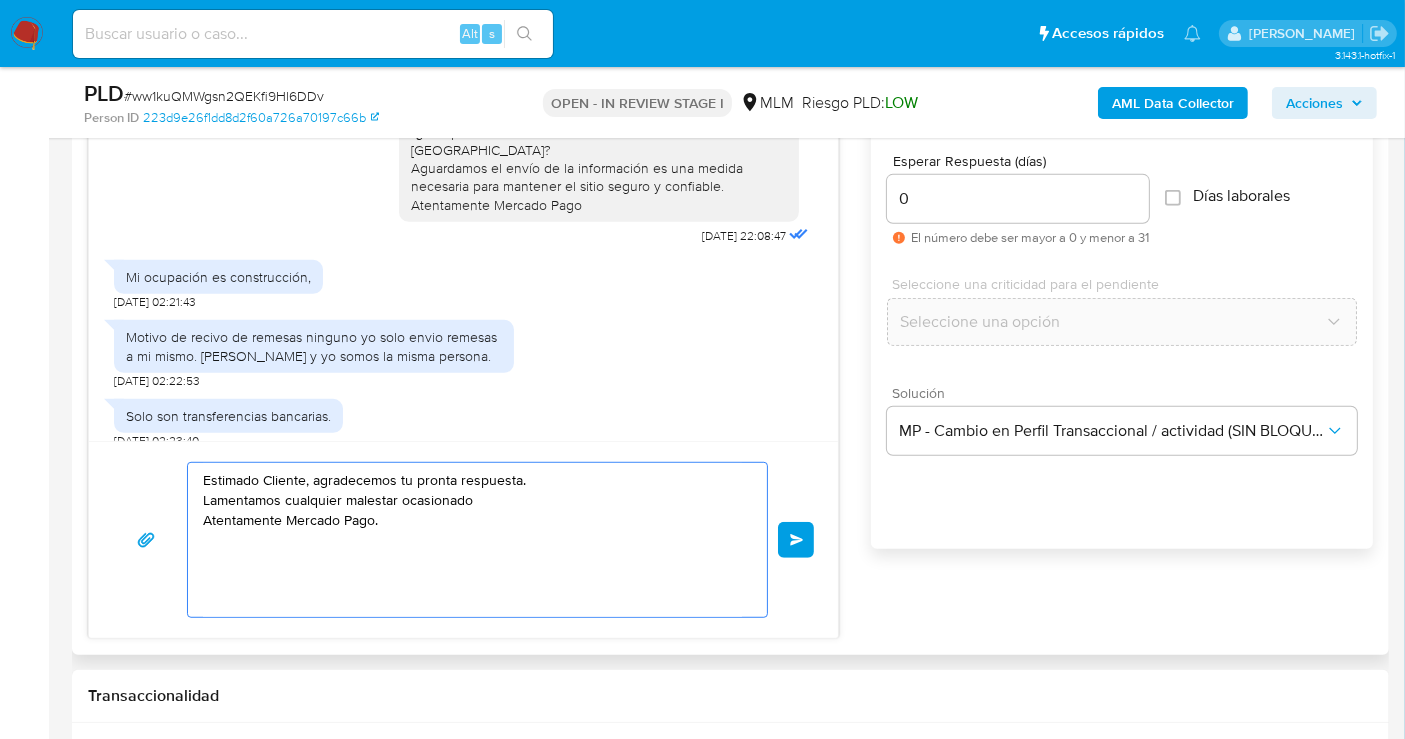 scroll, scrollTop: 0, scrollLeft: 0, axis: both 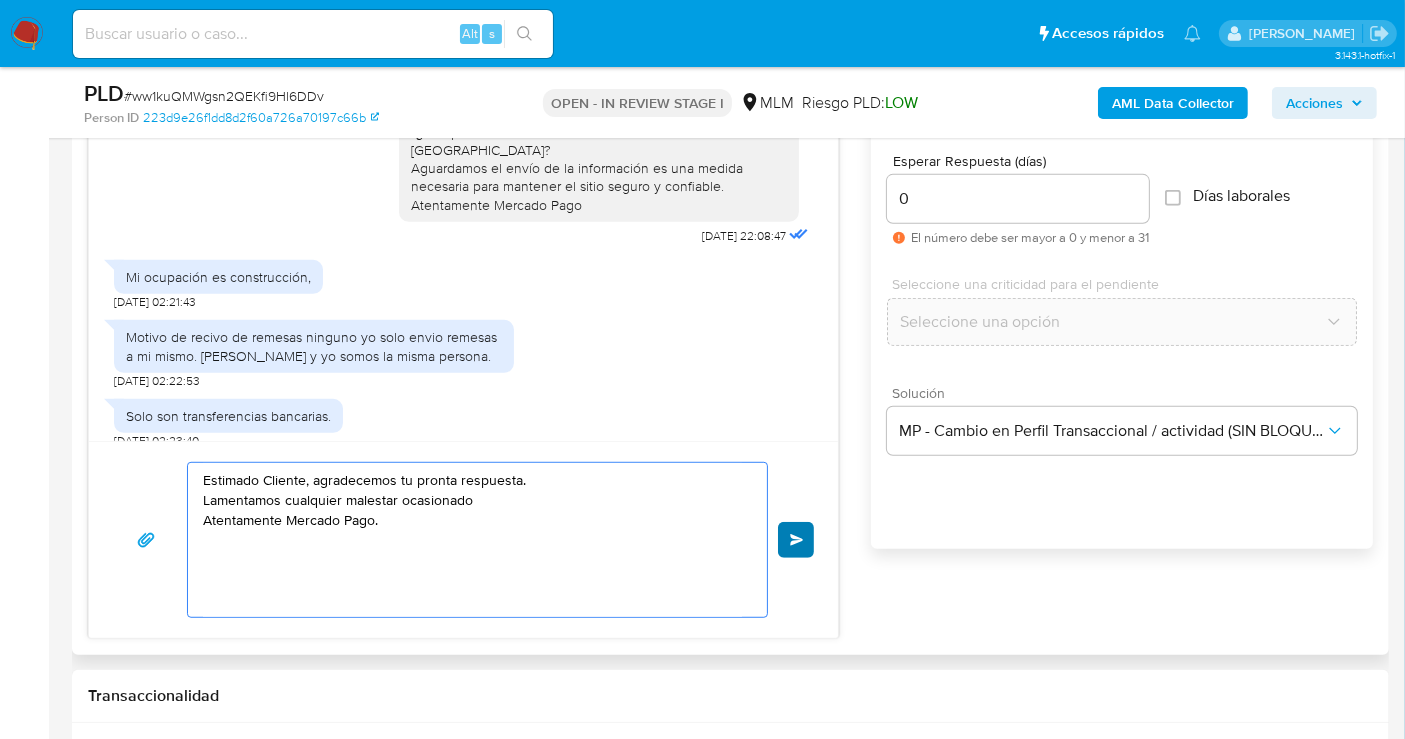 type on "Estimado Cliente, agradecemos tu pronta respuesta.
Lamentamos cualquier malestar ocasionado
Atentamente Mercado Pago." 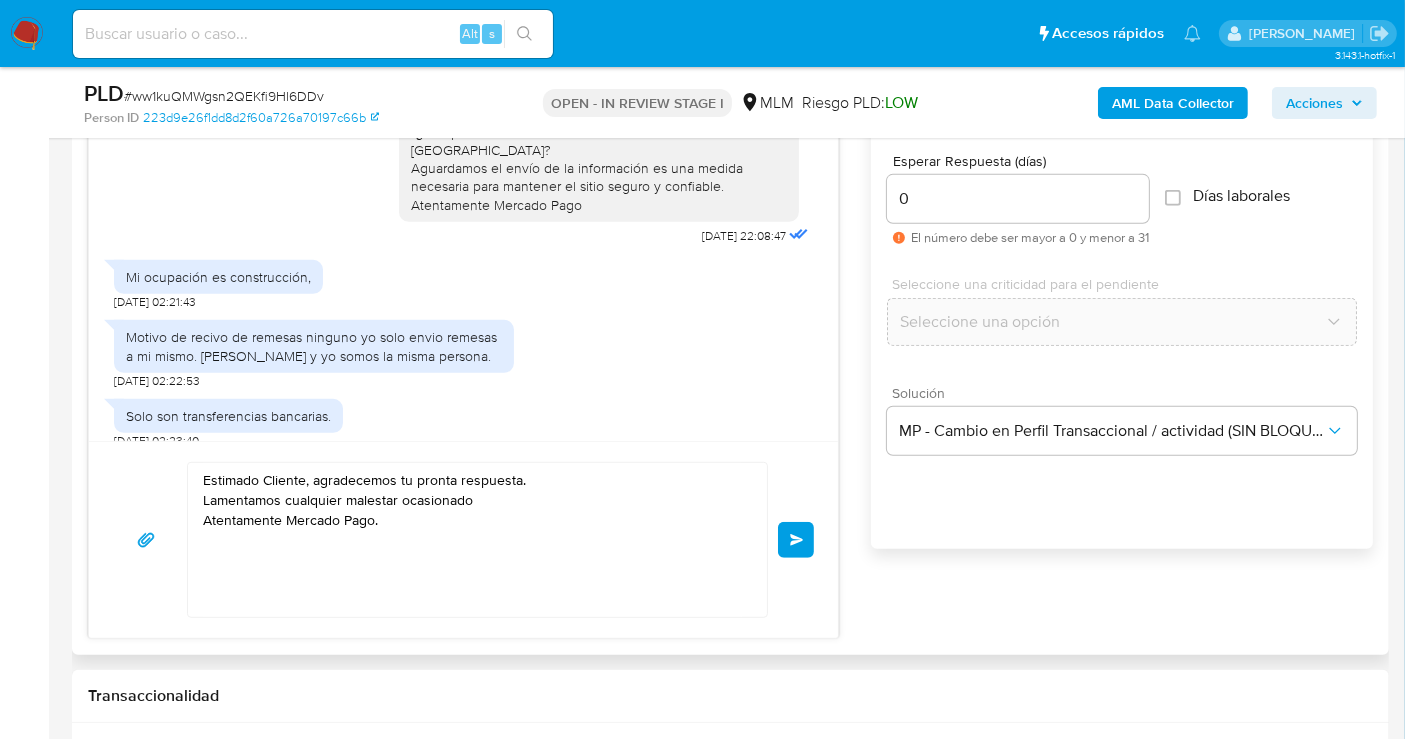 click on "Enviar" at bounding box center [797, 540] 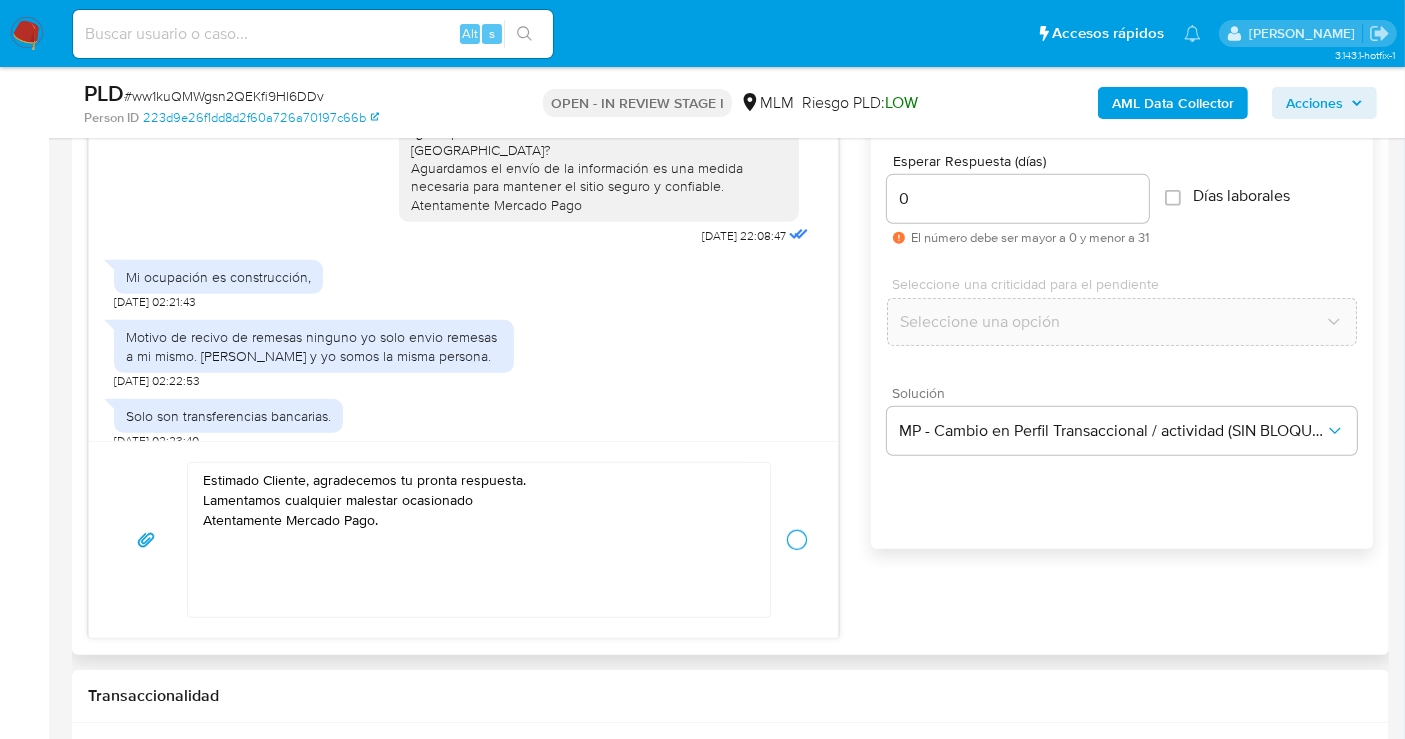 type 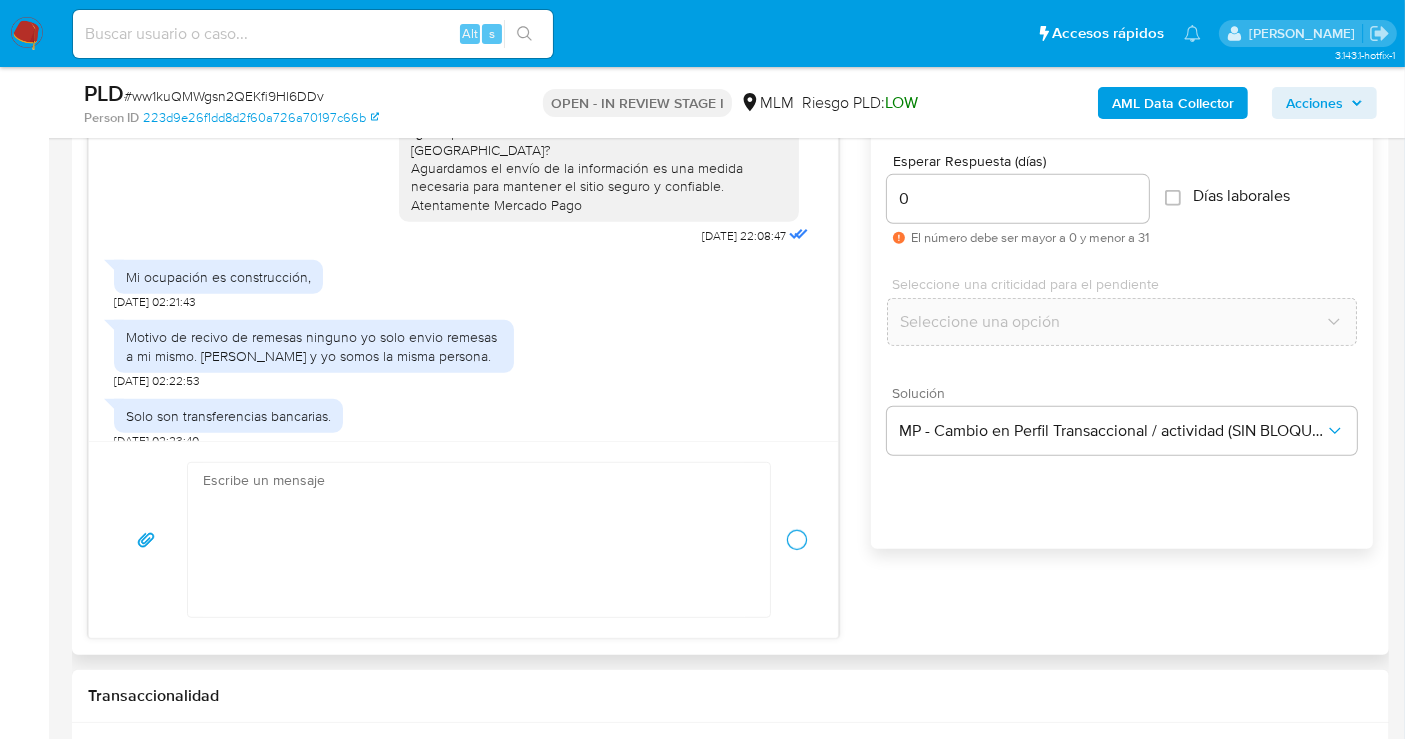 scroll, scrollTop: 251, scrollLeft: 0, axis: vertical 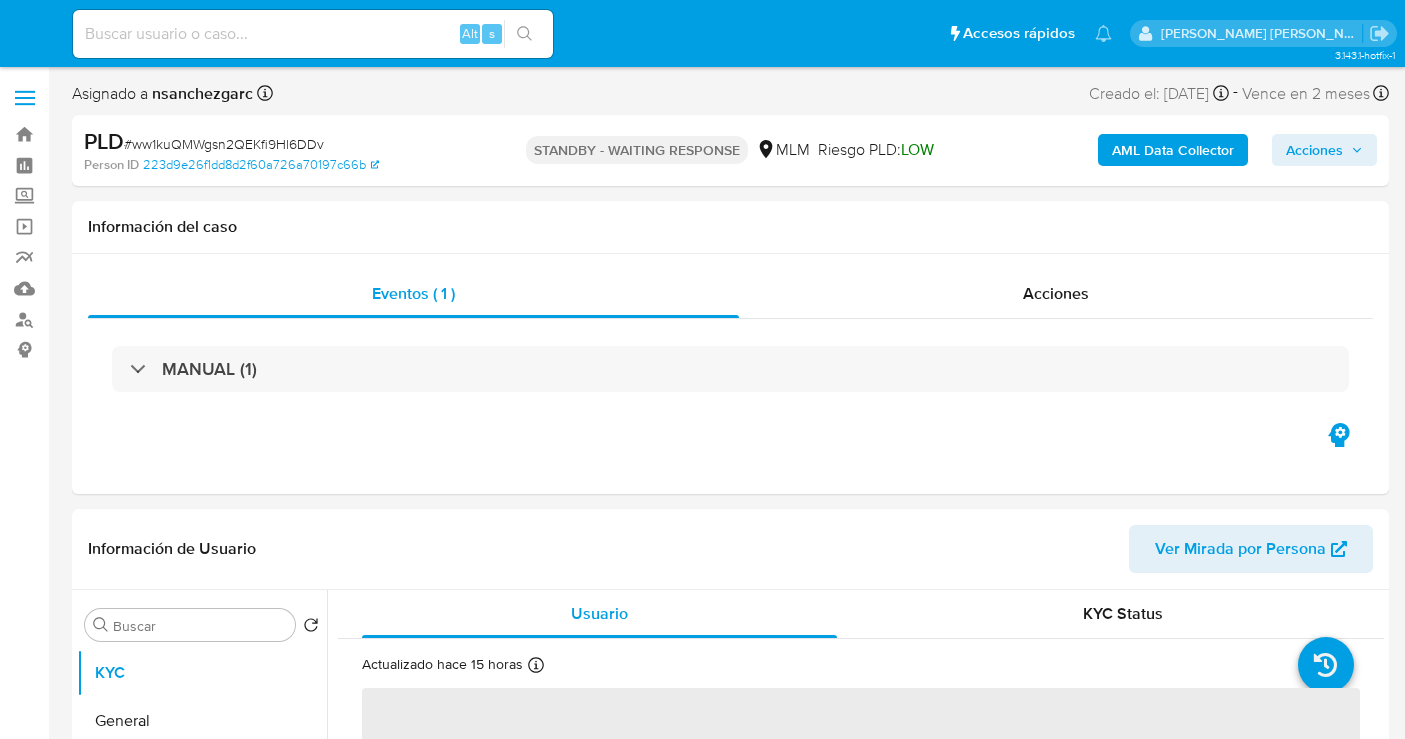 select on "10" 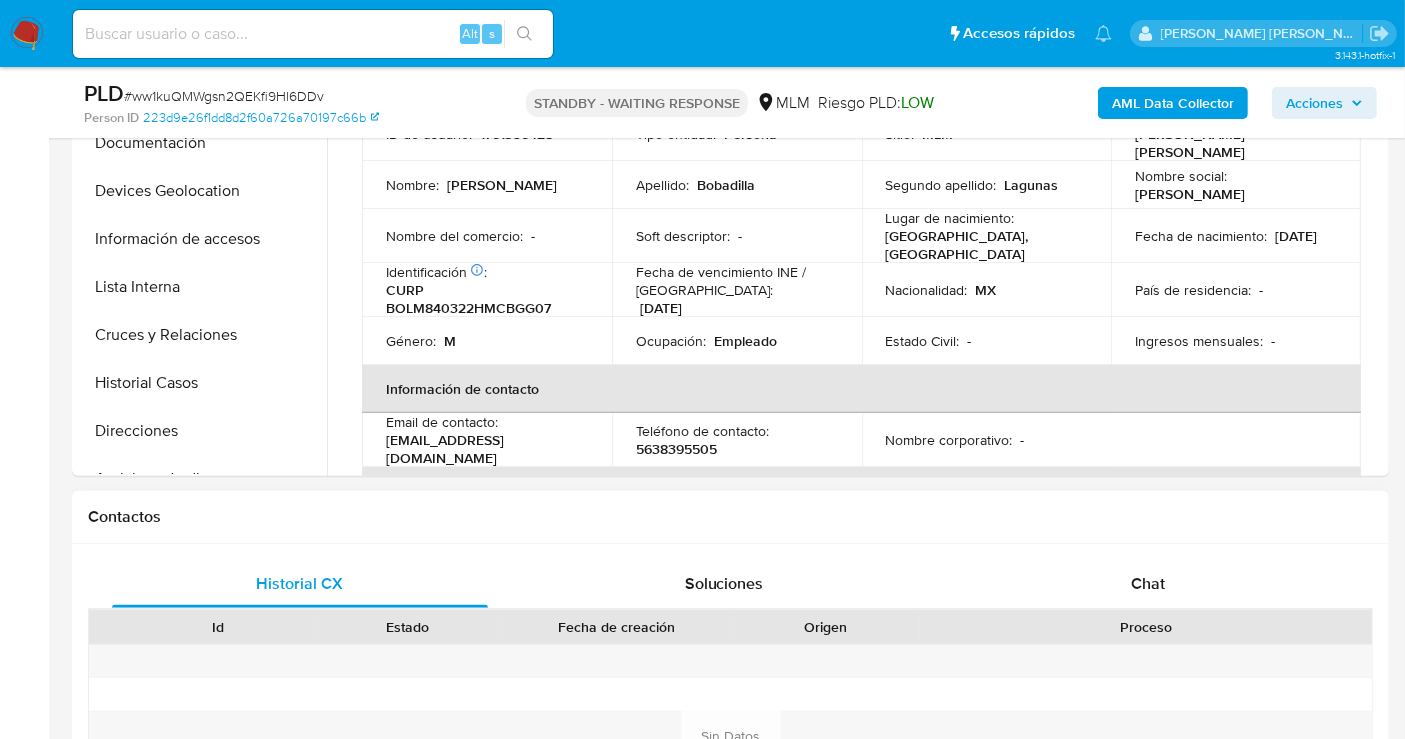 scroll, scrollTop: 222, scrollLeft: 0, axis: vertical 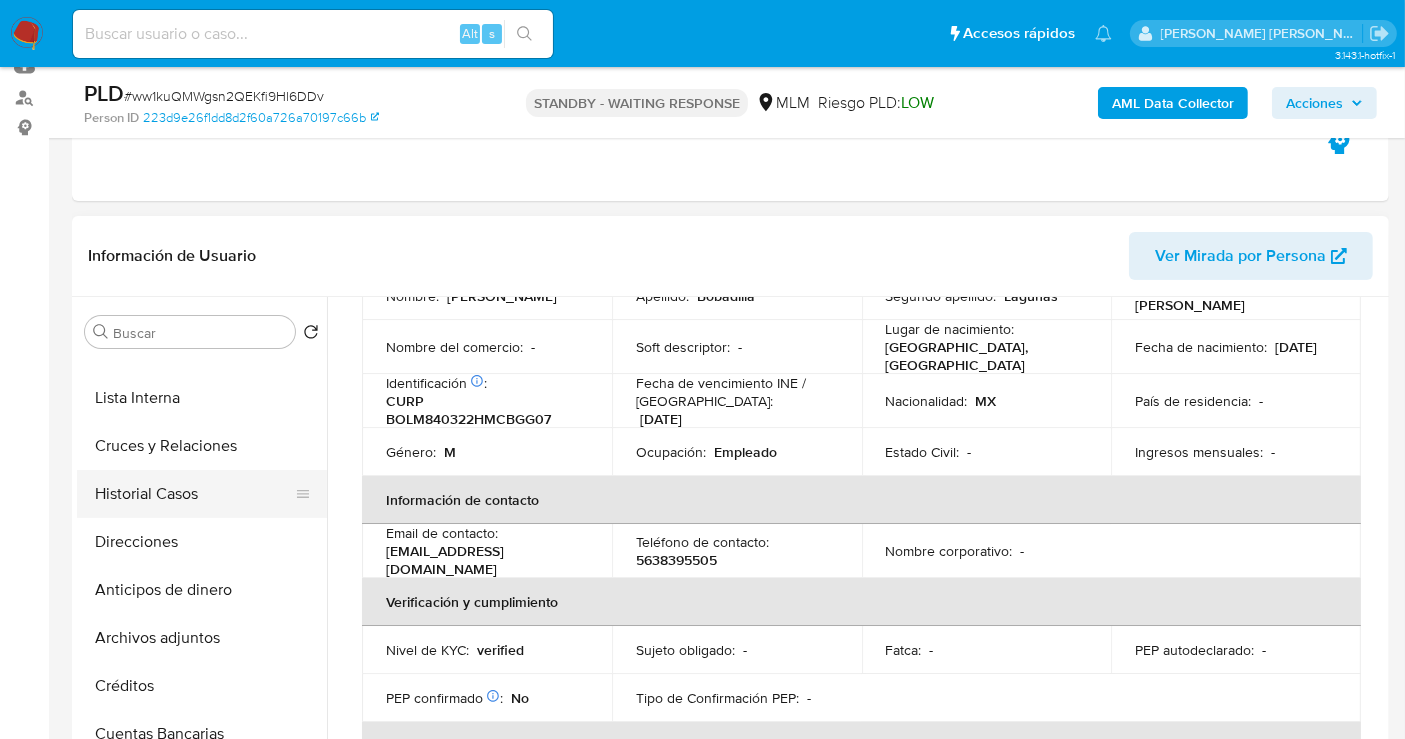 click on "Historial Casos" at bounding box center (194, 494) 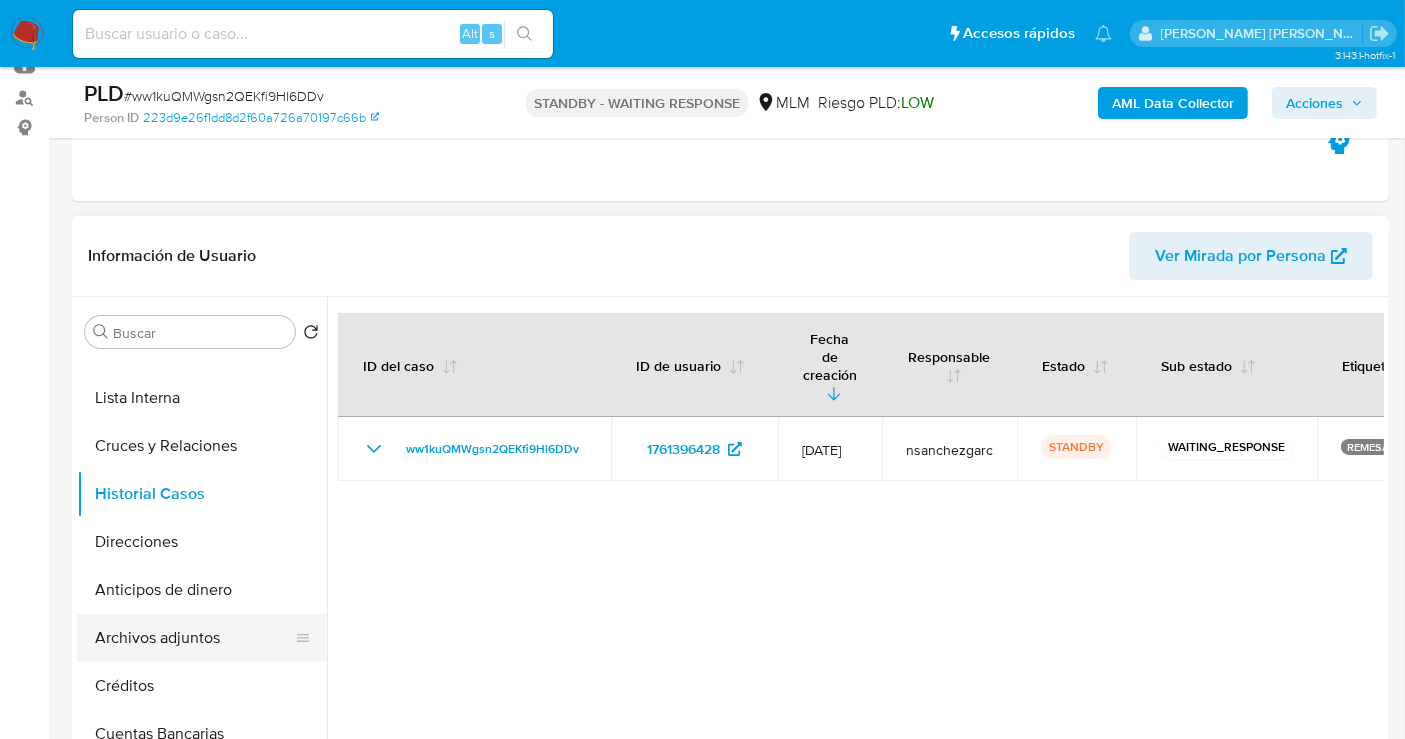 click on "Archivos adjuntos" at bounding box center (194, 638) 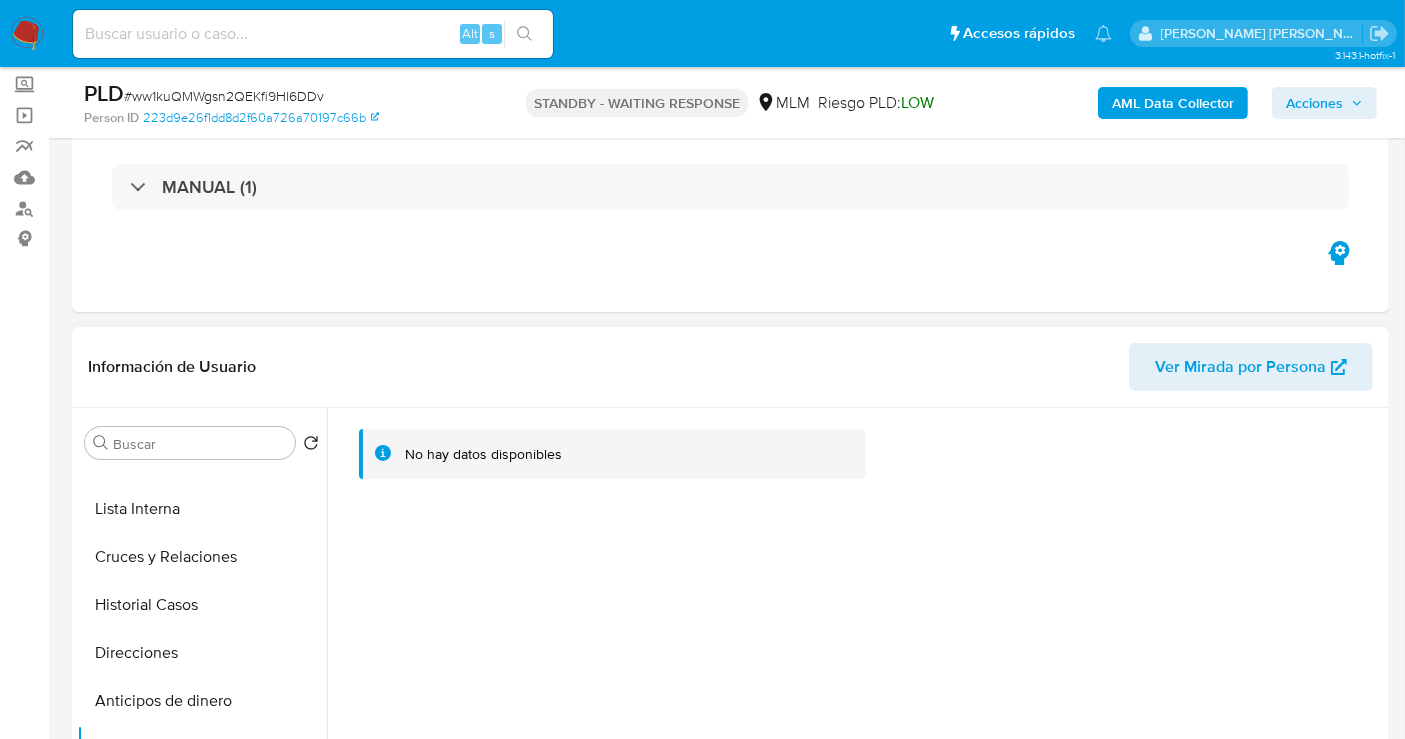 scroll, scrollTop: 0, scrollLeft: 0, axis: both 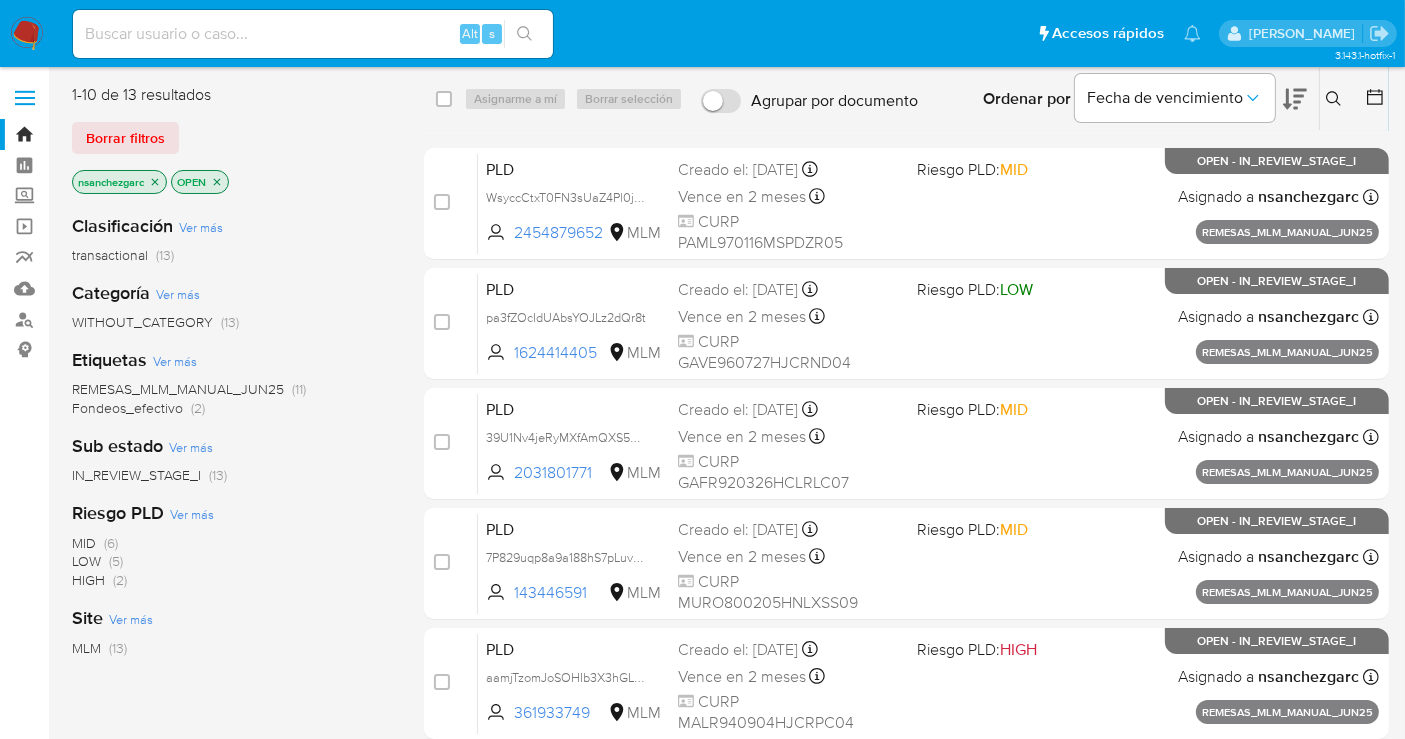 click 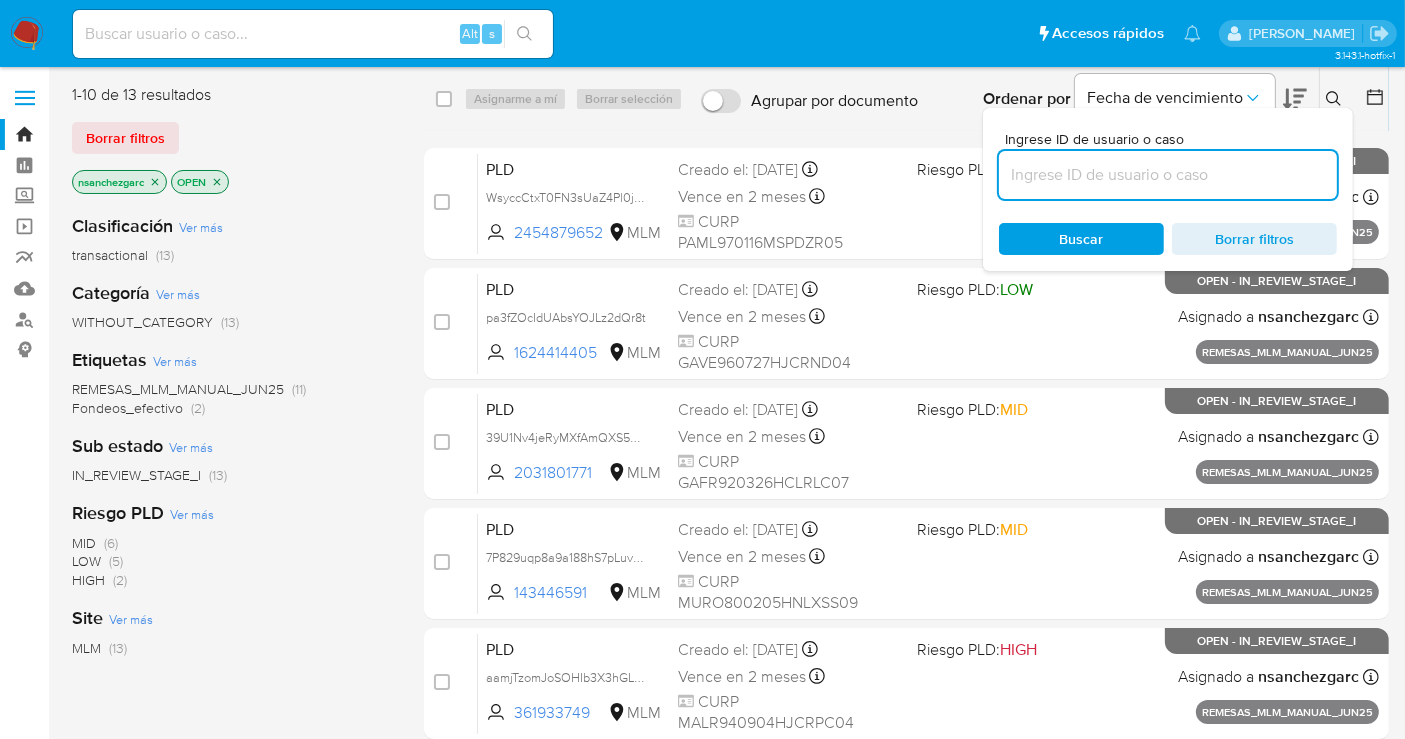 click at bounding box center [1168, 175] 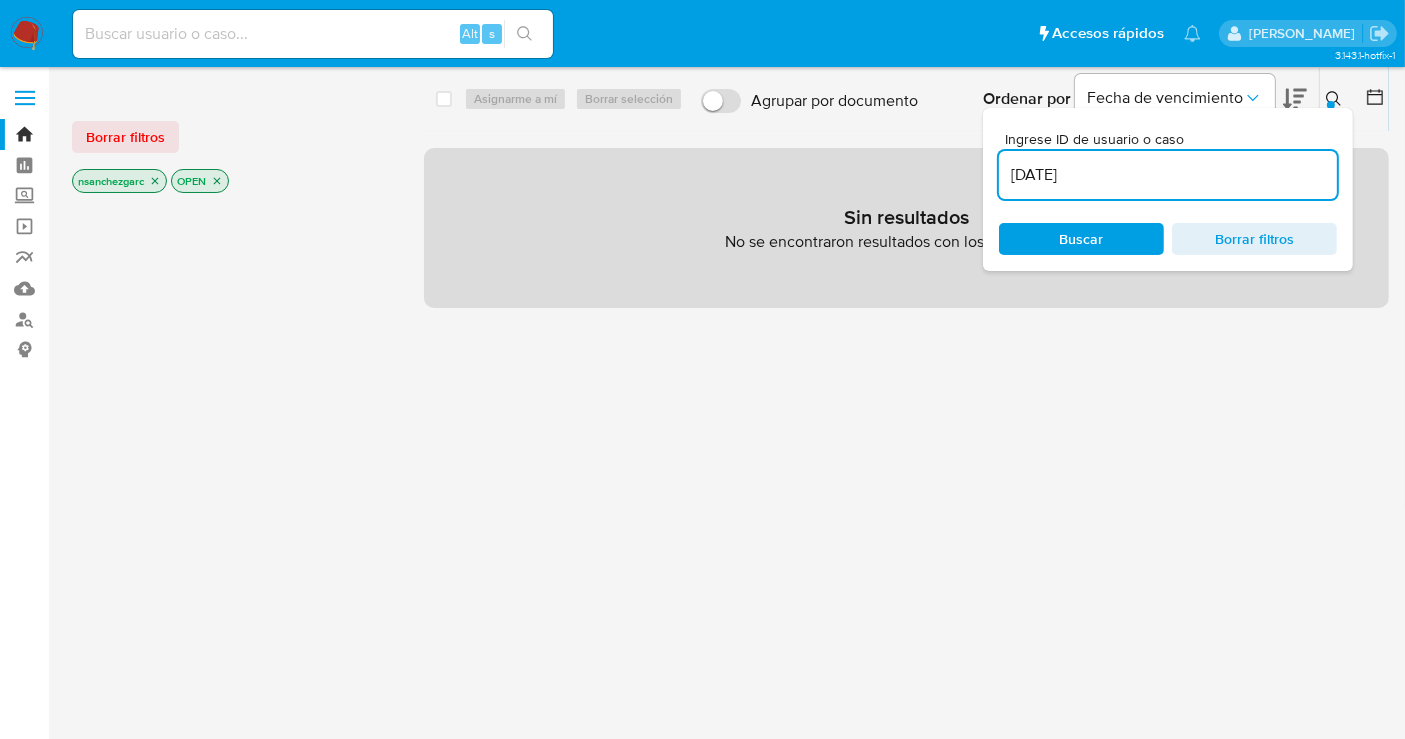 click on "[DATE]" at bounding box center [1168, 175] 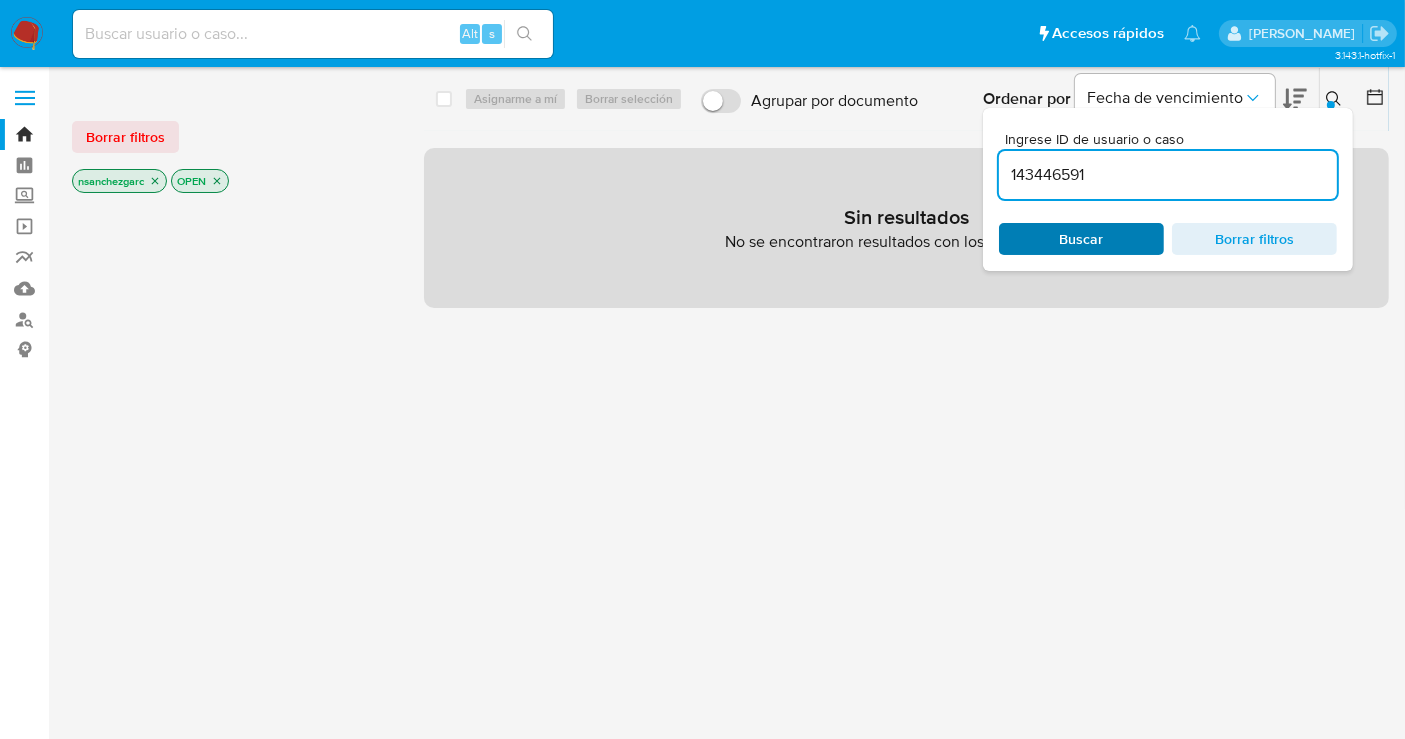 type on "143446591" 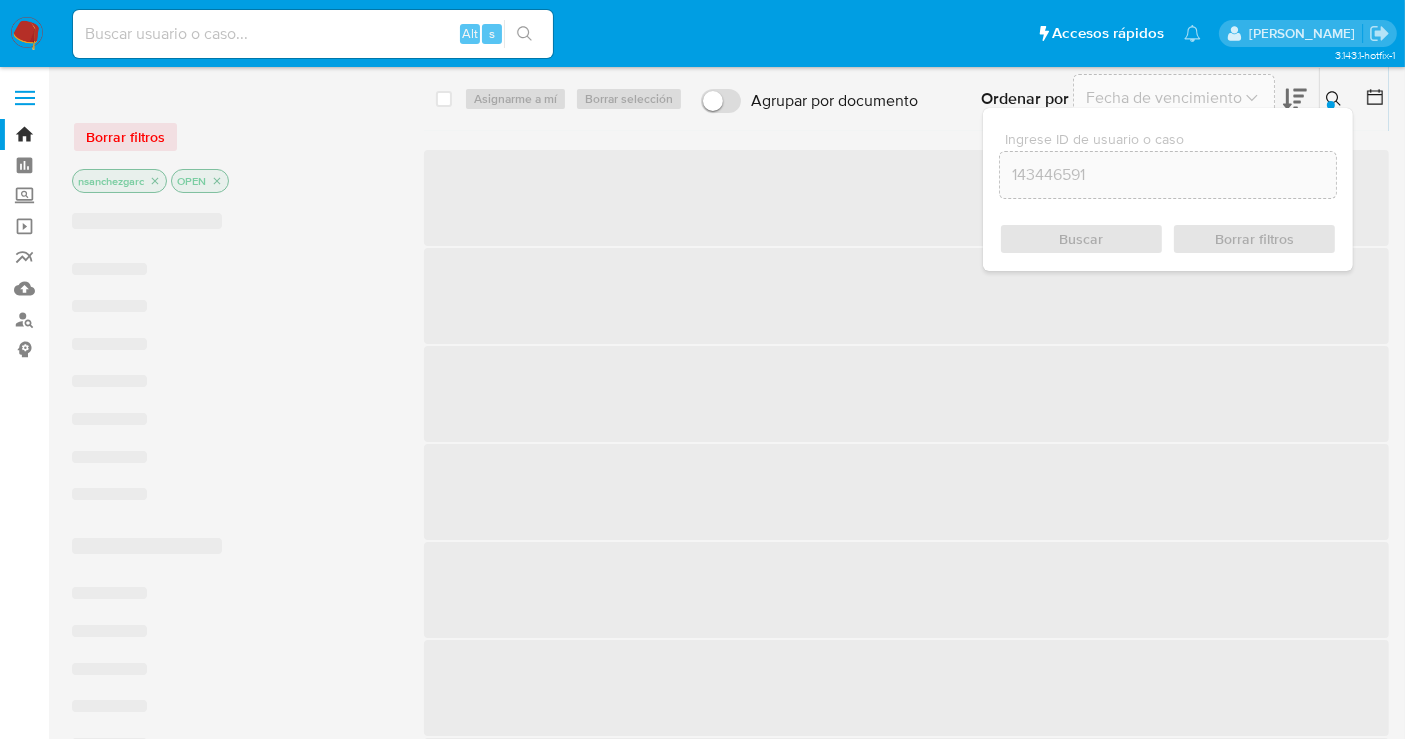 click on "Buscar Borrar filtros" at bounding box center (1168, 239) 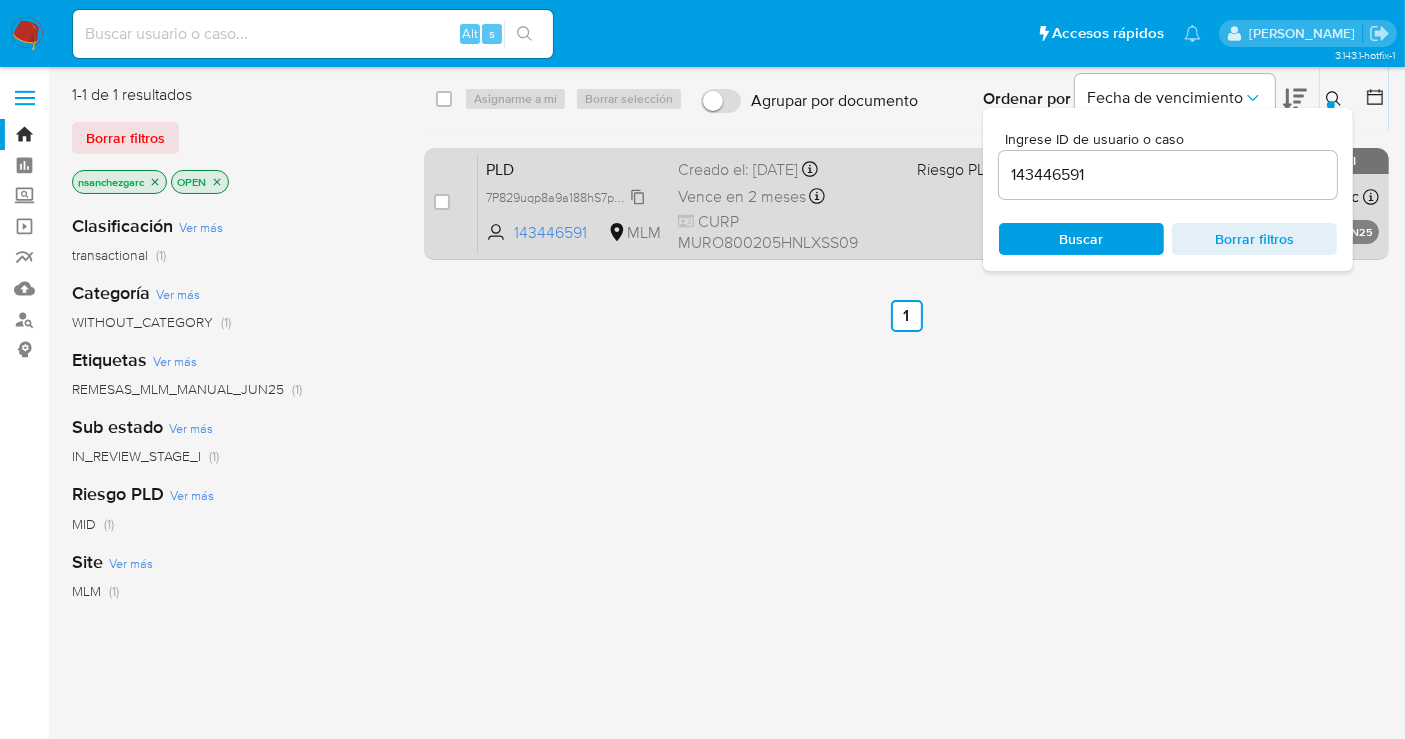 click on "7P829uqp8a9a188hS7pLuvH3" at bounding box center [567, 196] 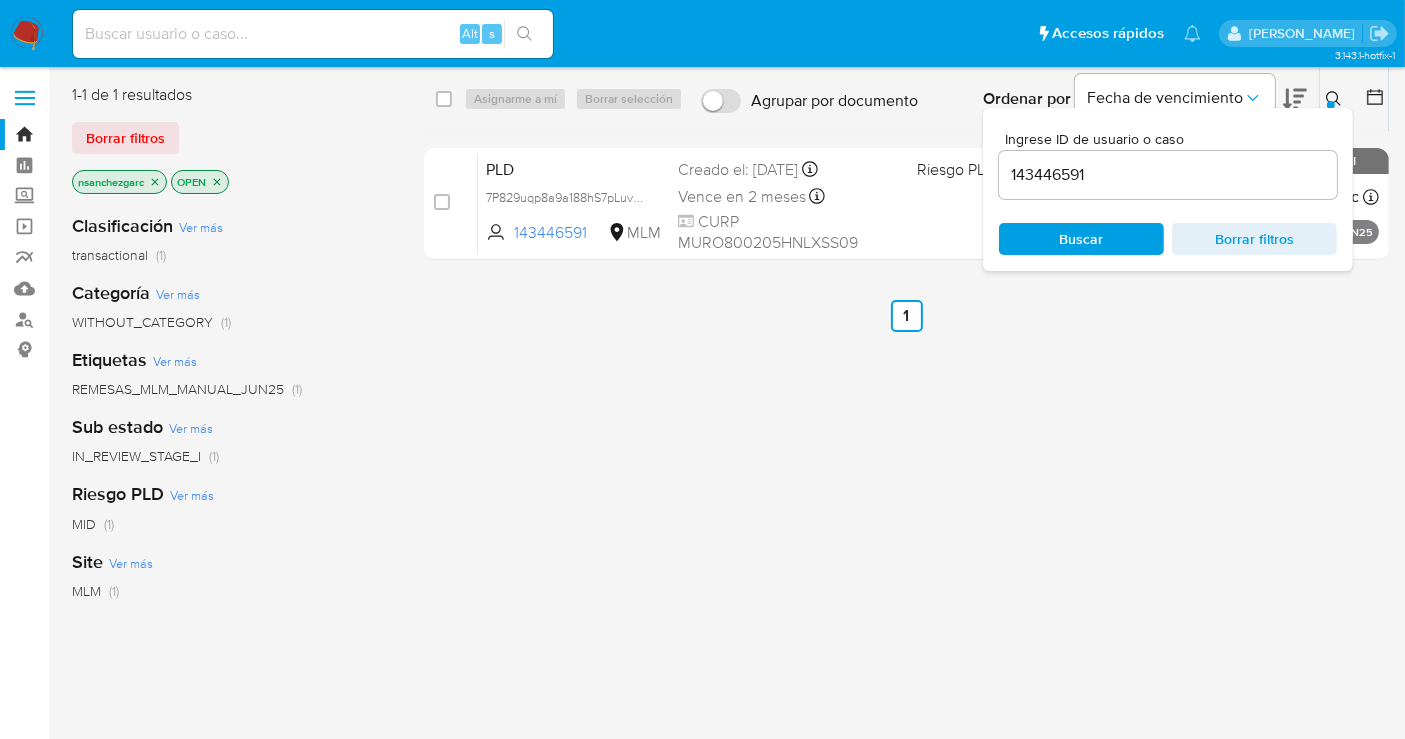 click at bounding box center (27, 34) 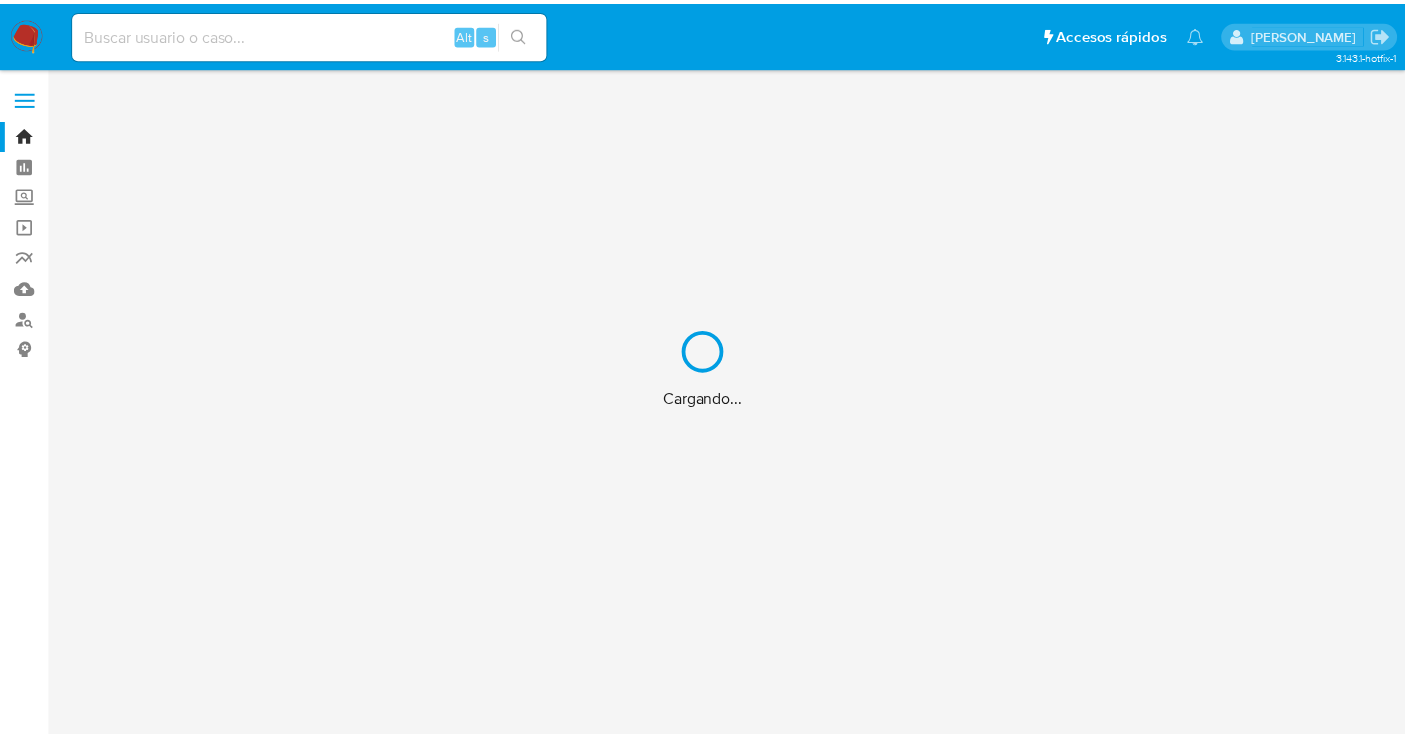 scroll, scrollTop: 0, scrollLeft: 0, axis: both 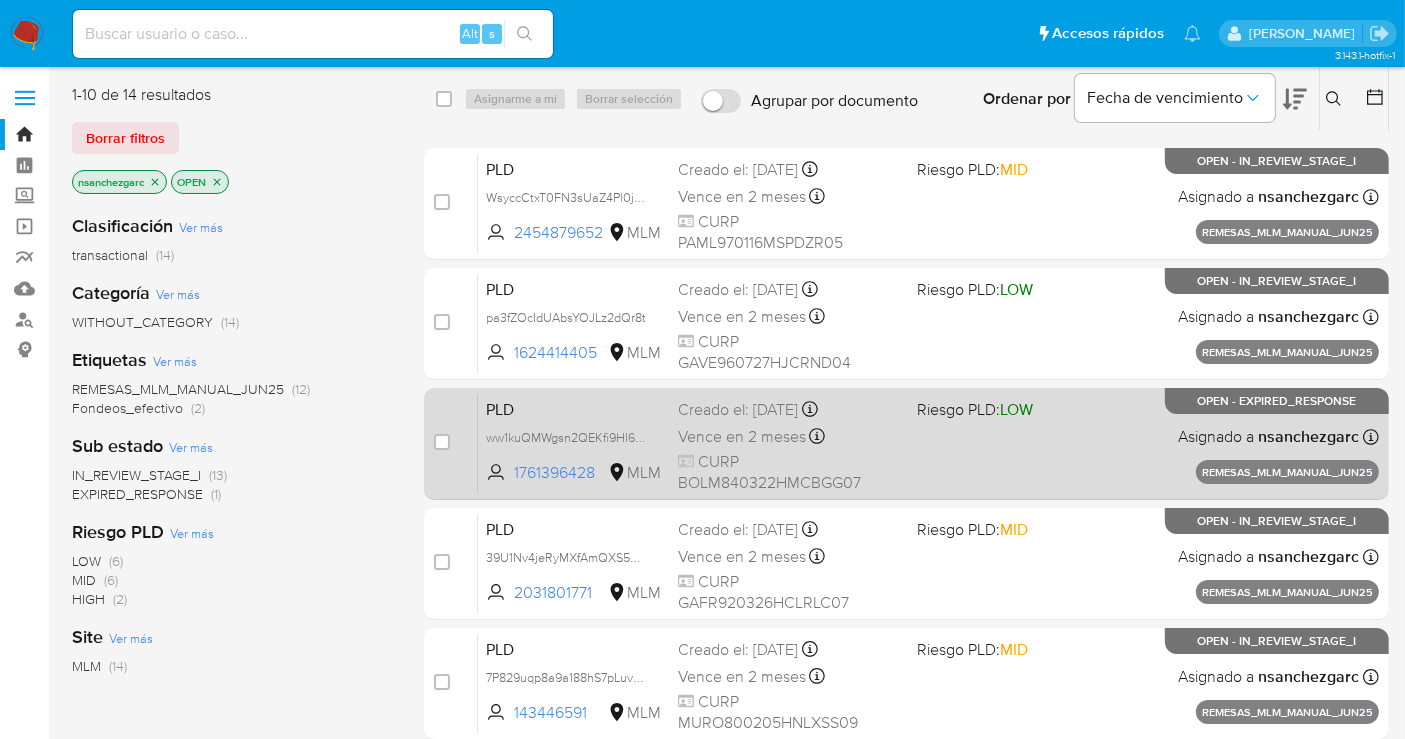 click on "CURP   BOLM840322HMCBGG07" at bounding box center (789, 472) 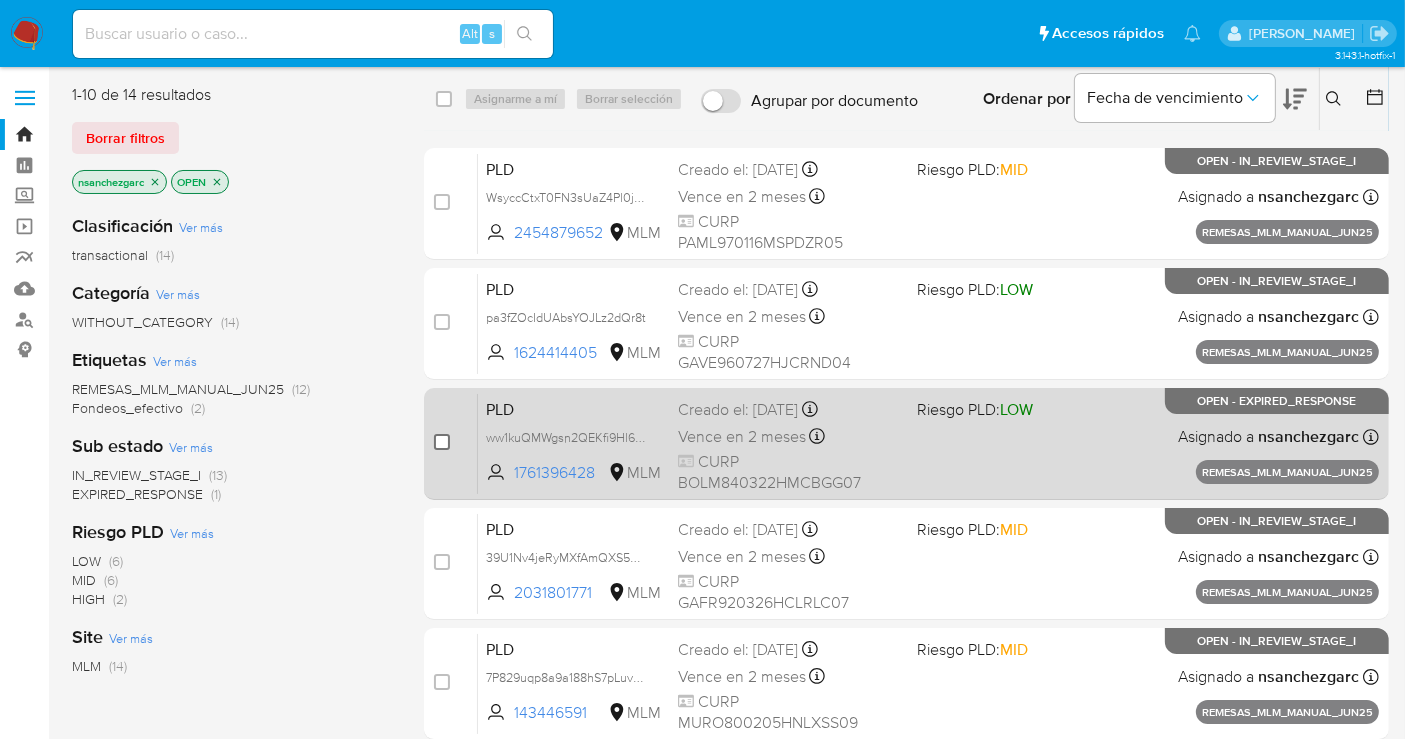 click at bounding box center [442, 442] 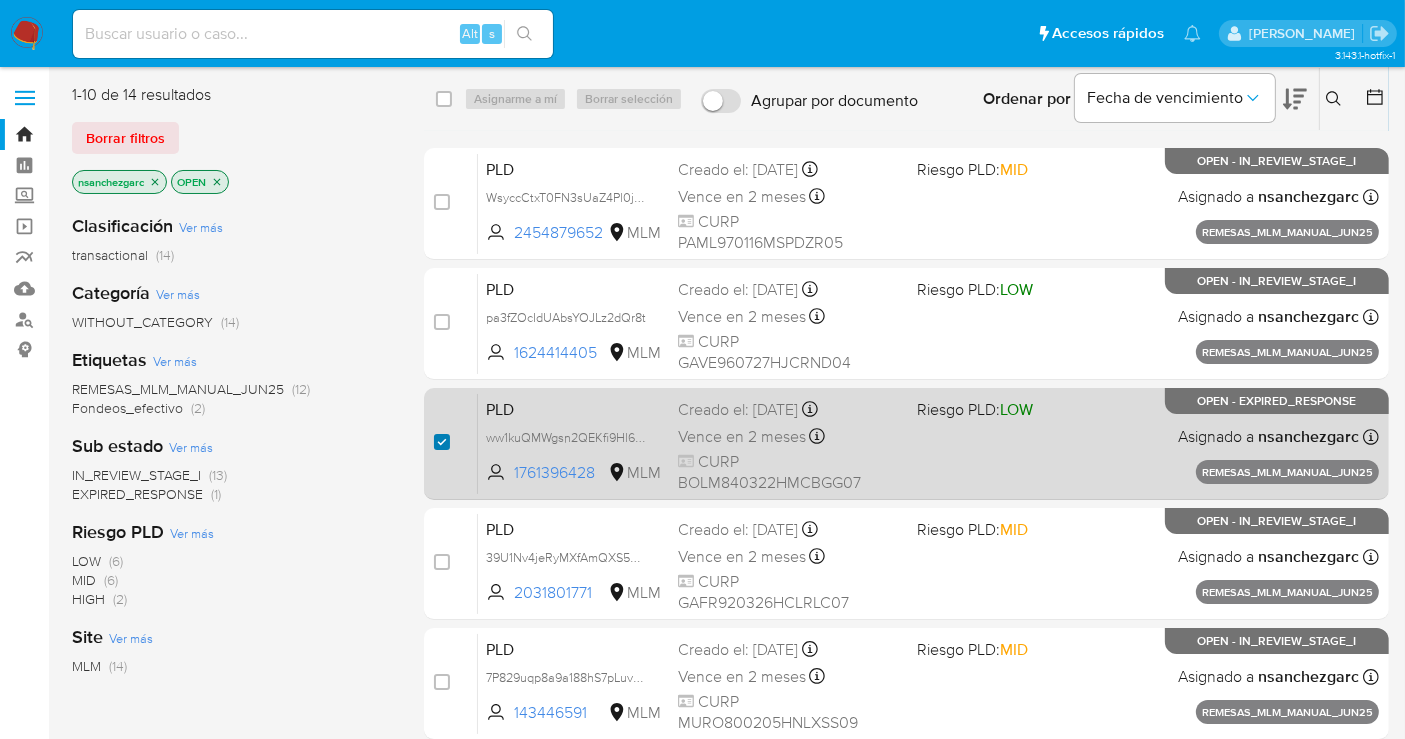 checkbox on "true" 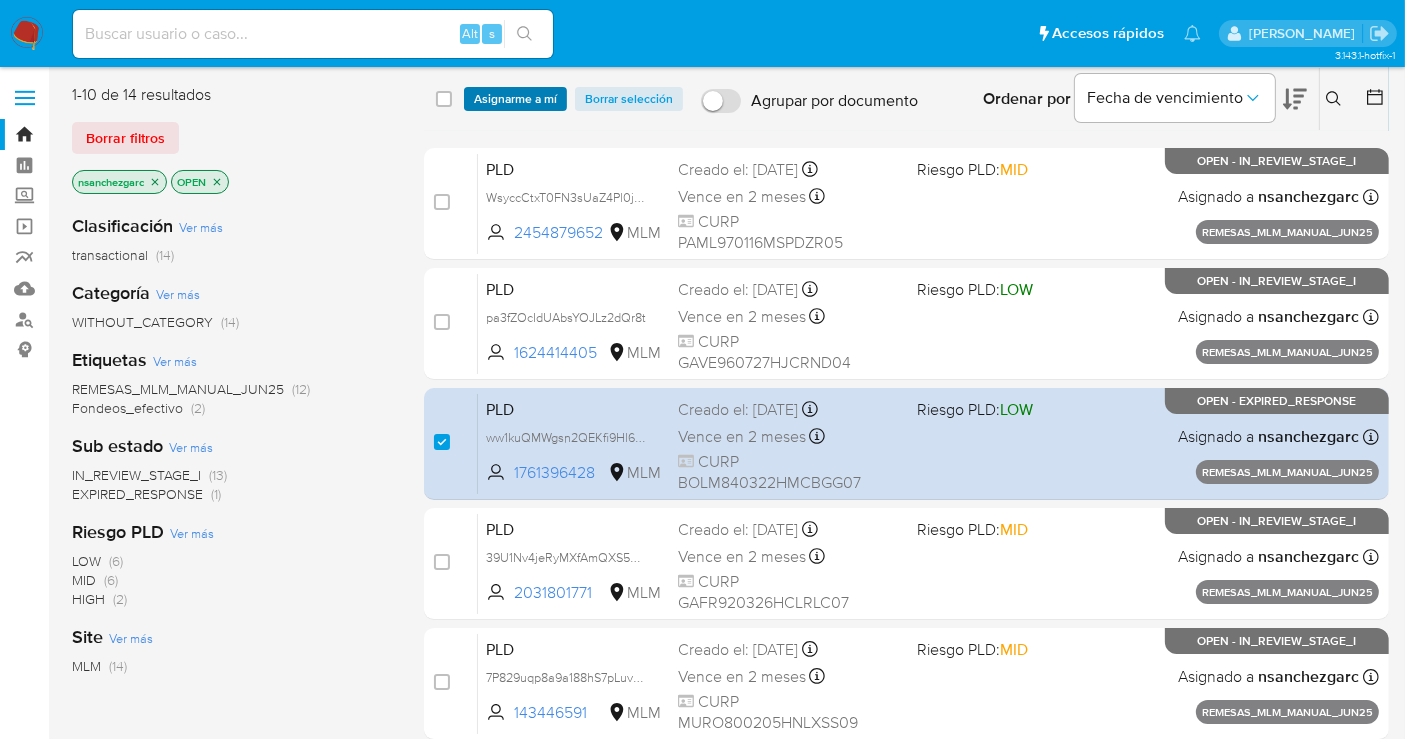click on "Asignarme a mí" at bounding box center (515, 99) 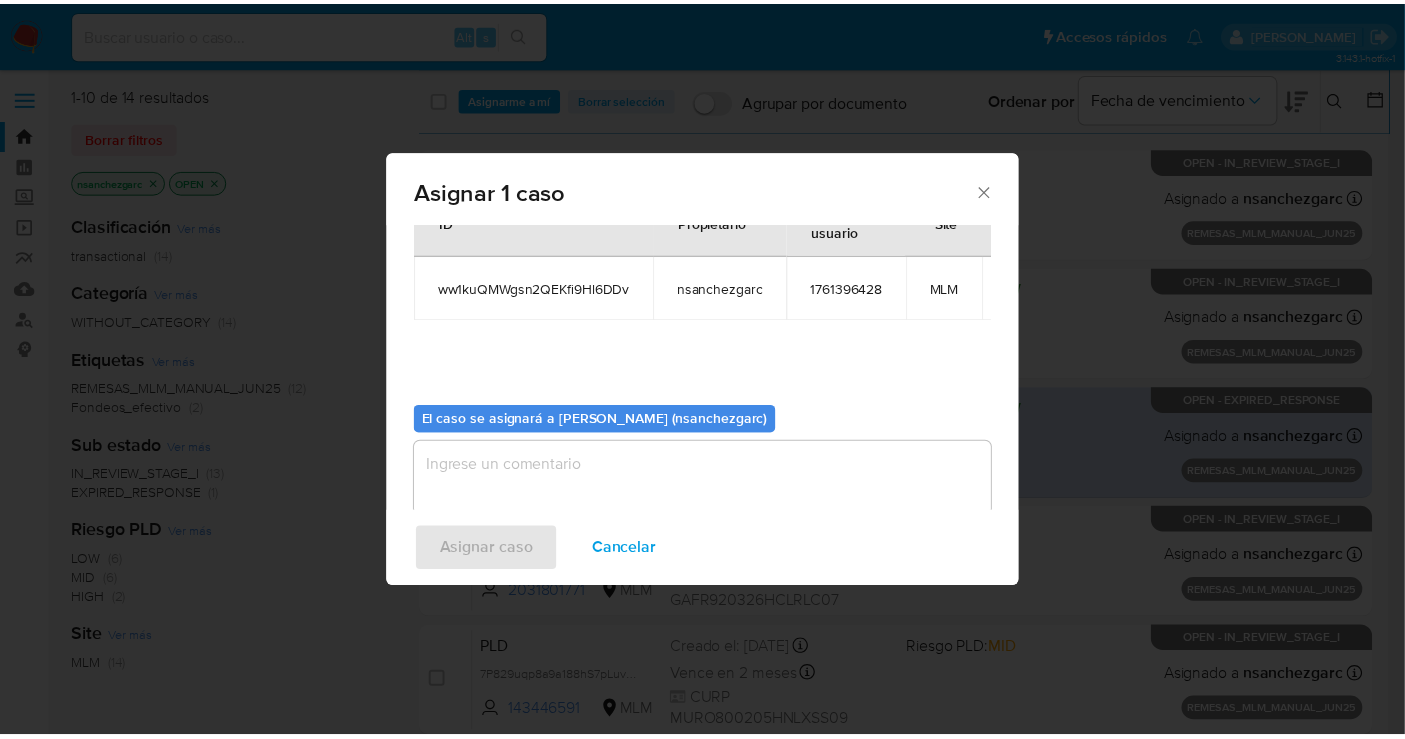 scroll, scrollTop: 120, scrollLeft: 0, axis: vertical 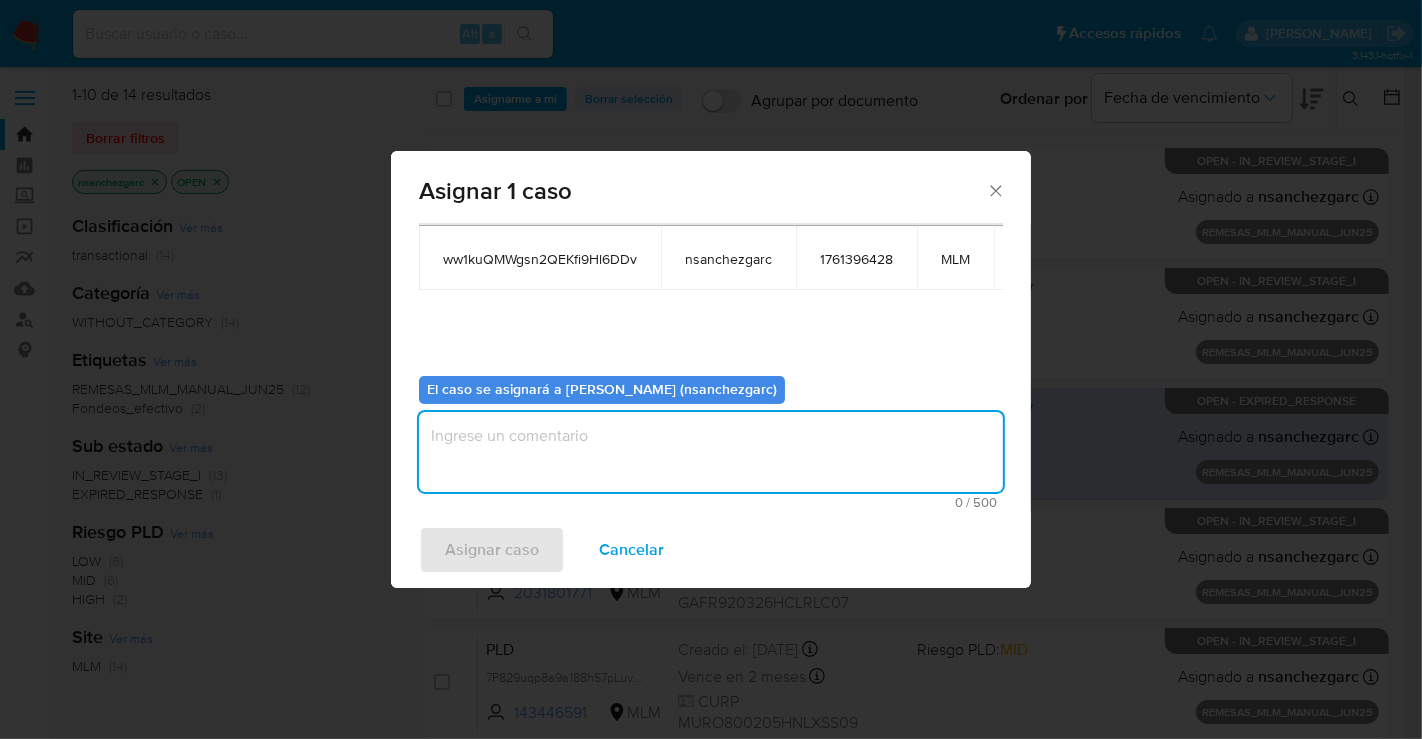 click at bounding box center (711, 452) 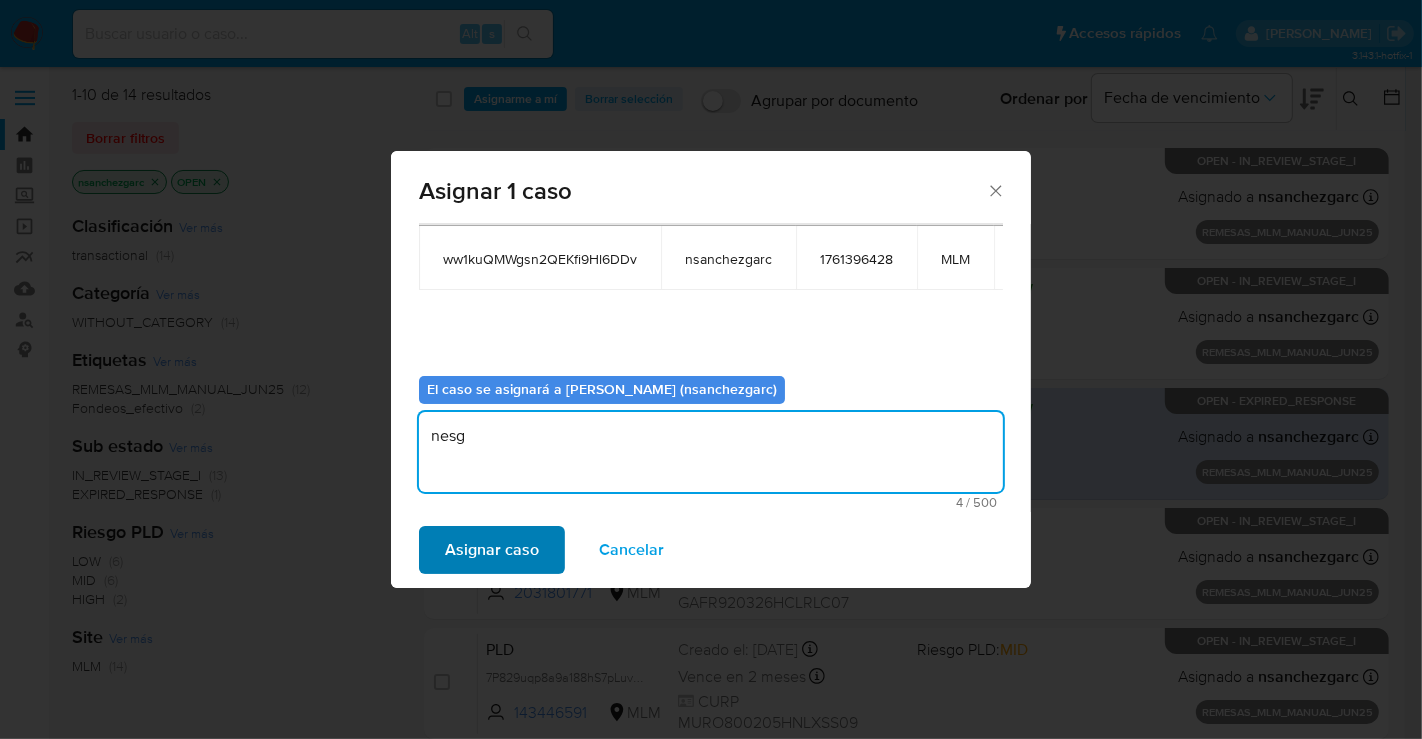 type on "nesg" 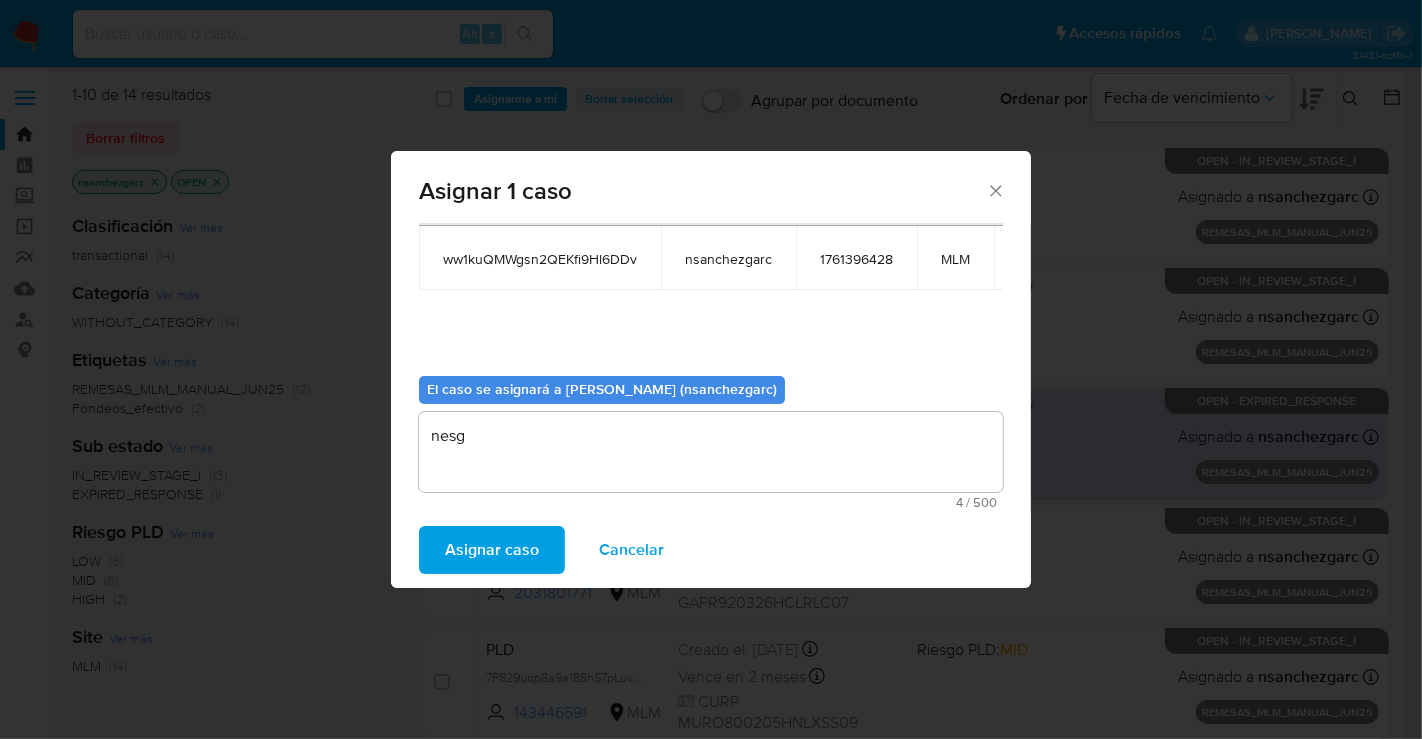 click on "Asignar caso" at bounding box center (492, 550) 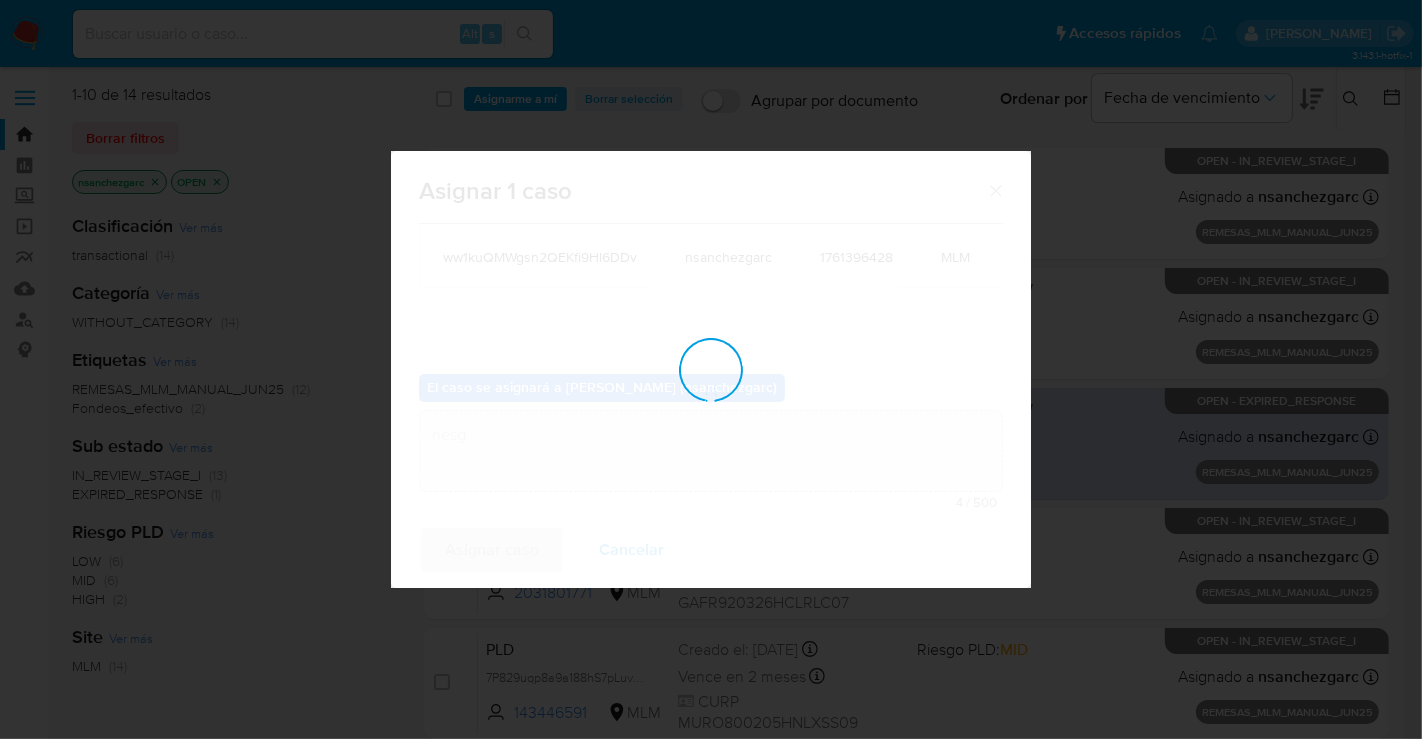 type 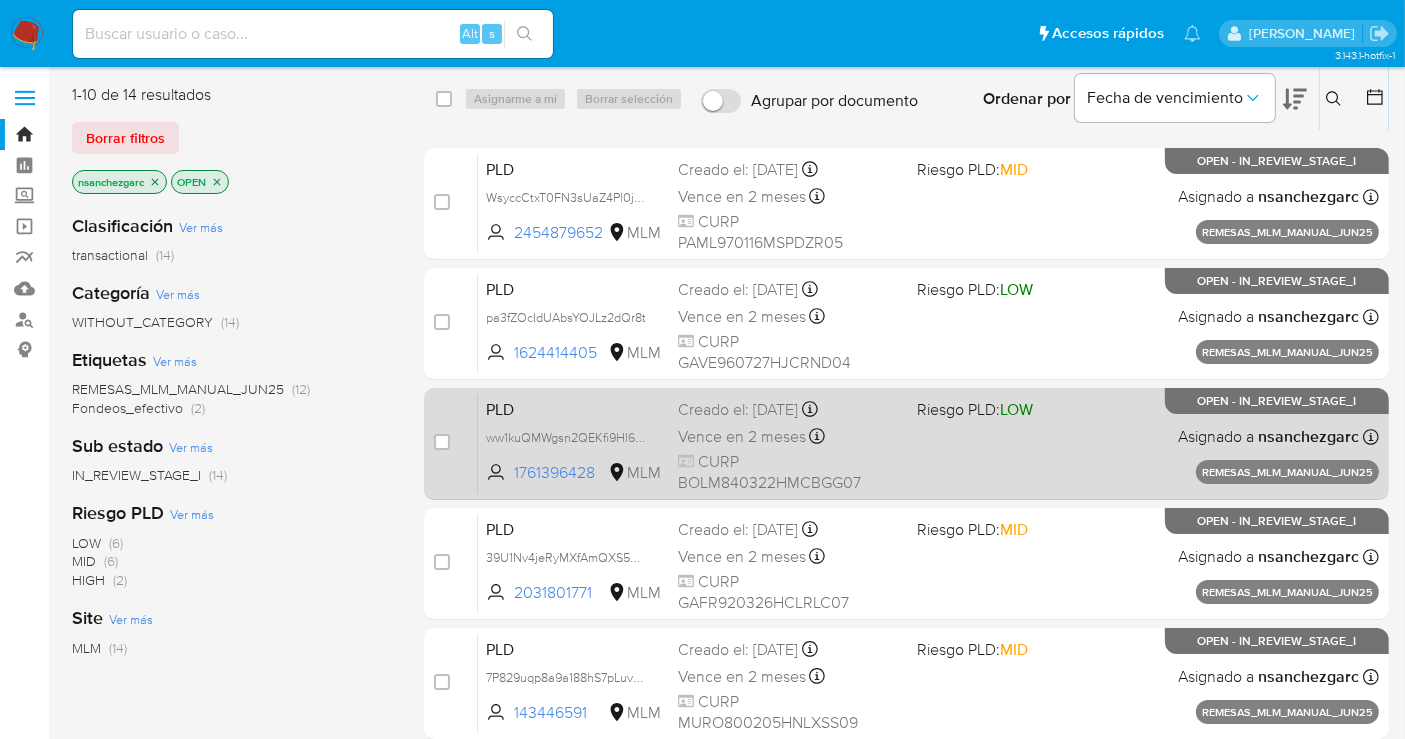 click on "Vence en 2 meses" at bounding box center [742, 437] 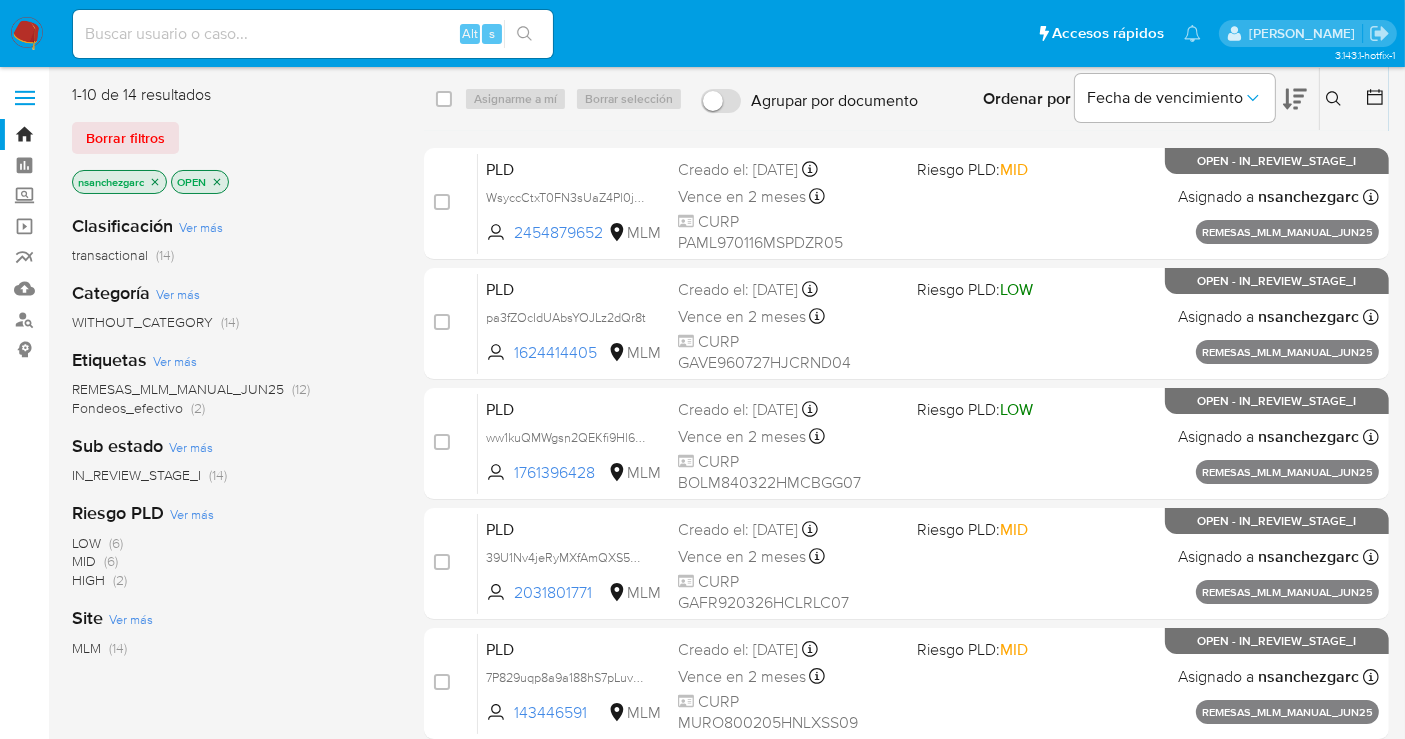 click at bounding box center [27, 34] 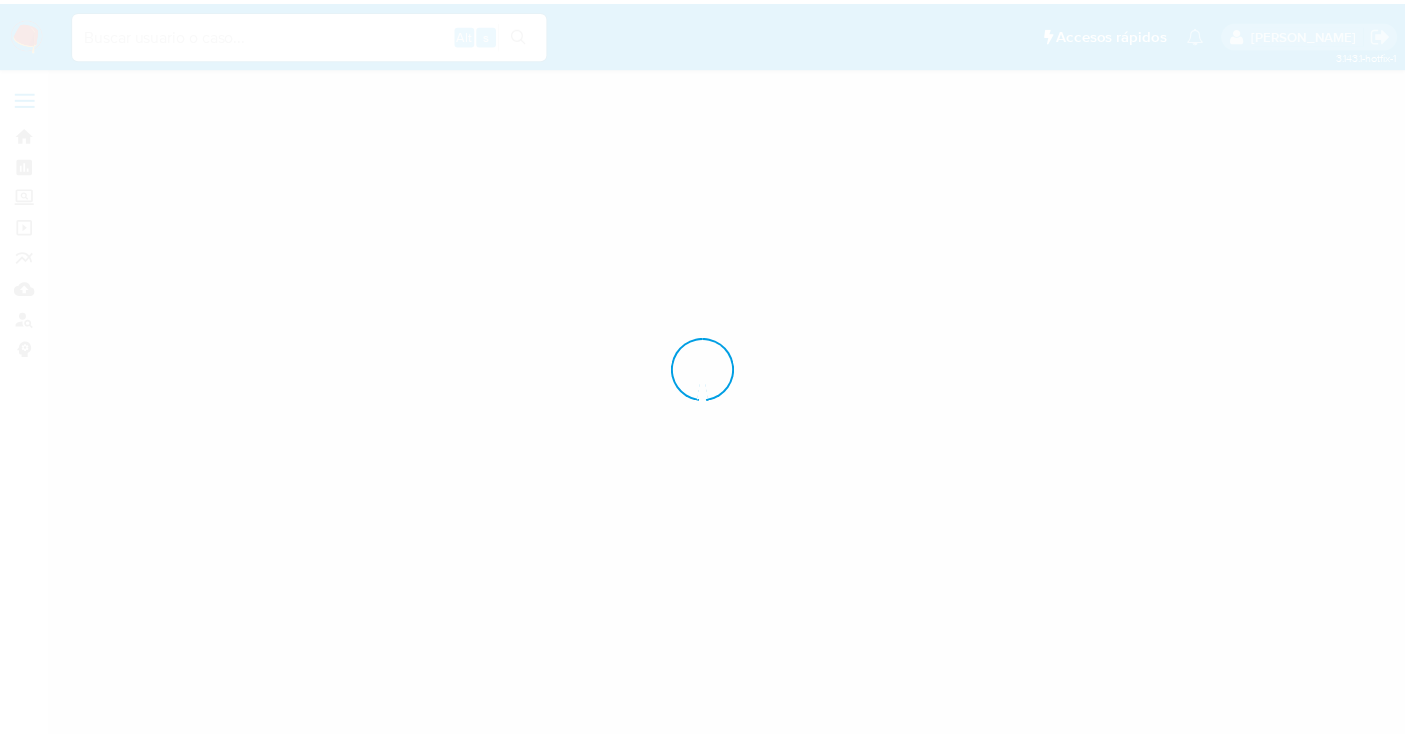 scroll, scrollTop: 0, scrollLeft: 0, axis: both 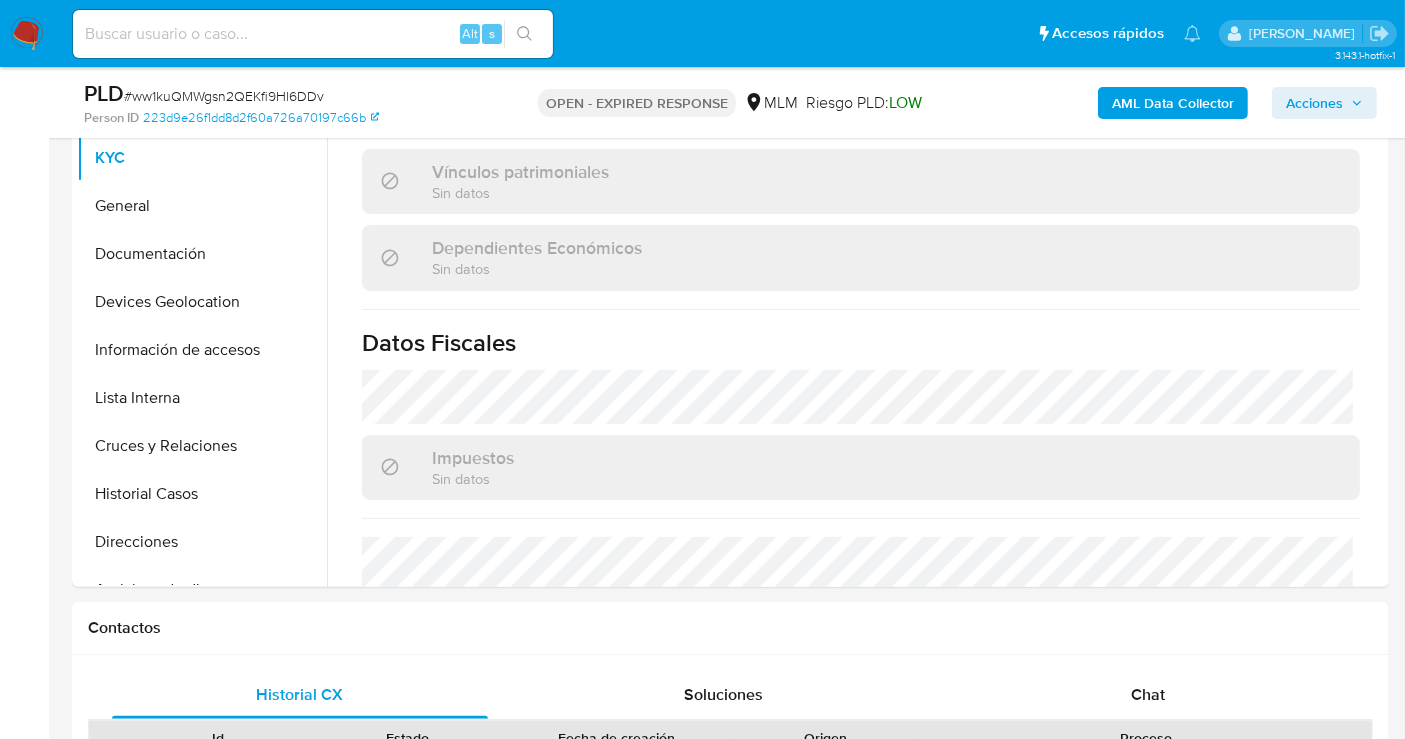 select on "10" 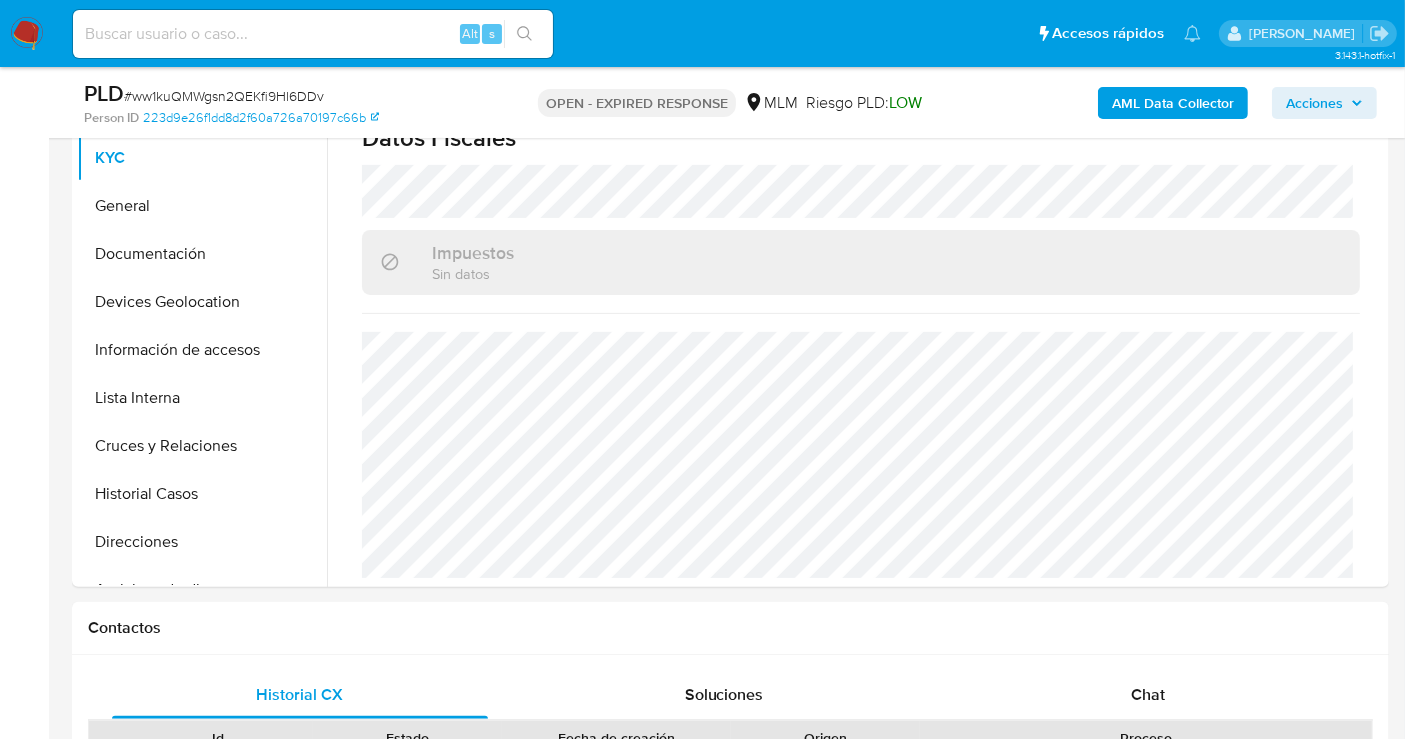 scroll, scrollTop: 666, scrollLeft: 0, axis: vertical 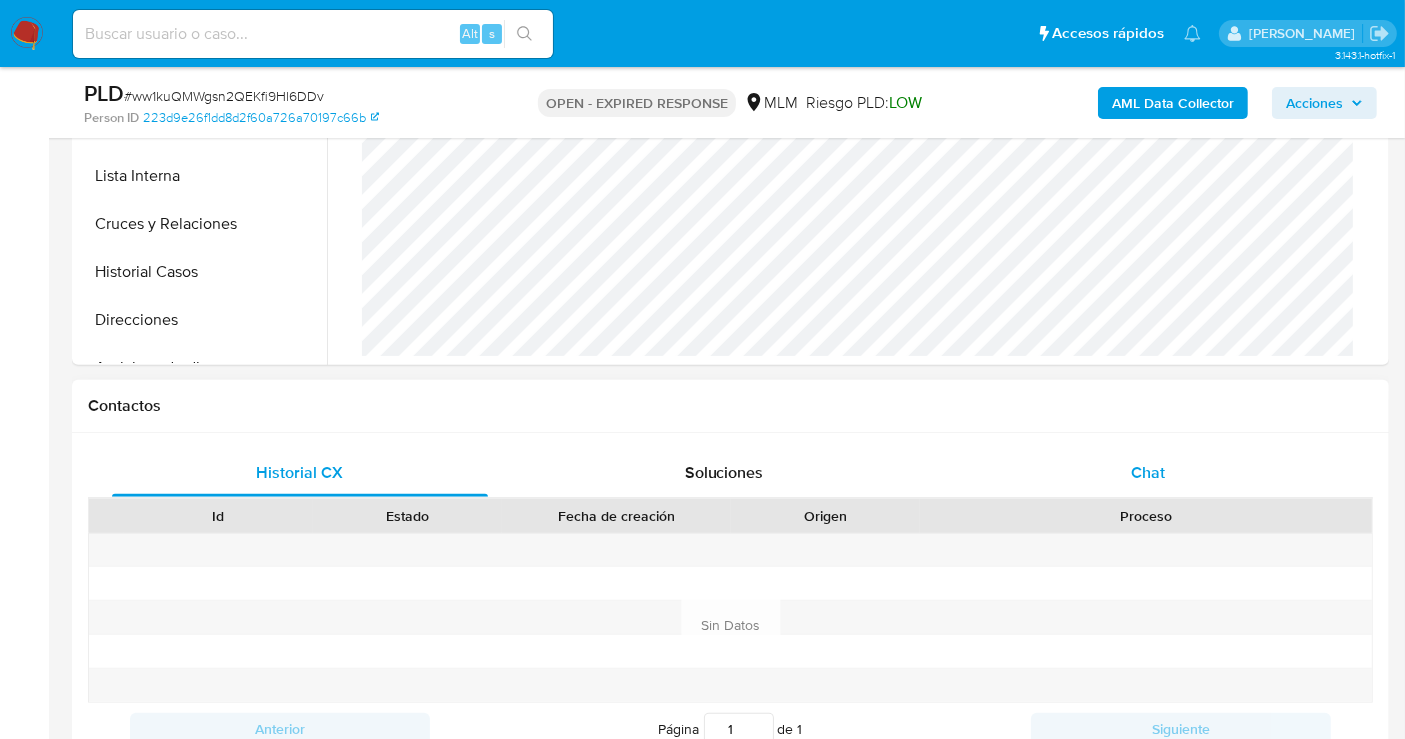 click on "Chat" at bounding box center [1148, 472] 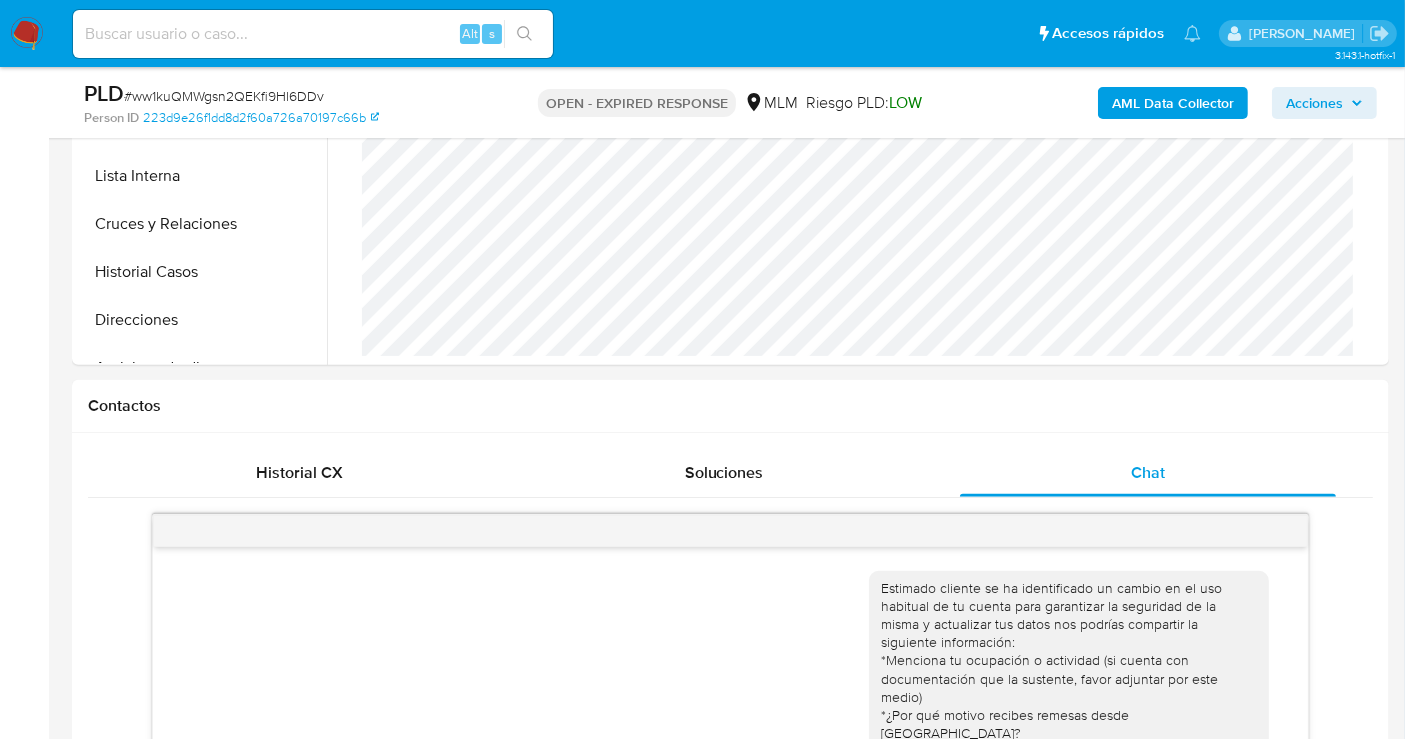 scroll, scrollTop: 251, scrollLeft: 0, axis: vertical 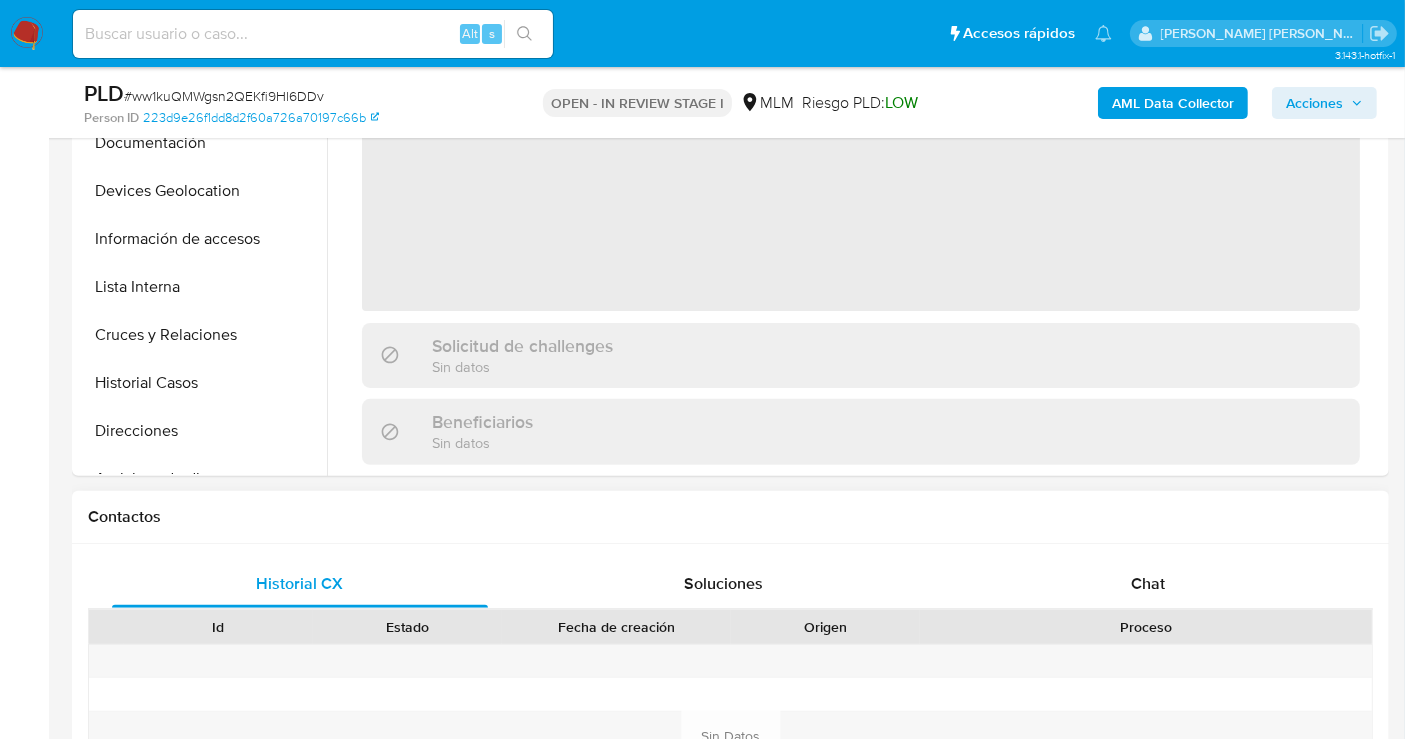 select on "10" 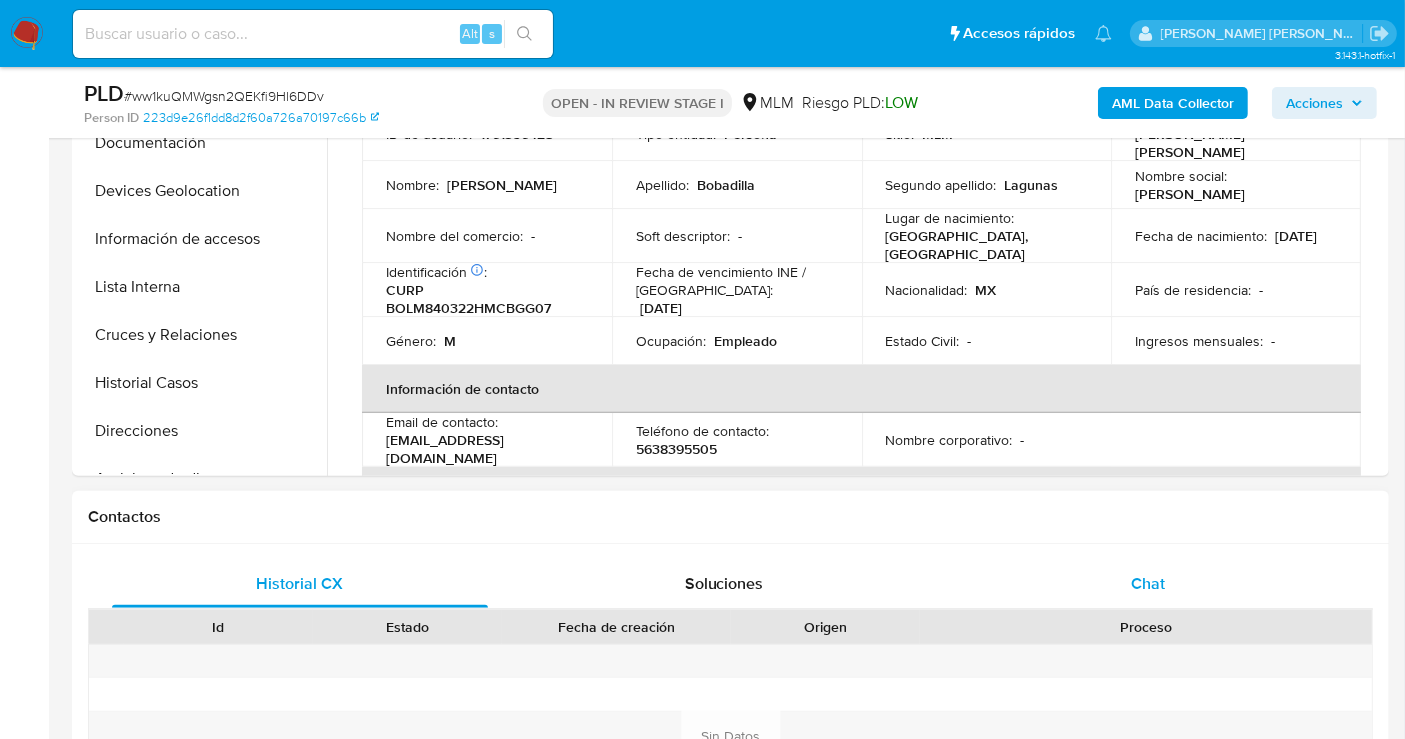 click on "Chat" at bounding box center [1148, 583] 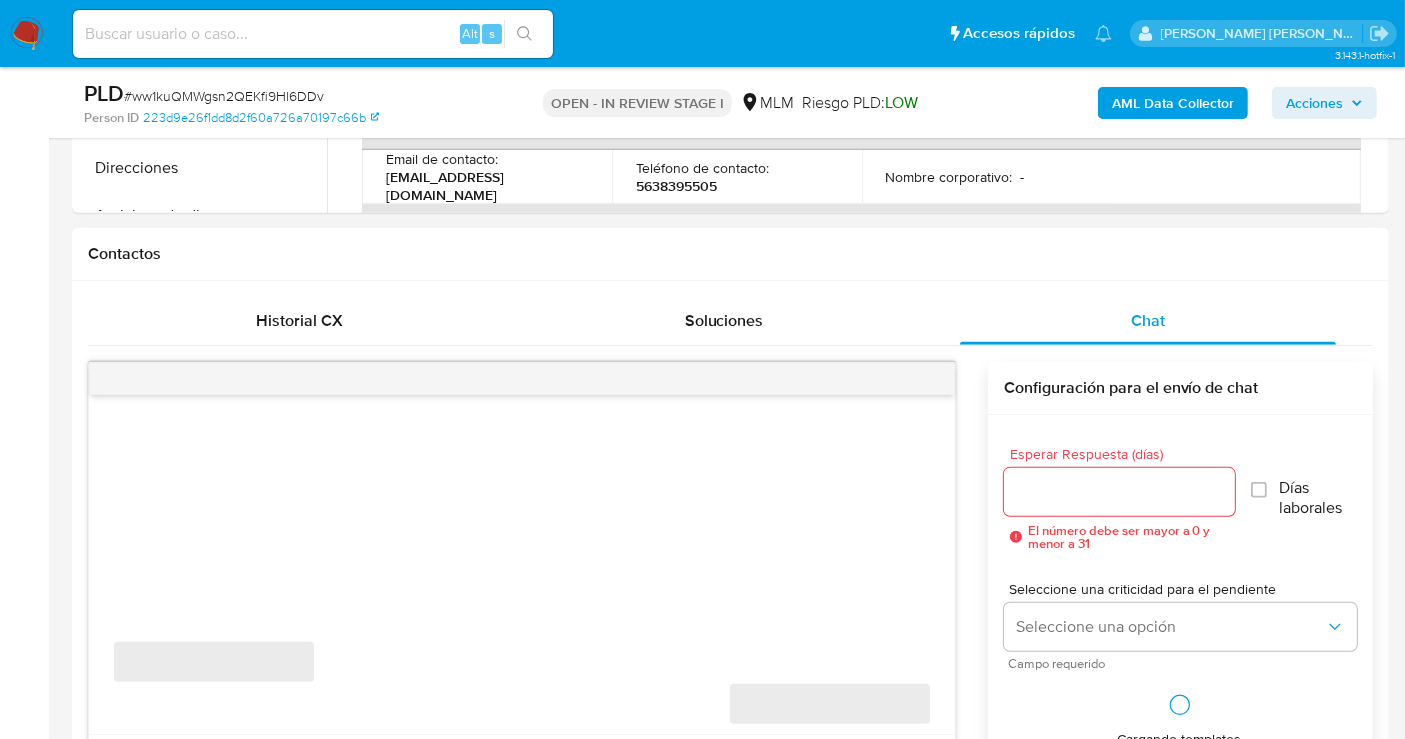 scroll, scrollTop: 1000, scrollLeft: 0, axis: vertical 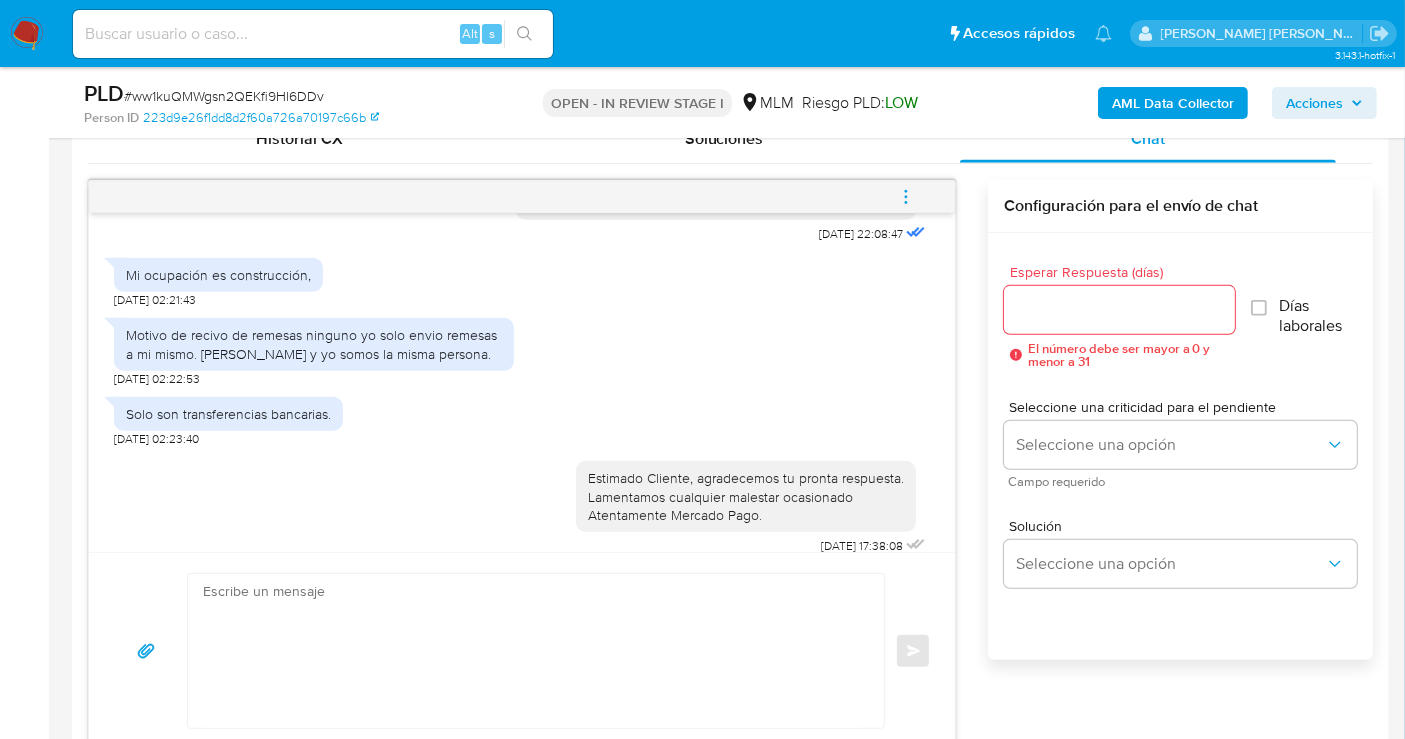 click 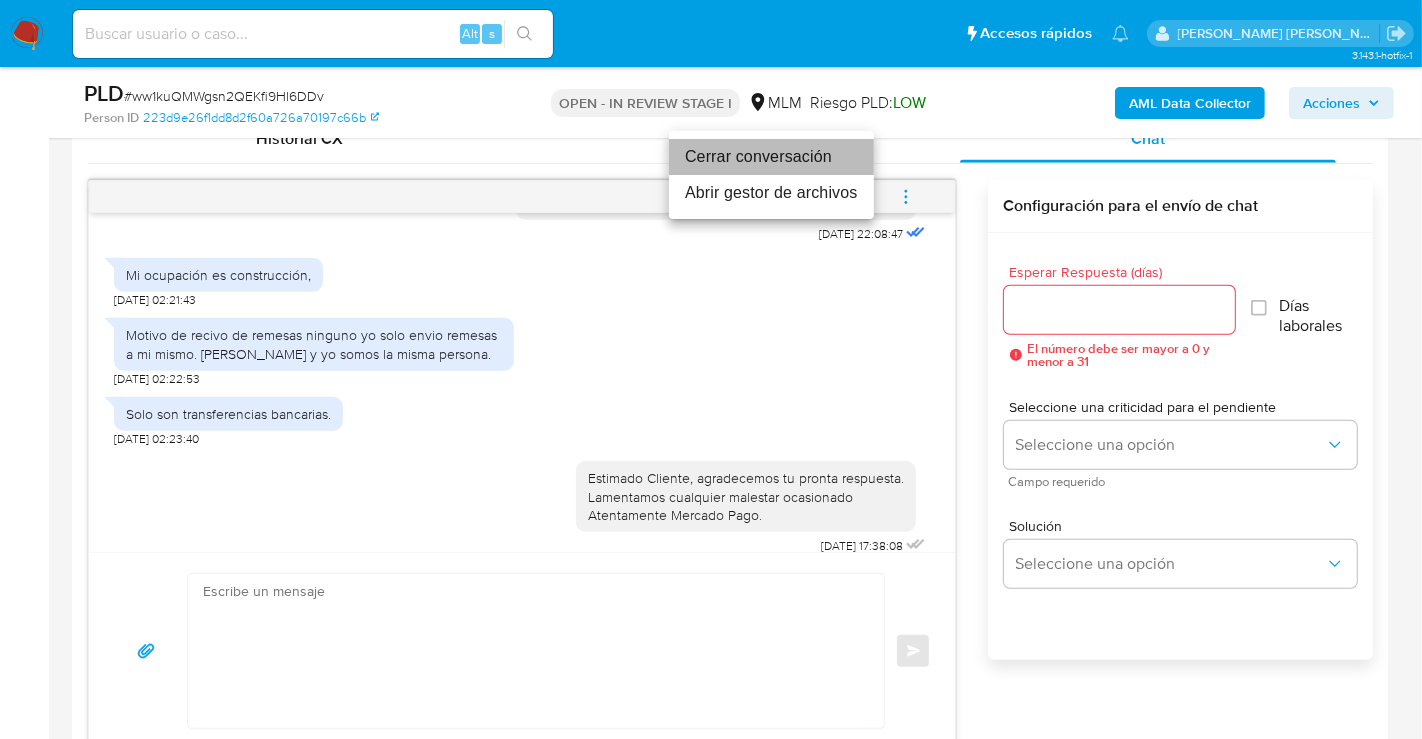click on "Cerrar conversación" at bounding box center [771, 157] 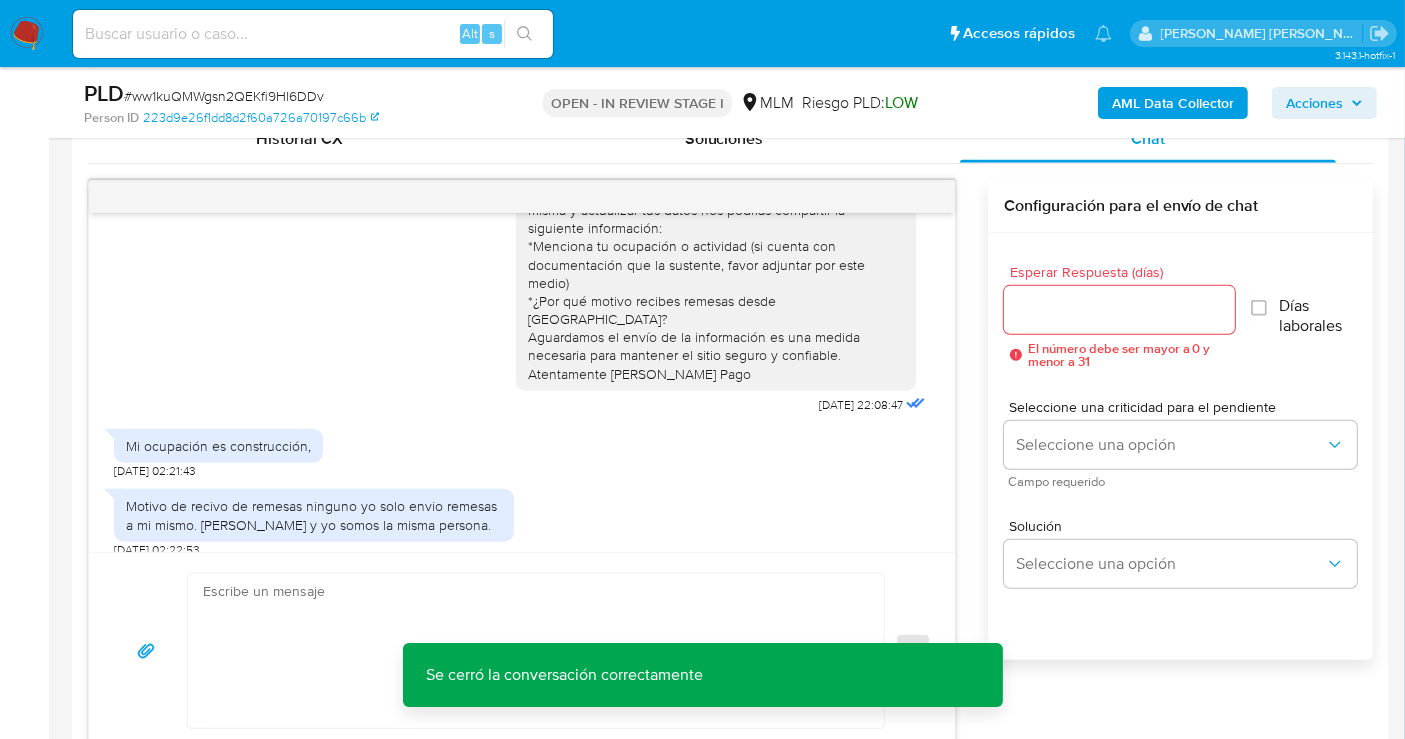 scroll, scrollTop: 0, scrollLeft: 0, axis: both 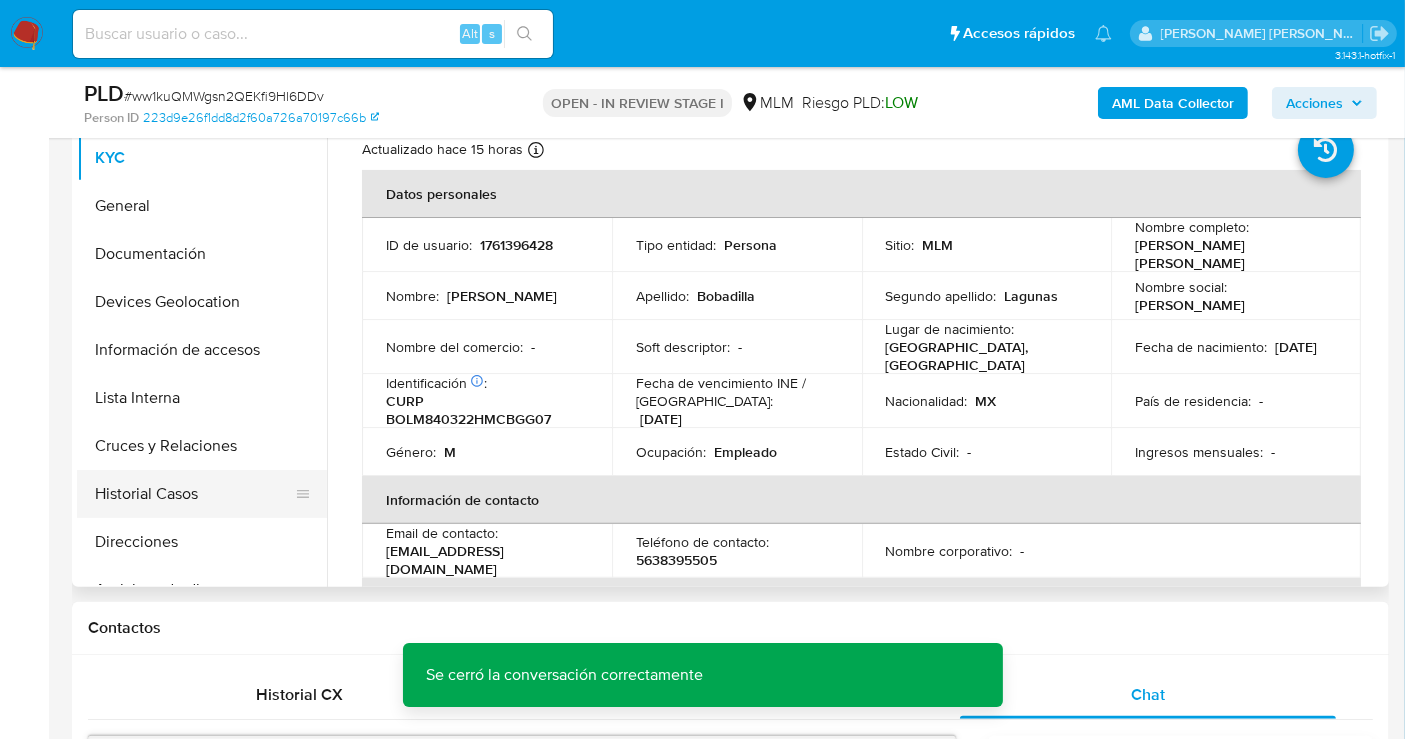 click on "Historial Casos" at bounding box center (194, 494) 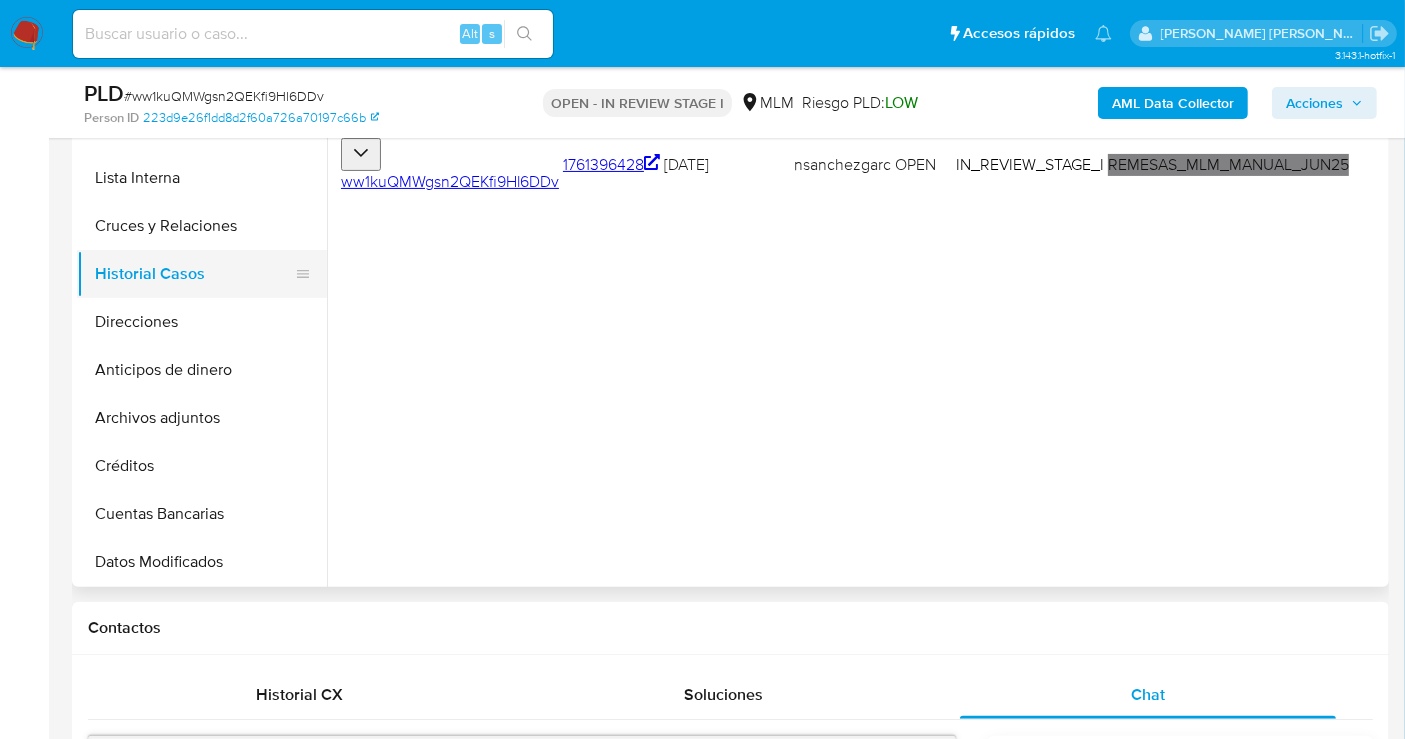 scroll, scrollTop: 222, scrollLeft: 0, axis: vertical 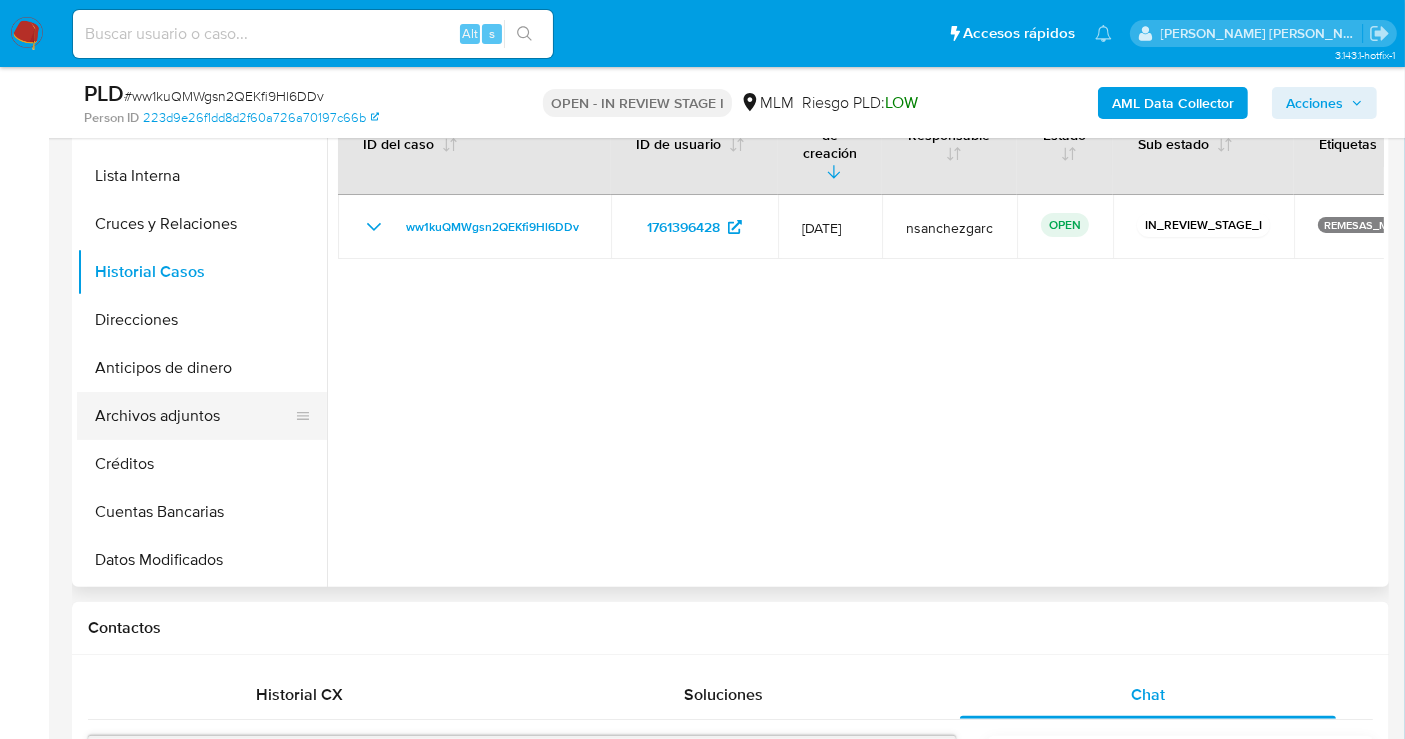 click on "Archivos adjuntos" at bounding box center [194, 416] 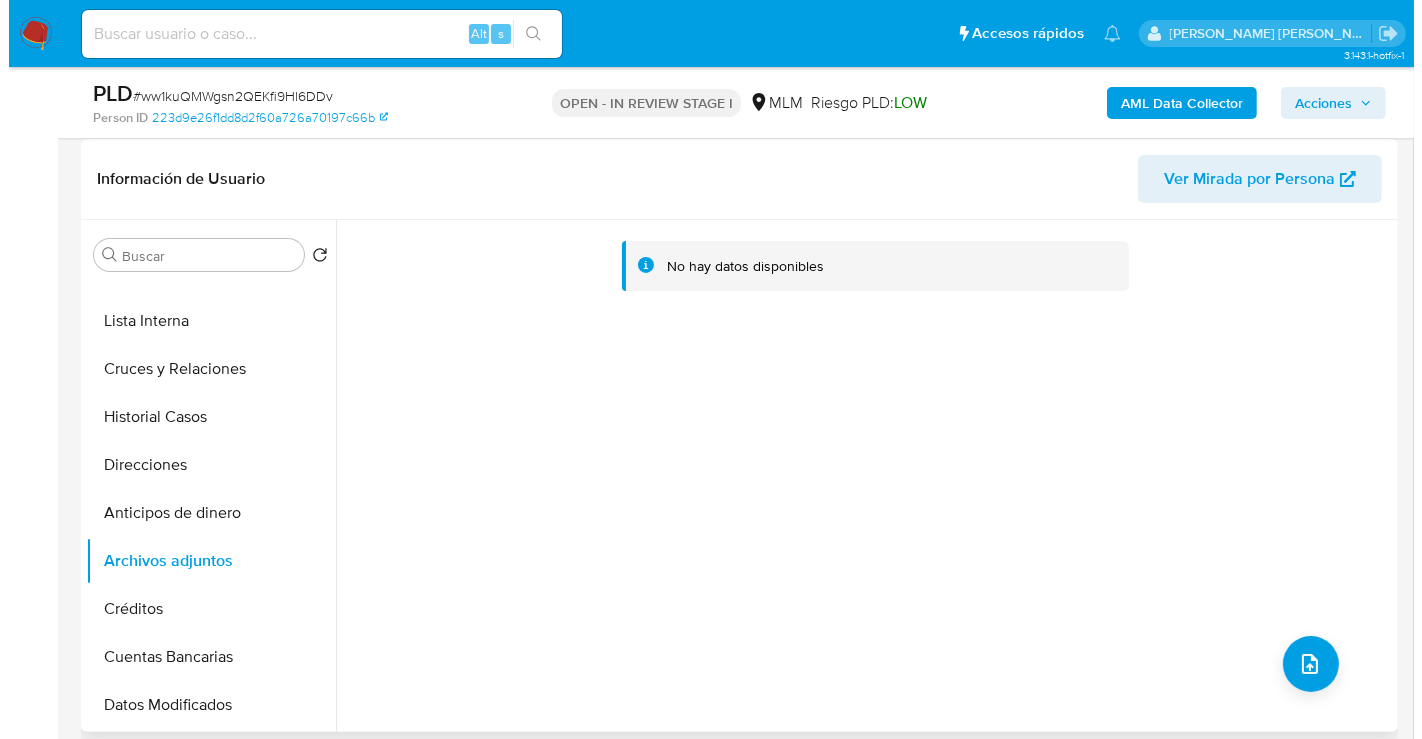 scroll, scrollTop: 333, scrollLeft: 0, axis: vertical 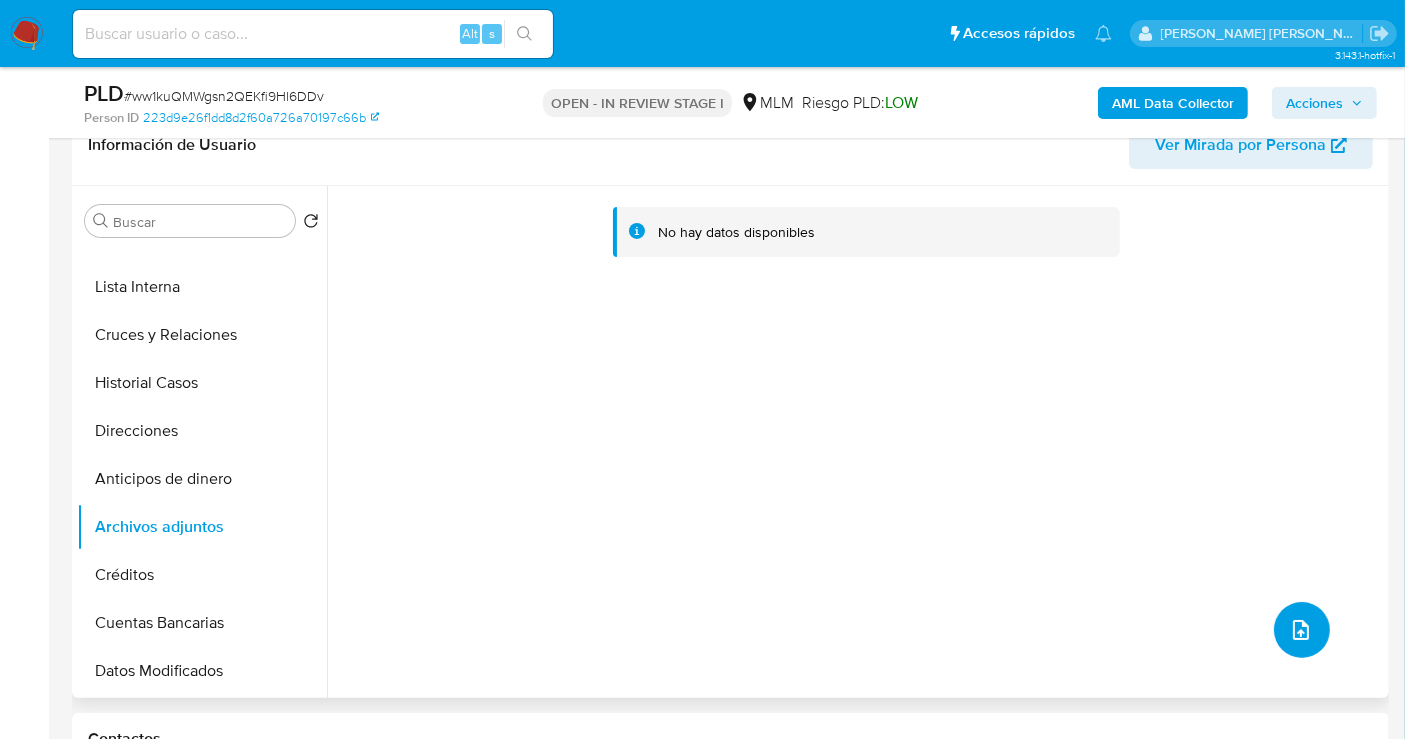 click at bounding box center [1302, 630] 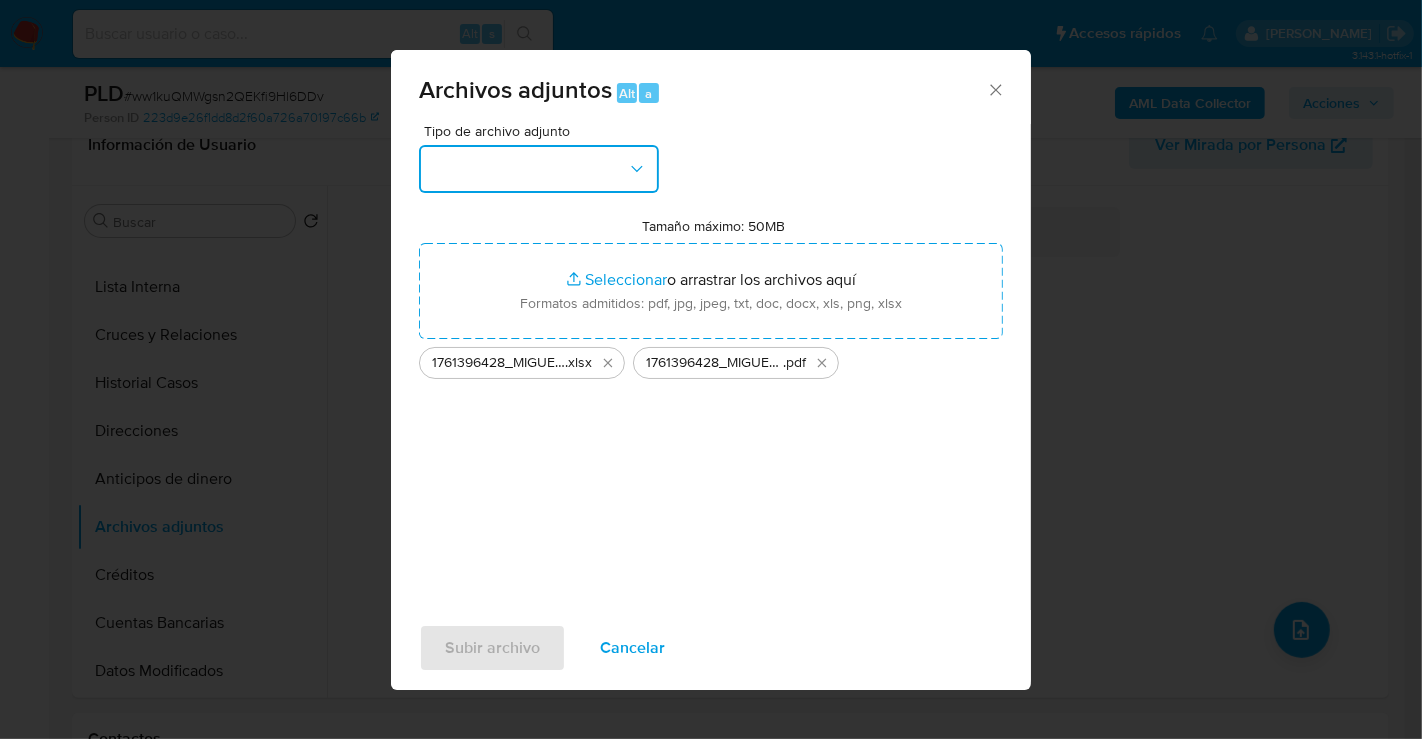 click 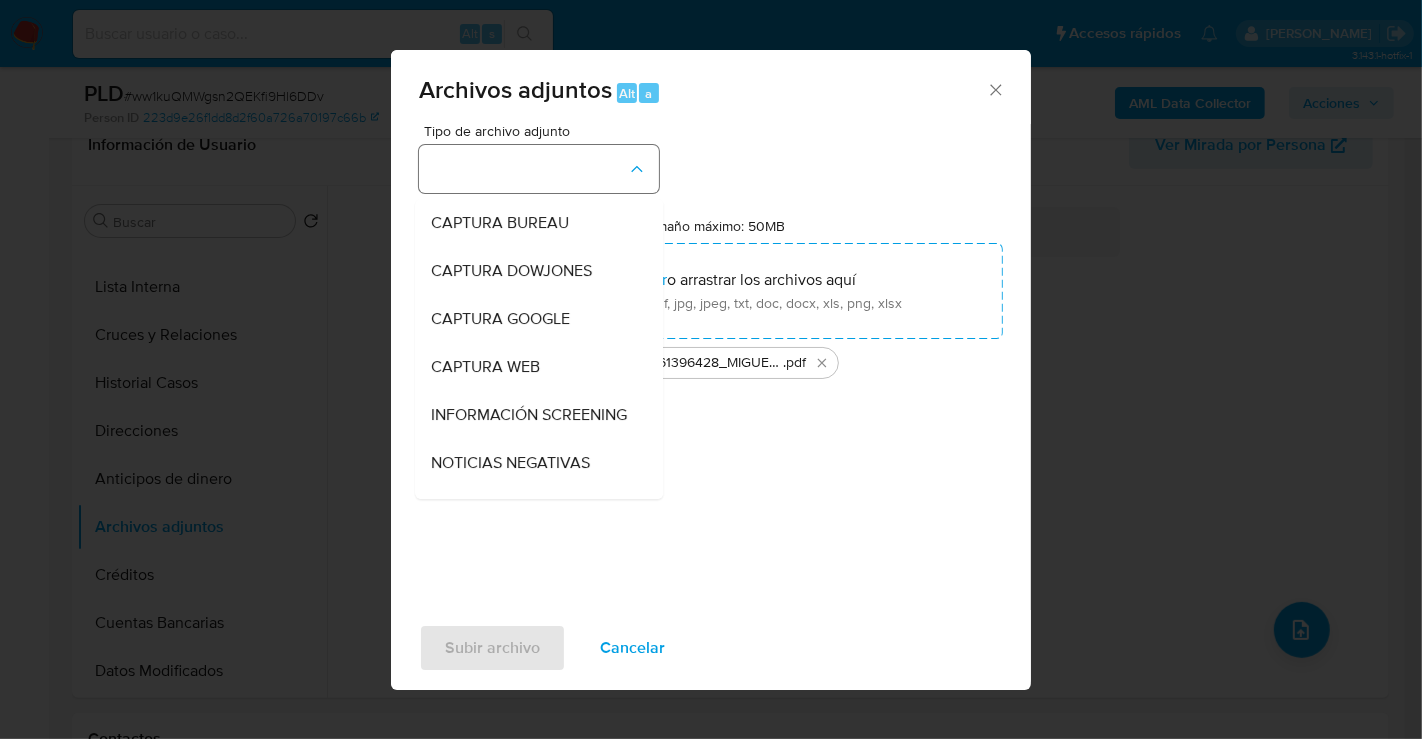 type 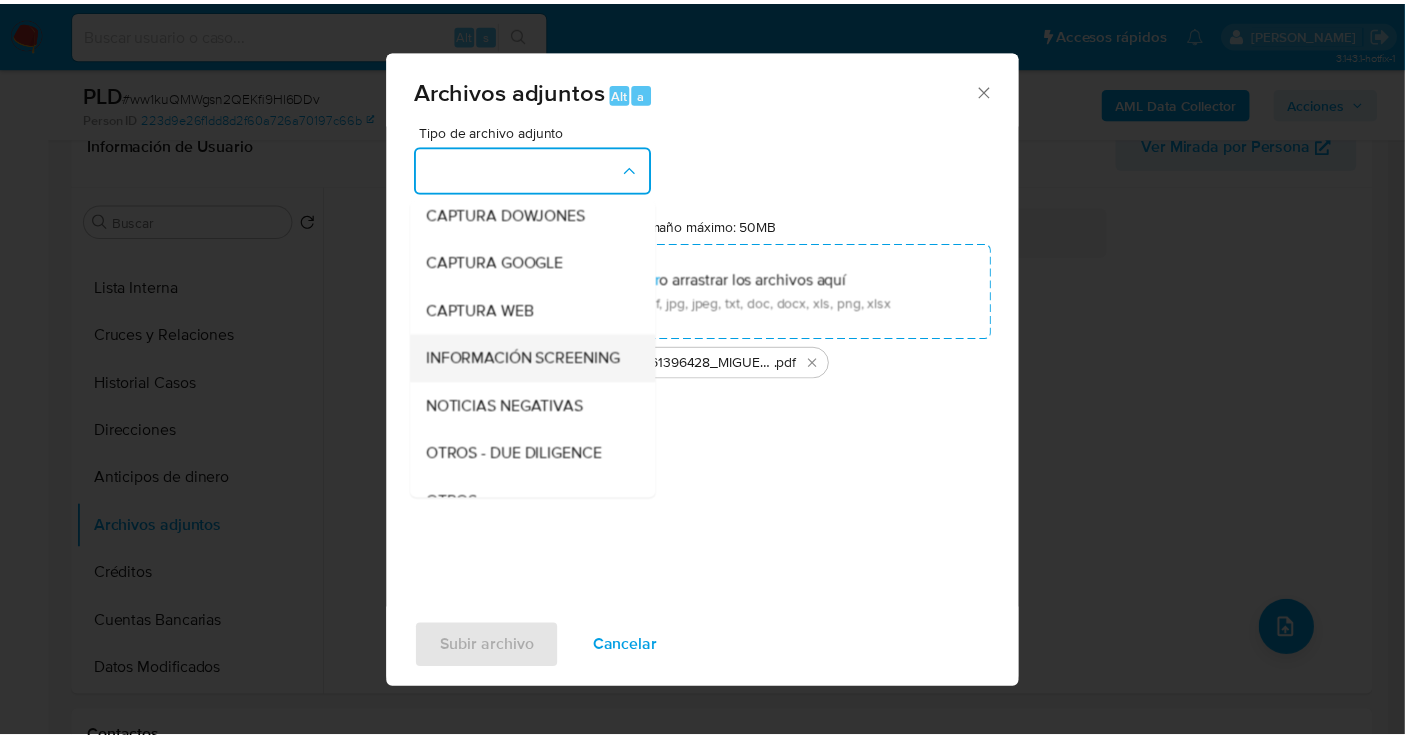 scroll, scrollTop: 167, scrollLeft: 0, axis: vertical 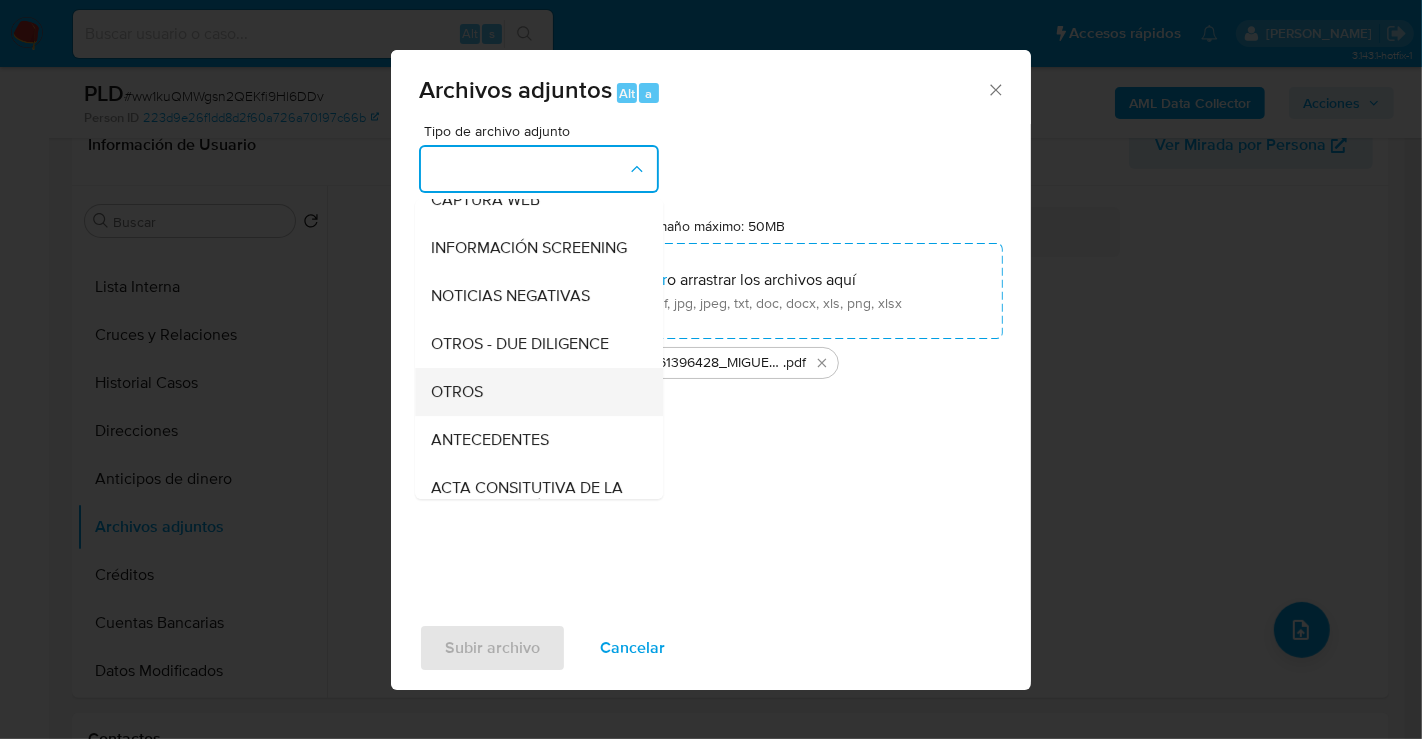 click on "OTROS" 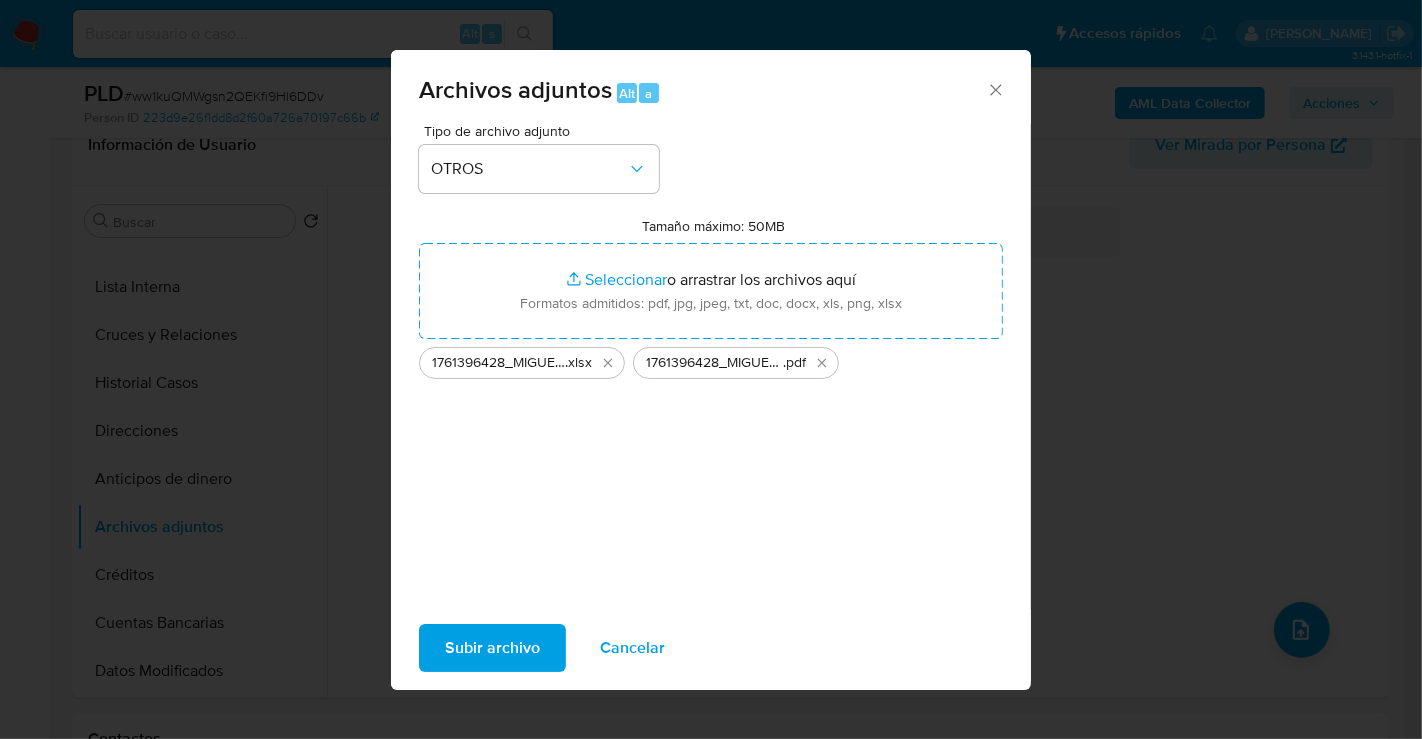 click on "Subir archivo" 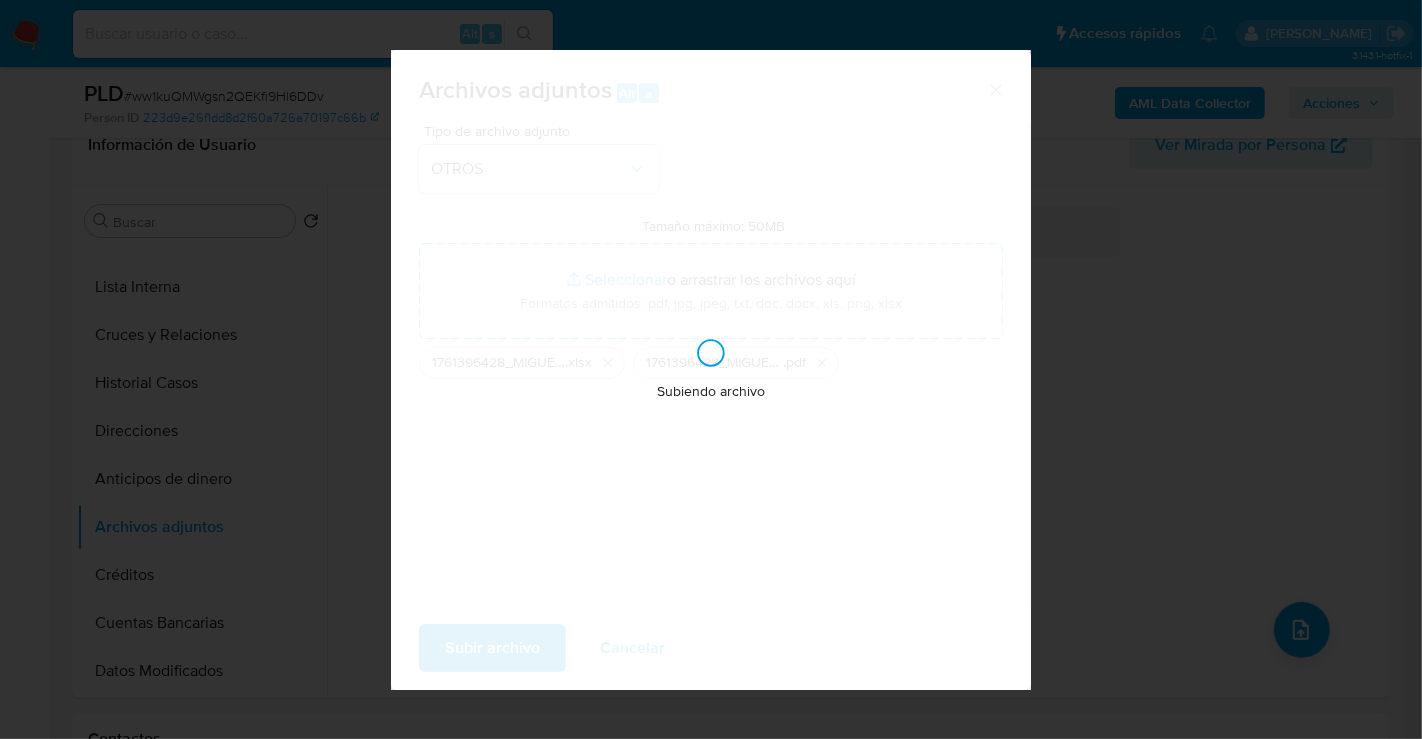 type 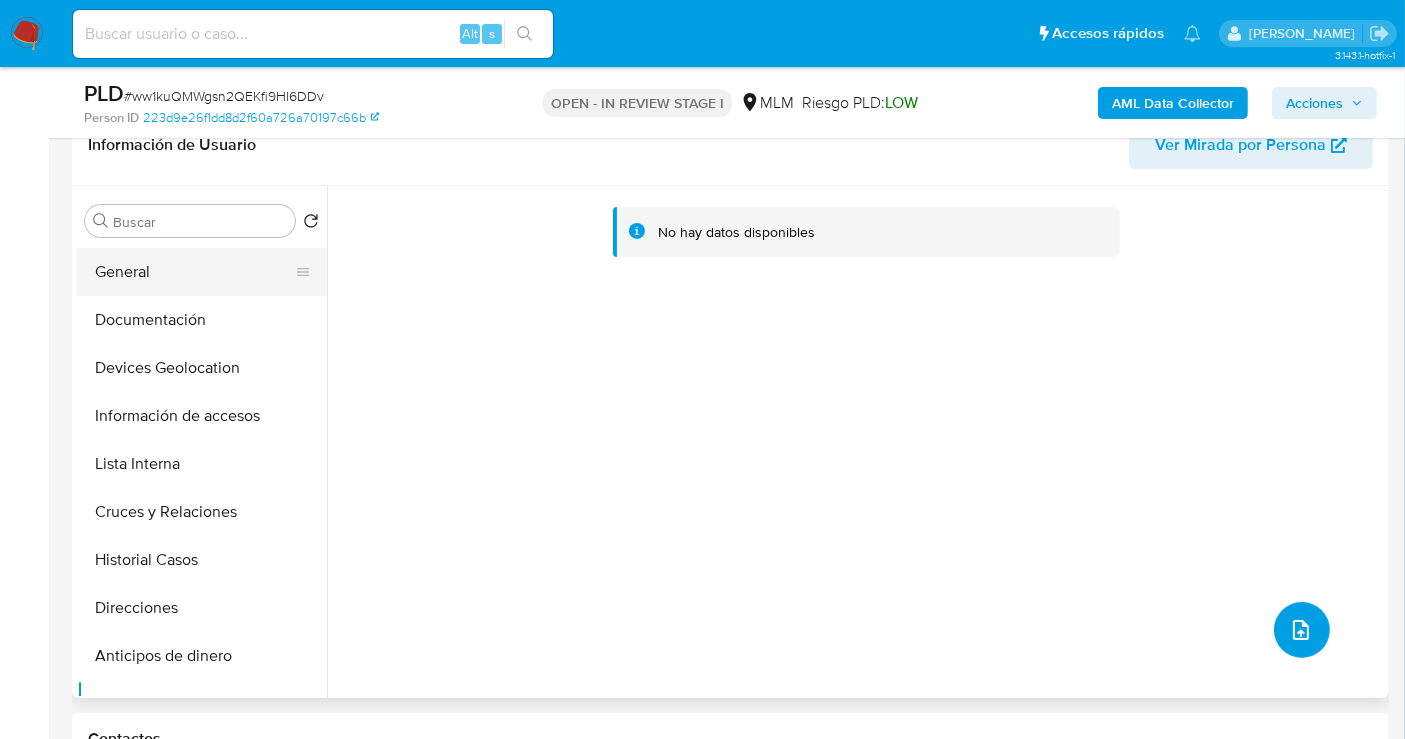 scroll, scrollTop: 0, scrollLeft: 0, axis: both 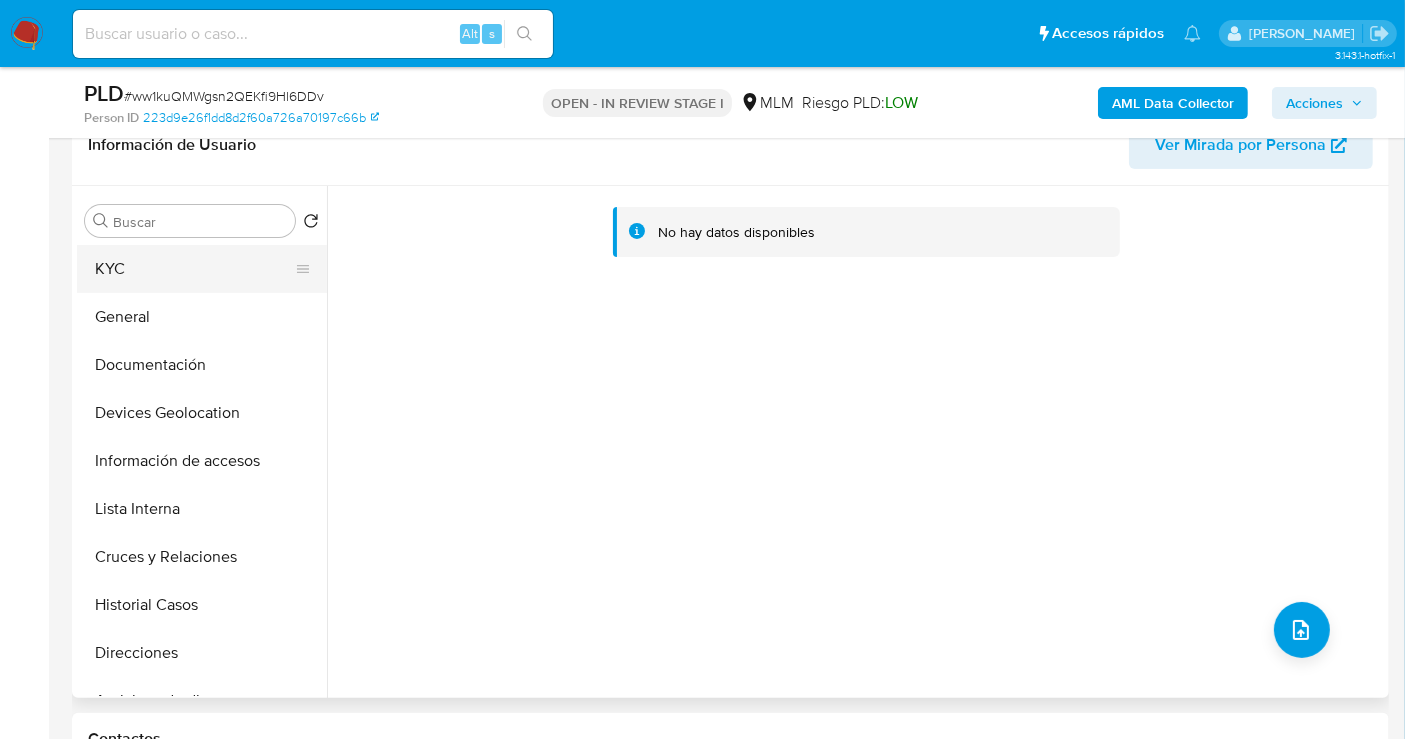 click on "KYC" 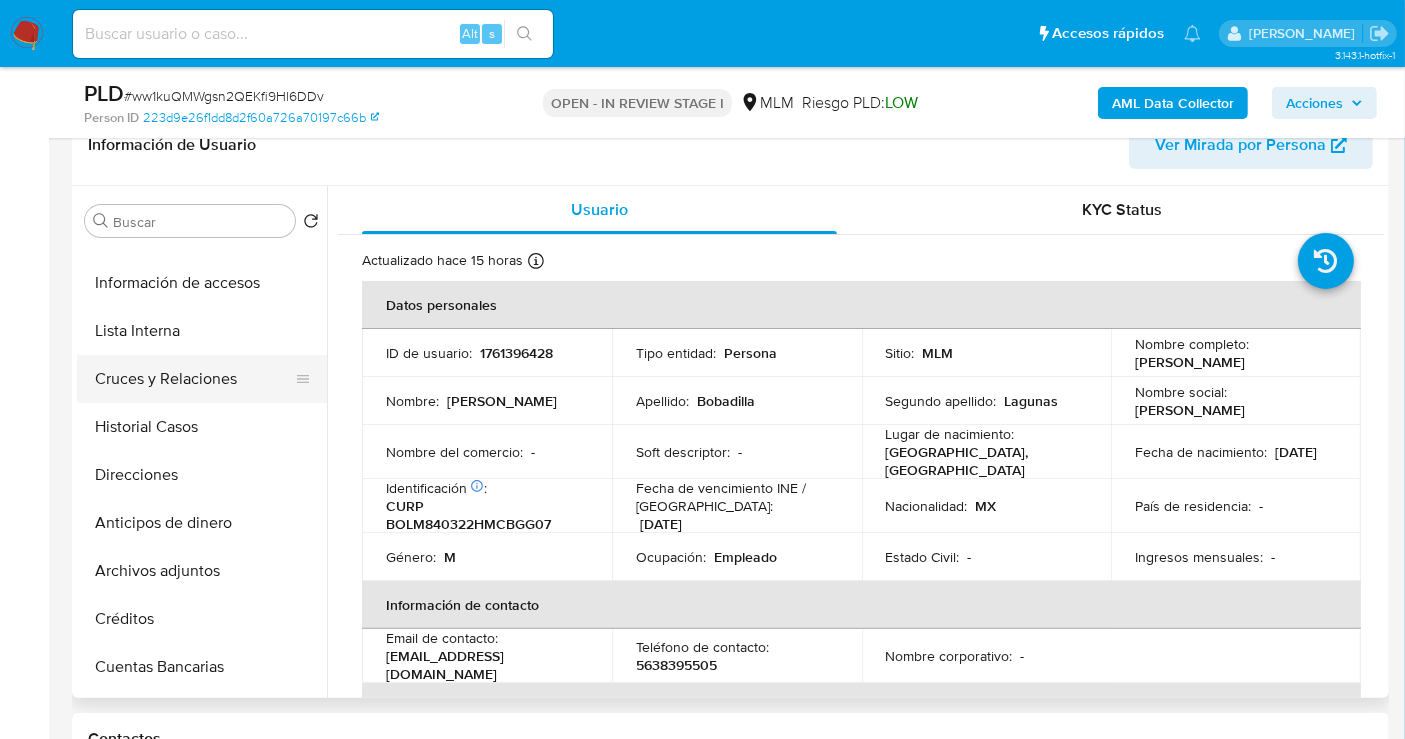 scroll, scrollTop: 222, scrollLeft: 0, axis: vertical 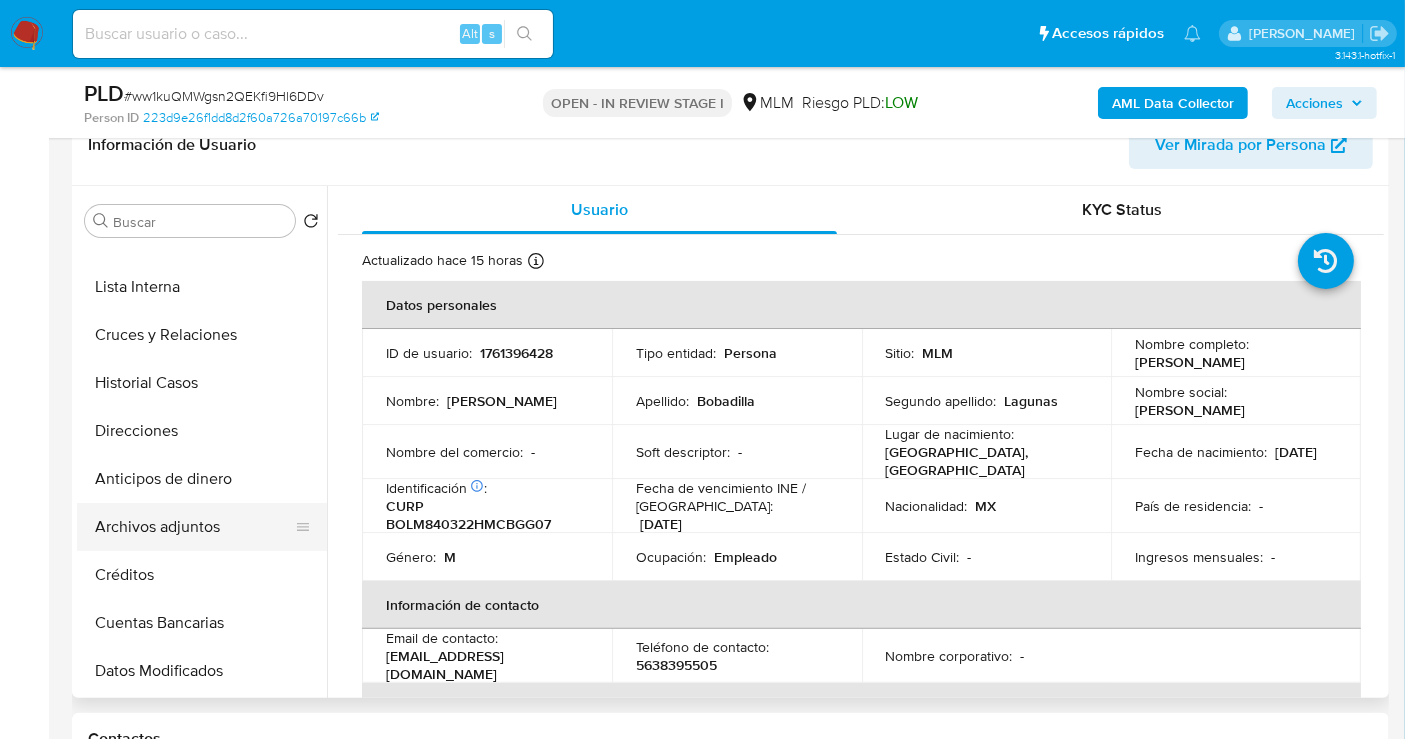click on "Archivos adjuntos" 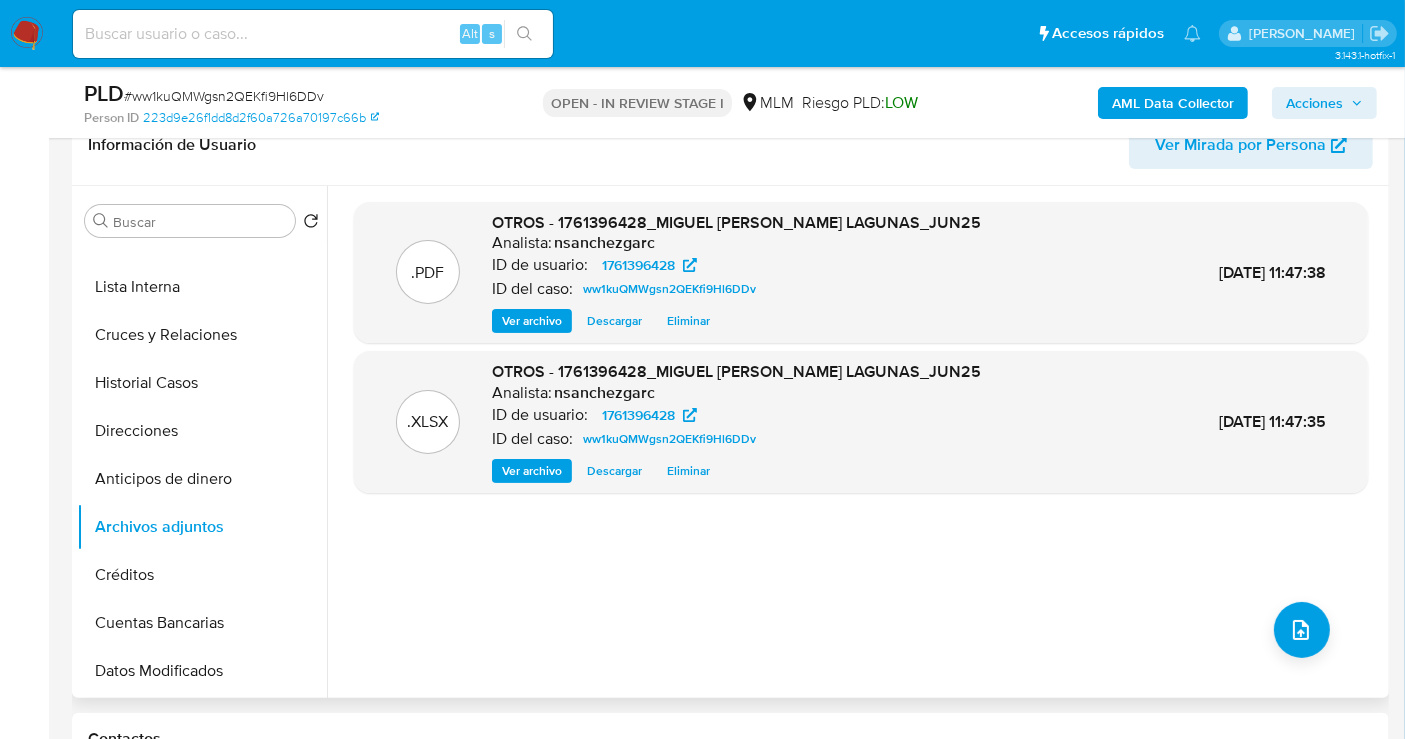 click on "Ver archivo" 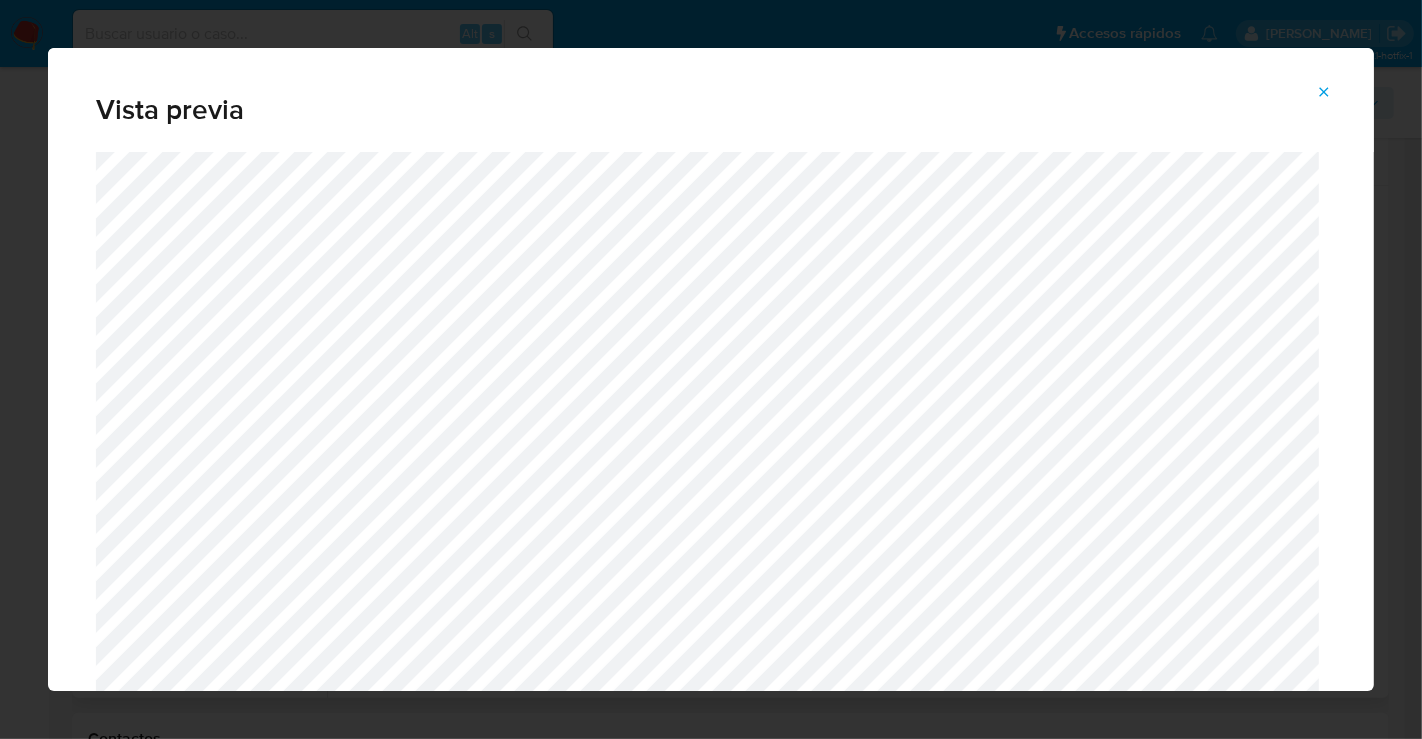 click 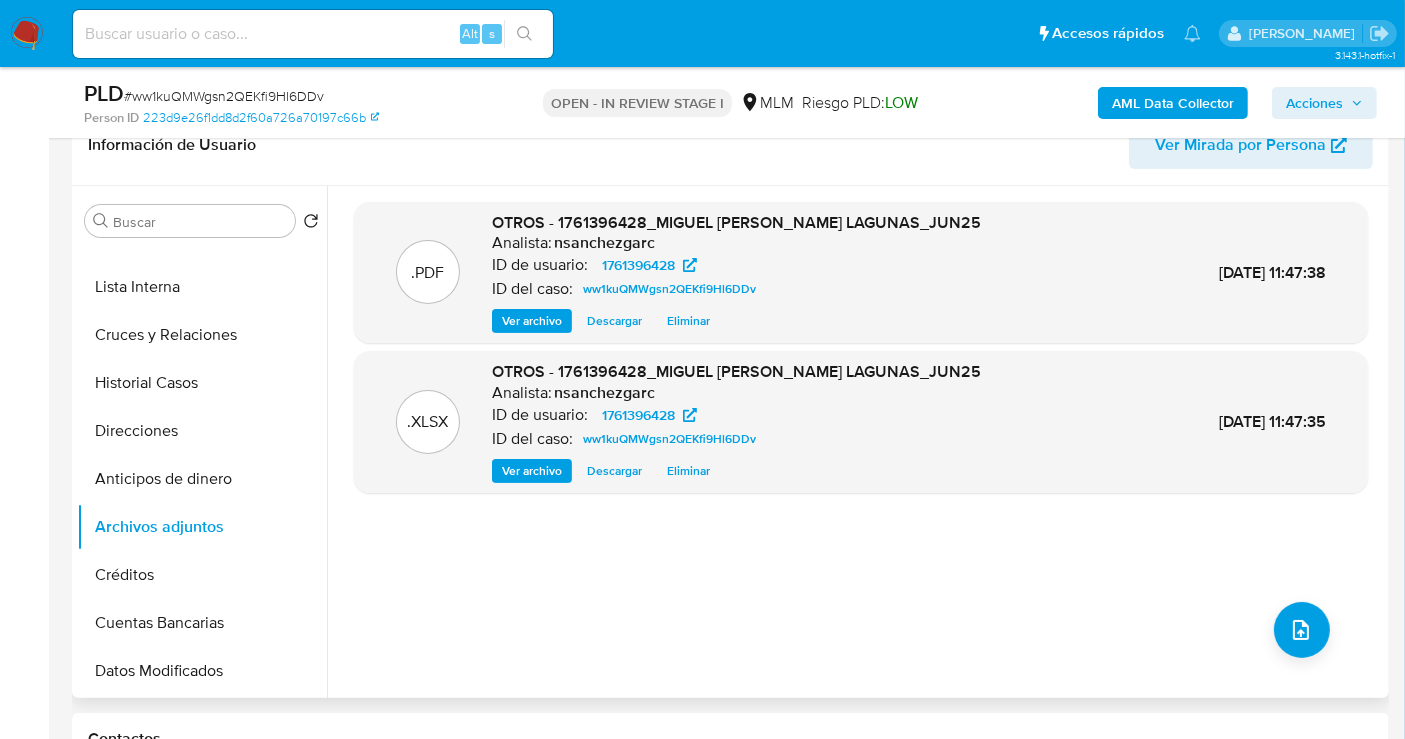 click on "Ver archivo" 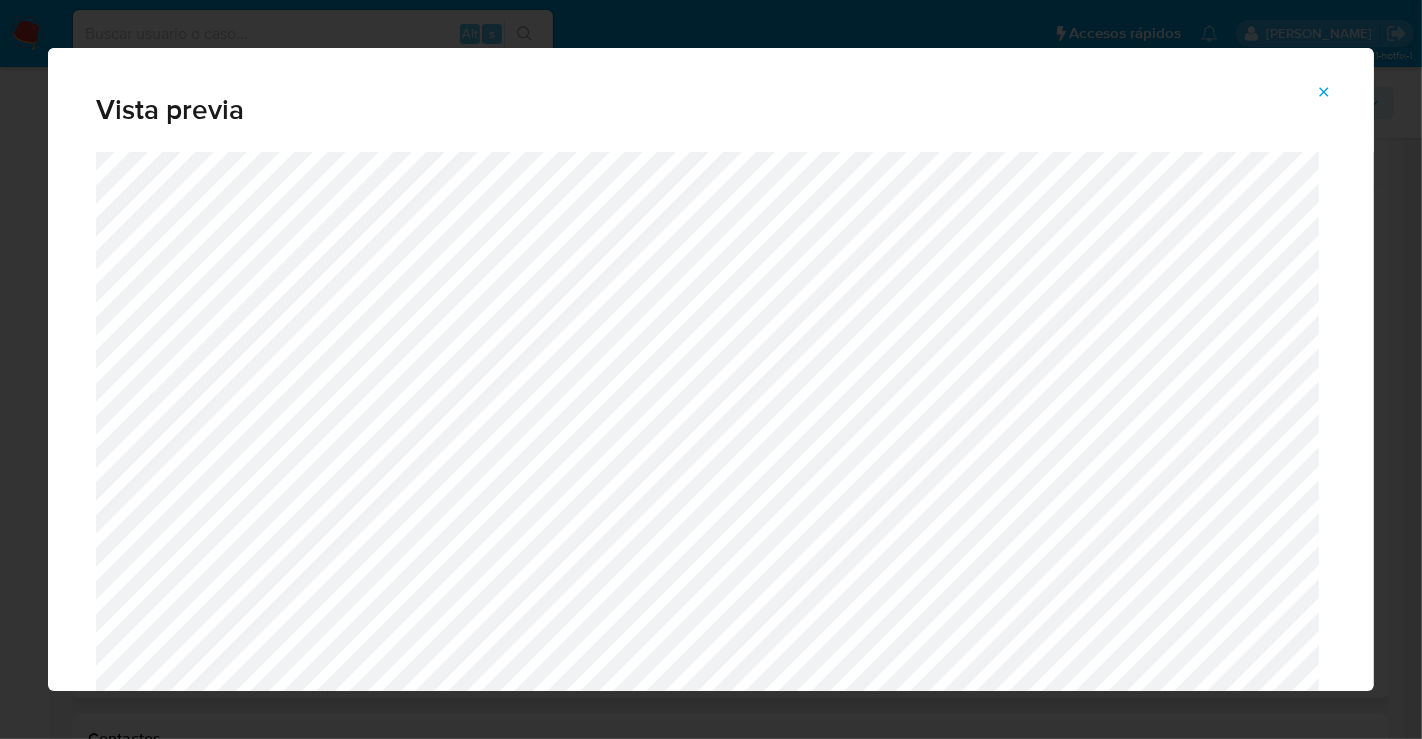click 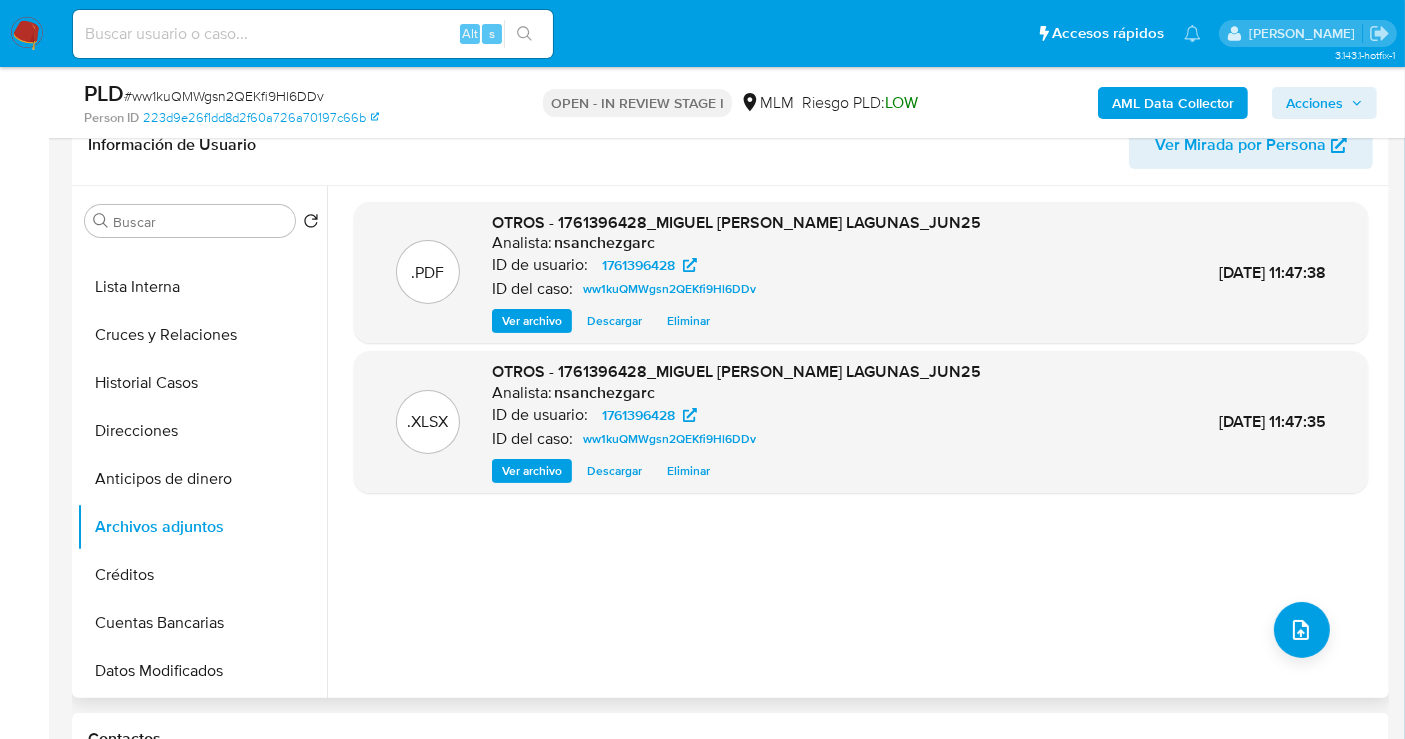 click on "Acciones" 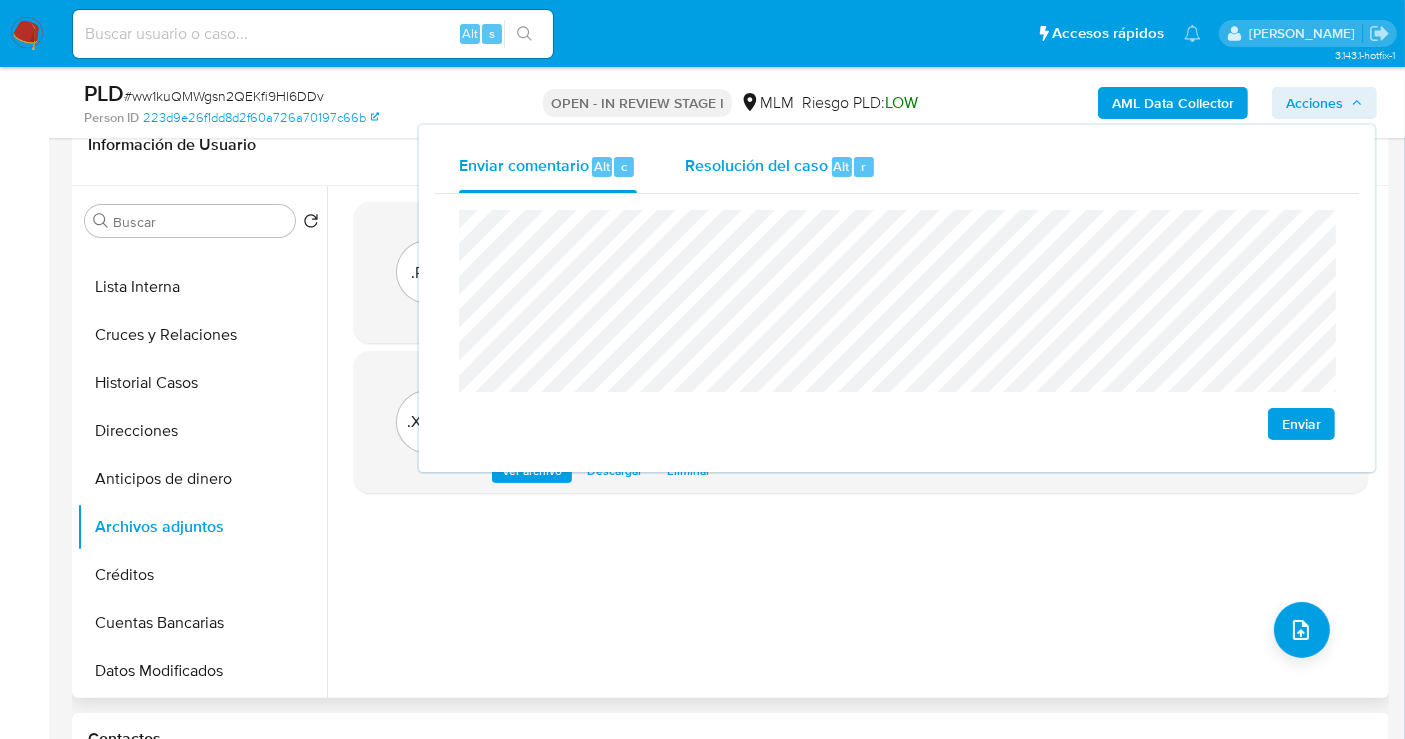 click on "Resolución del caso" 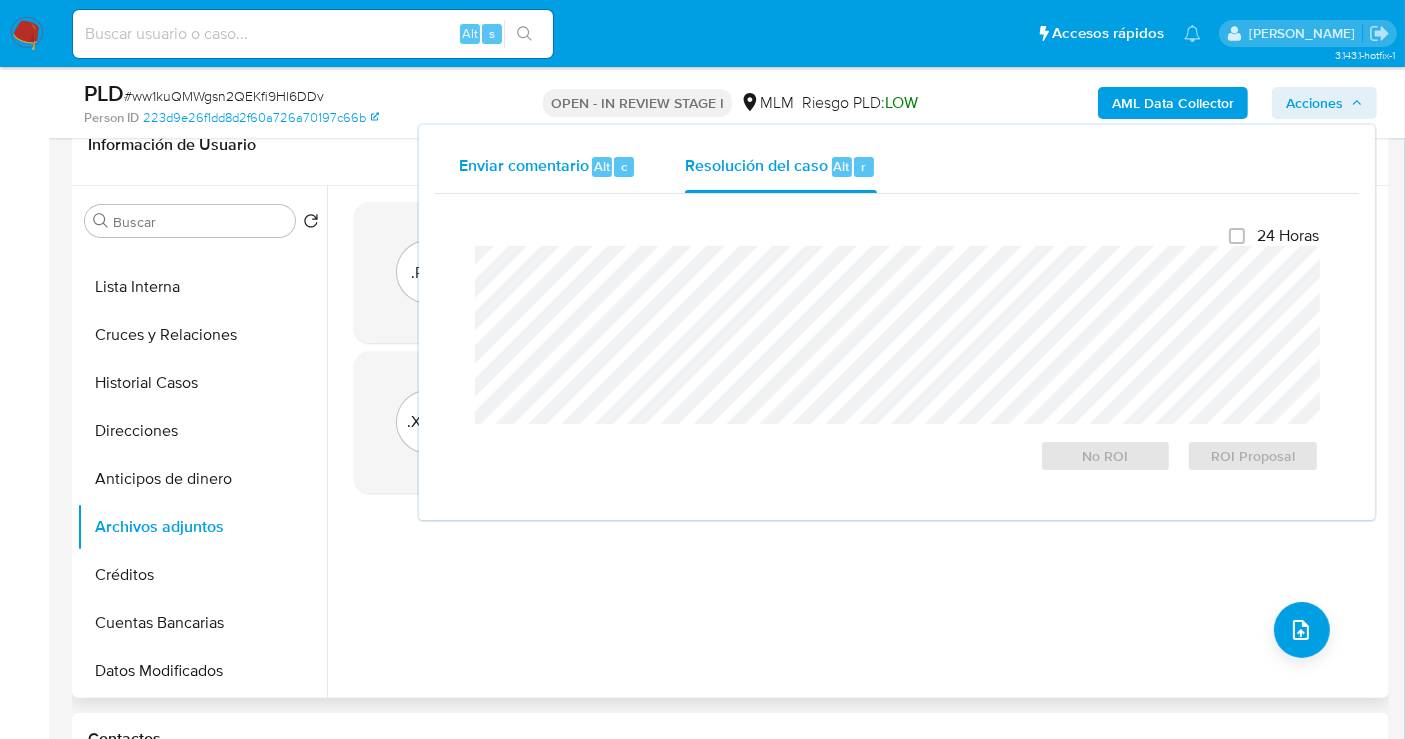 click on "Enviar comentario" 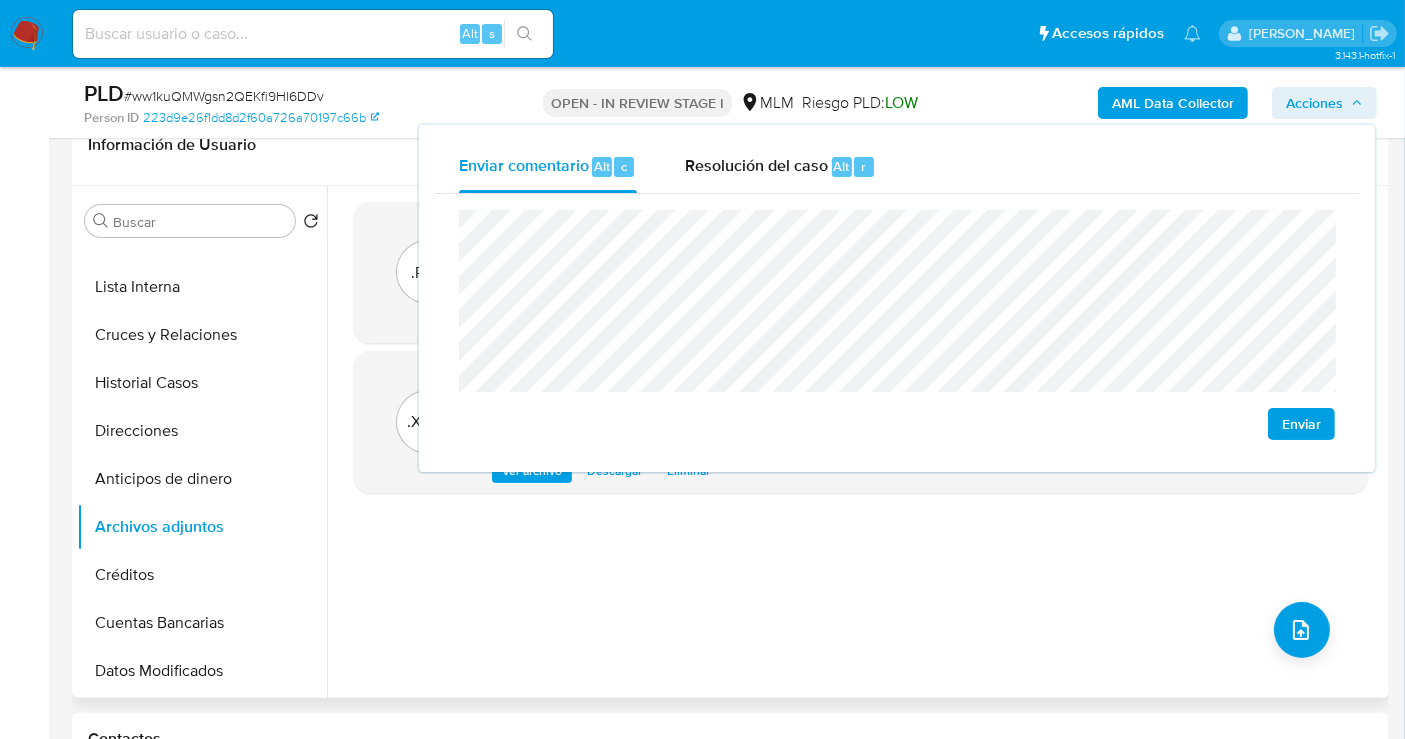 click on "Enviar" 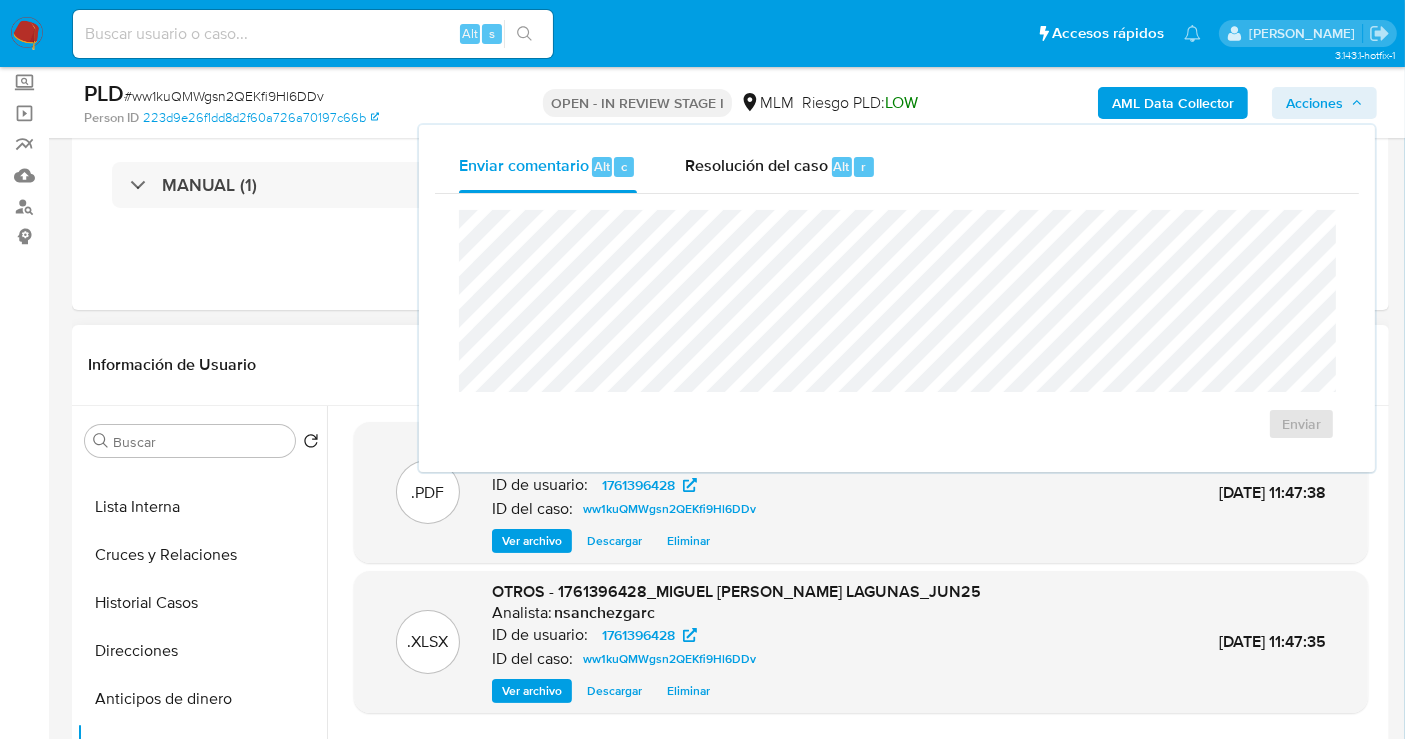 scroll, scrollTop: 111, scrollLeft: 0, axis: vertical 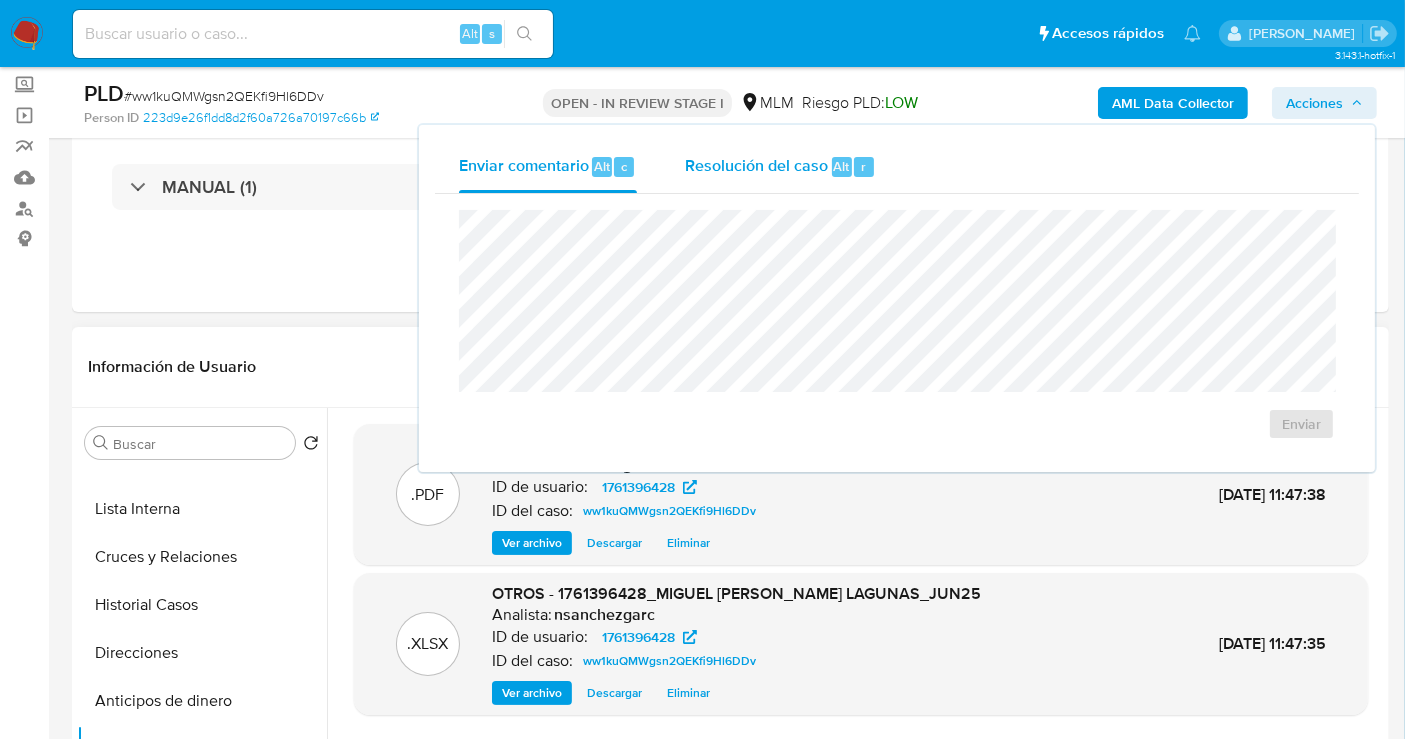 click on "Resolución del caso Alt r" 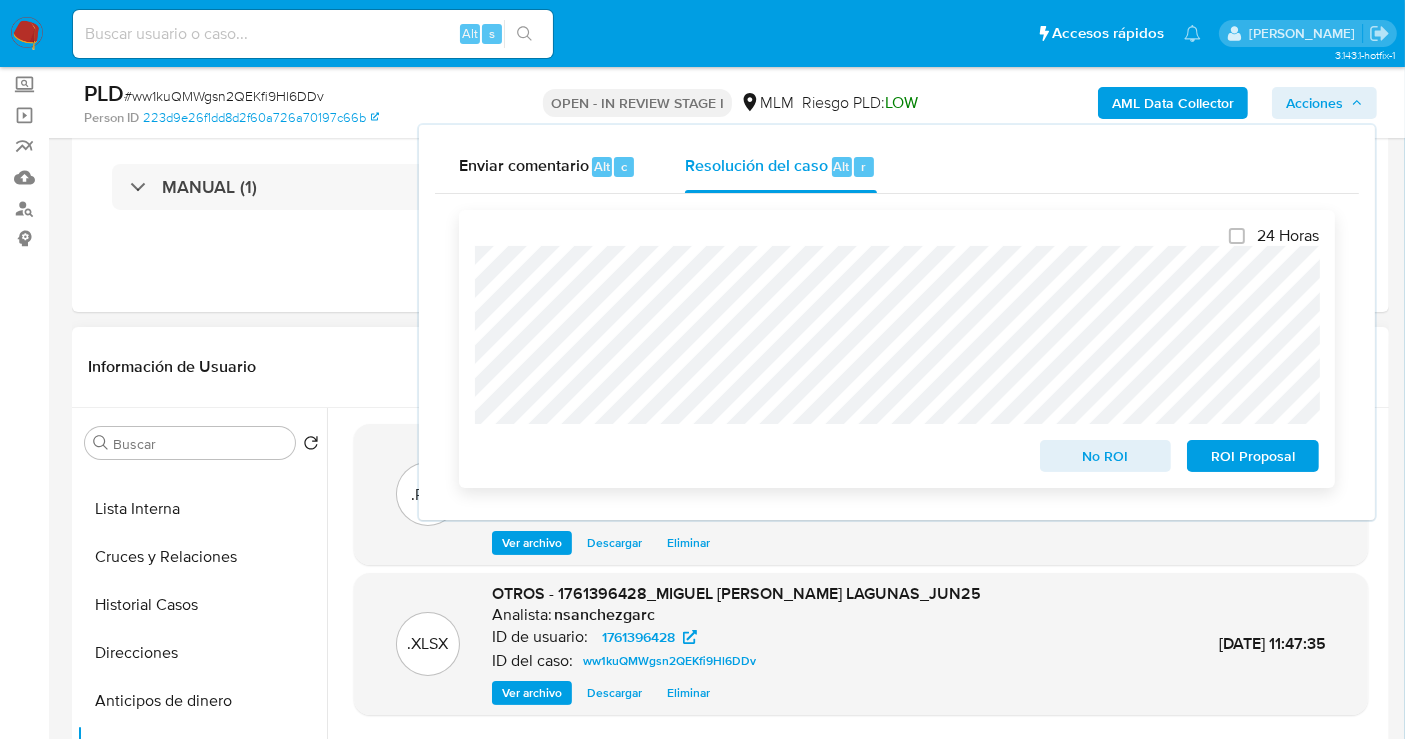 click on "No ROI" 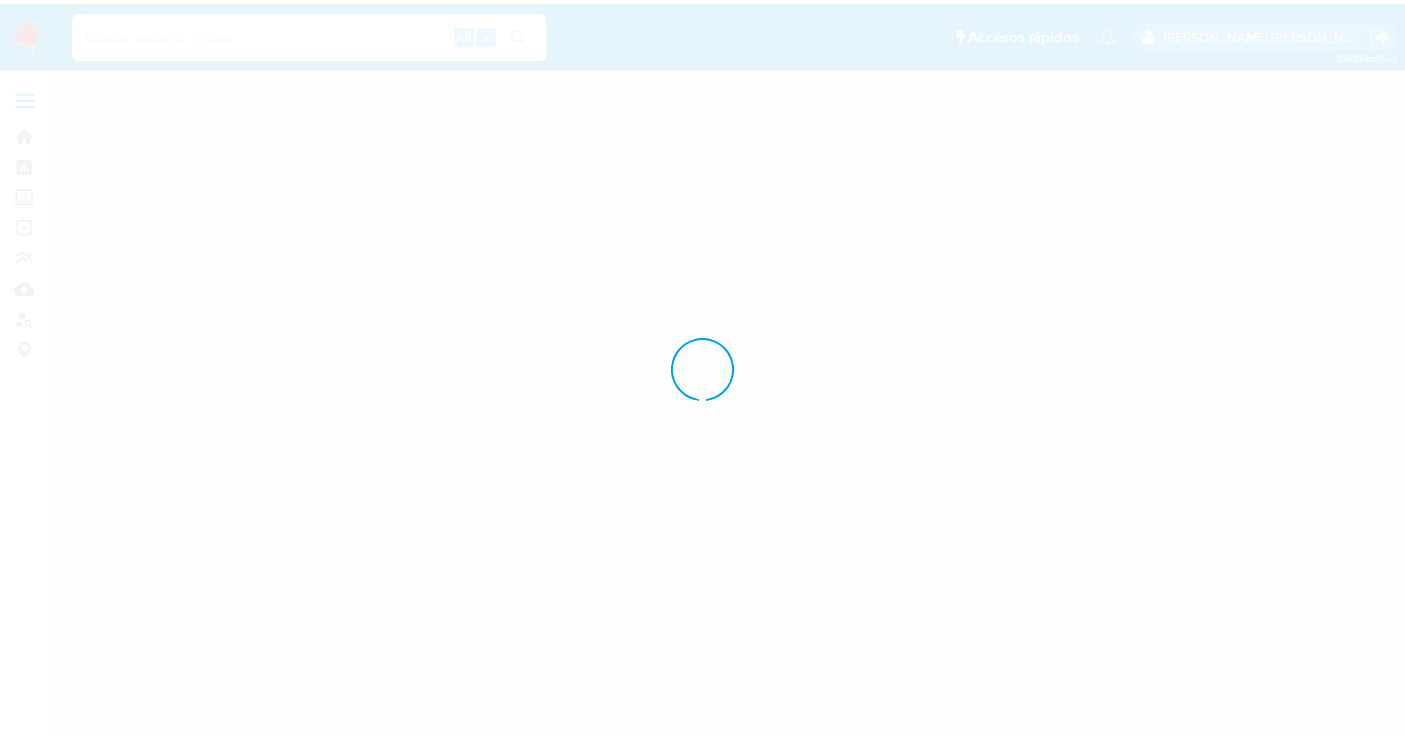 scroll, scrollTop: 0, scrollLeft: 0, axis: both 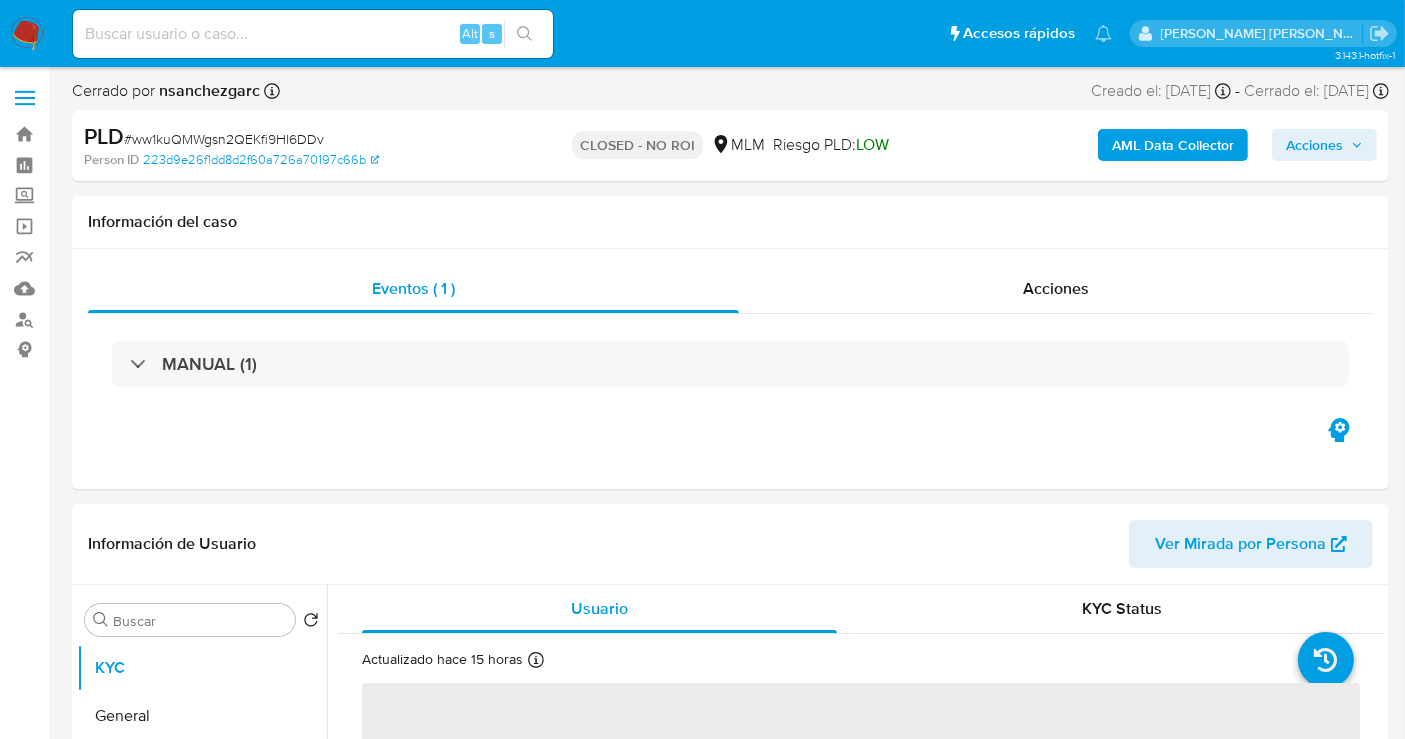 select on "10" 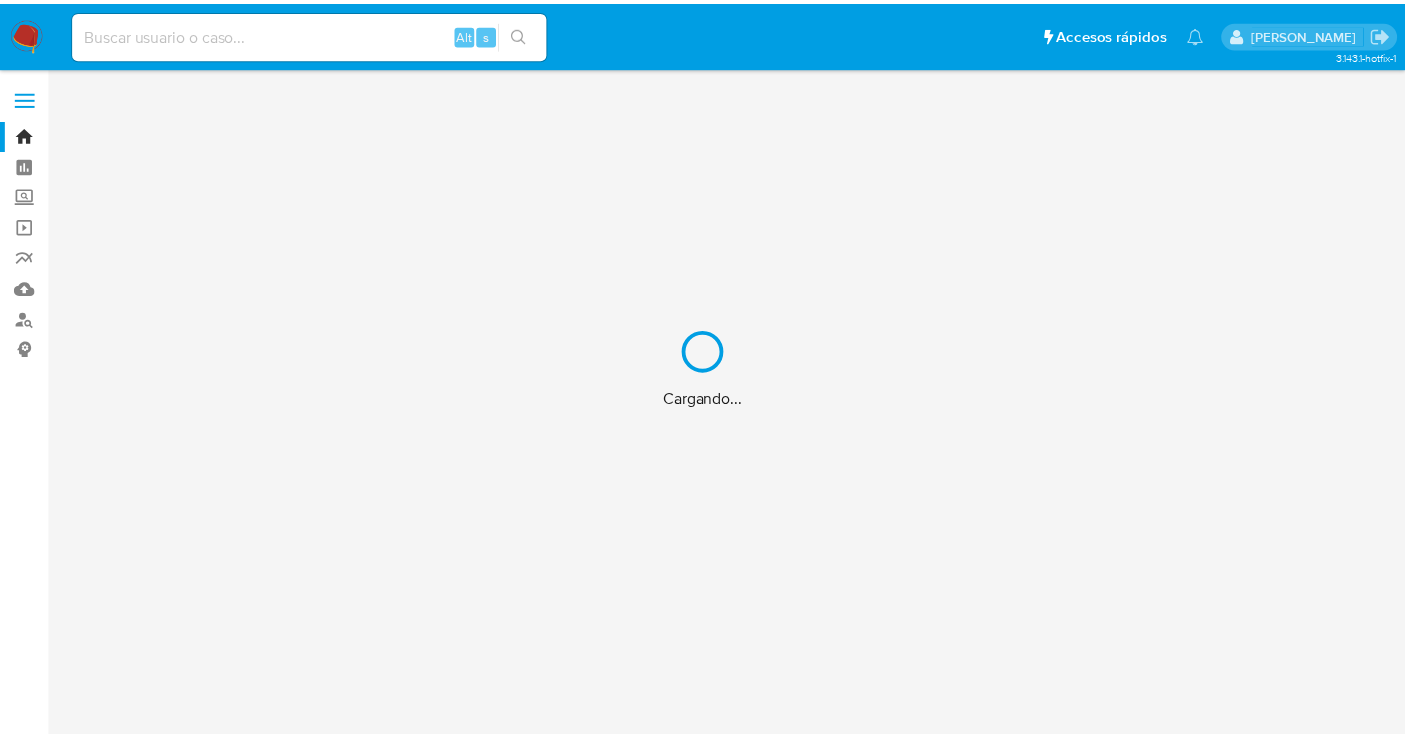 scroll, scrollTop: 0, scrollLeft: 0, axis: both 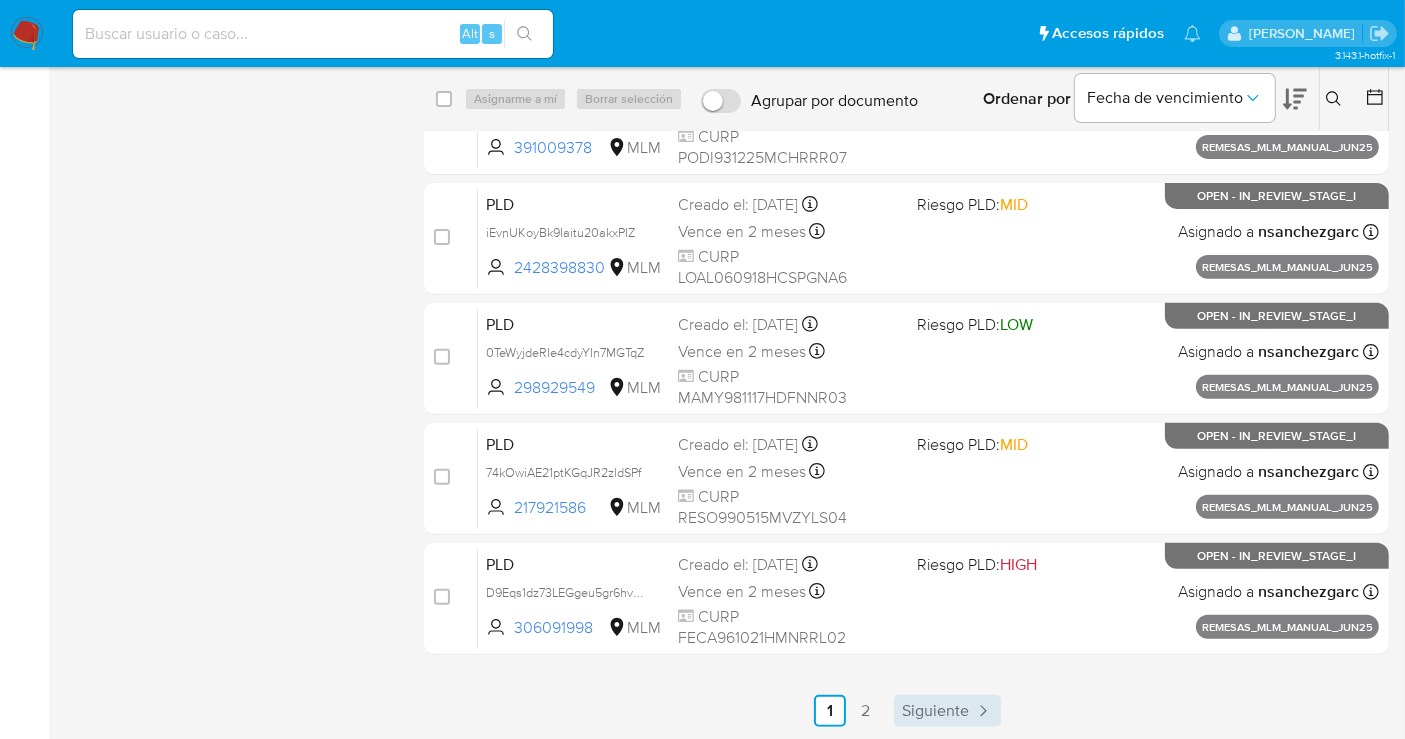 click on "Siguiente" at bounding box center [935, 711] 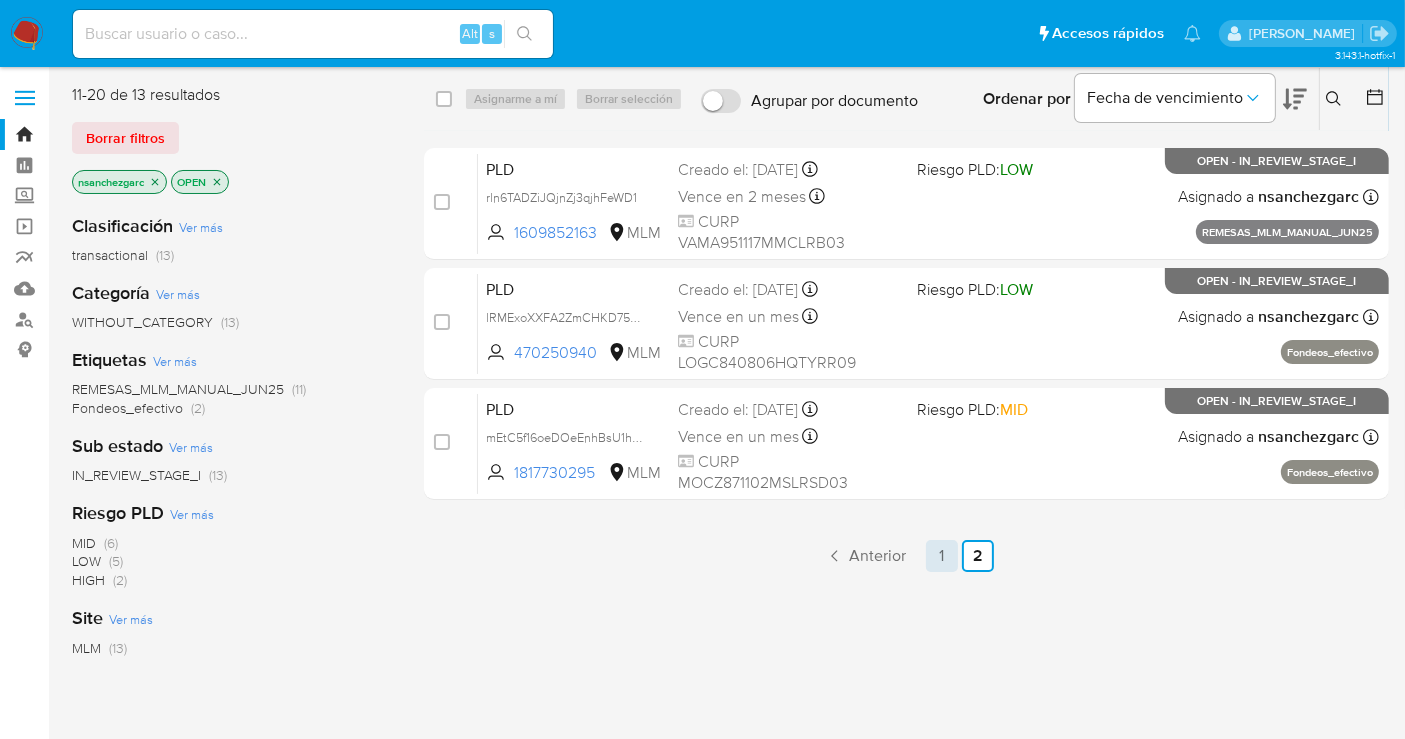 click on "1" at bounding box center (942, 556) 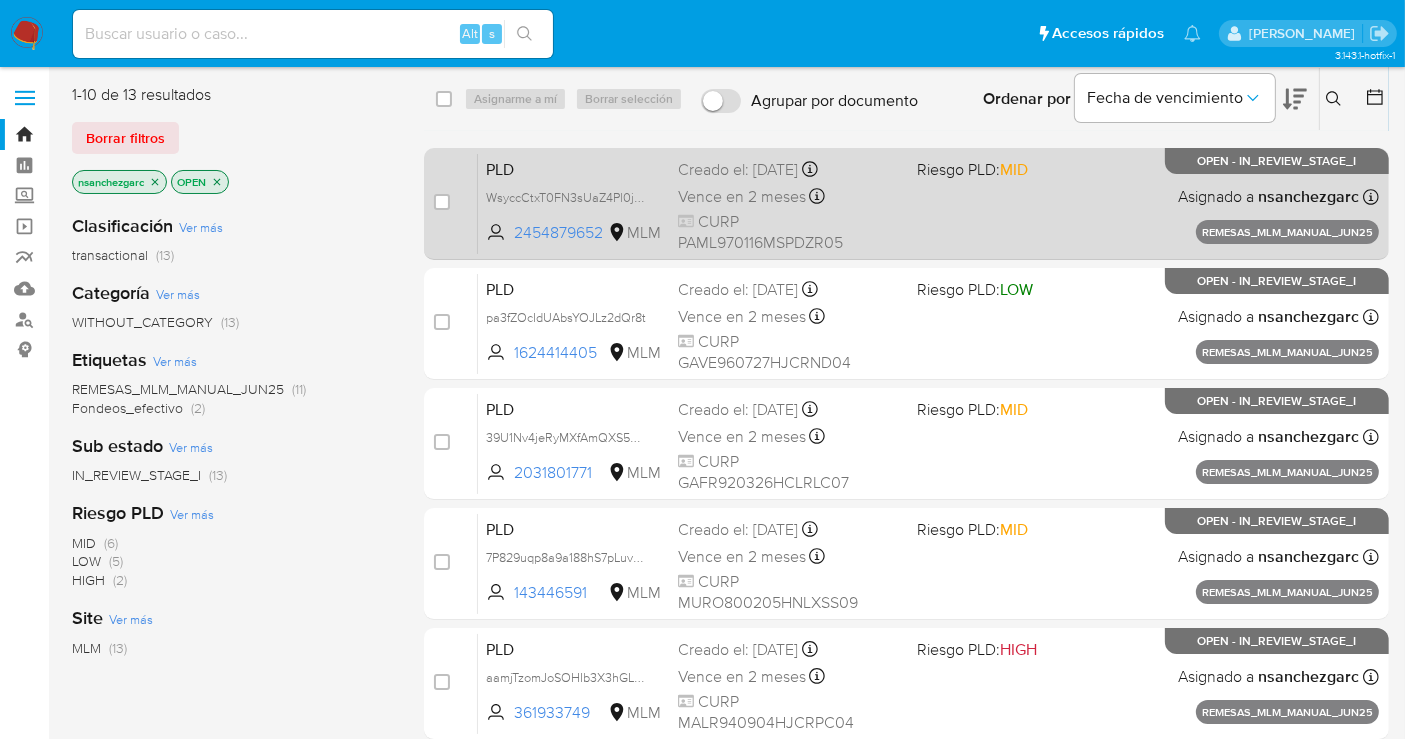 click on "Vence en 2 meses" at bounding box center [742, 197] 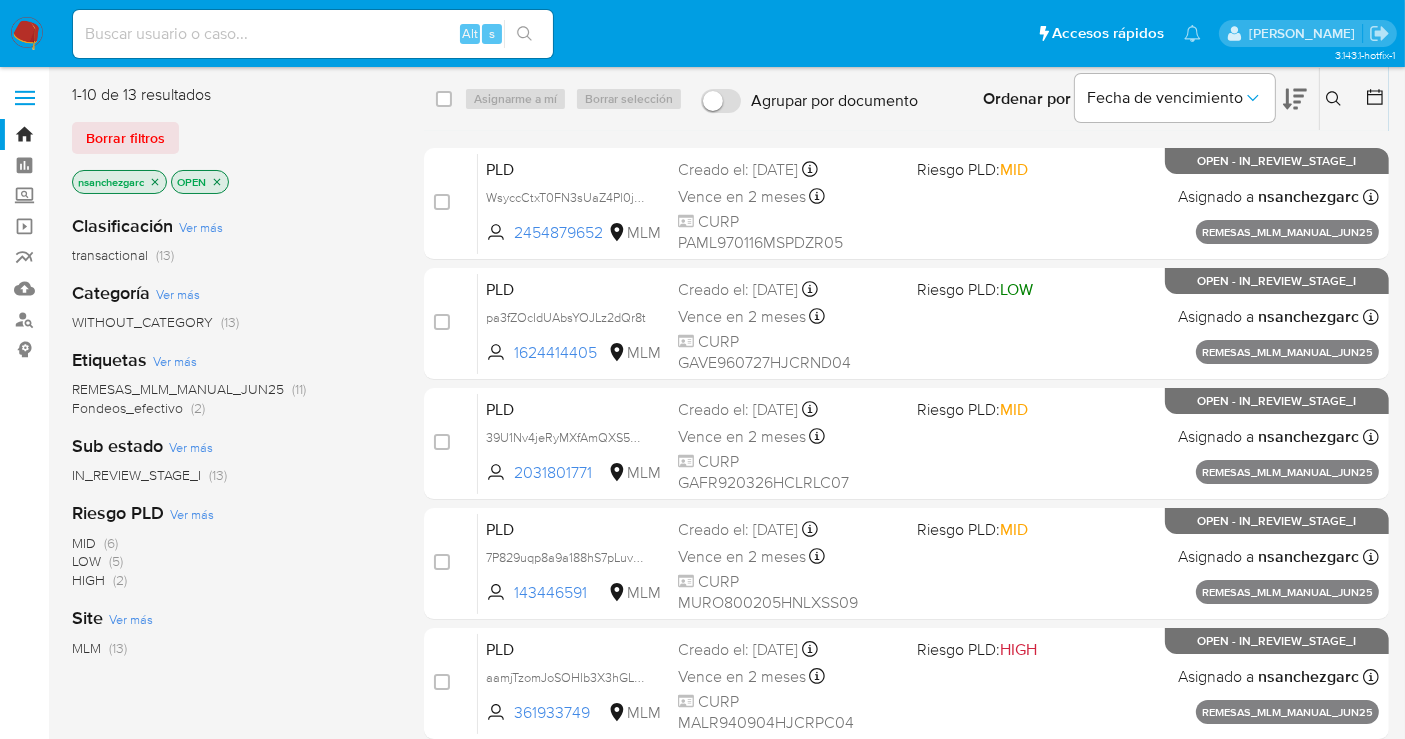 click 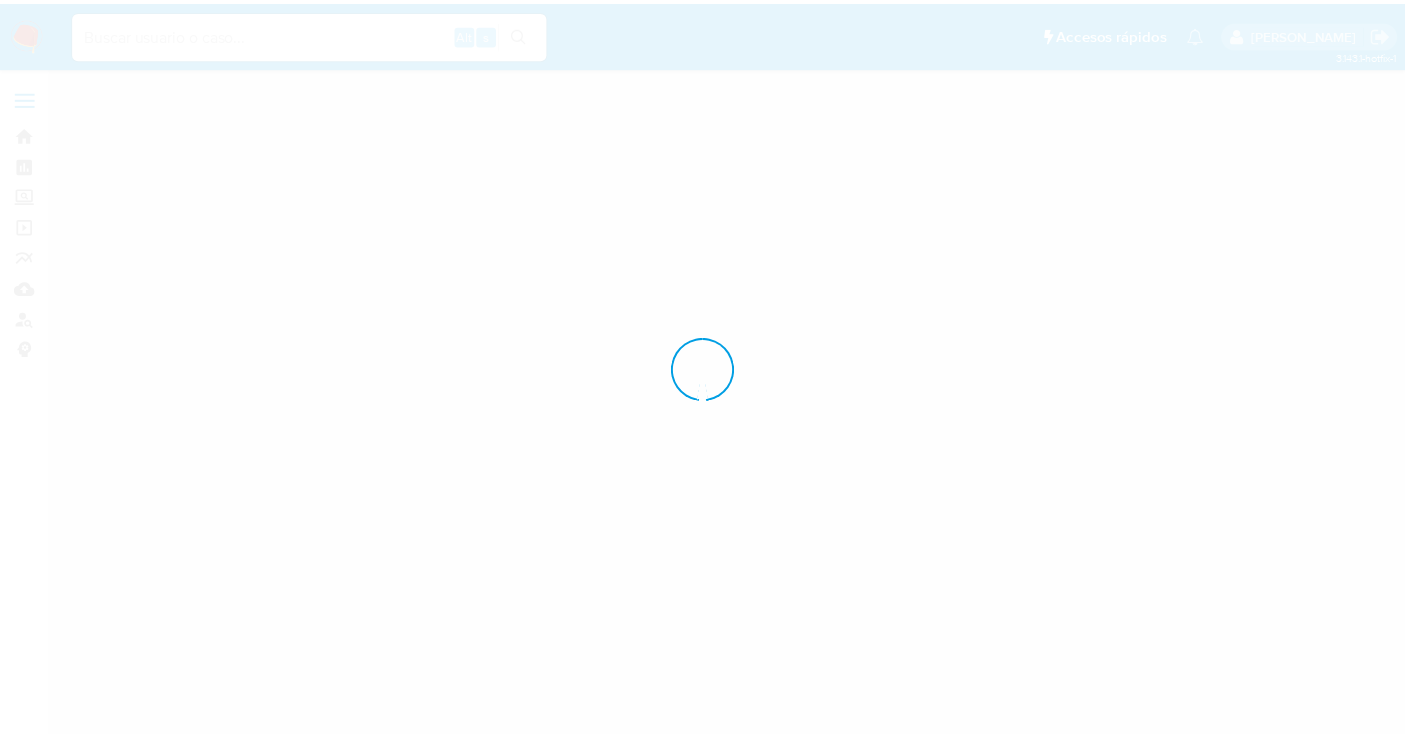 scroll, scrollTop: 0, scrollLeft: 0, axis: both 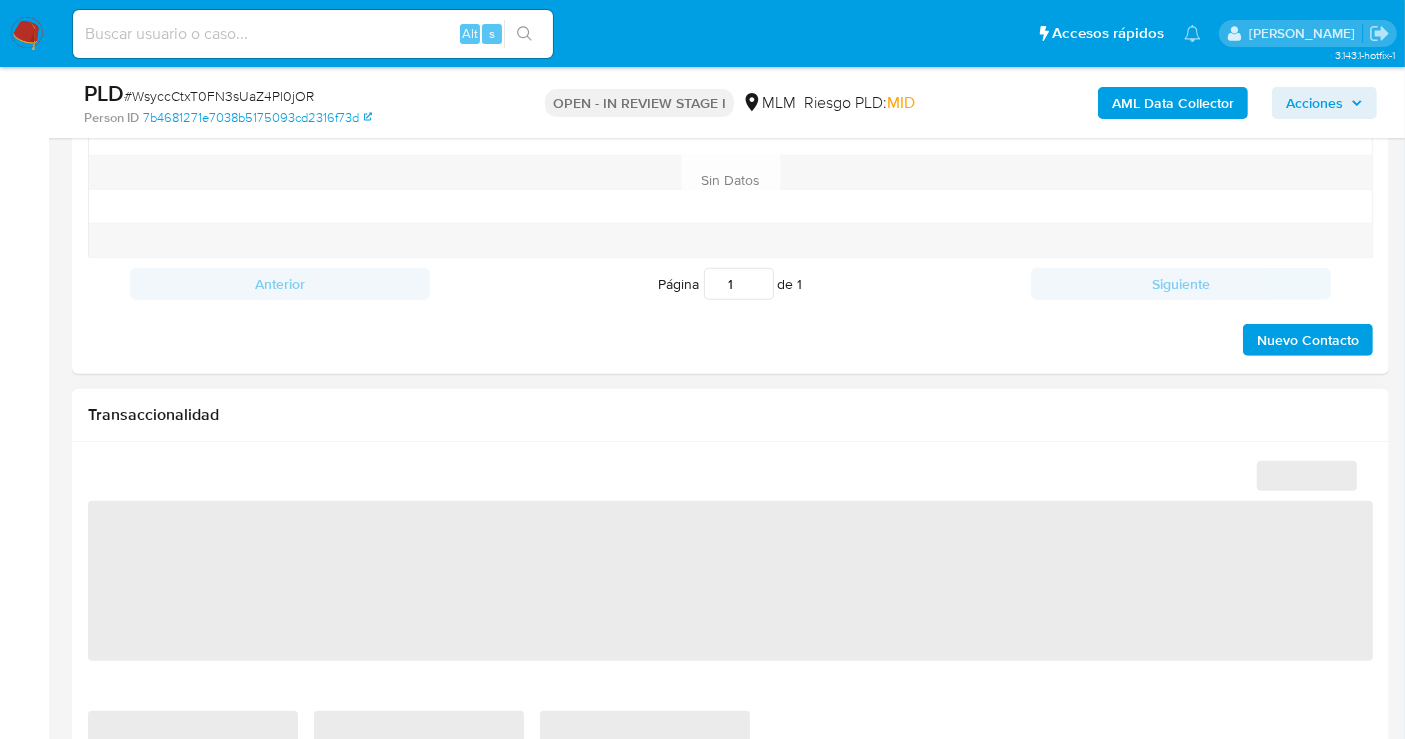 select on "10" 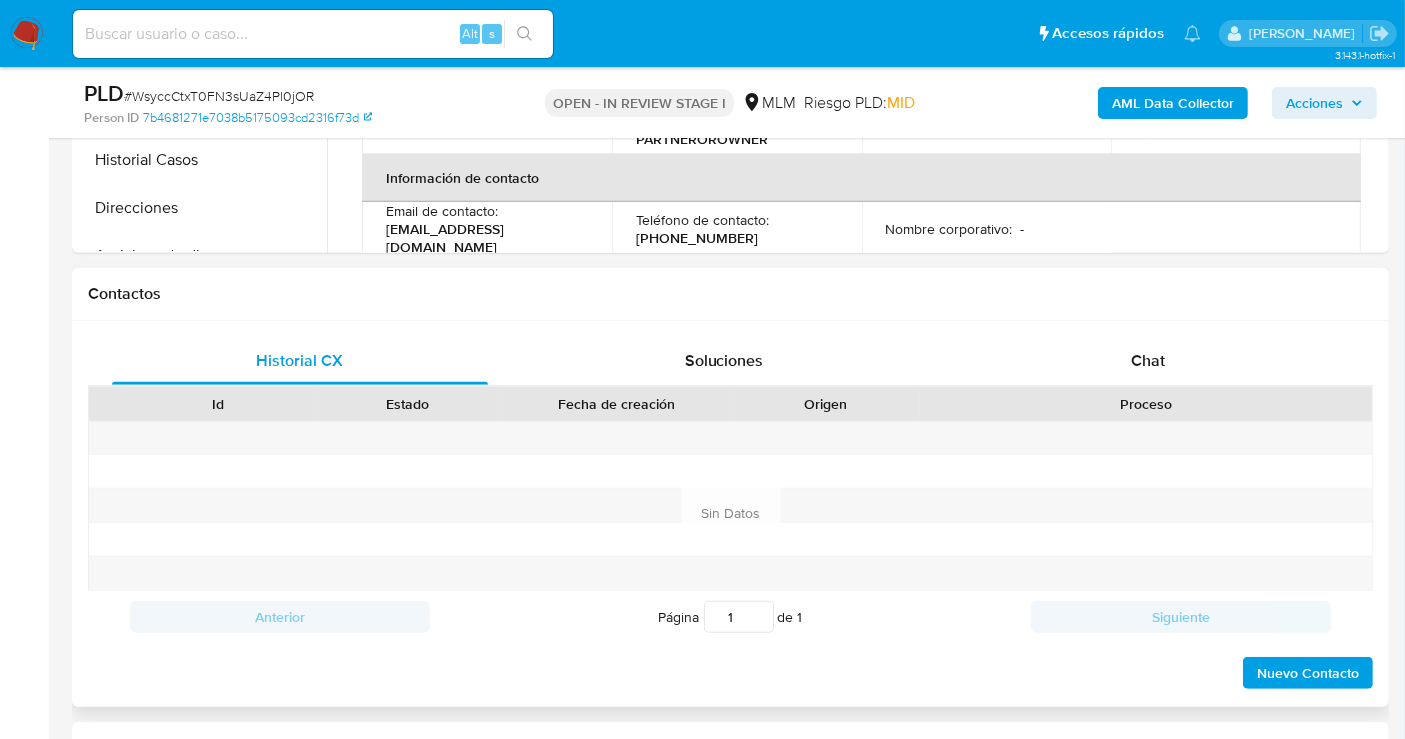scroll, scrollTop: 777, scrollLeft: 0, axis: vertical 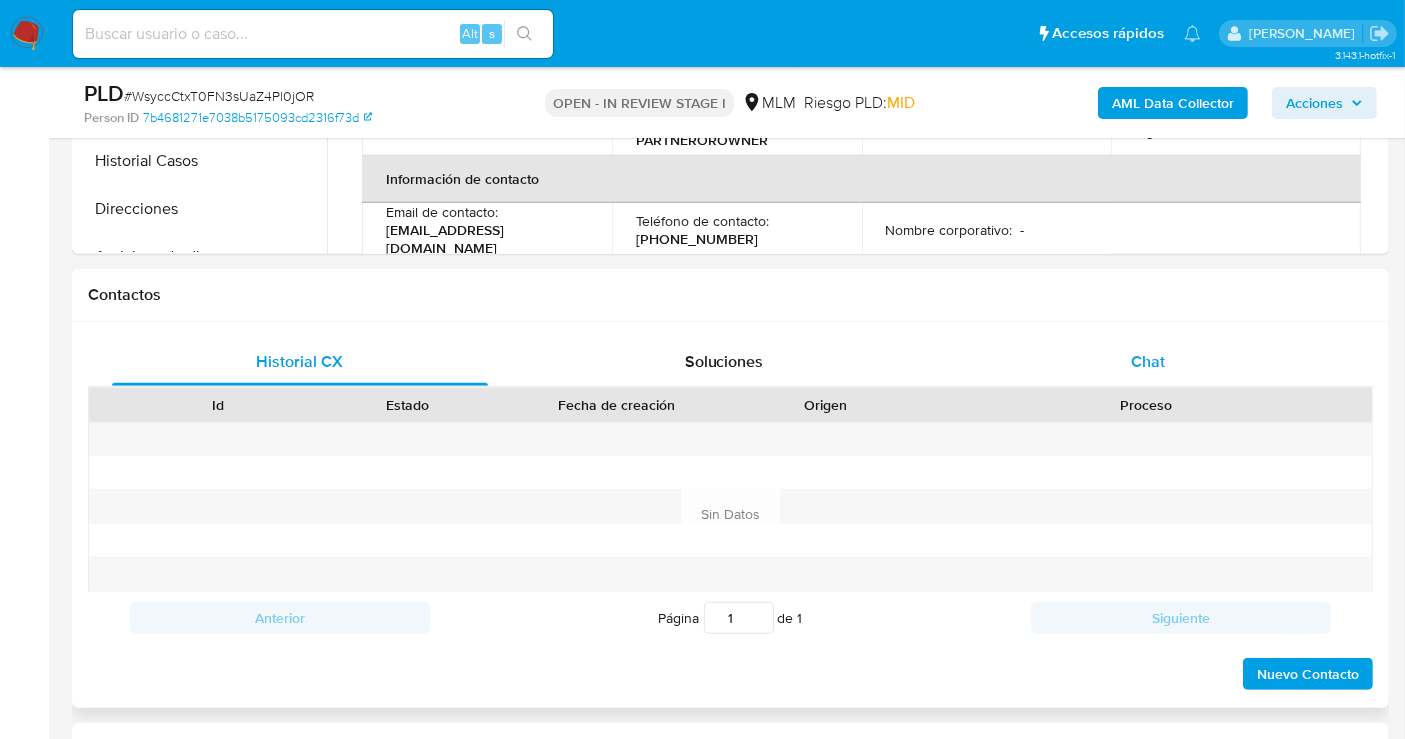 click on "Chat" at bounding box center (1148, 361) 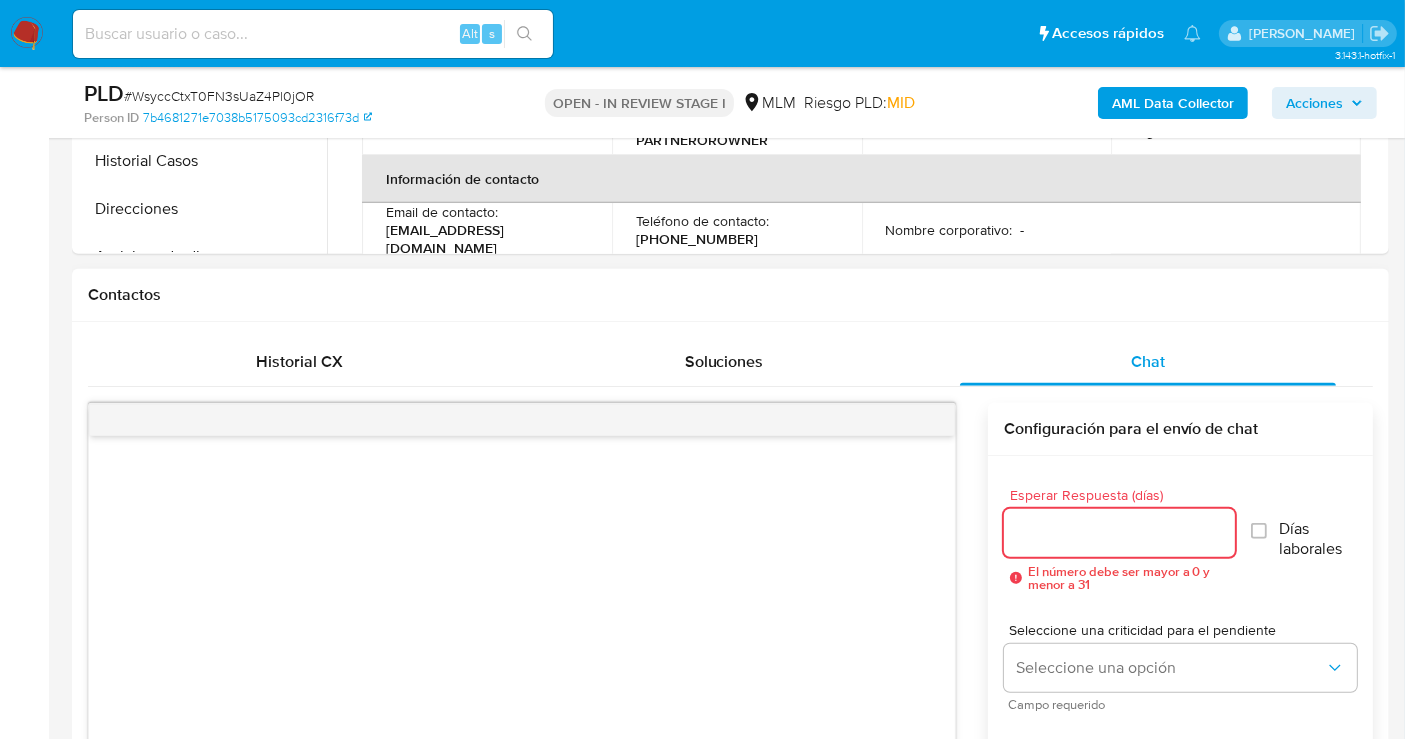 click on "Esperar Respuesta (días)" at bounding box center [1119, 533] 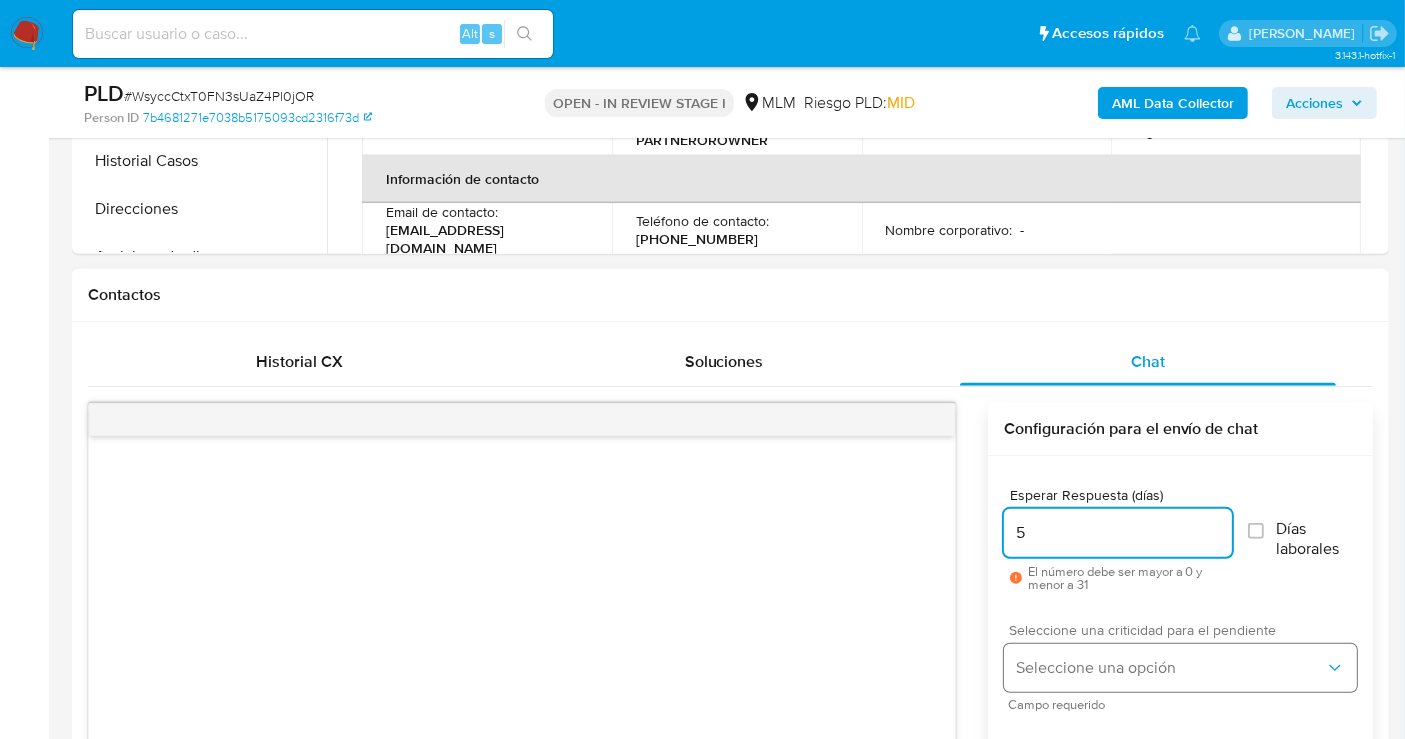 type on "5" 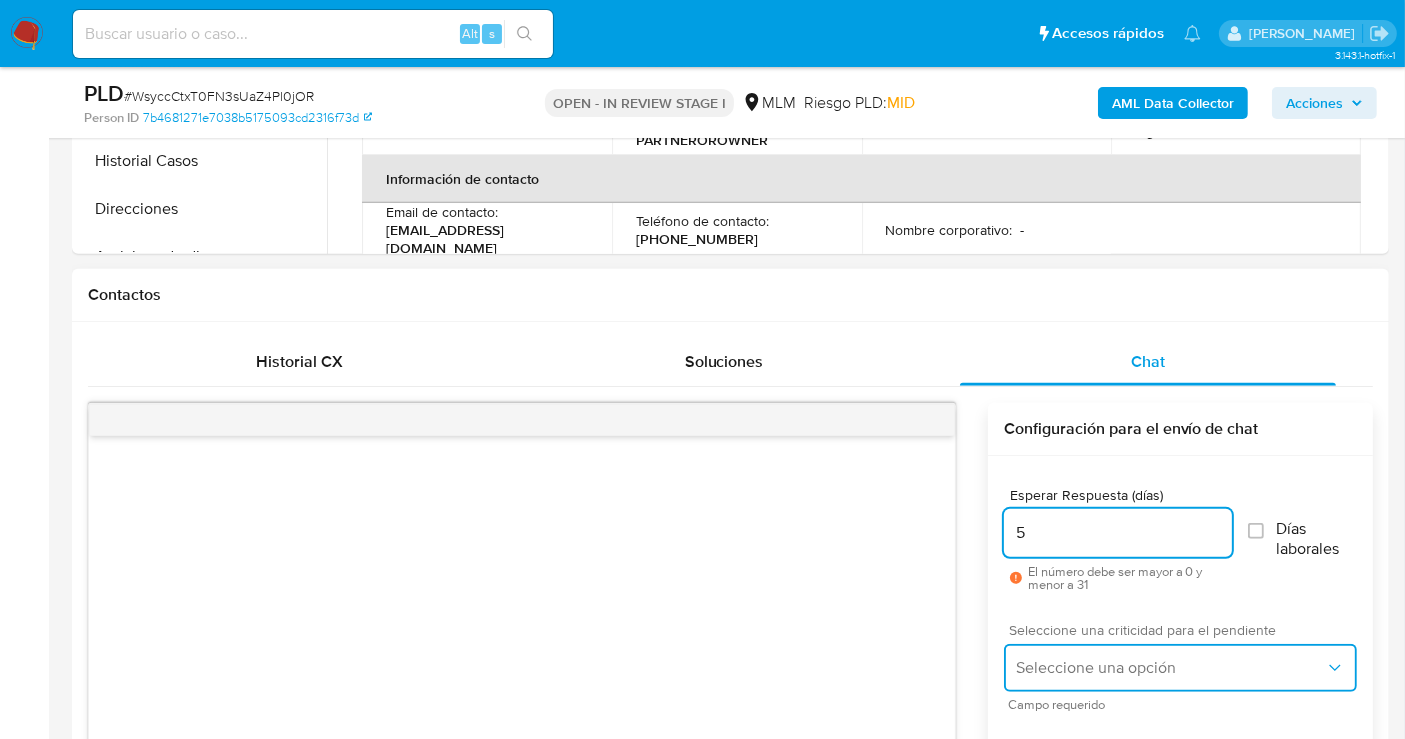 click on "Seleccione una opción" at bounding box center [1170, 668] 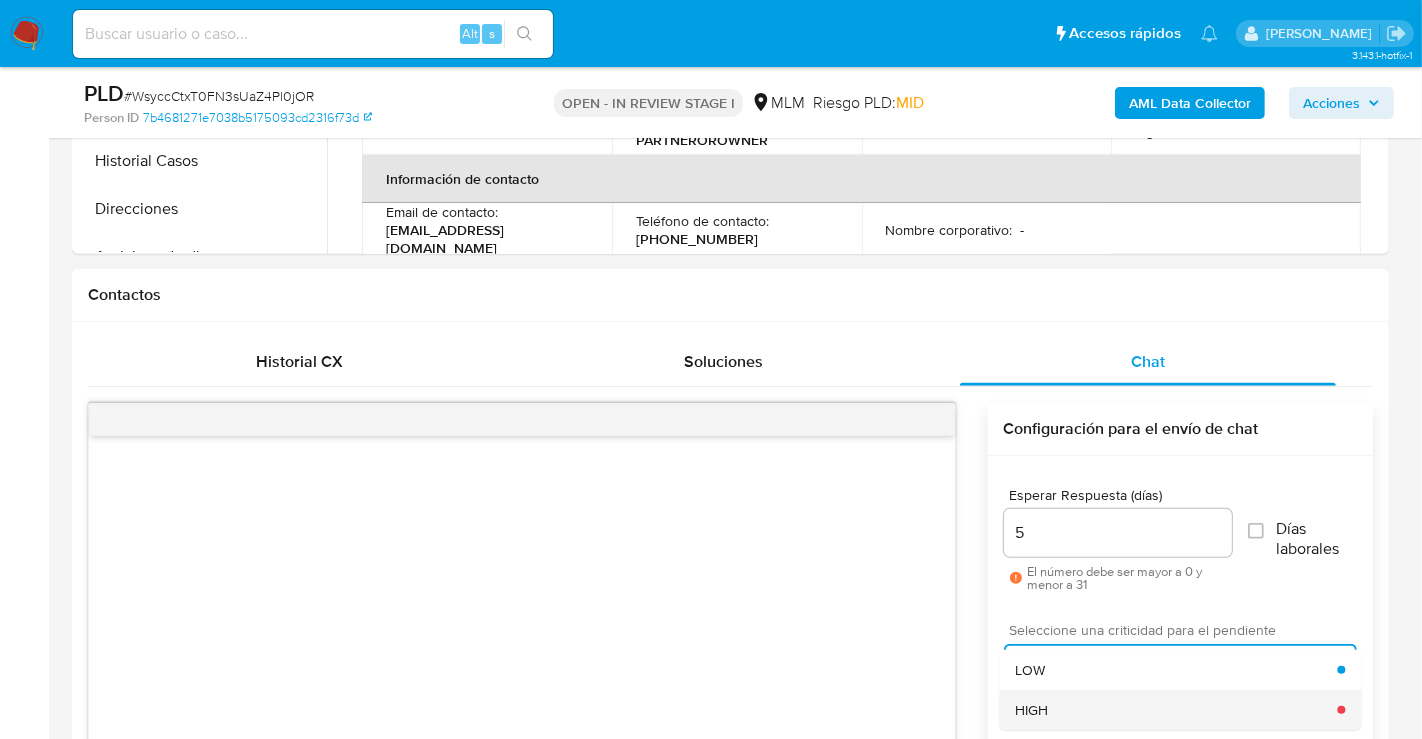 click on "HIGH" at bounding box center (1031, 710) 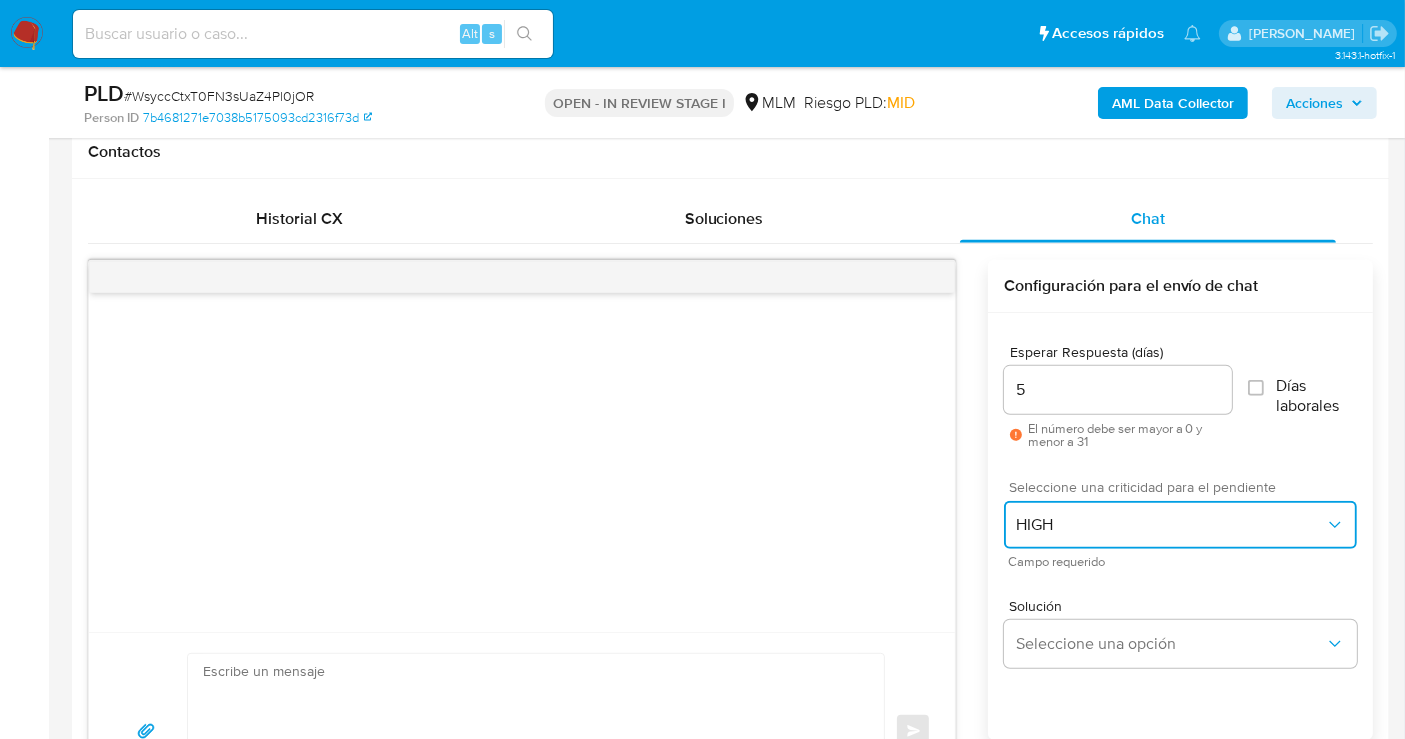 scroll, scrollTop: 1000, scrollLeft: 0, axis: vertical 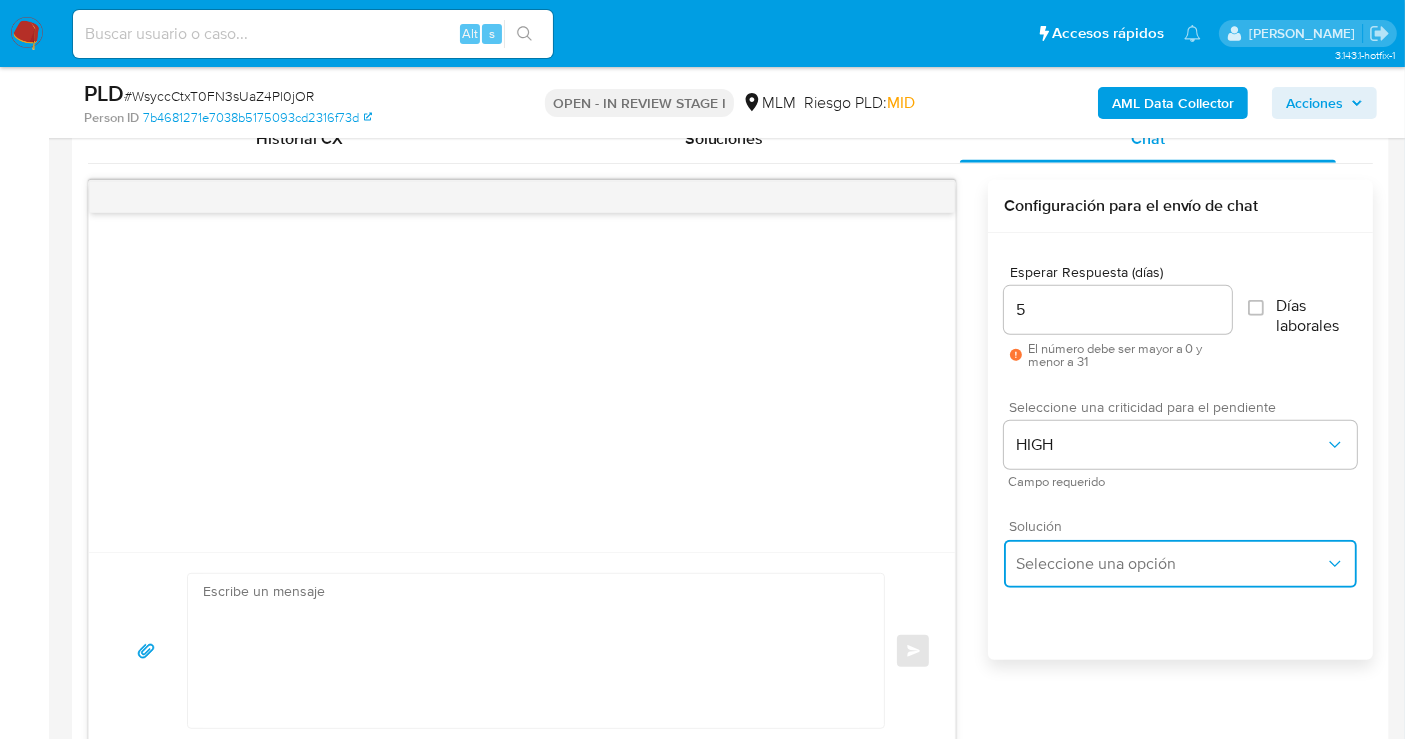 click on "Seleccione una opción" at bounding box center [1170, 564] 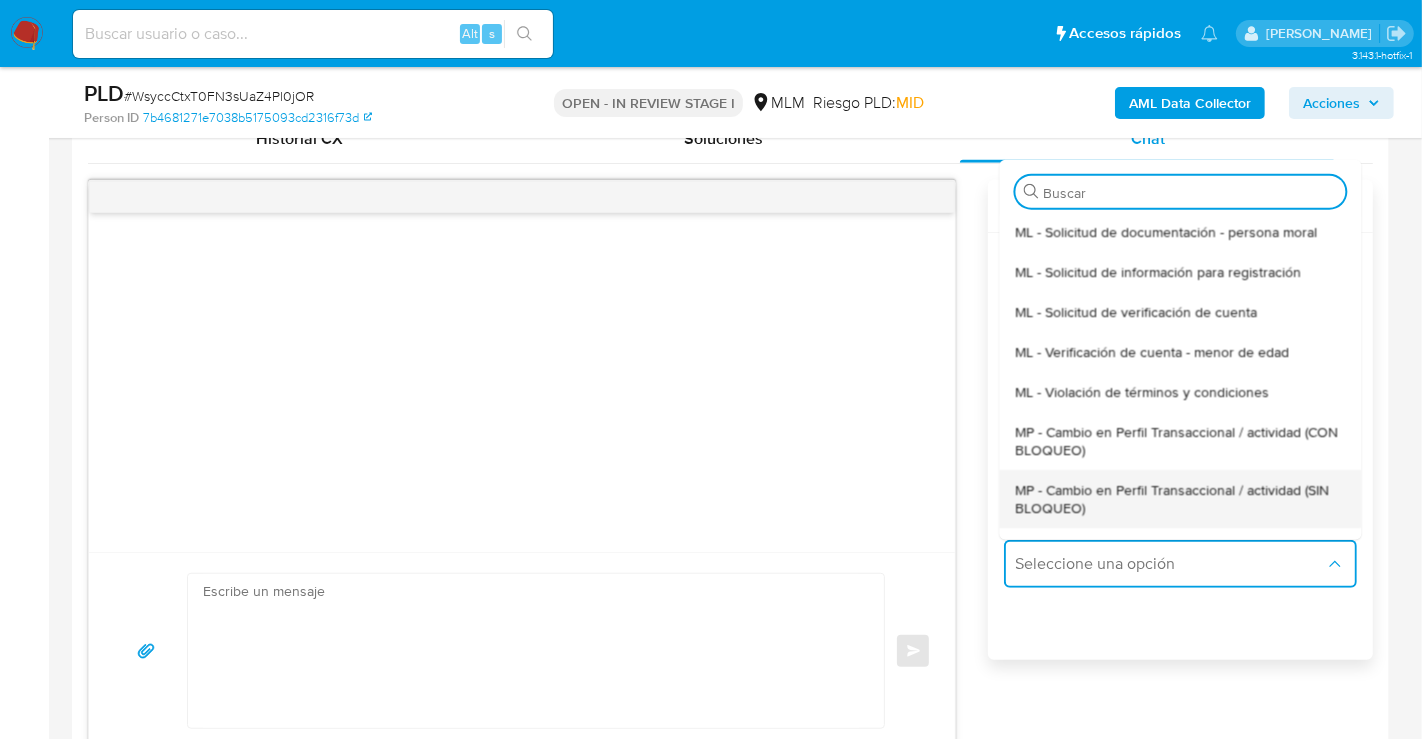 click on "MP - Cambio en Perfil Transaccional / actividad (SIN BLOQUEO)" at bounding box center (1180, 498) 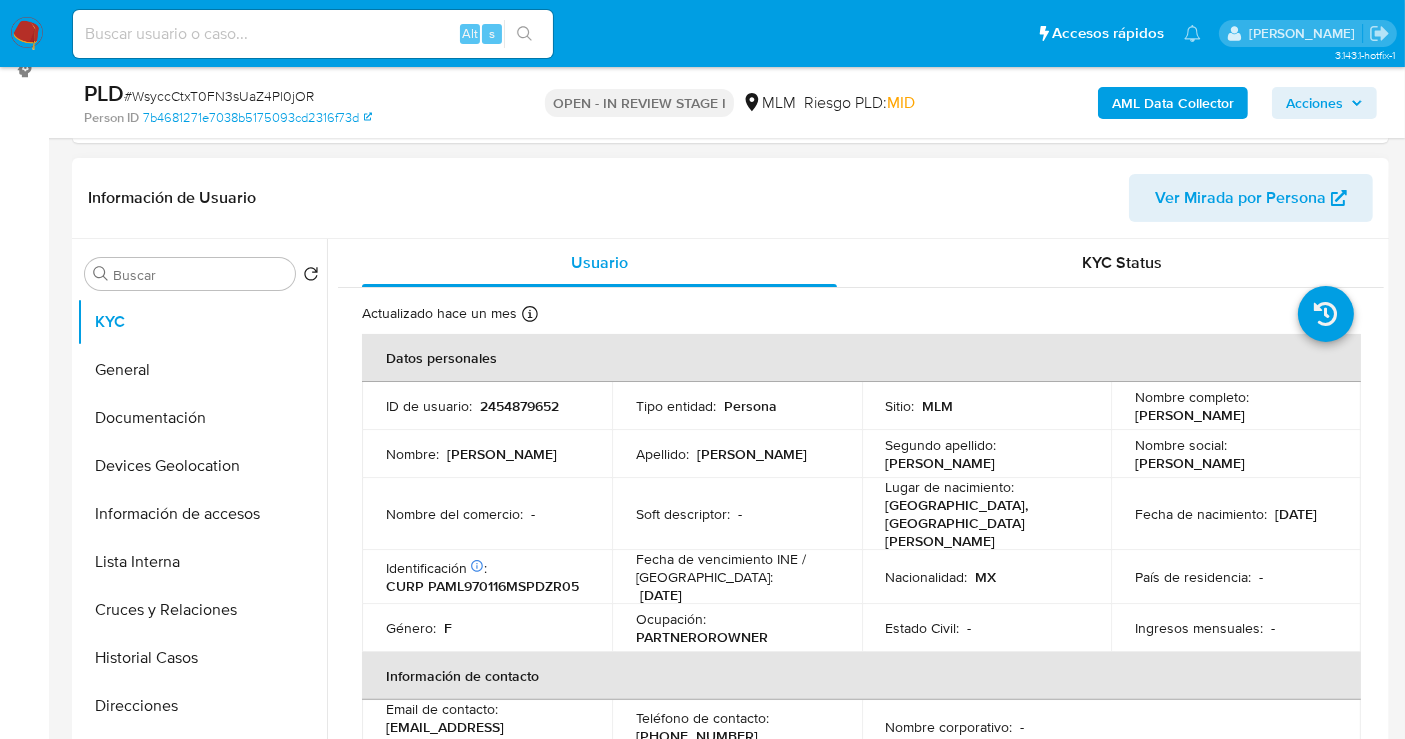 scroll, scrollTop: 111, scrollLeft: 0, axis: vertical 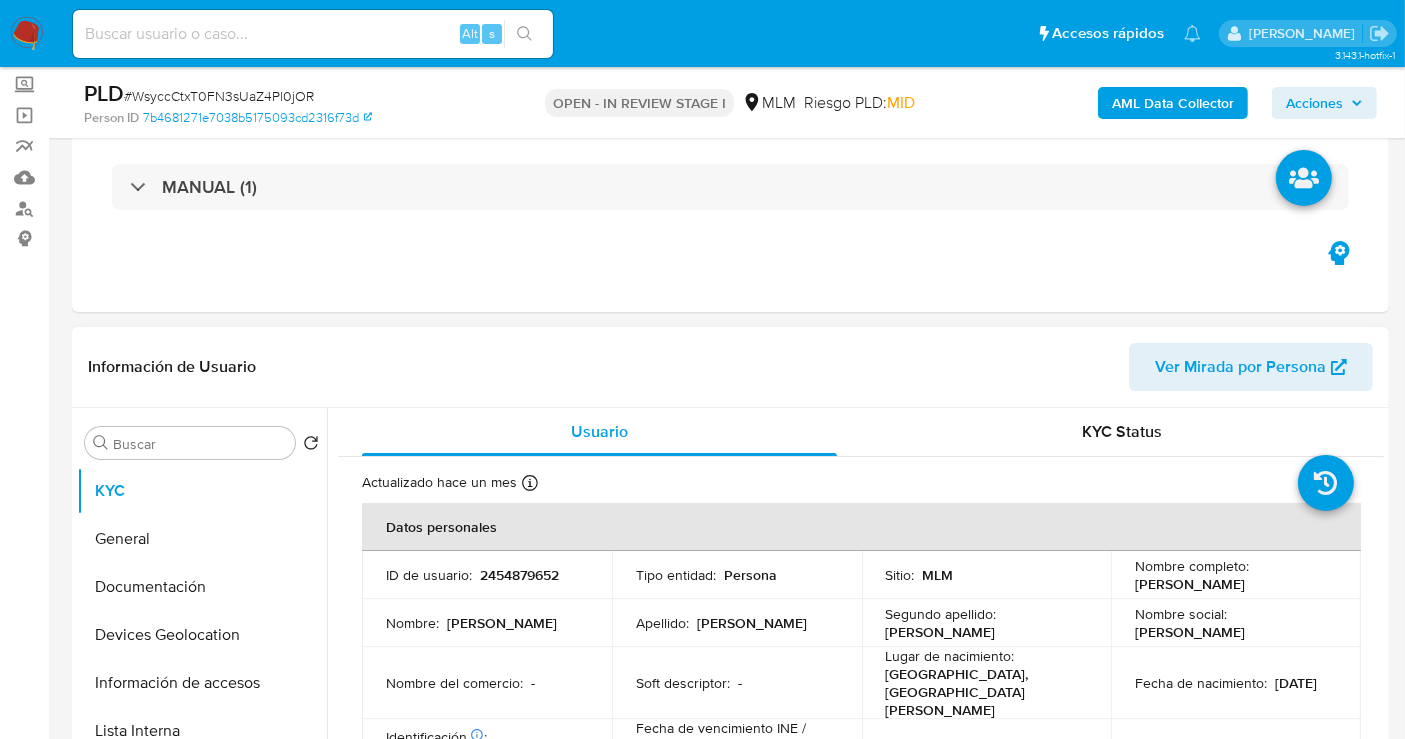 type 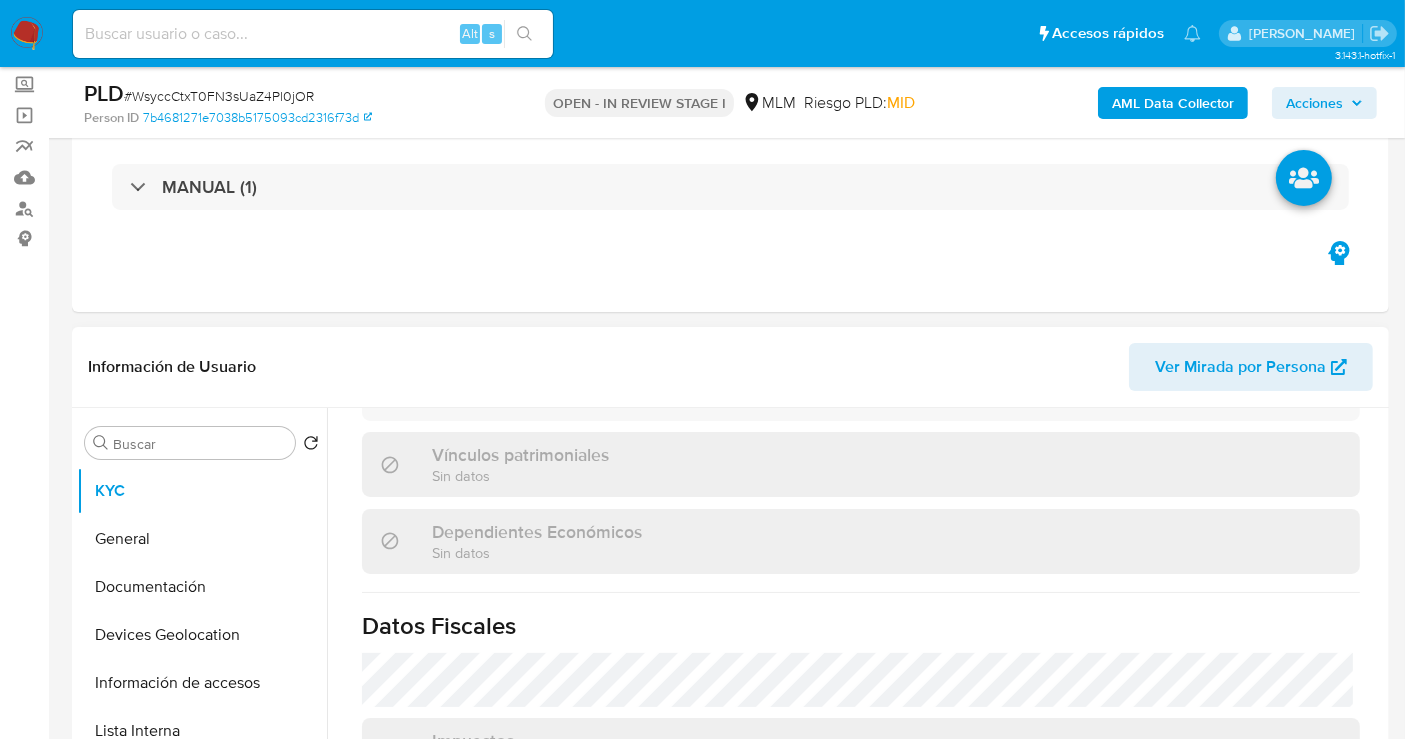 scroll, scrollTop: 1242, scrollLeft: 0, axis: vertical 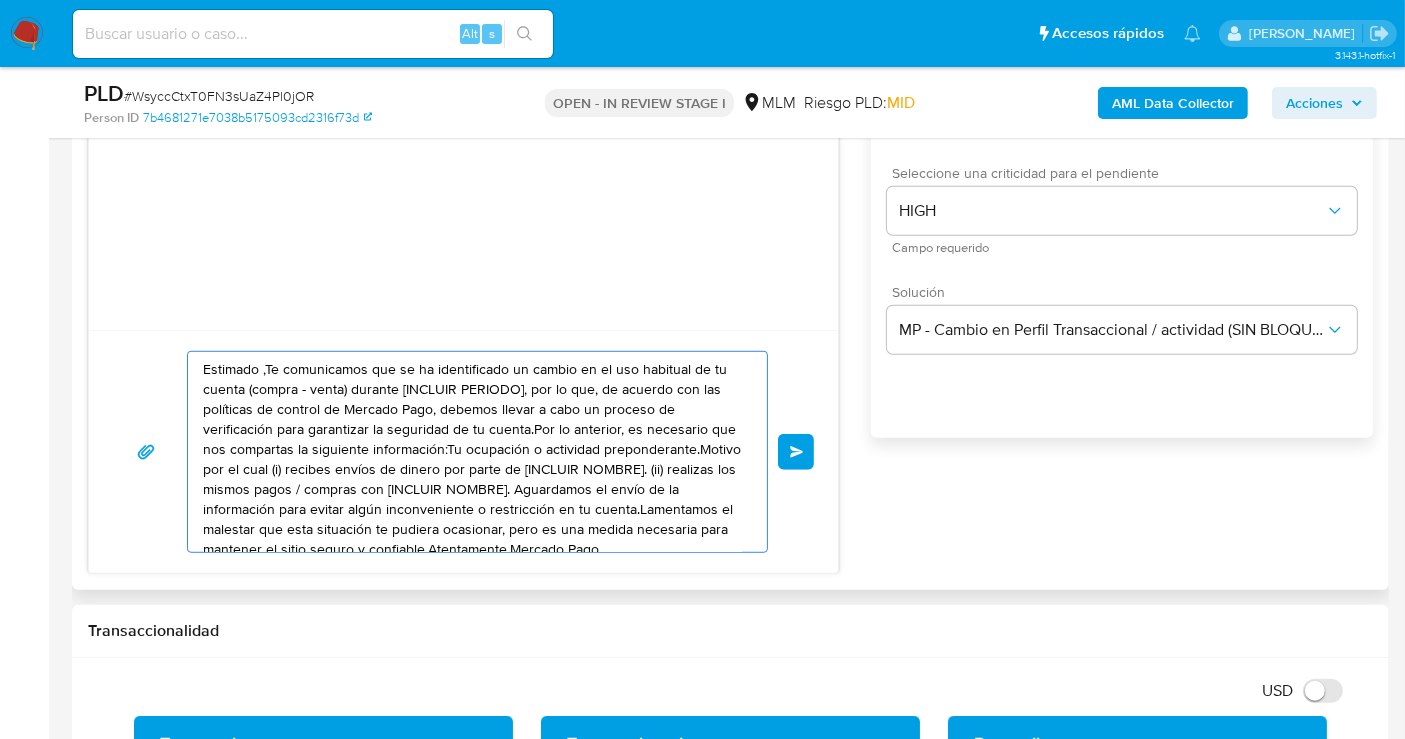 click on "Estimado ,Te comunicamos que se ha identificado un cambio en el uso habitual de tu cuenta (compra - venta) durante [INCLUIR PERIODO], por lo que, de acuerdo con las políticas de control de Mercado Pago, debemos llevar a cabo un proceso de verificación para garantizar la seguridad de tu cuenta.Por lo anterior, es necesario que nos compartas la siguiente información:Tu ocupación o actividad preponderante.Motivo por el cual (i) recibes envíos de dinero por parte de [INCLUIR NOMBRE]. (ii) realizas los mismos pagos / compras con [INCLUIR NOMBRE]. Aguardamos el envío de la información para evitar algún inconveniente o restricción en tu cuenta.Lamentamos el malestar que esta situación te pudiera ocasionar, pero es una medida necesaria para mantener el sitio seguro y confiable.Atentamente,Mercado Pago" at bounding box center (472, 452) 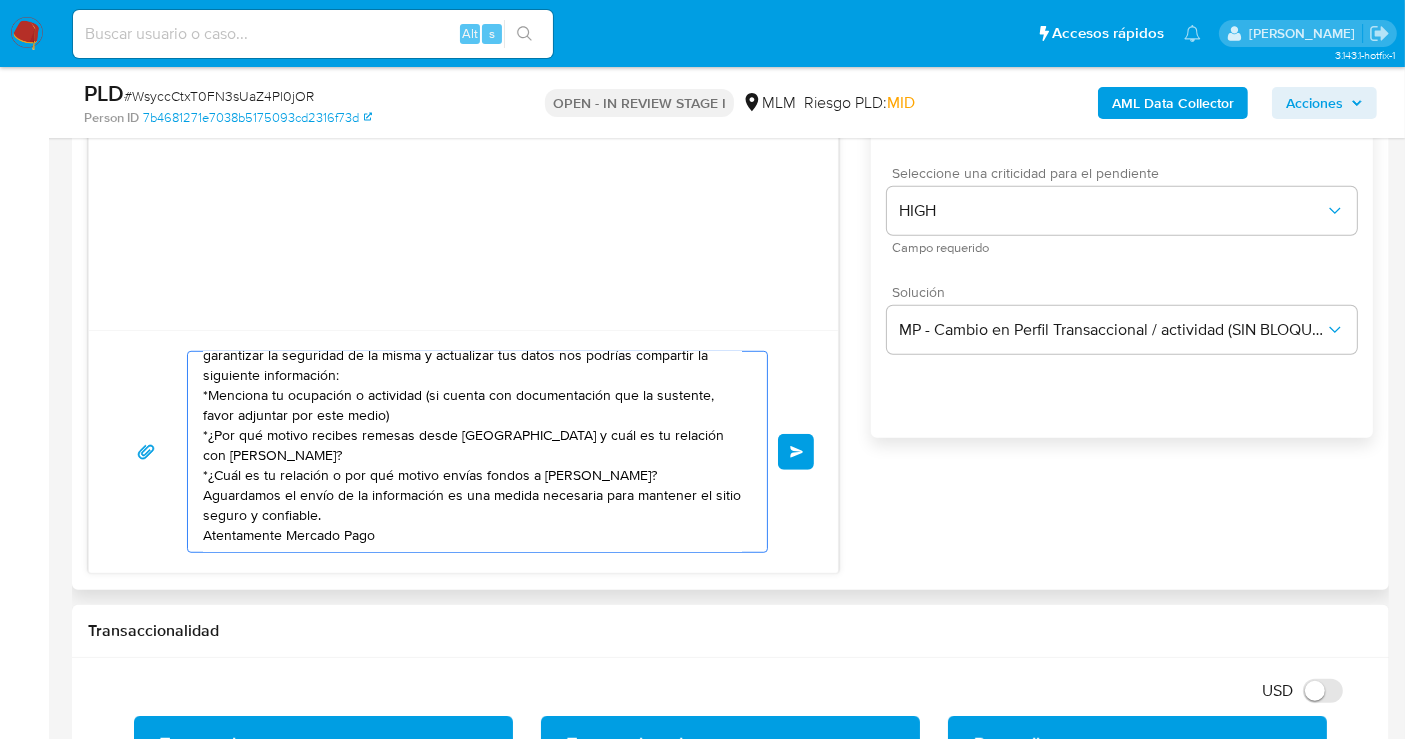 scroll, scrollTop: 34, scrollLeft: 0, axis: vertical 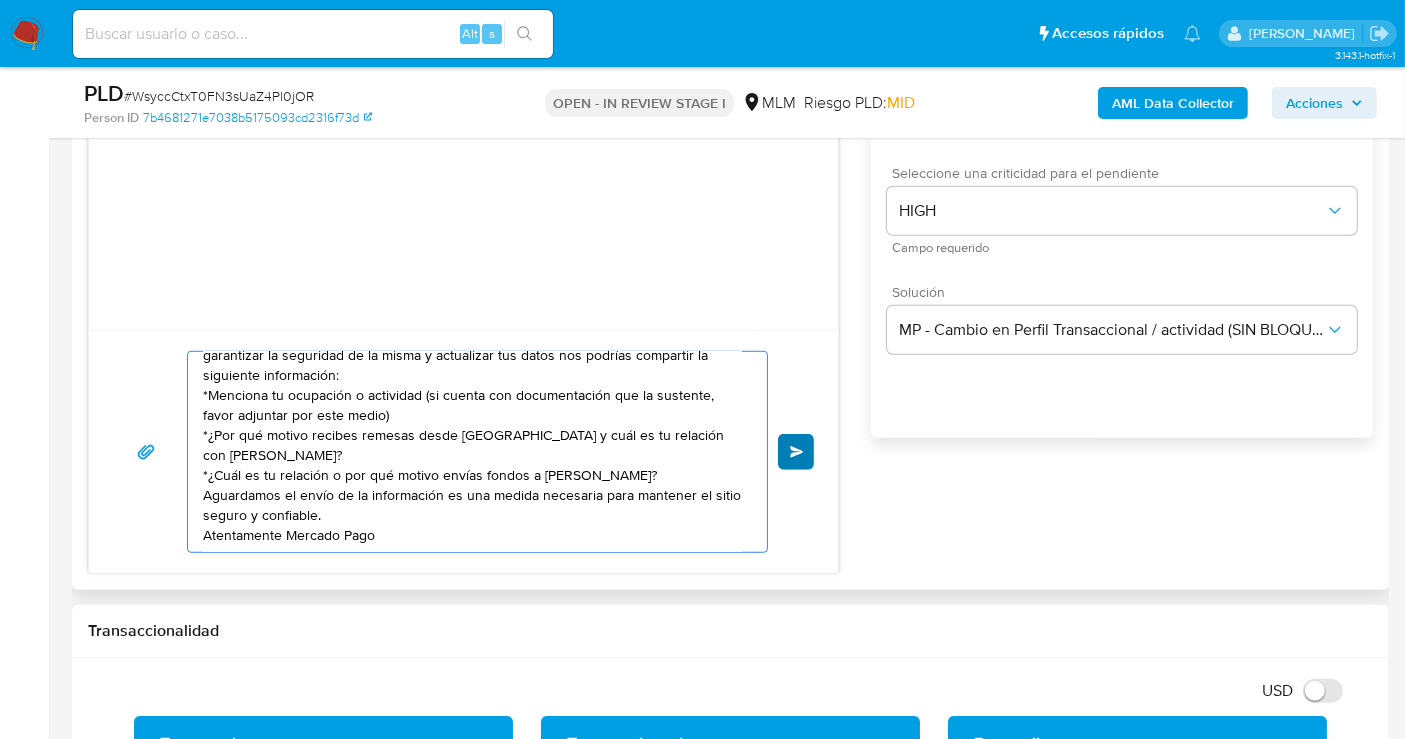 type on "Estimado cliente se ha identificado un cambio en el uso habitual de tu cuenta para garantizar la seguridad de la misma y actualizar tus datos nos podrías compartir la siguiente información:
*Menciona tu ocupación o actividad (si cuenta con documentación que la sustente, favor adjuntar por este medio)
*¿Por qué motivo recibes remesas desde Estados Unidos y cuál es tu relación con EDUARDO GUTIERREZ?
*¿Cuál es tu relación o por qué motivo envías fondos a ALFREDO PADILLA NUÑEZ?
Aguardamos el envío de la información es una medida necesaria para mantener el sitio seguro y confiable.
Atentamente Mercado Pago" 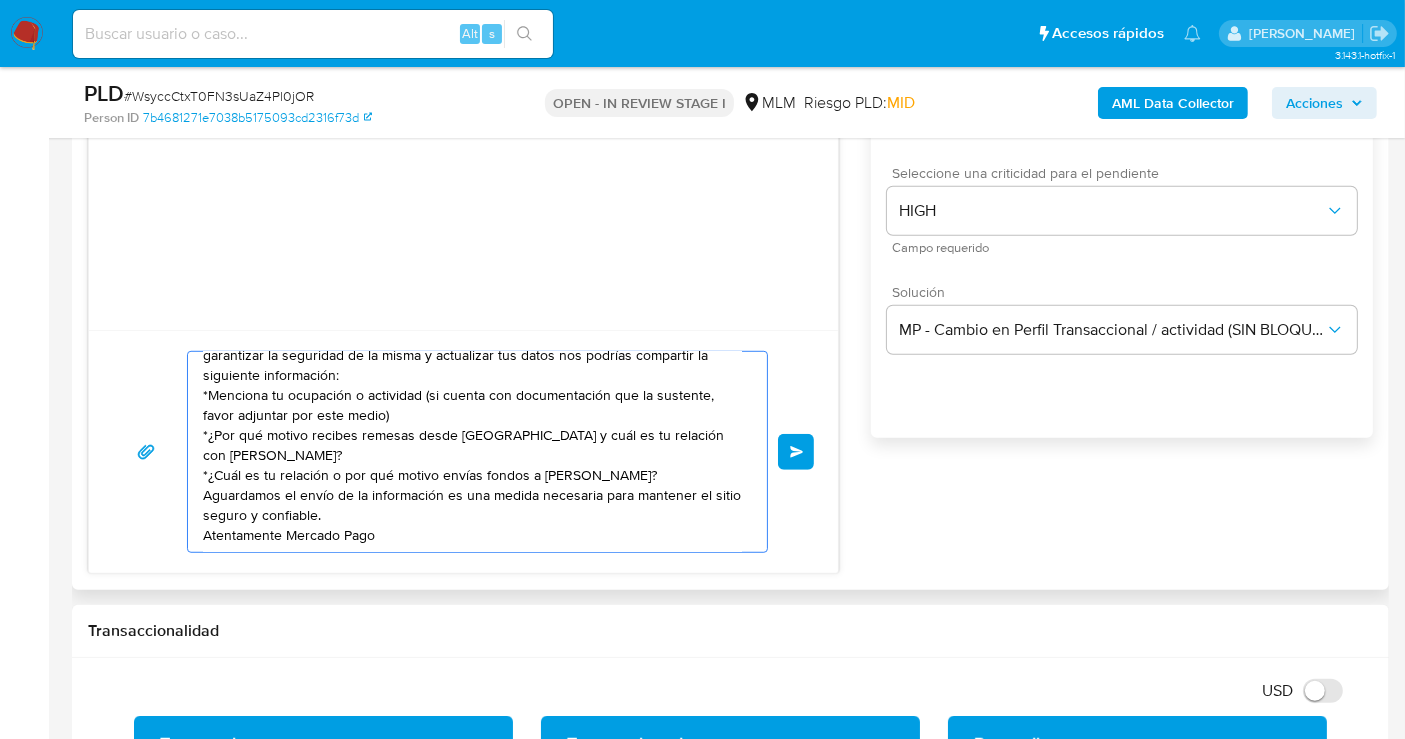 click on "Enviar" at bounding box center [796, 452] 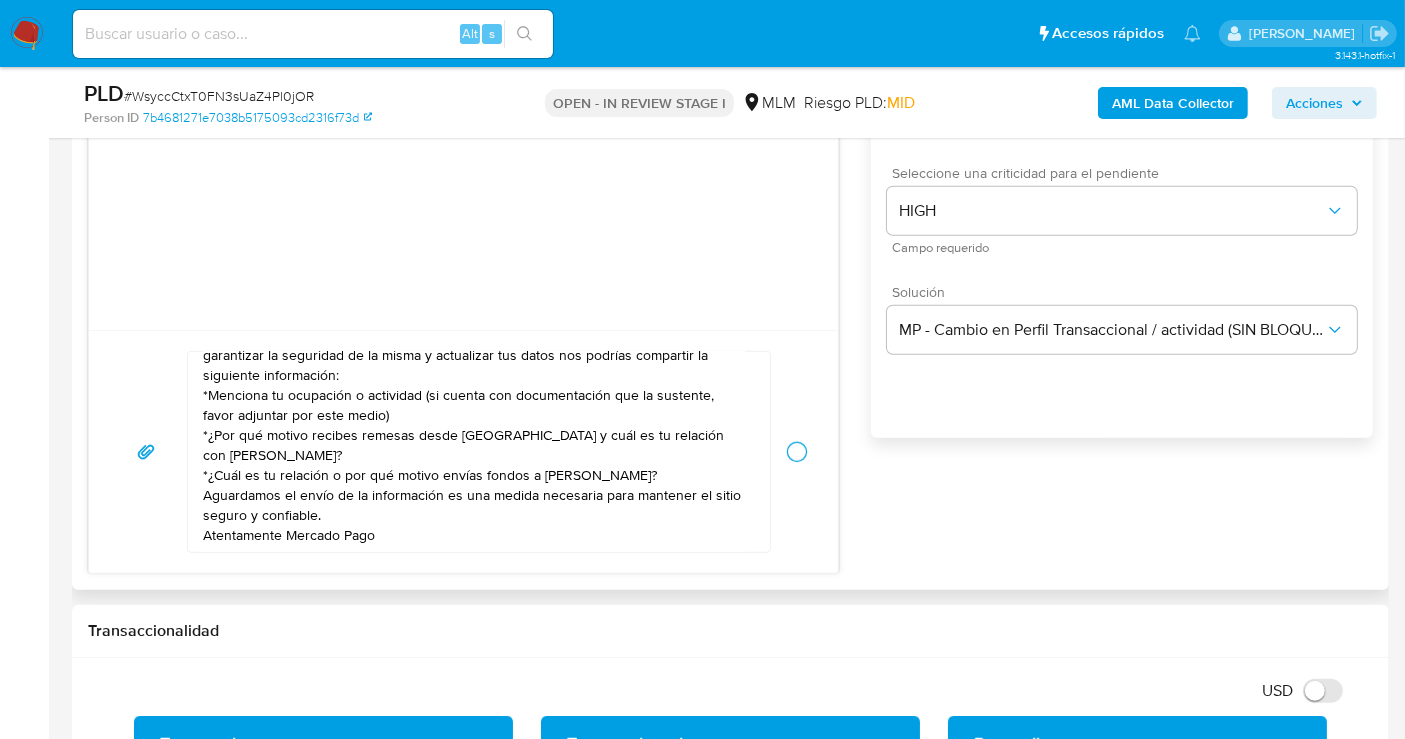 type 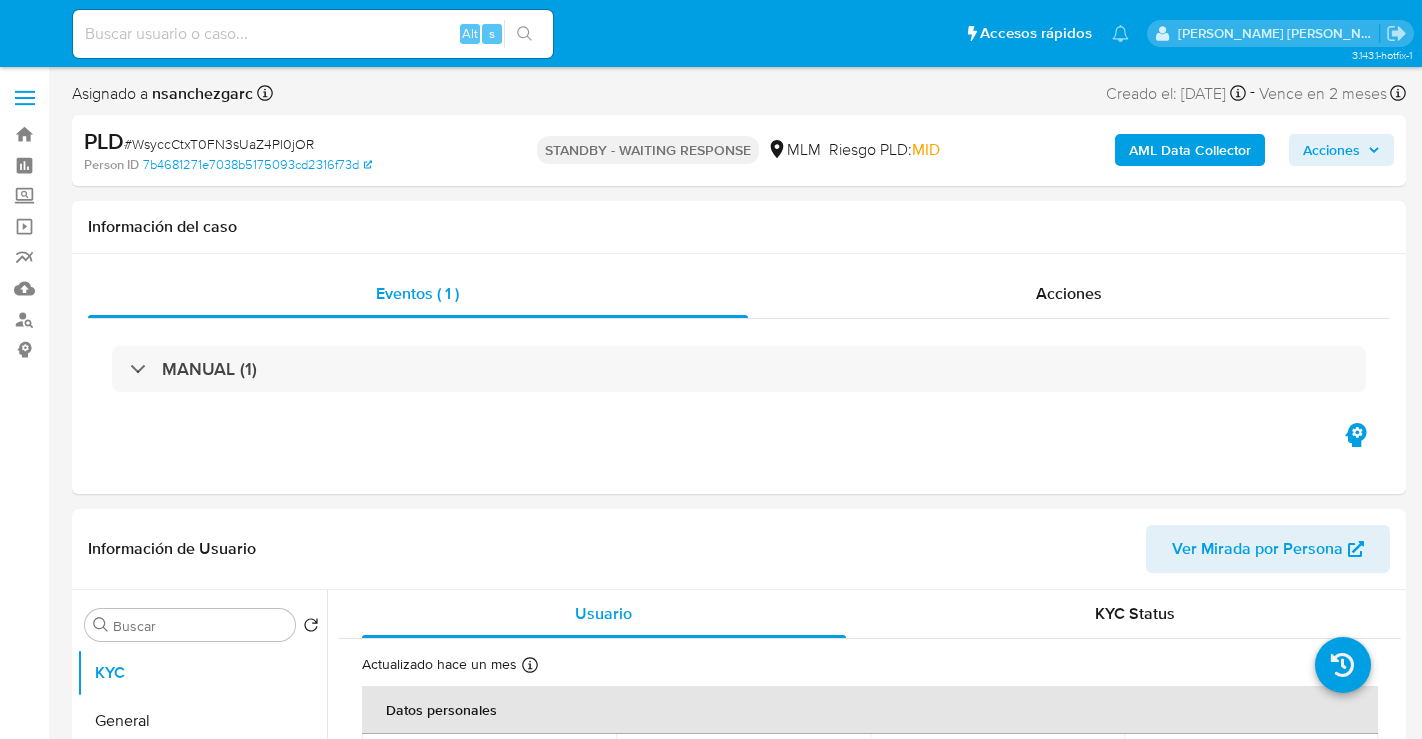 select on "10" 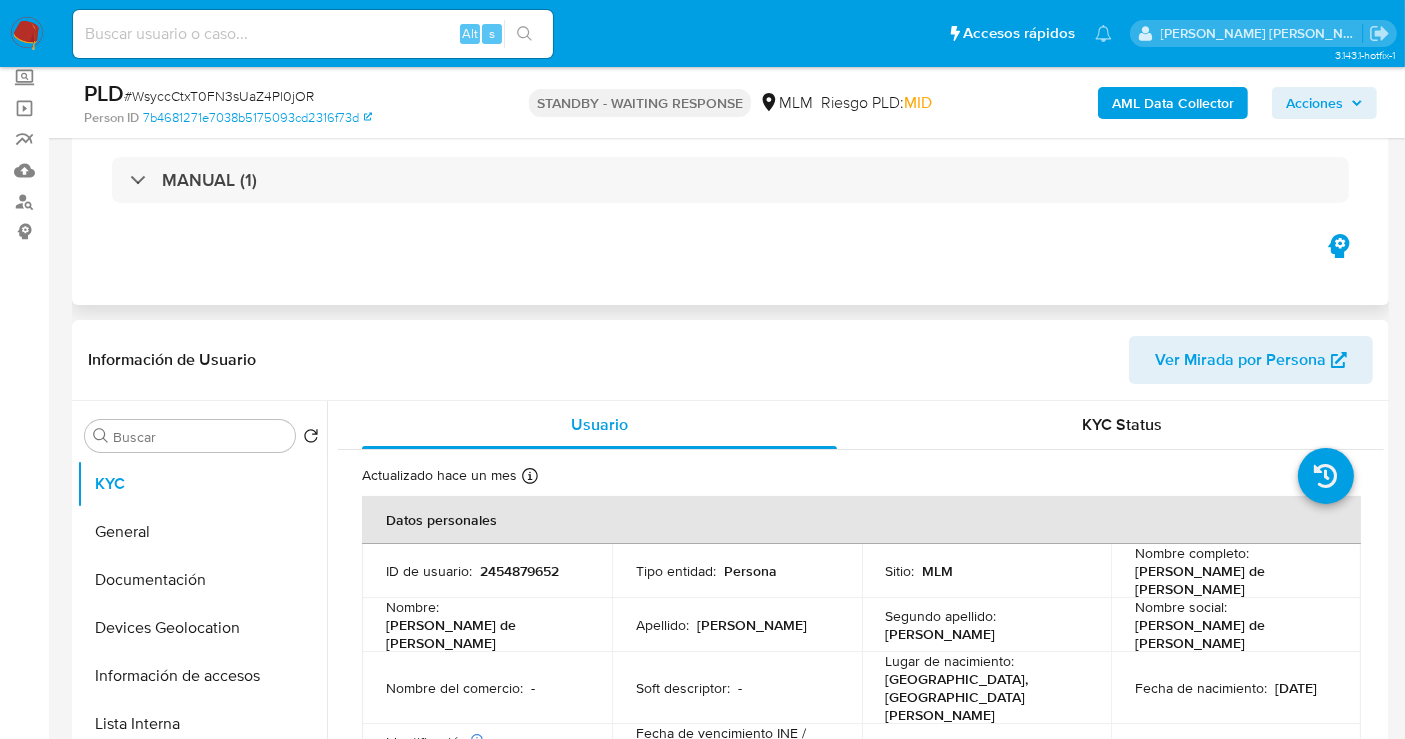 scroll, scrollTop: 111, scrollLeft: 0, axis: vertical 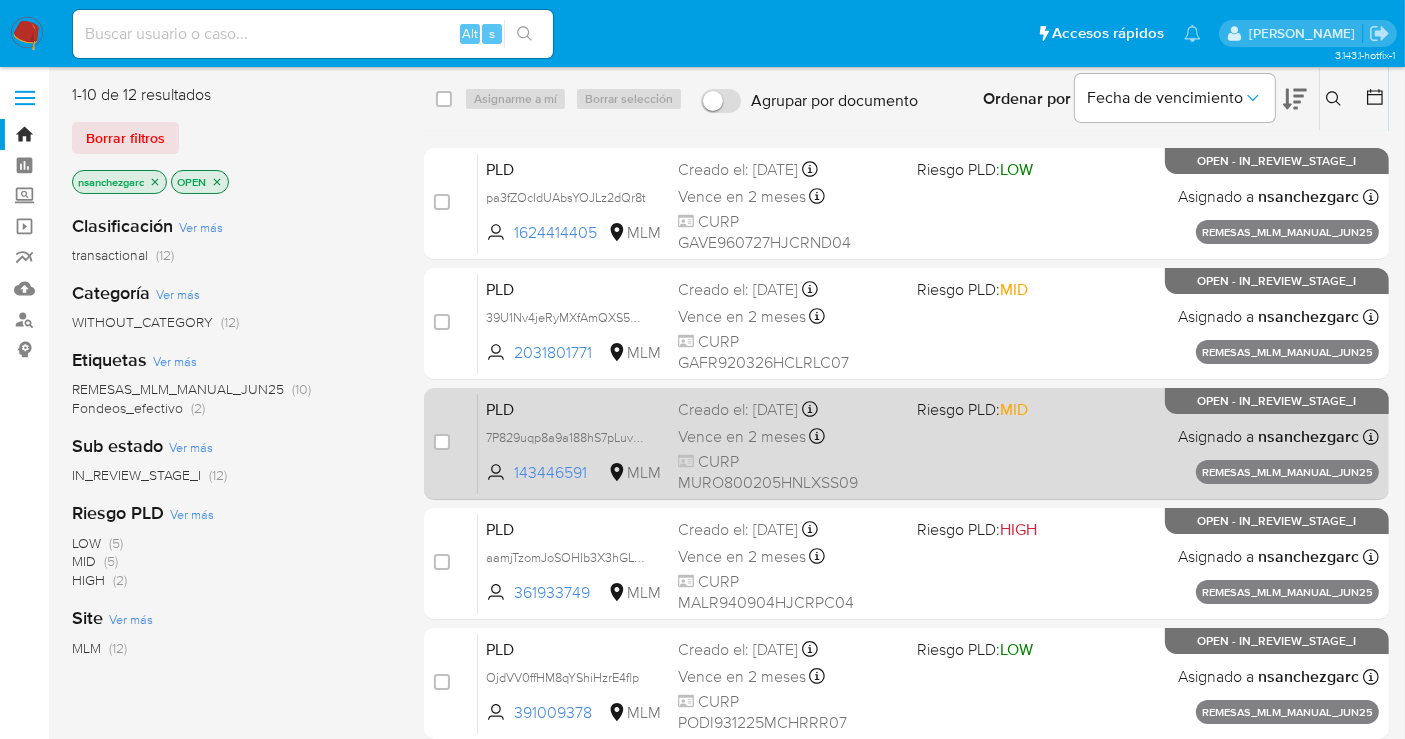 click on "Vence en 2 meses   Vence el 24/08/2025 13:17:48" at bounding box center (789, 436) 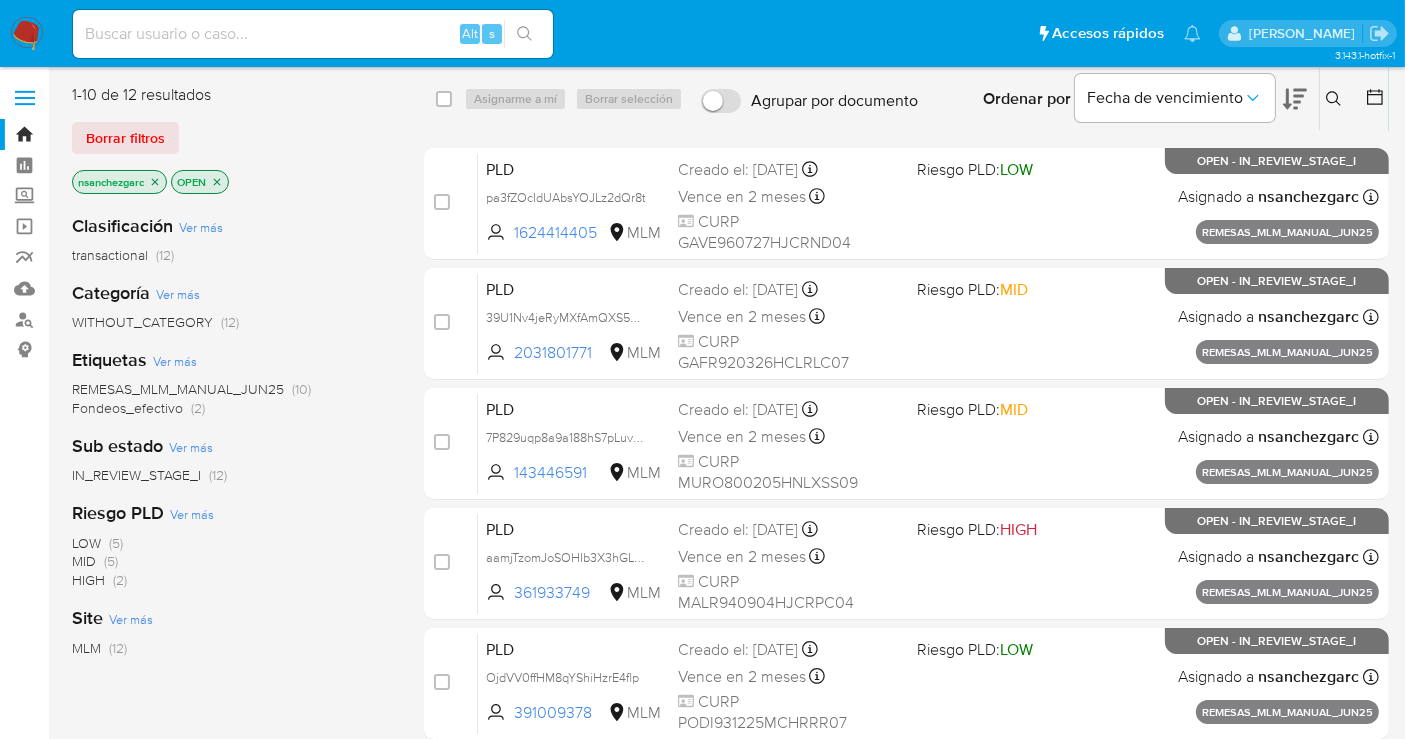 click at bounding box center [313, 34] 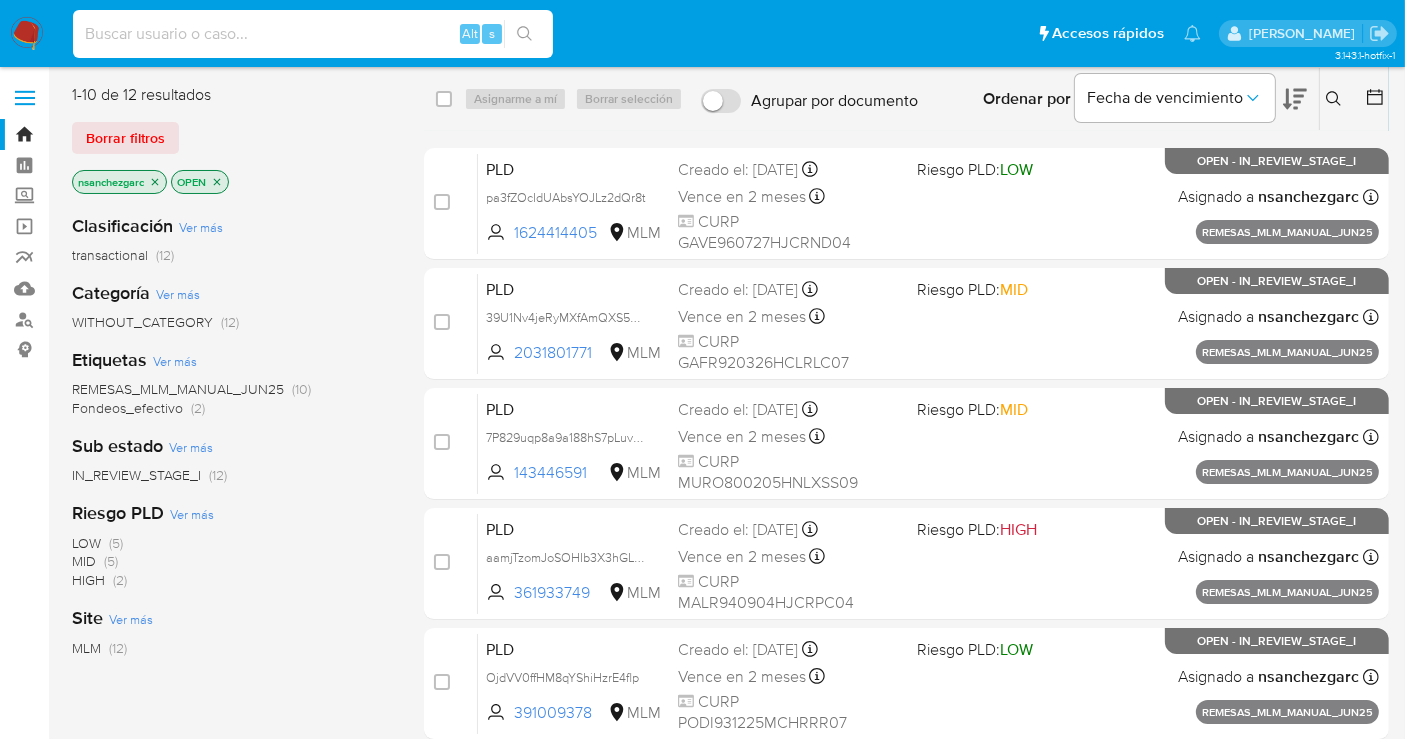 paste on "1820133882" 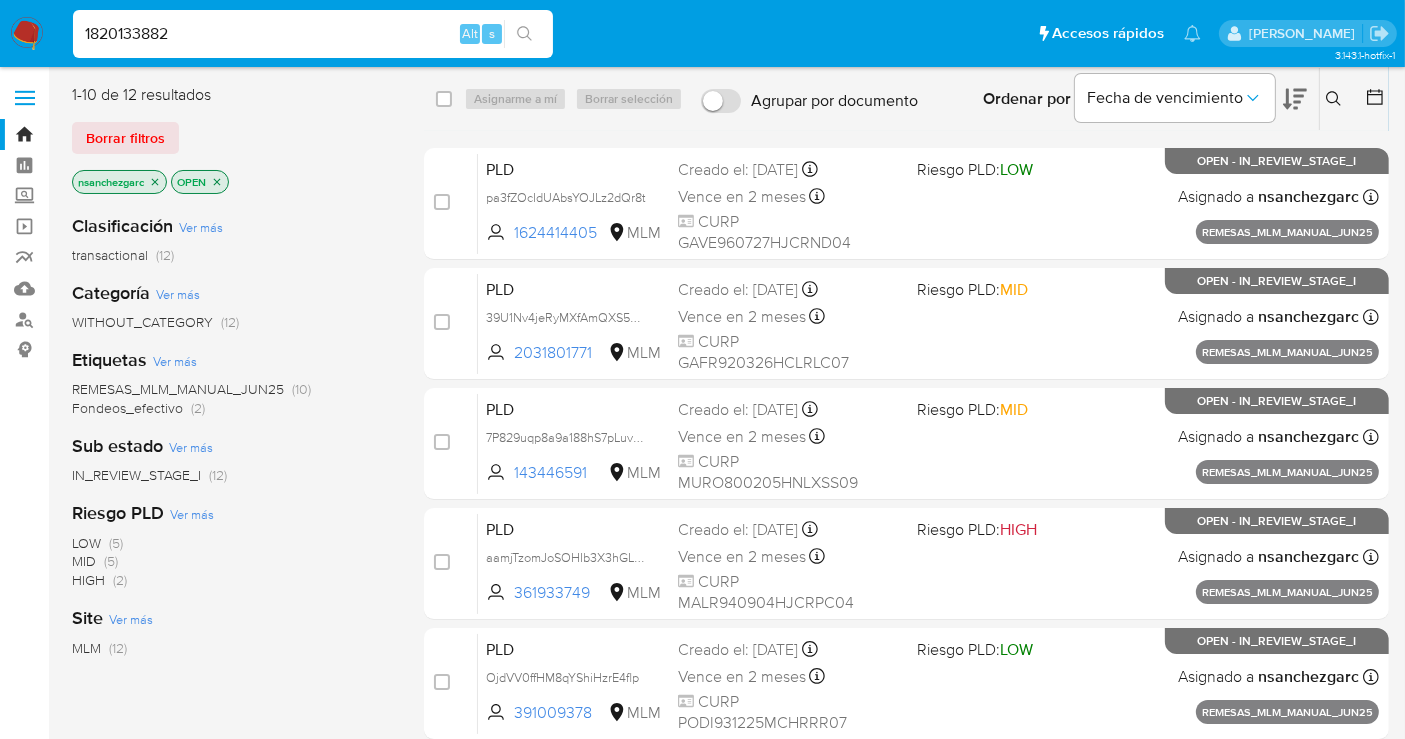 type on "1820133882" 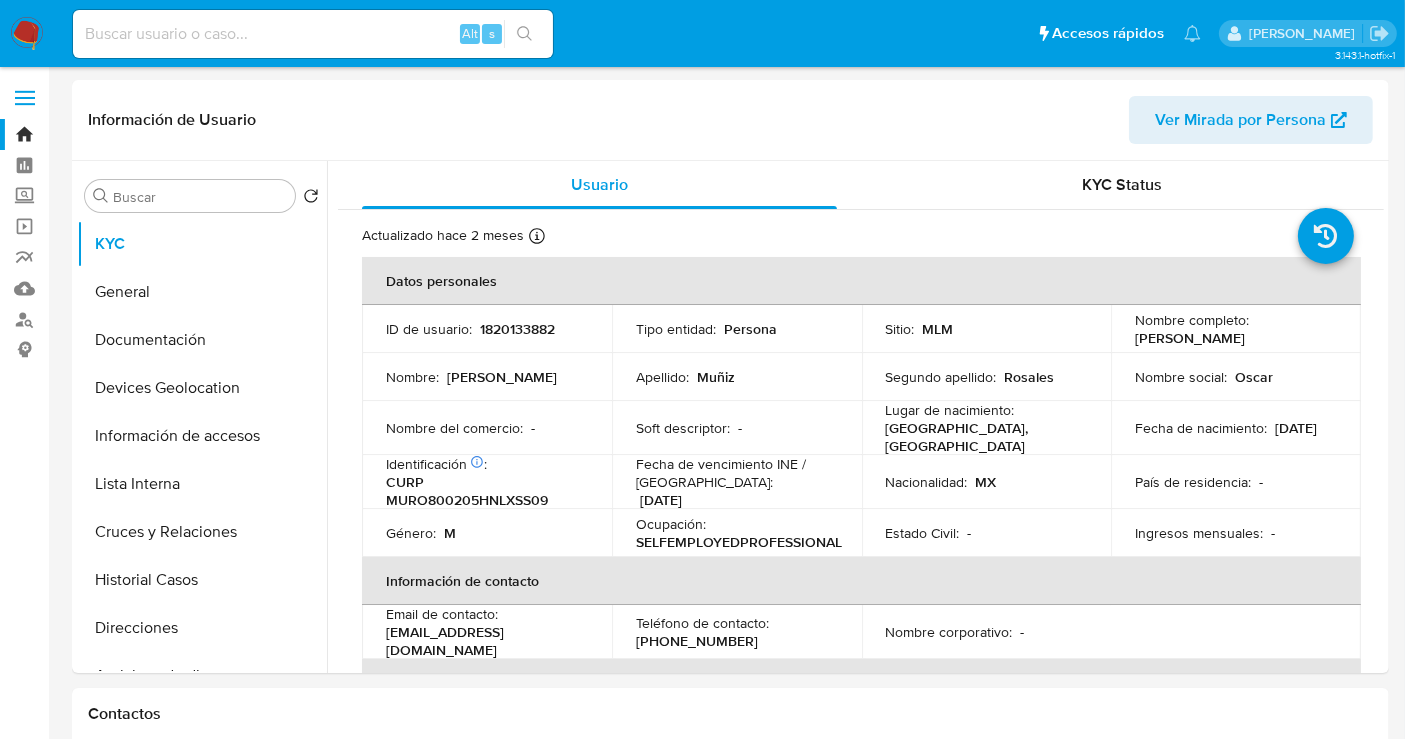 select on "10" 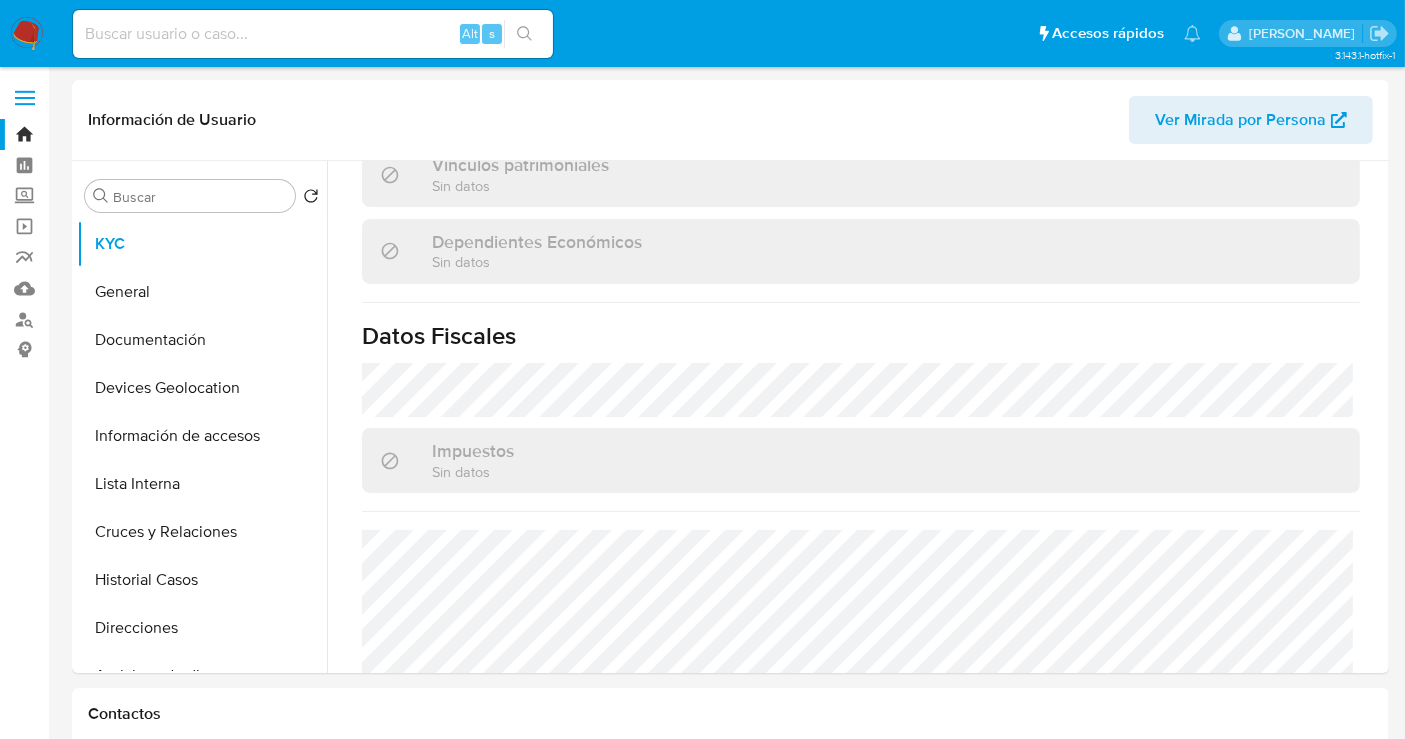 scroll, scrollTop: 1222, scrollLeft: 0, axis: vertical 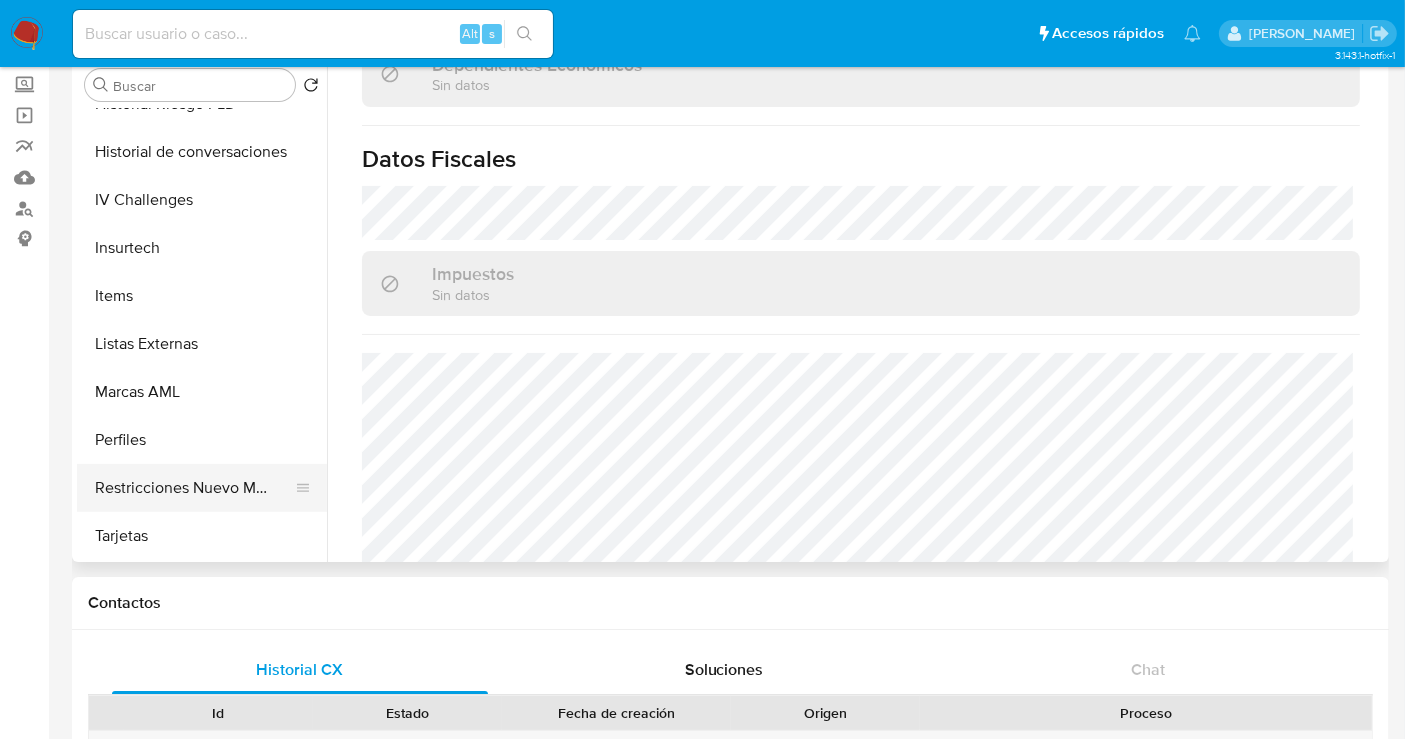 click on "Restricciones Nuevo Mundo" at bounding box center [194, 488] 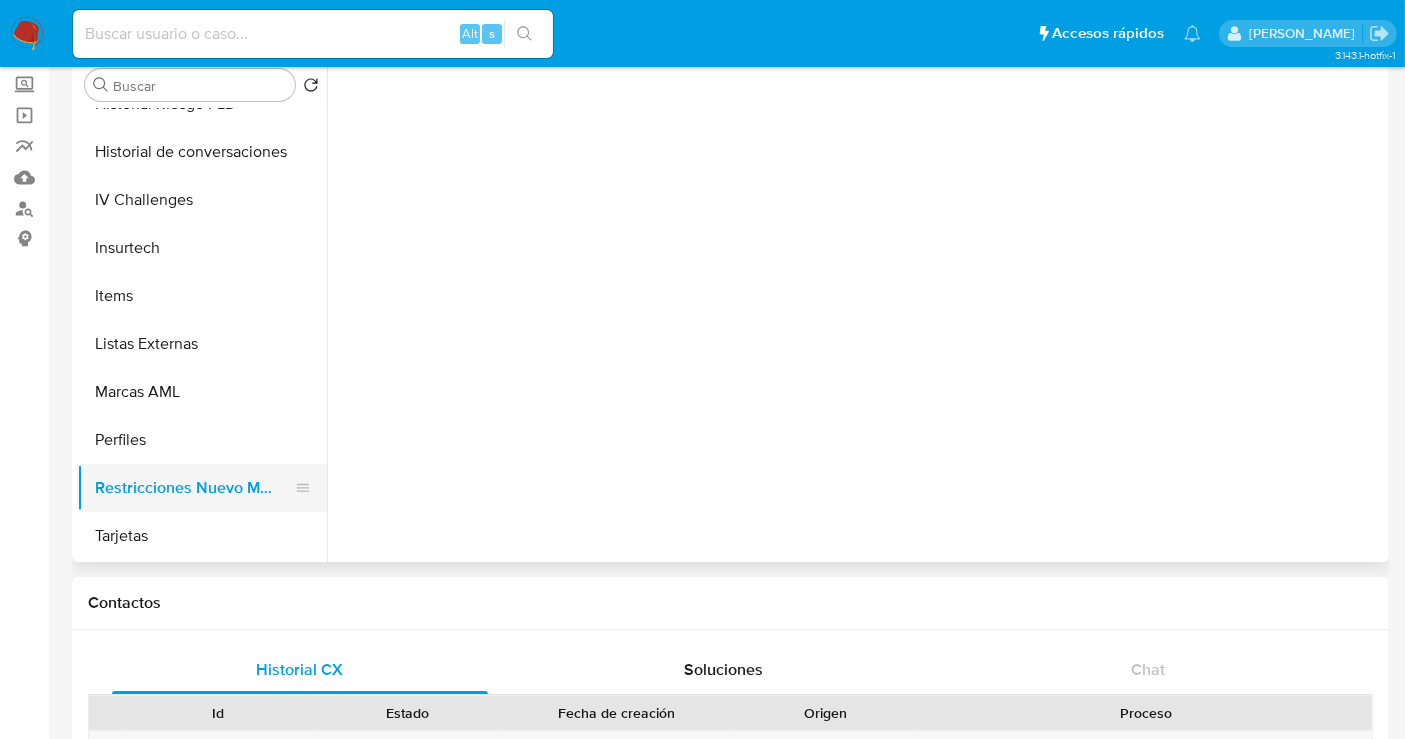 scroll, scrollTop: 0, scrollLeft: 0, axis: both 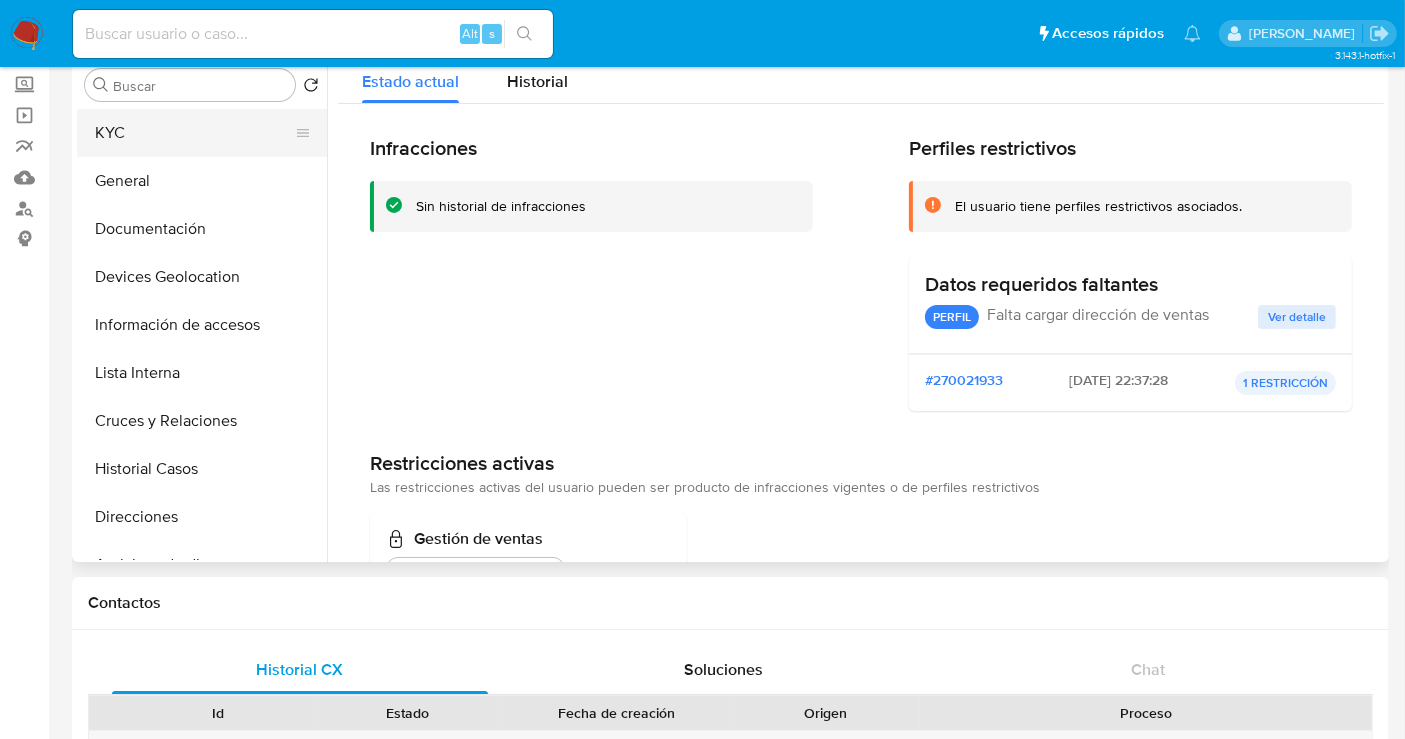 click on "KYC" at bounding box center [194, 133] 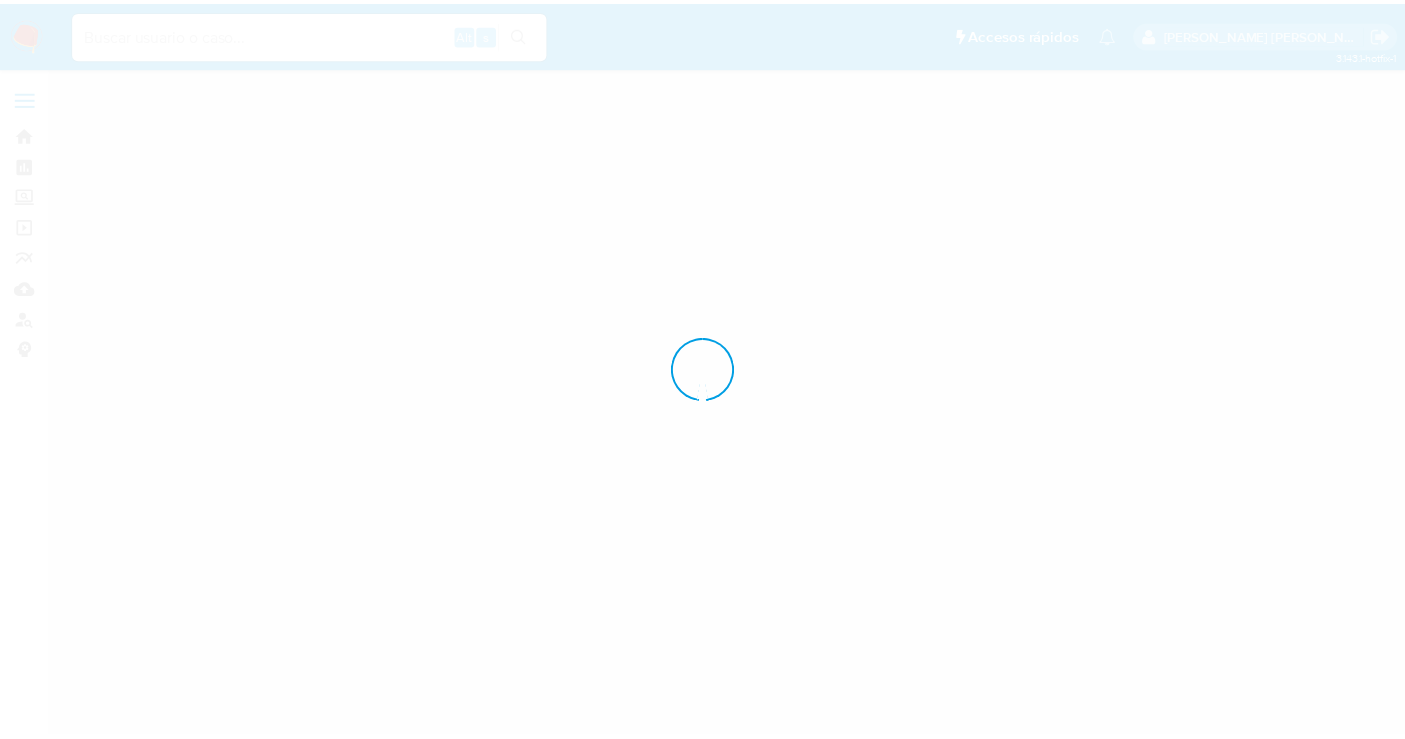 scroll, scrollTop: 0, scrollLeft: 0, axis: both 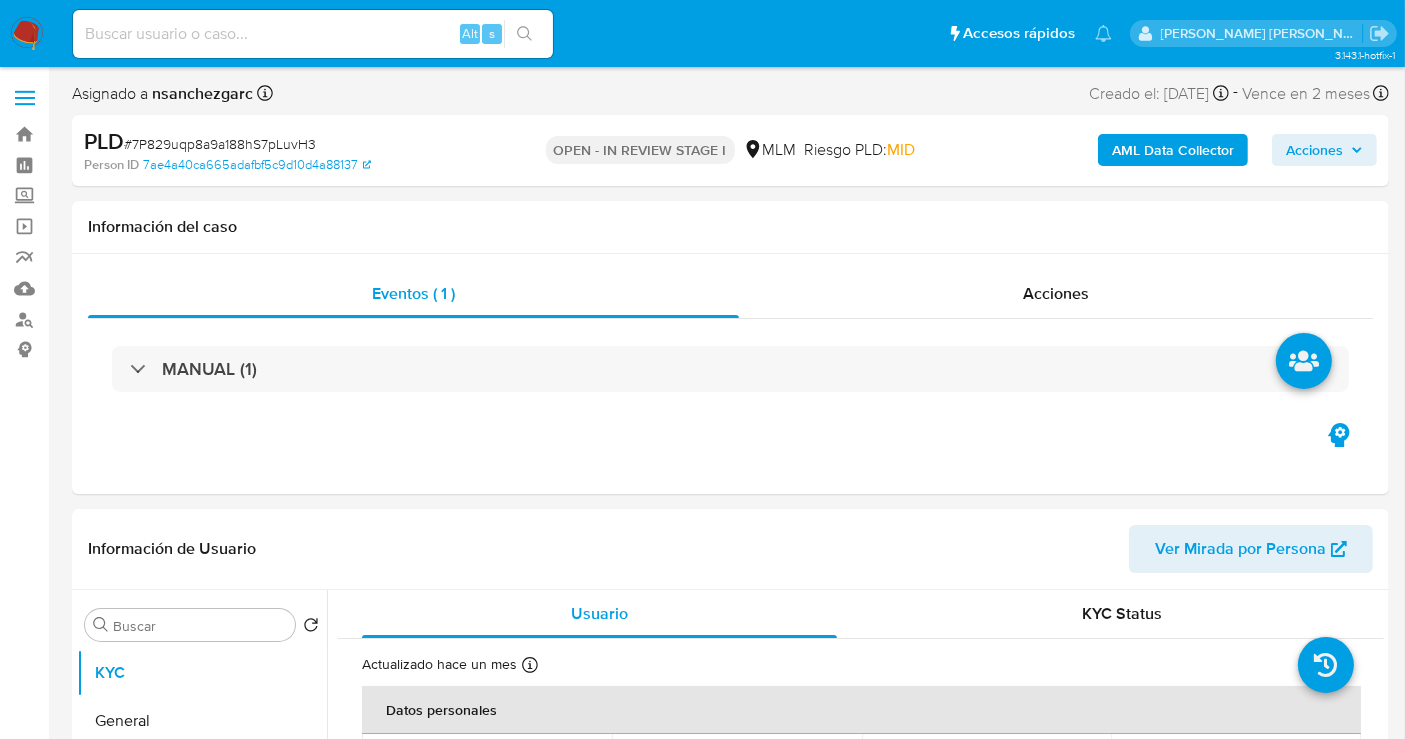 select on "10" 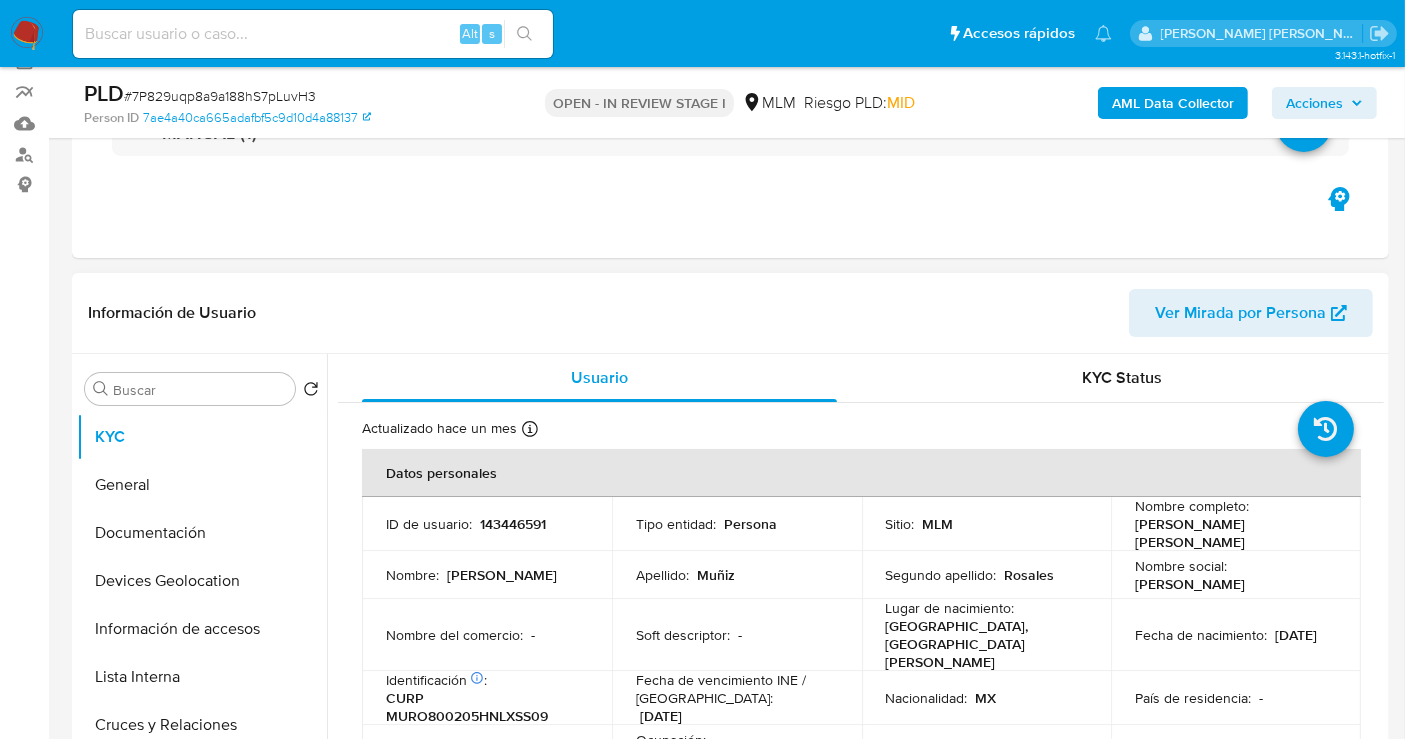 scroll, scrollTop: 333, scrollLeft: 0, axis: vertical 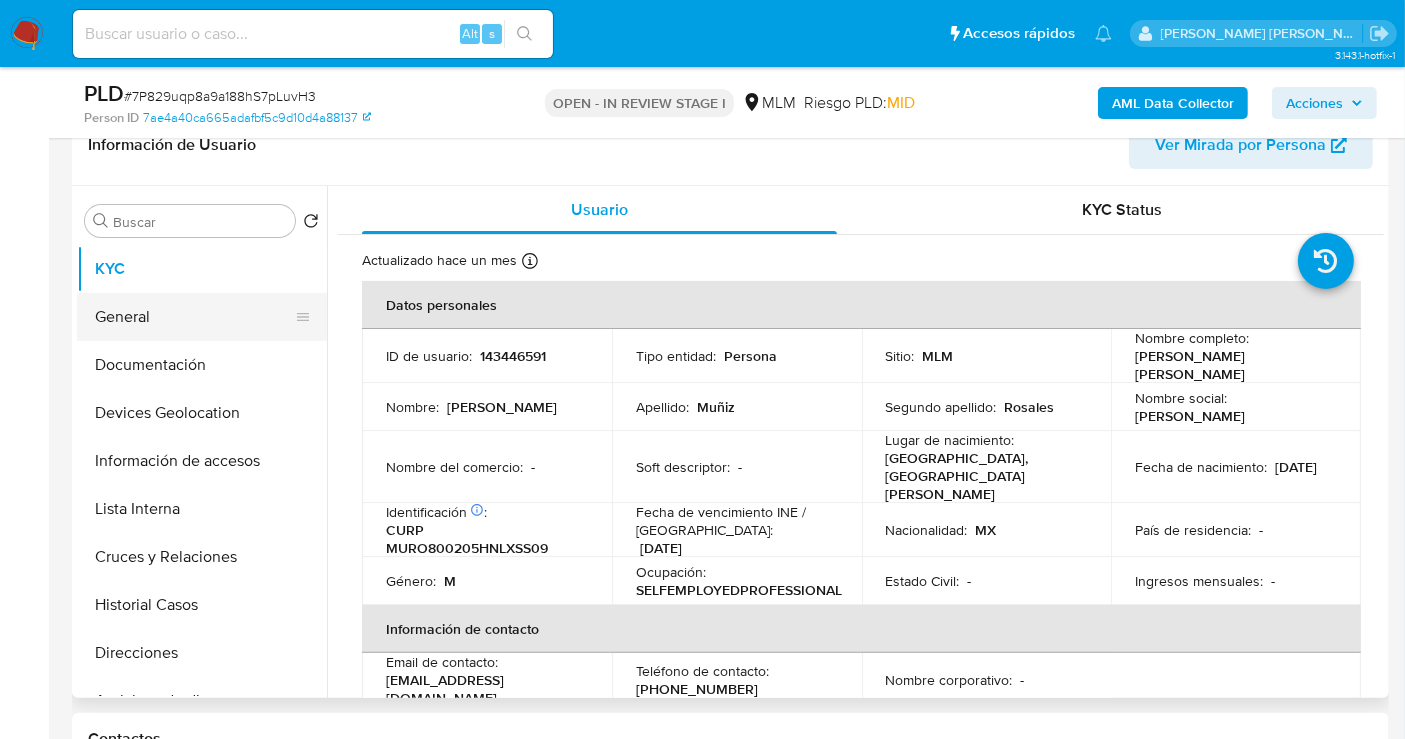 click on "General" at bounding box center (194, 317) 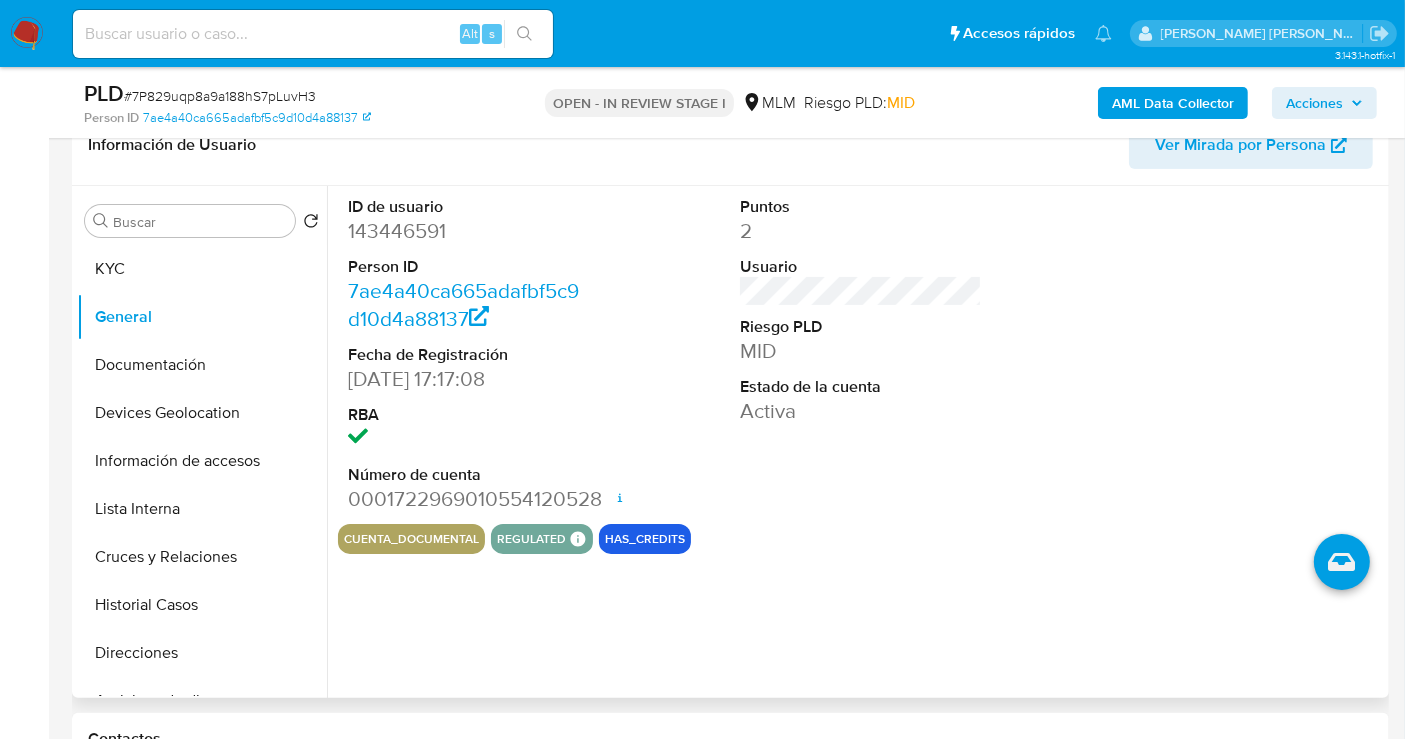 type 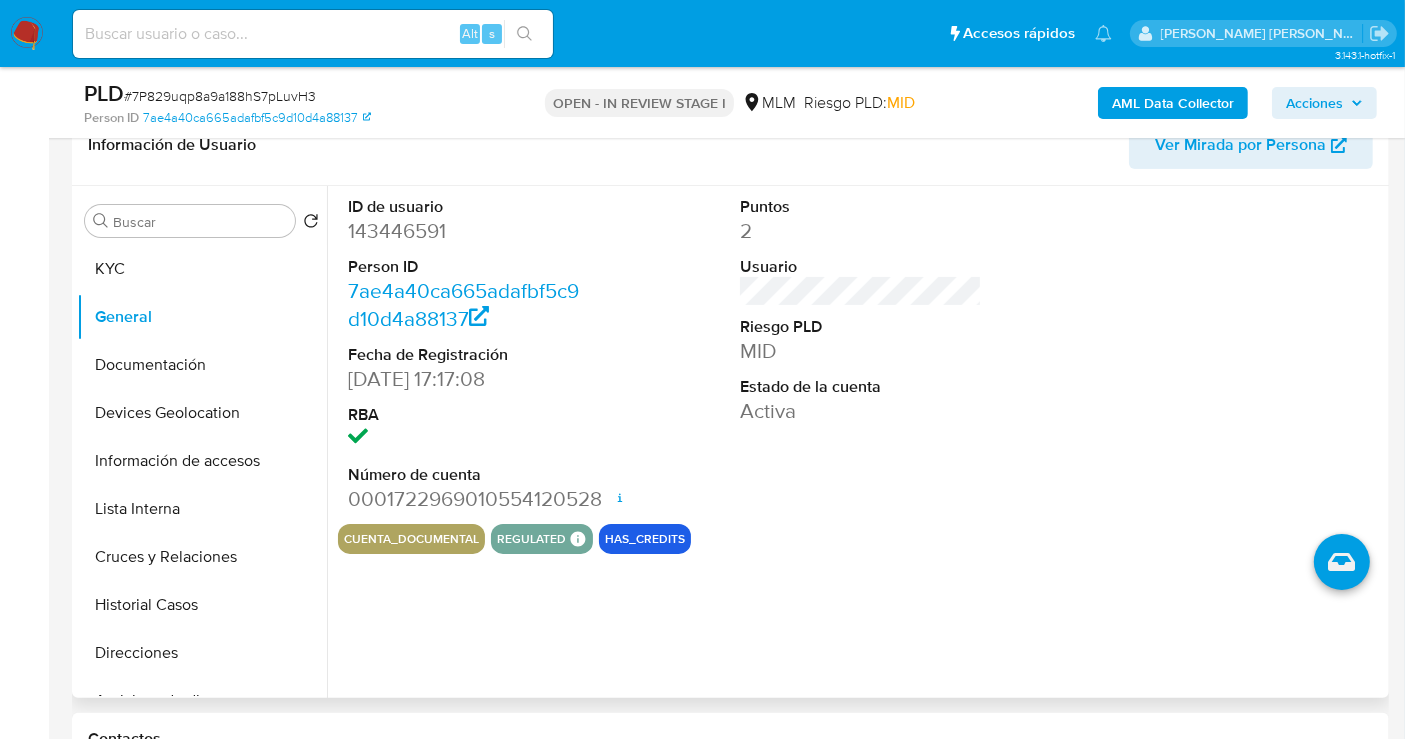 click on "regulated" at bounding box center [531, 539] 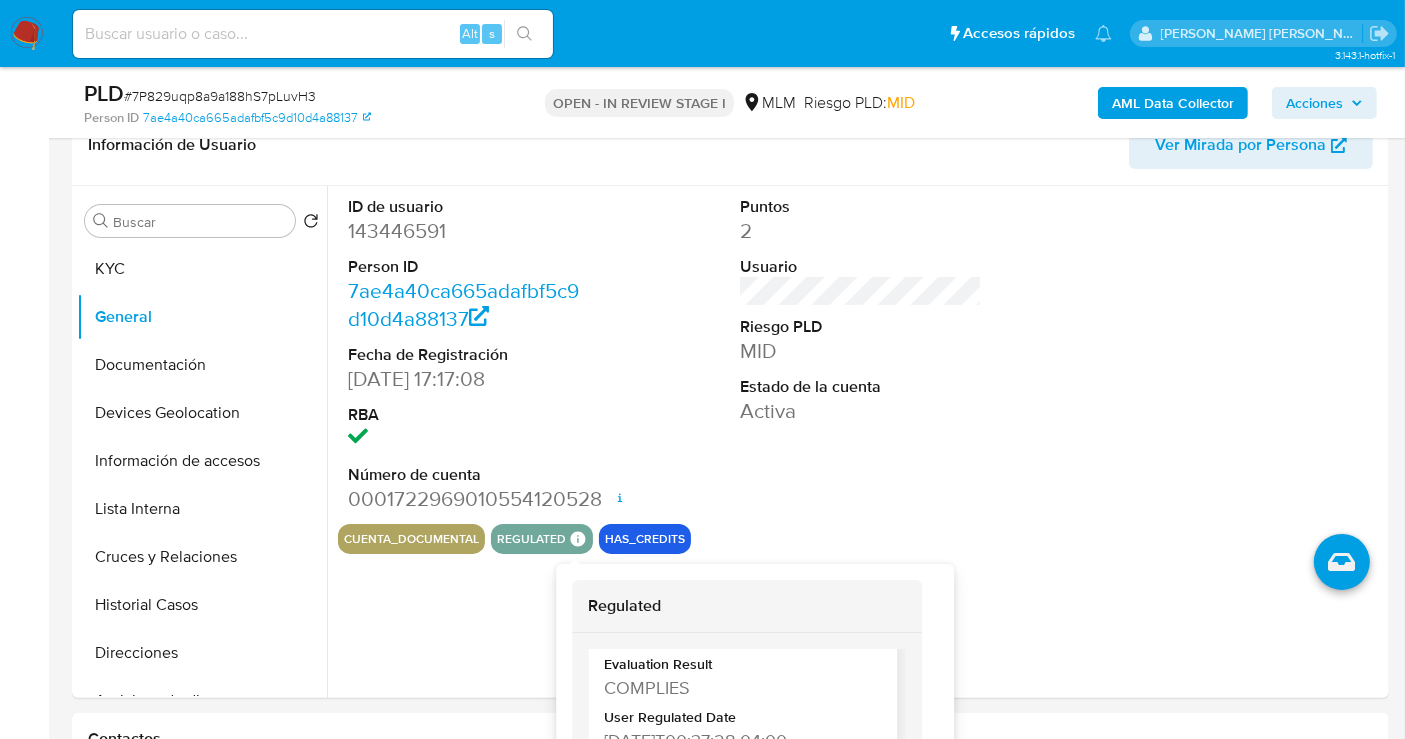scroll, scrollTop: 97, scrollLeft: 0, axis: vertical 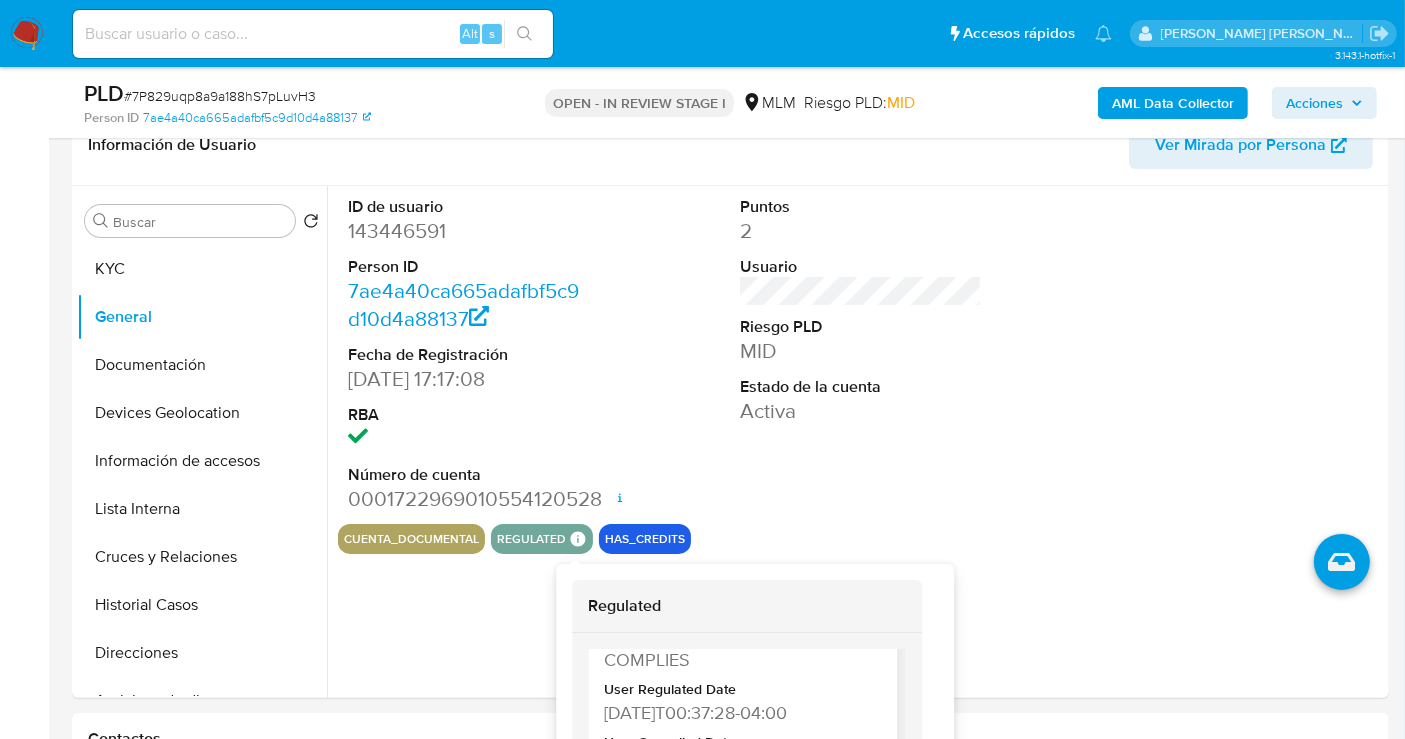 type 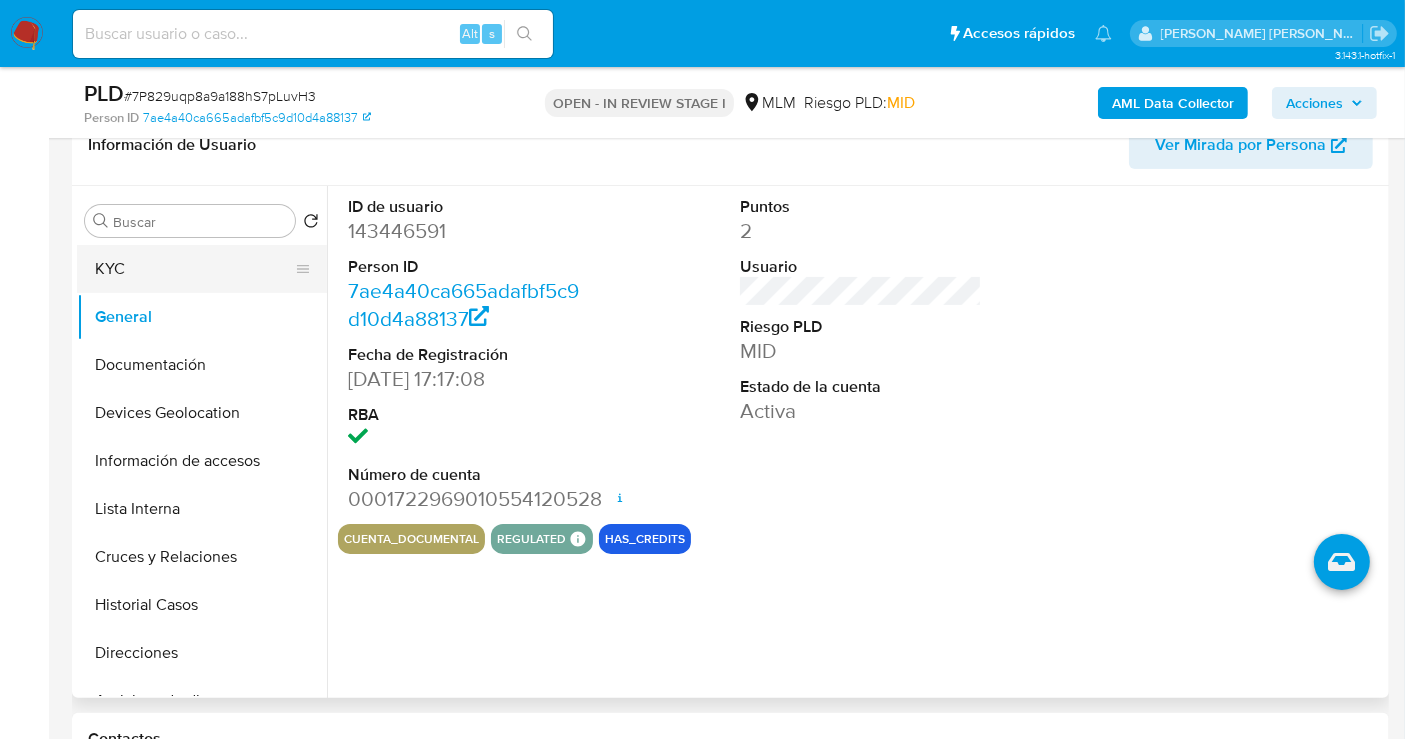 click on "KYC" at bounding box center [194, 269] 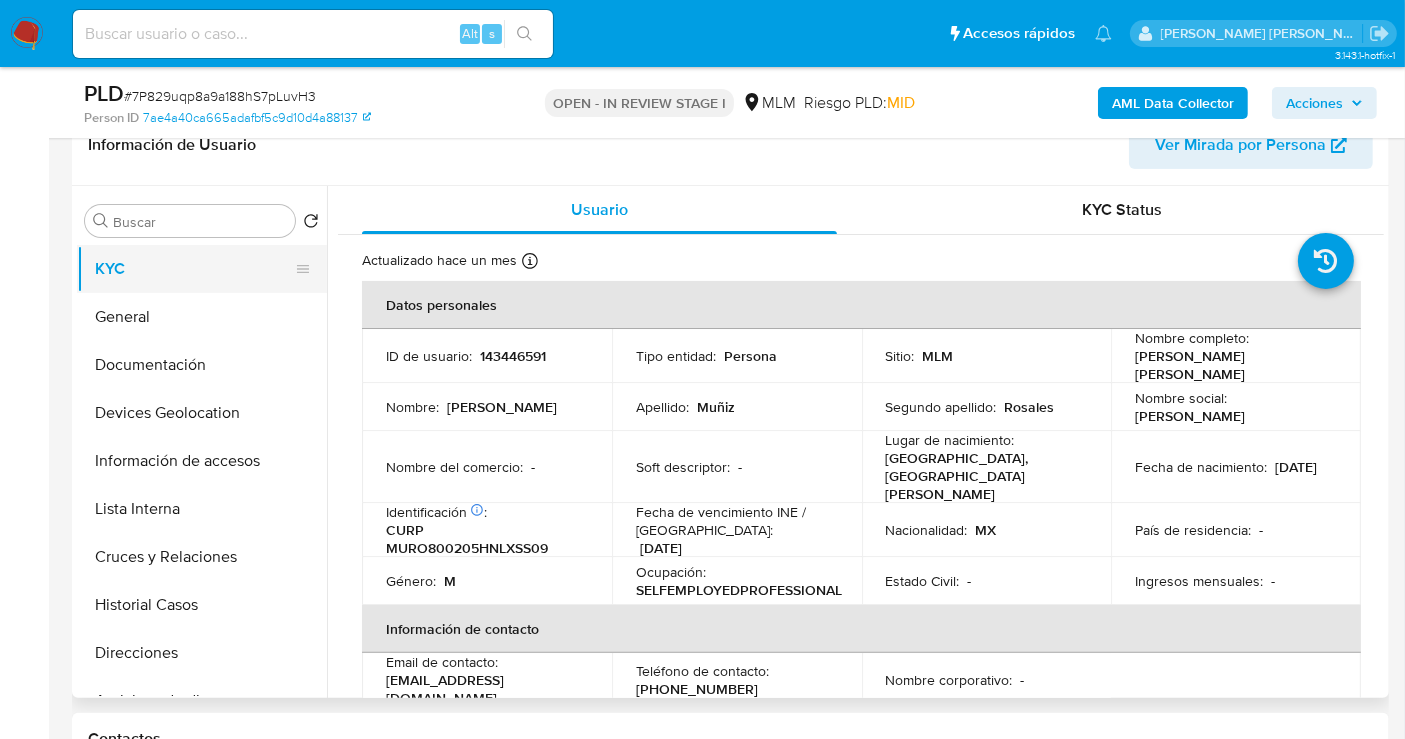 type 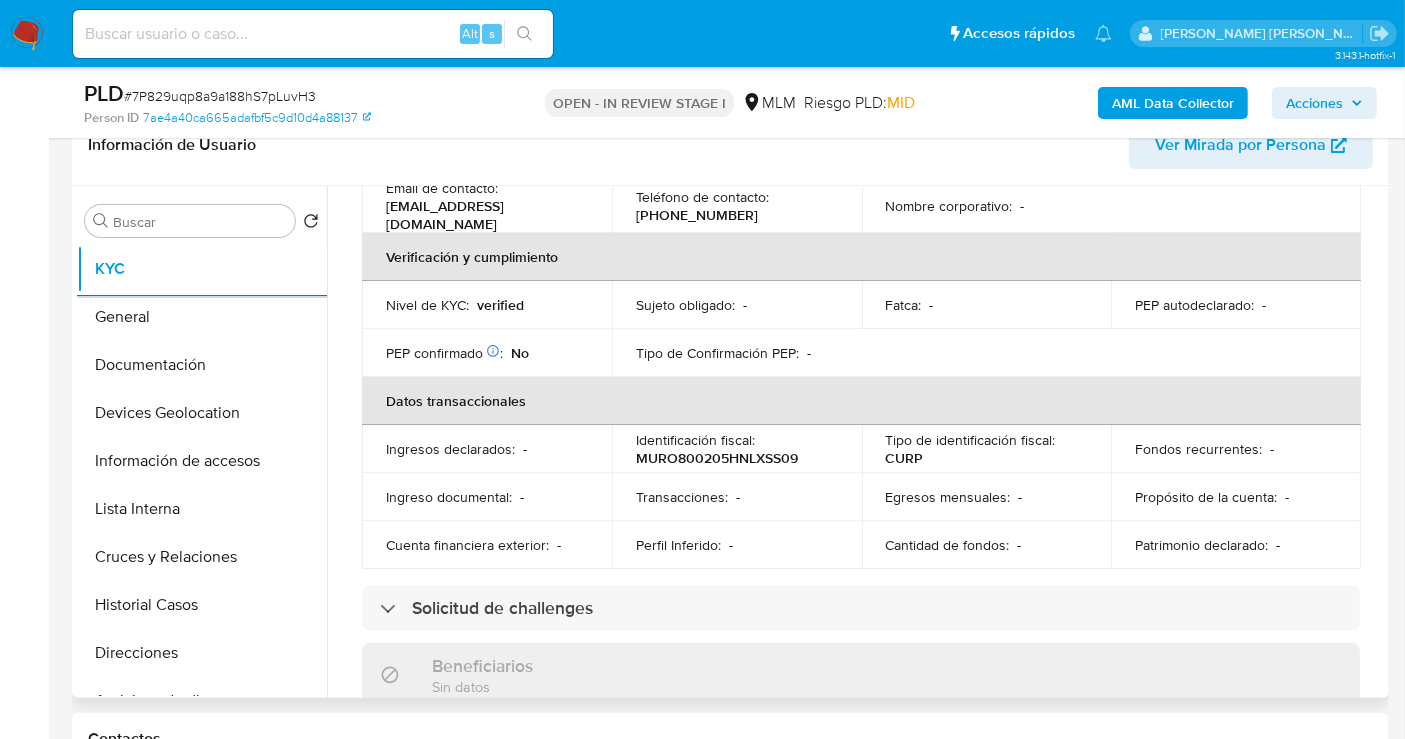 scroll, scrollTop: 444, scrollLeft: 0, axis: vertical 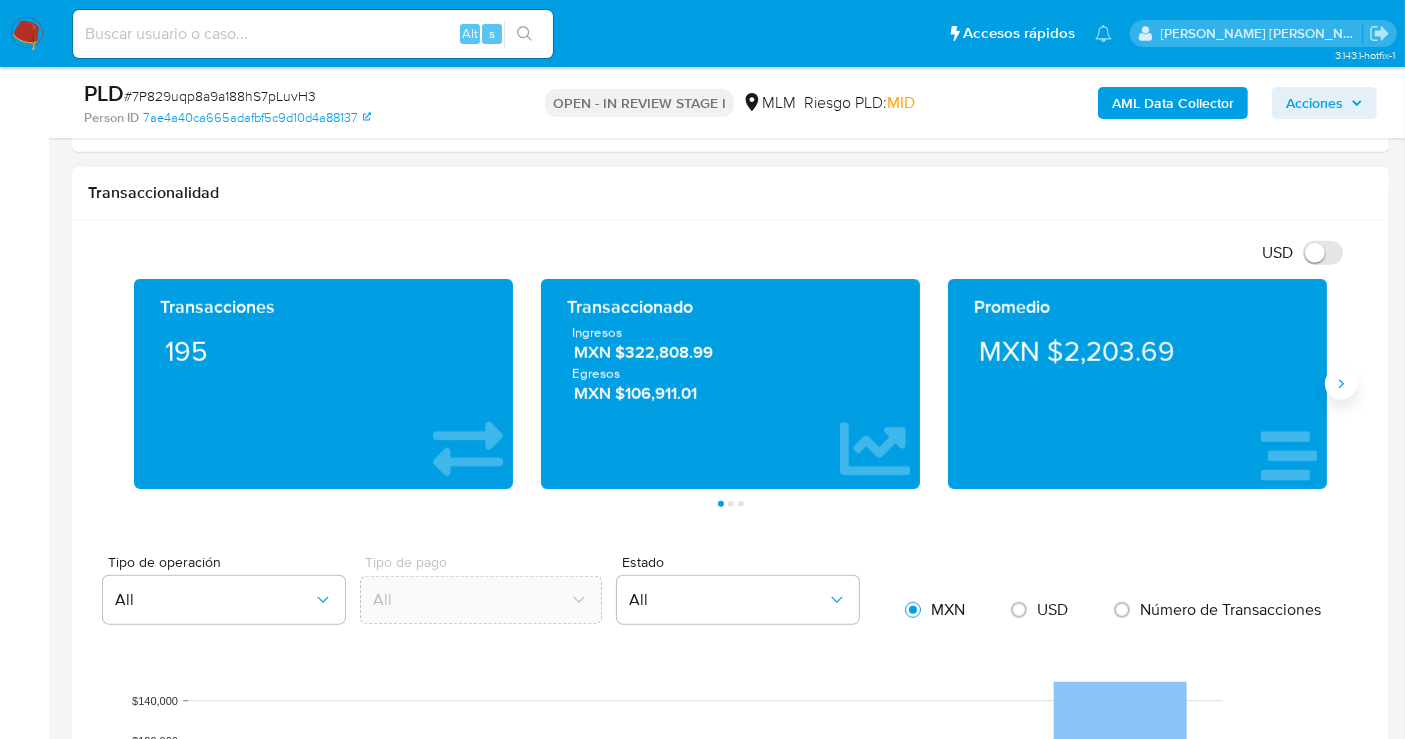 click 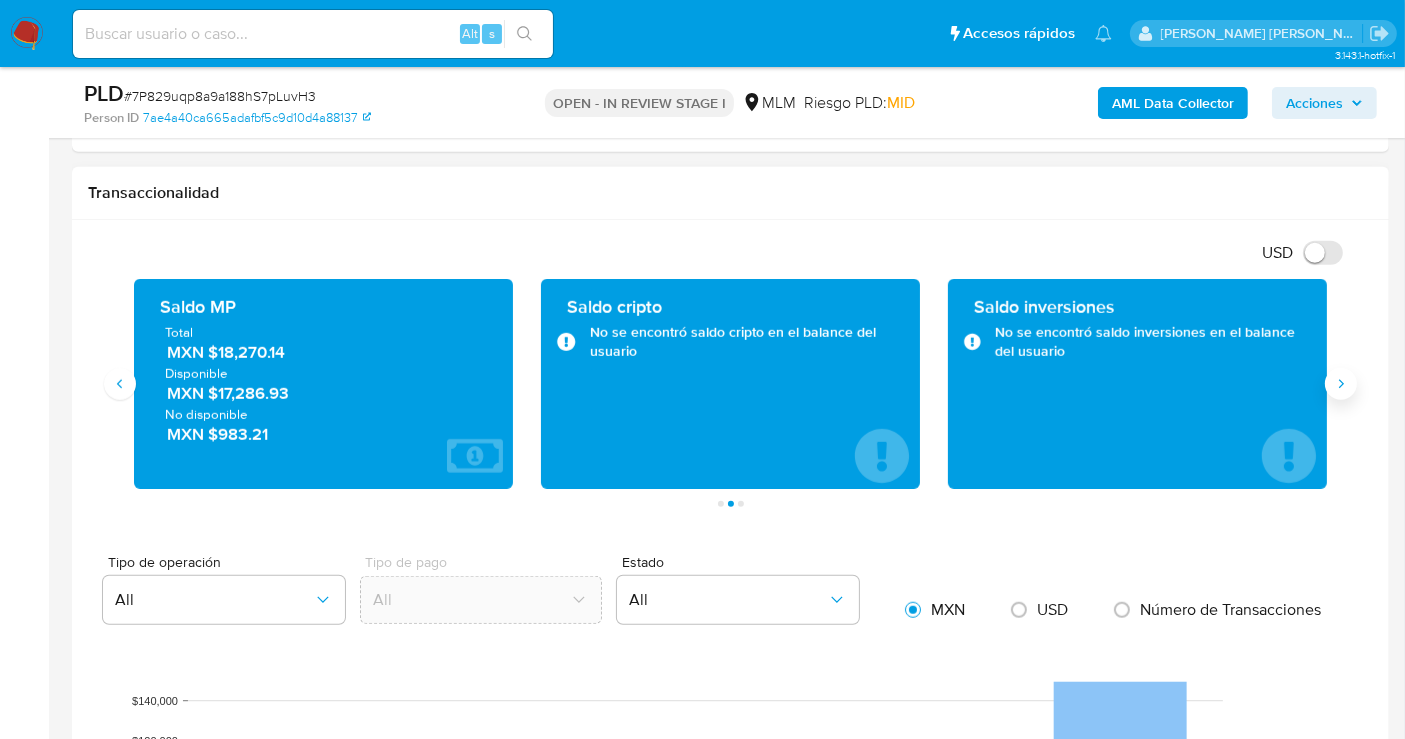 type 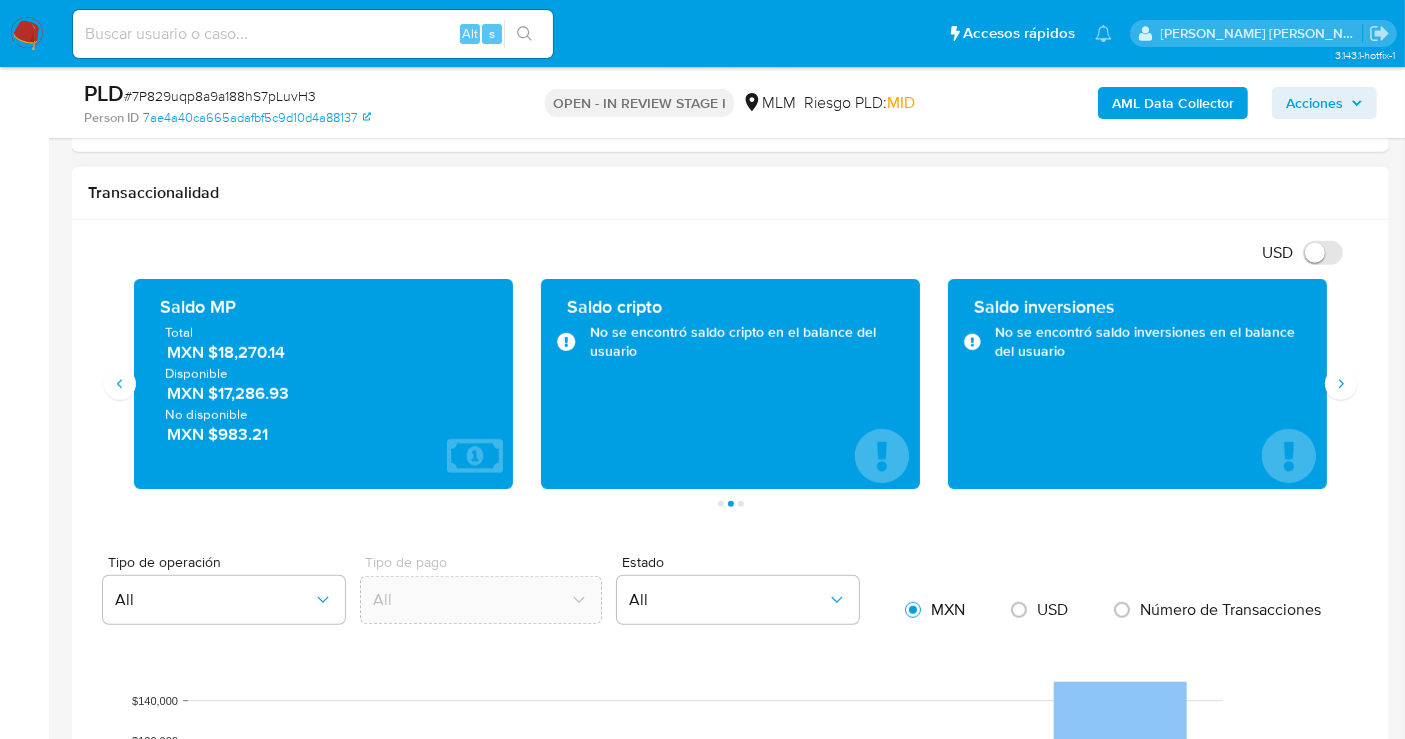 click on "MXN $18,270.14" at bounding box center (324, 352) 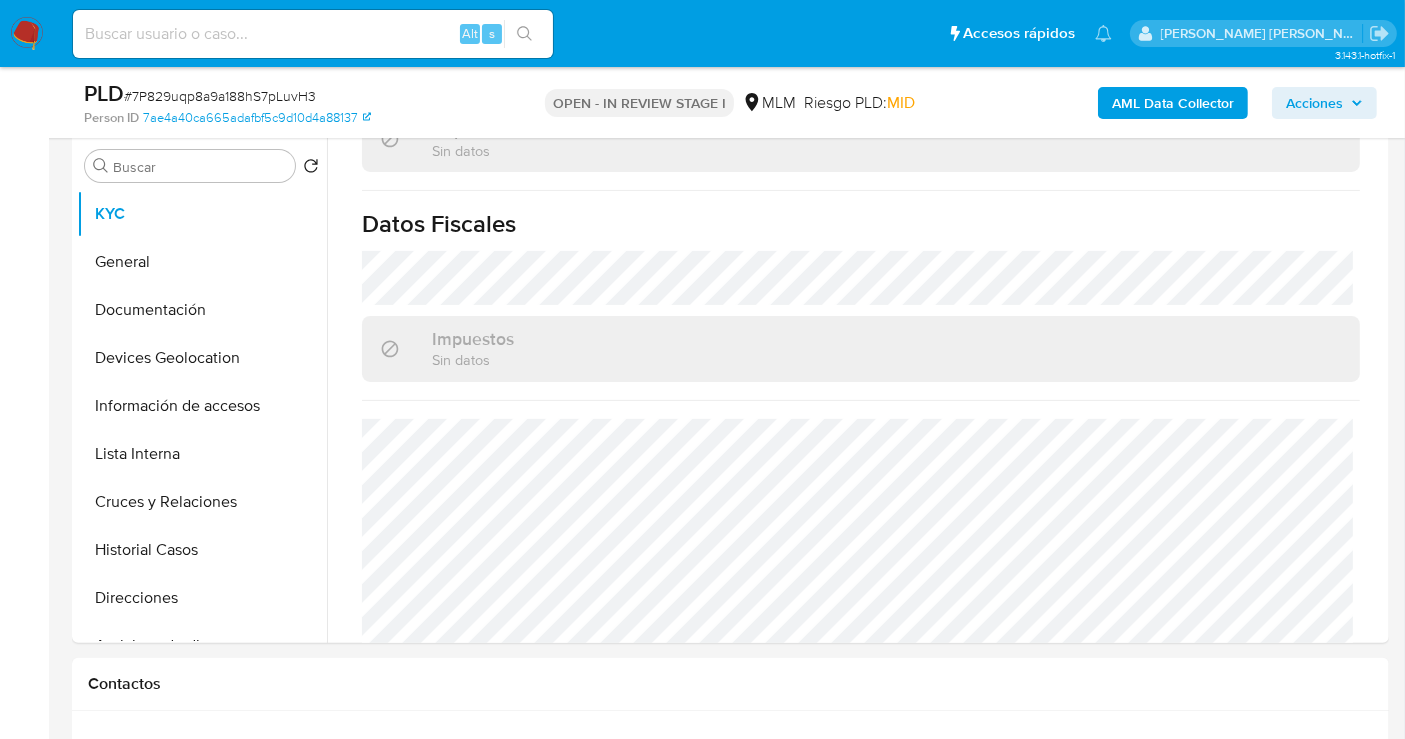 scroll, scrollTop: 222, scrollLeft: 0, axis: vertical 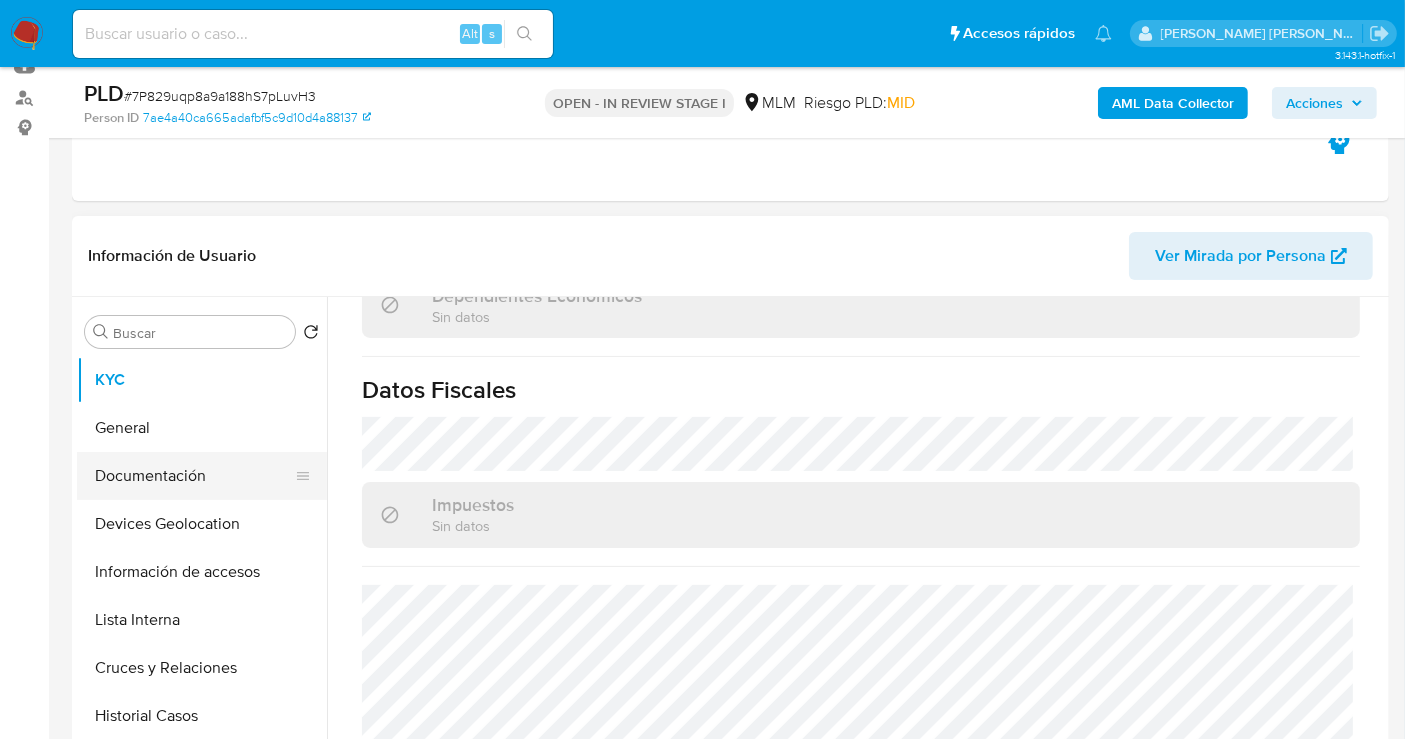 click on "Documentación" at bounding box center (194, 476) 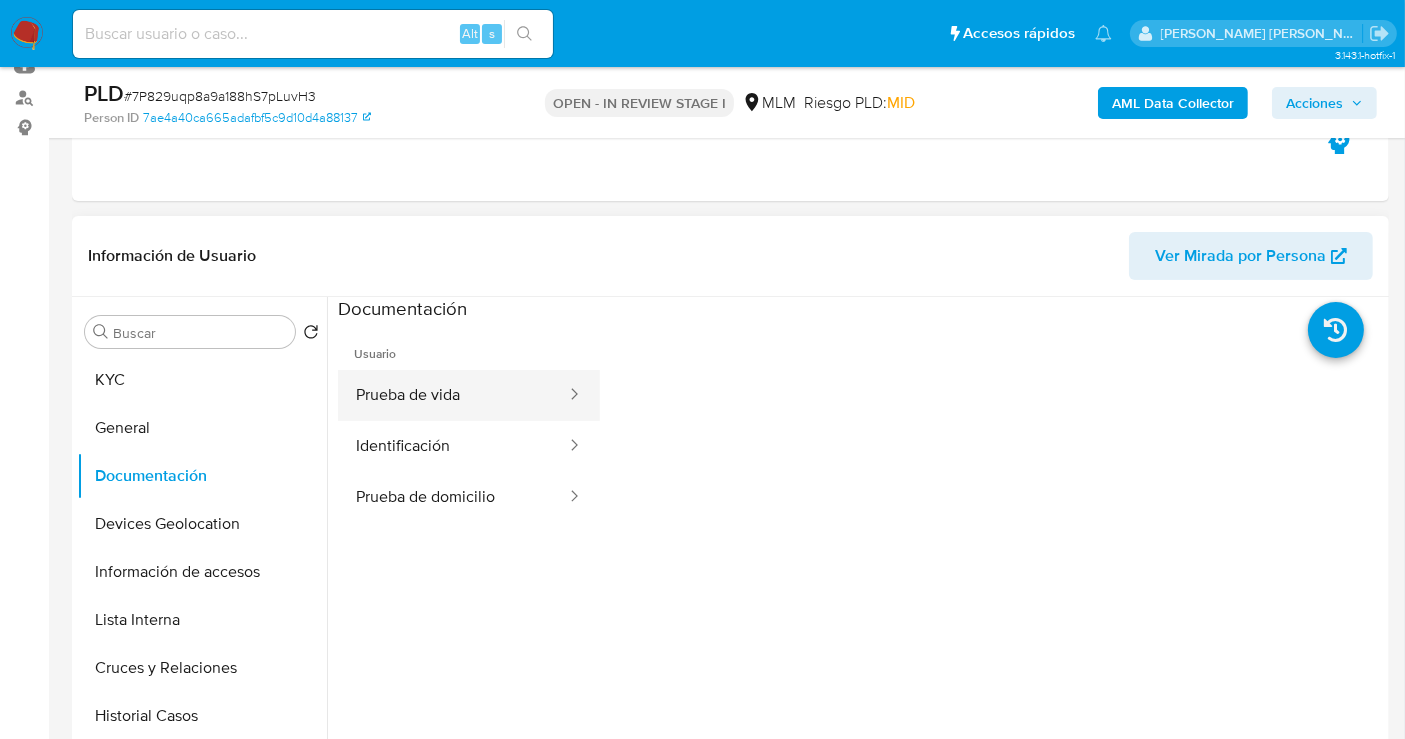 click on "Prueba de vida" at bounding box center (453, 395) 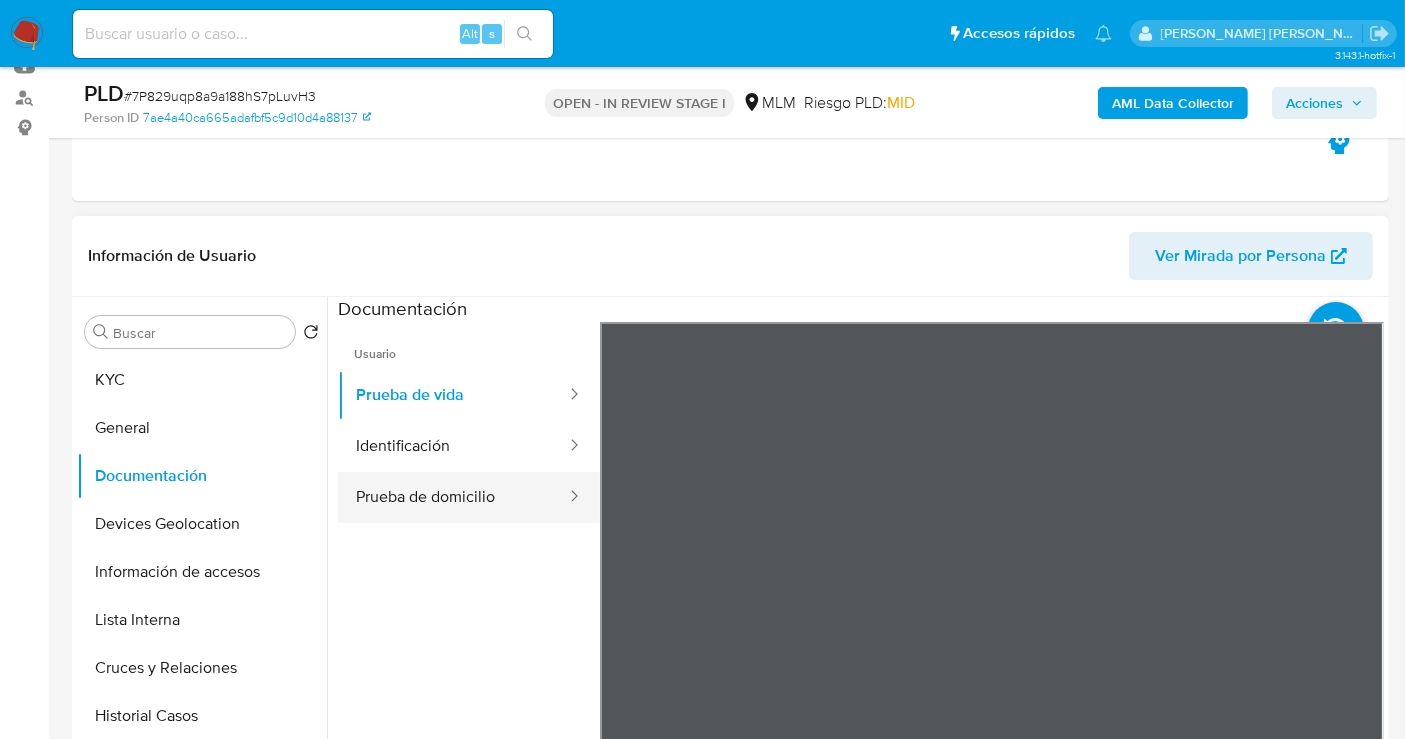 click on "Prueba de domicilio" at bounding box center (453, 497) 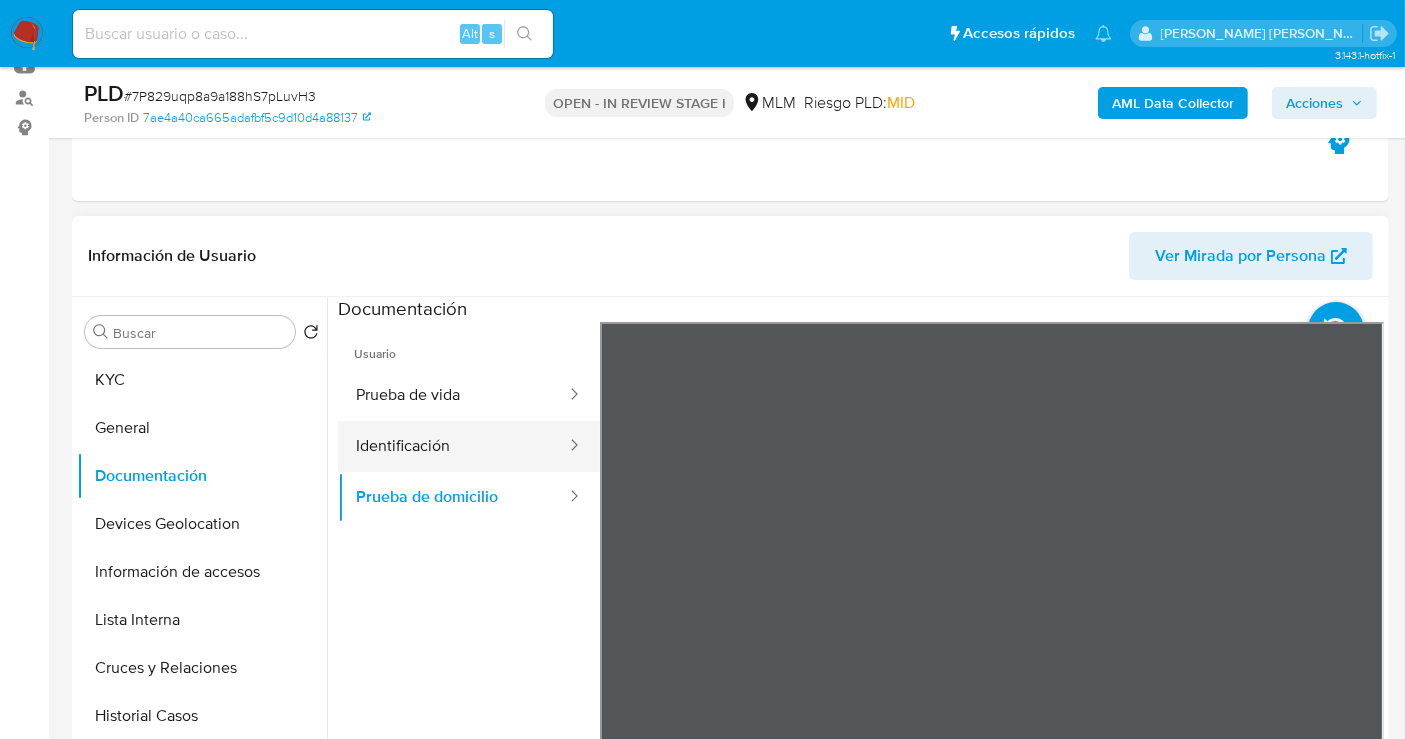 click on "Identificación" at bounding box center (453, 446) 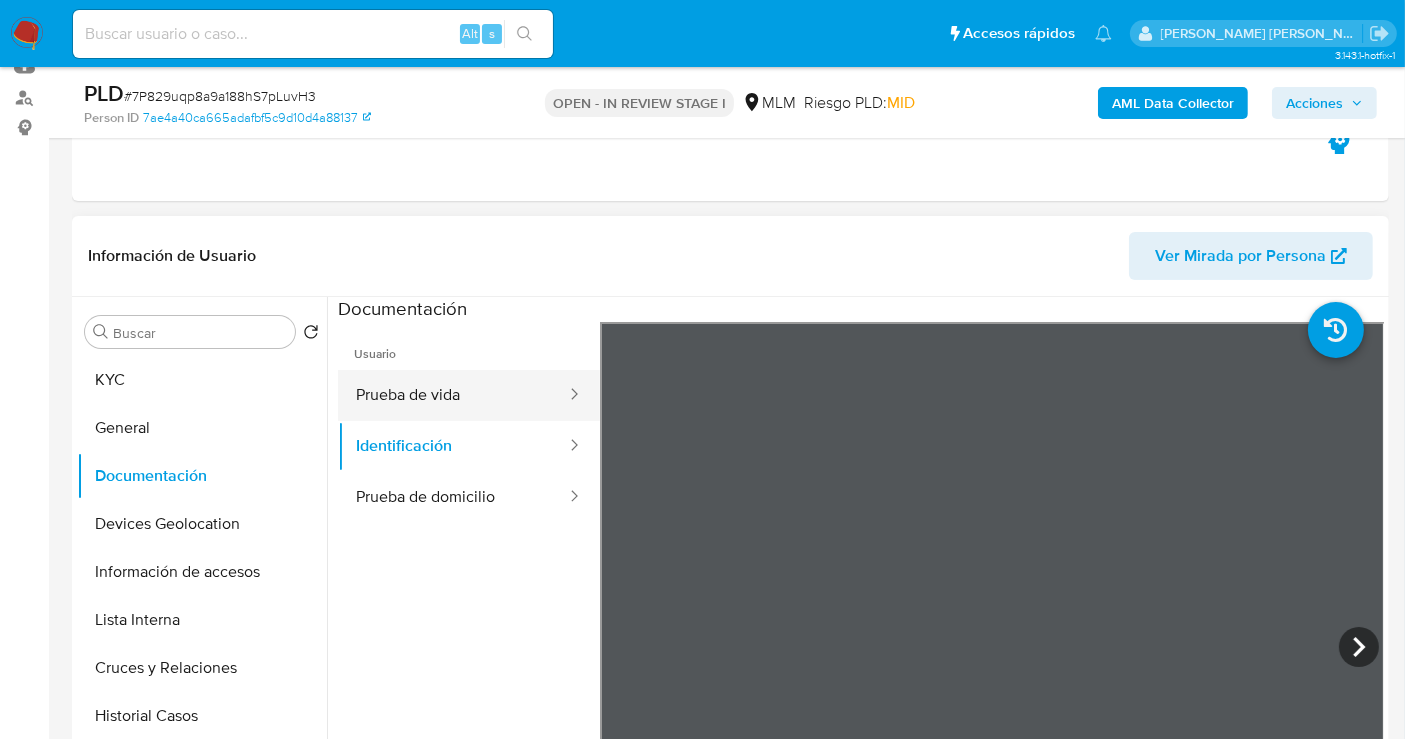 click on "Prueba de vida" at bounding box center (453, 395) 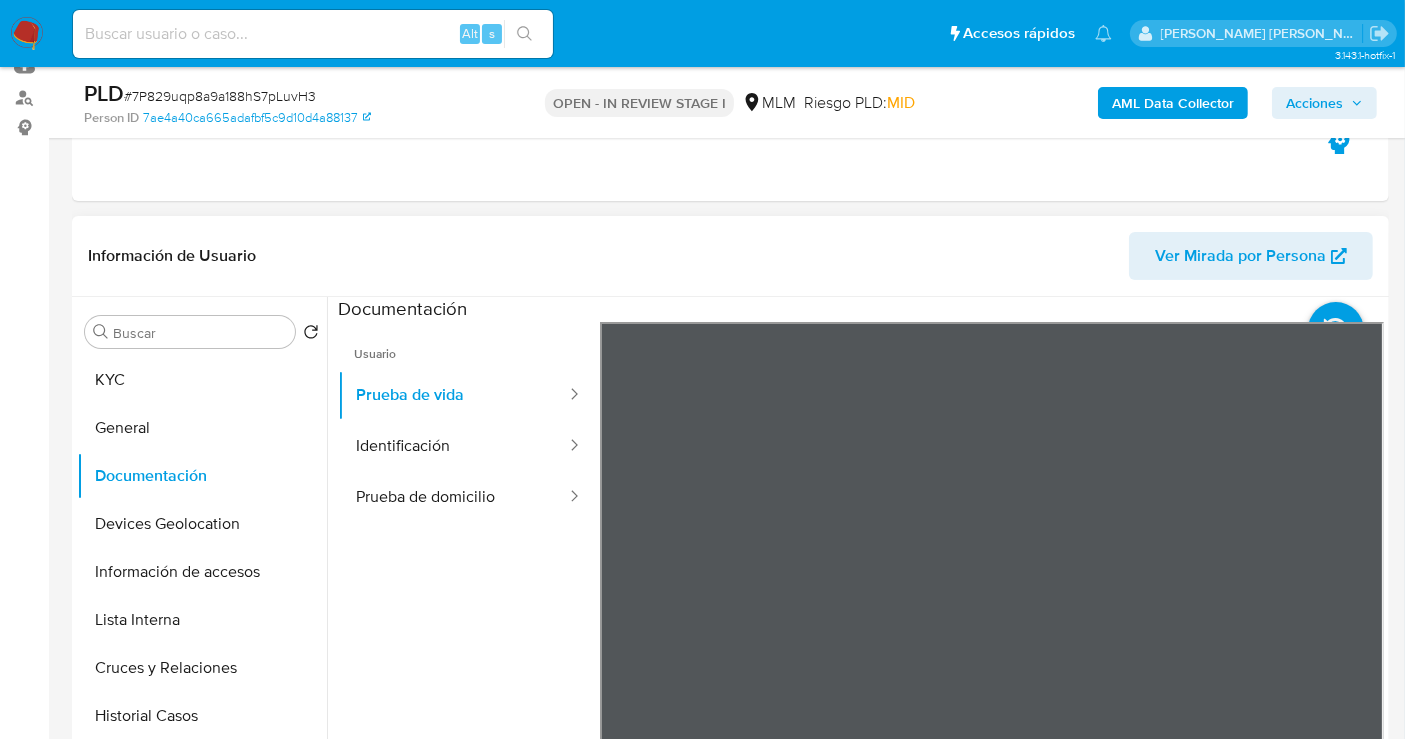 scroll, scrollTop: 61, scrollLeft: 0, axis: vertical 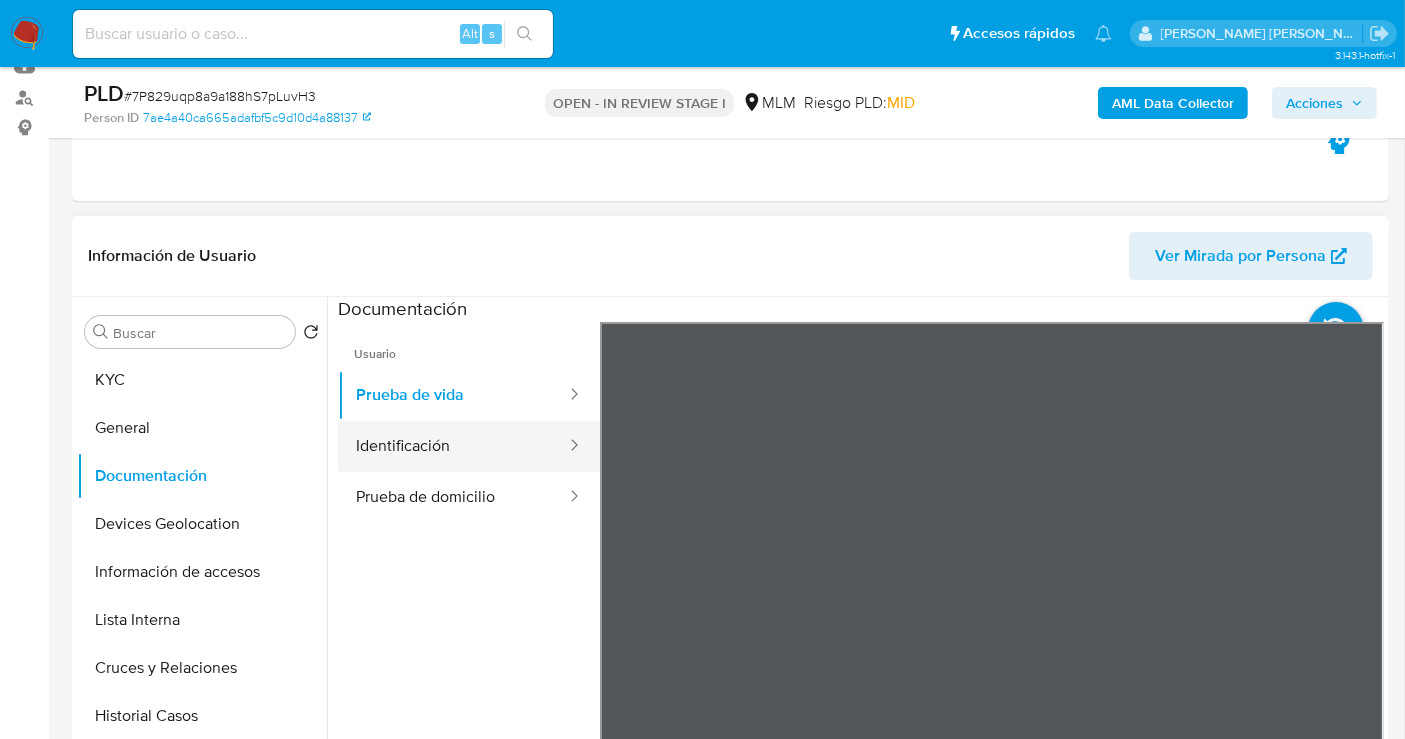 click on "Identificación" at bounding box center (453, 446) 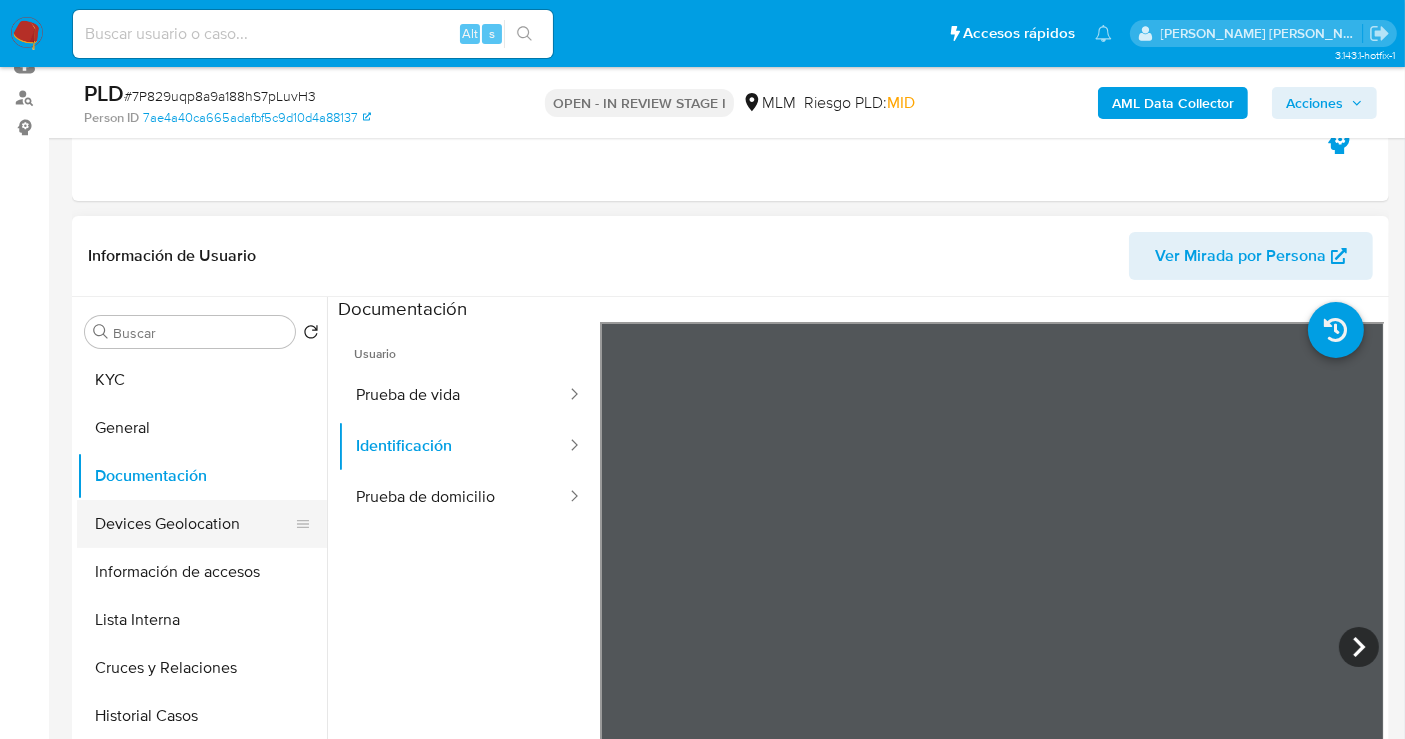 click on "Devices Geolocation" at bounding box center [194, 524] 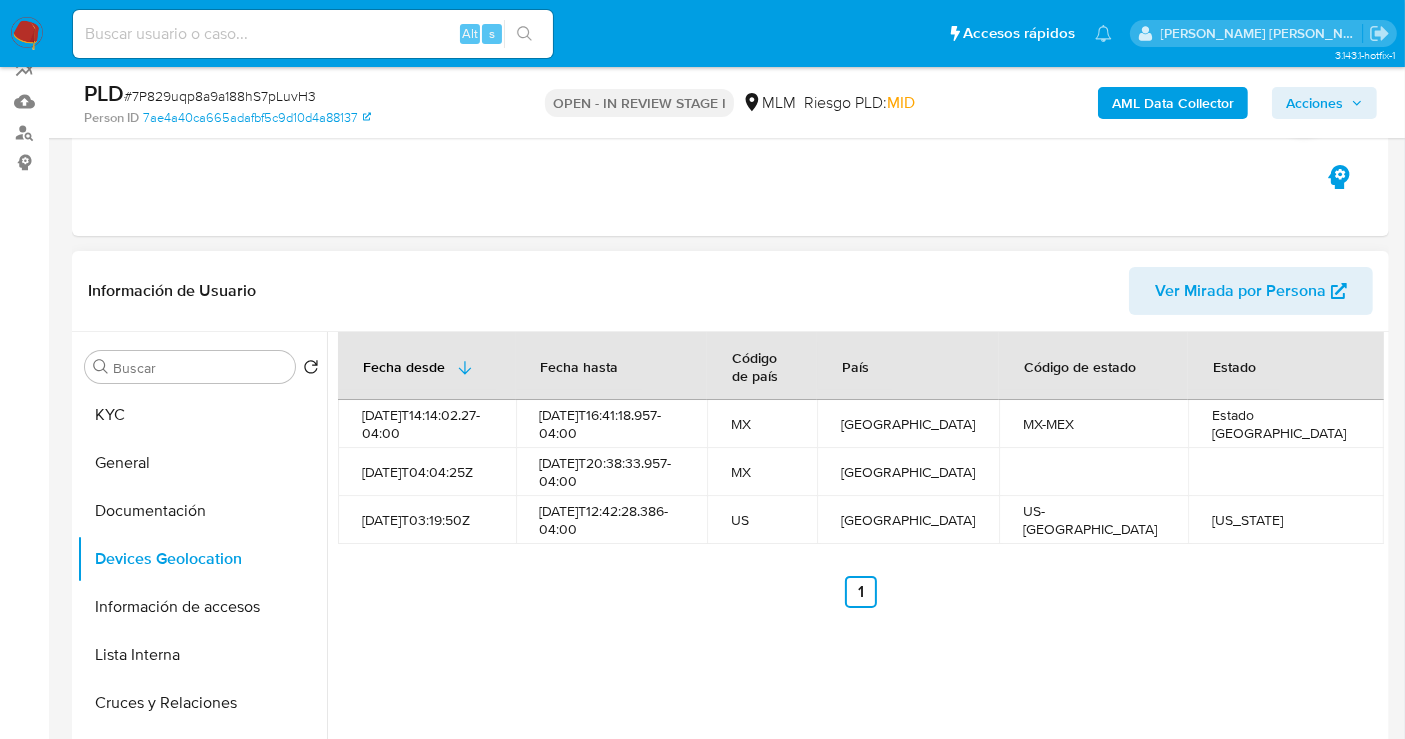 scroll, scrollTop: 222, scrollLeft: 0, axis: vertical 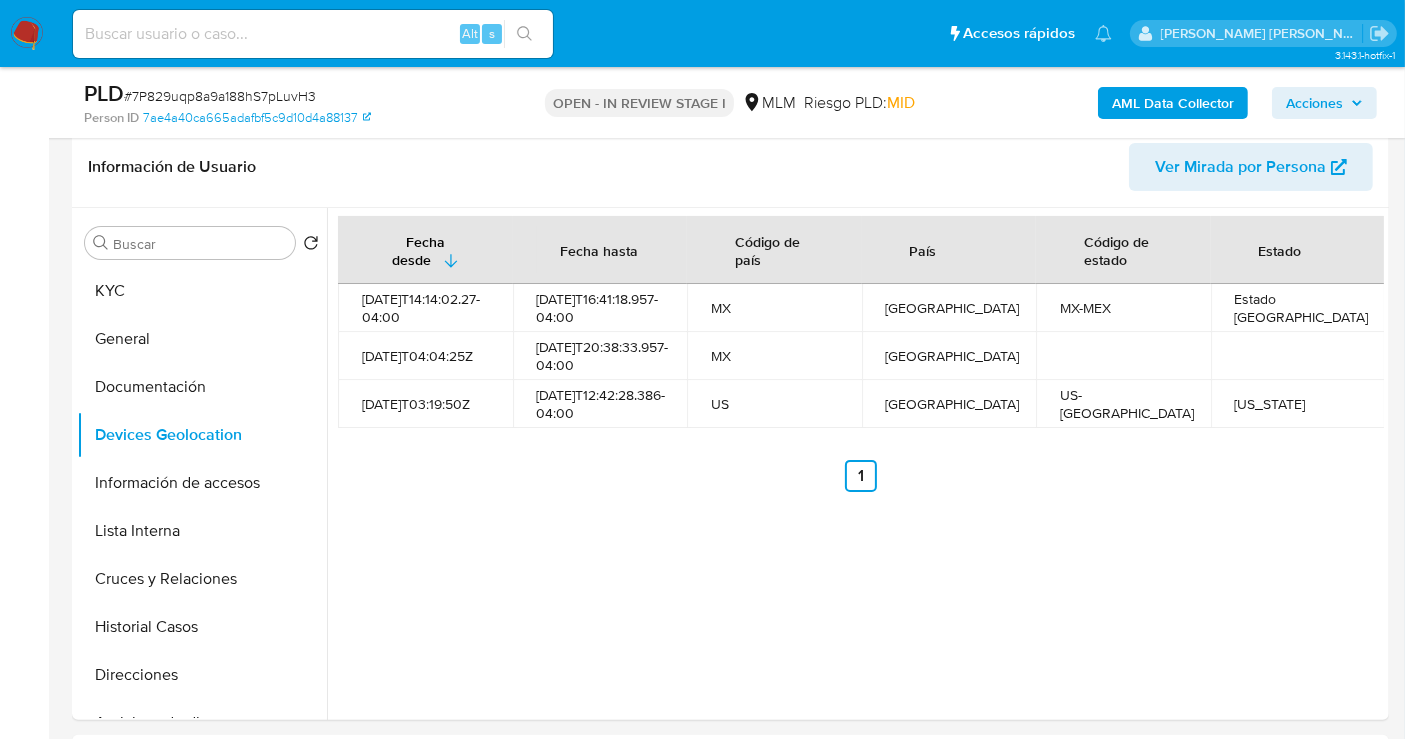 type 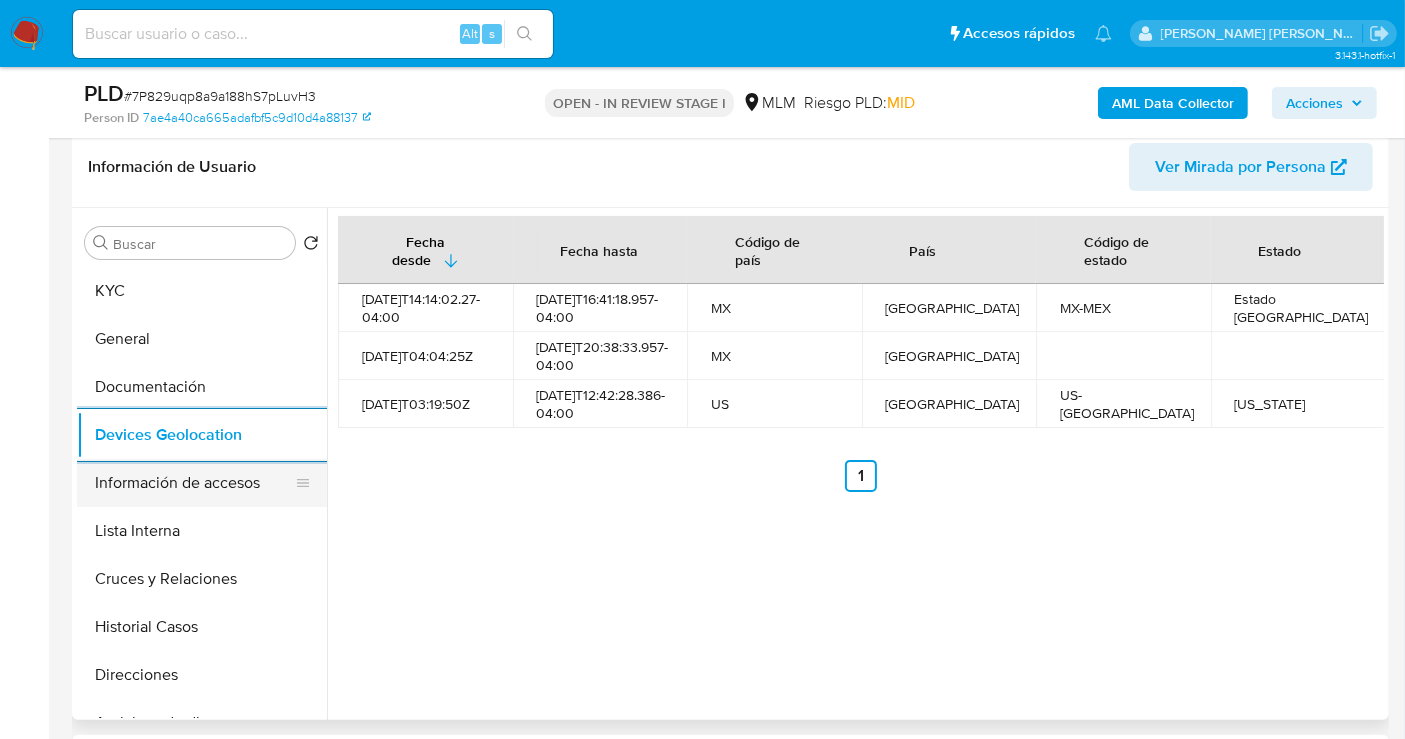 click on "Información de accesos" at bounding box center (194, 483) 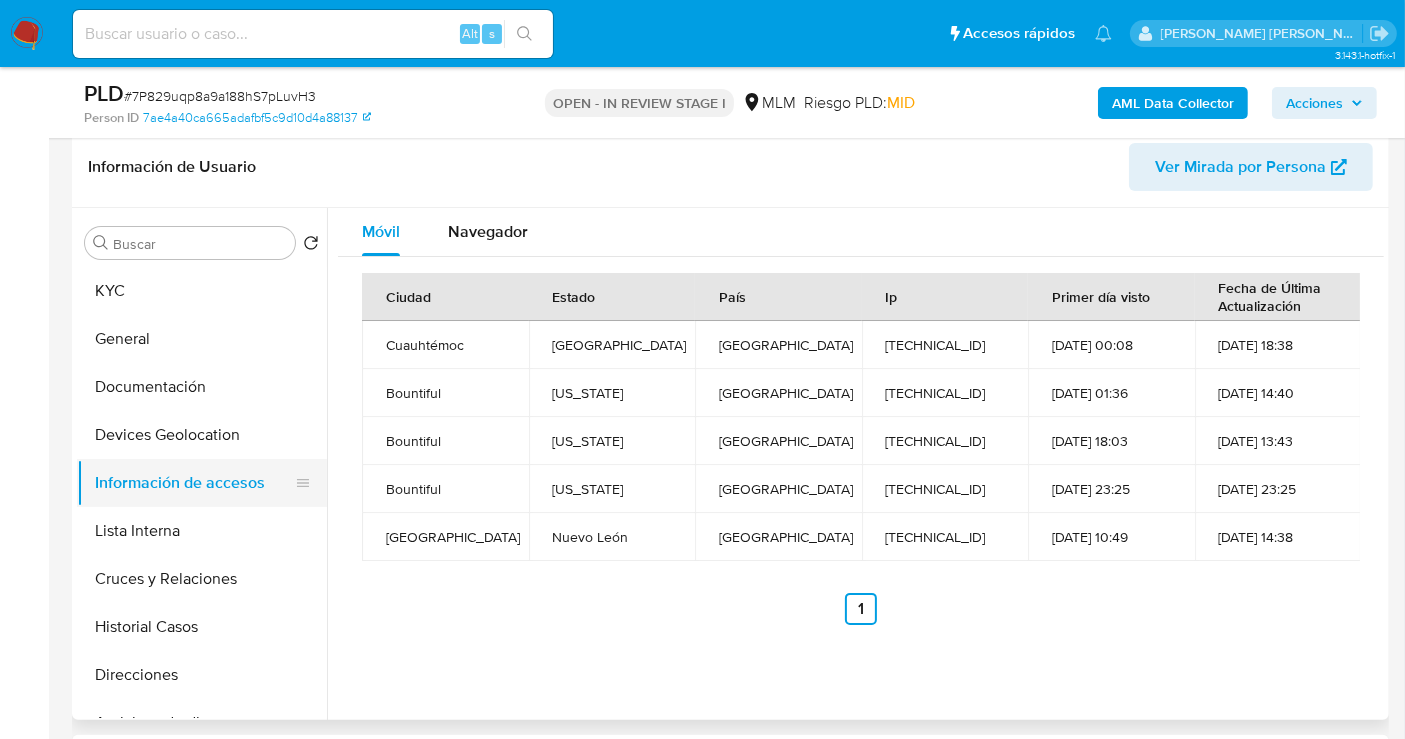 type 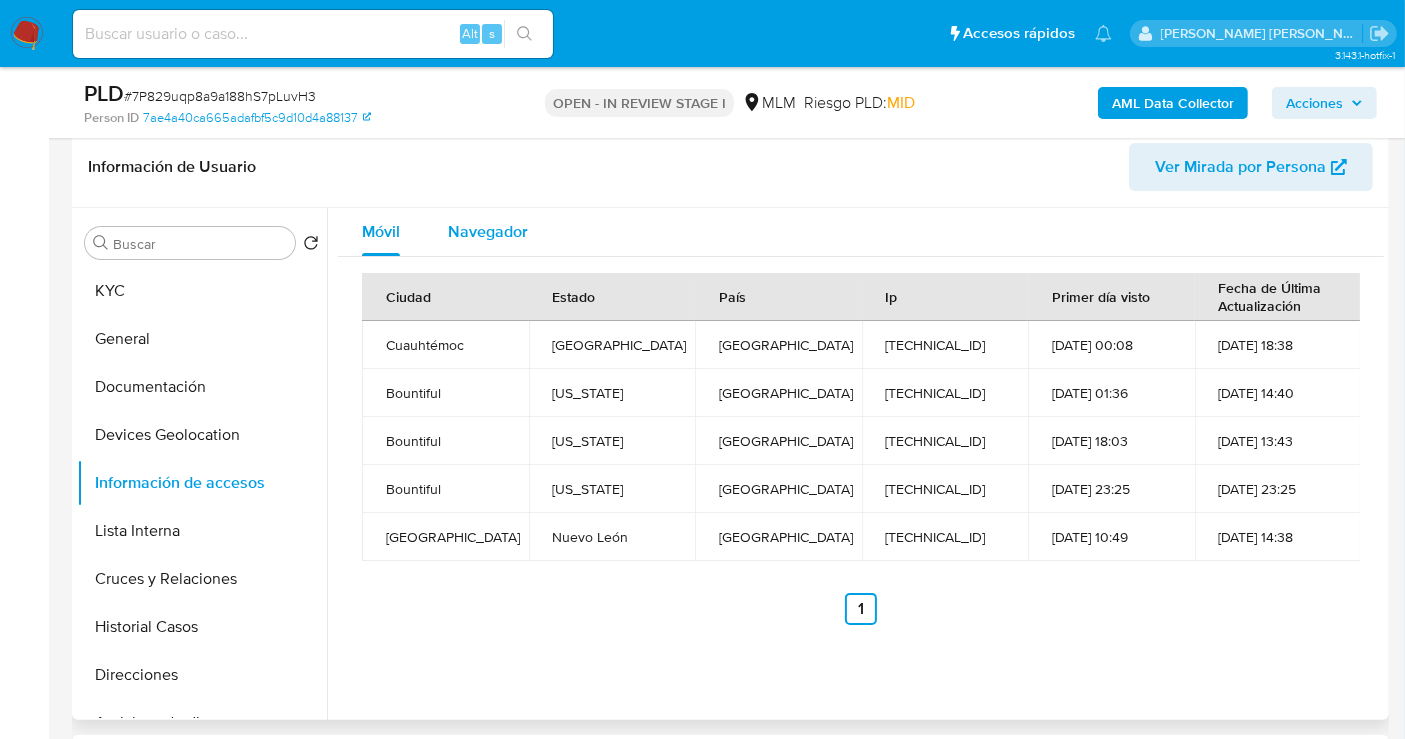 click on "Navegador" at bounding box center [488, 231] 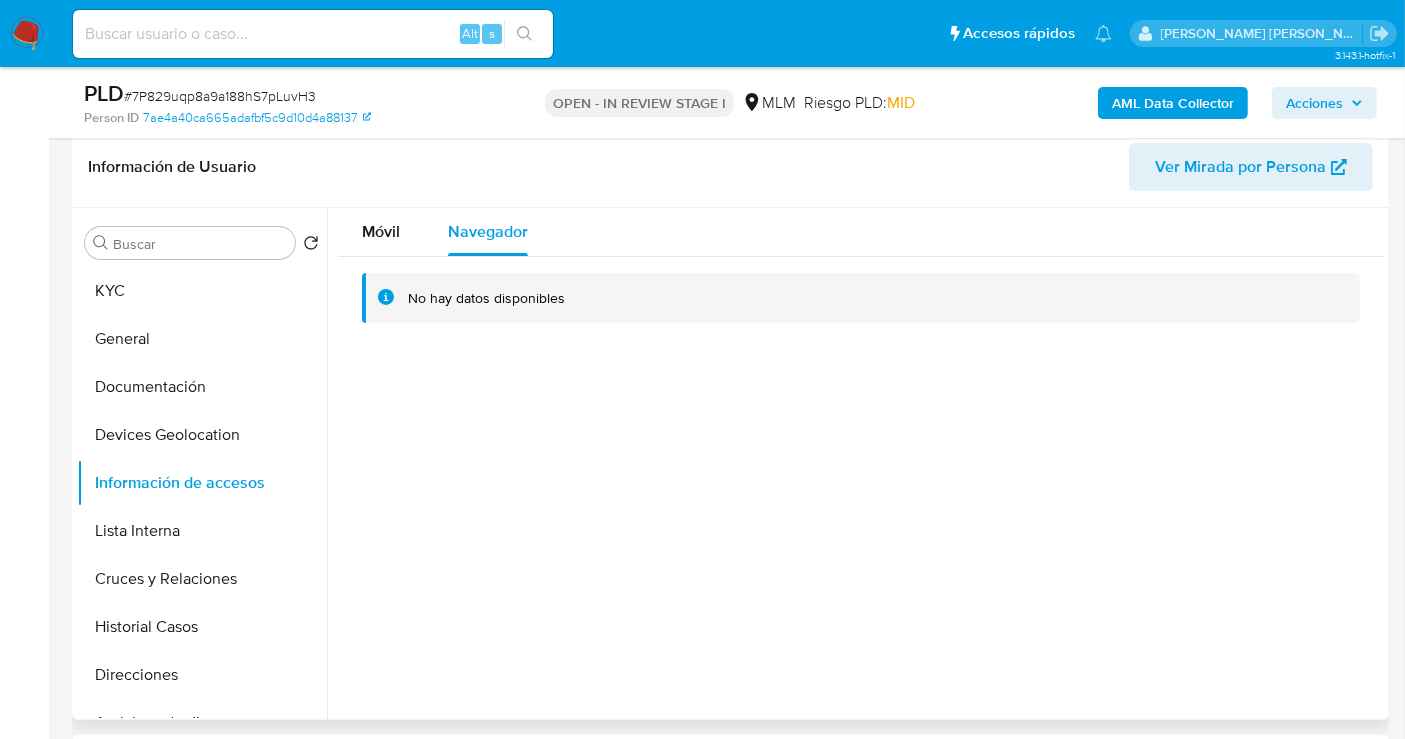 type 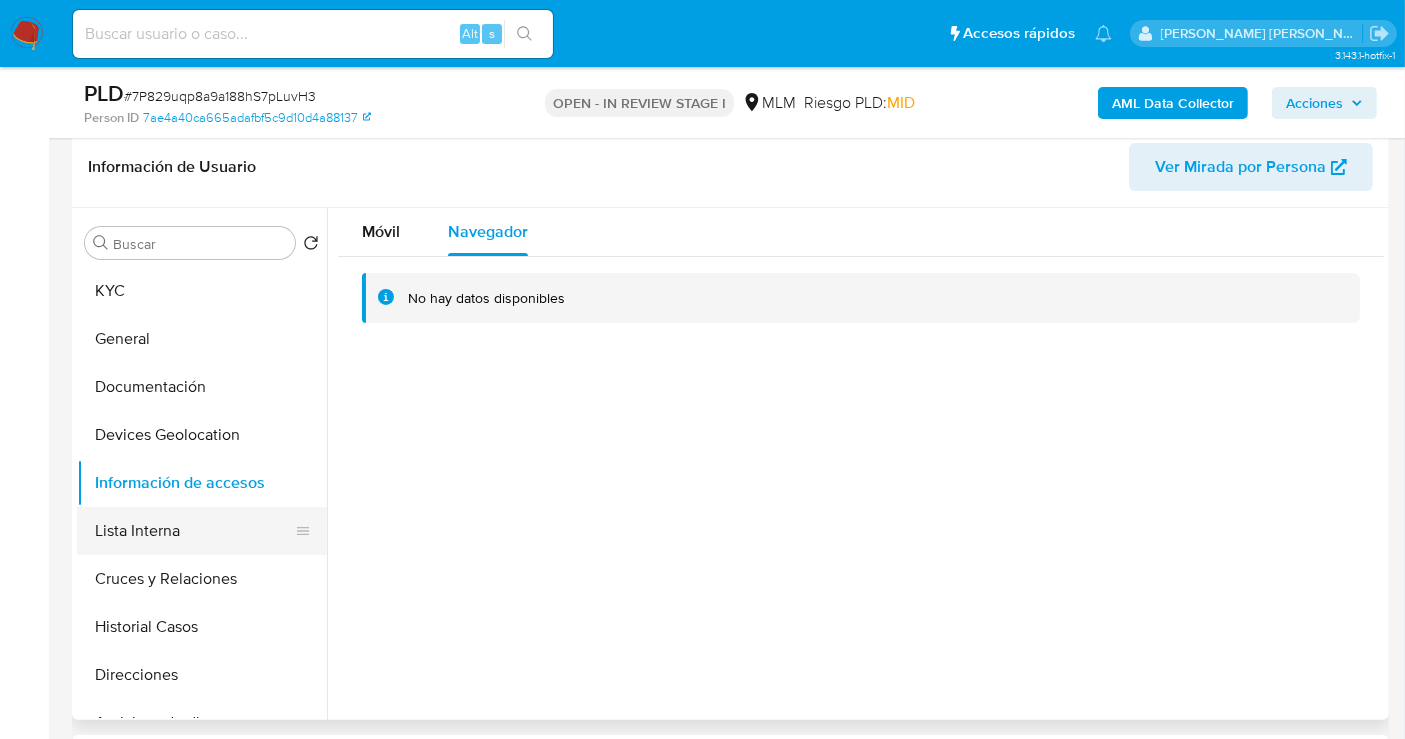 click on "Lista Interna" at bounding box center (194, 531) 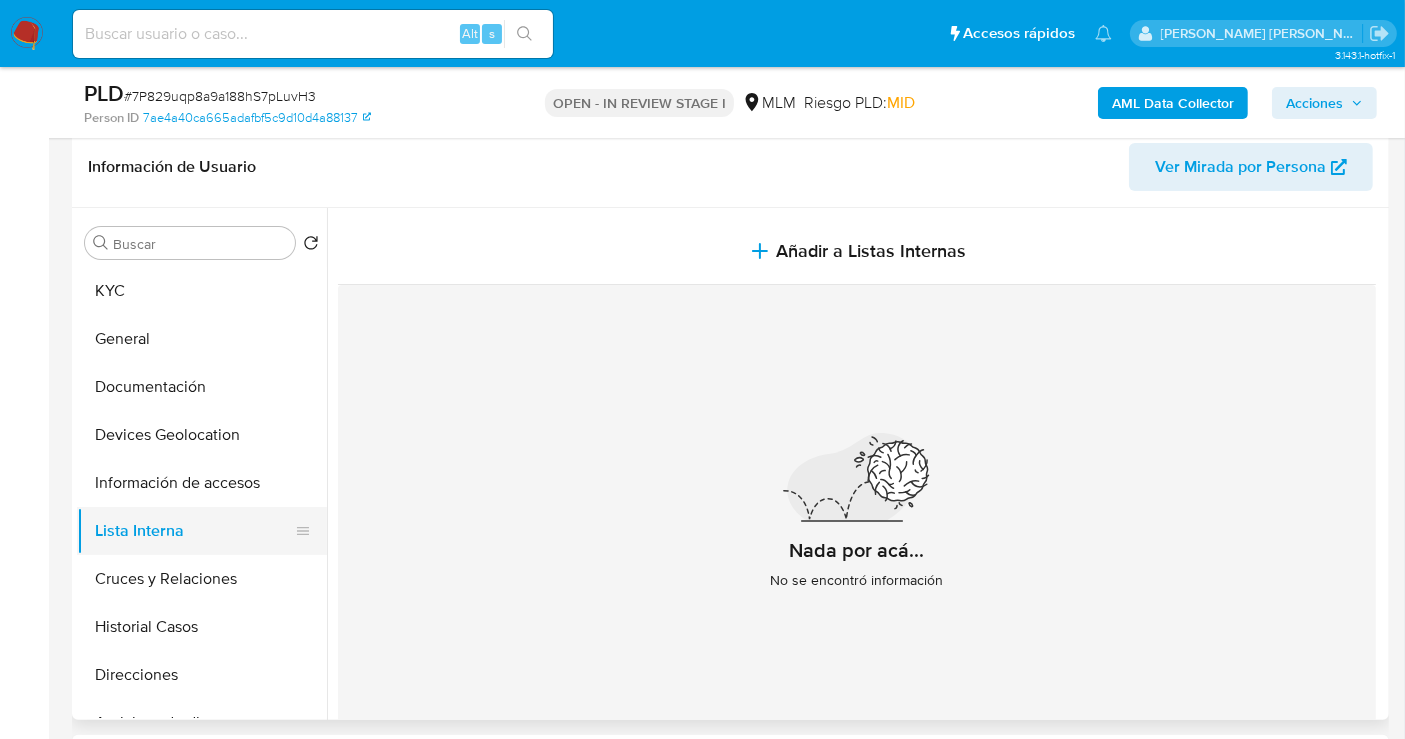 type 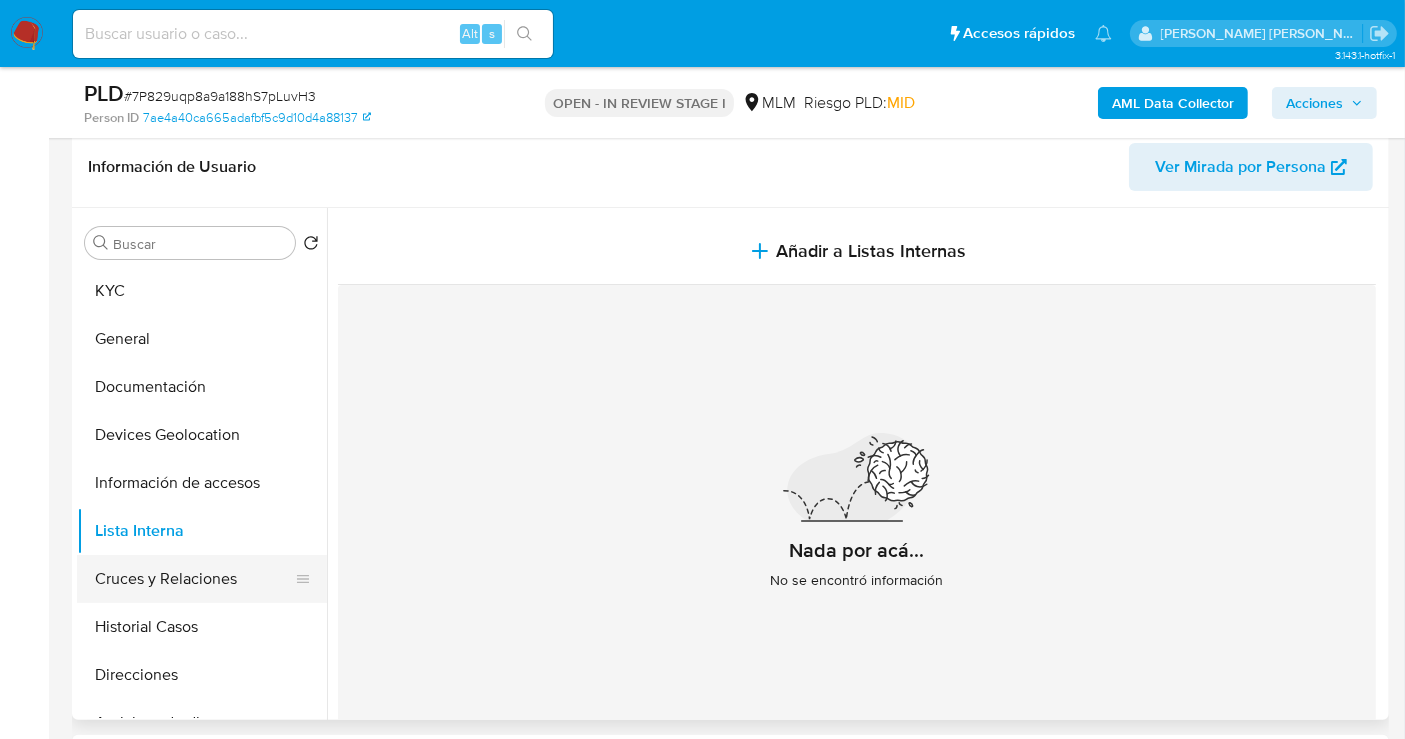 click on "Cruces y Relaciones" at bounding box center [194, 579] 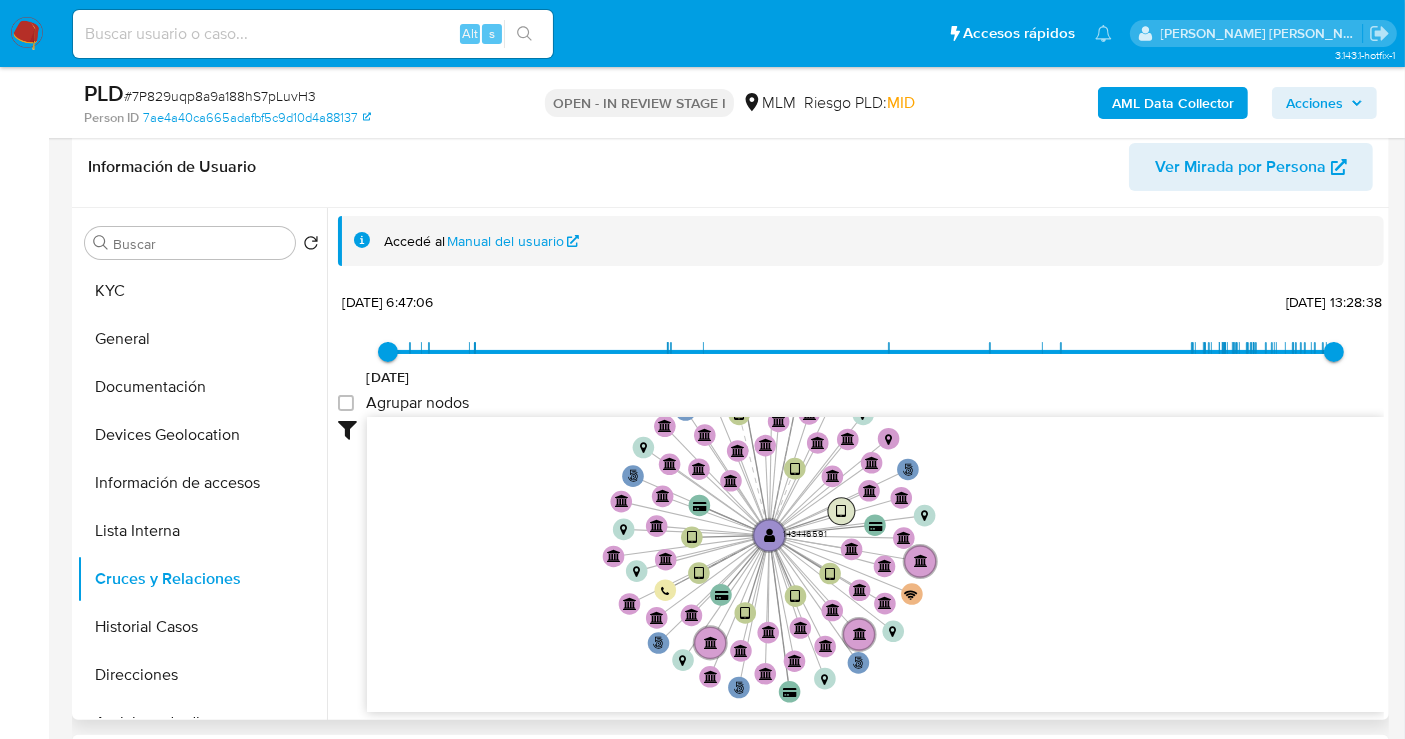 click on "" 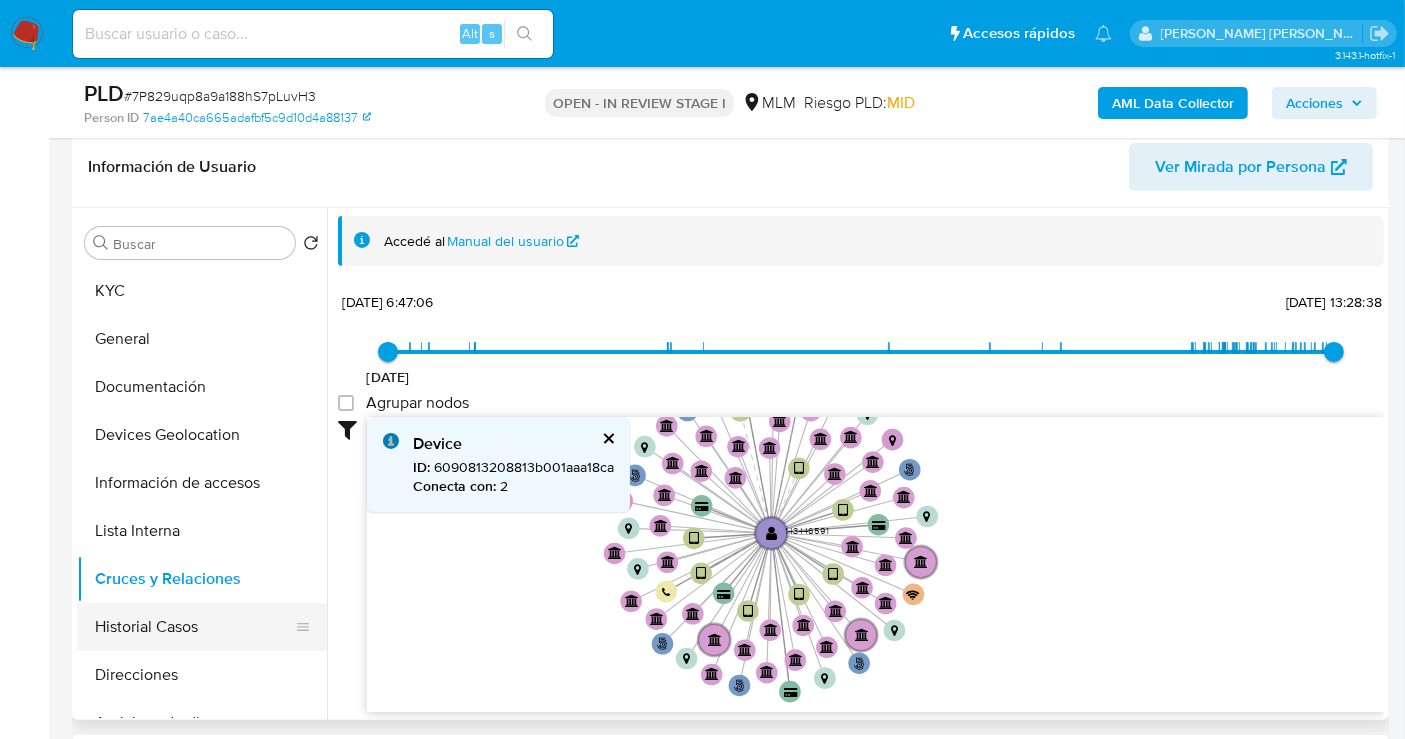 click on "Historial Casos" at bounding box center (194, 627) 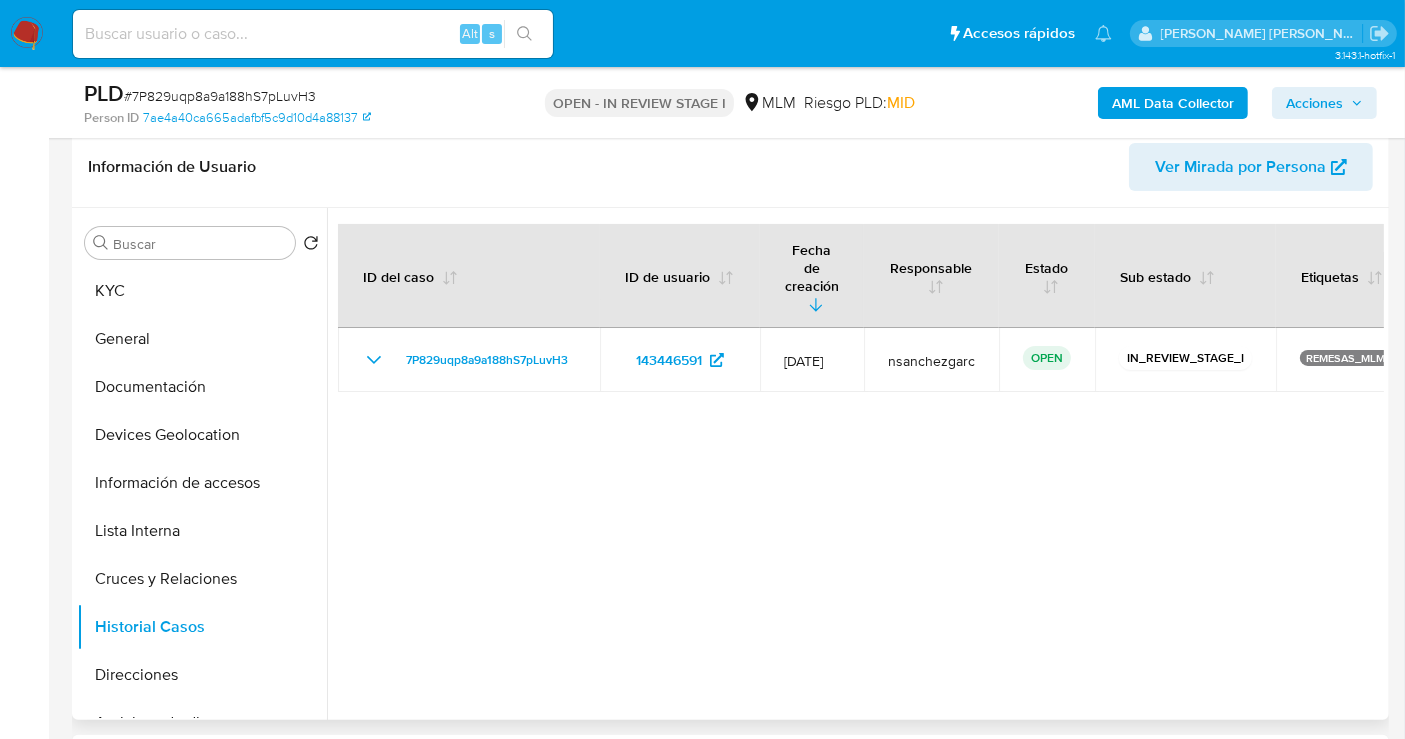 type 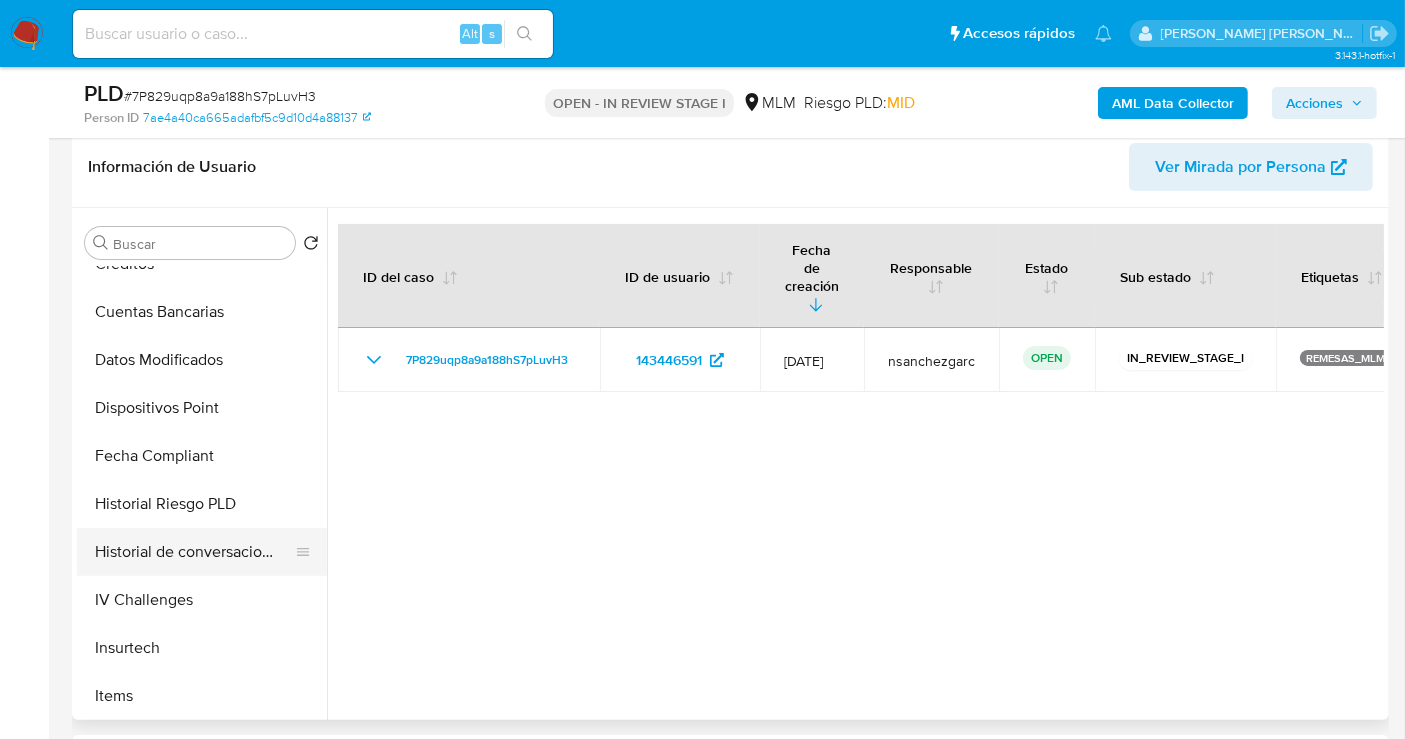 scroll, scrollTop: 777, scrollLeft: 0, axis: vertical 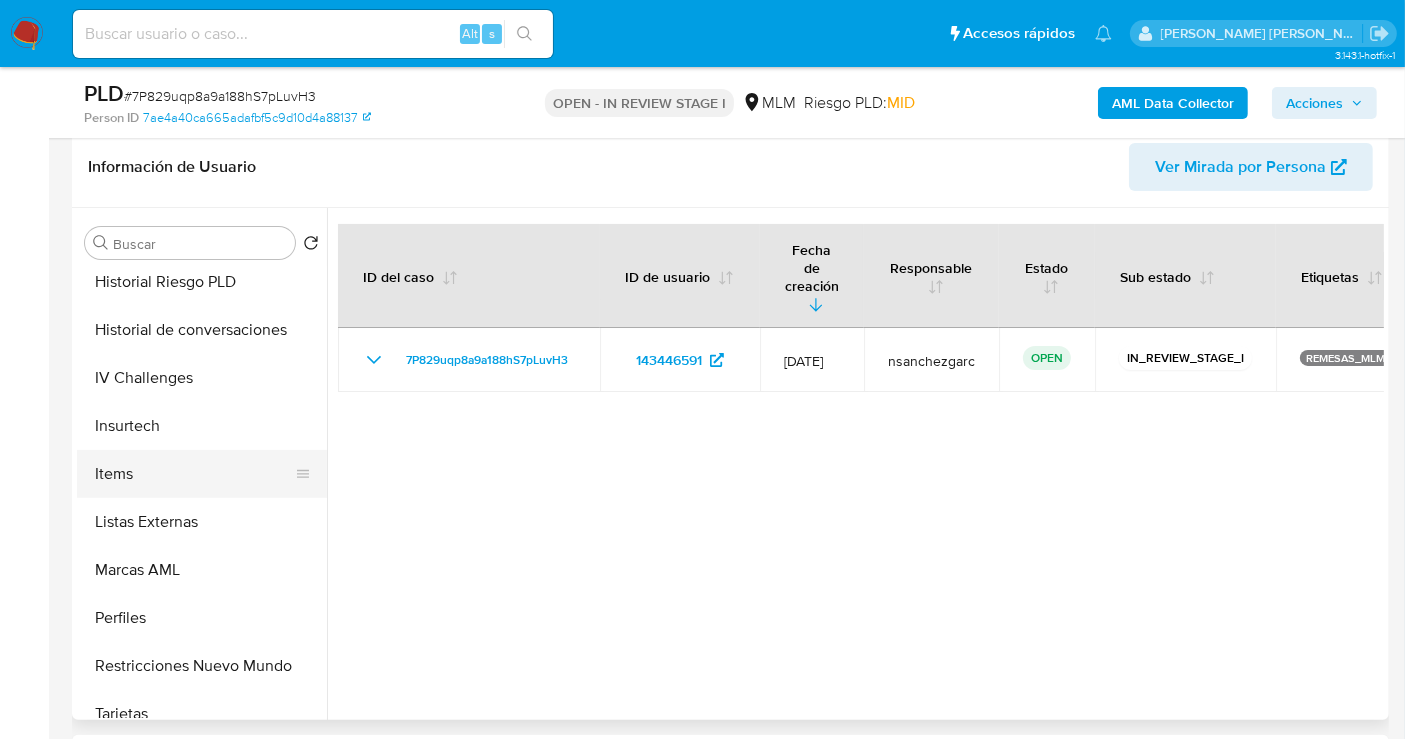 click on "Items" at bounding box center [194, 474] 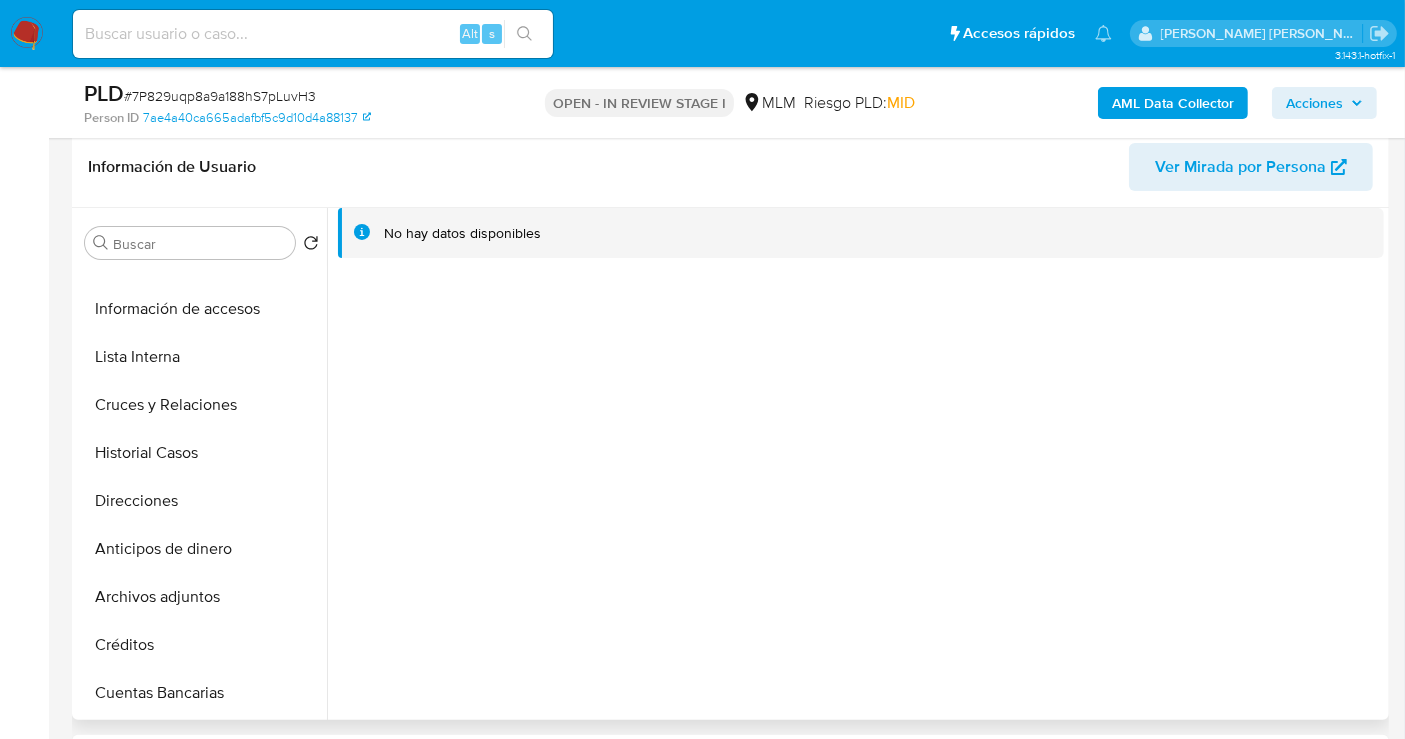 scroll, scrollTop: 0, scrollLeft: 0, axis: both 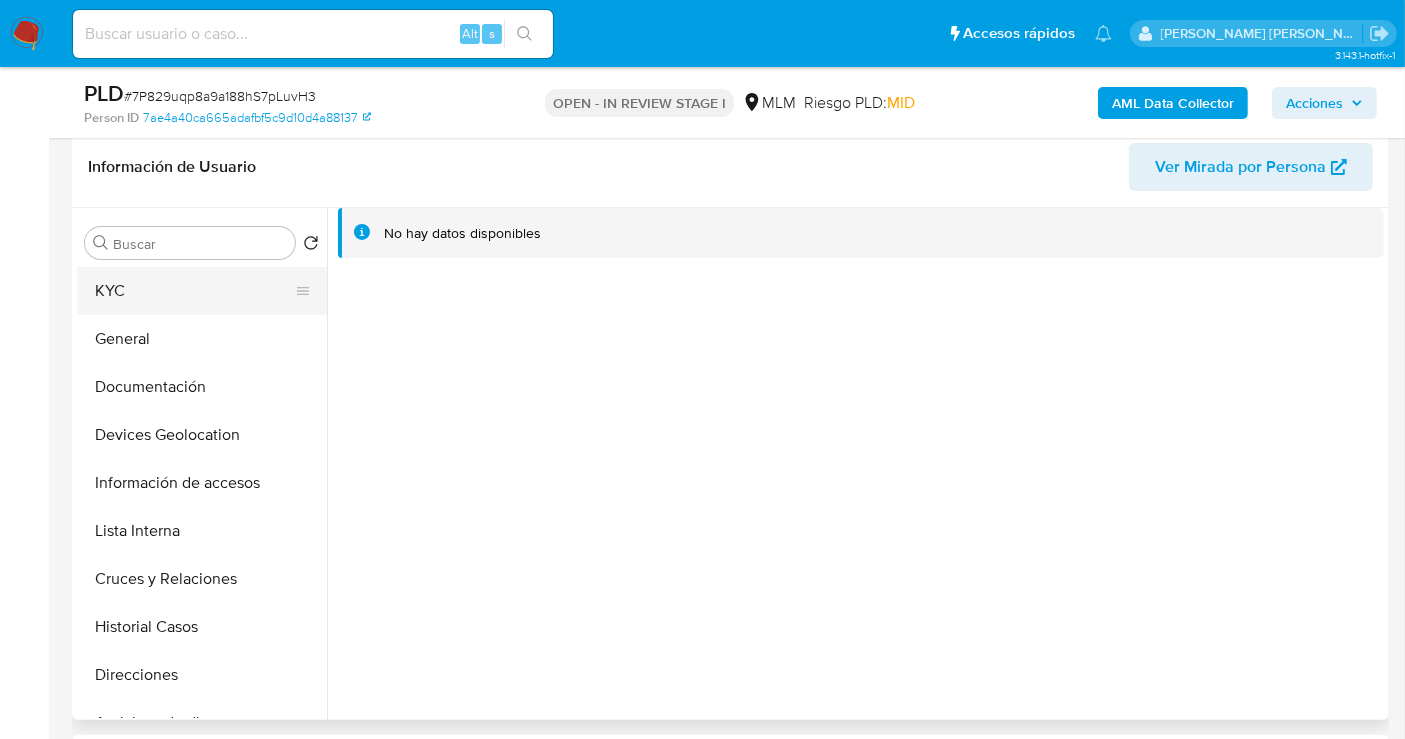 click on "KYC" at bounding box center [194, 291] 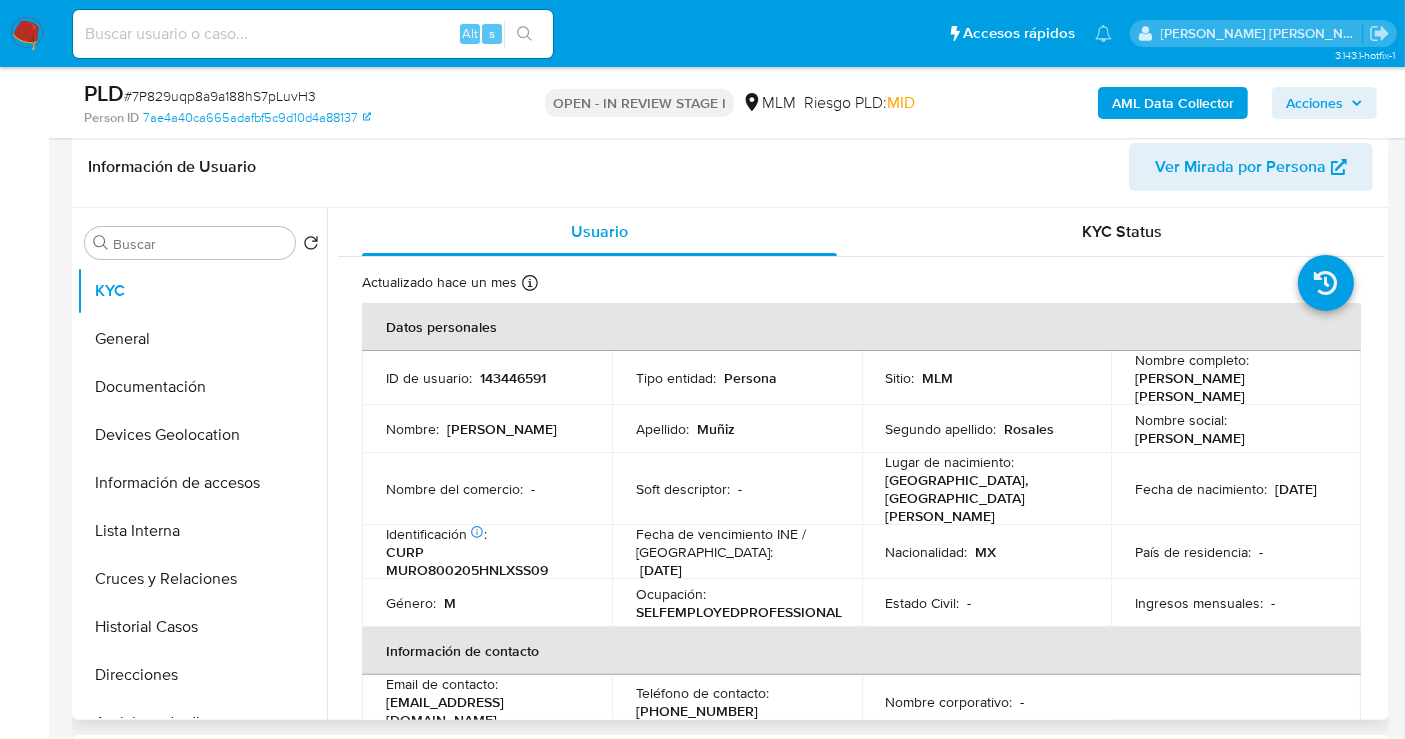 click on "[EMAIL_ADDRESS][DOMAIN_NAME]" at bounding box center (483, 711) 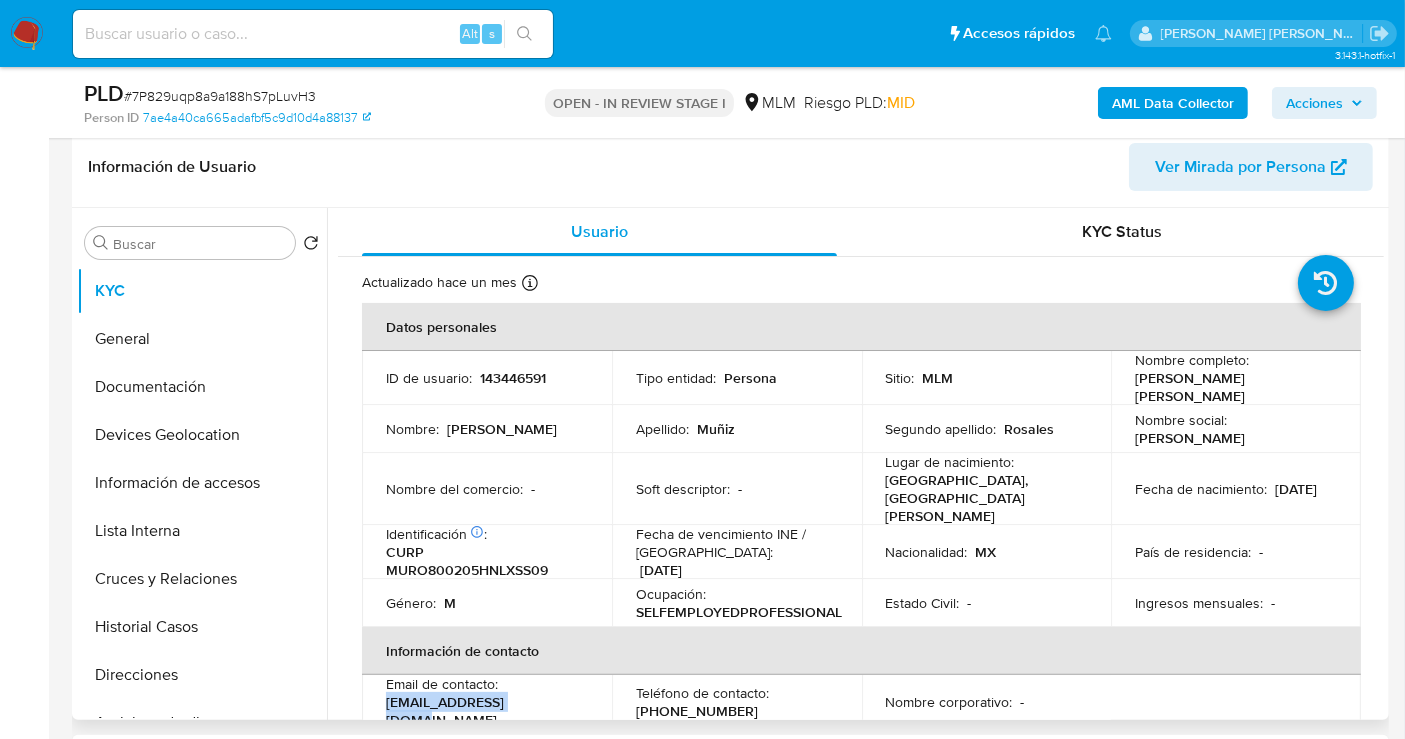 drag, startPoint x: 540, startPoint y: 681, endPoint x: 363, endPoint y: 685, distance: 177.0452 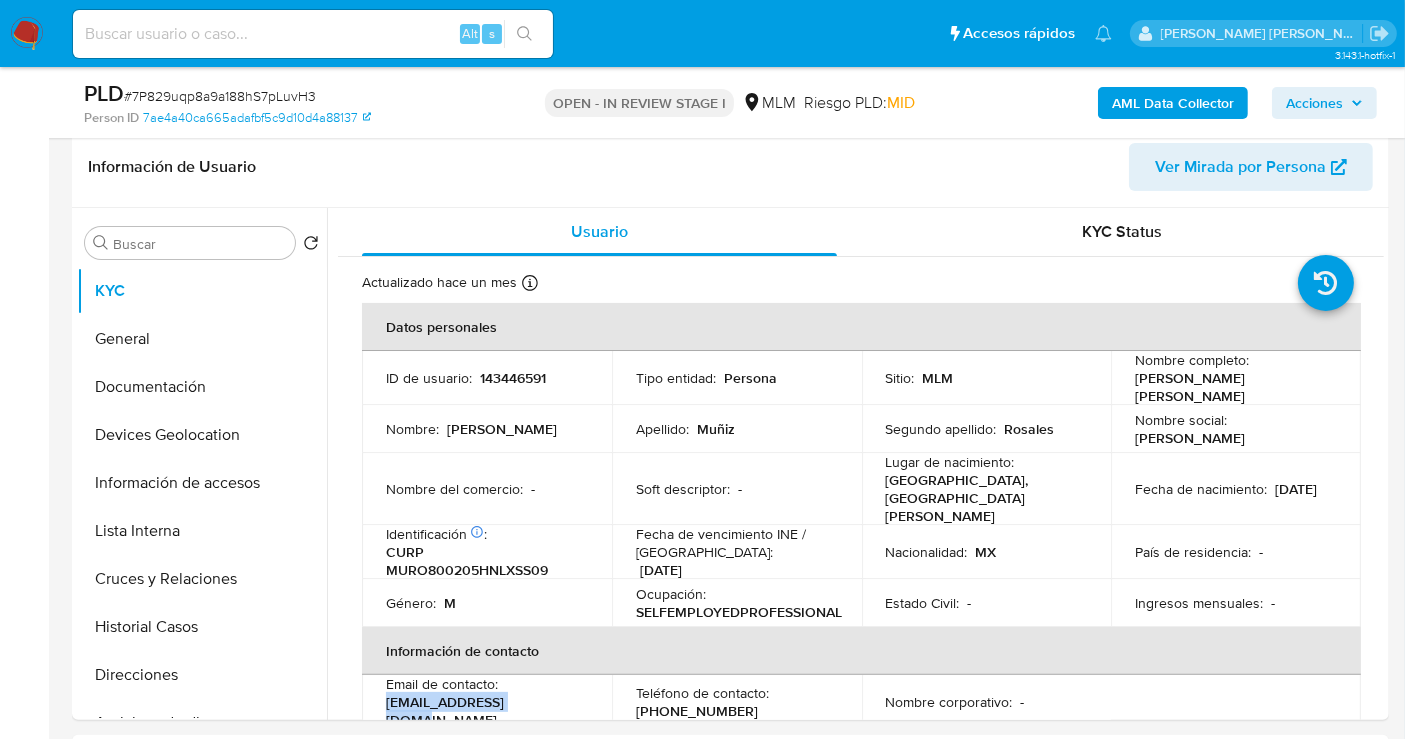 copy on "[EMAIL_ADDRESS][DOMAIN_NAME]" 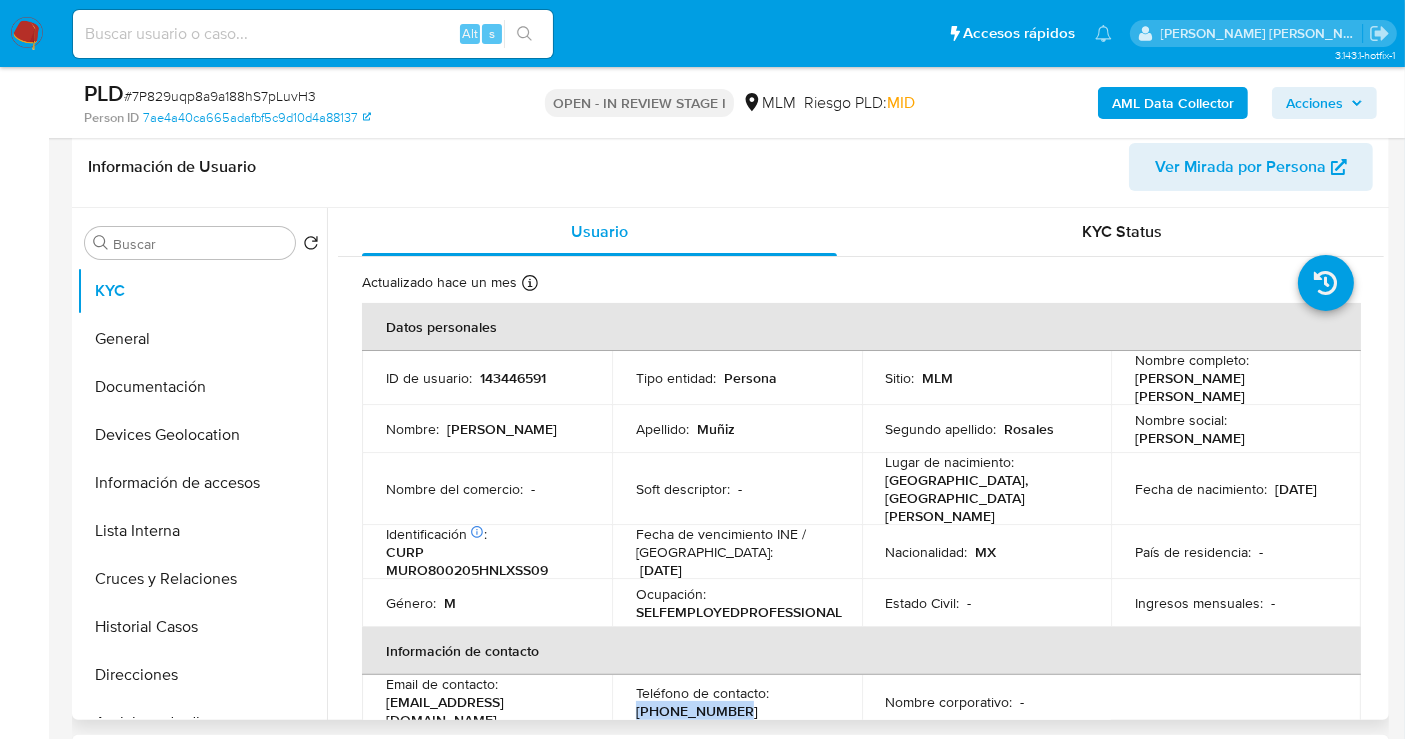 drag, startPoint x: 723, startPoint y: 681, endPoint x: 626, endPoint y: 686, distance: 97.128784 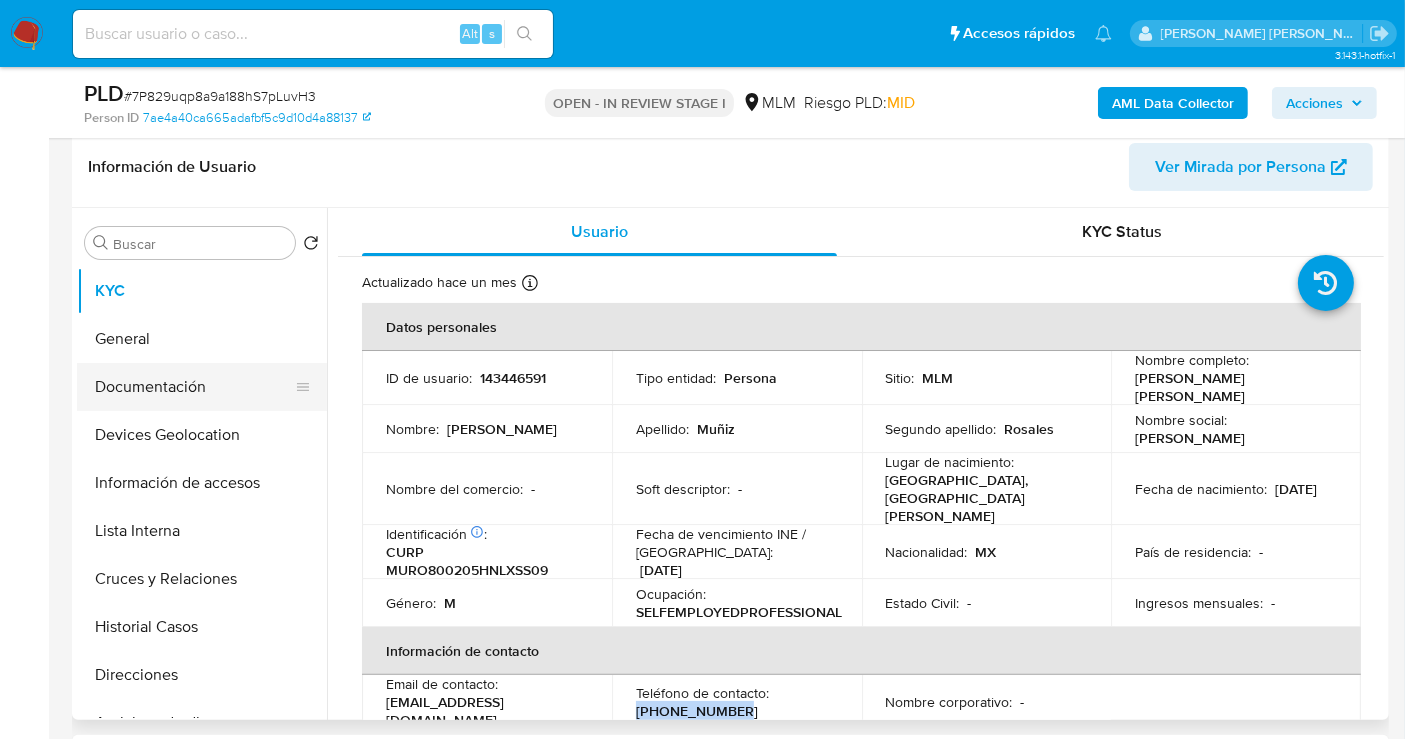 click on "Documentación" at bounding box center [194, 387] 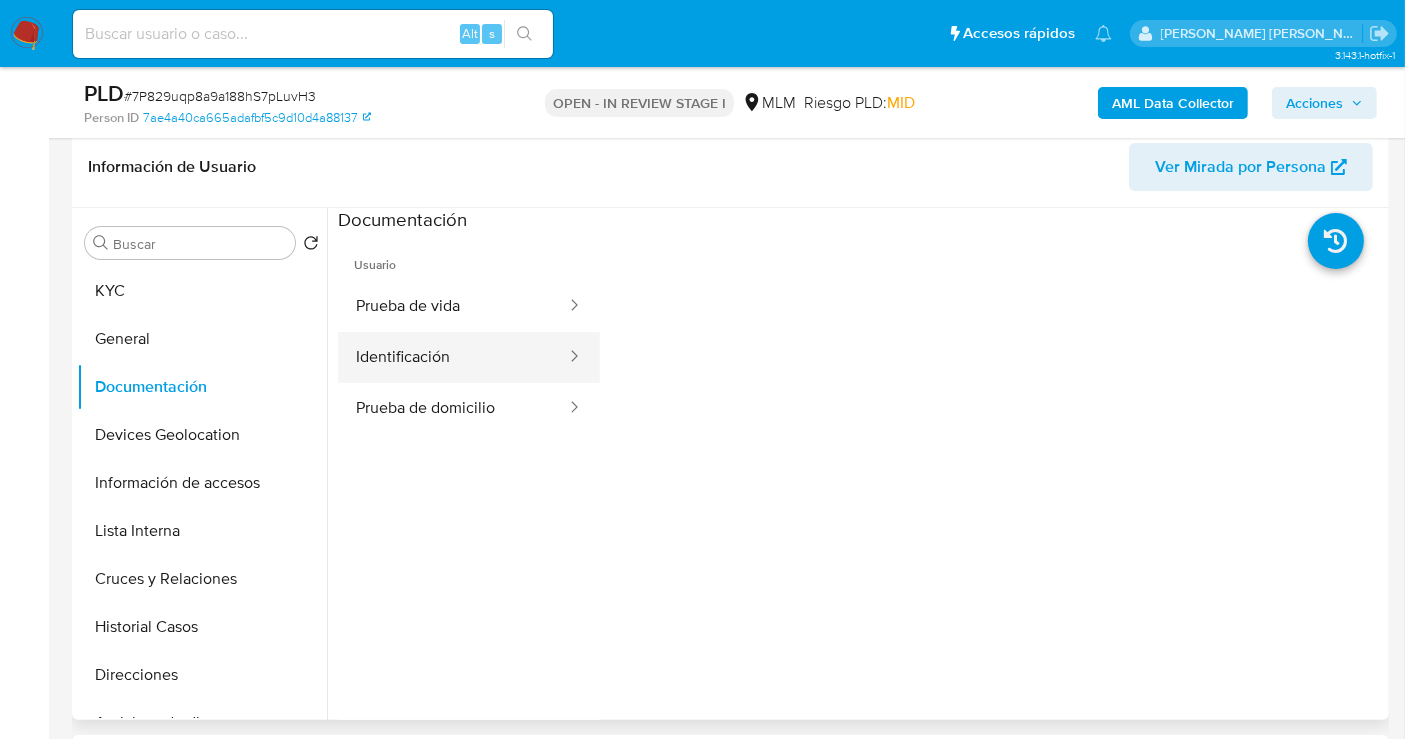 click on "Identificación" at bounding box center [453, 357] 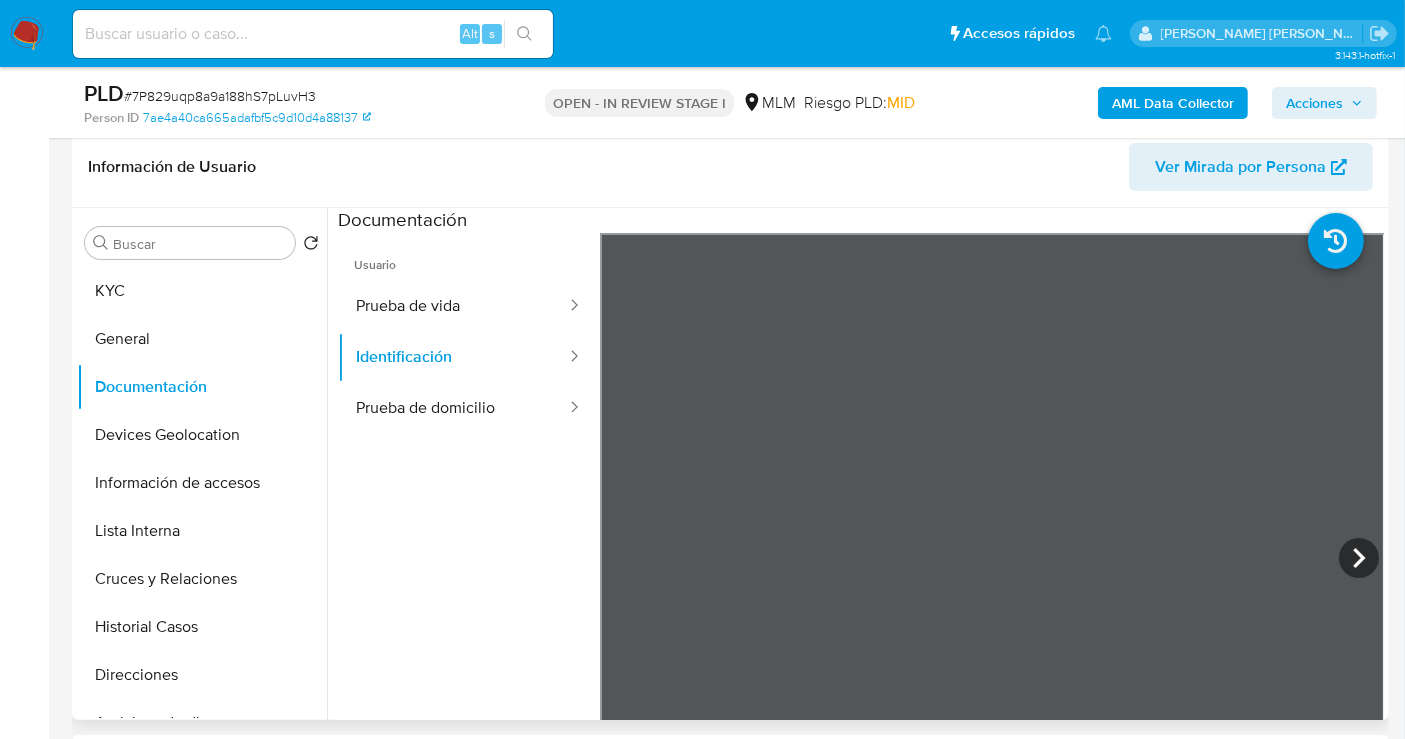 type 